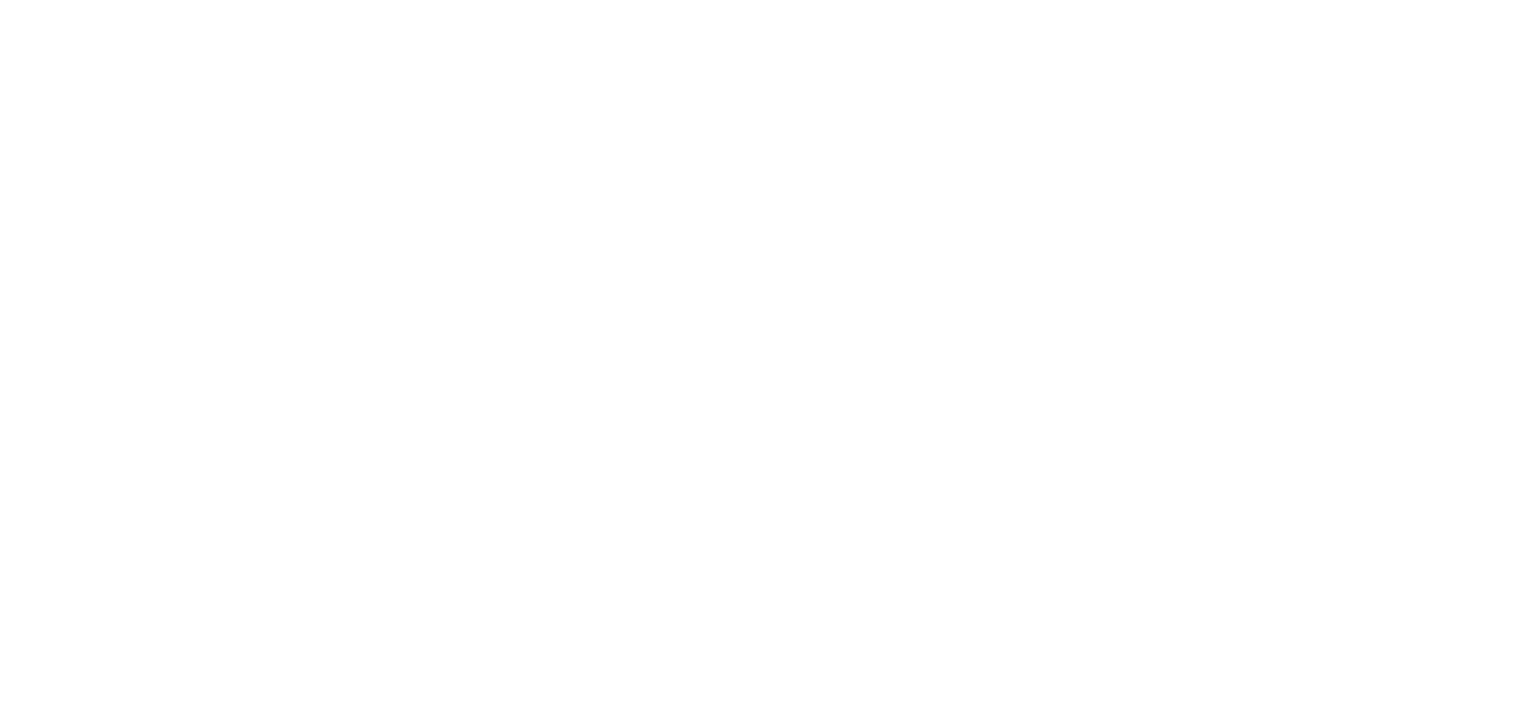 scroll, scrollTop: 0, scrollLeft: 0, axis: both 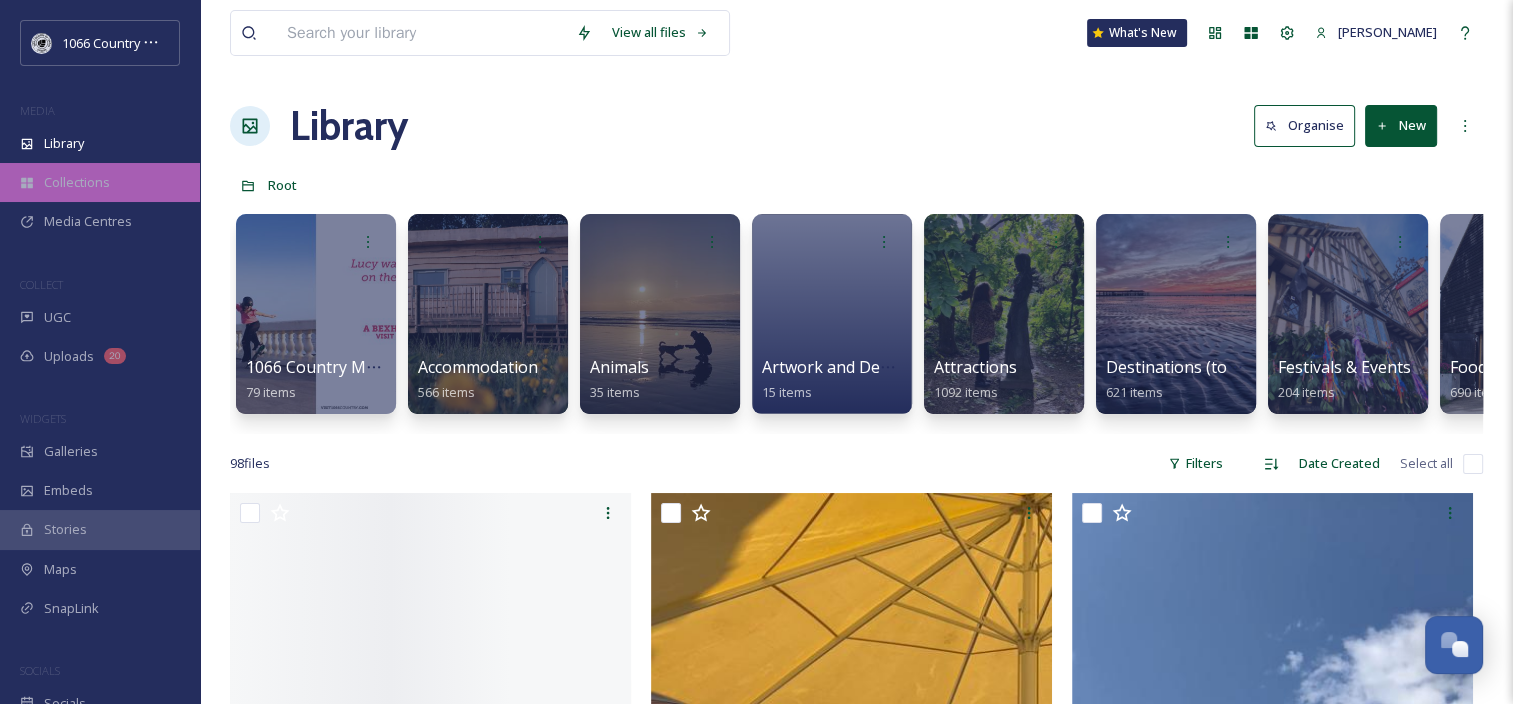 click on "Collections" at bounding box center [100, 182] 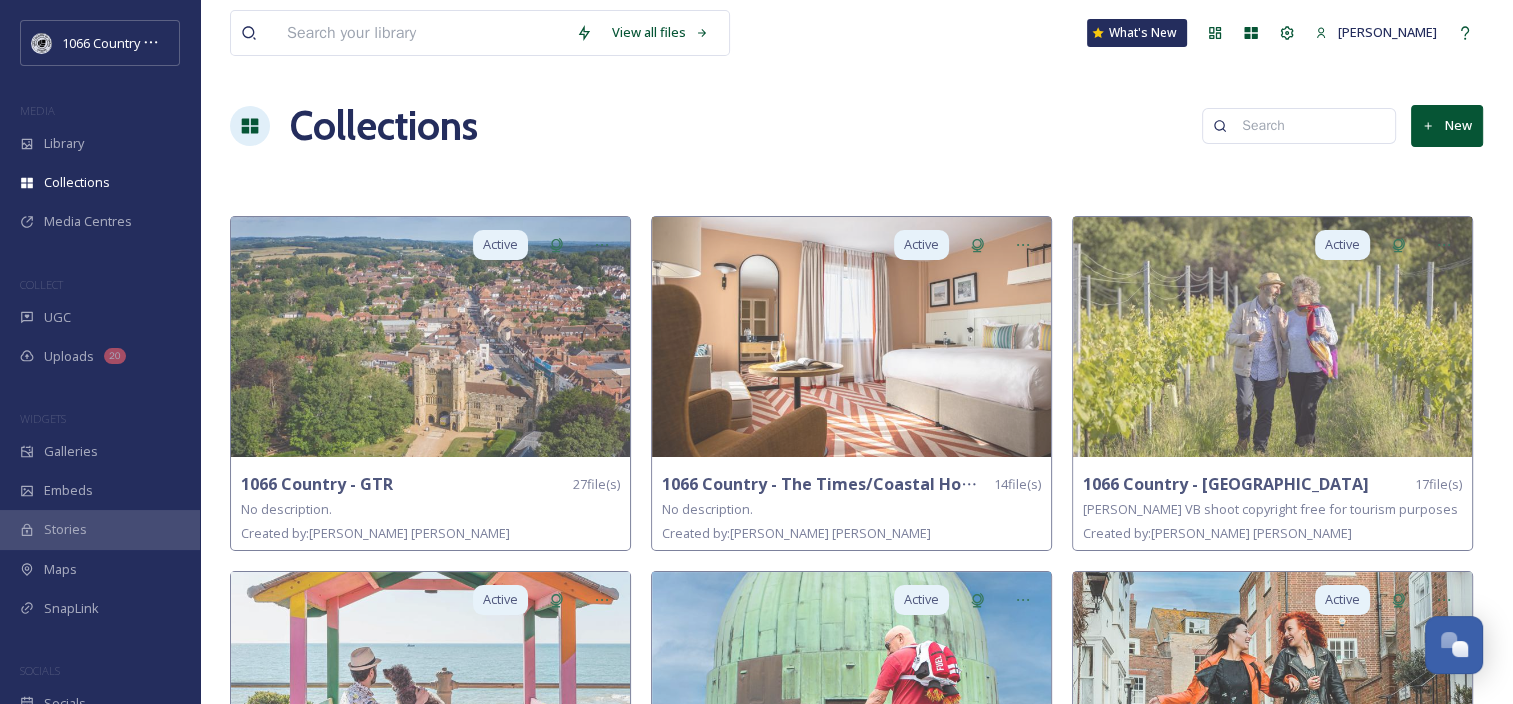 scroll, scrollTop: 2924, scrollLeft: 0, axis: vertical 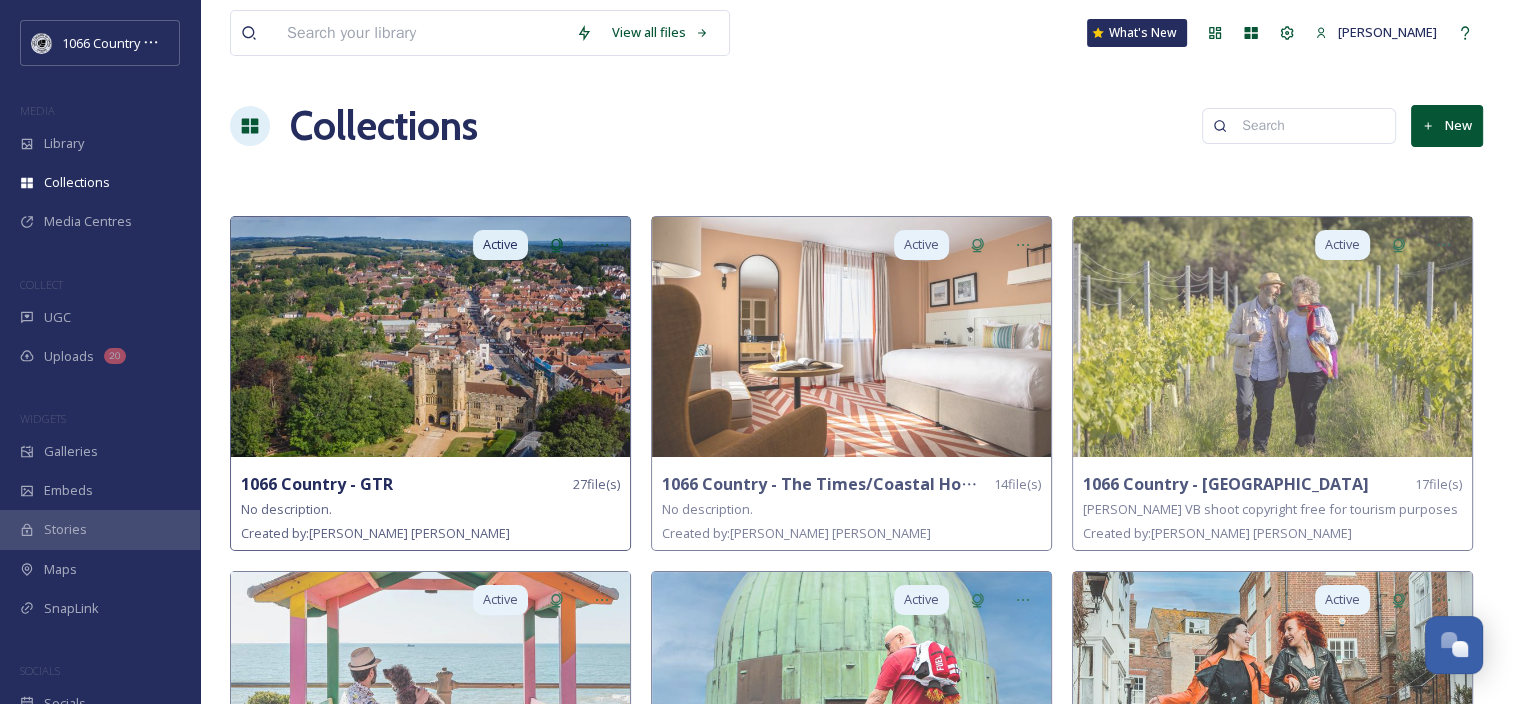 click at bounding box center (430, 337) 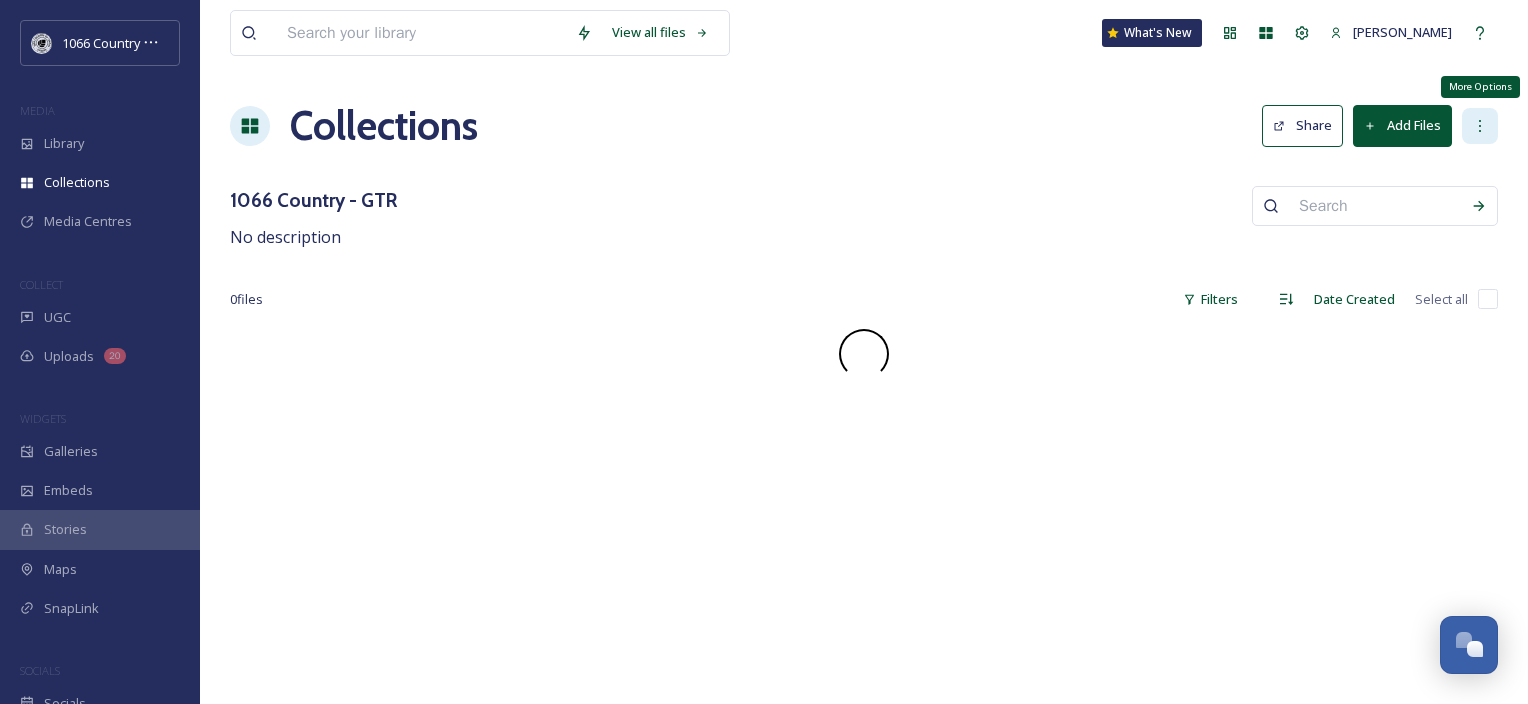 click 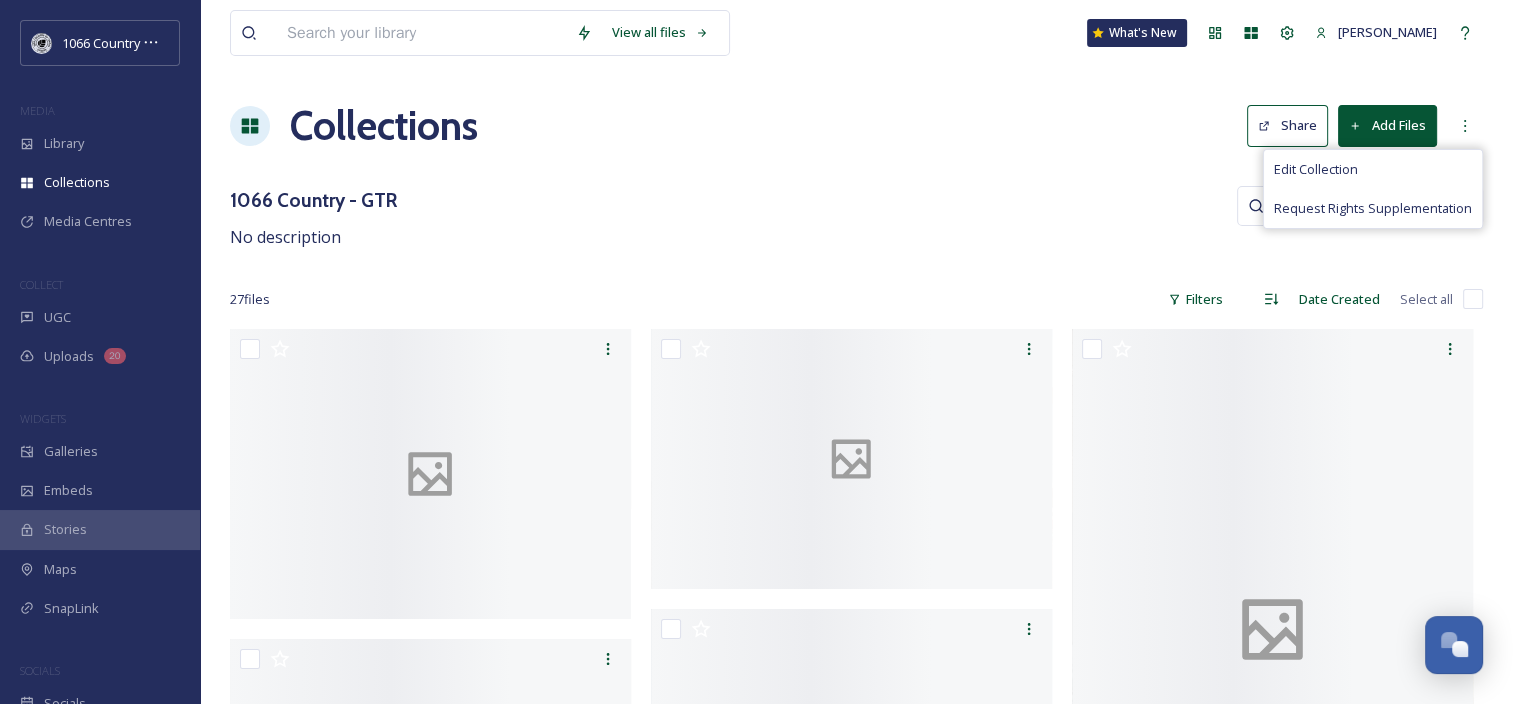 click on "View all files What's New [PERSON_NAME] Collections Share Add Files Edit Collection Request Rights Supplementation 1066 Country - GTR No description 27  file s Filters Date Created Select all" at bounding box center (856, 1512) 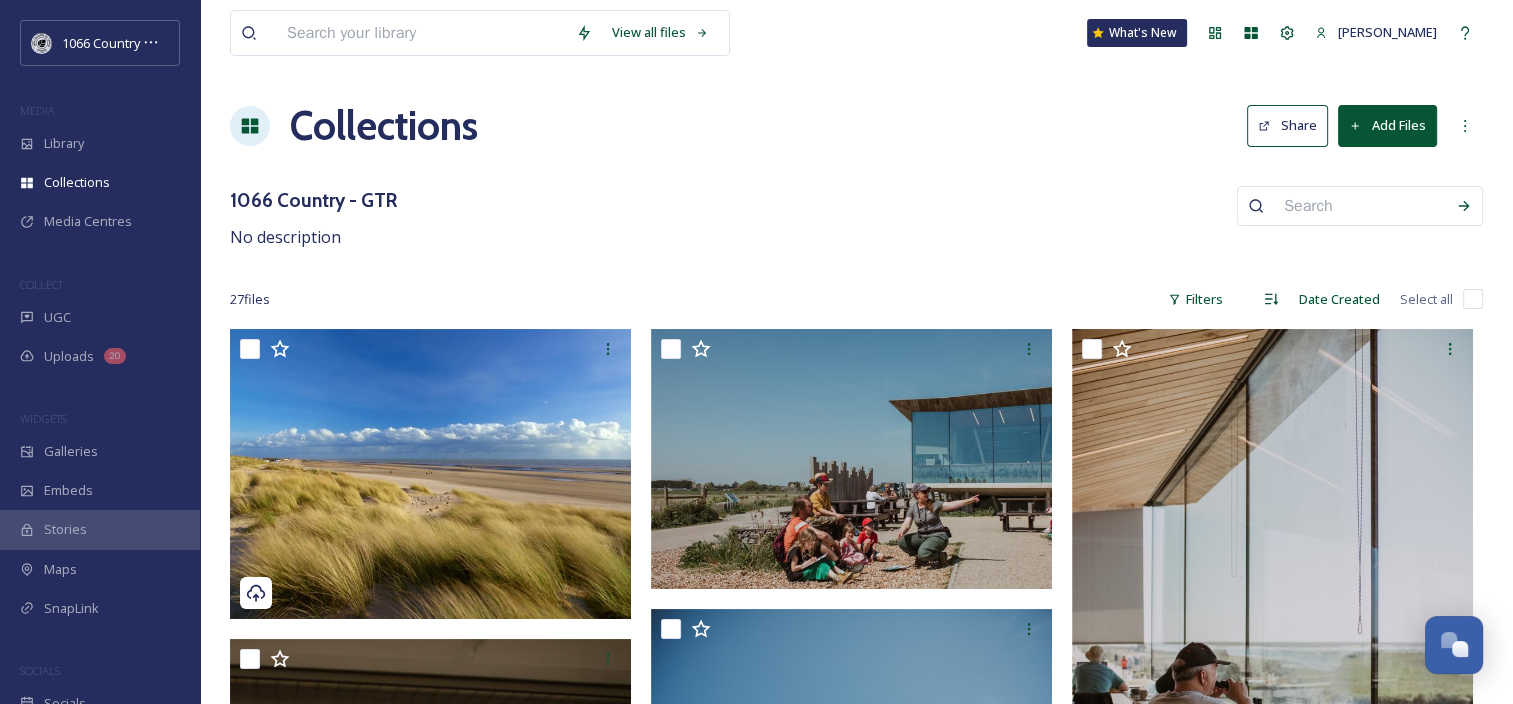 click on "View all files What's New [PERSON_NAME] Collections Share Add Files 1066 Country - GTR No description 27  file s Filters Date Created Select all" at bounding box center [856, 1778] 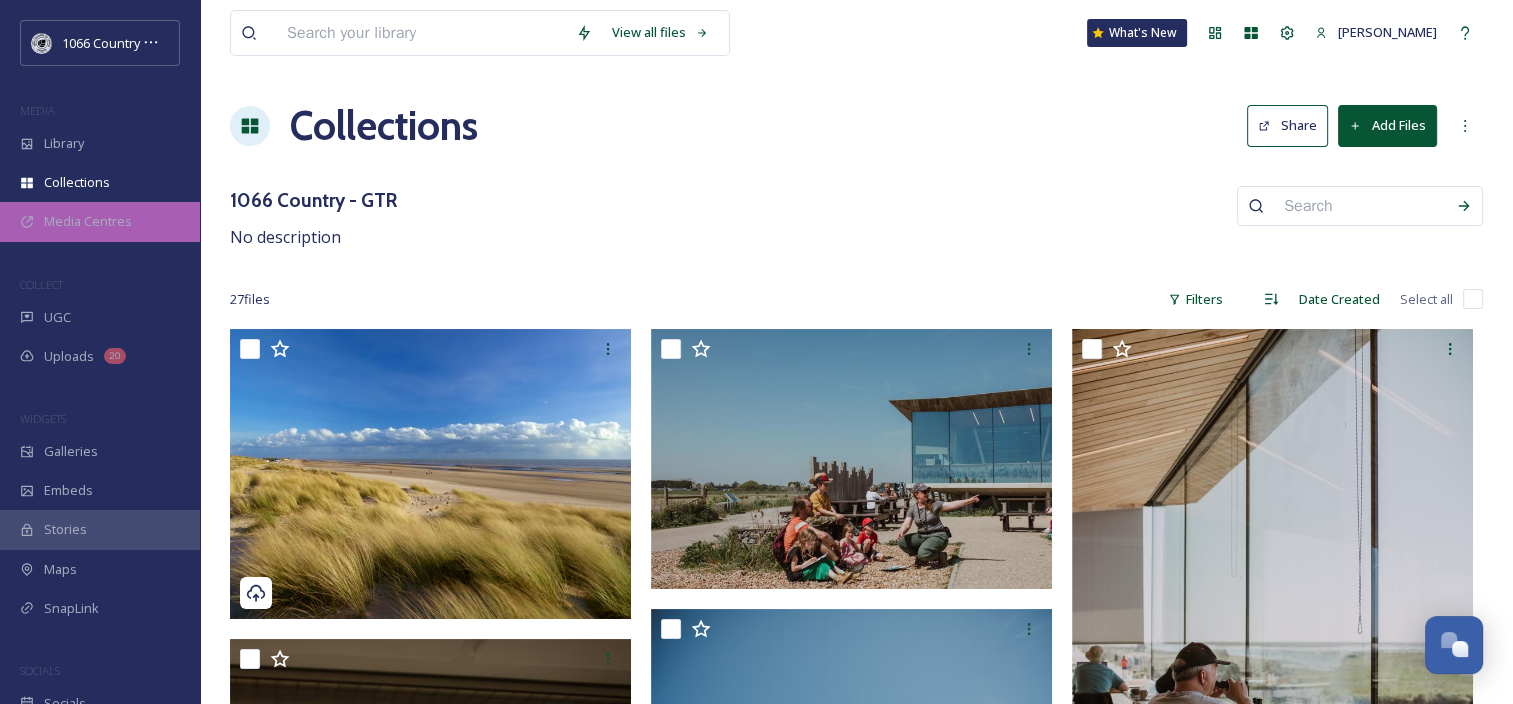 click on "Media Centres" at bounding box center (100, 221) 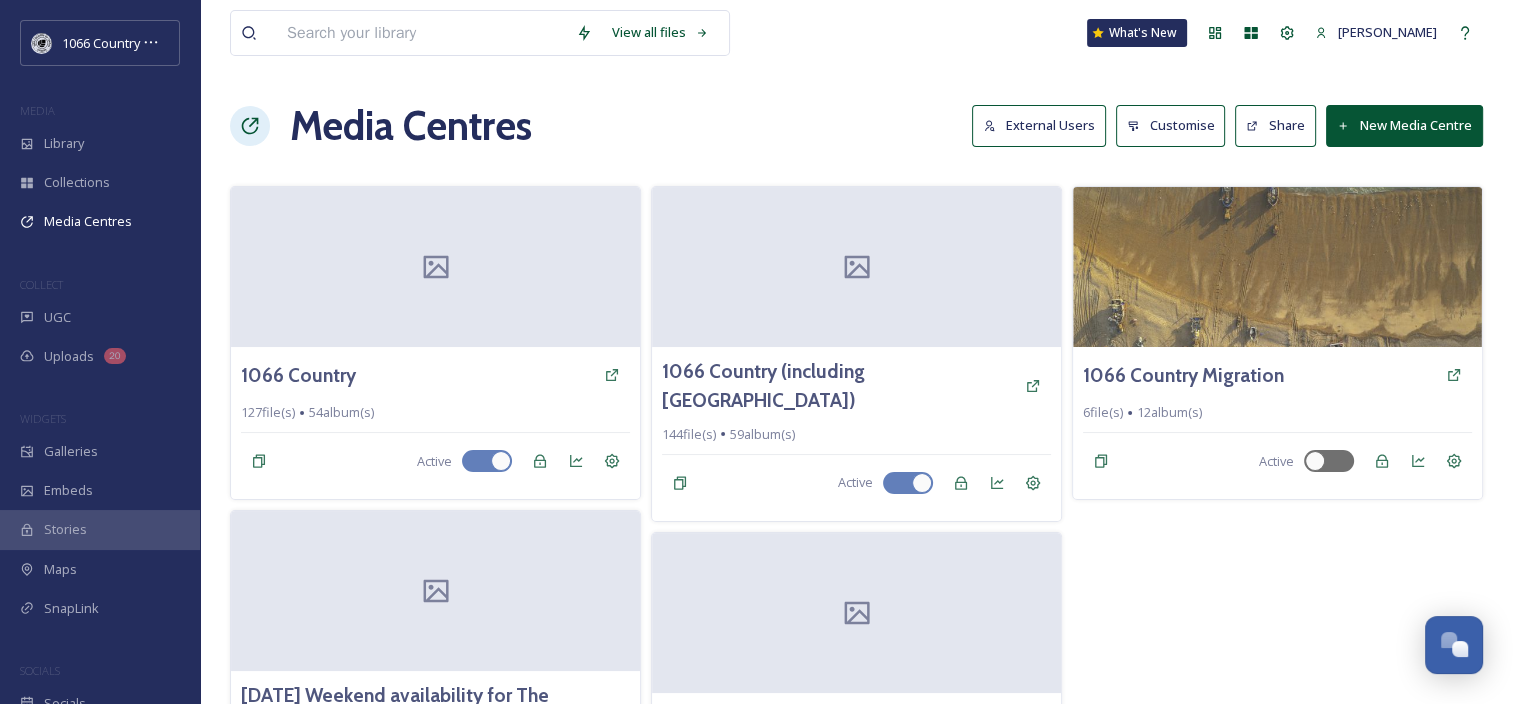 click on "New Media Centre" at bounding box center [1404, 125] 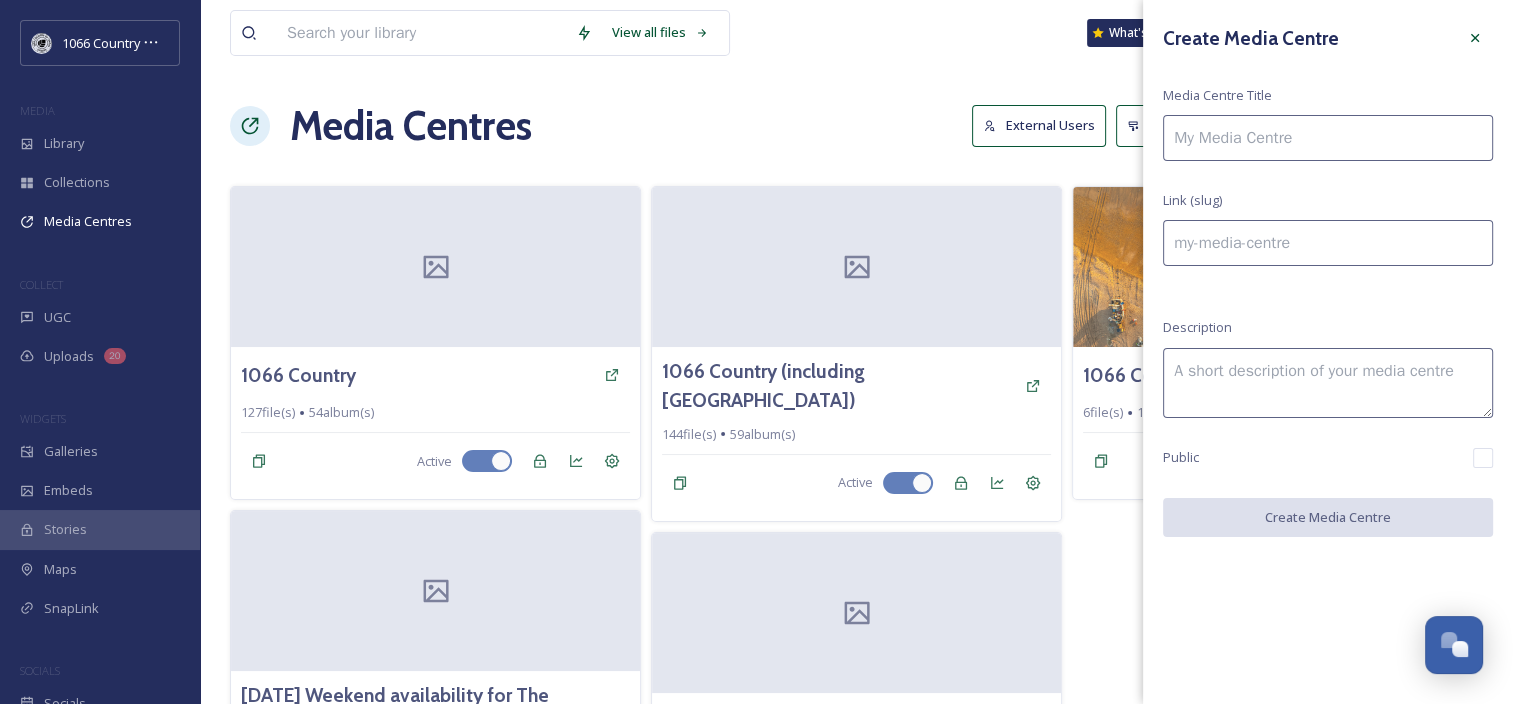 click at bounding box center [1328, 138] 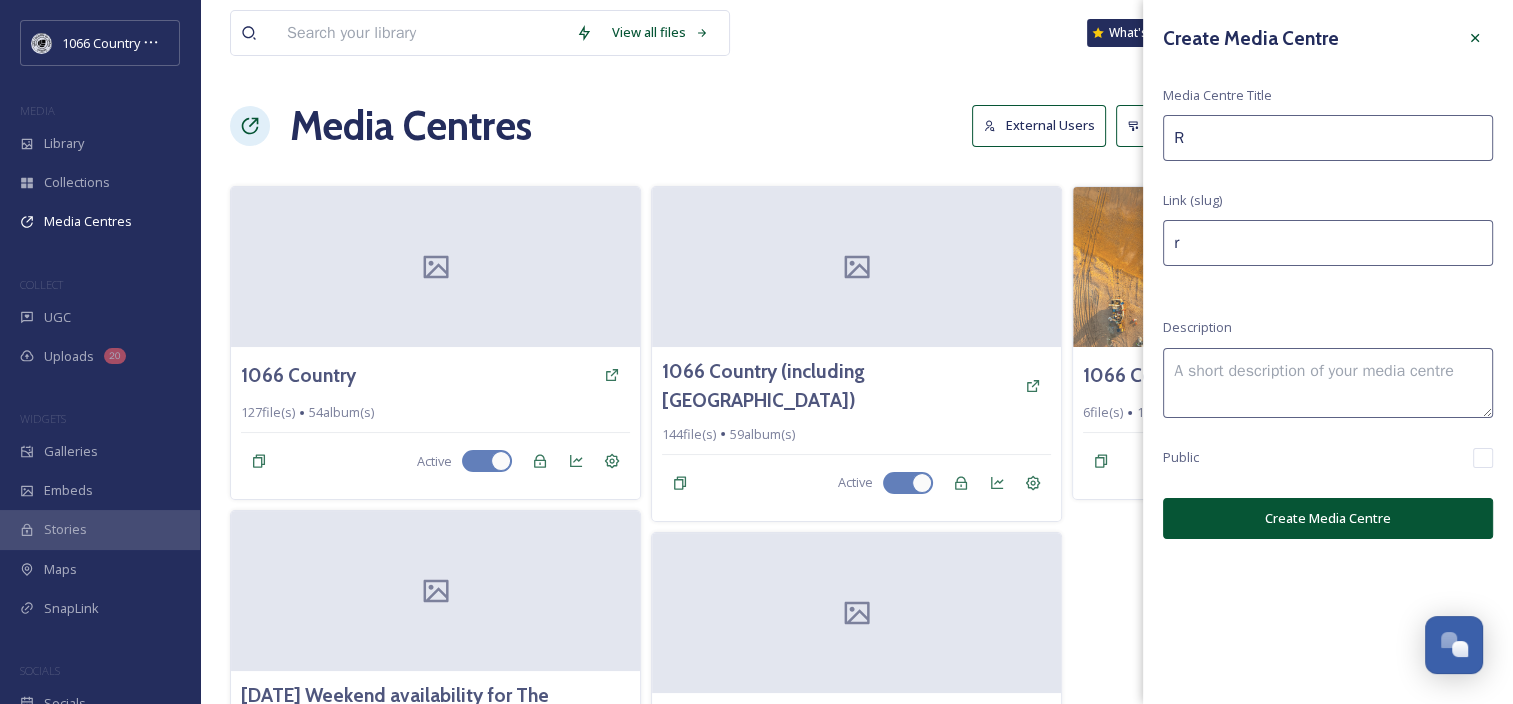 type on "Ro" 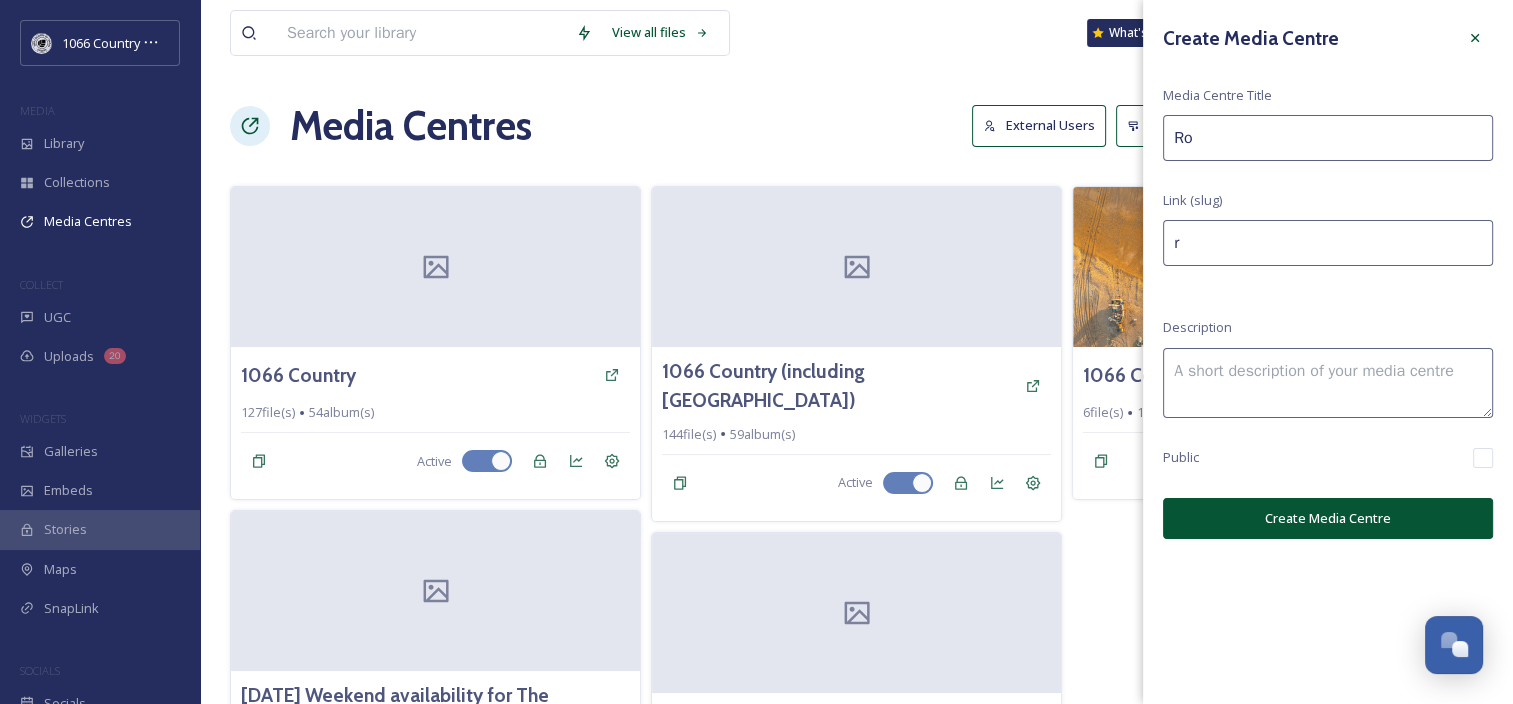 type on "ro" 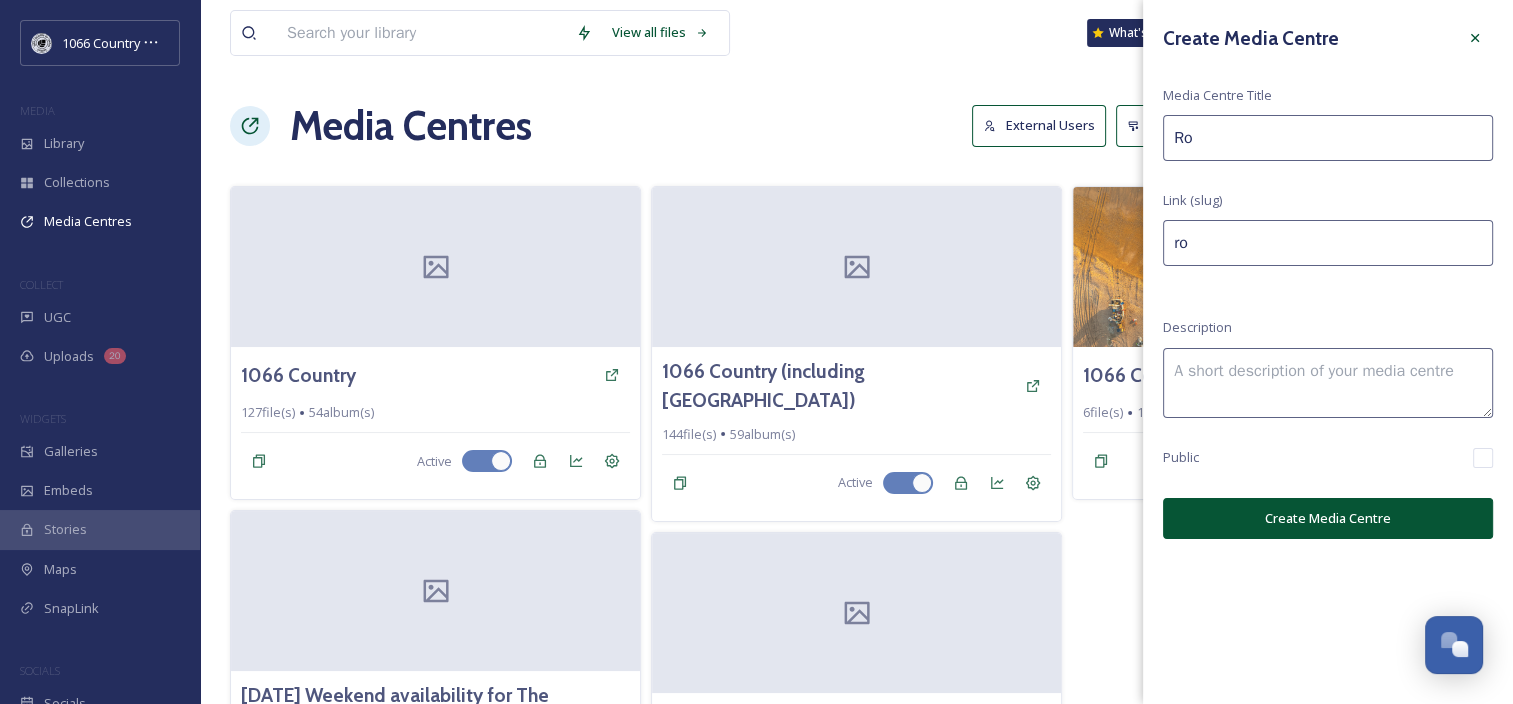type on "Rot" 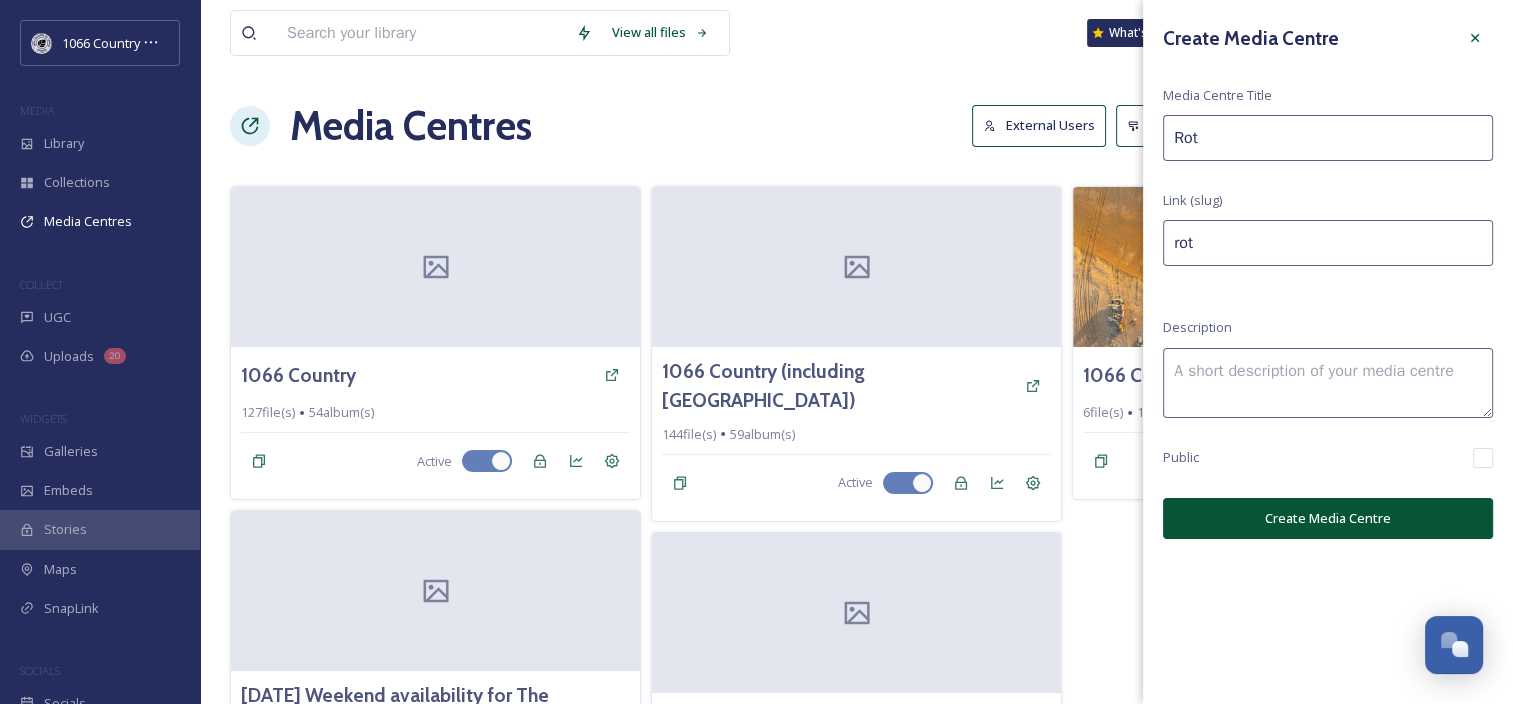 type on "[PERSON_NAME]" 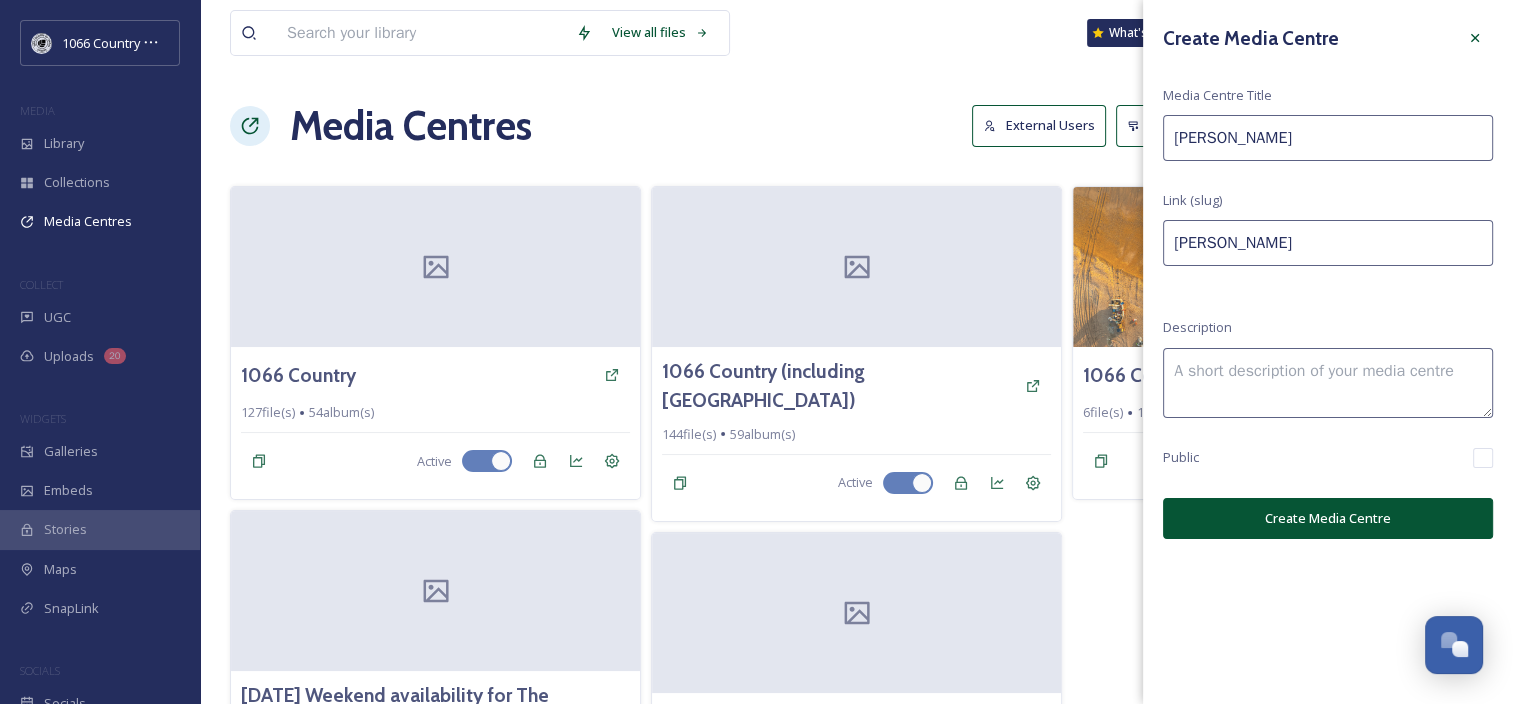 type on "[PERSON_NAME]" 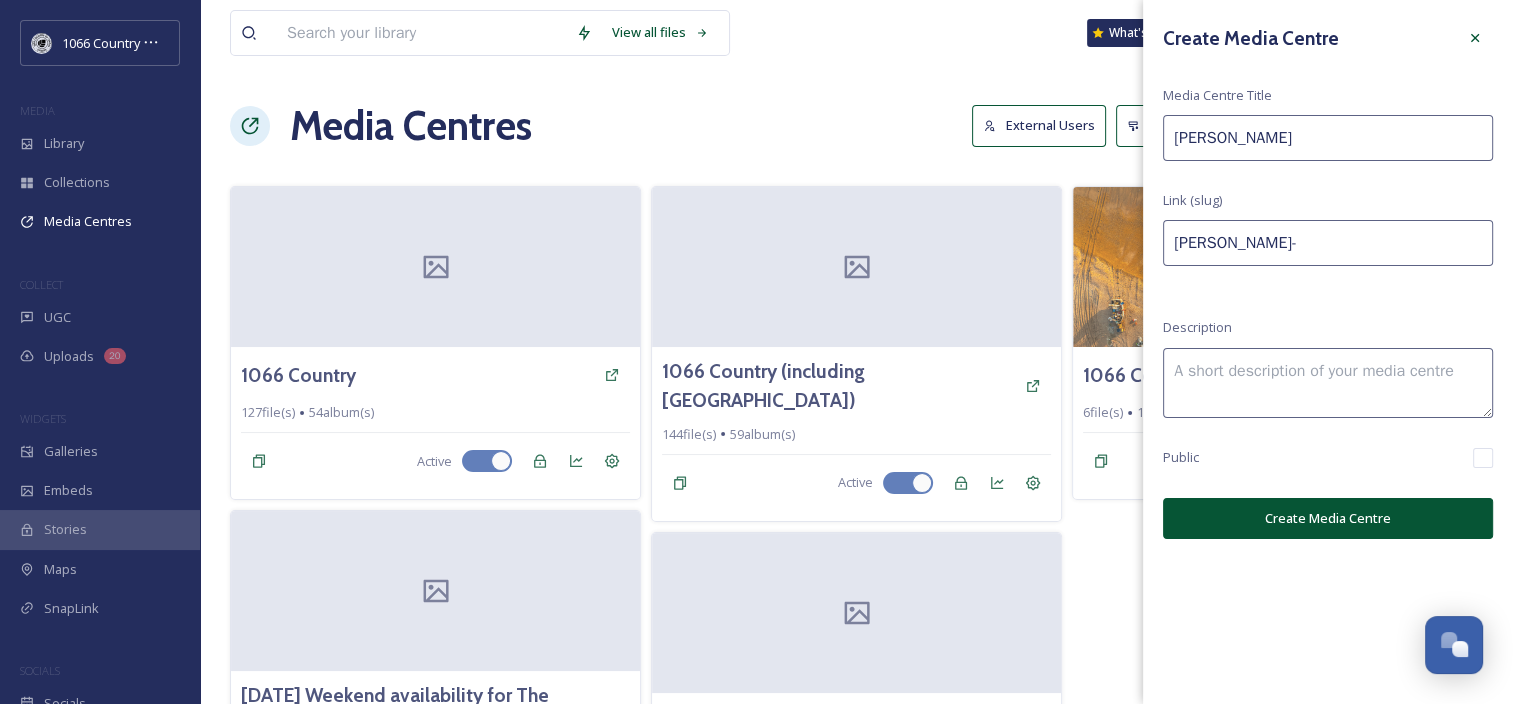 type on "[PERSON_NAME] w" 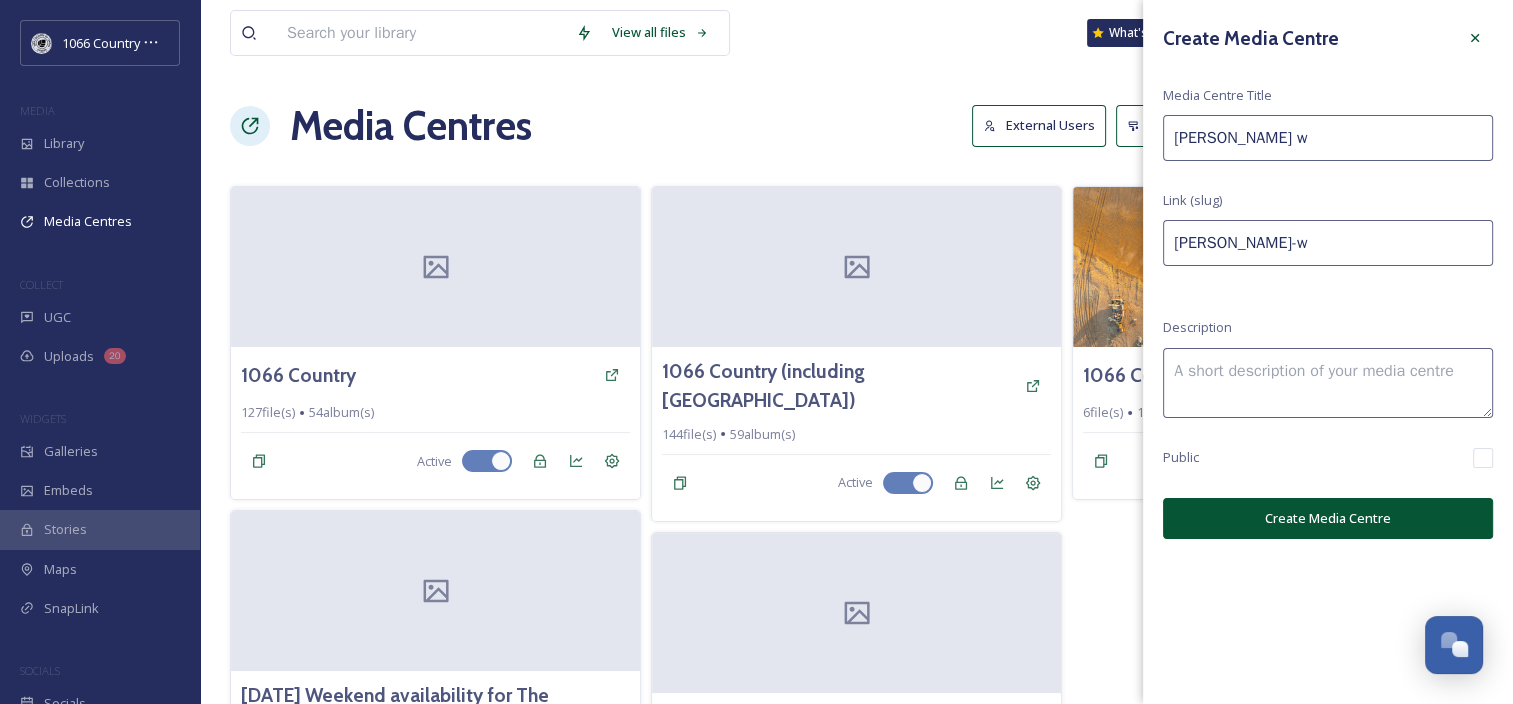 type on "[PERSON_NAME] wi" 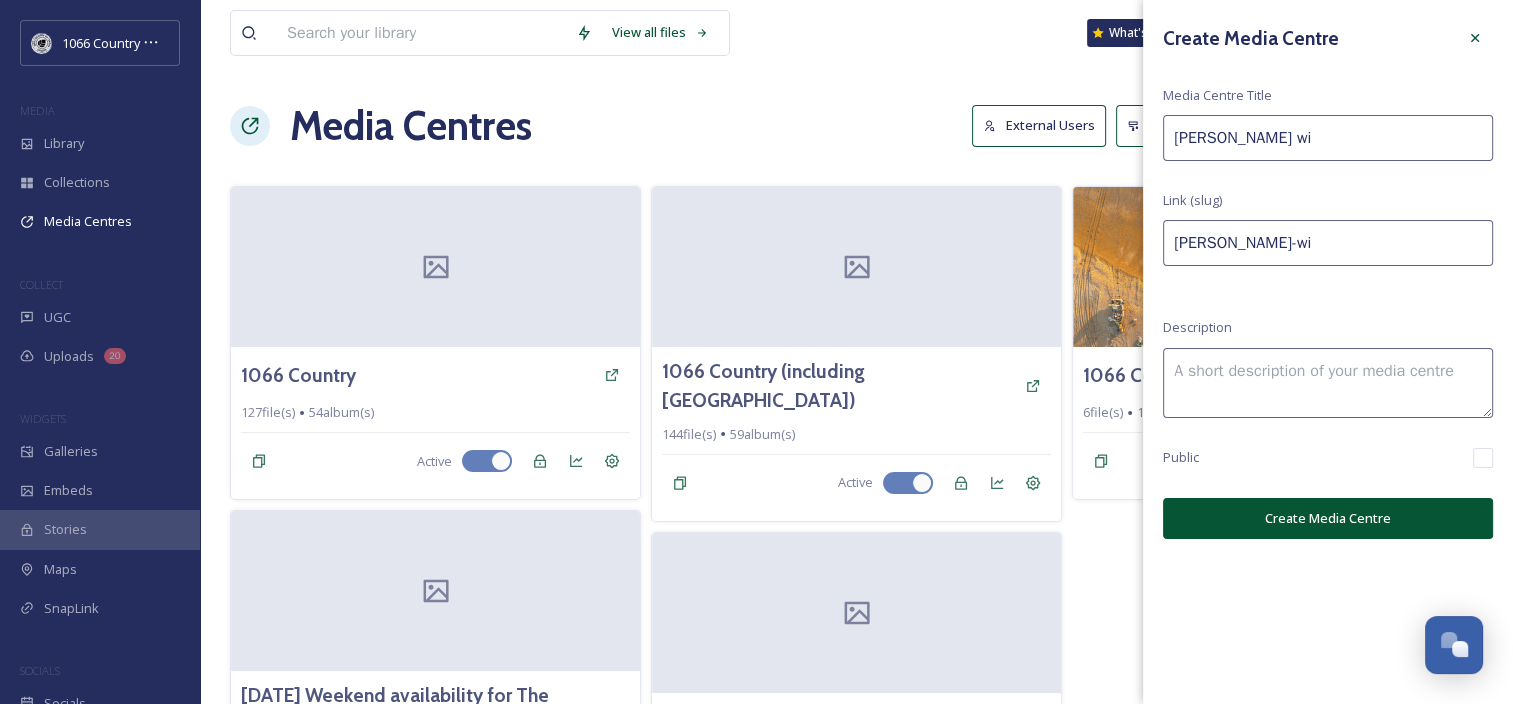 type on "[PERSON_NAME] win" 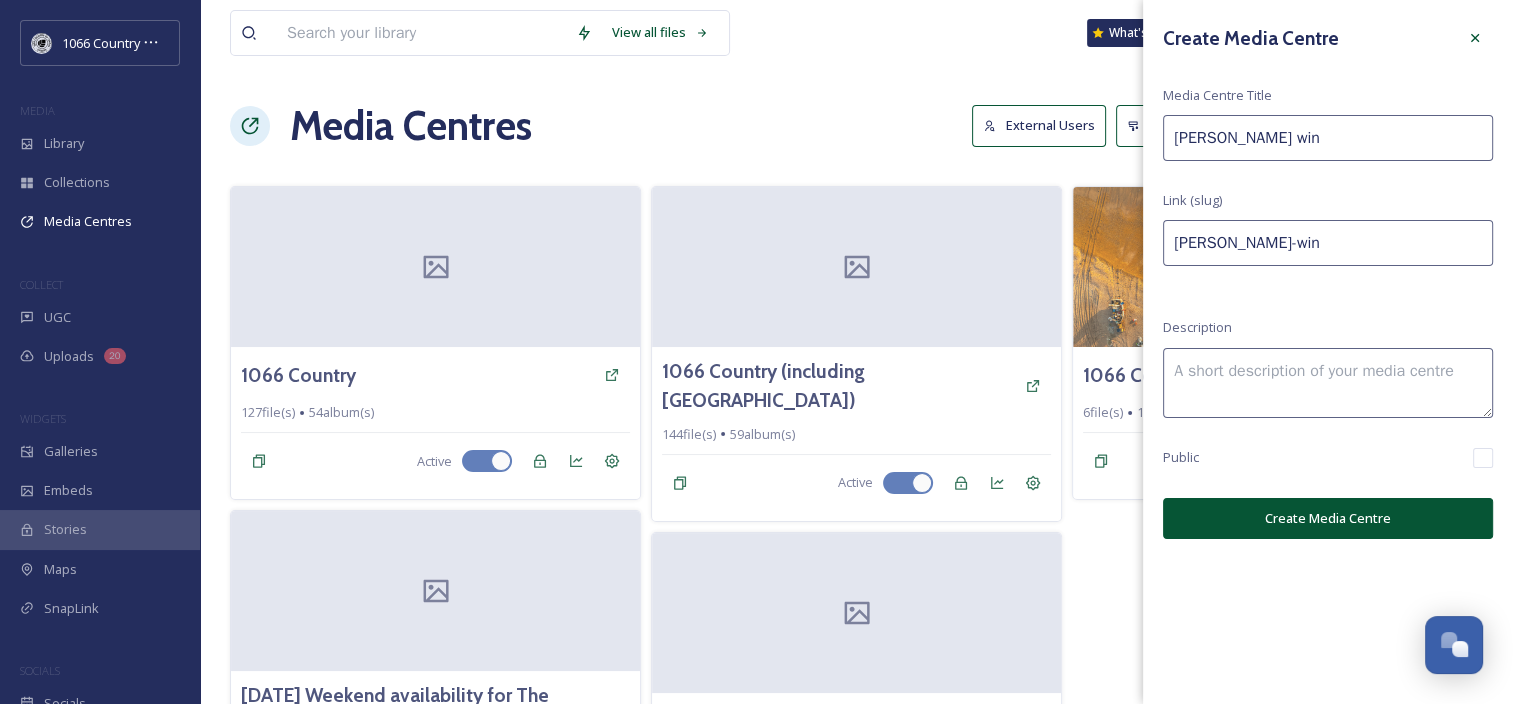 type on "[PERSON_NAME] wine" 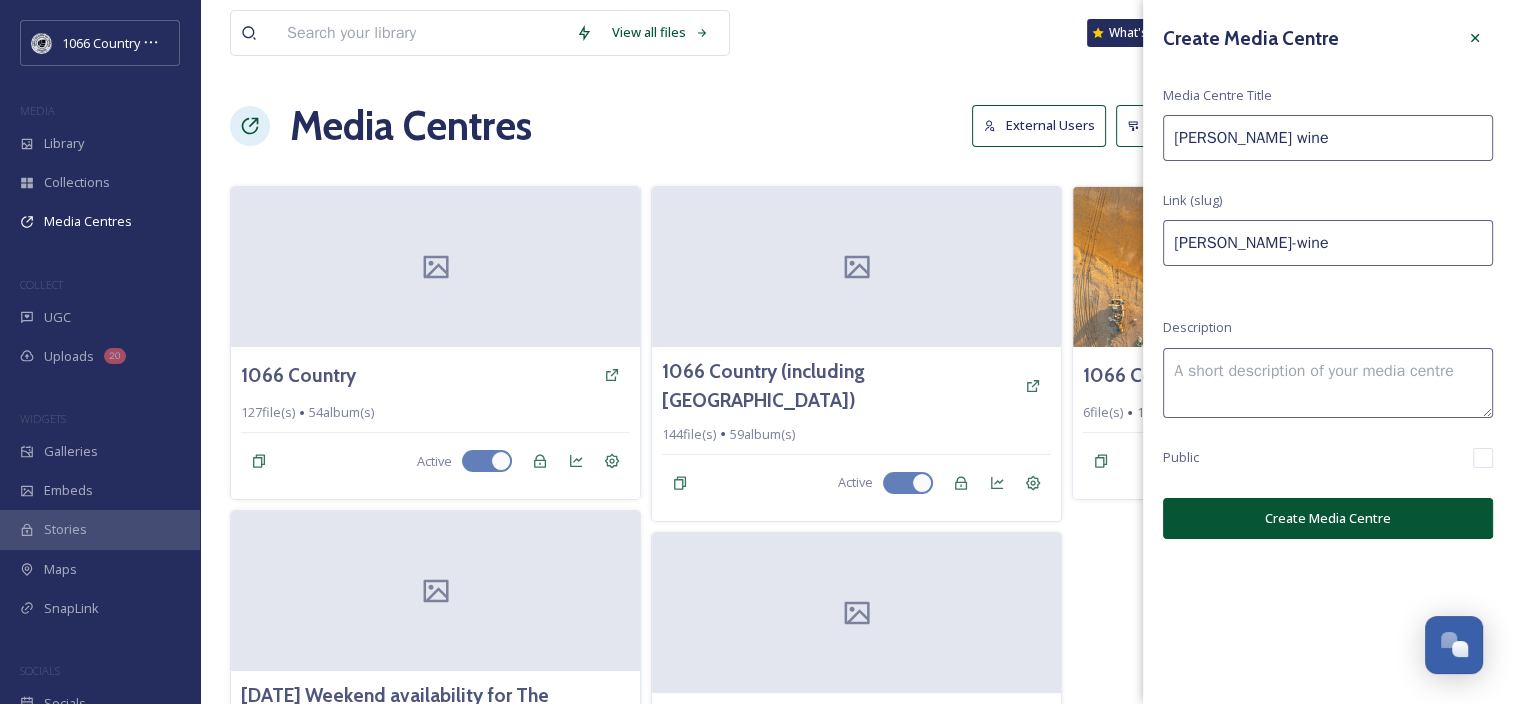 type on "[PERSON_NAME] win" 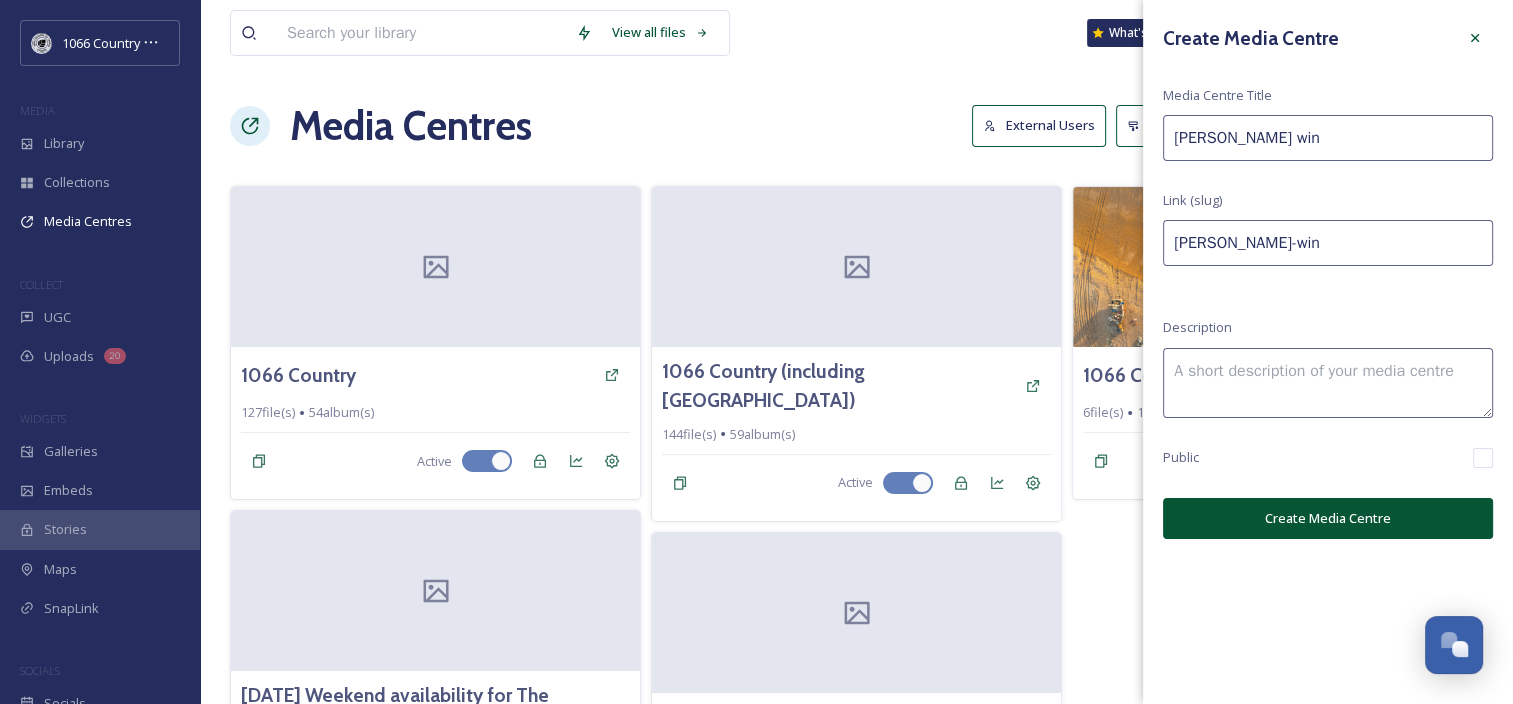 type on "[PERSON_NAME] wi" 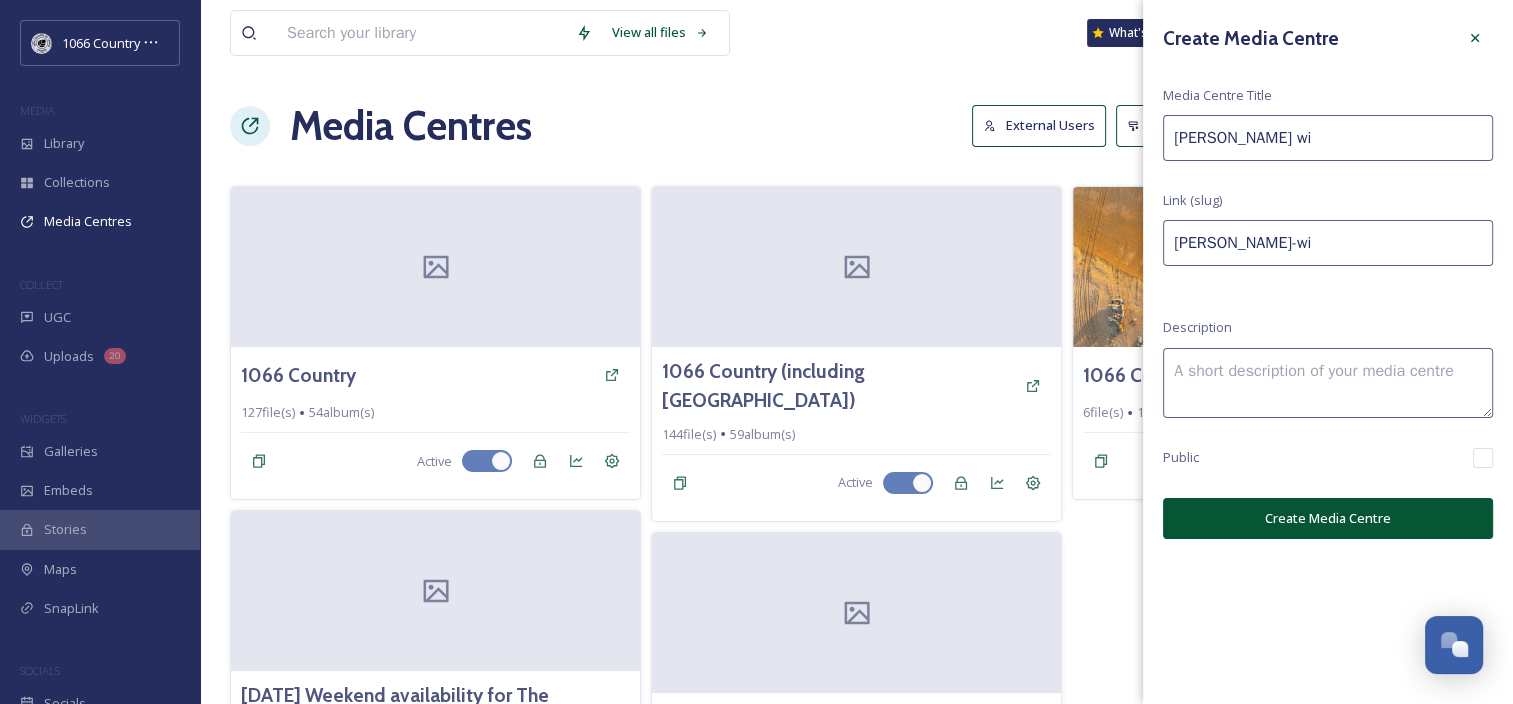 type on "[PERSON_NAME] w" 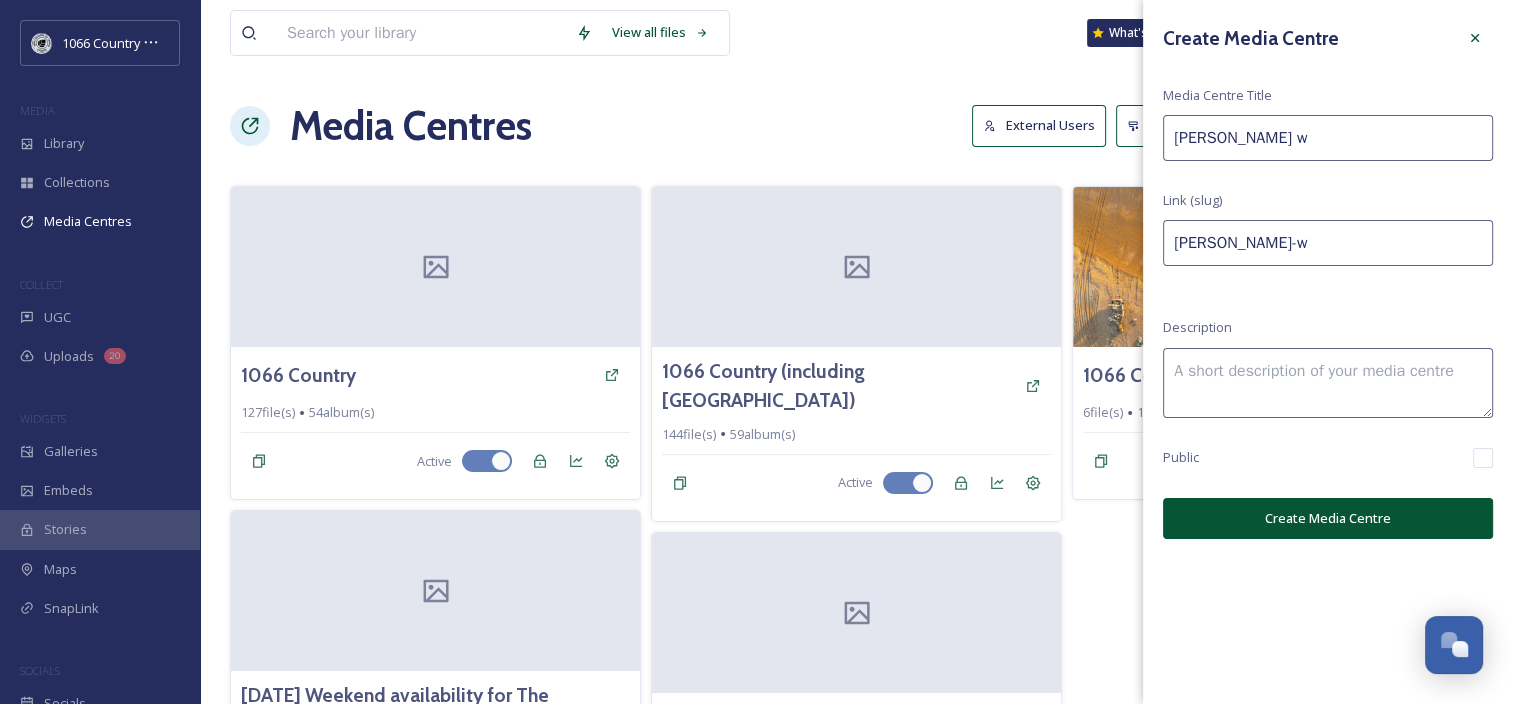 type on "[PERSON_NAME]" 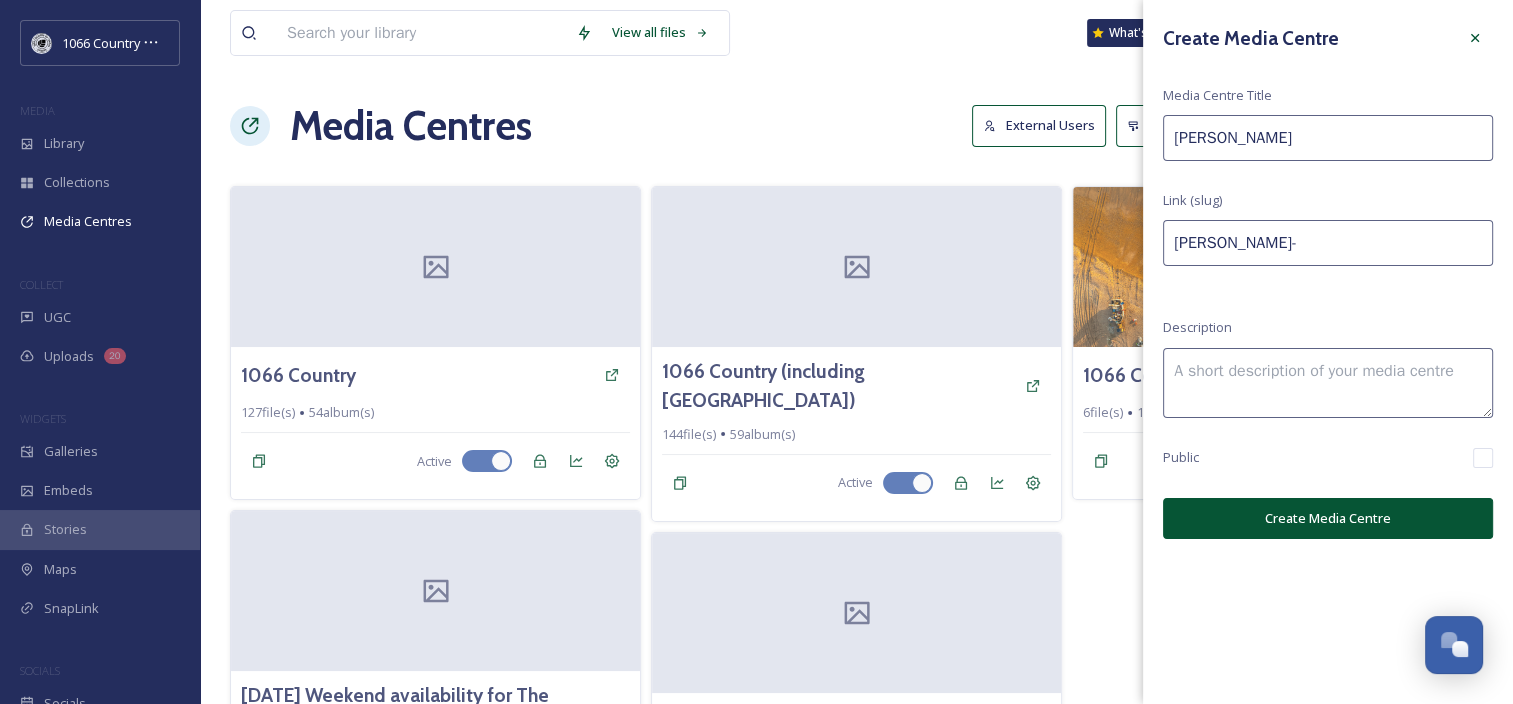 type on "[PERSON_NAME] W" 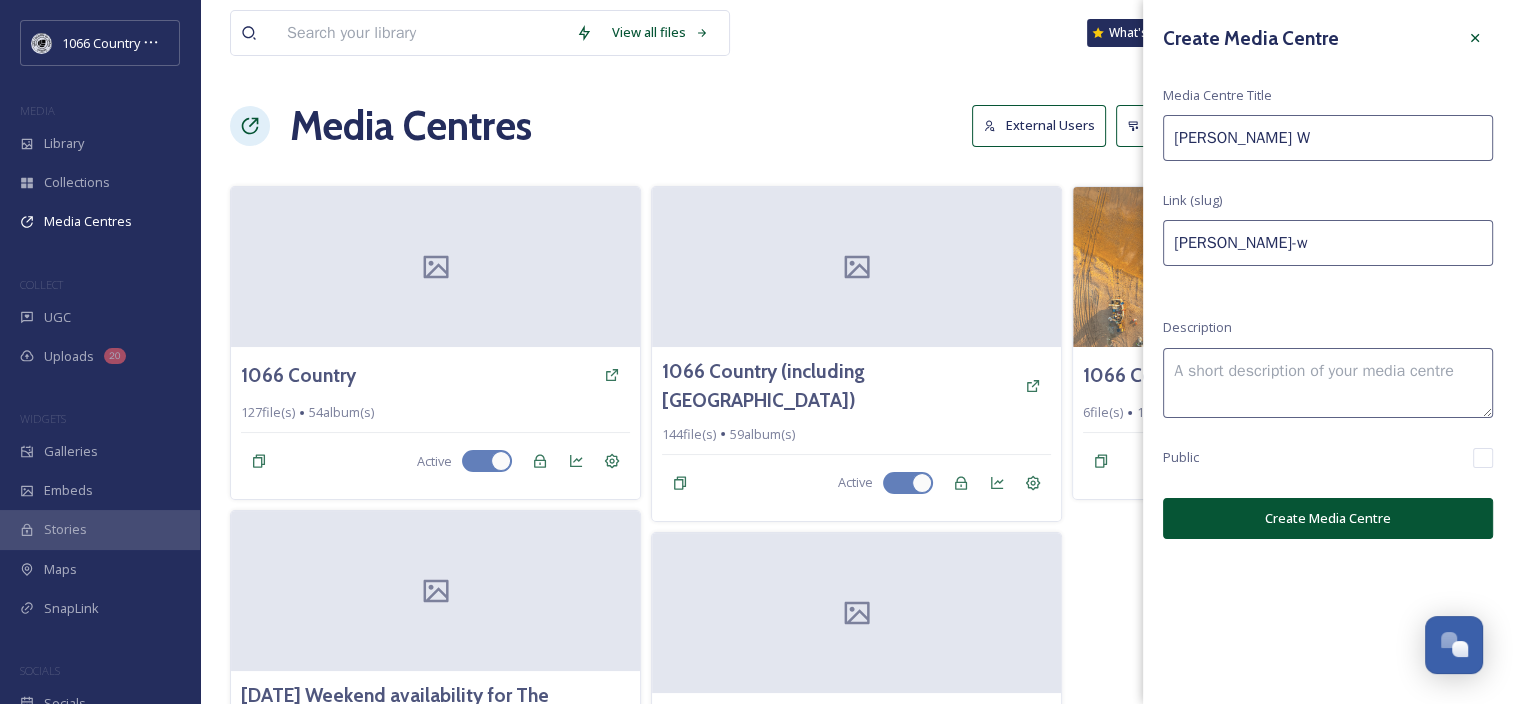 type on "[PERSON_NAME] Wi" 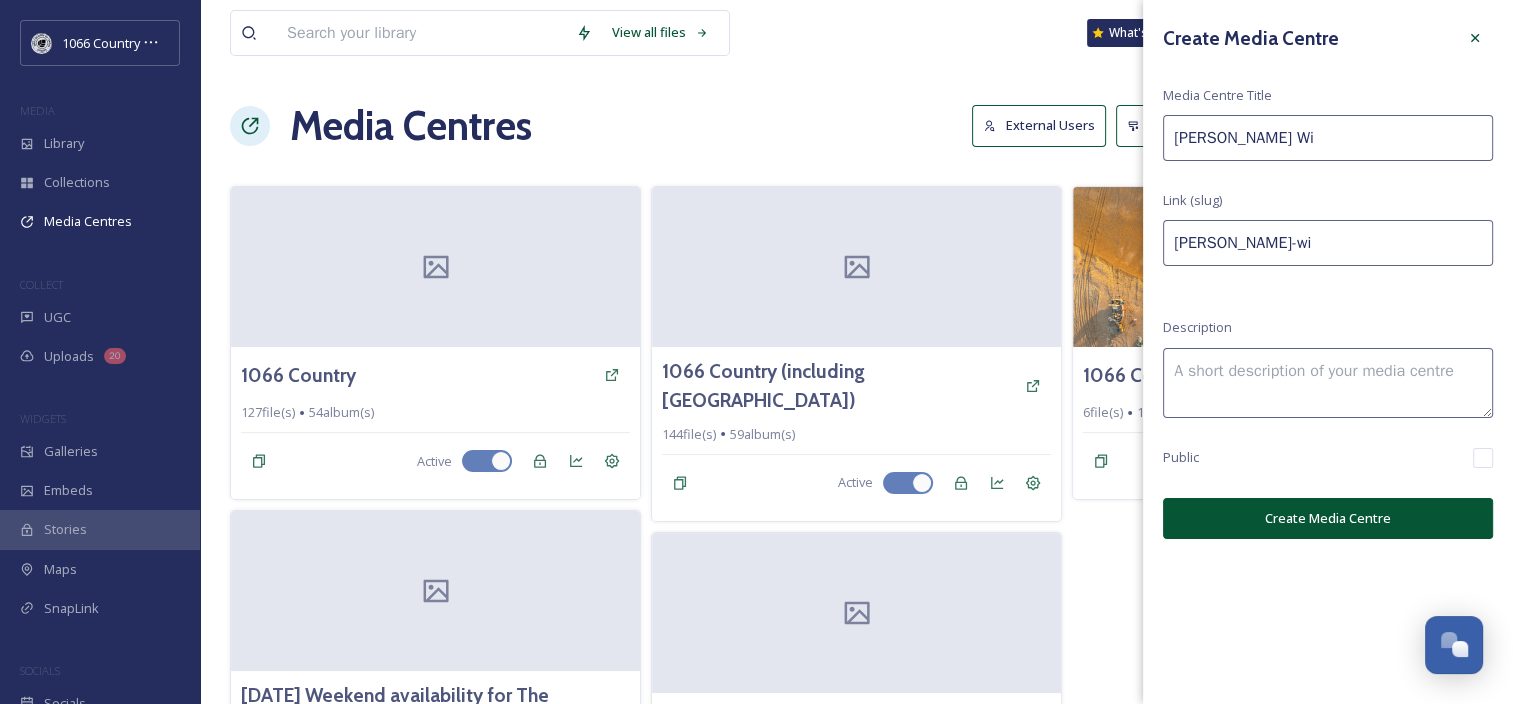 type on "[PERSON_NAME] Win" 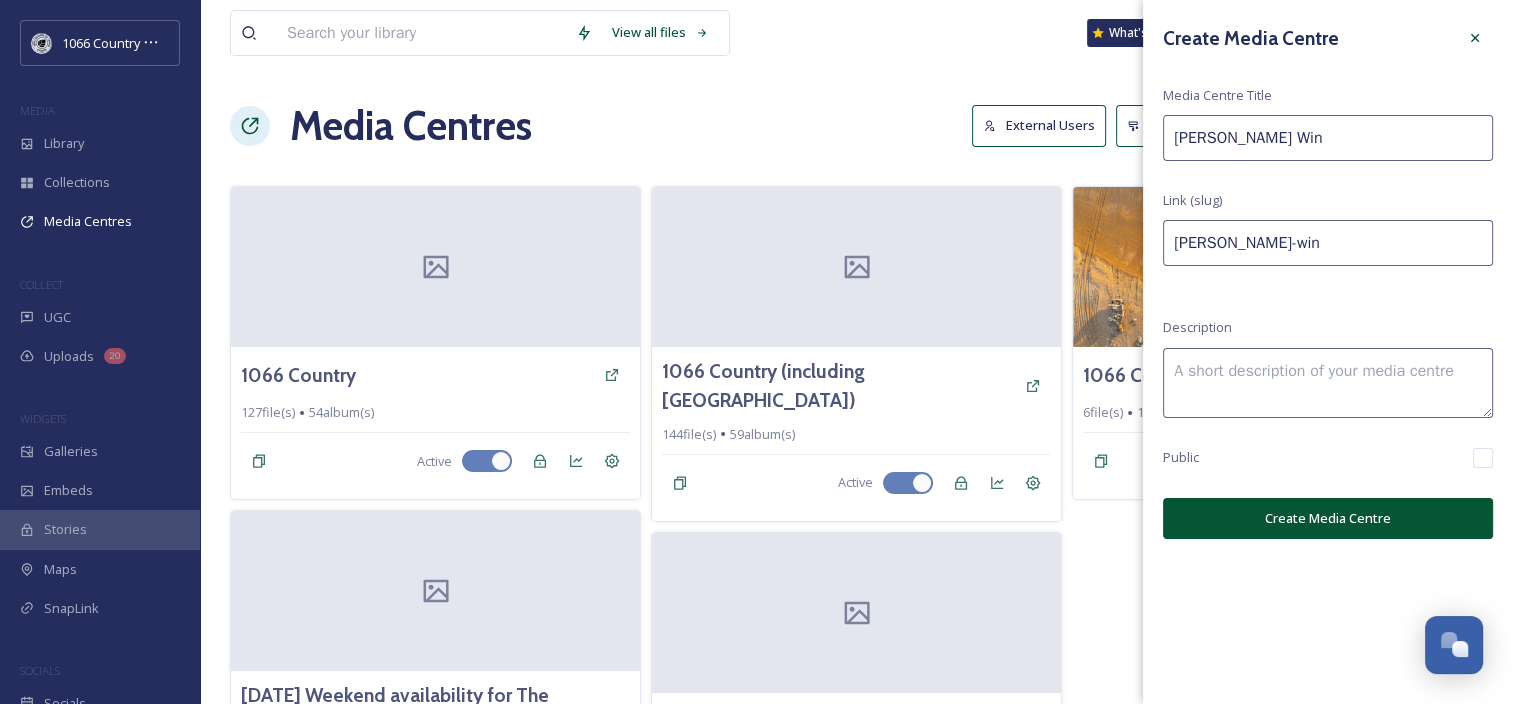 type on "[PERSON_NAME] Wine" 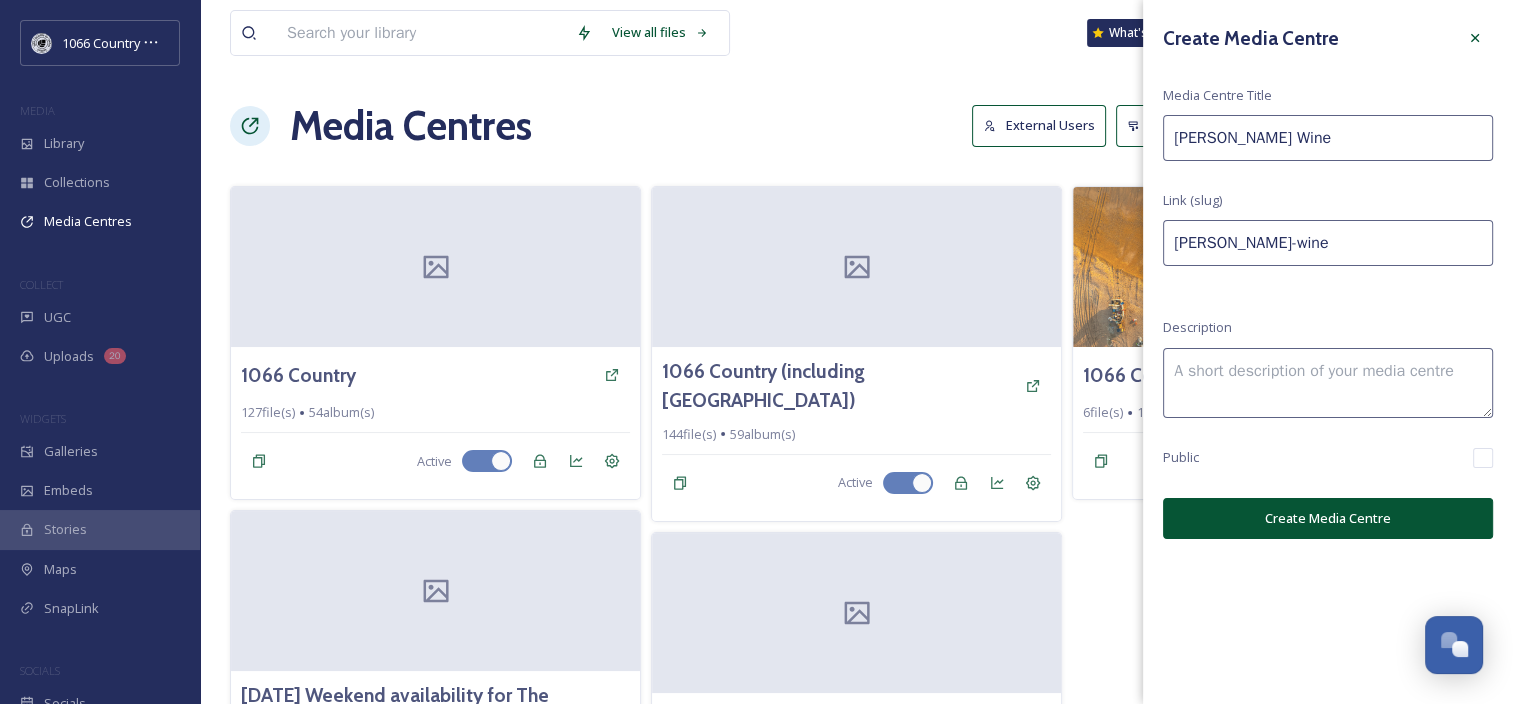 type on "[PERSON_NAME] Wine" 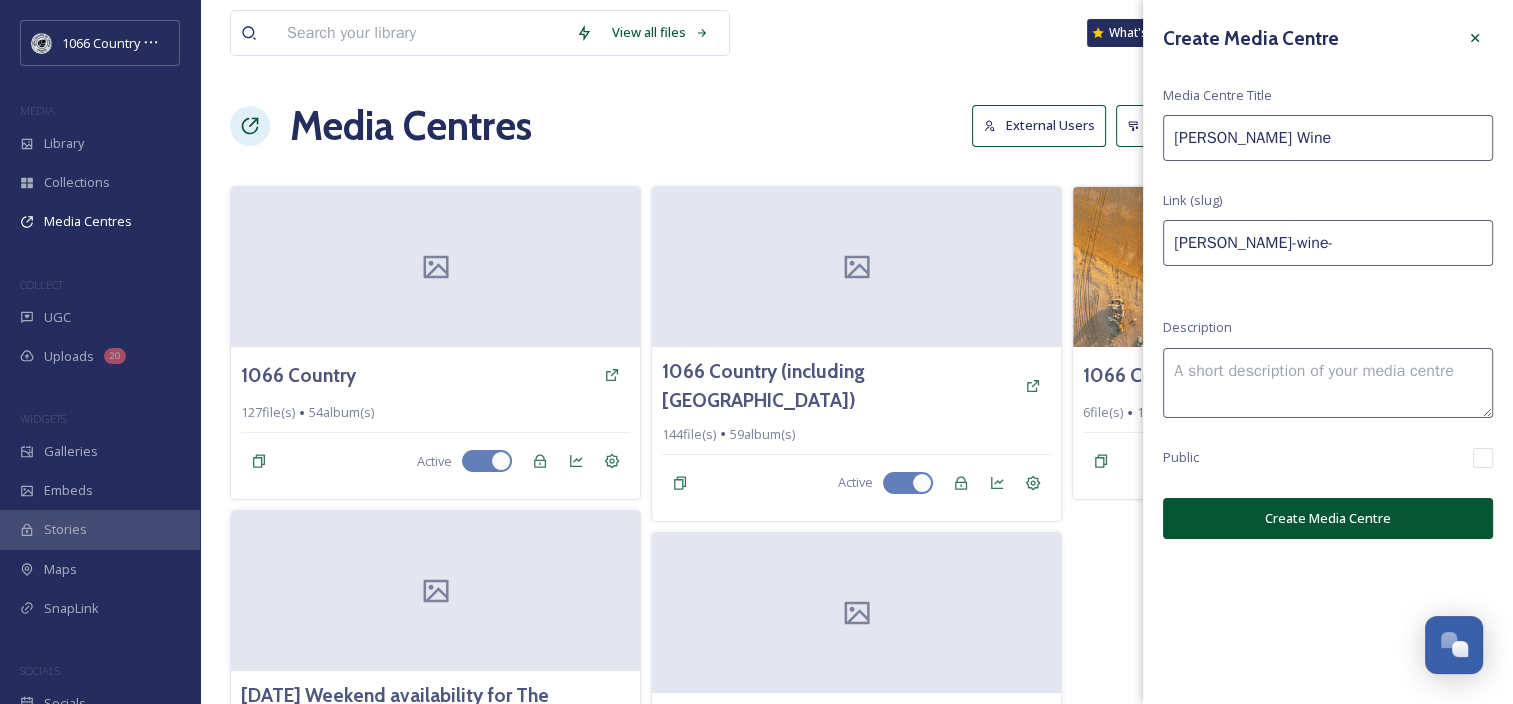 type on "[PERSON_NAME] Wine T" 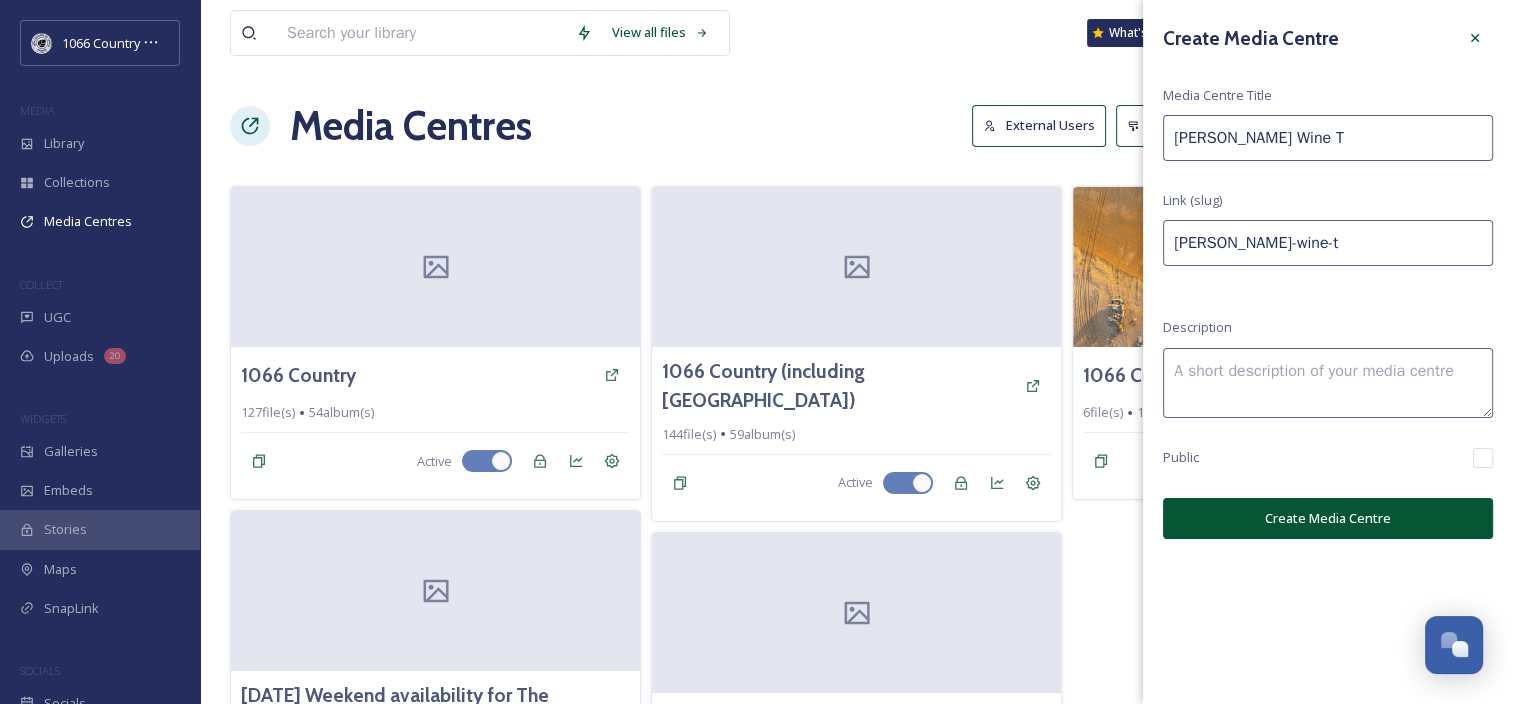 type on "[PERSON_NAME] Wine Tr" 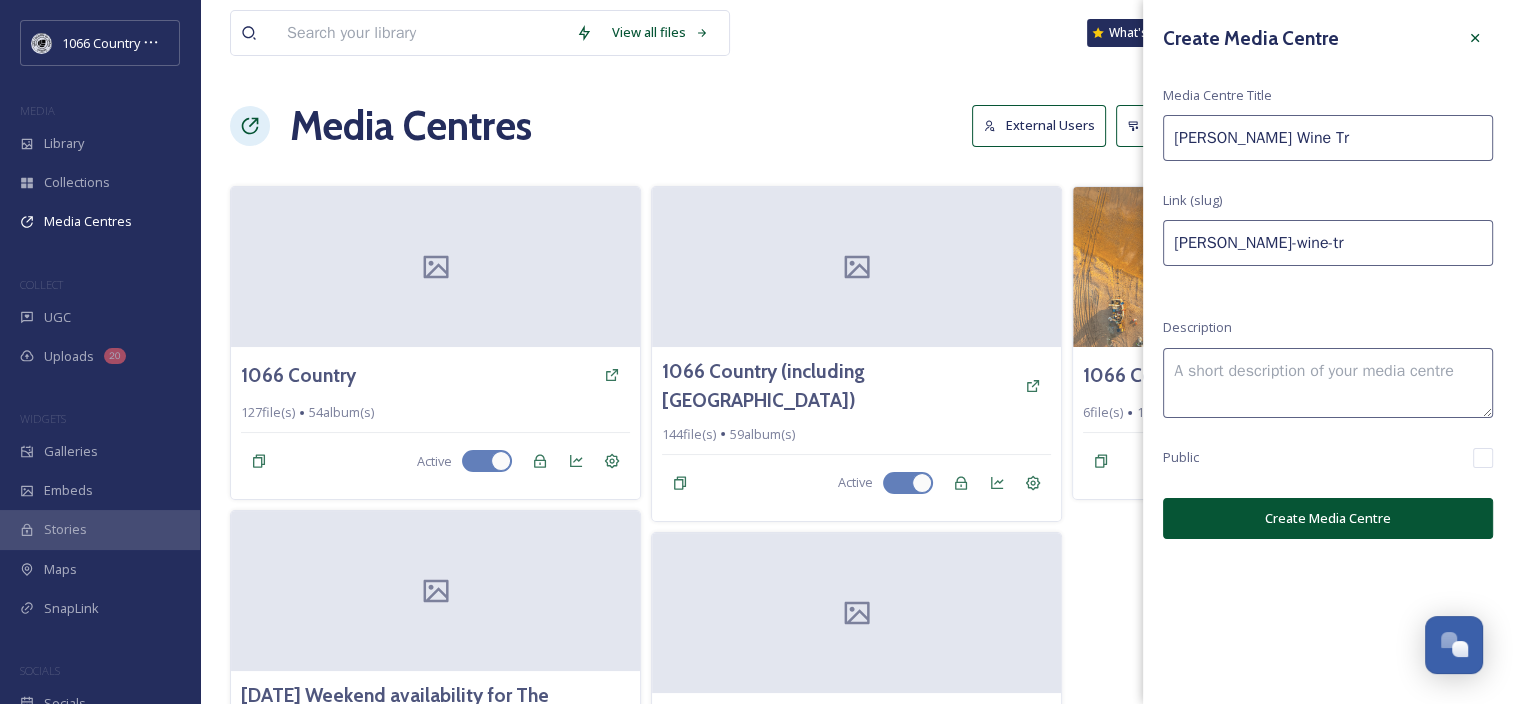 type on "[PERSON_NAME] Wine Tri" 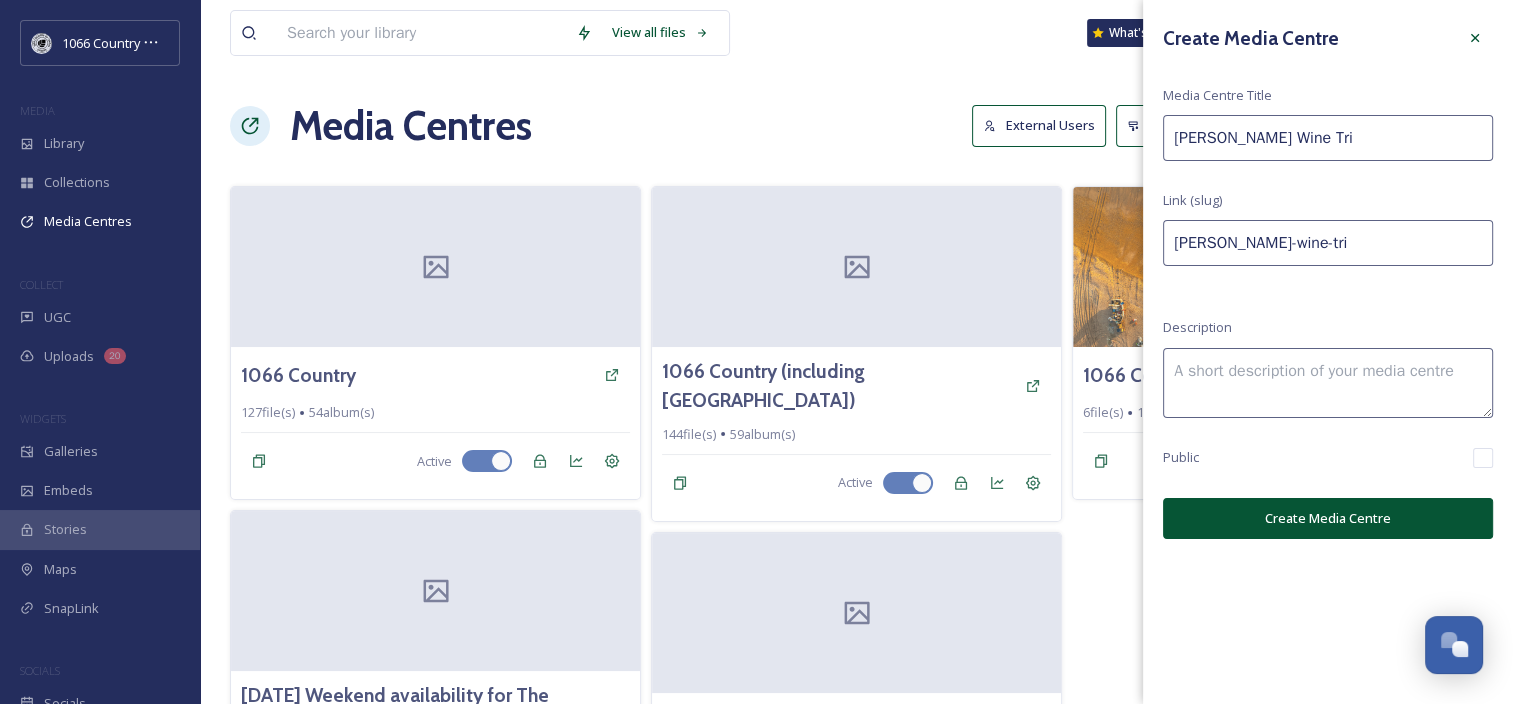 type on "[PERSON_NAME] Wine Tria" 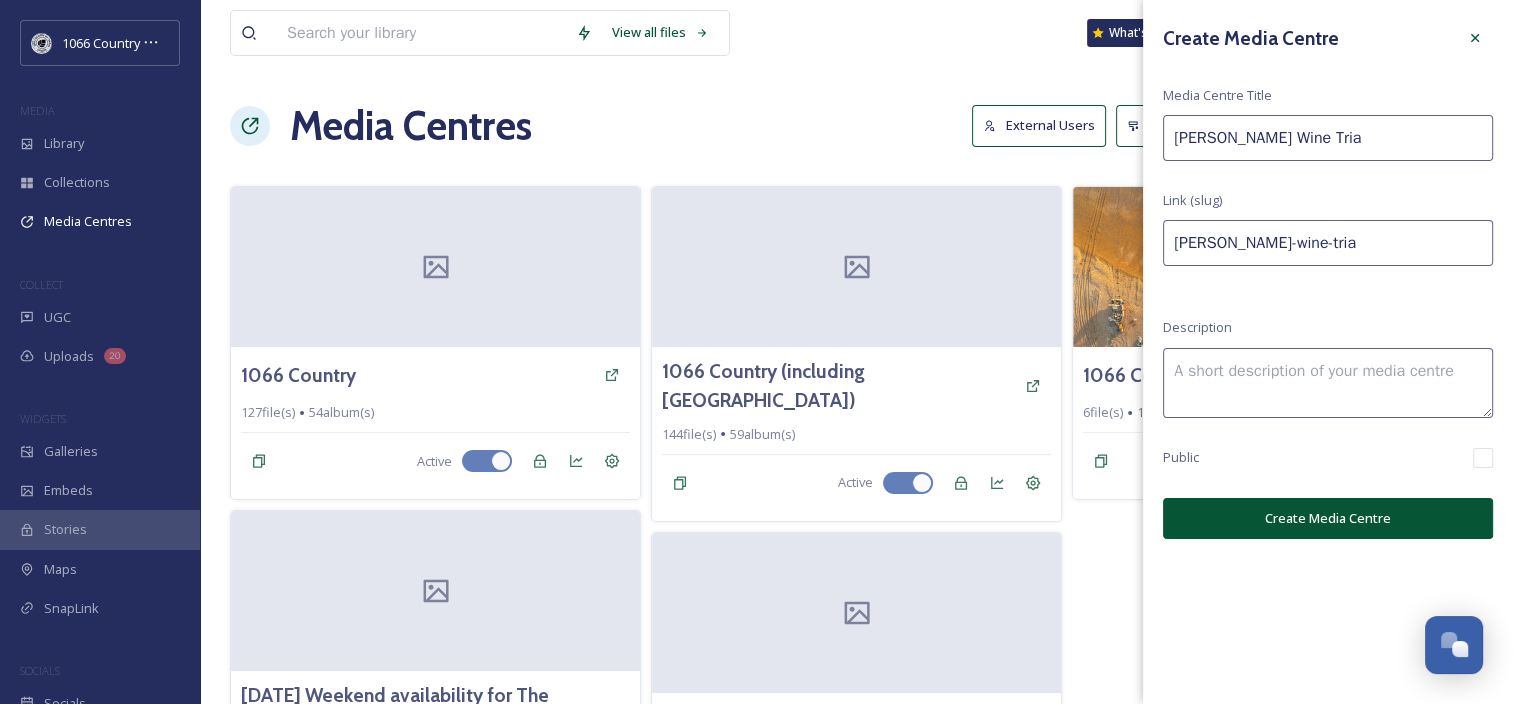 type on "[PERSON_NAME] Wine Trian" 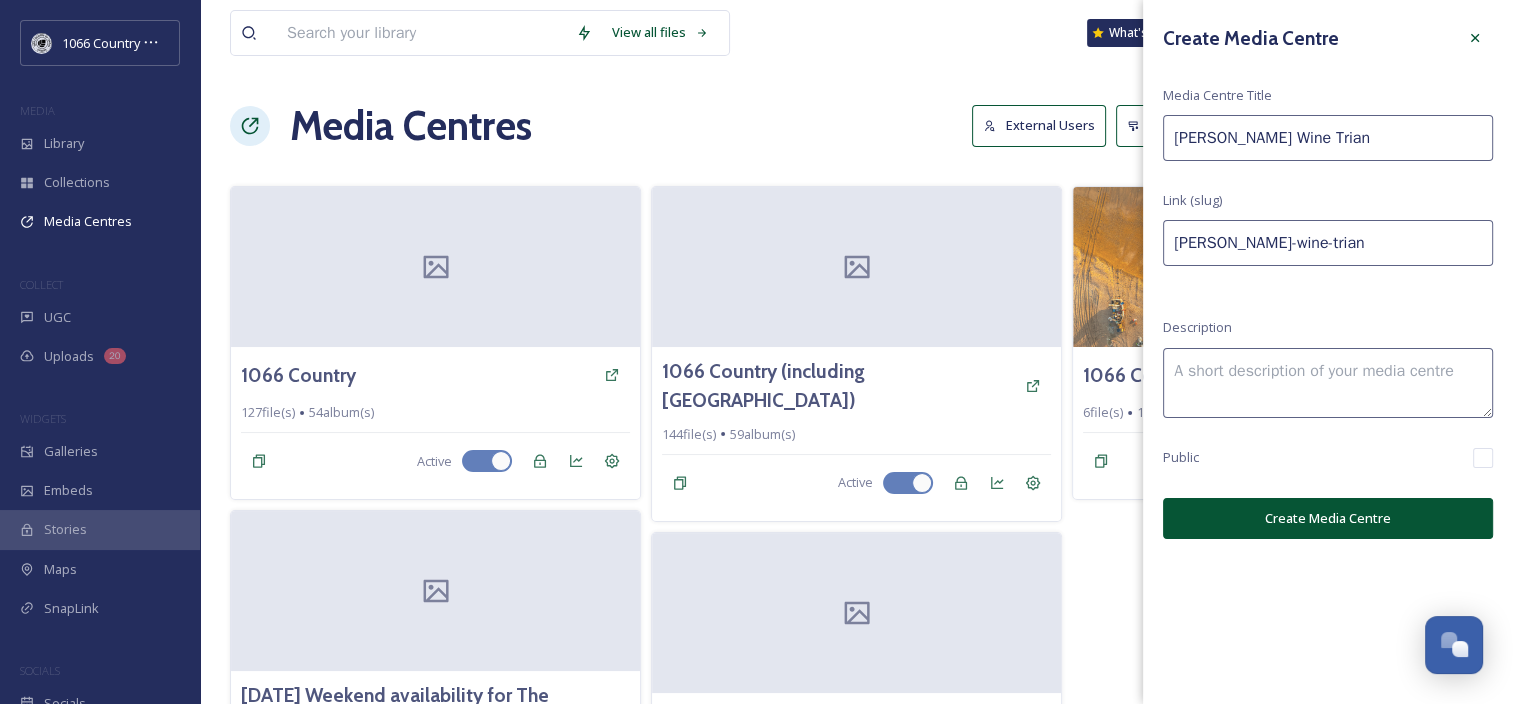 type on "[PERSON_NAME] Wine Triang" 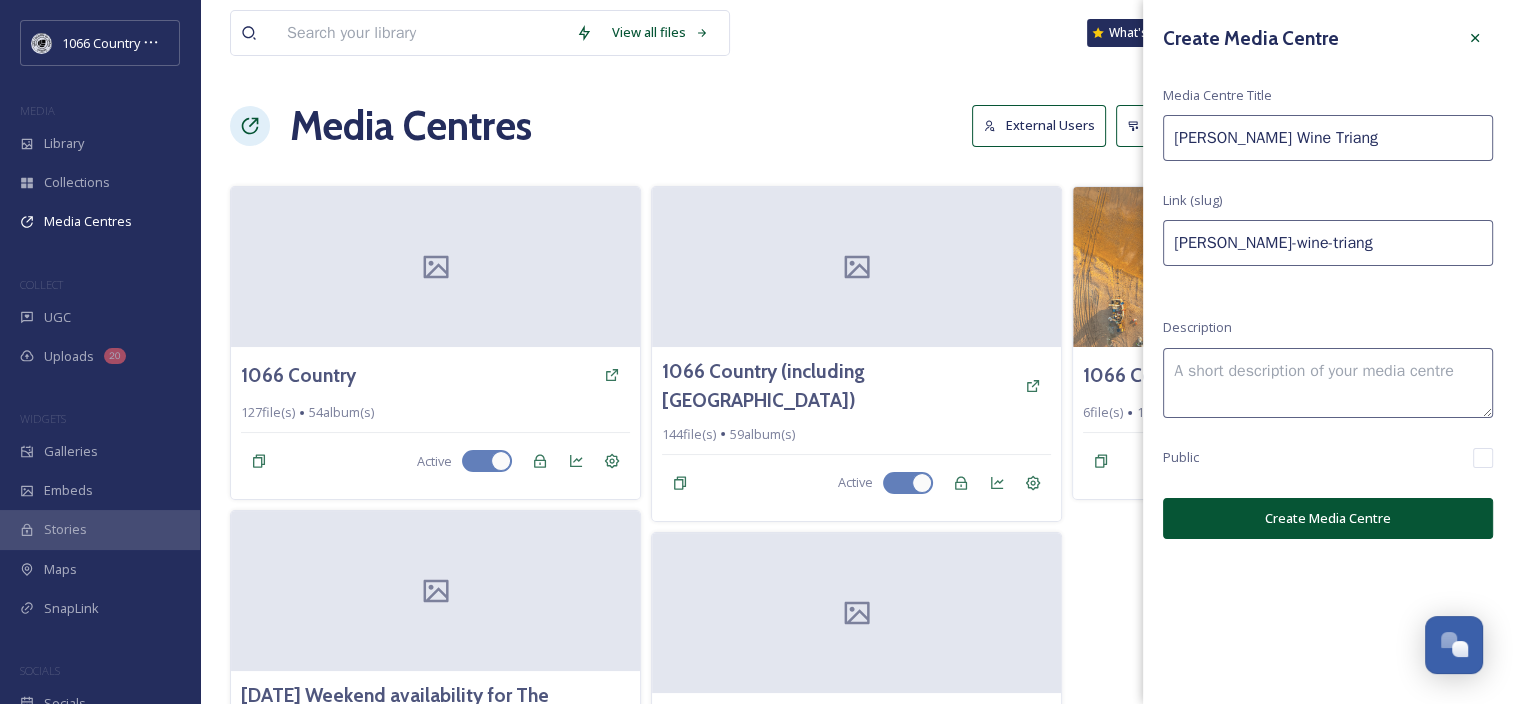 type on "[PERSON_NAME] Wine Triangl" 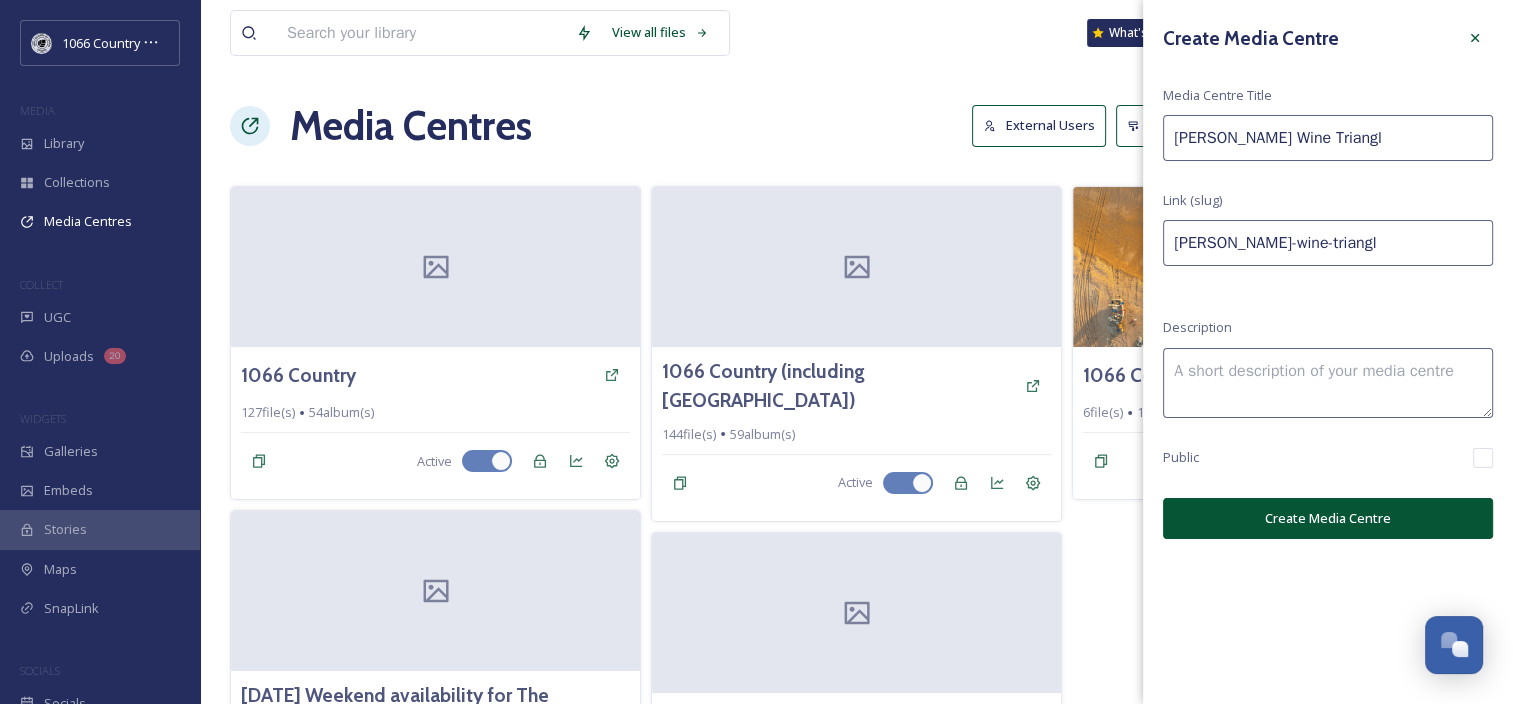 type on "[PERSON_NAME] Wine Triangle" 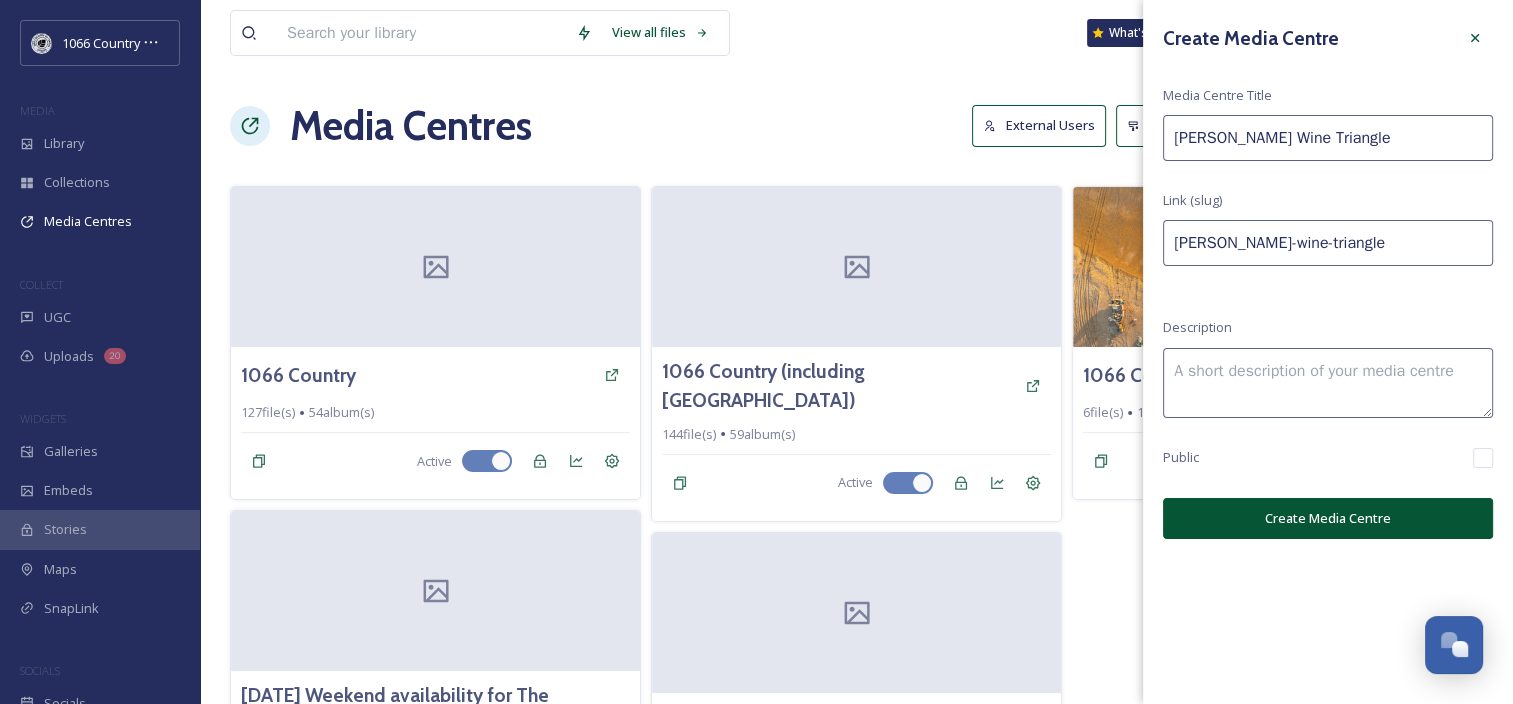 type on "[PERSON_NAME] Wine Triangle" 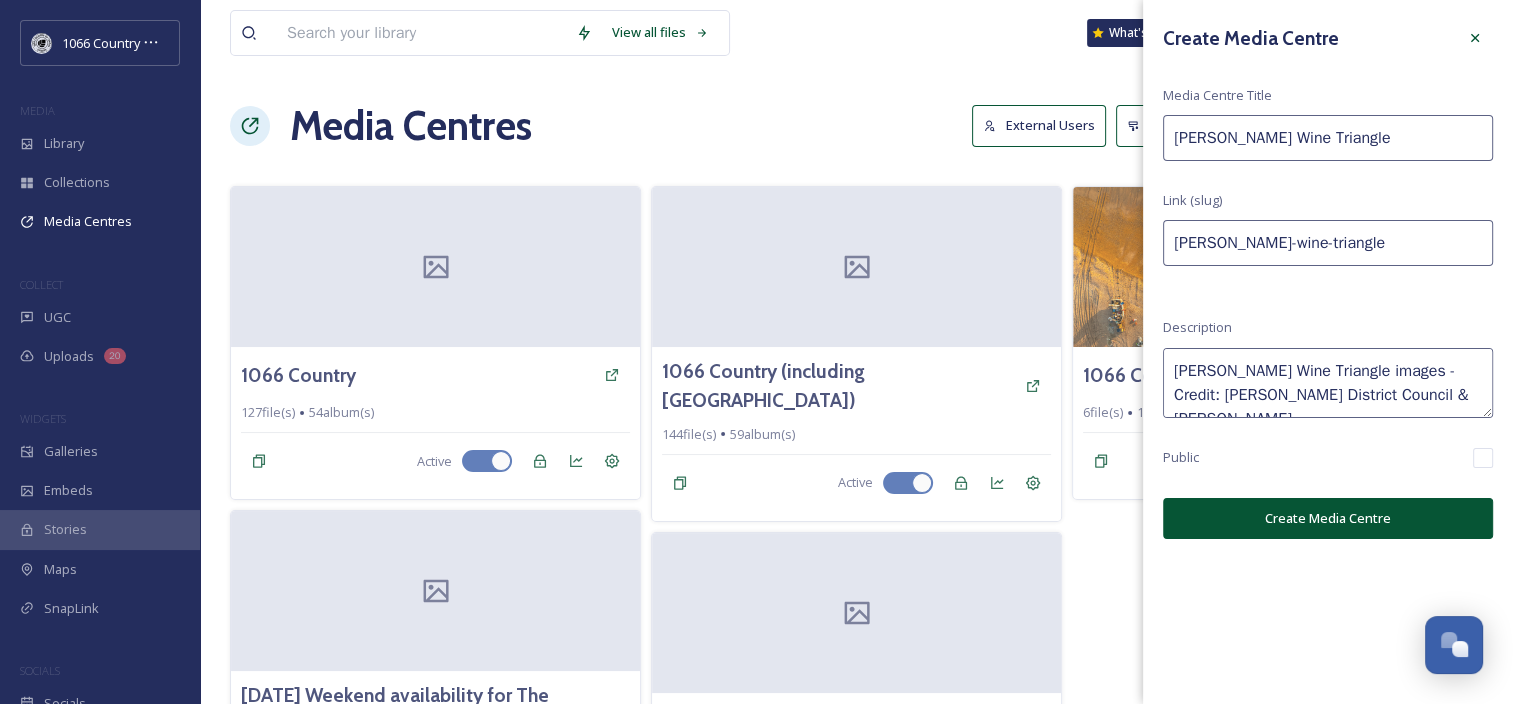 click on "[PERSON_NAME] Wine Triangle images - Credit: [PERSON_NAME] District Council & [PERSON_NAME]" at bounding box center (1328, 383) 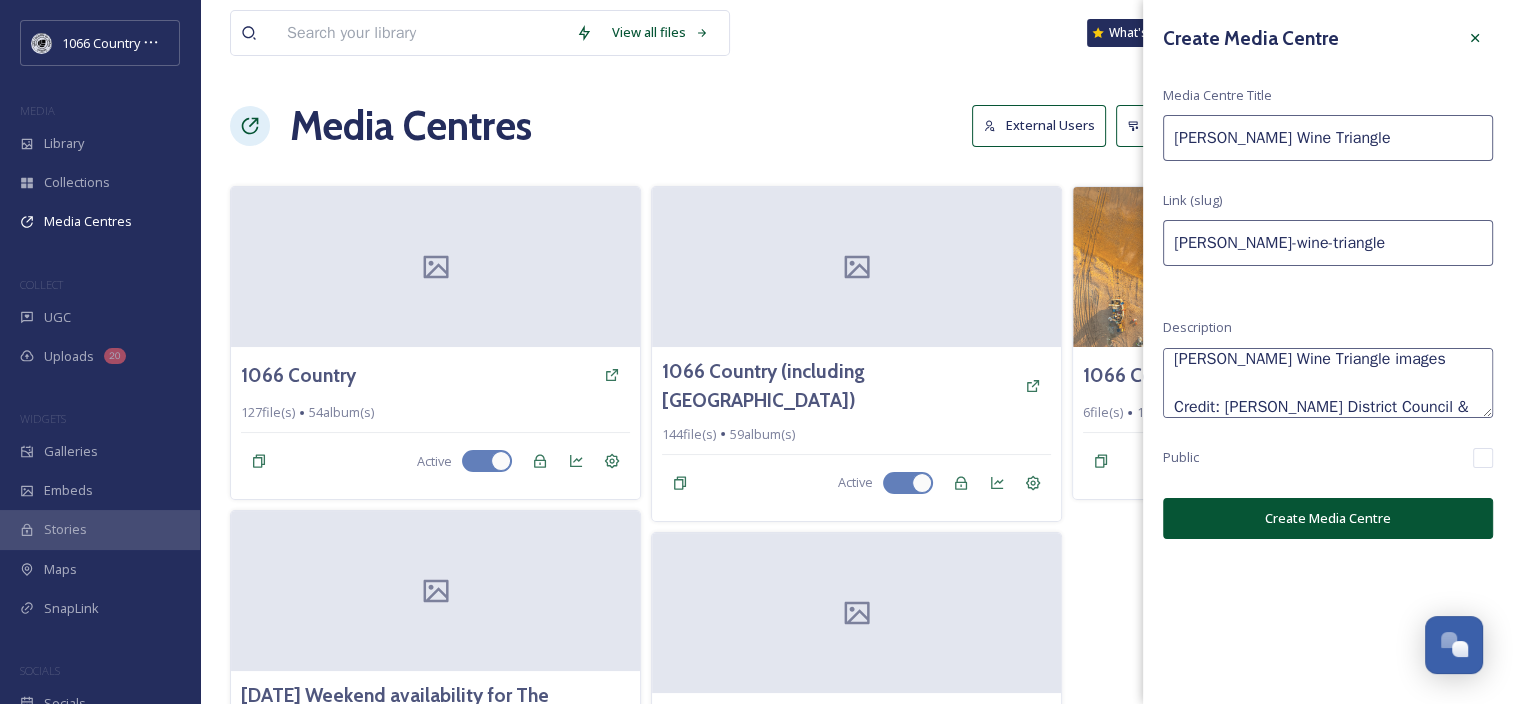 scroll, scrollTop: 48, scrollLeft: 0, axis: vertical 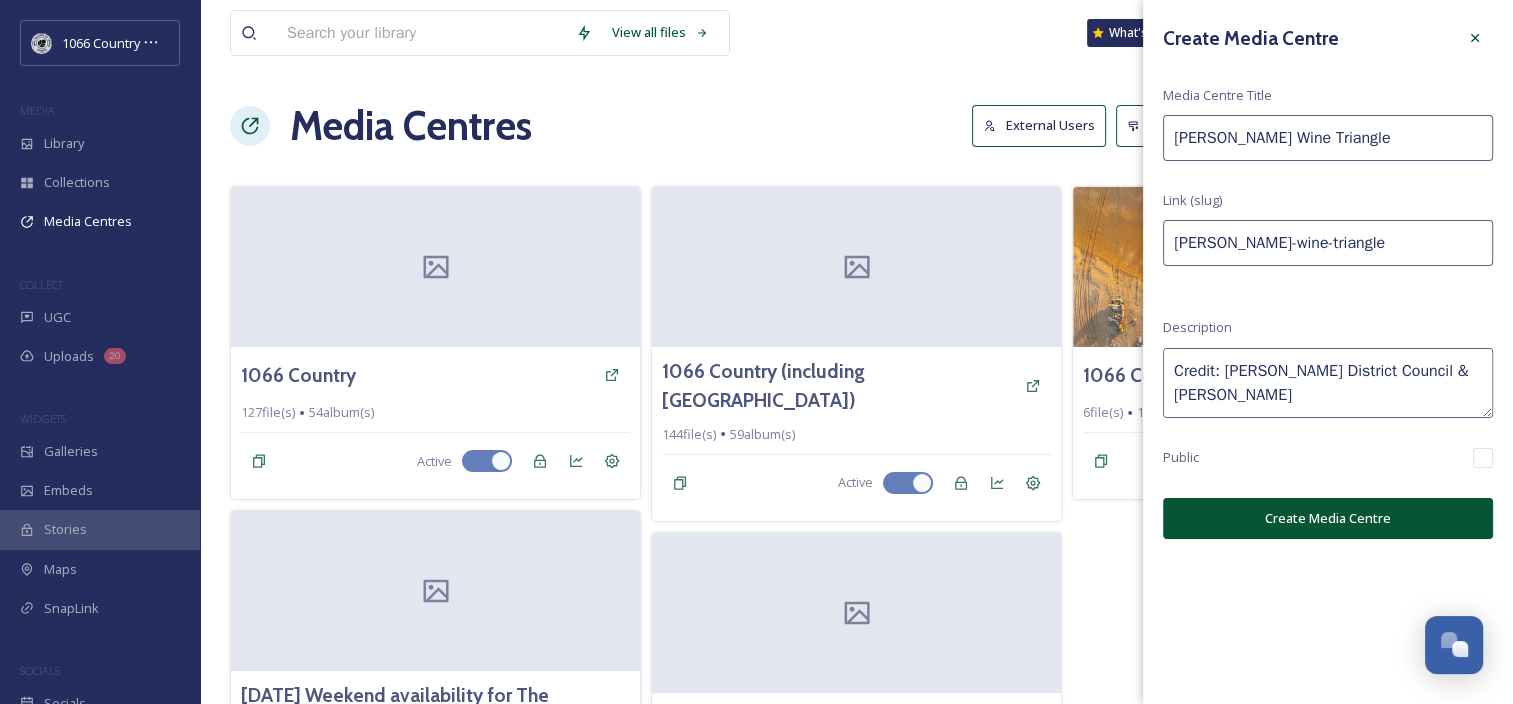 click on "[PERSON_NAME] Wine Triangle images
Credit: [PERSON_NAME] District Council & [PERSON_NAME]" at bounding box center (1328, 383) 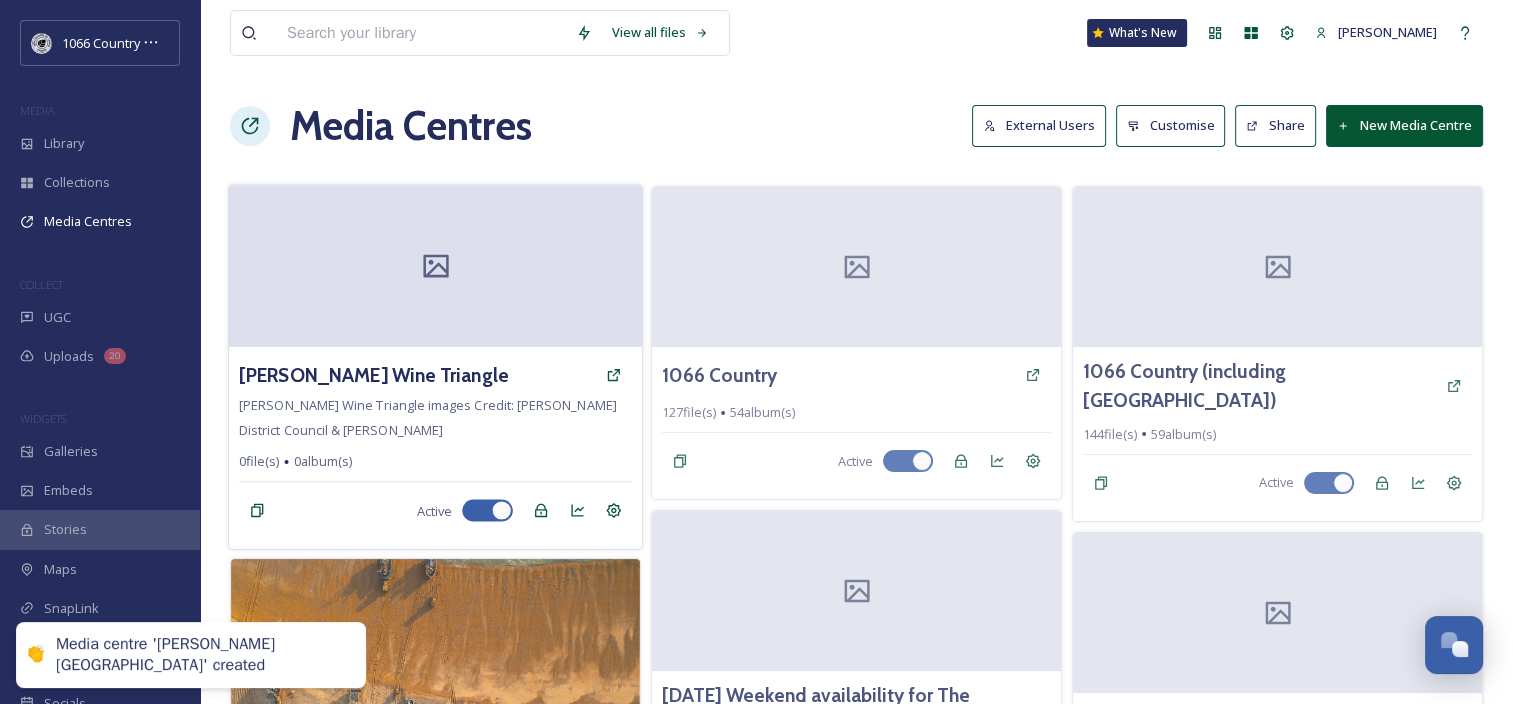 click at bounding box center (435, 266) 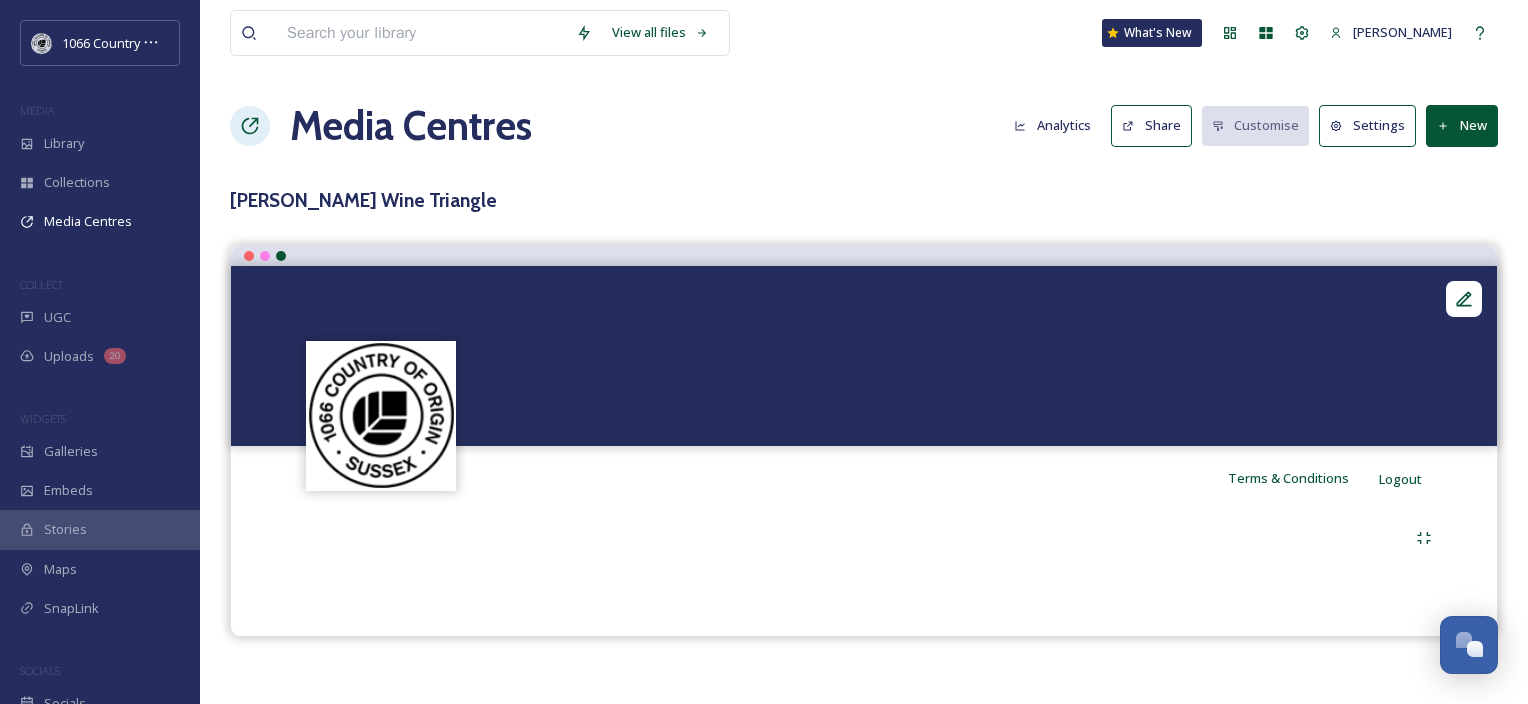 click on "New" at bounding box center [1462, 125] 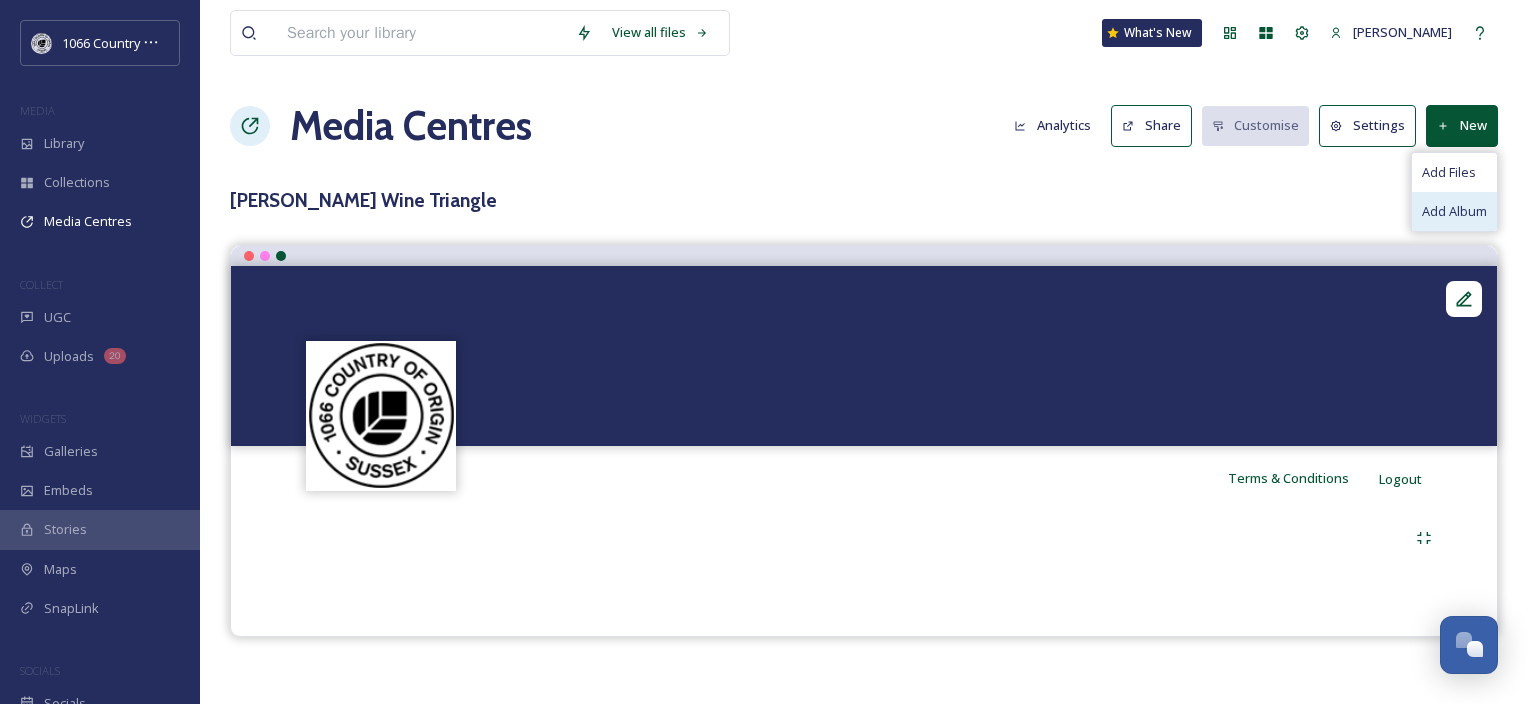 click on "Add Album" at bounding box center [1454, 211] 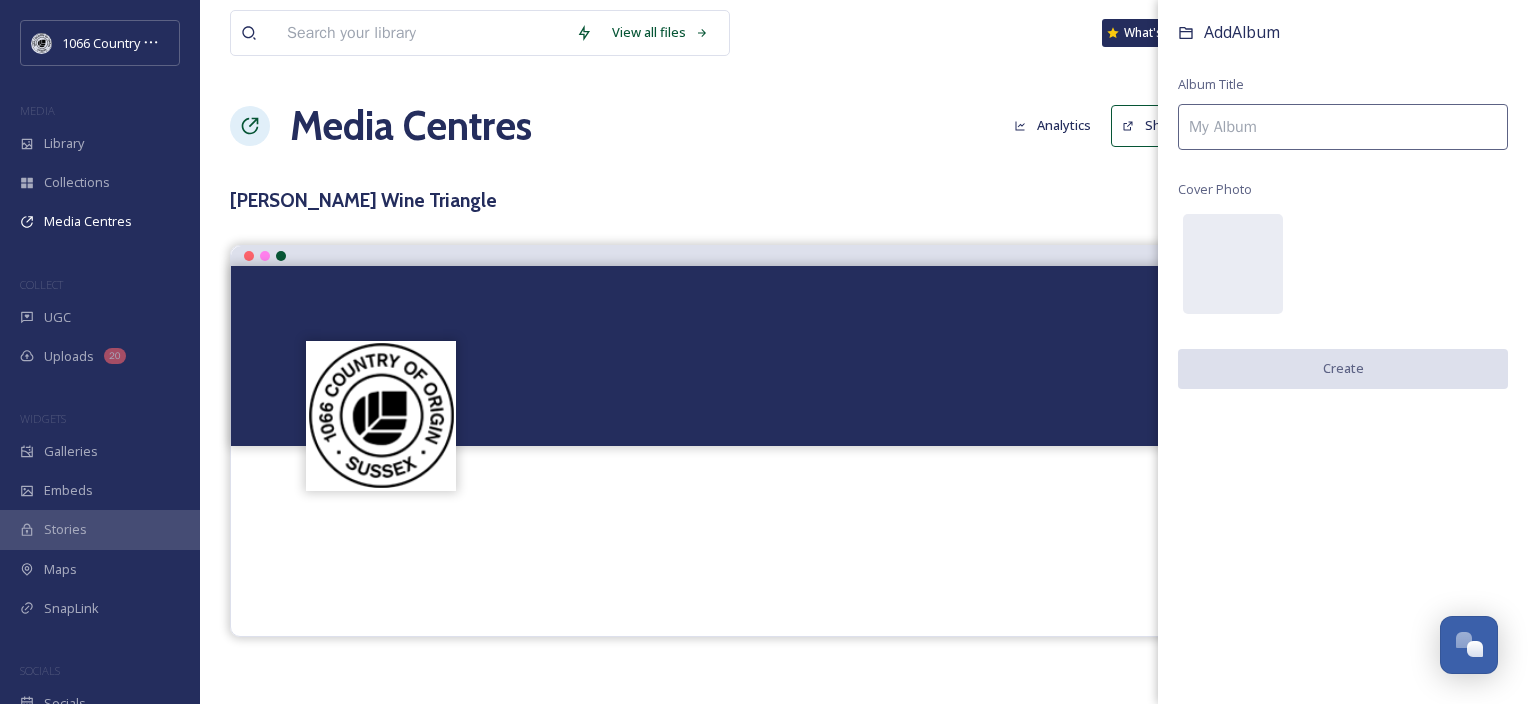 click on "Add  Album Album Title Cover Photo Create" at bounding box center [1343, 224] 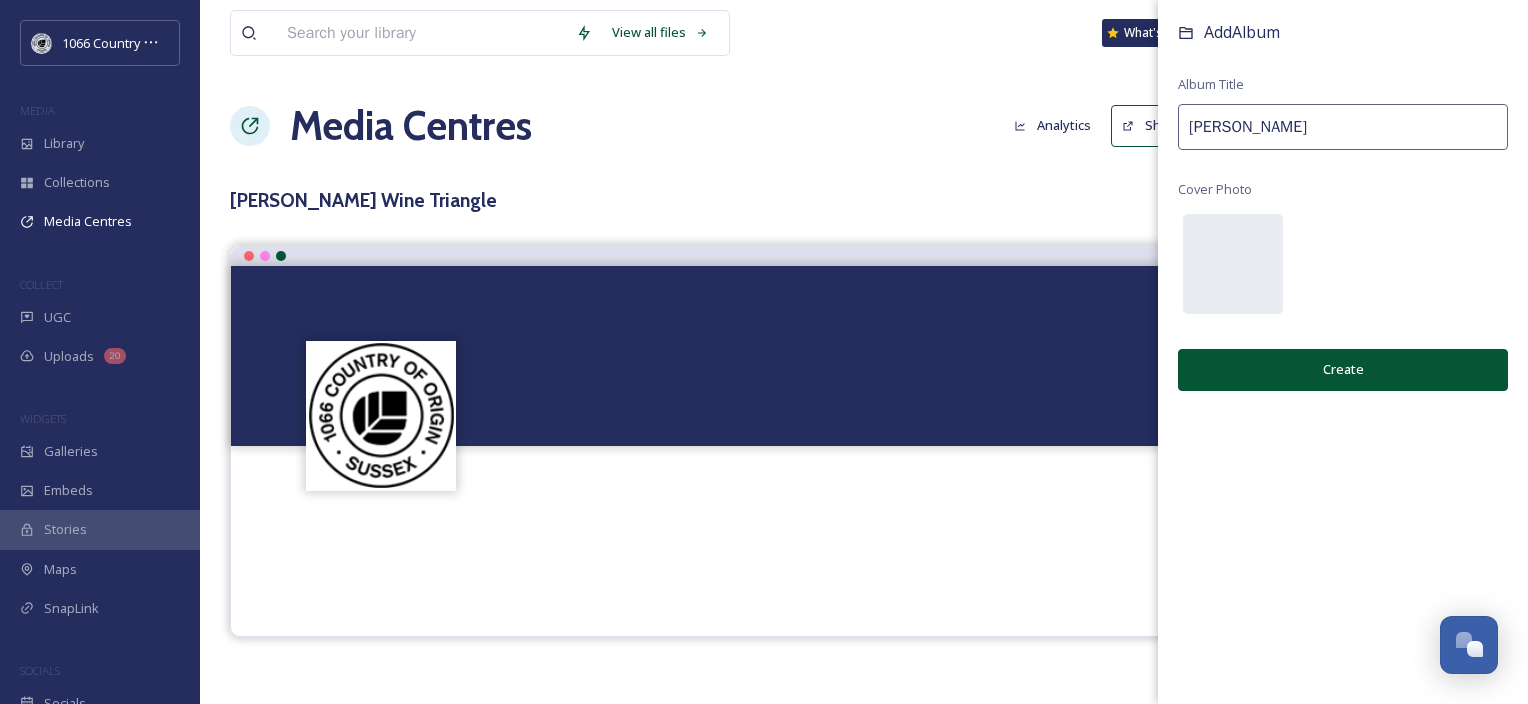 type on "[PERSON_NAME]" 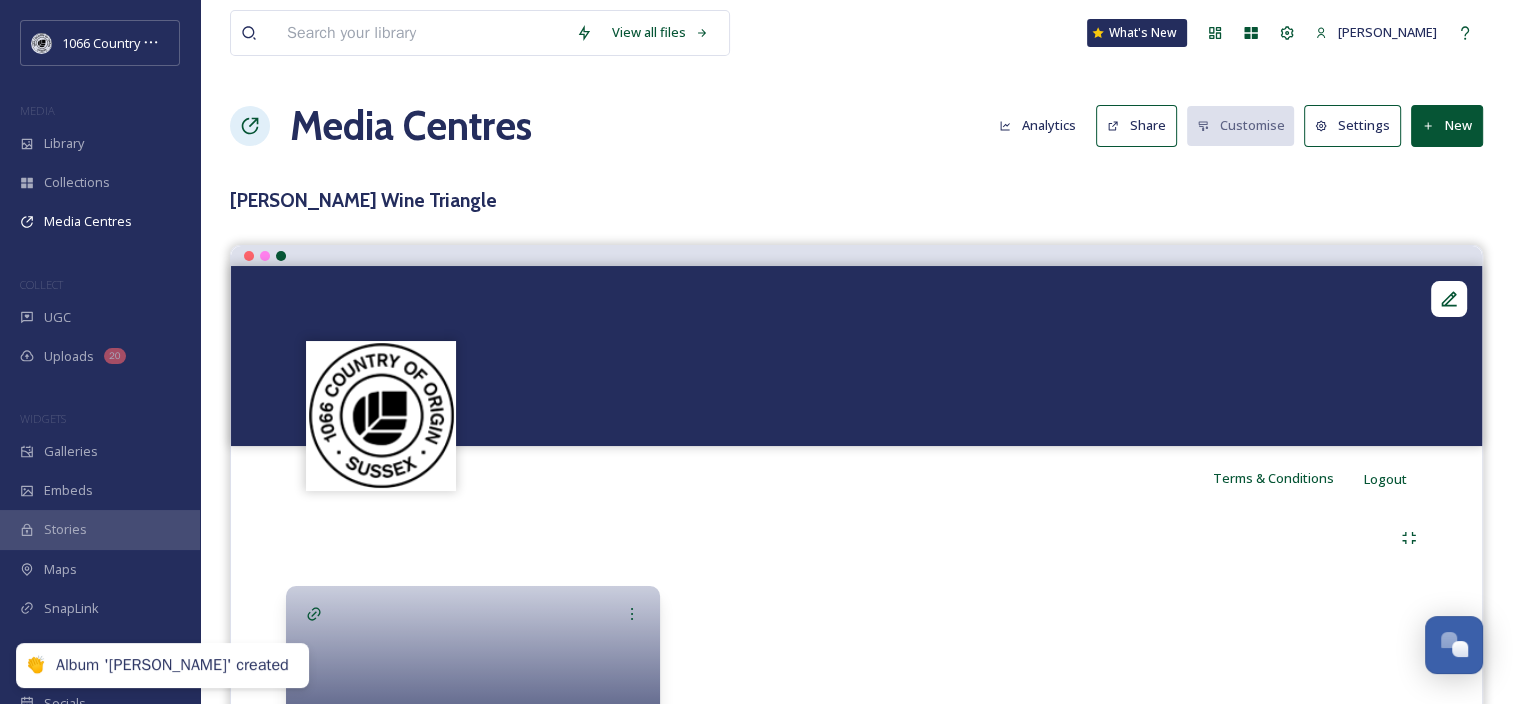 click on "New" at bounding box center [1447, 125] 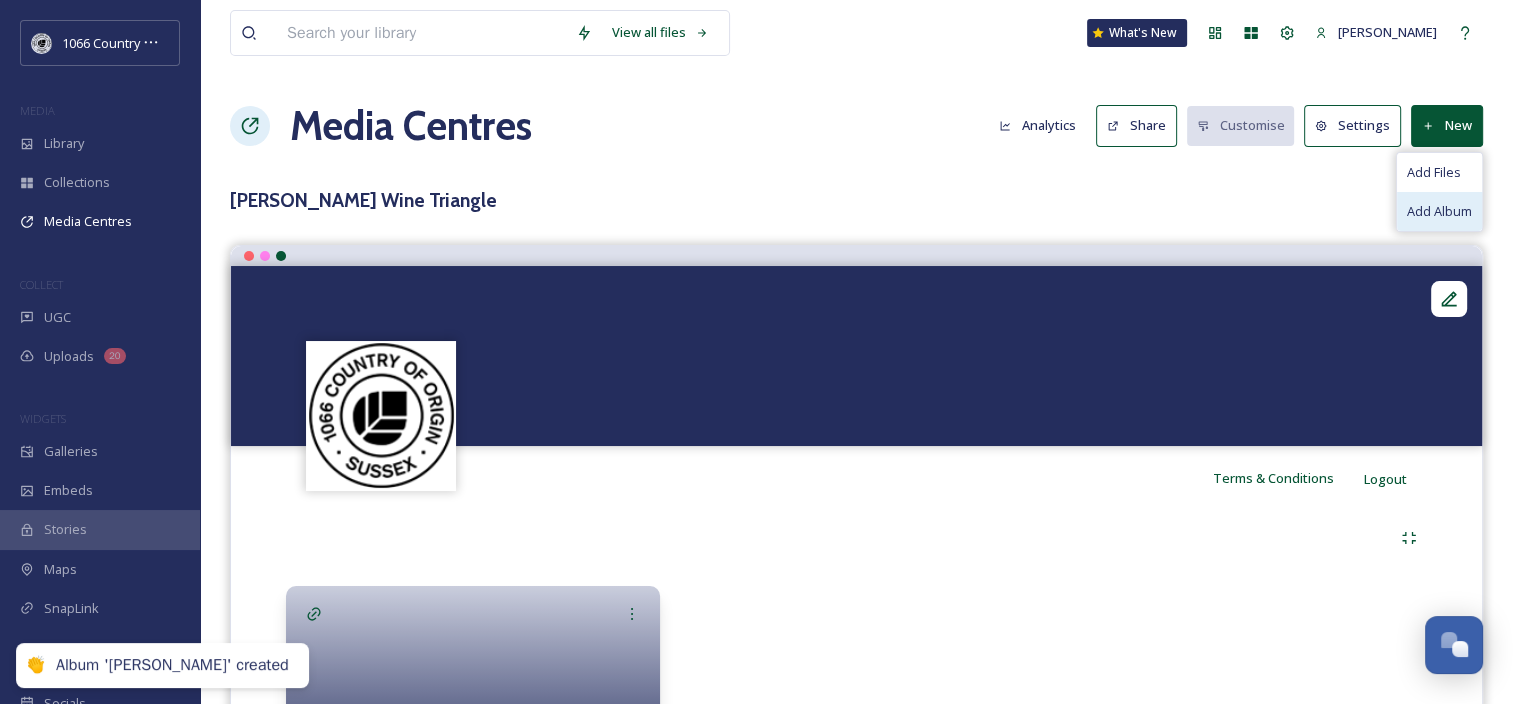 click on "Add Album" at bounding box center (1439, 211) 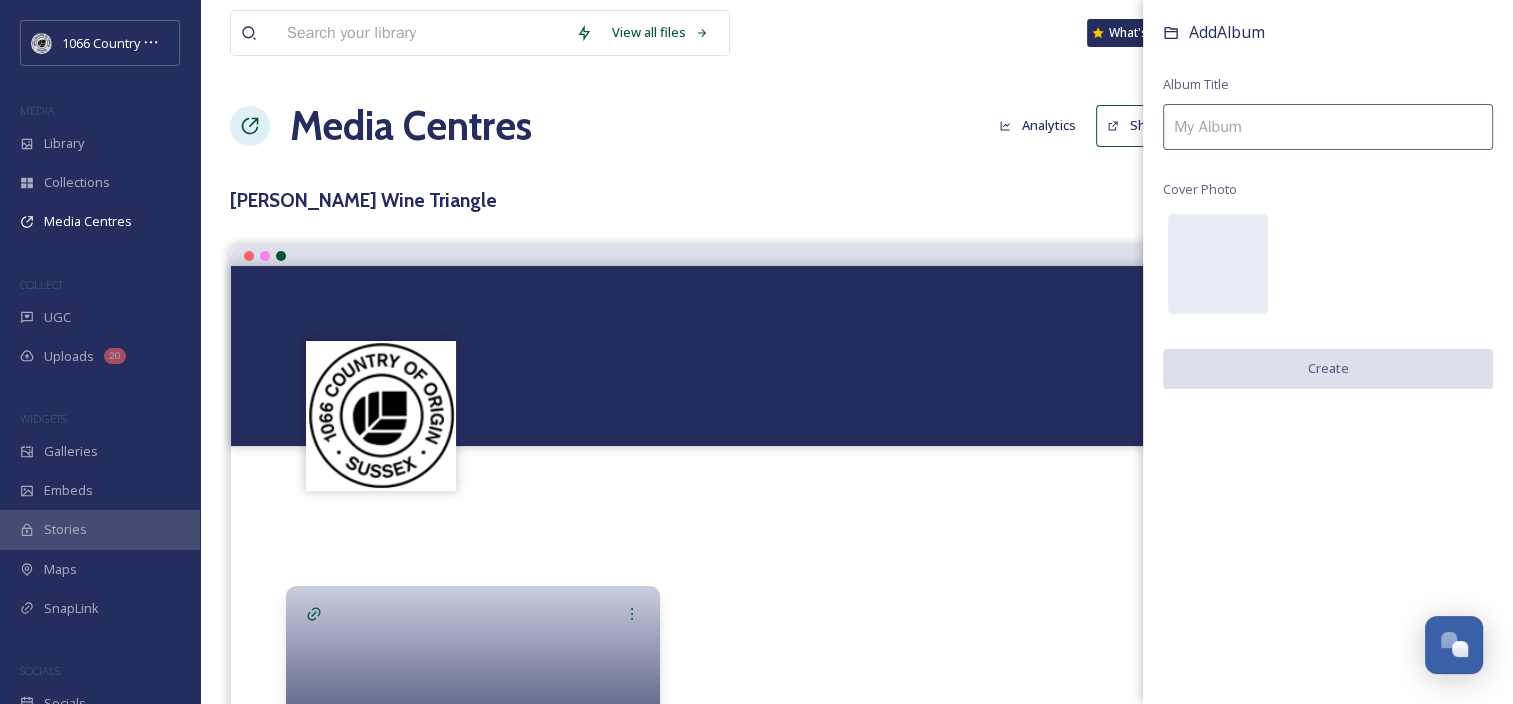 click at bounding box center [1328, 127] 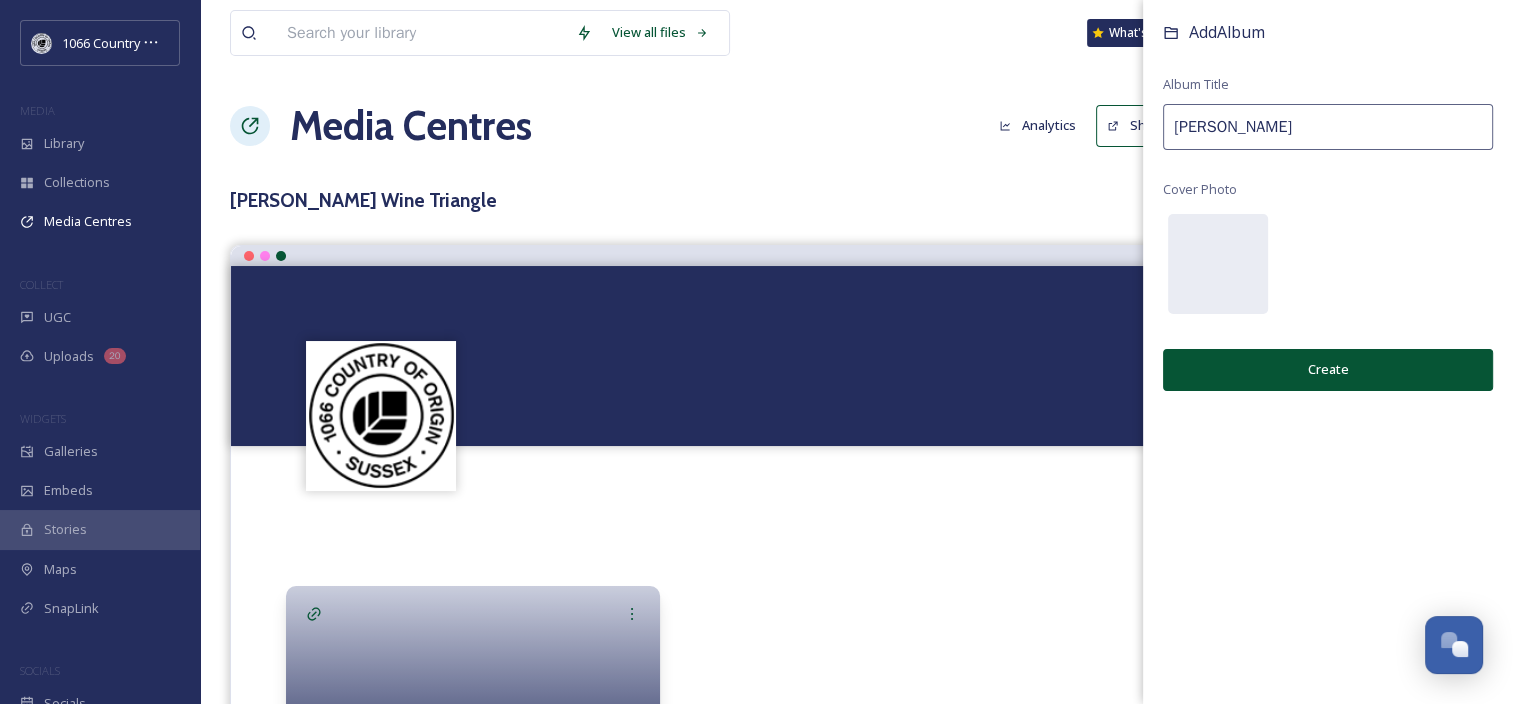 type on "[PERSON_NAME]" 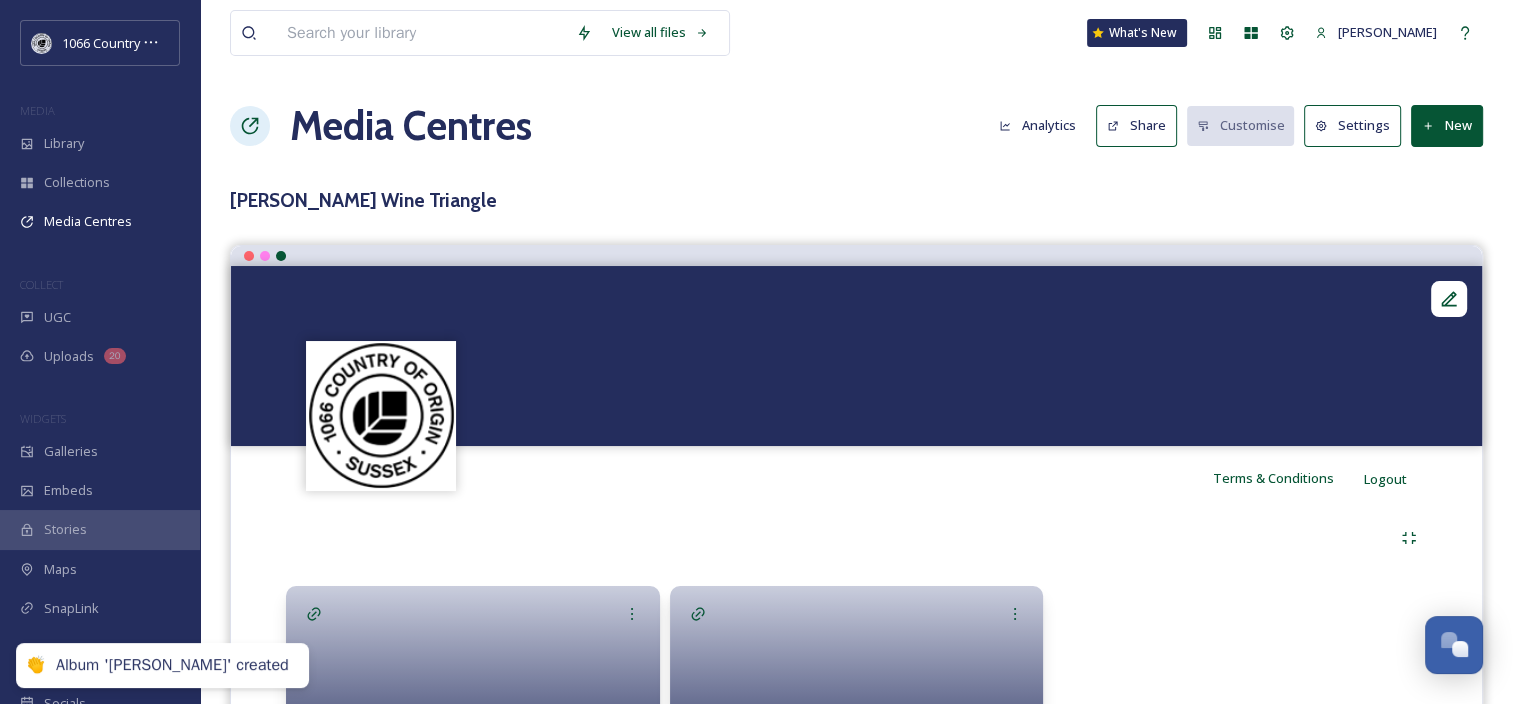 click on "New" at bounding box center (1447, 125) 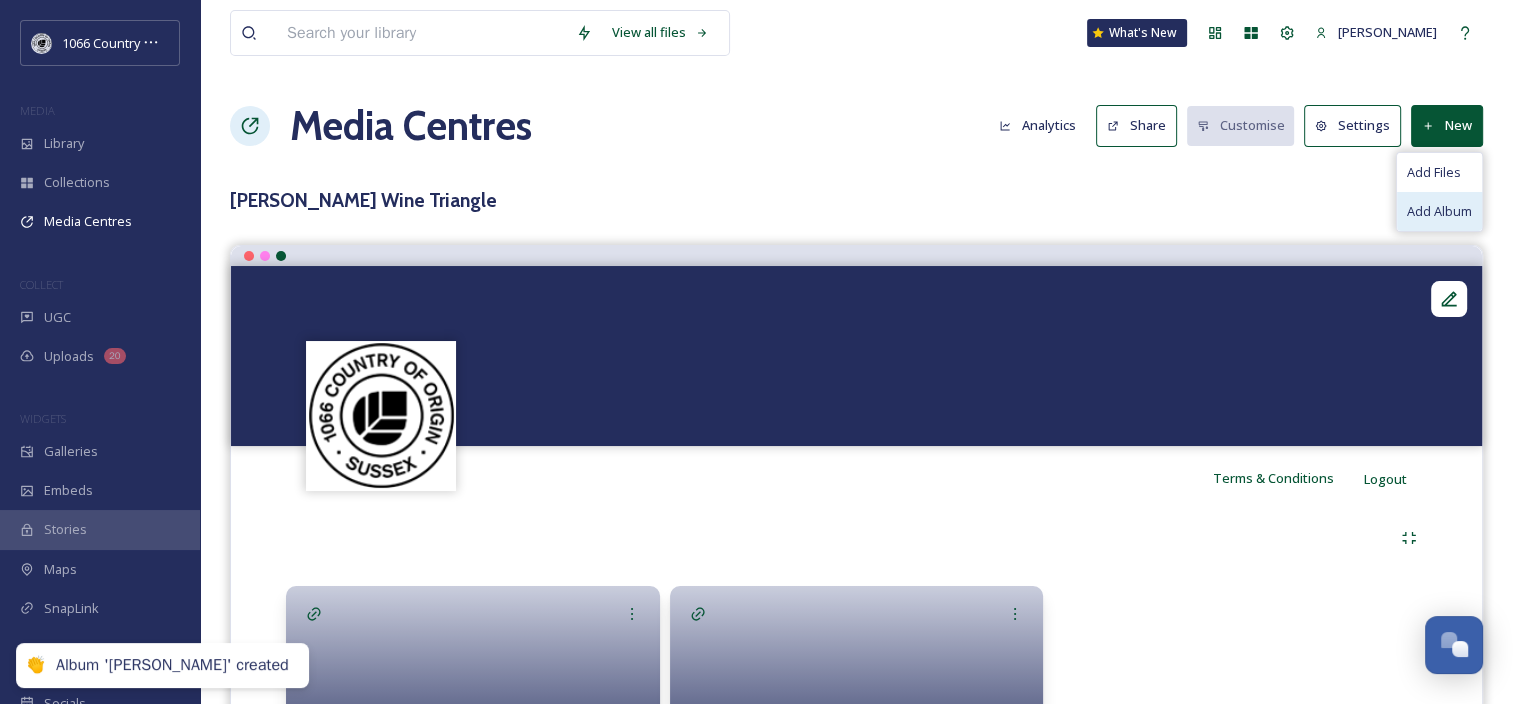 click on "Add Album" at bounding box center (1439, 211) 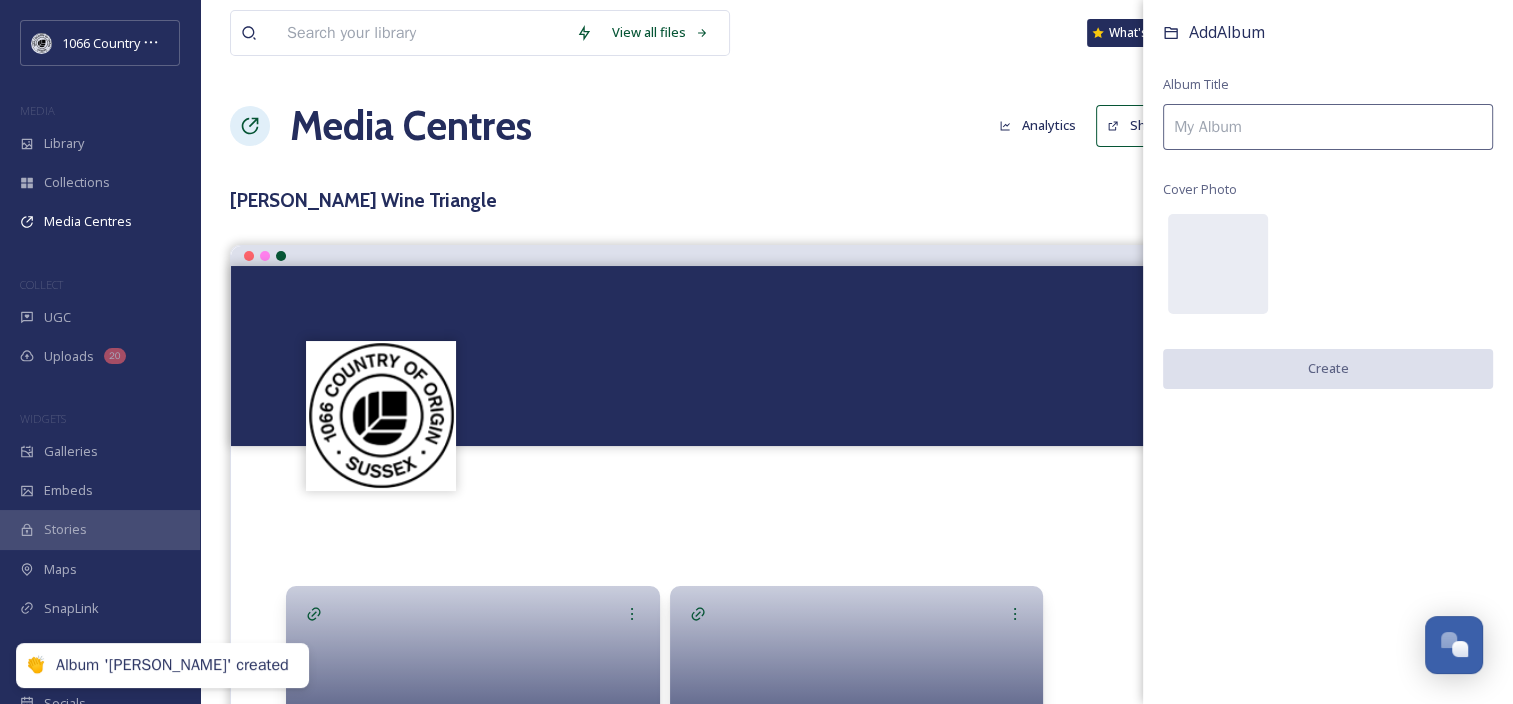 click at bounding box center [1328, 127] 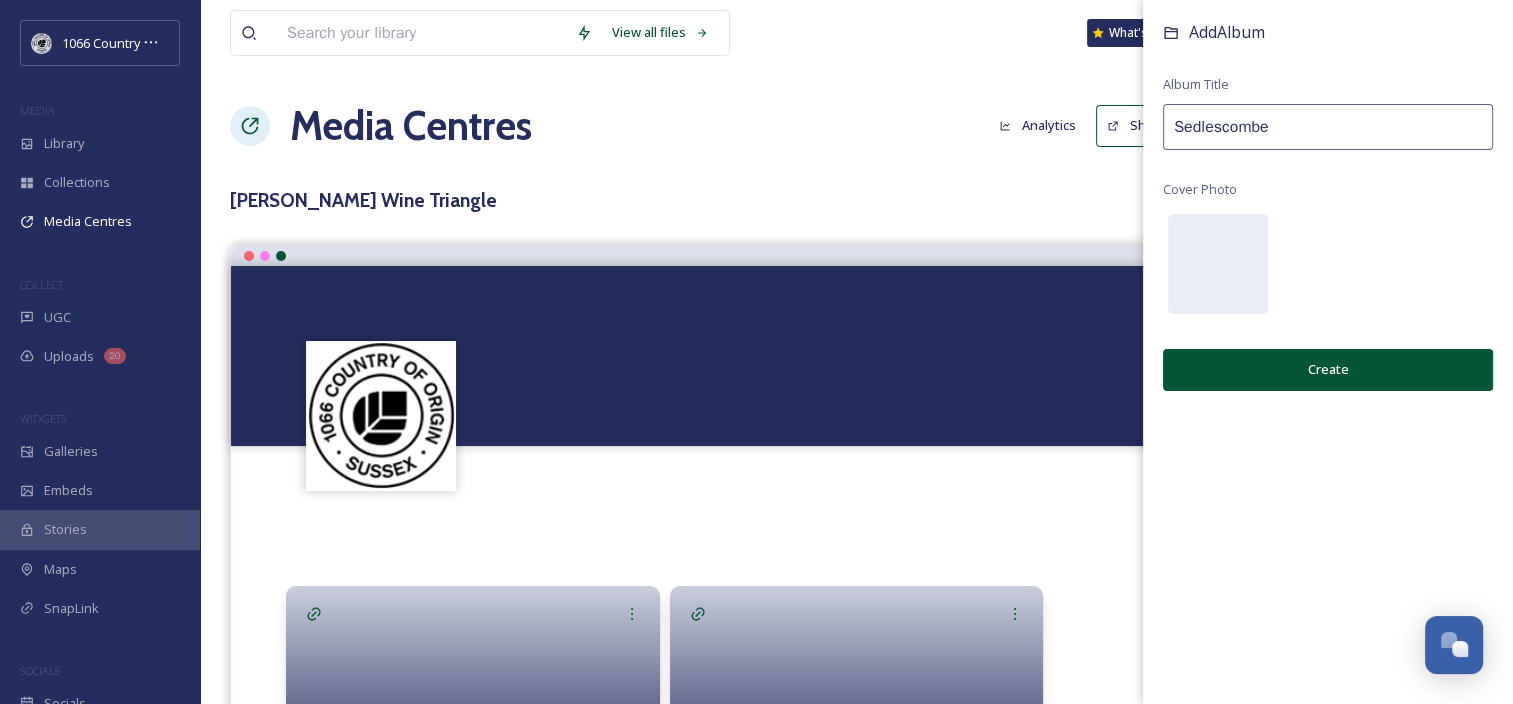 type on "Sedlescombe" 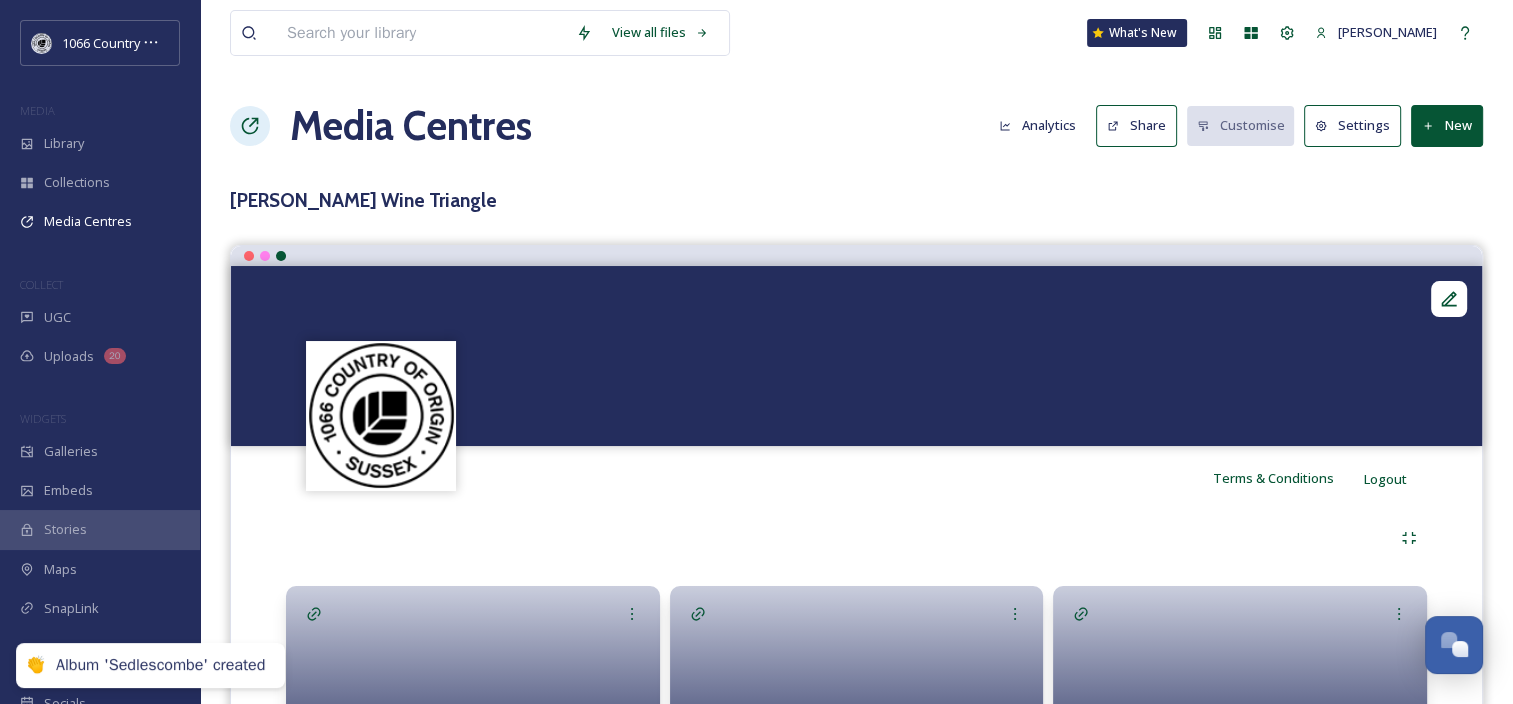 click on "New" at bounding box center [1447, 125] 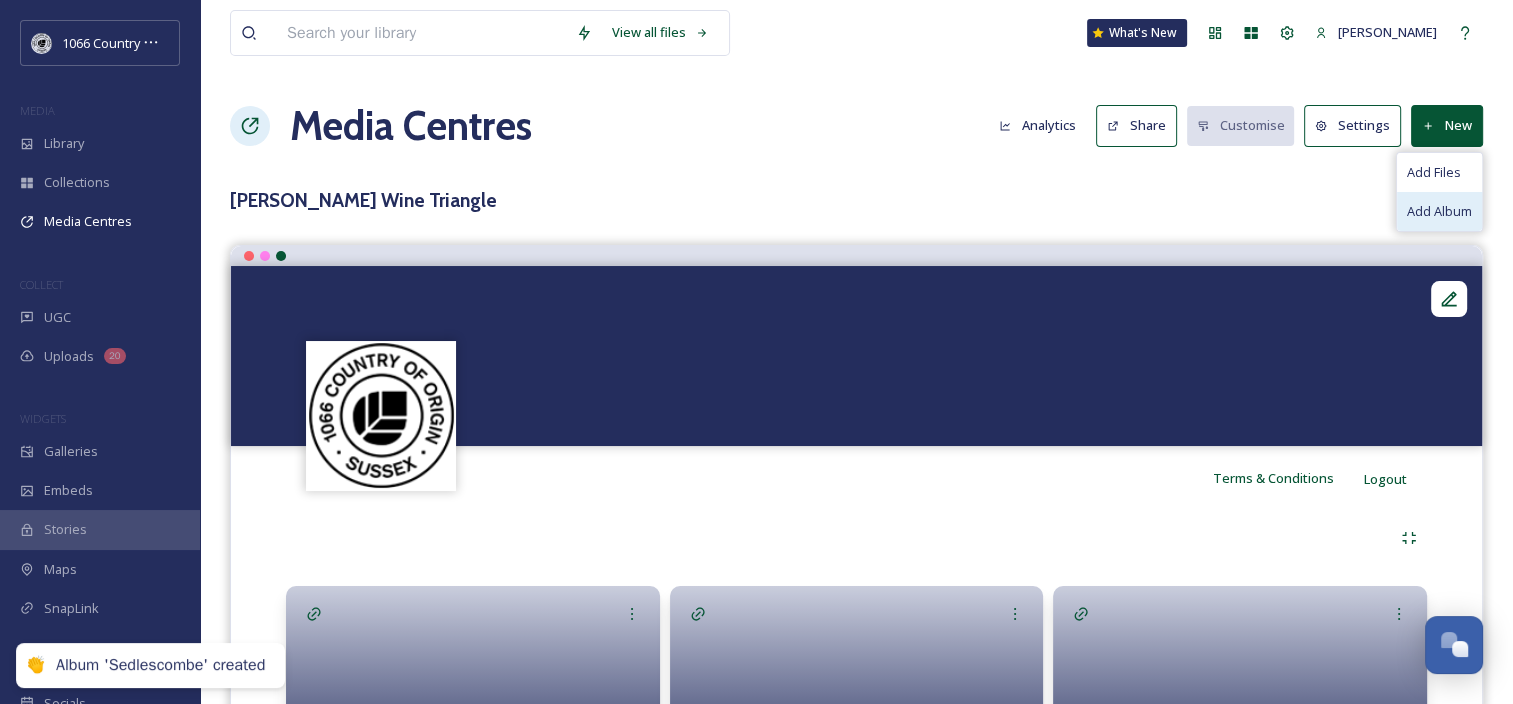 click on "Add Album" at bounding box center [1439, 211] 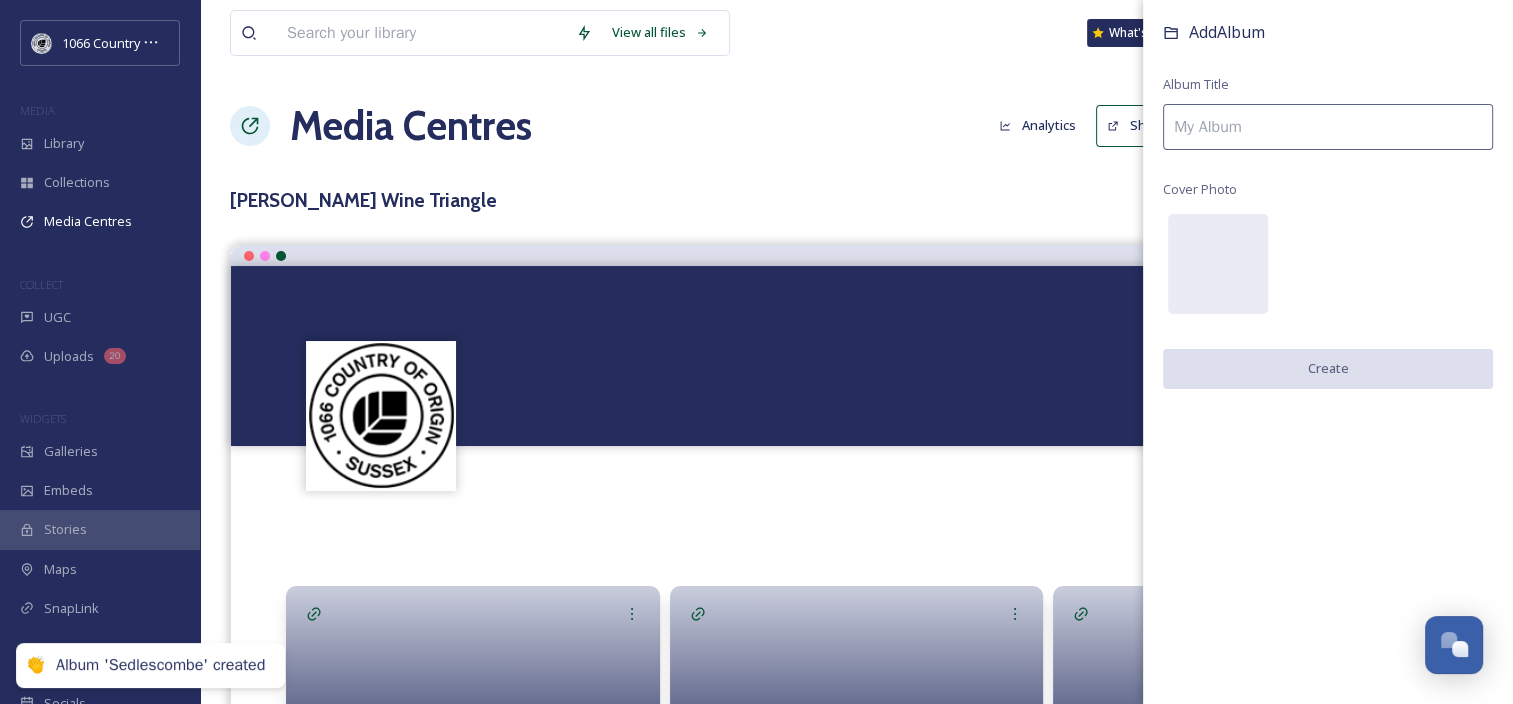 click at bounding box center [1328, 127] 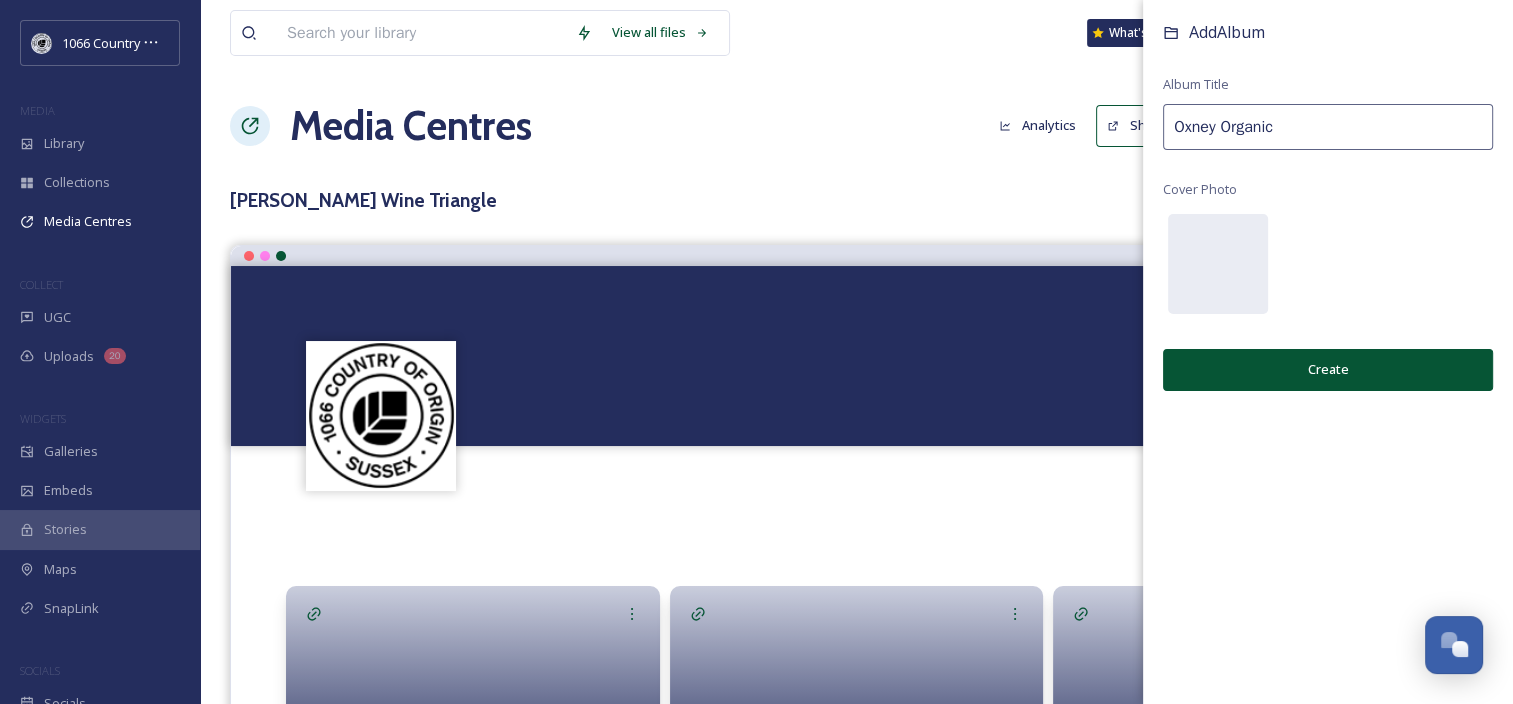 type on "Oxney Organic" 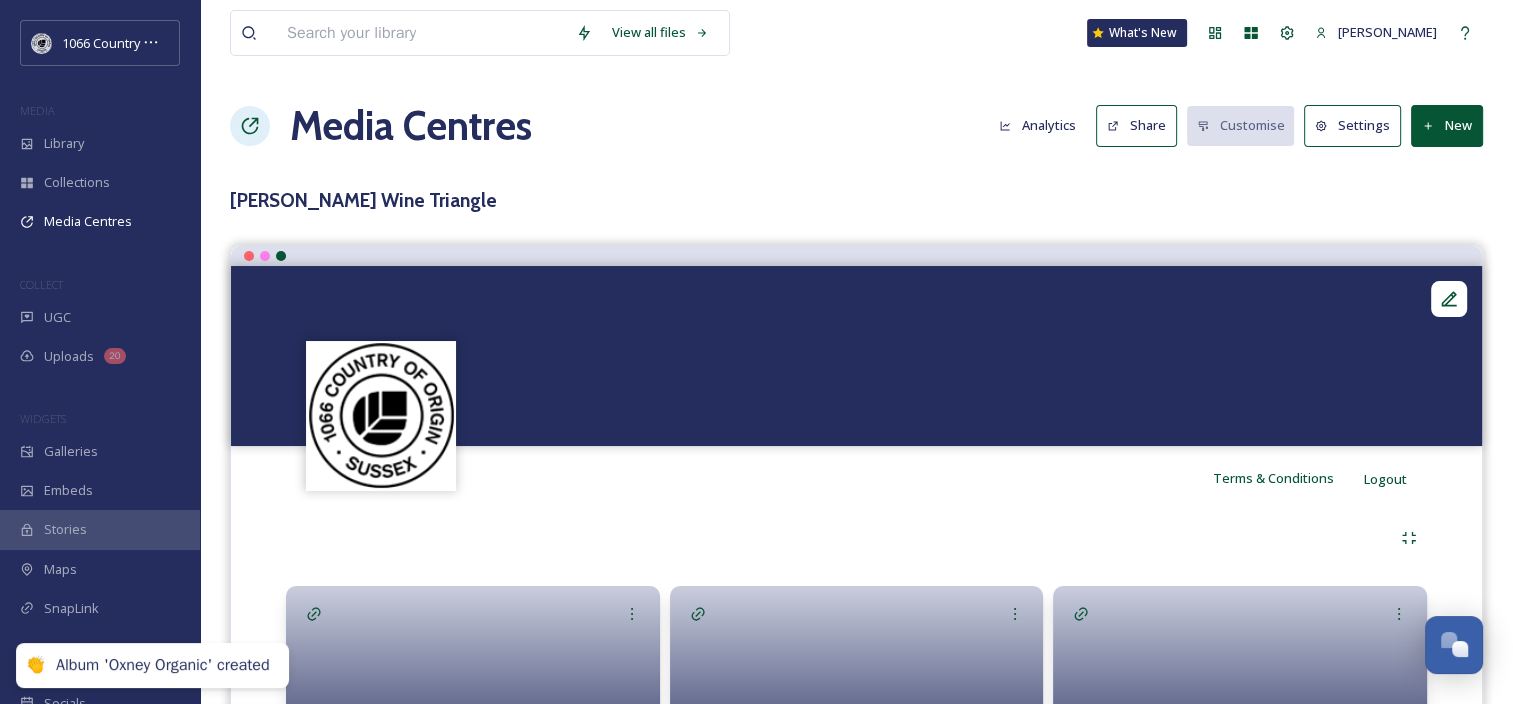click on "New" at bounding box center [1447, 125] 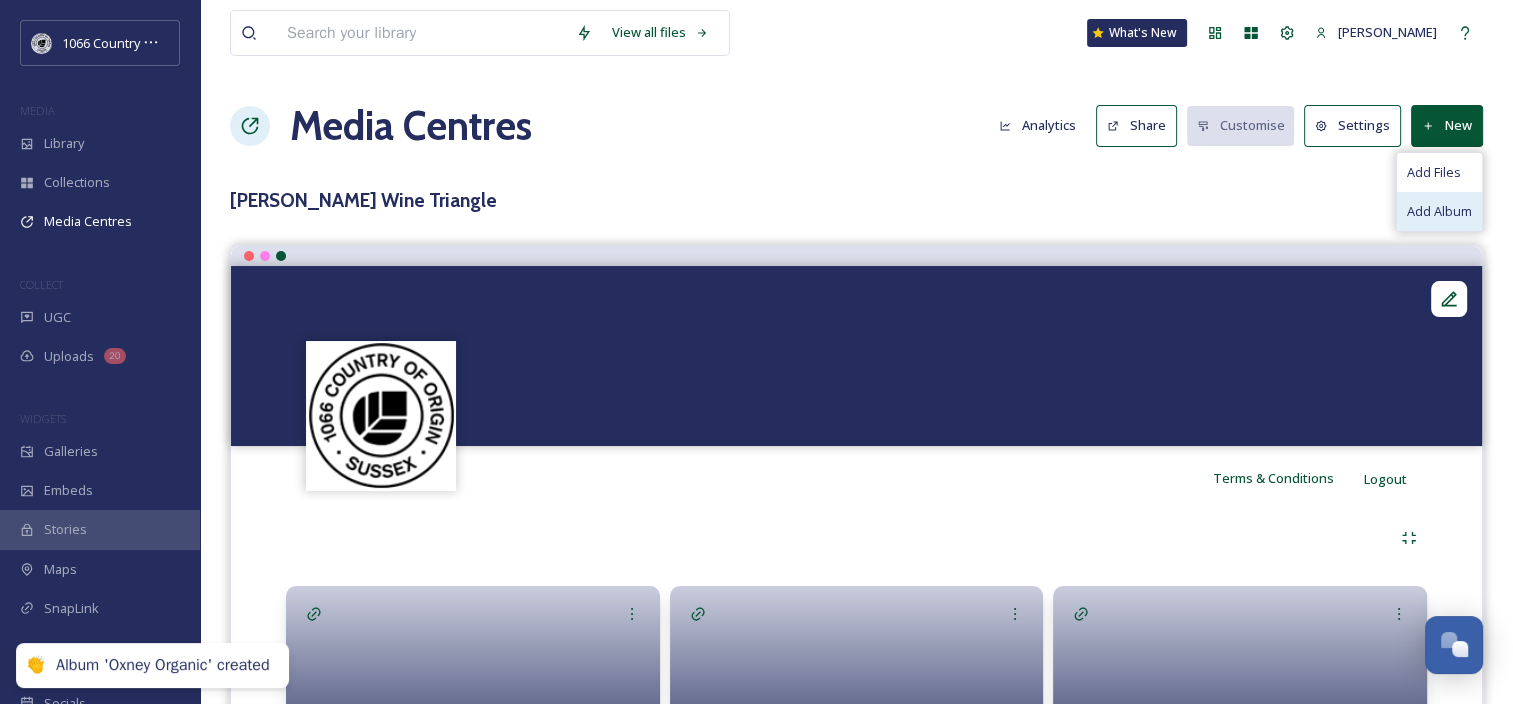 click on "Add Album" at bounding box center (1439, 211) 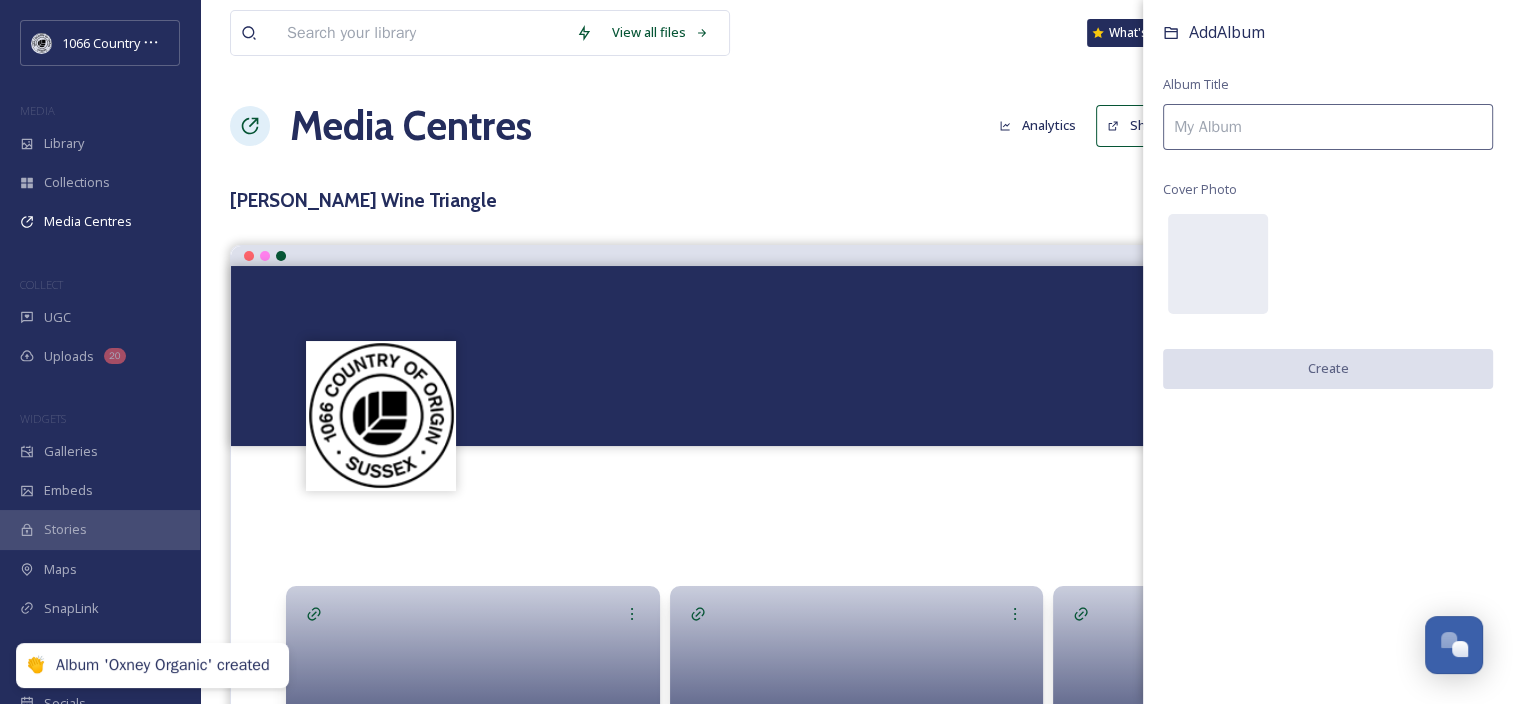 click at bounding box center [1328, 127] 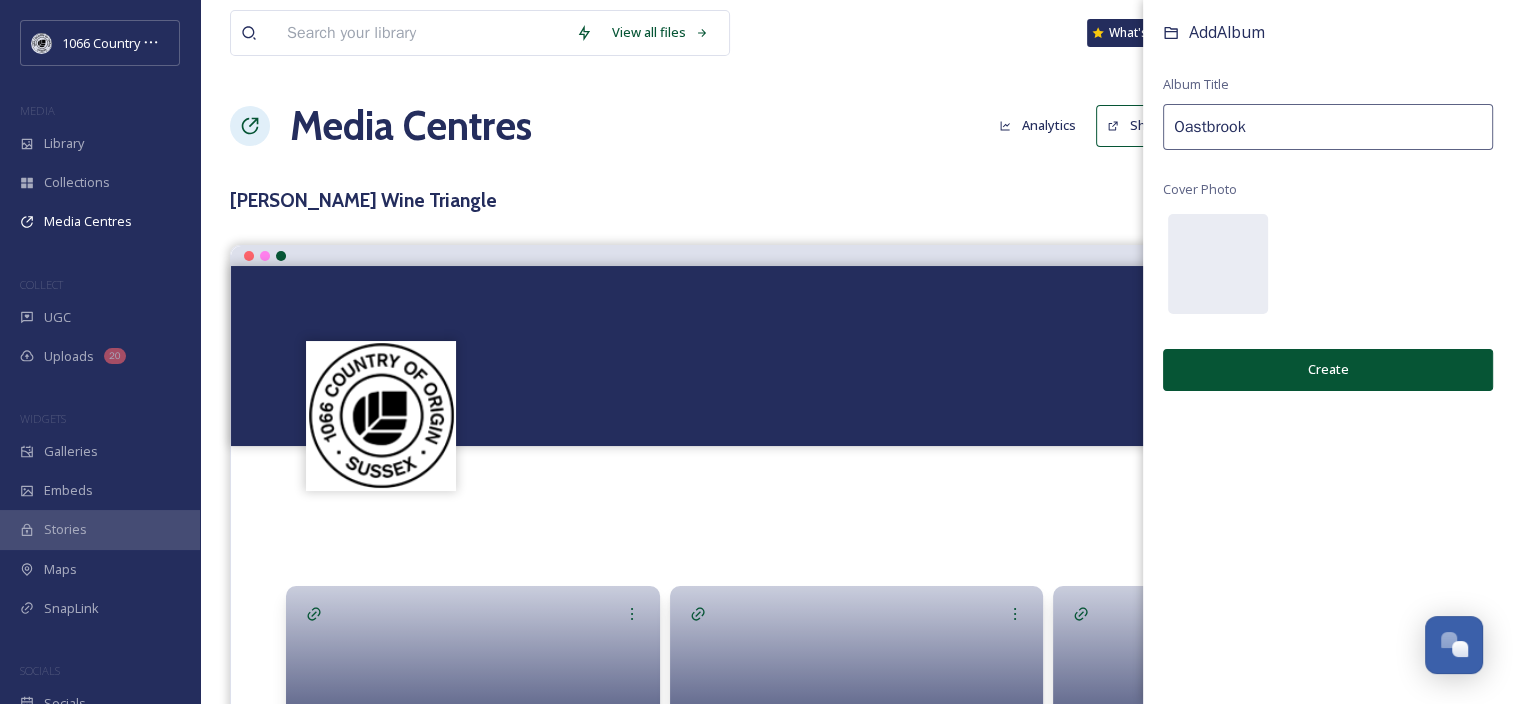 type on "Oastbrook" 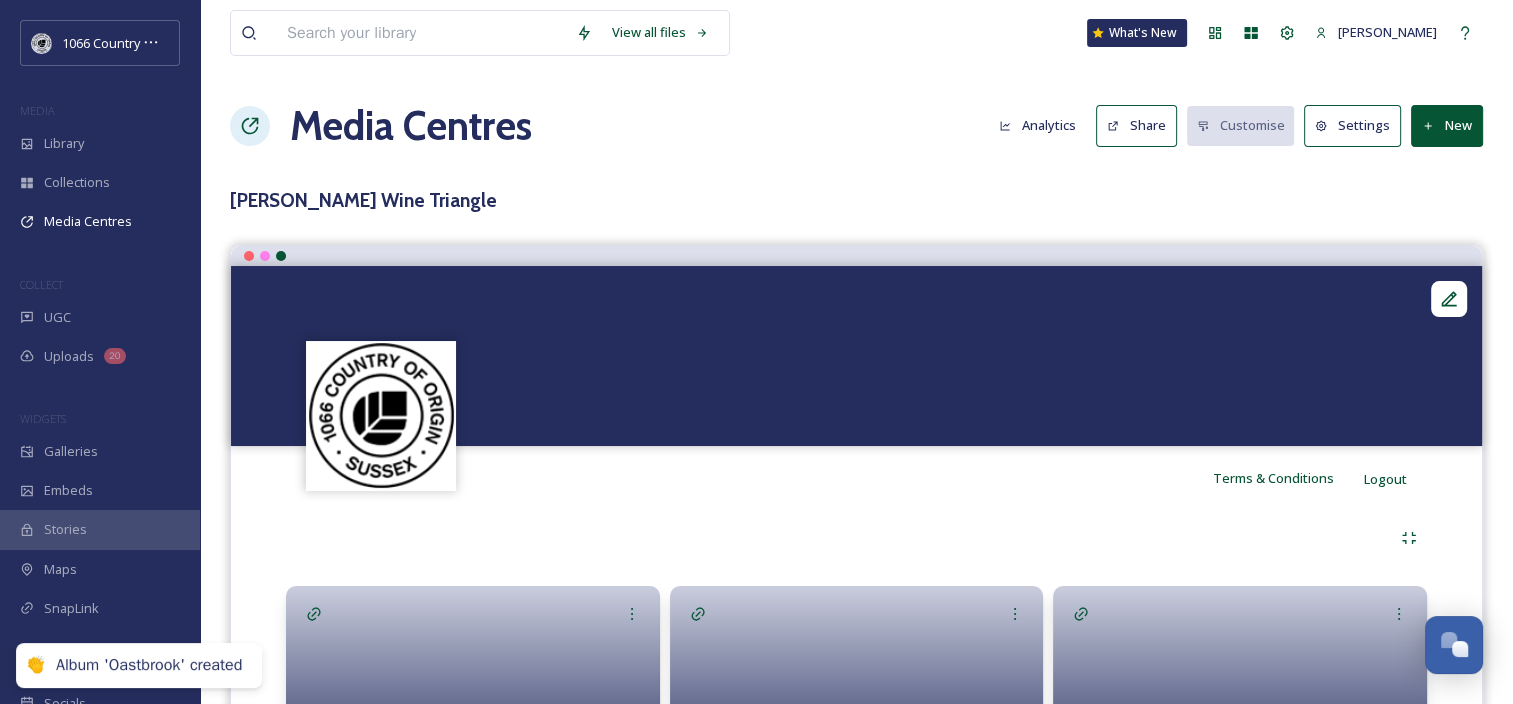 click on "New" at bounding box center [1447, 125] 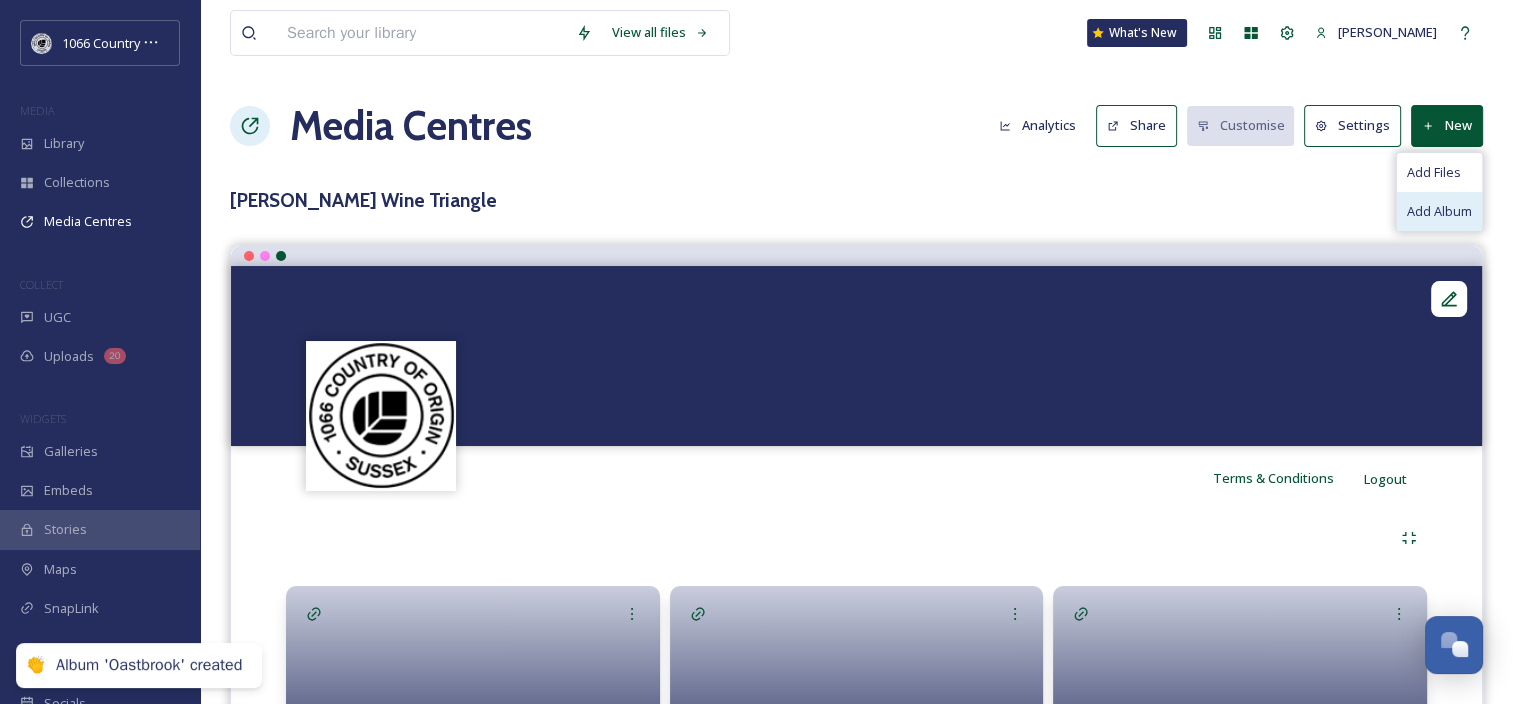 click on "Add Album" at bounding box center [1439, 211] 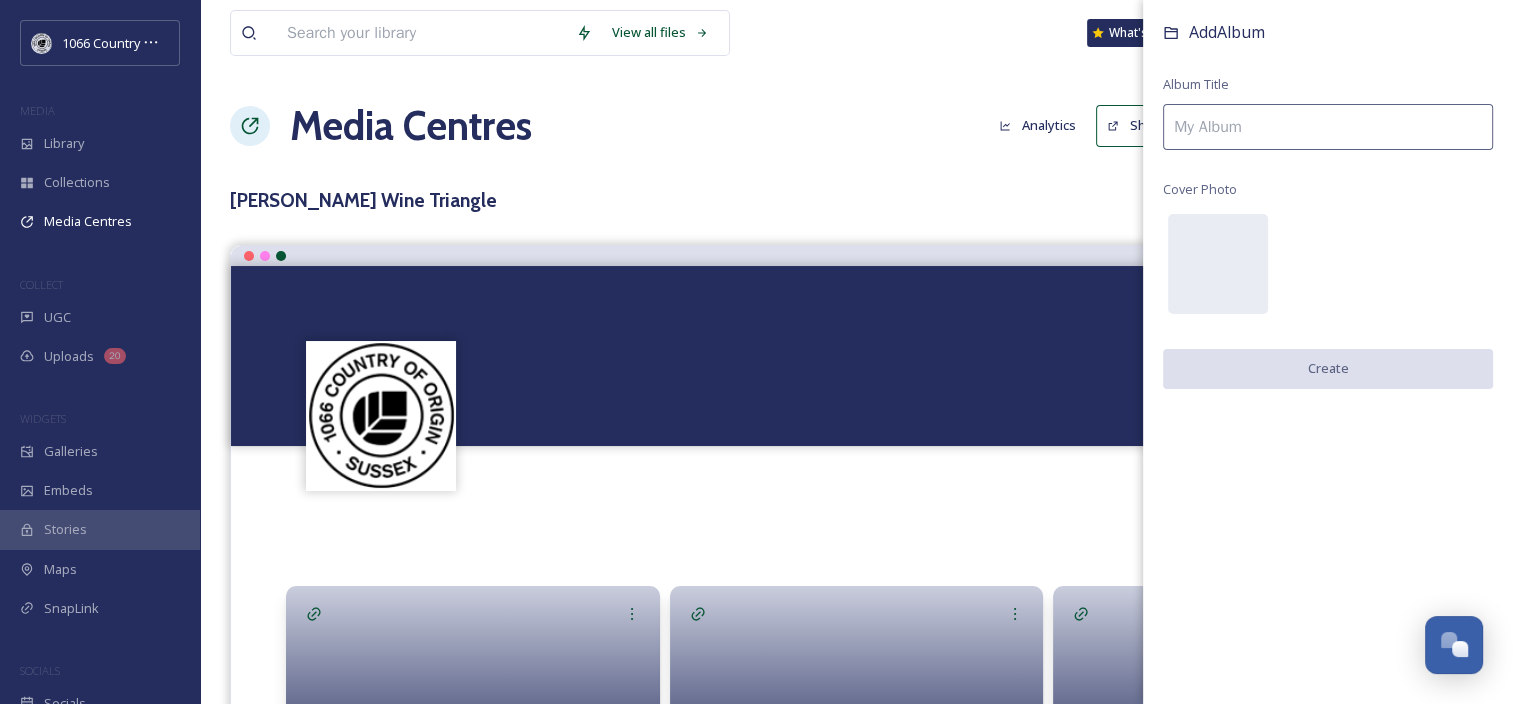 click at bounding box center [1328, 127] 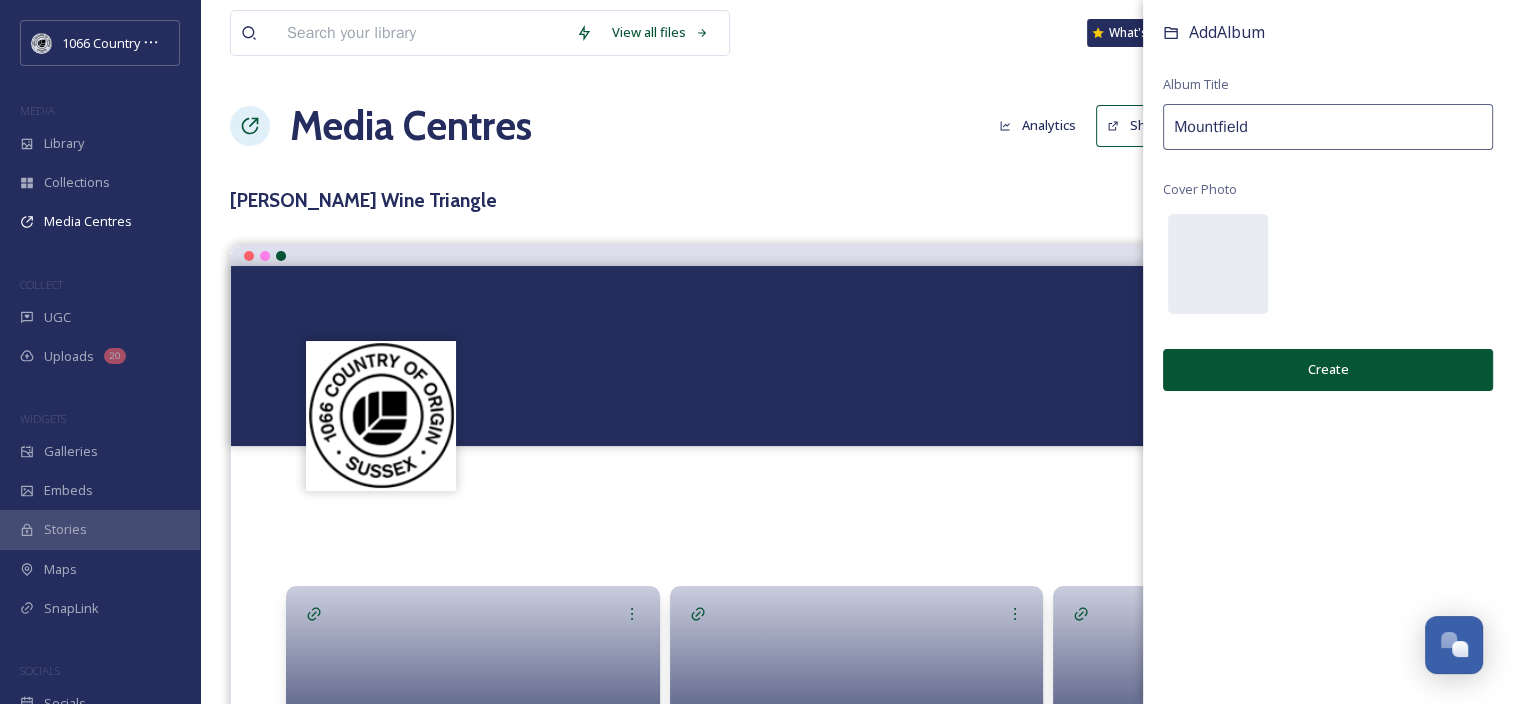 type on "Mountfield" 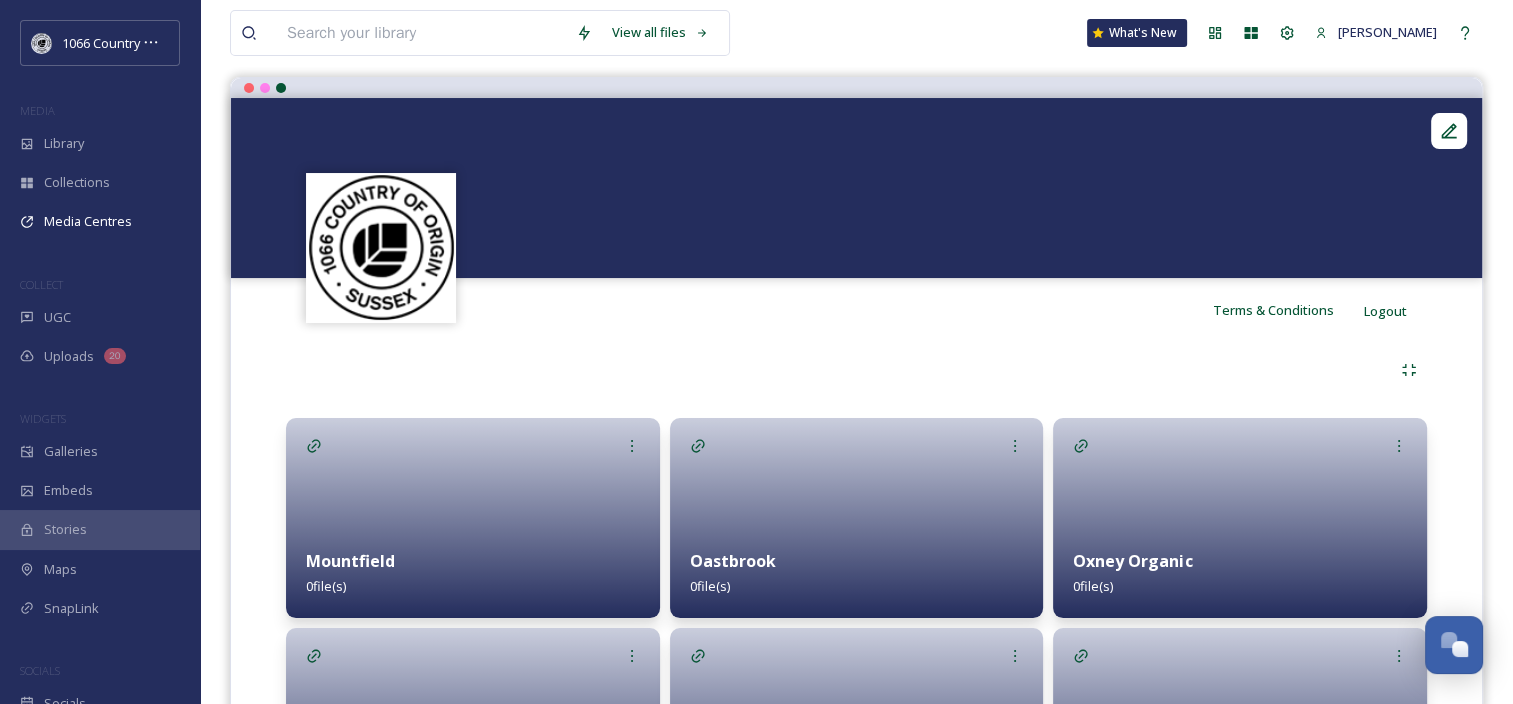 scroll, scrollTop: 0, scrollLeft: 0, axis: both 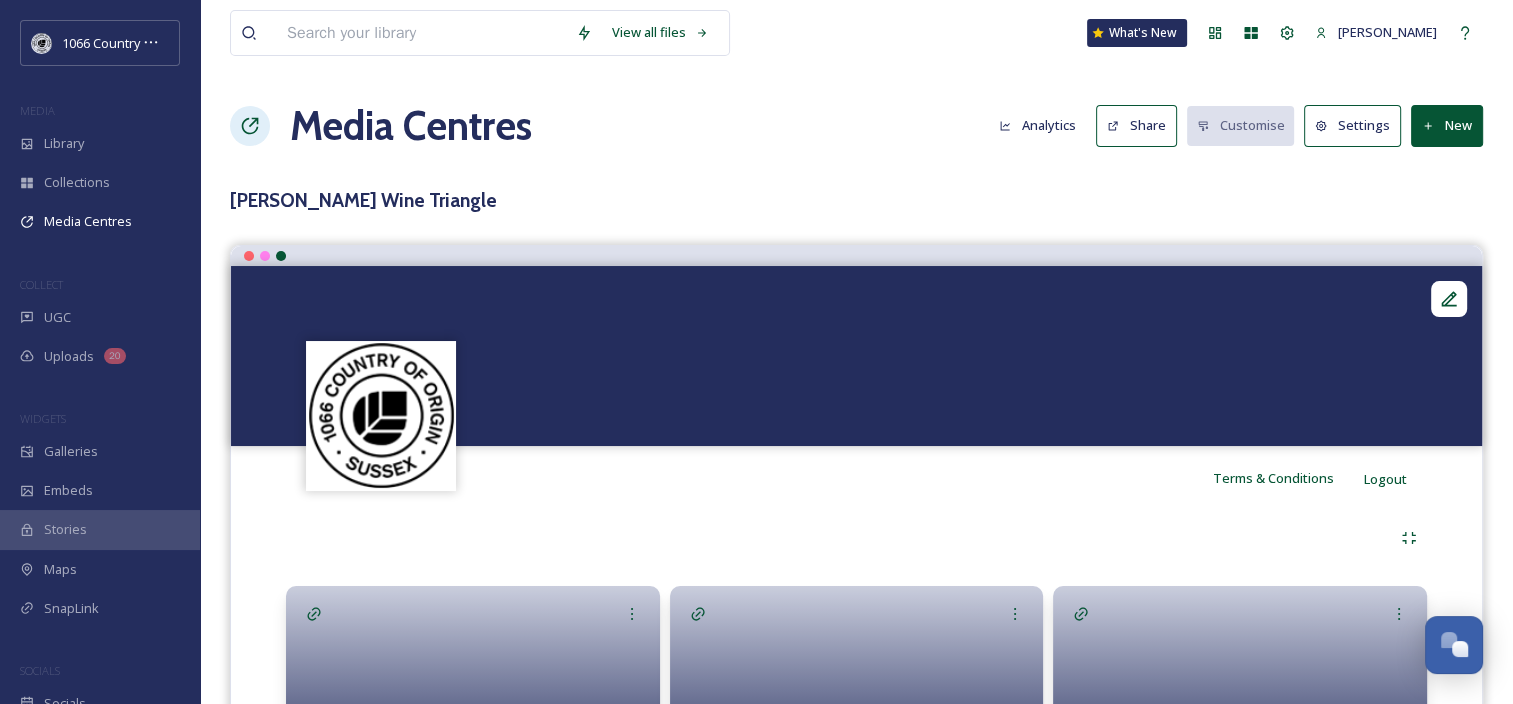 click on "View all files What's New [PERSON_NAME] Media Centres Analytics Share Customise Settings New [PERSON_NAME] Wine Triangle Terms & Conditions Logout [PERSON_NAME] Wine Triangle images
Credit: [PERSON_NAME] District Council & [PERSON_NAME] Mountfield 0  file(s) Sedlescombe 0  file(s) Oastbrook 0  file(s) [PERSON_NAME] 0  file(s) Oxney Organic 0  file(s) [PERSON_NAME] 0  file(s)" at bounding box center (856, 538) 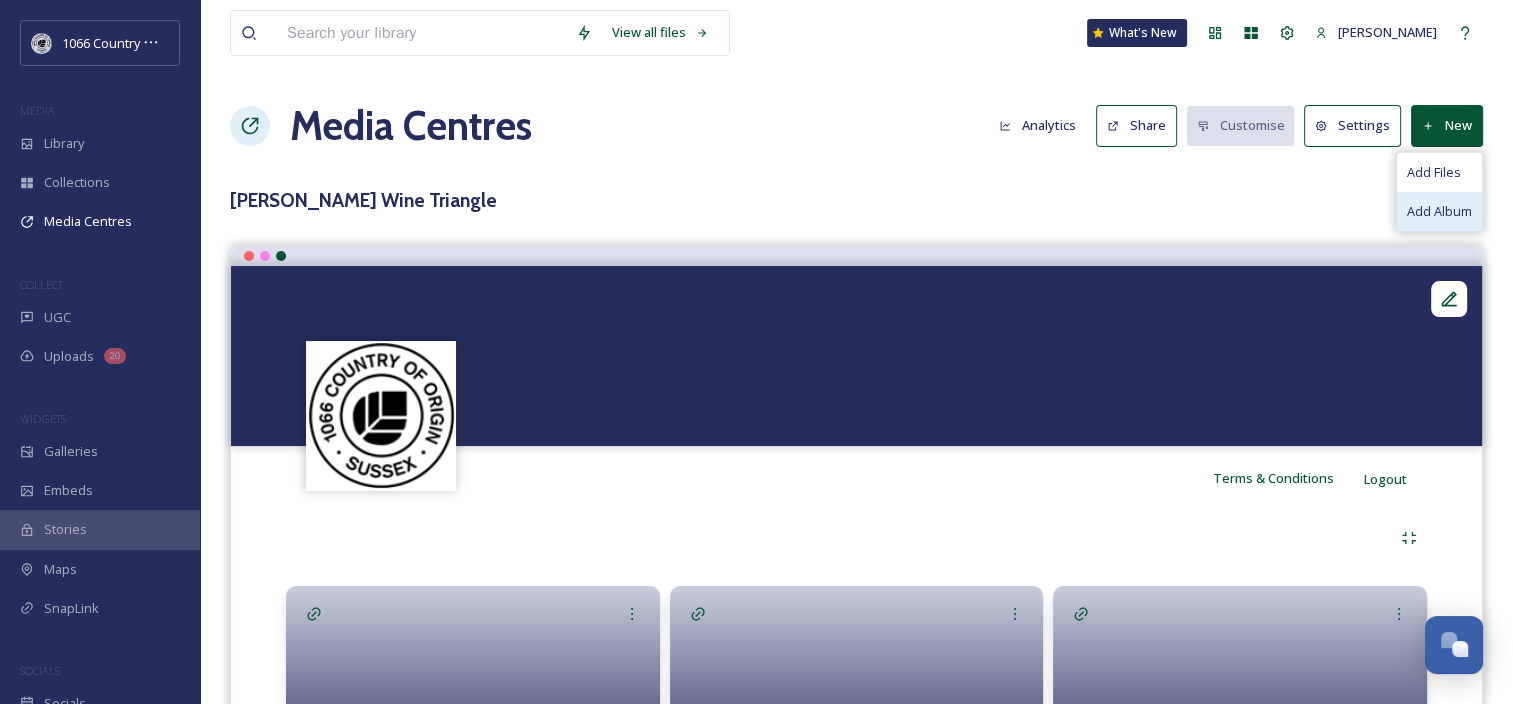 click on "Add Album" at bounding box center (1439, 211) 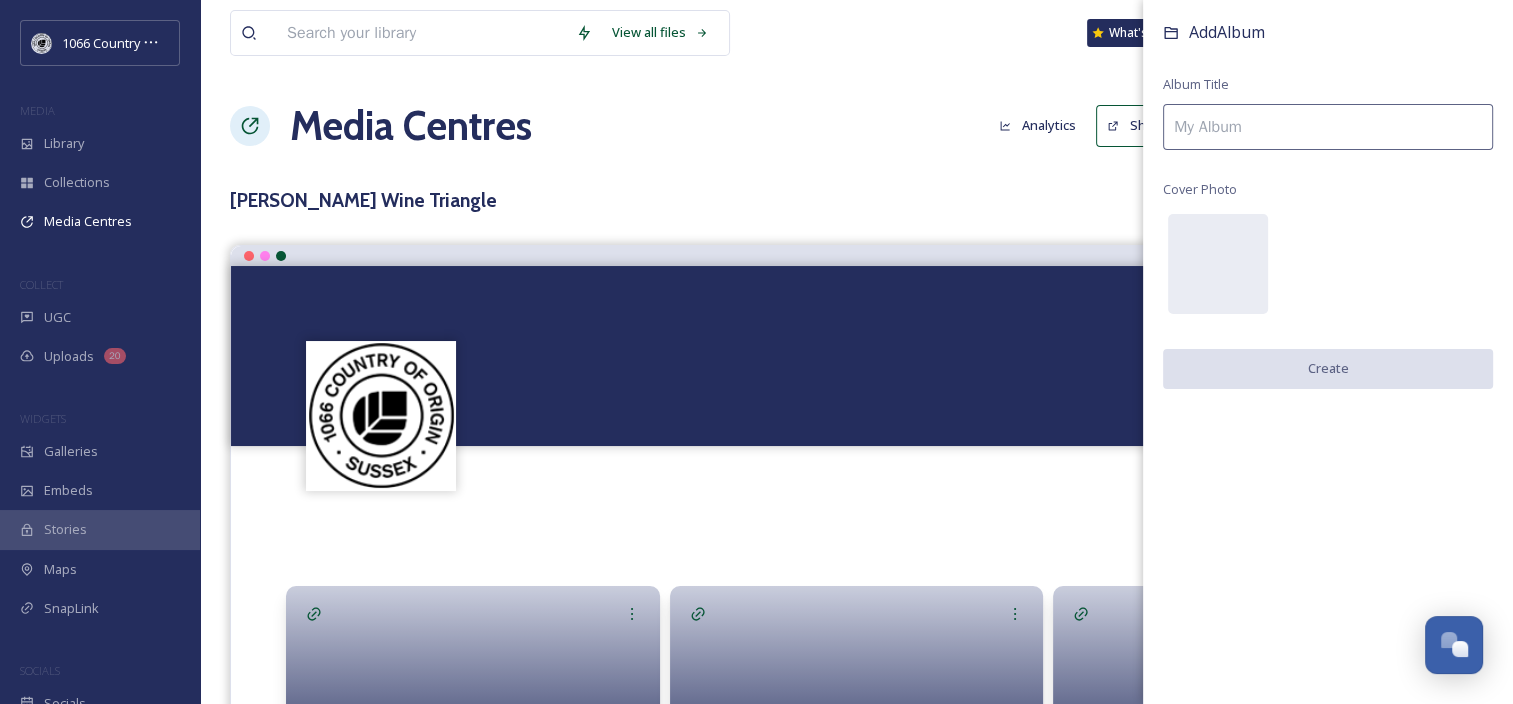 click on "Add  Album Album Title Cover Photo Create" at bounding box center [1328, 224] 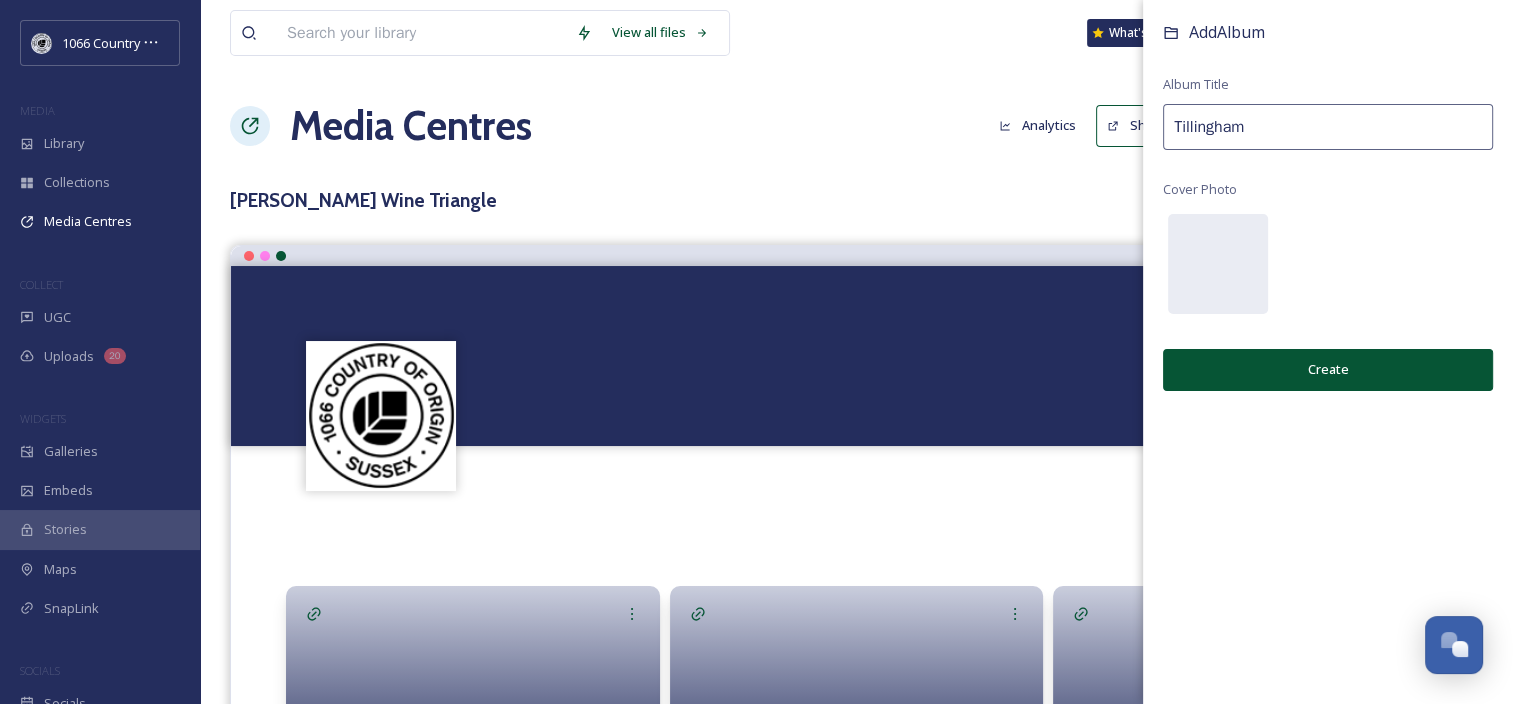 type on "Tillingham" 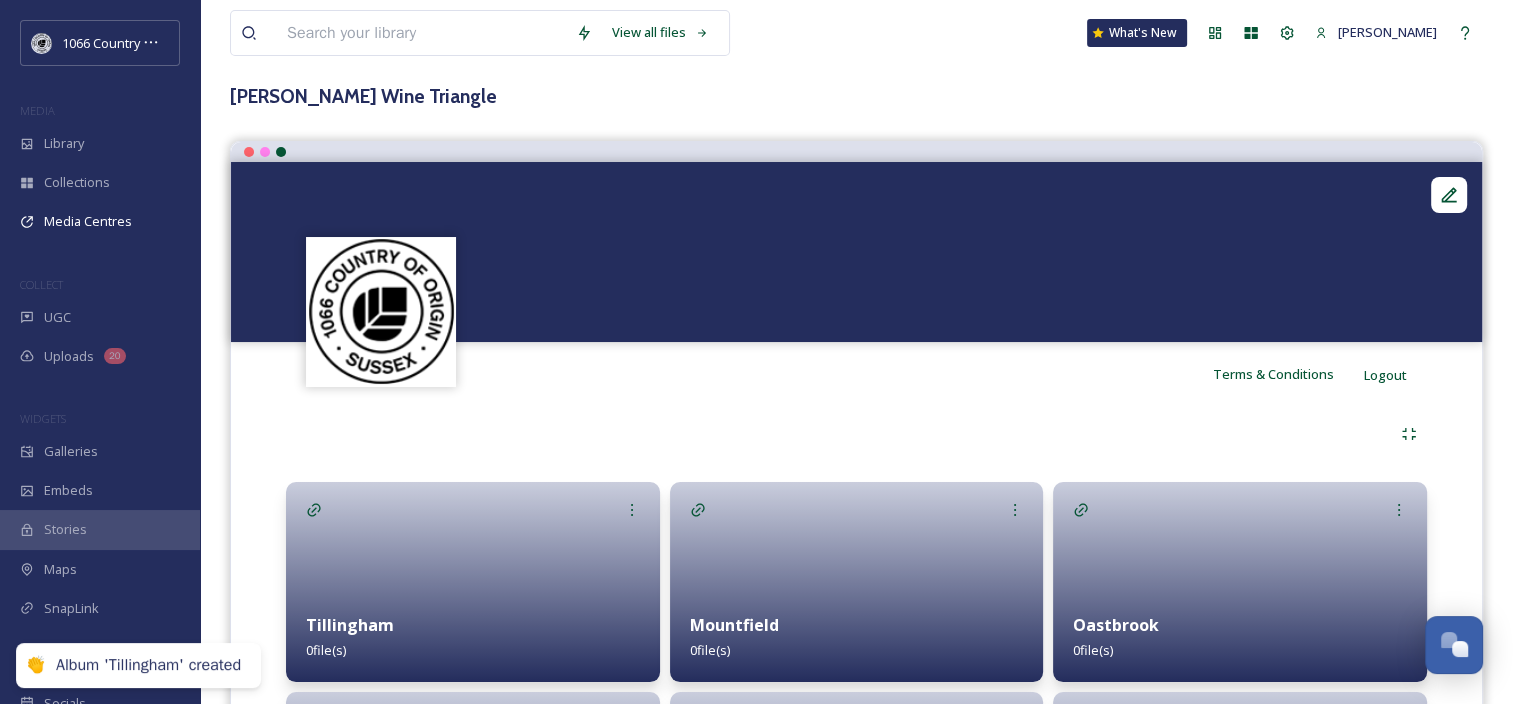scroll, scrollTop: 300, scrollLeft: 0, axis: vertical 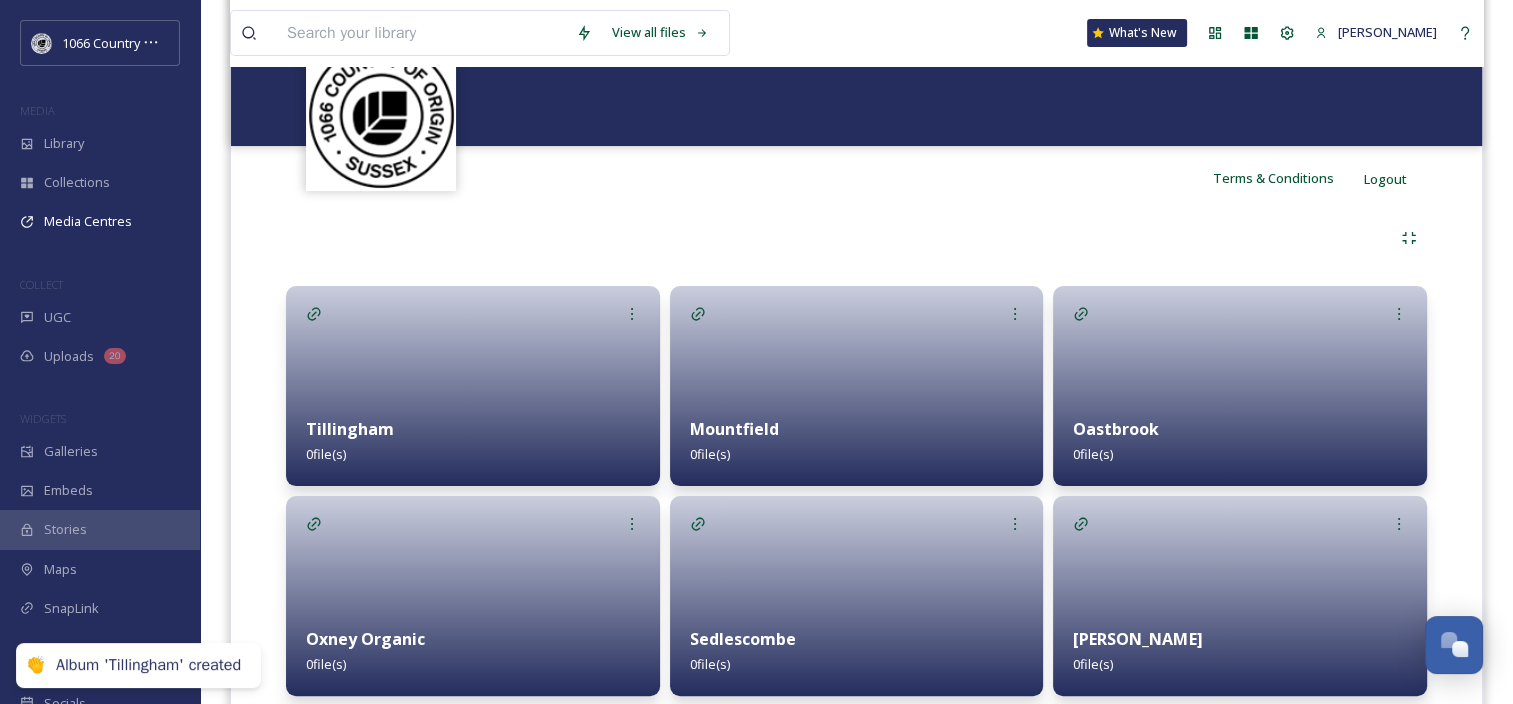 click at bounding box center (473, 386) 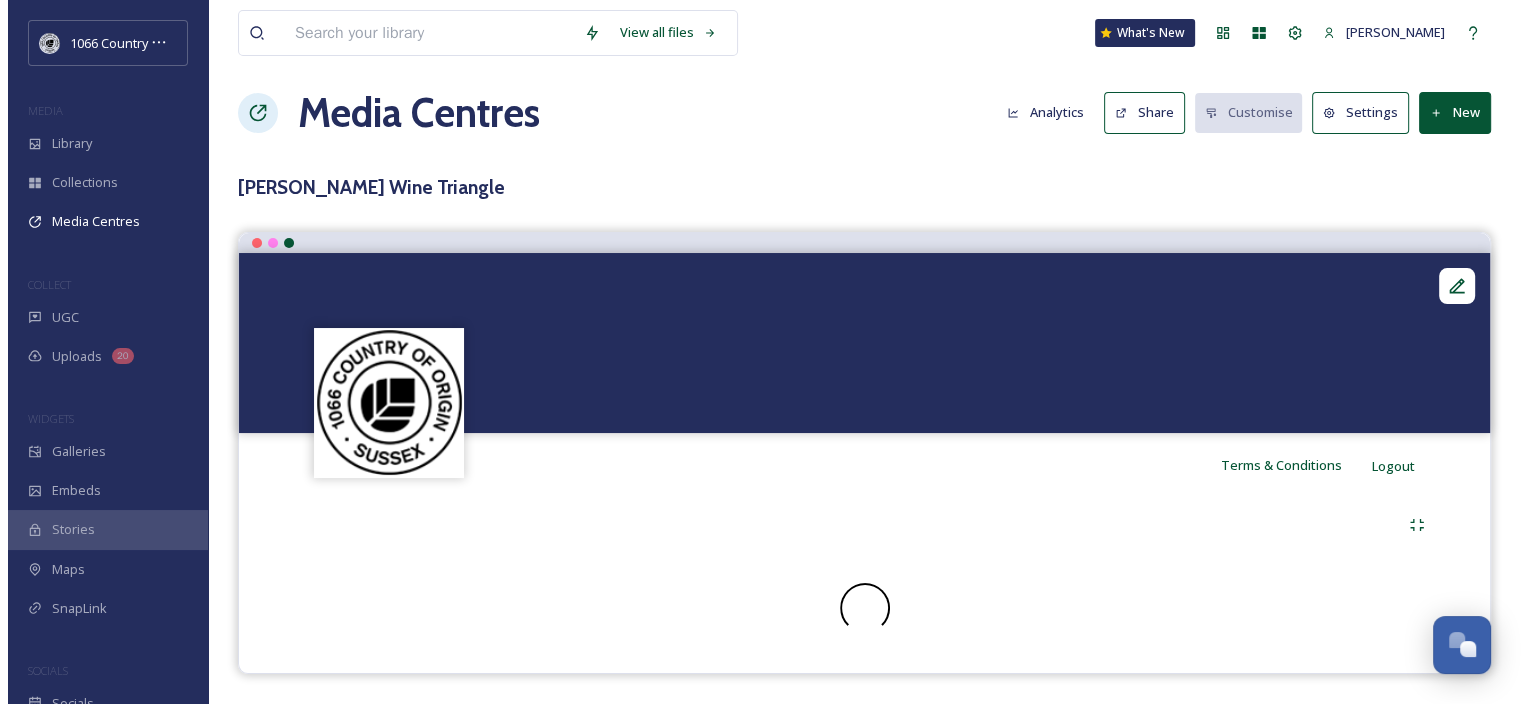 scroll, scrollTop: 0, scrollLeft: 0, axis: both 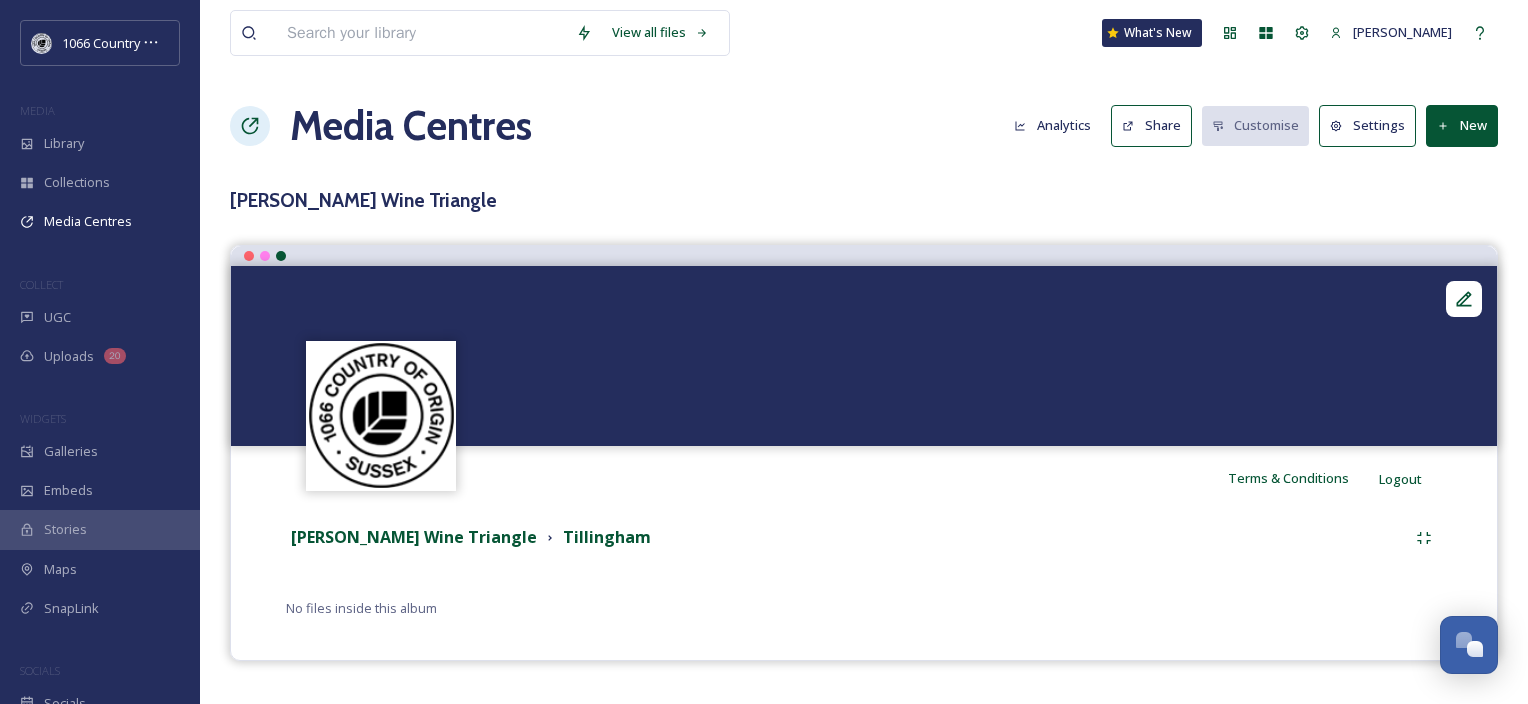 click on "New" at bounding box center (1462, 125) 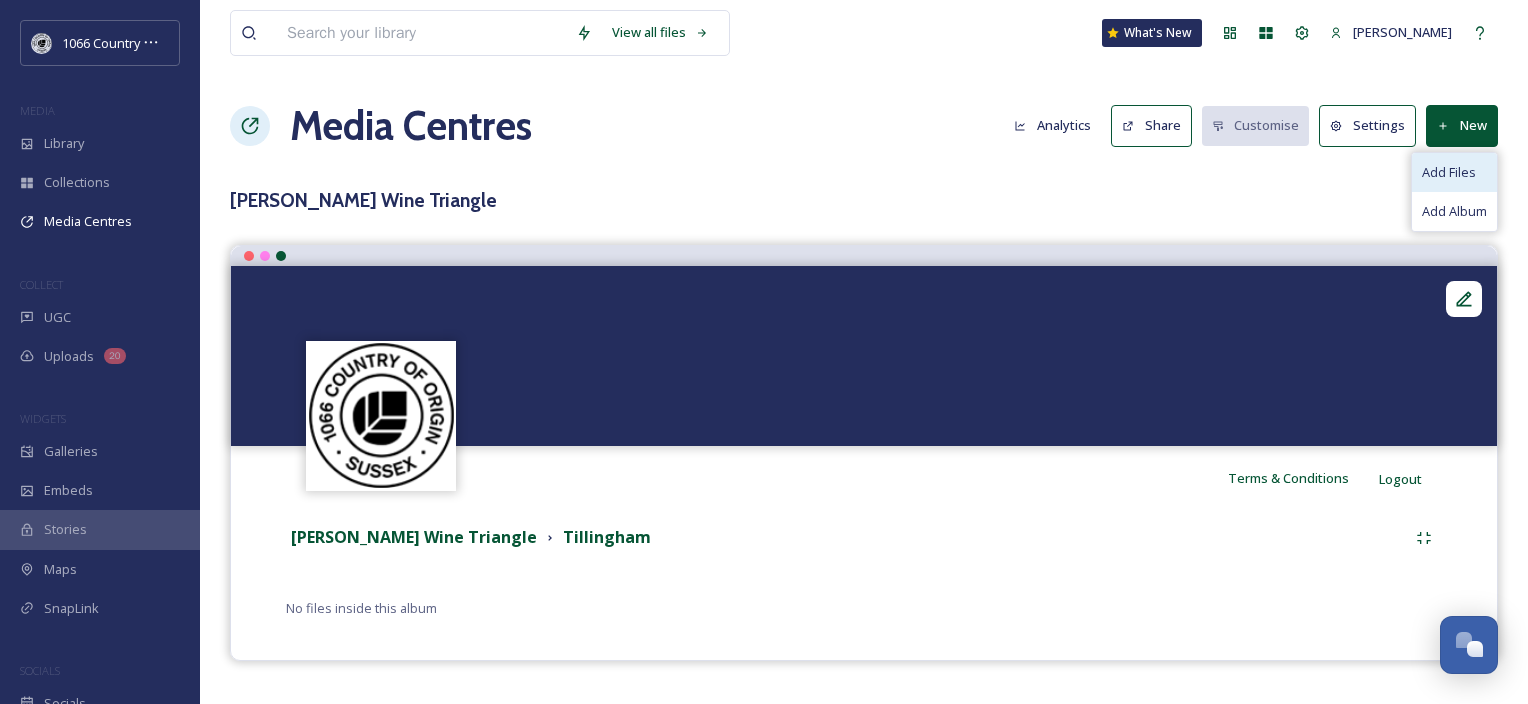 click on "Add Files" at bounding box center [1449, 172] 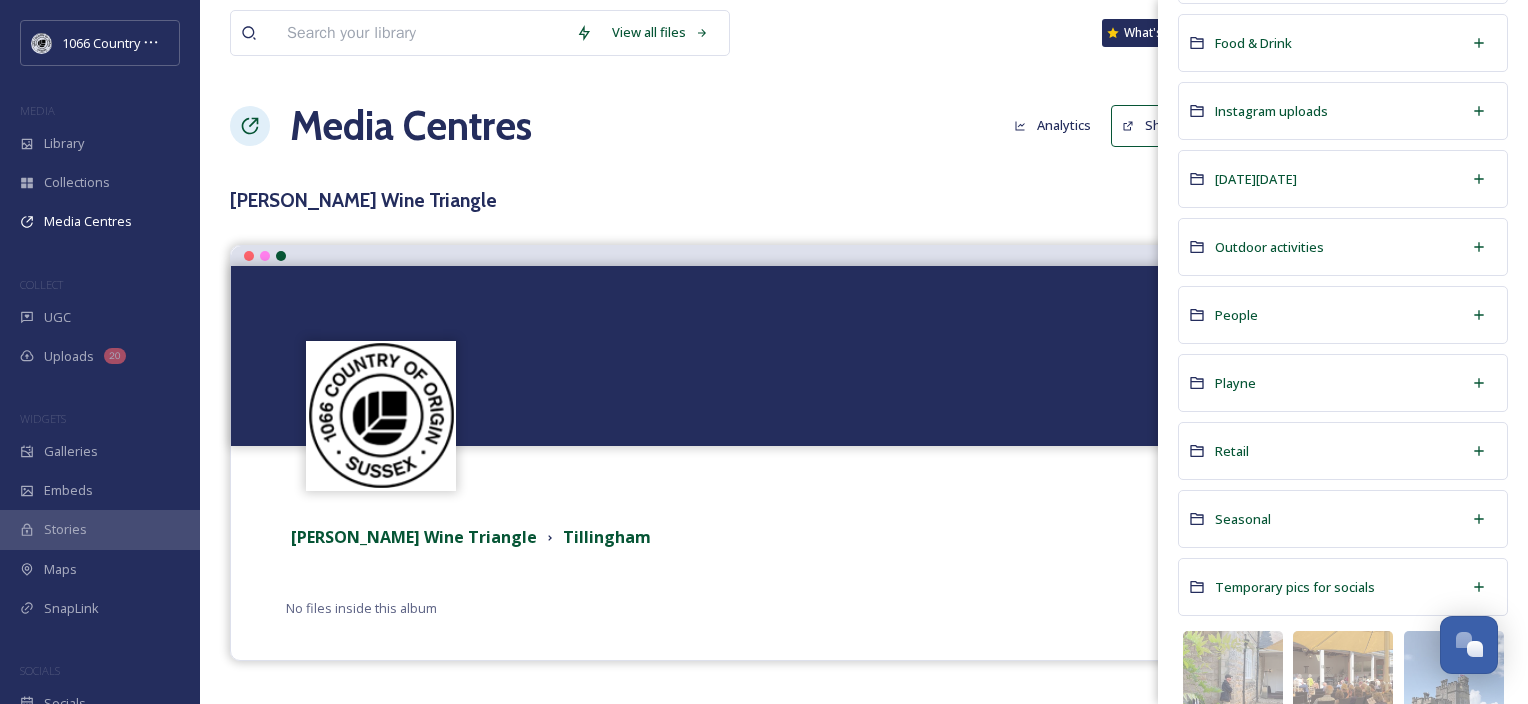 scroll, scrollTop: 600, scrollLeft: 0, axis: vertical 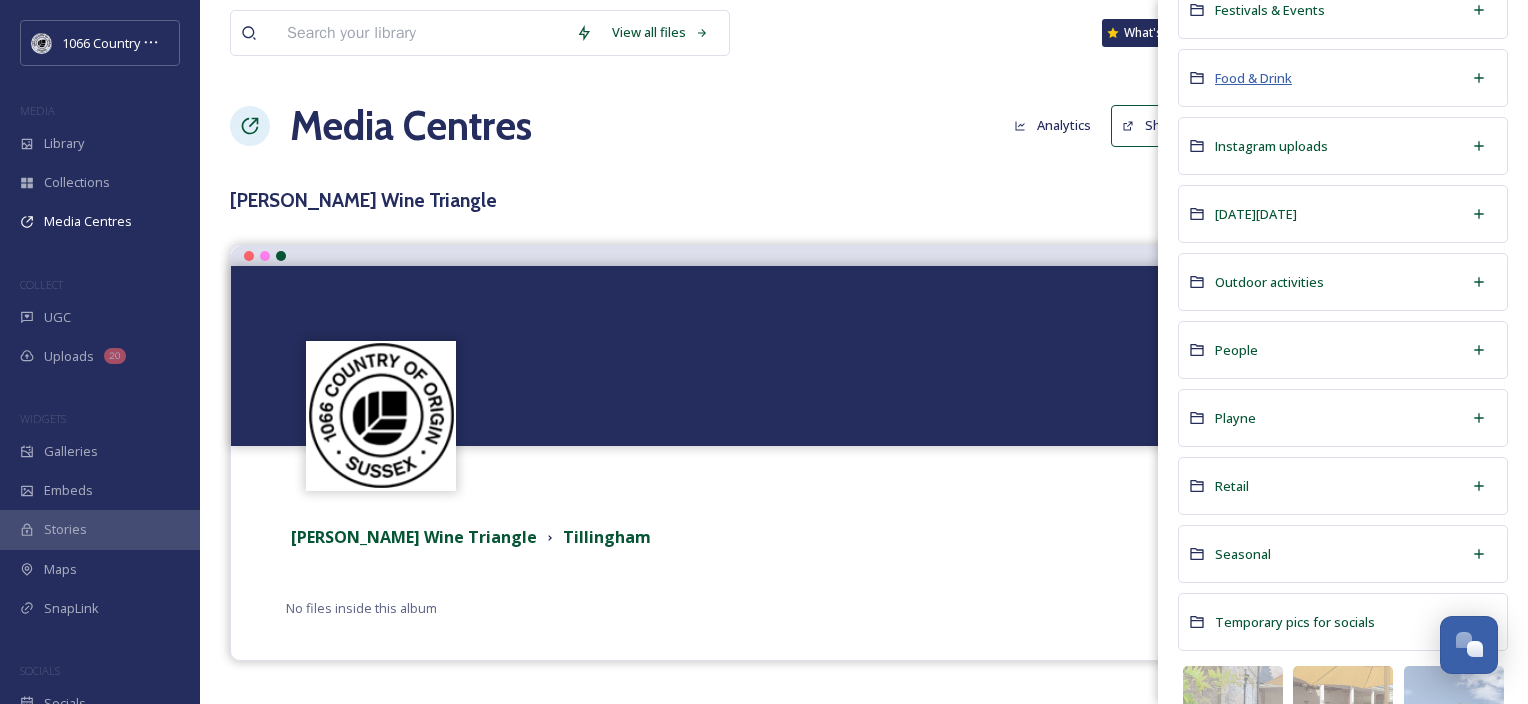 click on "Food & Drink" at bounding box center [1253, 78] 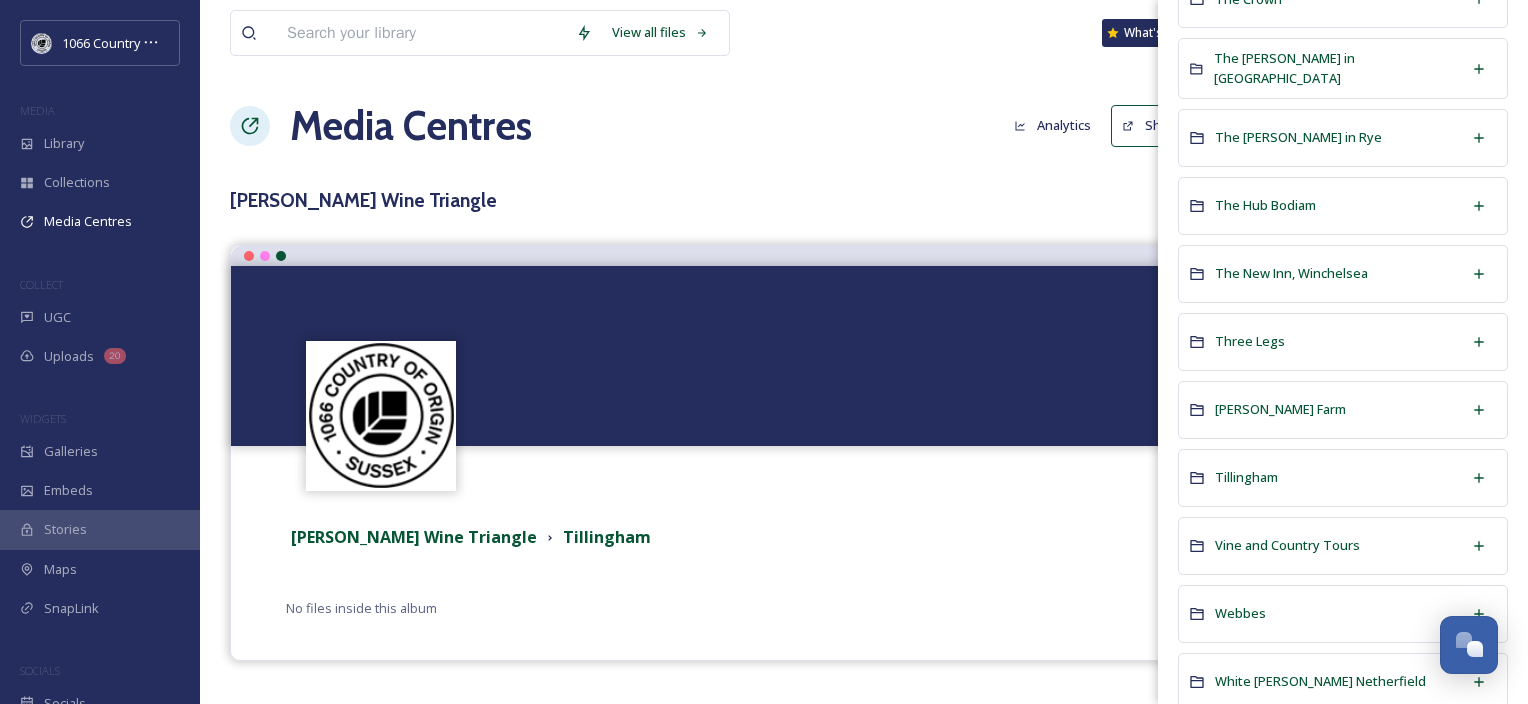 scroll, scrollTop: 1276, scrollLeft: 0, axis: vertical 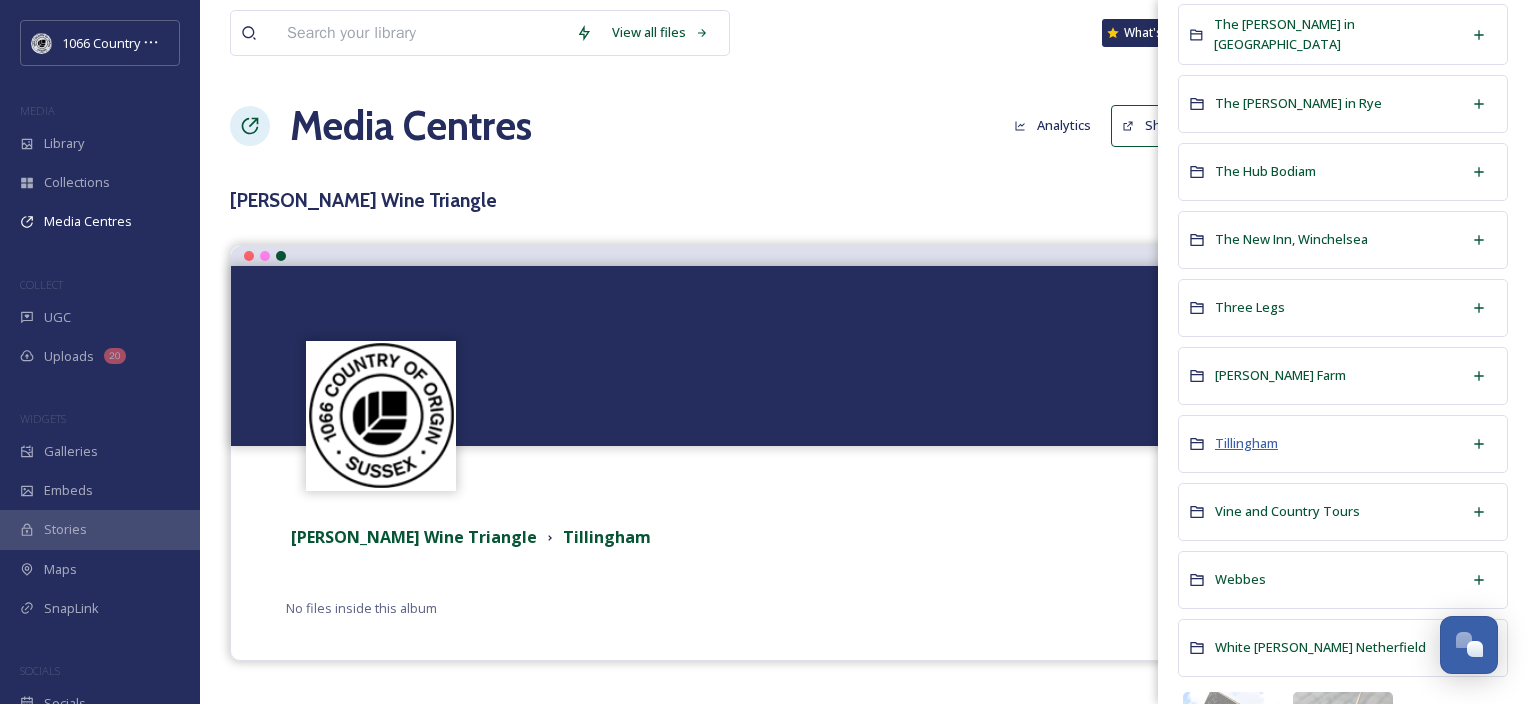 click on "Tillingham" at bounding box center [1246, 443] 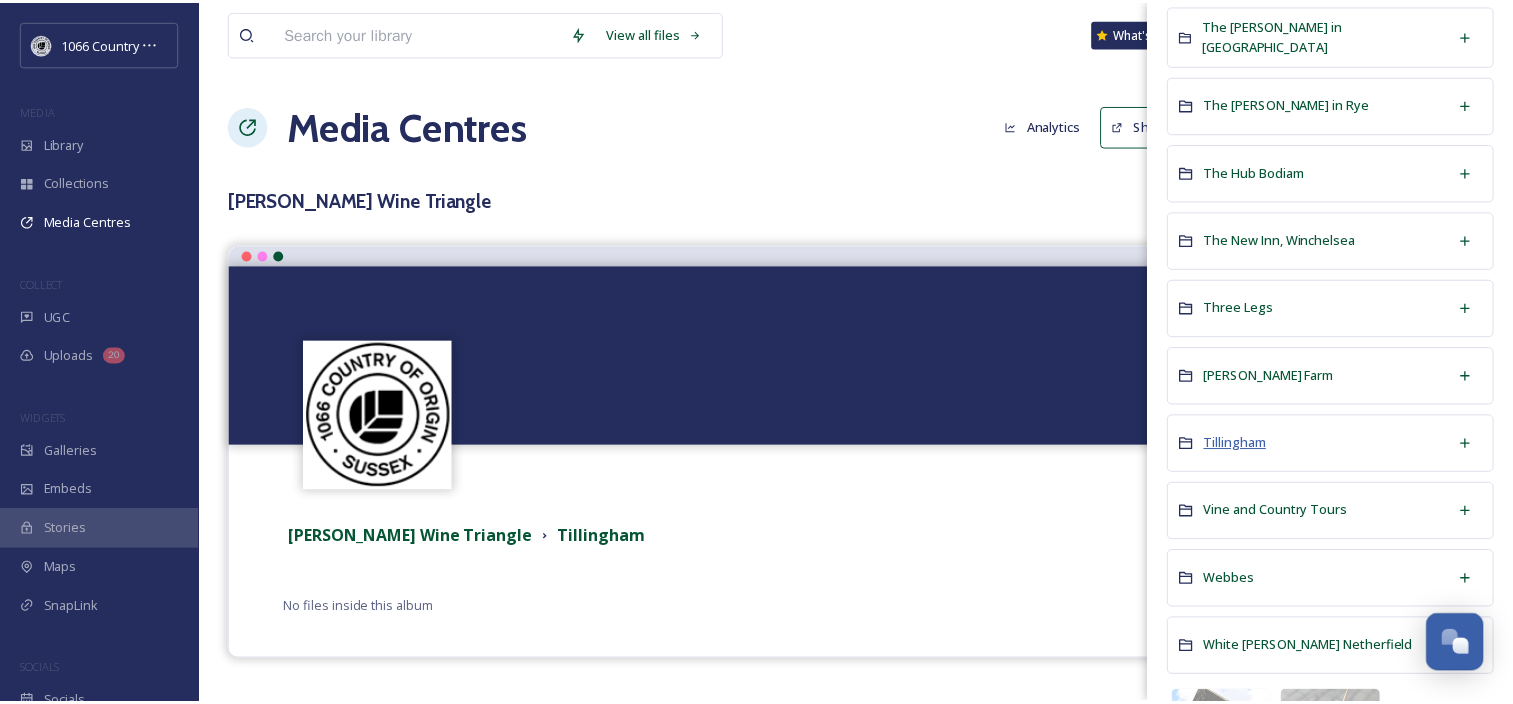 scroll, scrollTop: 0, scrollLeft: 0, axis: both 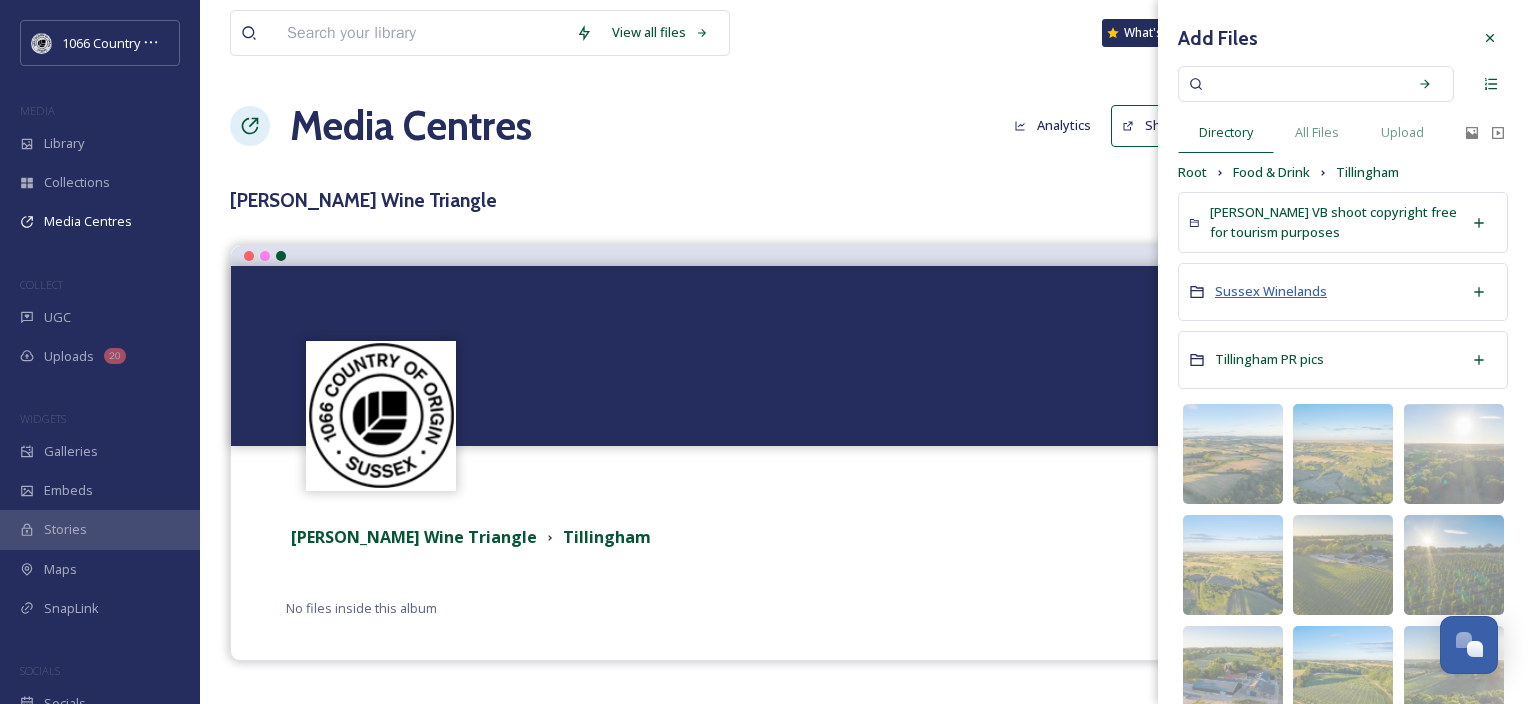 click on "Sussex Winelands" at bounding box center (1271, 291) 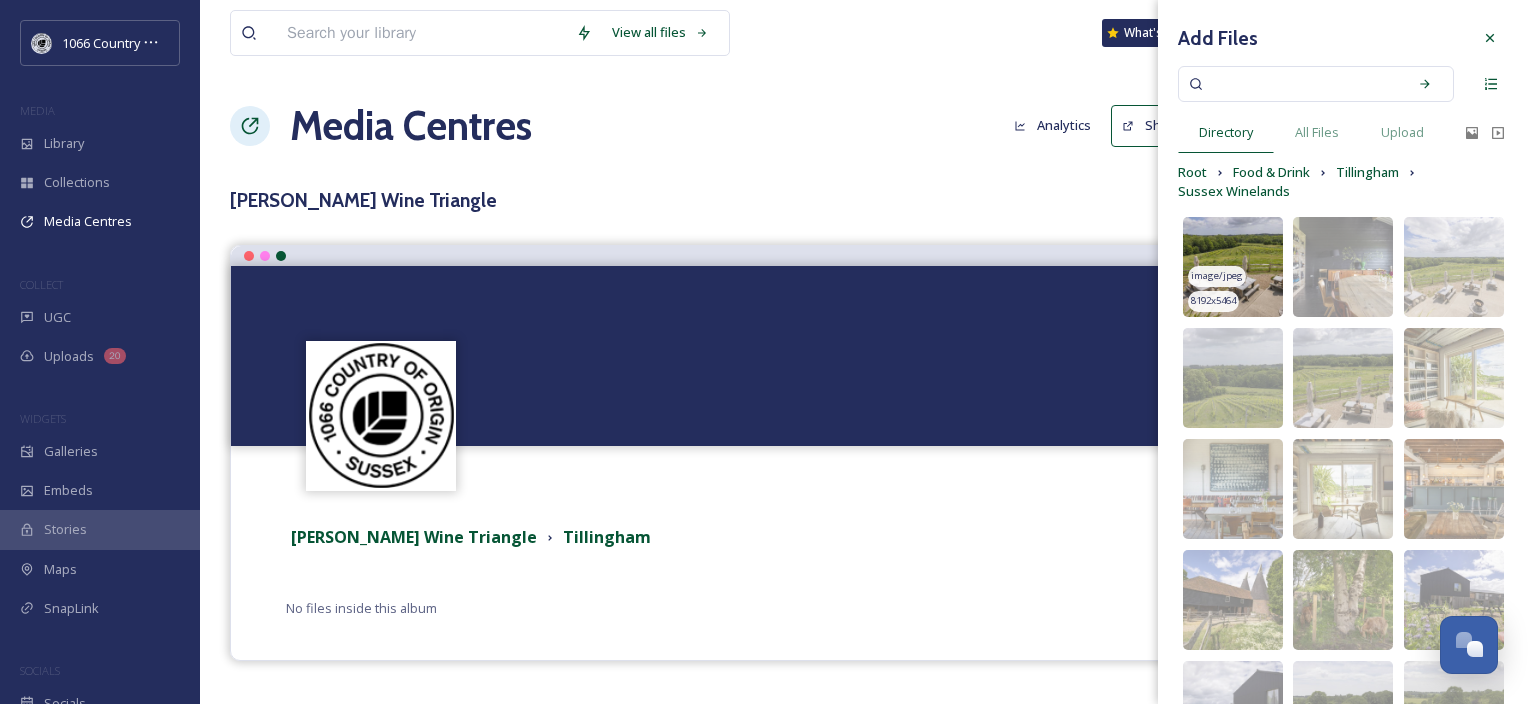 click at bounding box center (1233, 267) 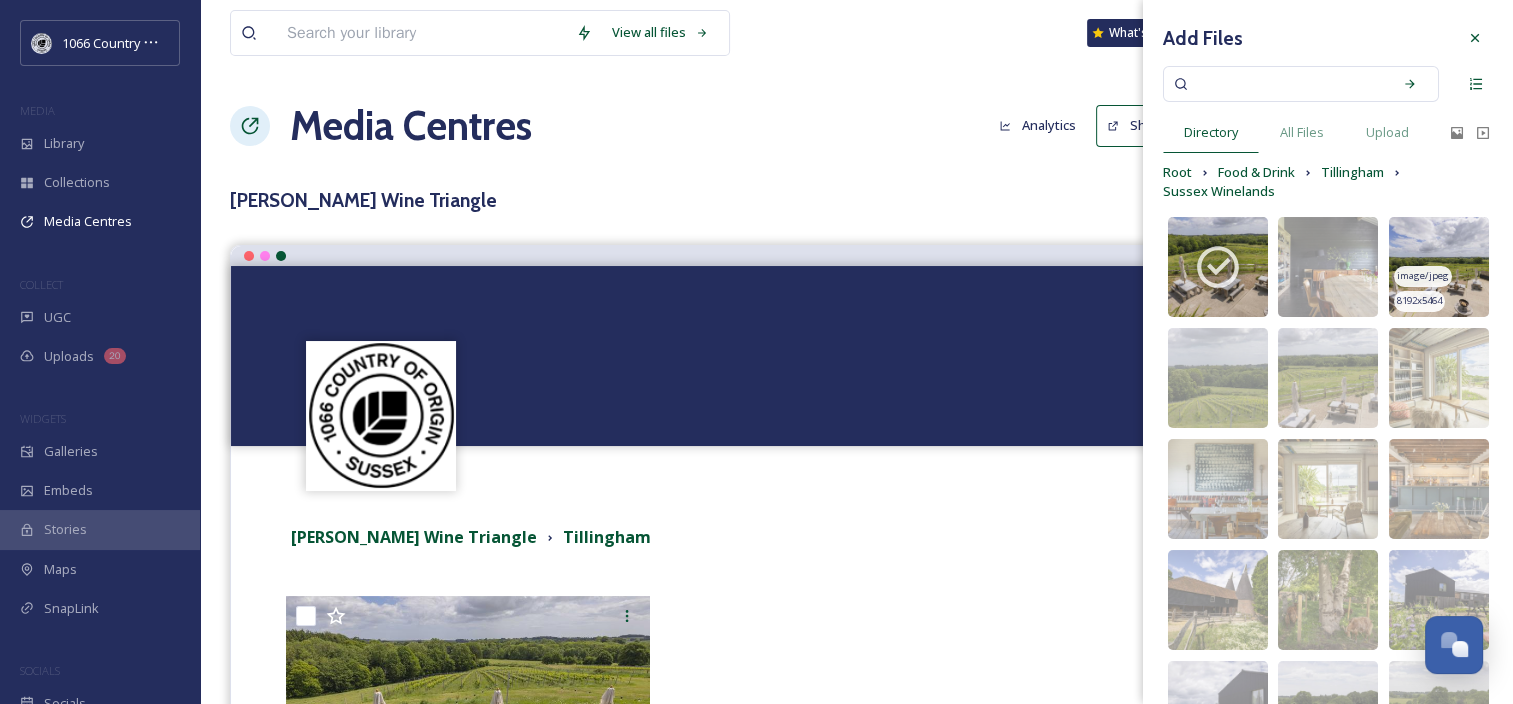 click at bounding box center [1439, 267] 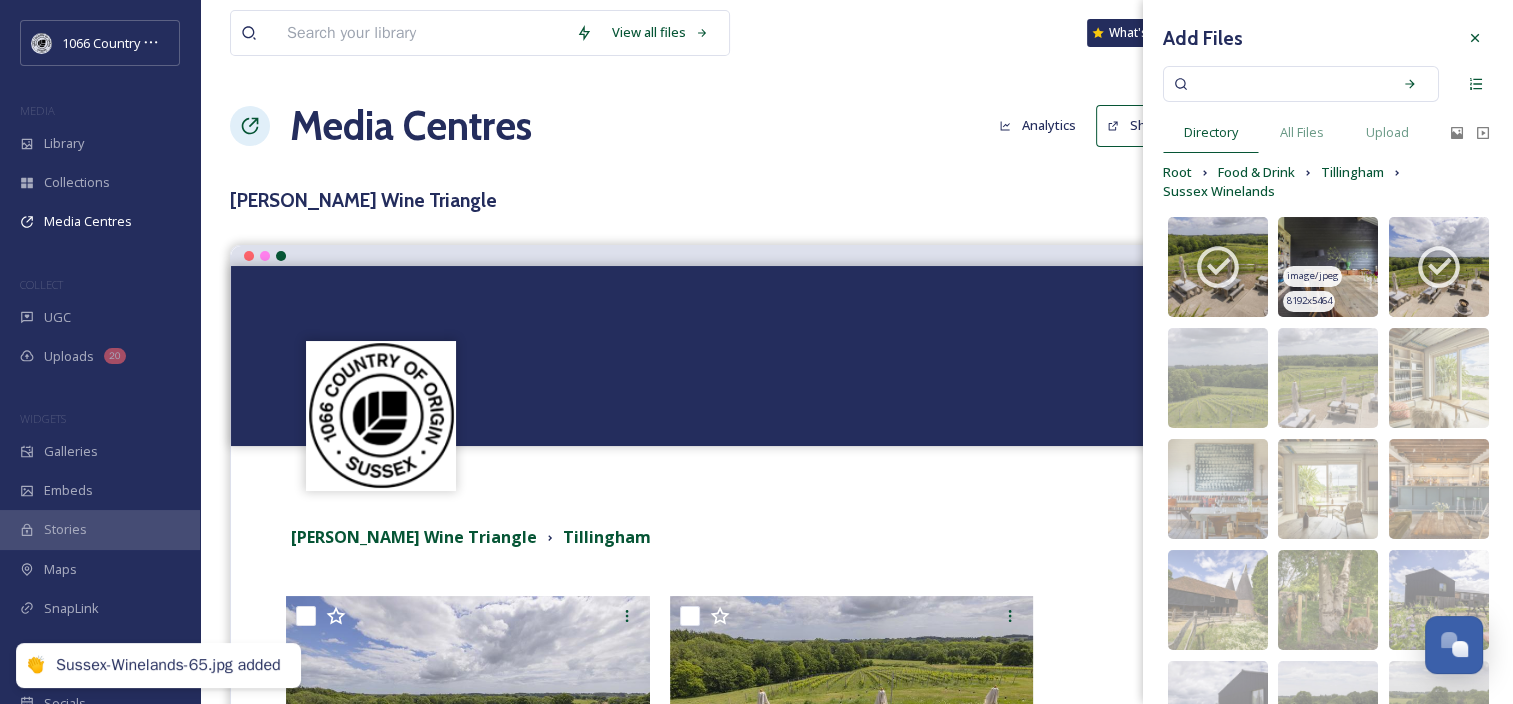 click at bounding box center (1328, 267) 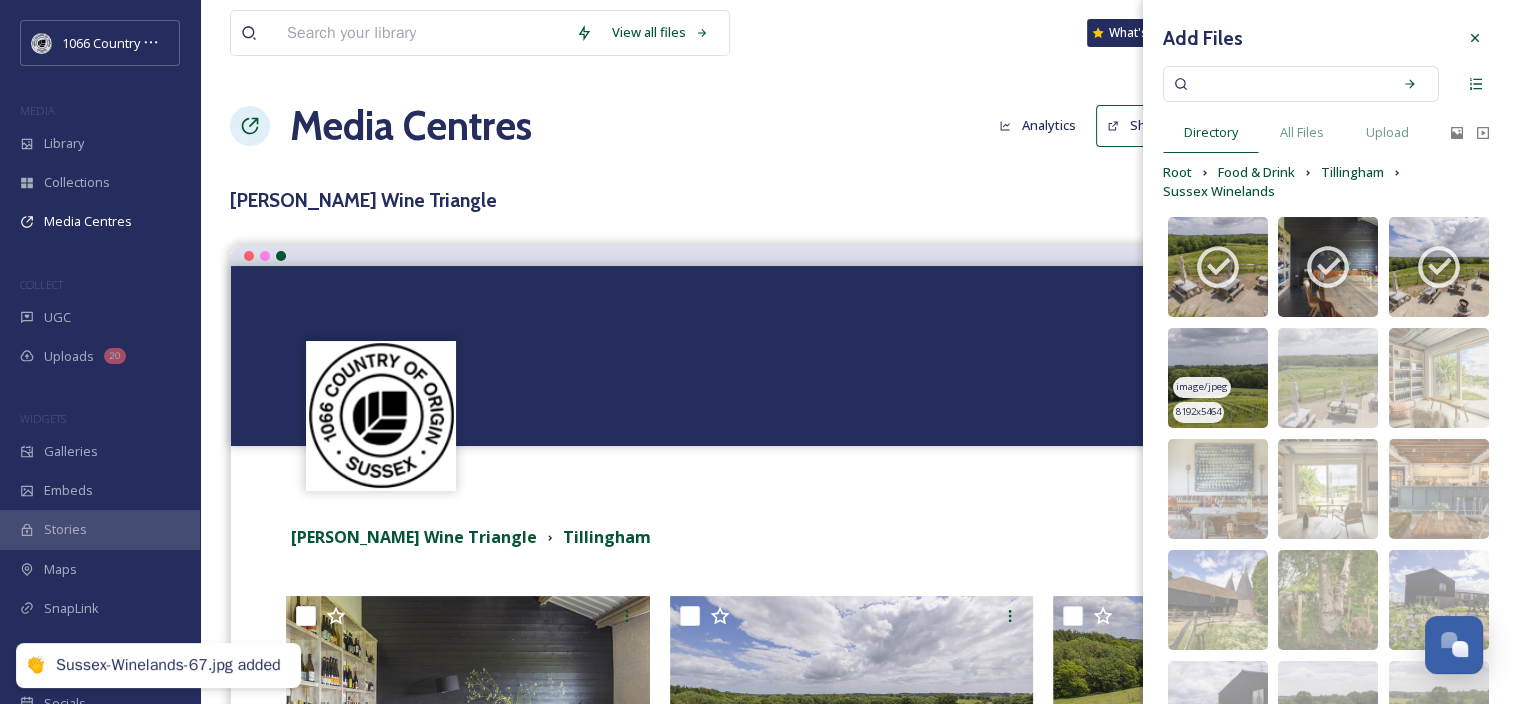 click at bounding box center (1218, 378) 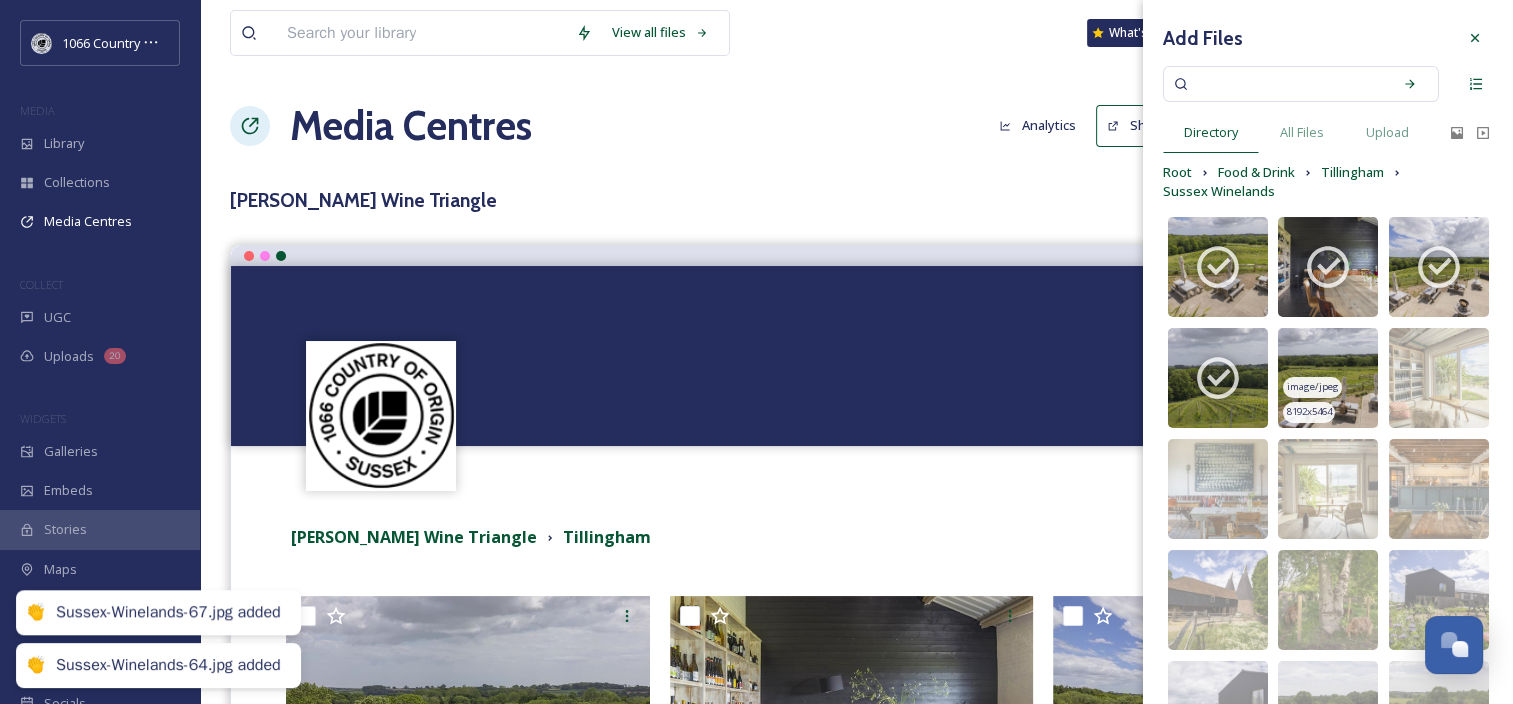click at bounding box center [1328, 378] 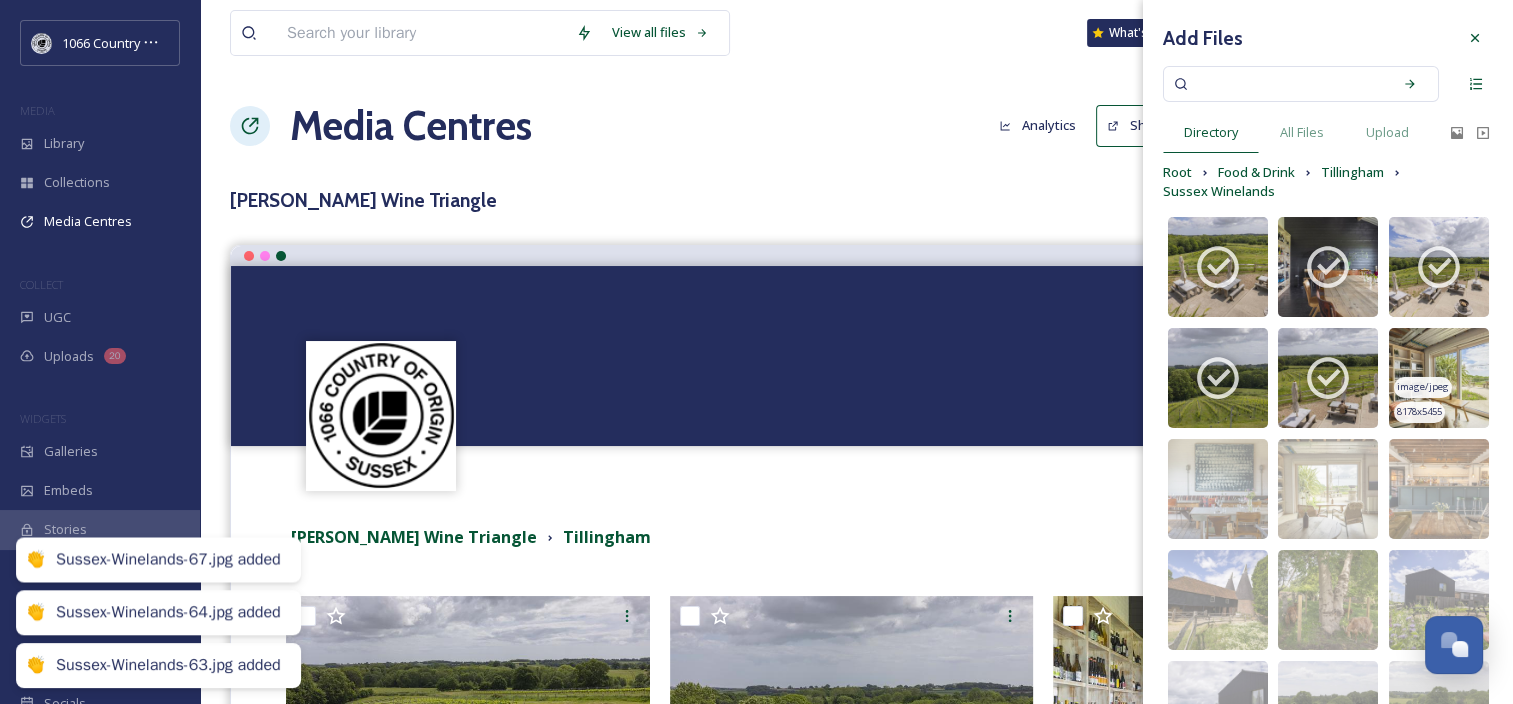 click at bounding box center [1439, 378] 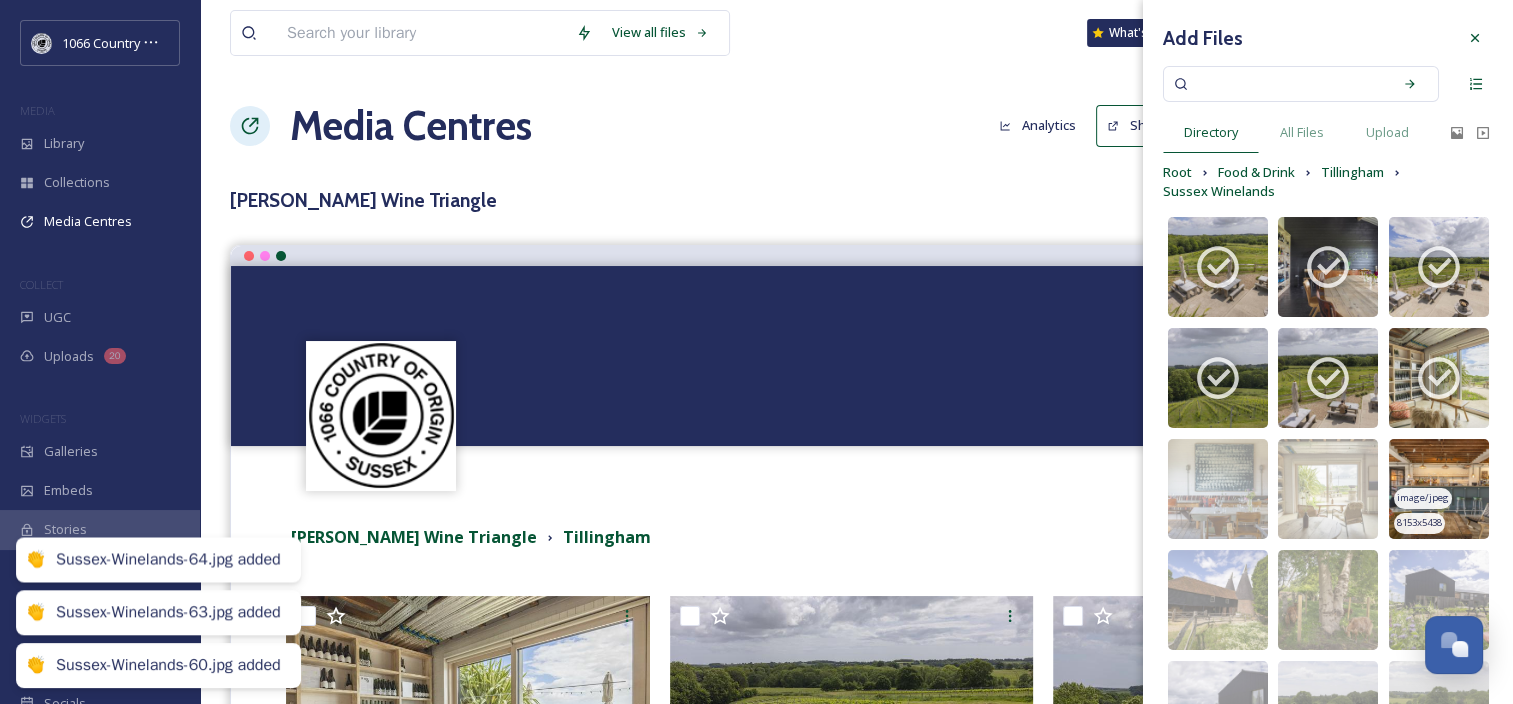 click at bounding box center [1439, 489] 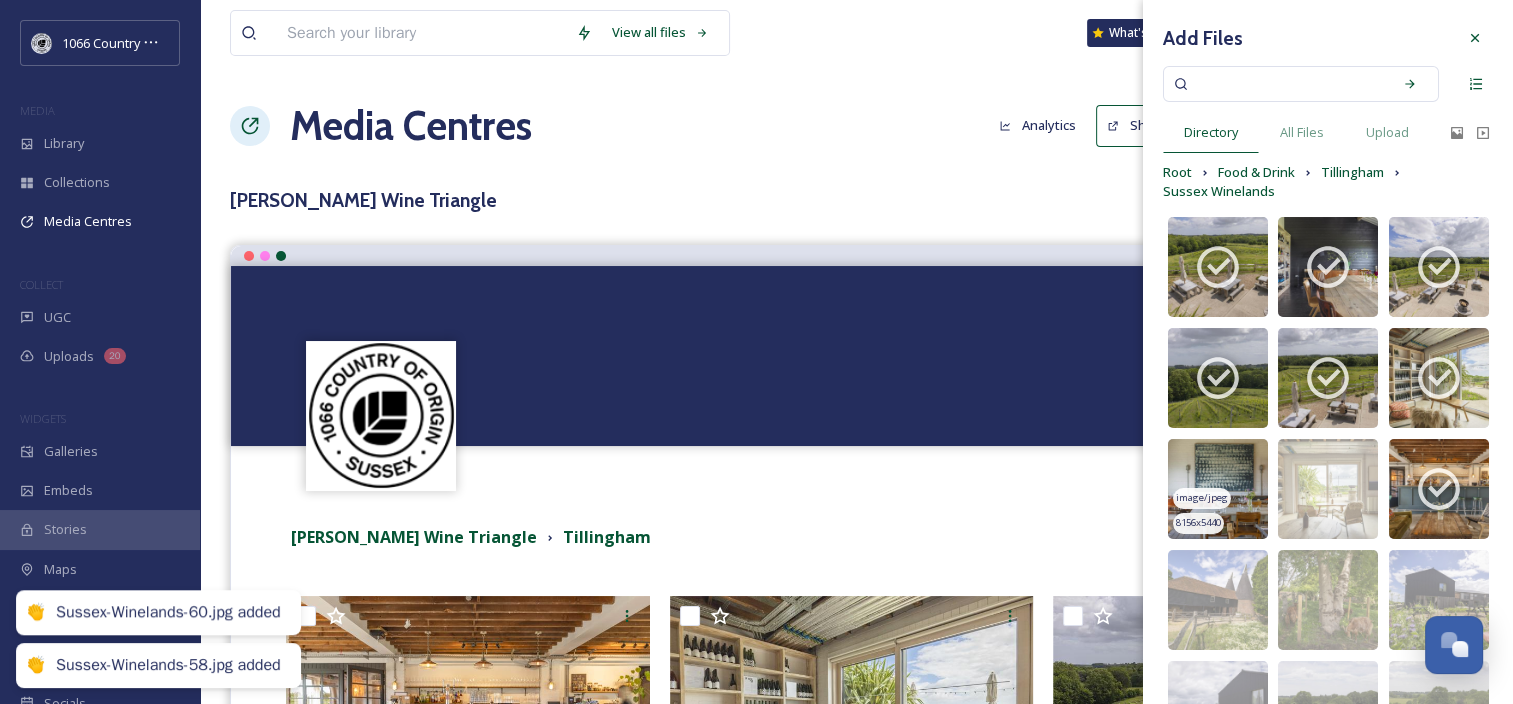 click at bounding box center [1218, 489] 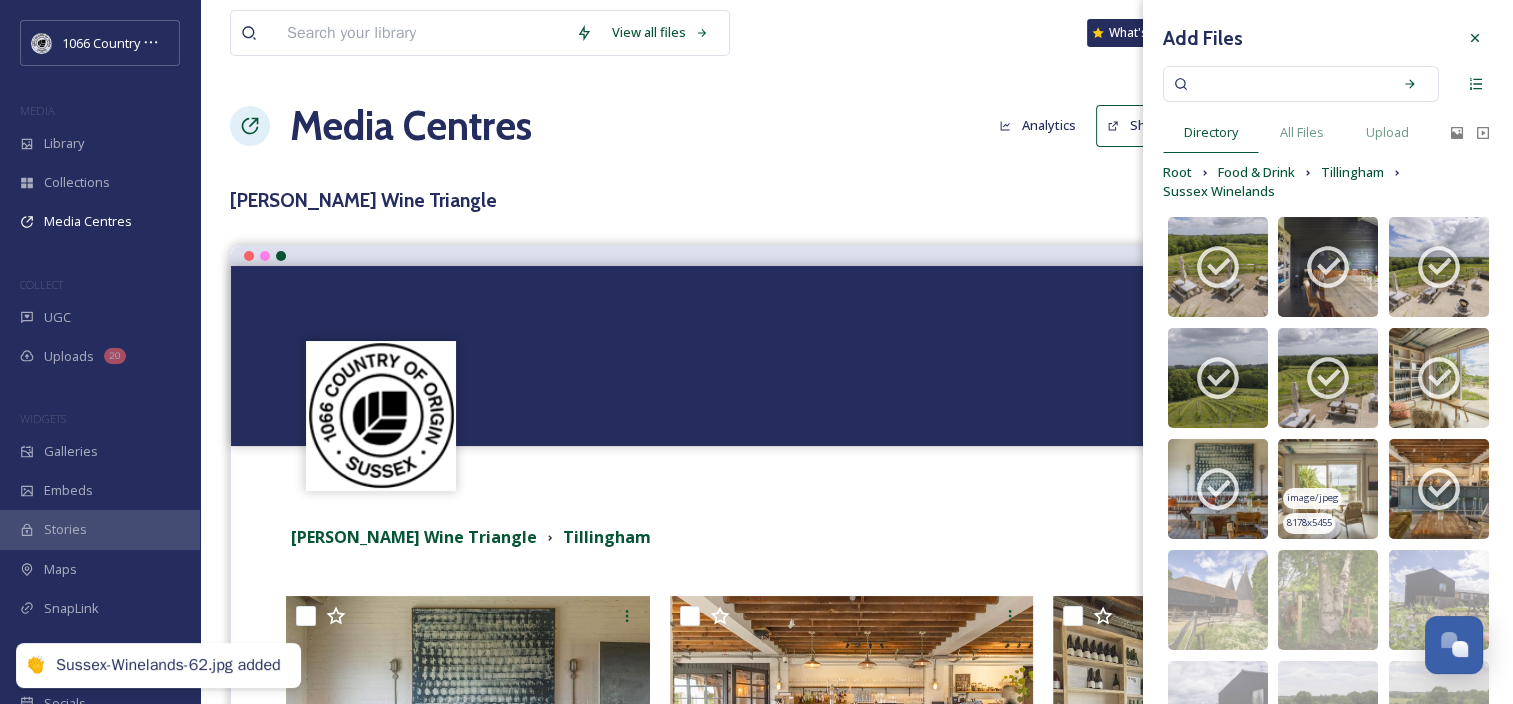 click at bounding box center [1328, 489] 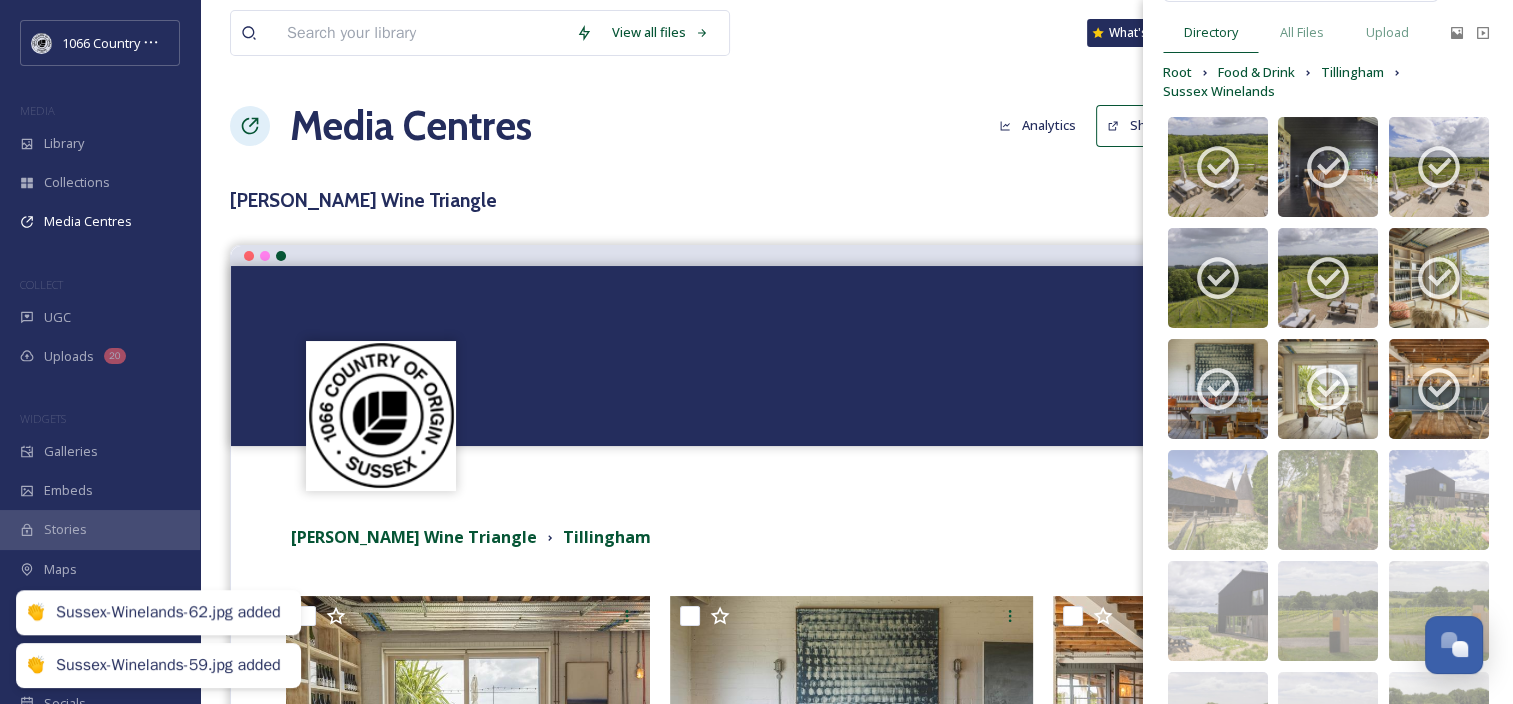 scroll, scrollTop: 200, scrollLeft: 0, axis: vertical 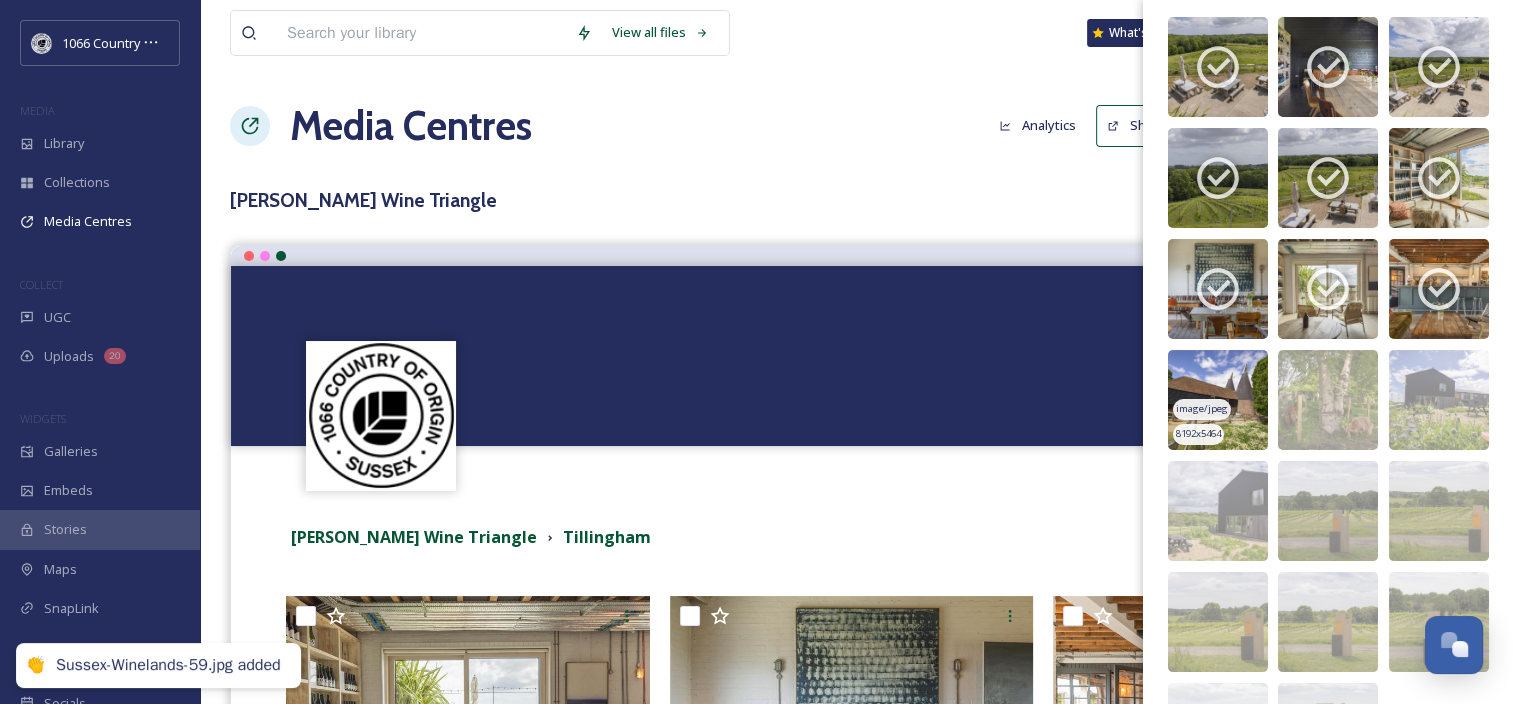 click at bounding box center (1218, 400) 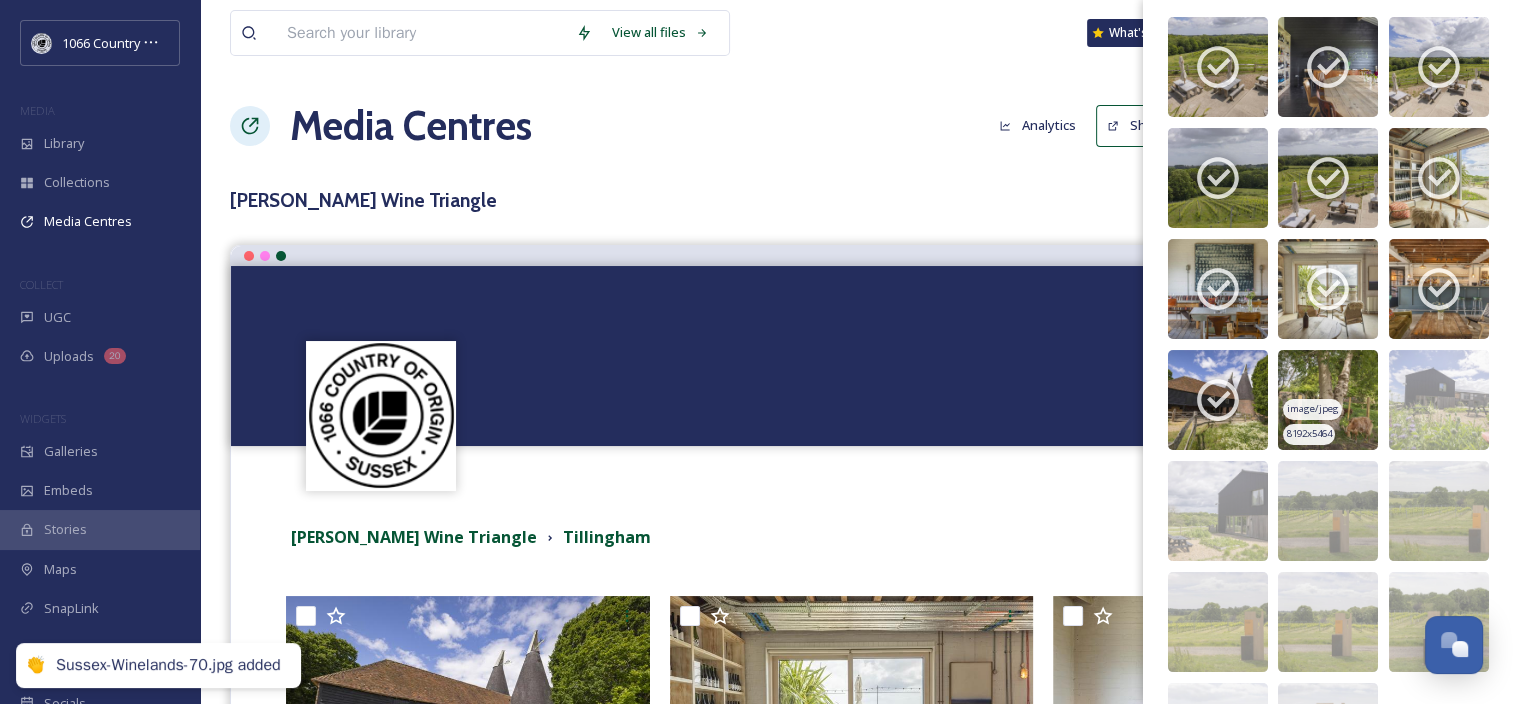 click at bounding box center (1328, 400) 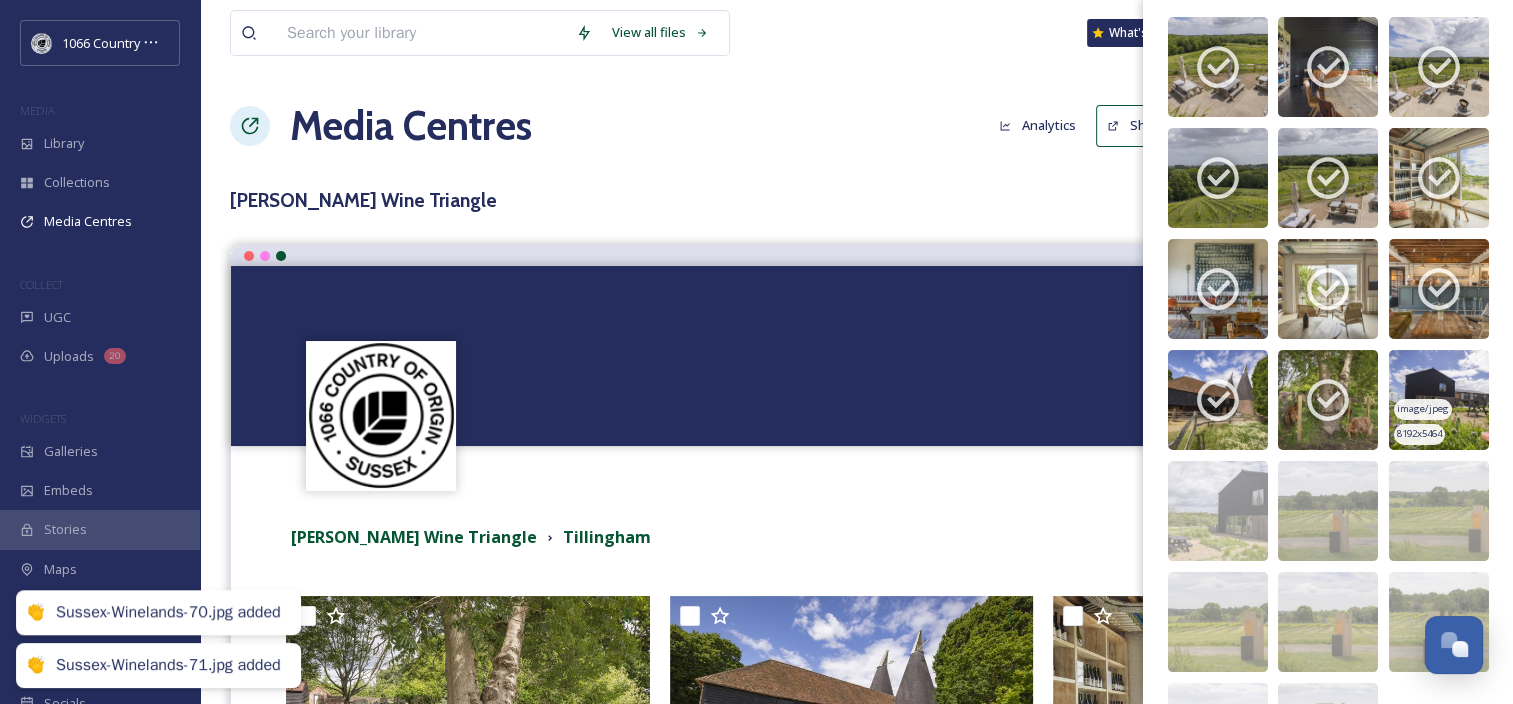click at bounding box center [1439, 400] 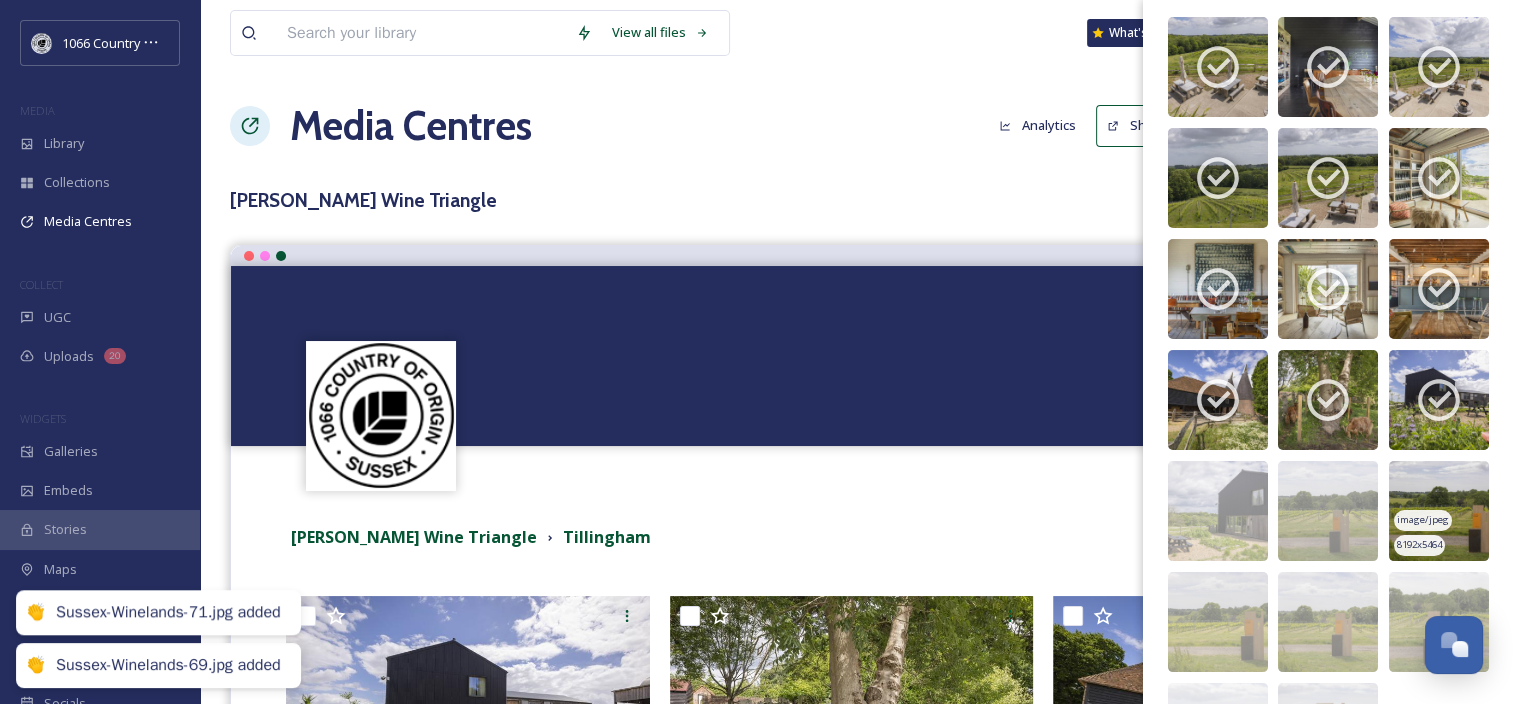 click at bounding box center [1439, 511] 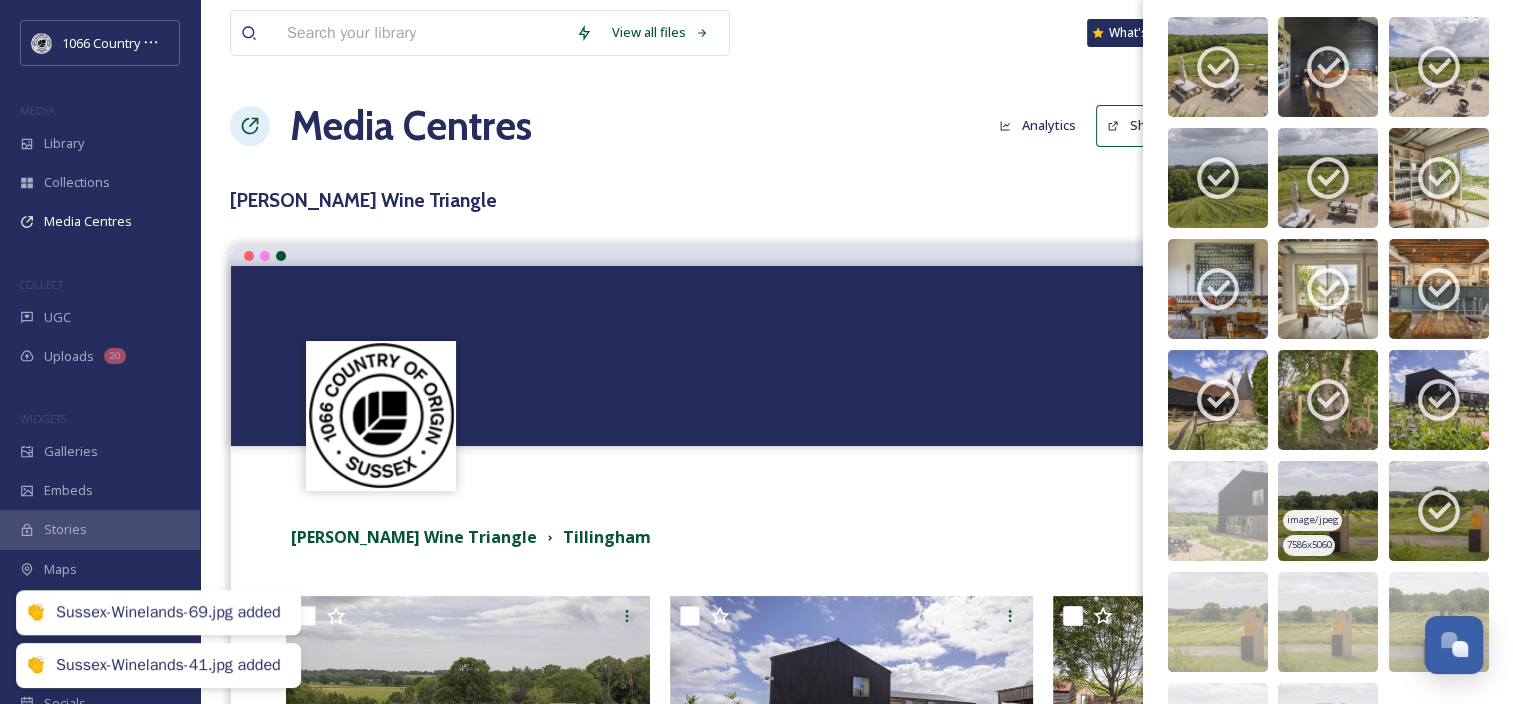 click at bounding box center [1328, 511] 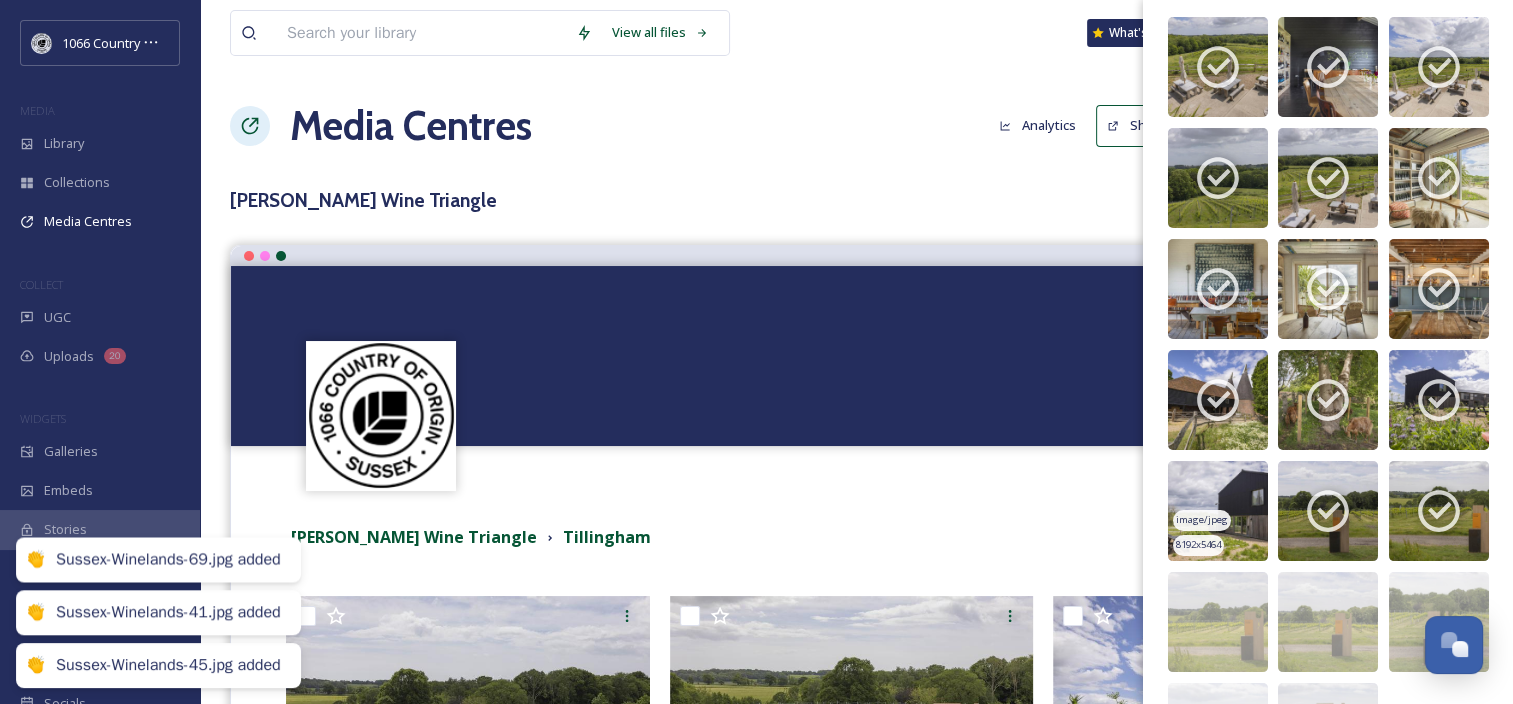 click at bounding box center (1218, 511) 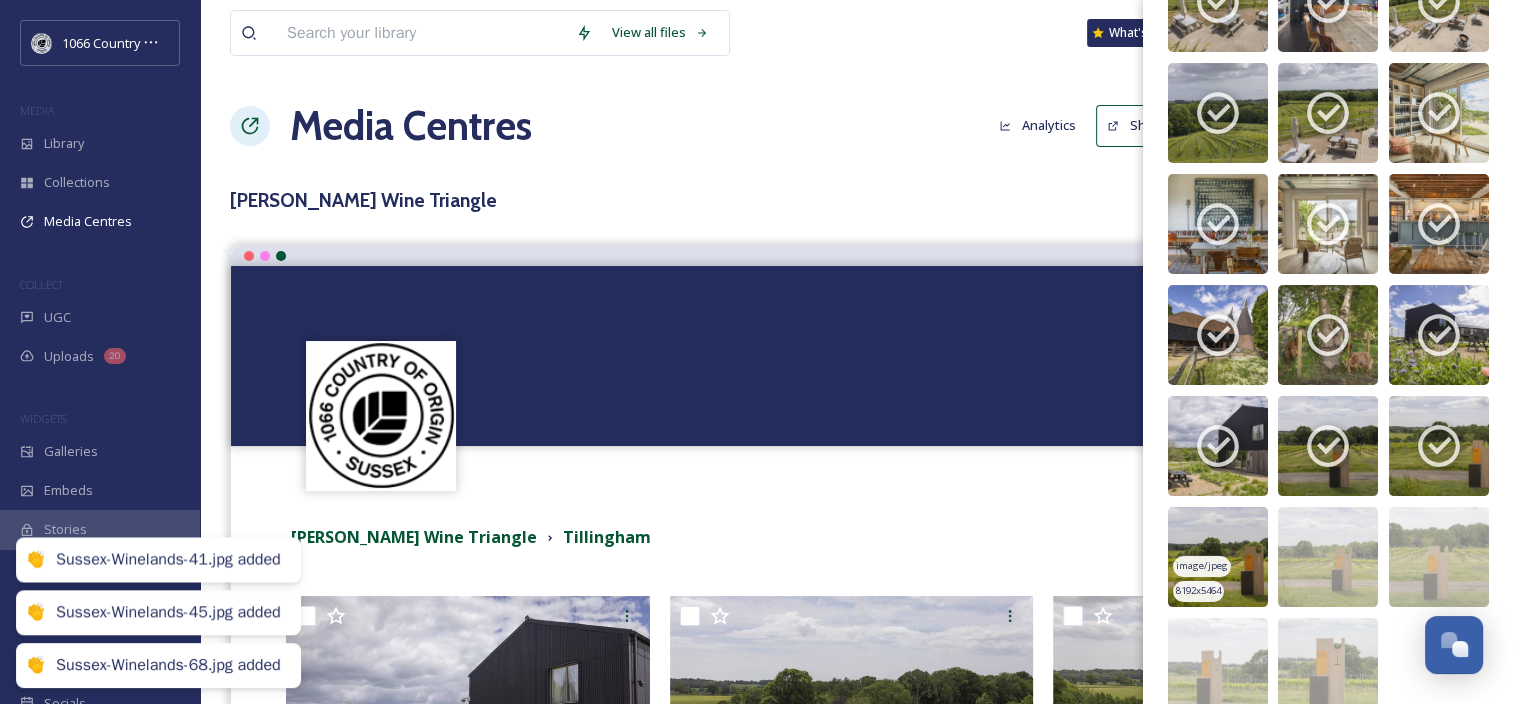 scroll, scrollTop: 300, scrollLeft: 0, axis: vertical 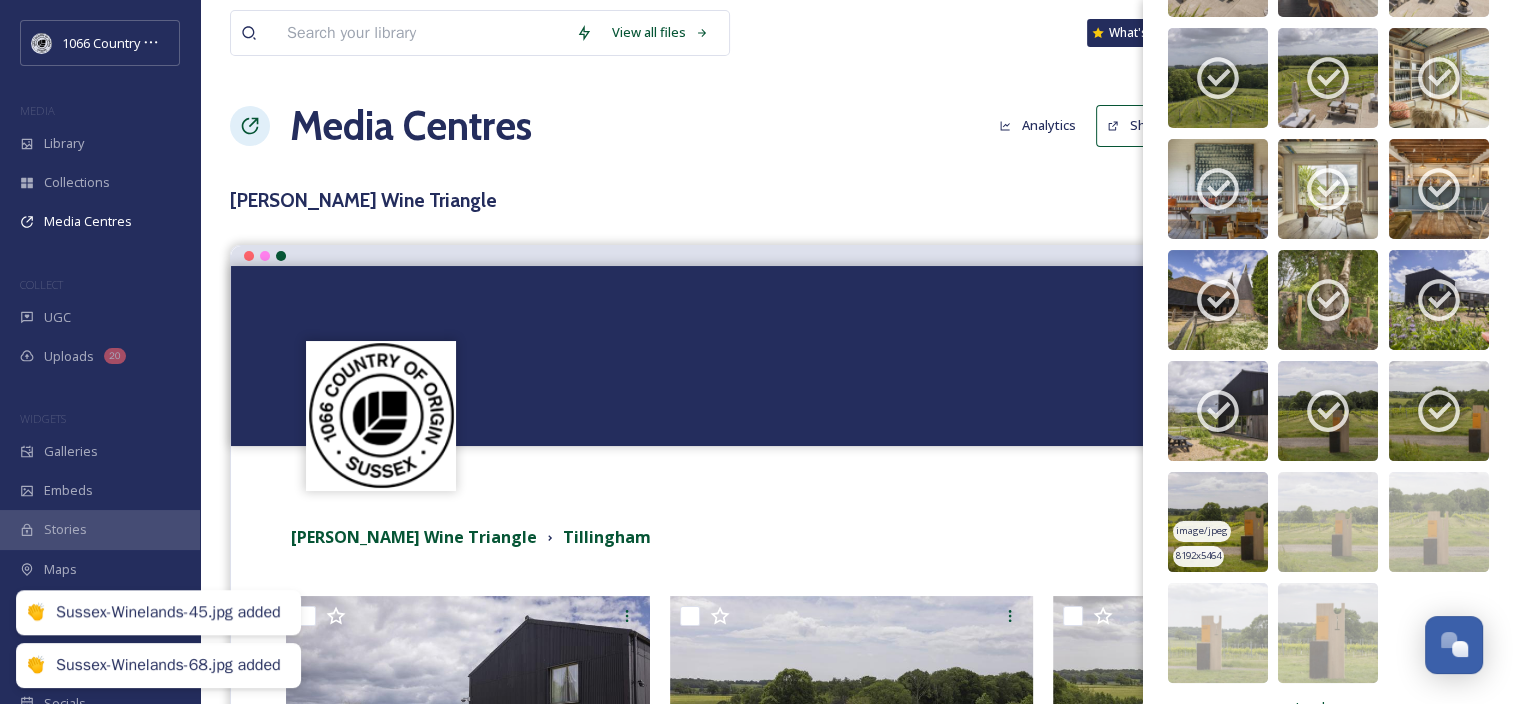 click at bounding box center (1218, 522) 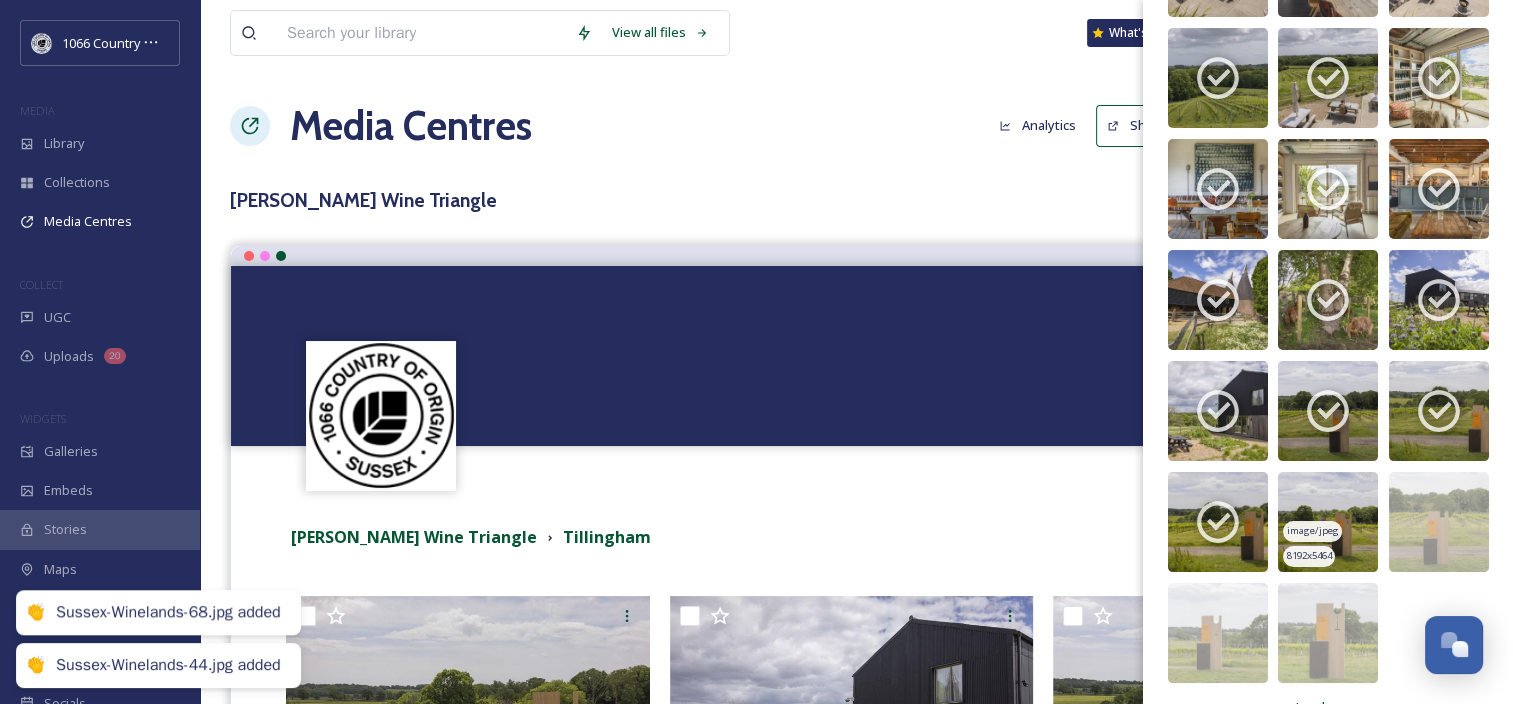 click at bounding box center (1328, 522) 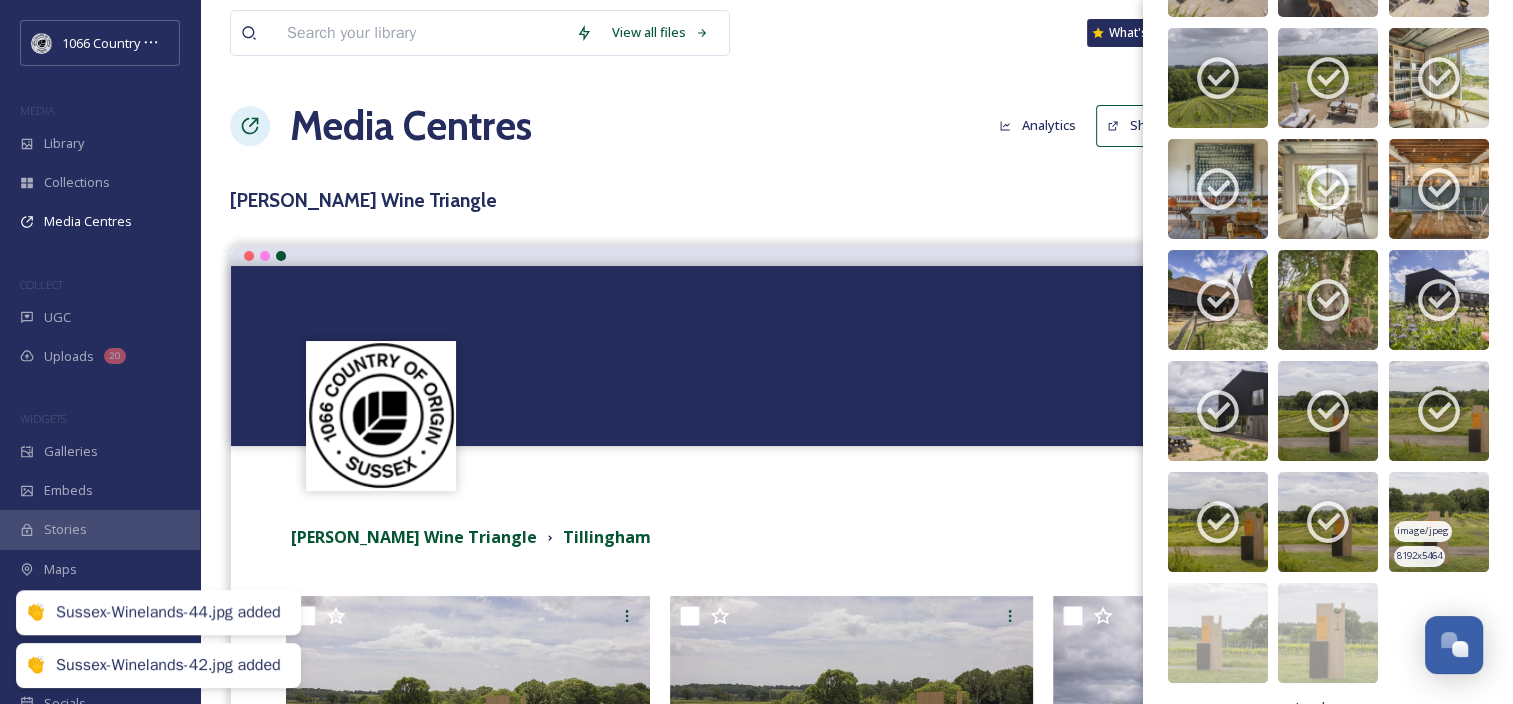 click at bounding box center [1439, 522] 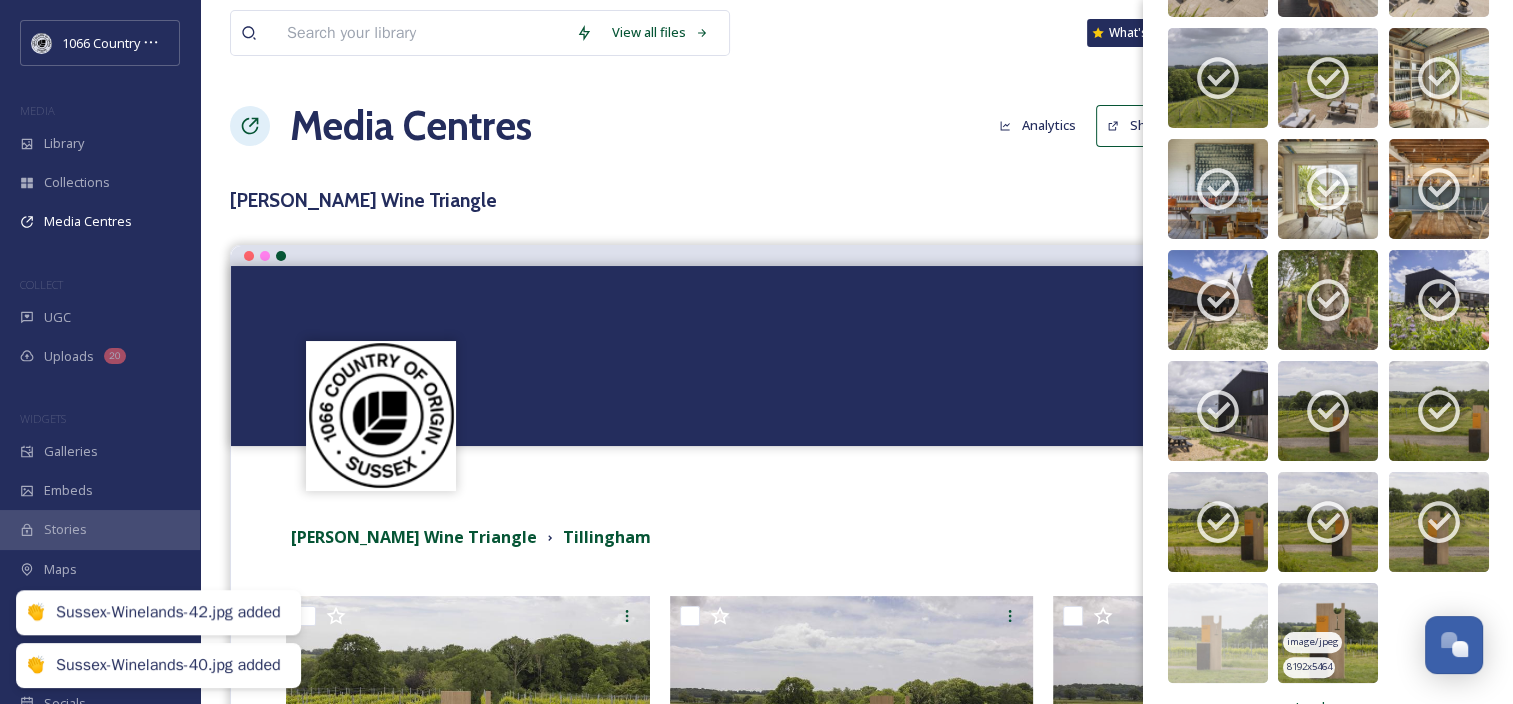 click at bounding box center [1328, 633] 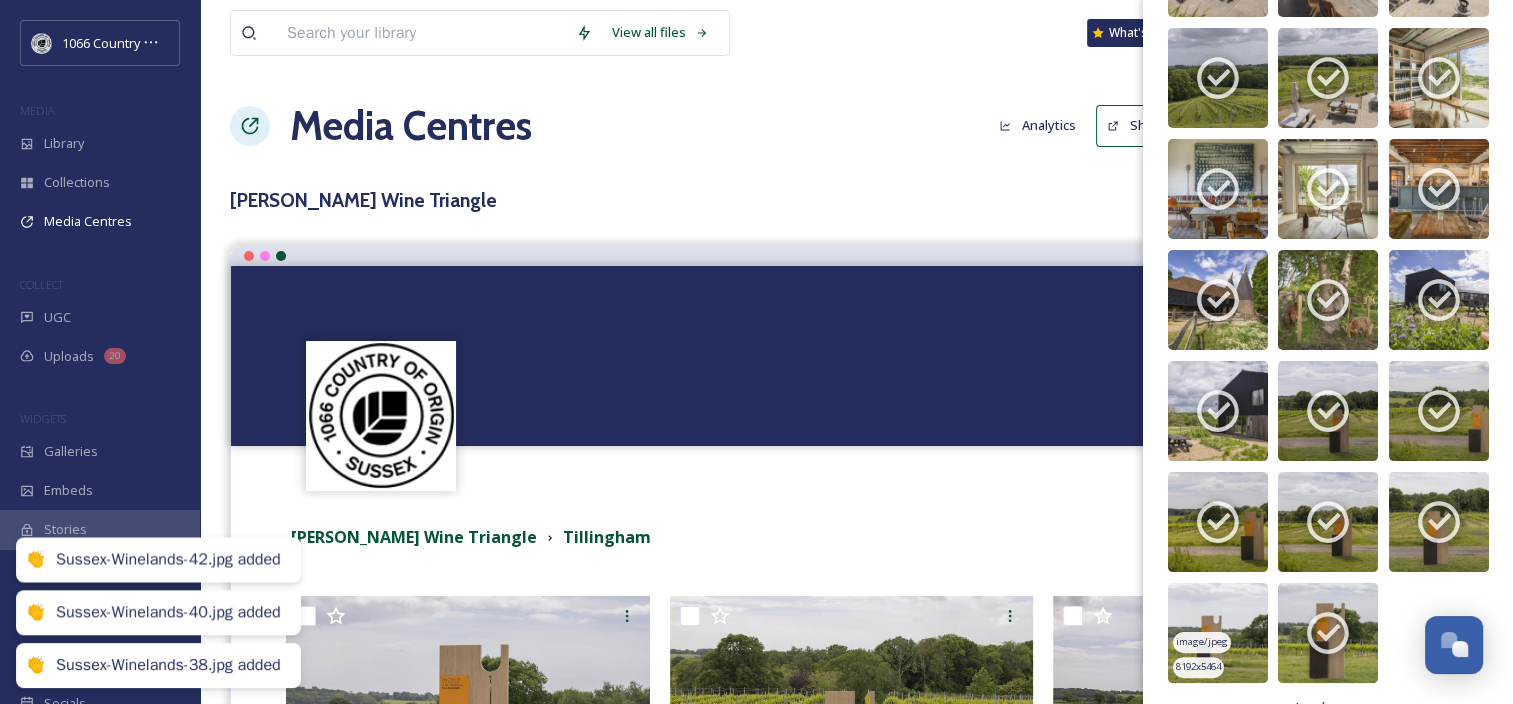 click at bounding box center (1218, 633) 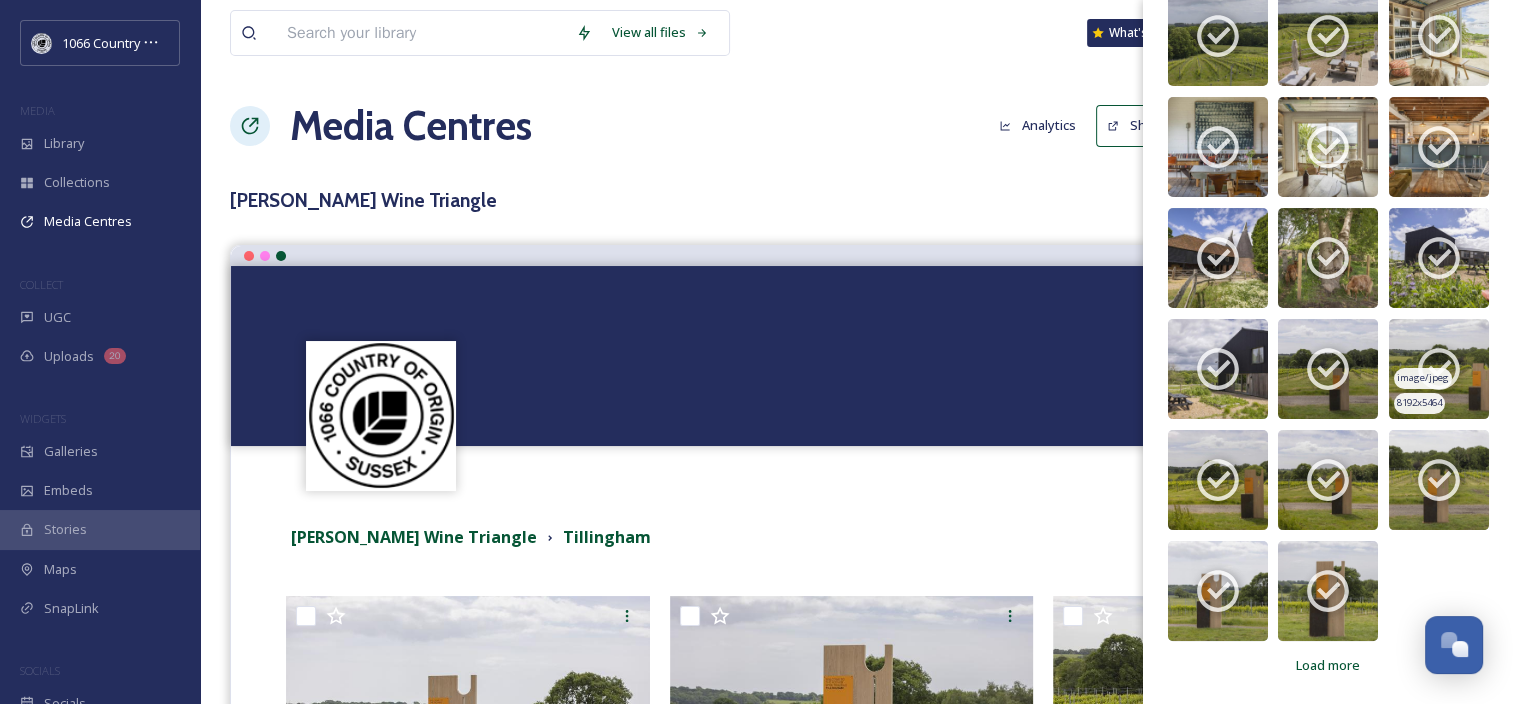 scroll, scrollTop: 0, scrollLeft: 0, axis: both 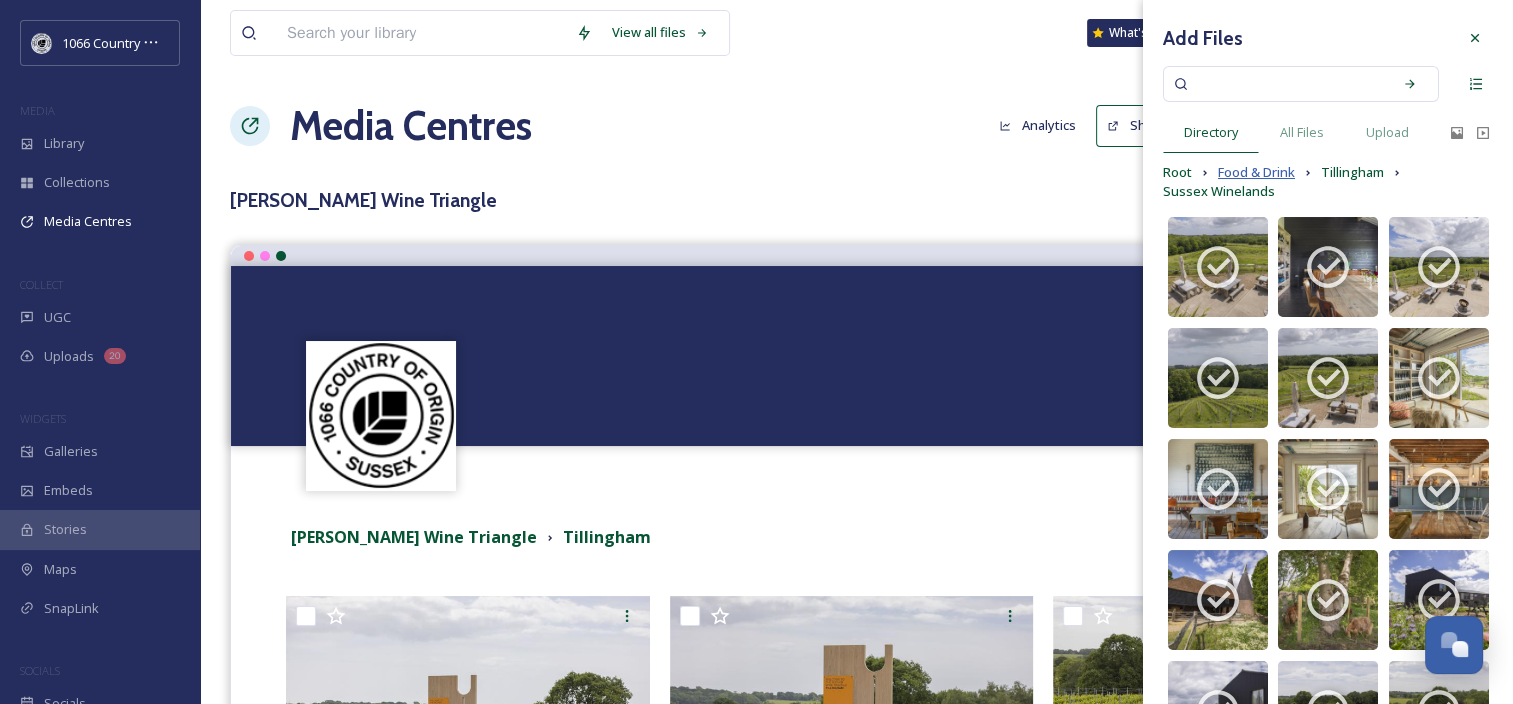 click on "Food & Drink" at bounding box center [1256, 172] 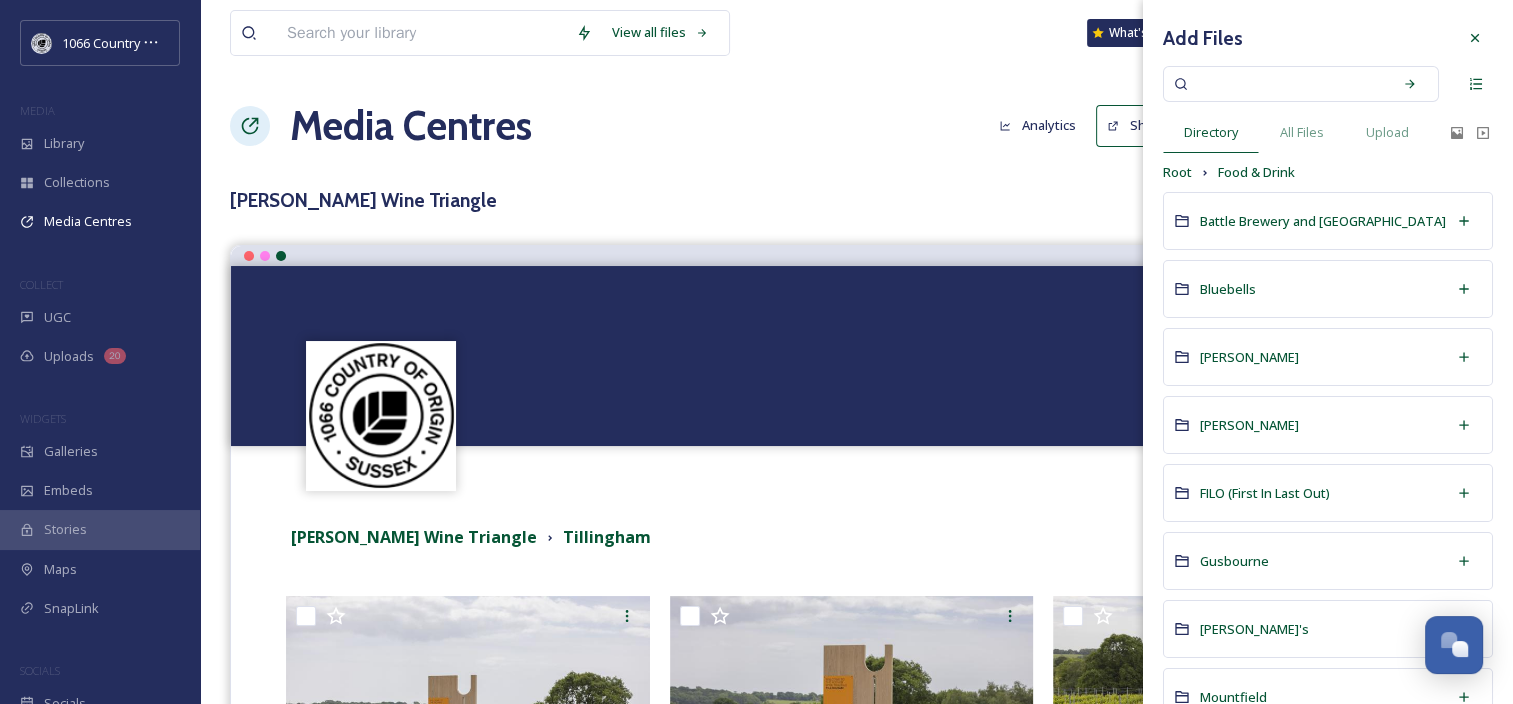 click on "[PERSON_NAME] Wine Triangle" at bounding box center (856, 200) 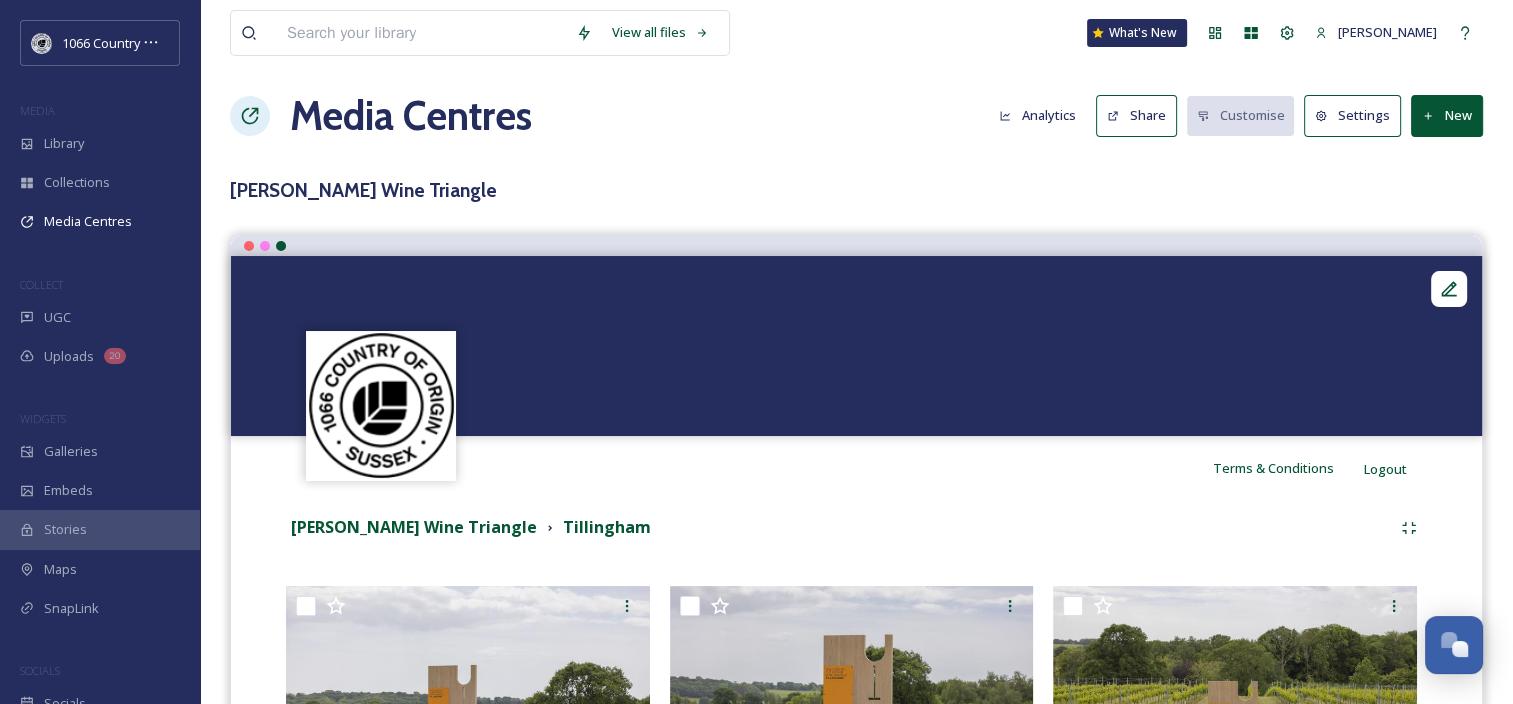 scroll, scrollTop: 0, scrollLeft: 0, axis: both 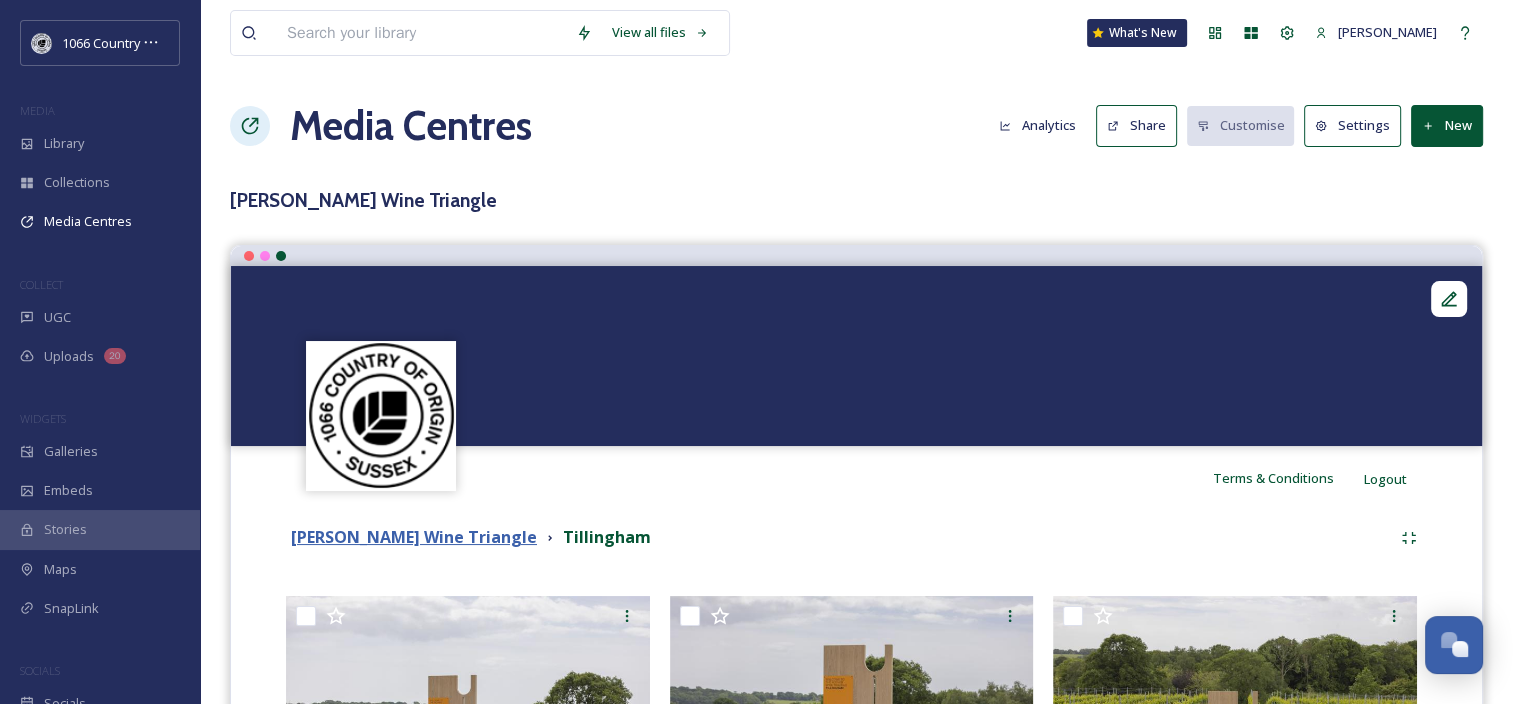 click on "[PERSON_NAME] Wine Triangle" at bounding box center (414, 537) 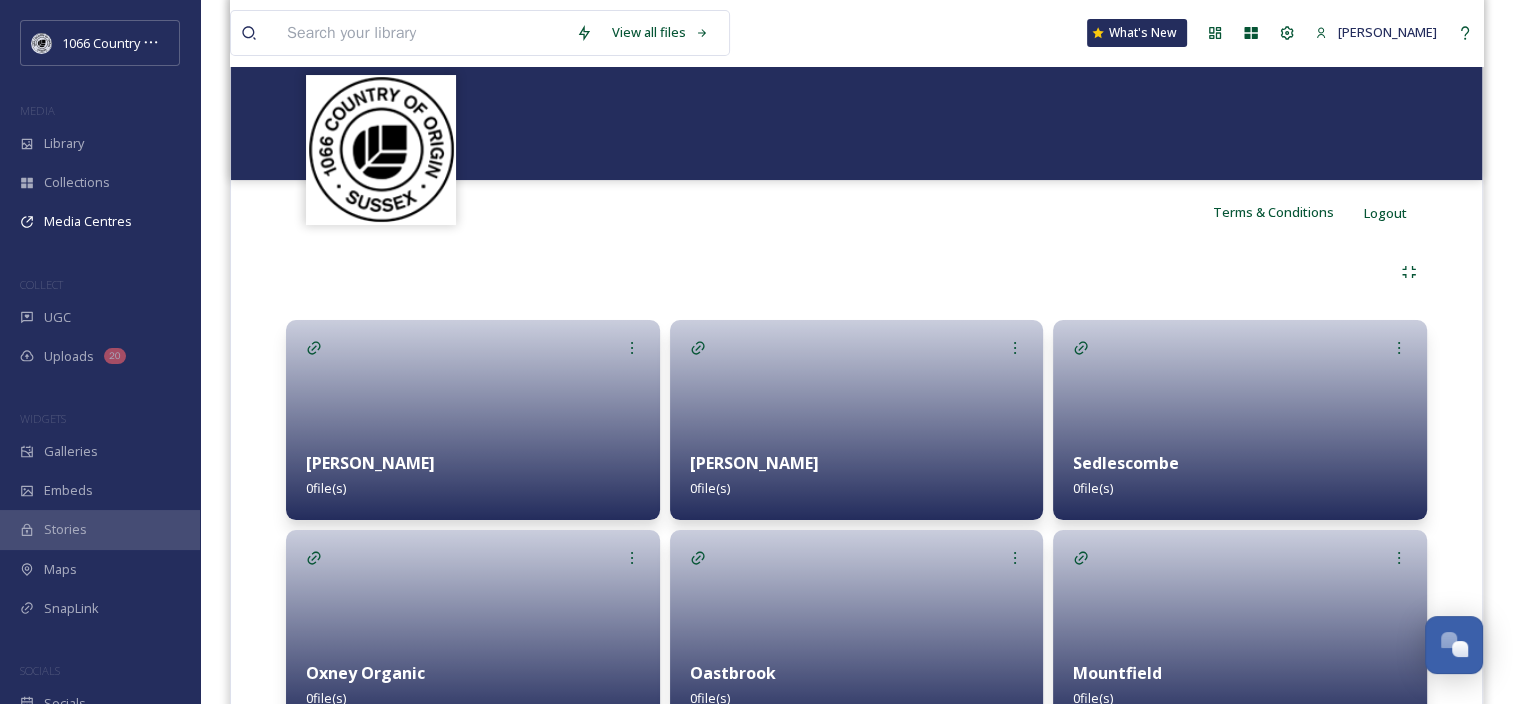 scroll, scrollTop: 300, scrollLeft: 0, axis: vertical 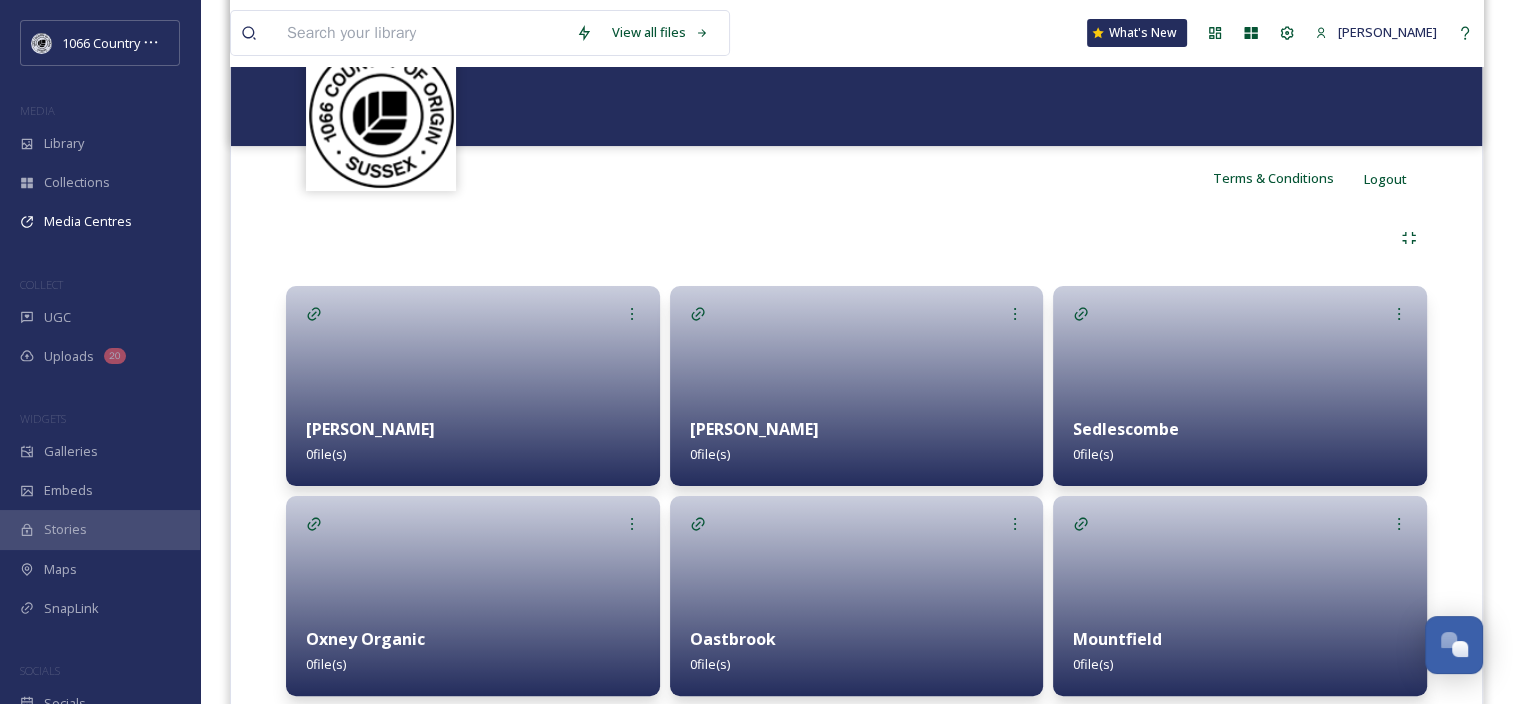click at bounding box center [473, 386] 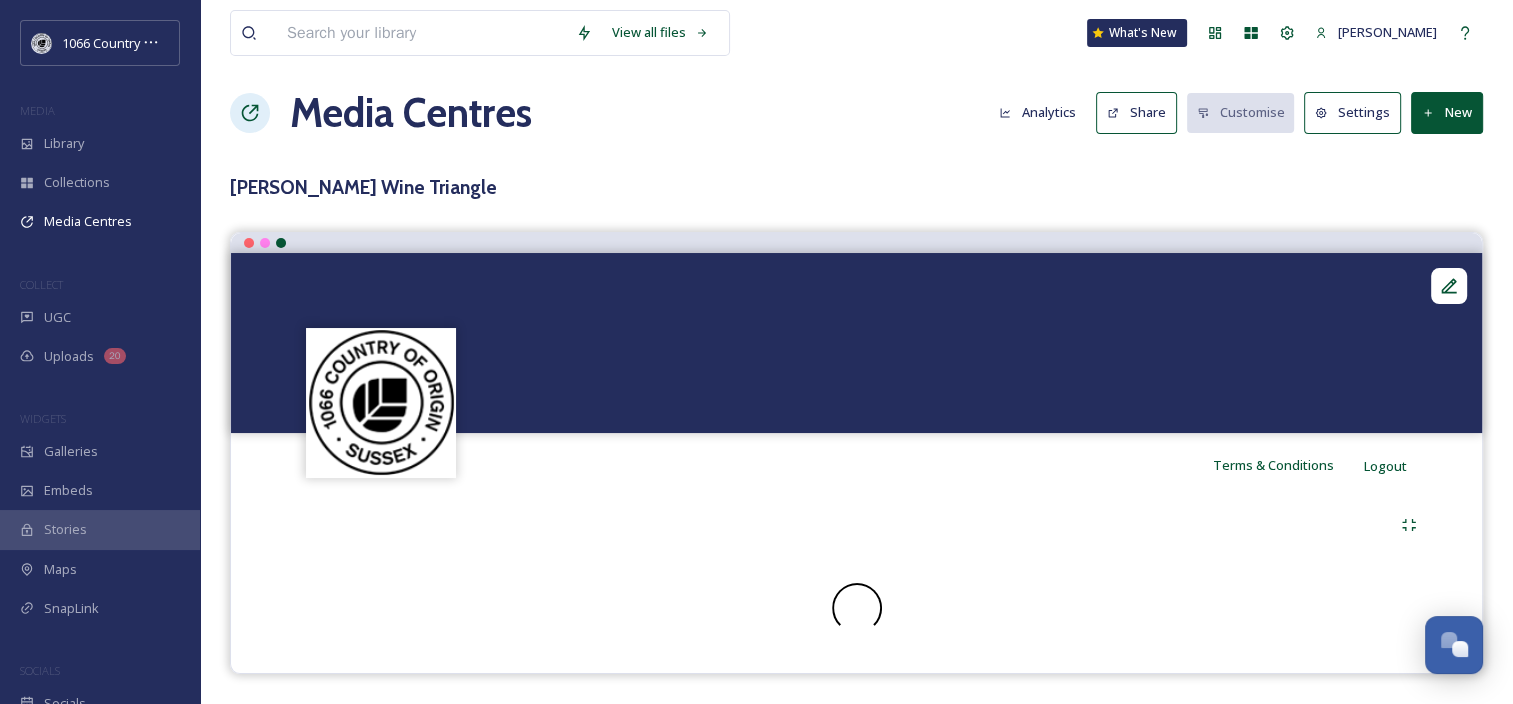 scroll, scrollTop: 0, scrollLeft: 0, axis: both 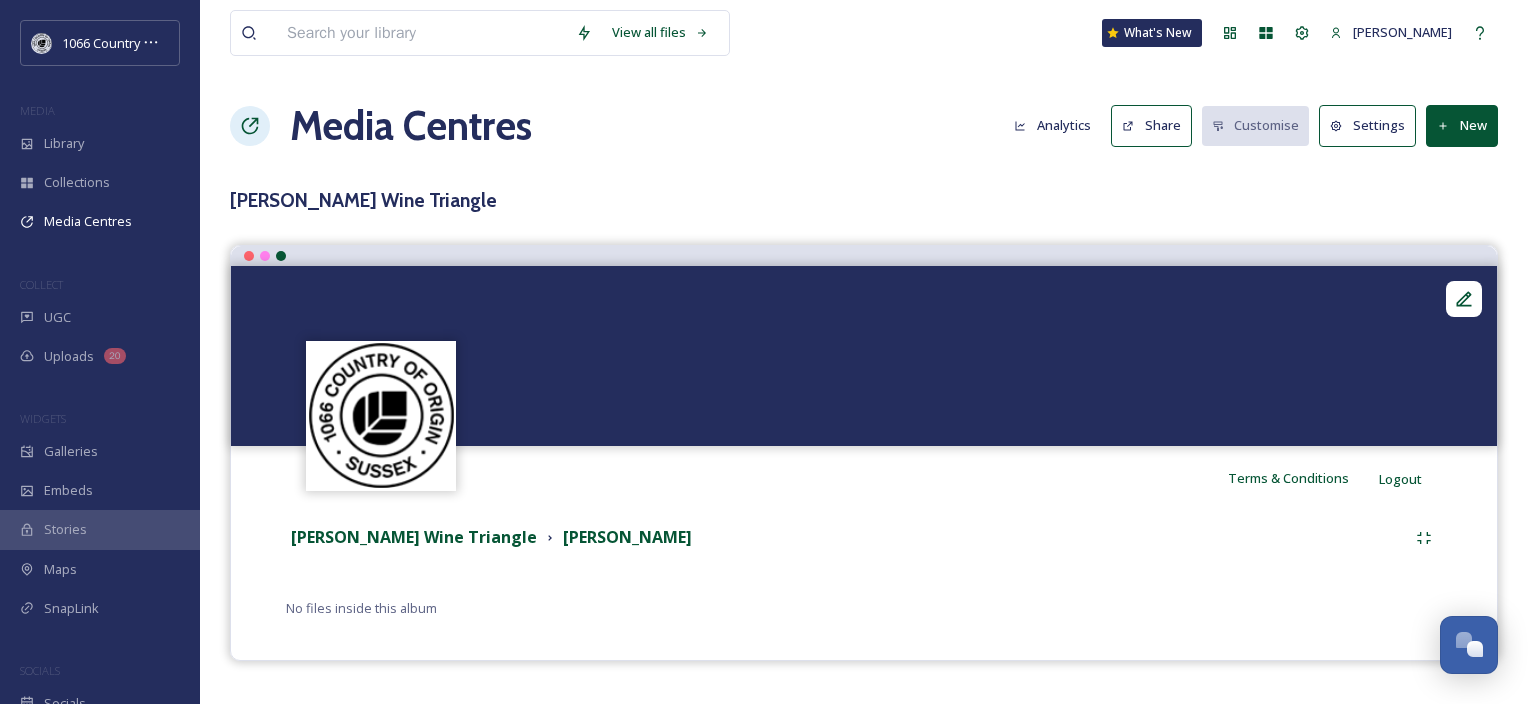 click on "New" at bounding box center [1462, 125] 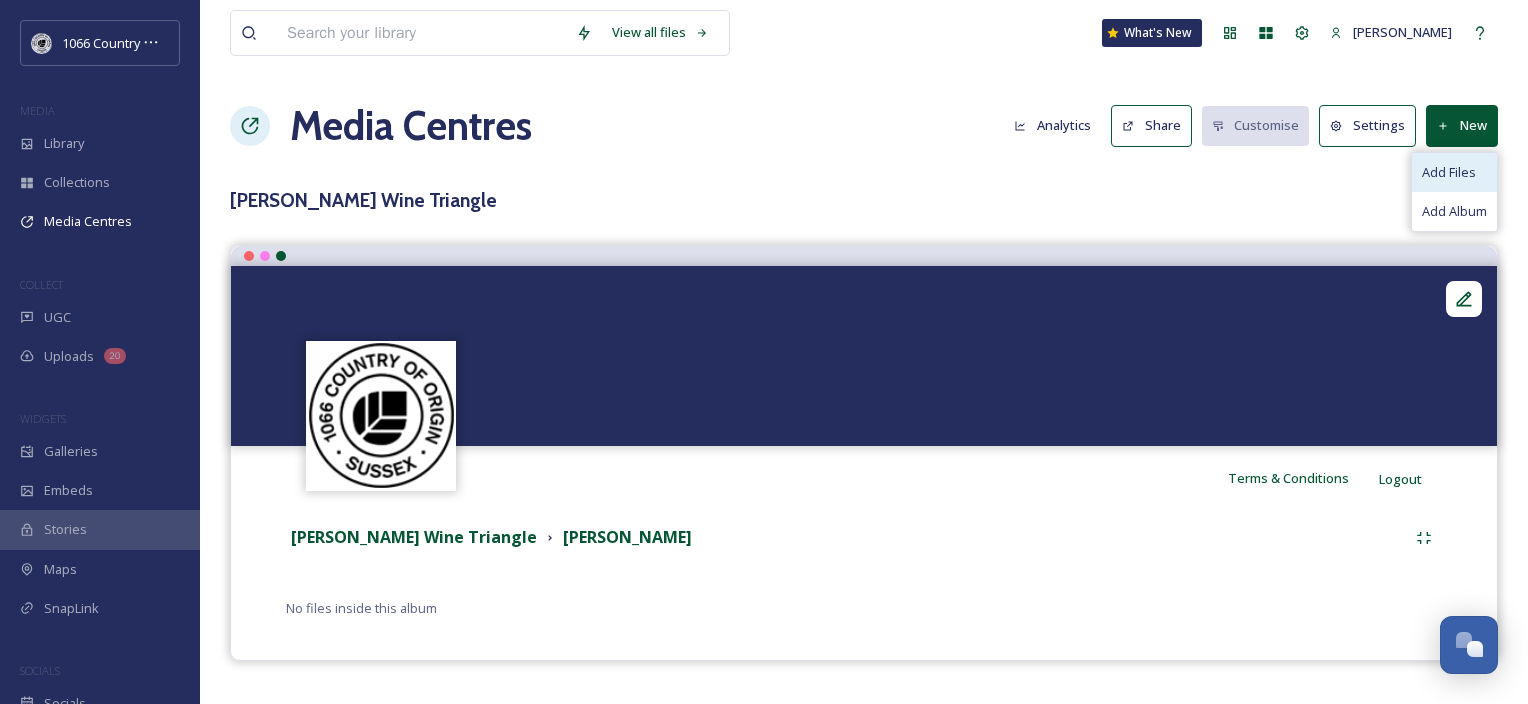 click on "Add Files" at bounding box center (1449, 172) 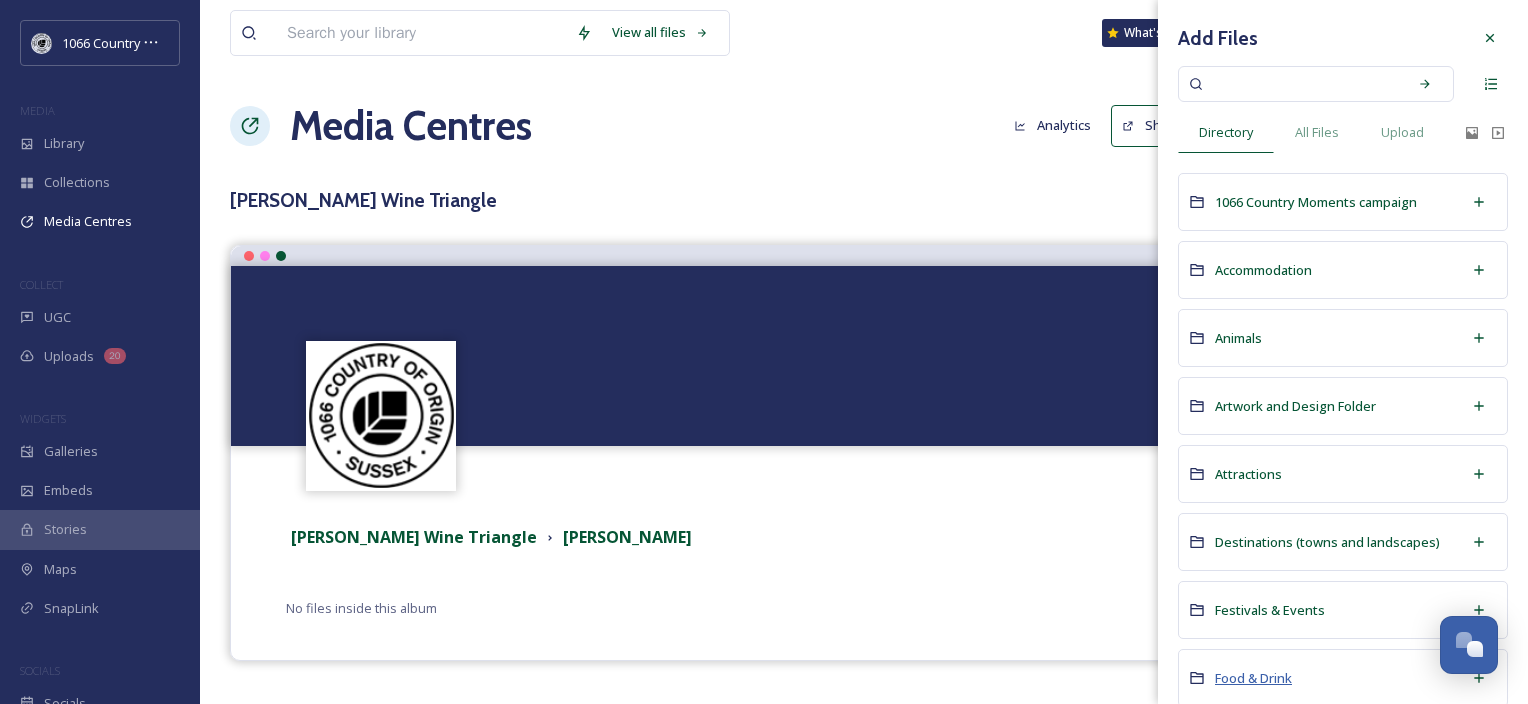 click on "Food & Drink" at bounding box center [1253, 678] 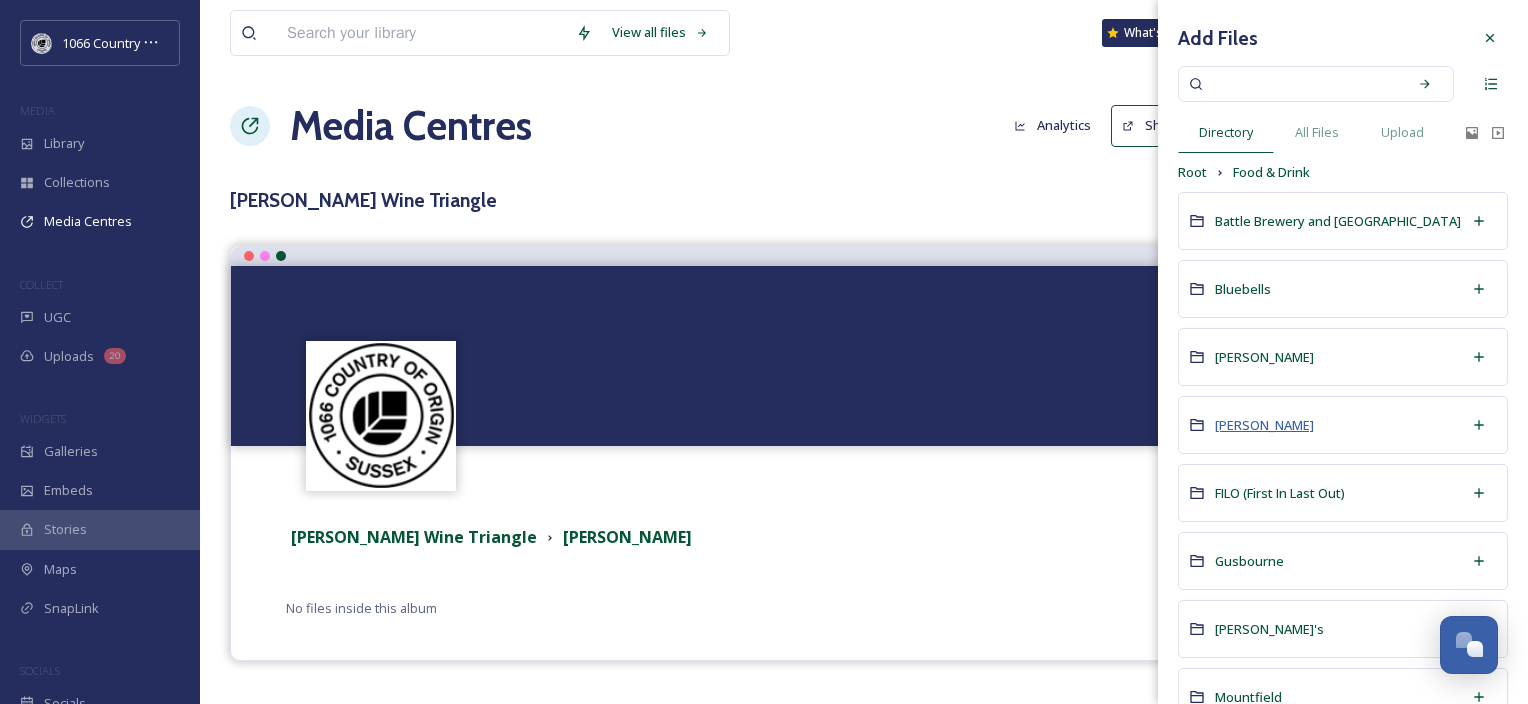 click on "[PERSON_NAME]" at bounding box center (1264, 425) 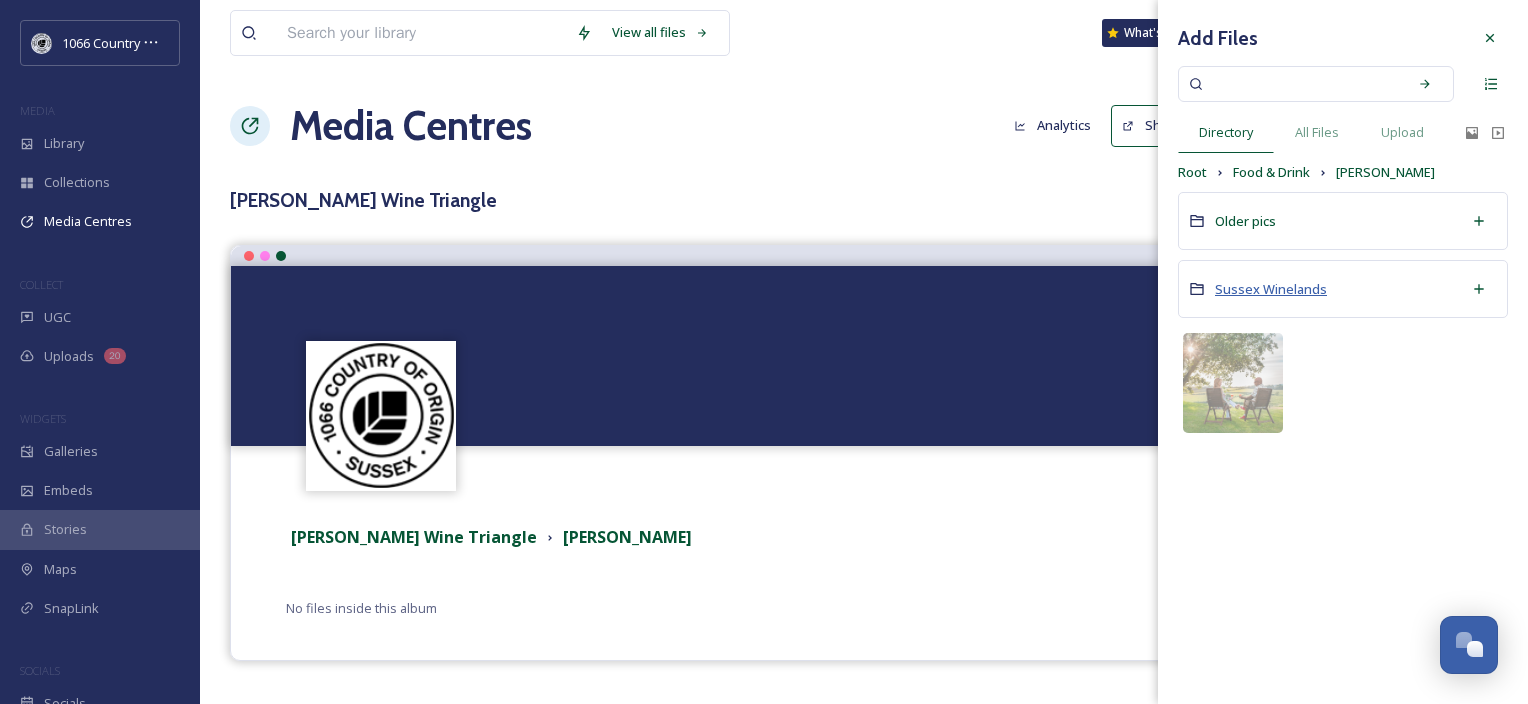 click on "Sussex Winelands" at bounding box center [1271, 289] 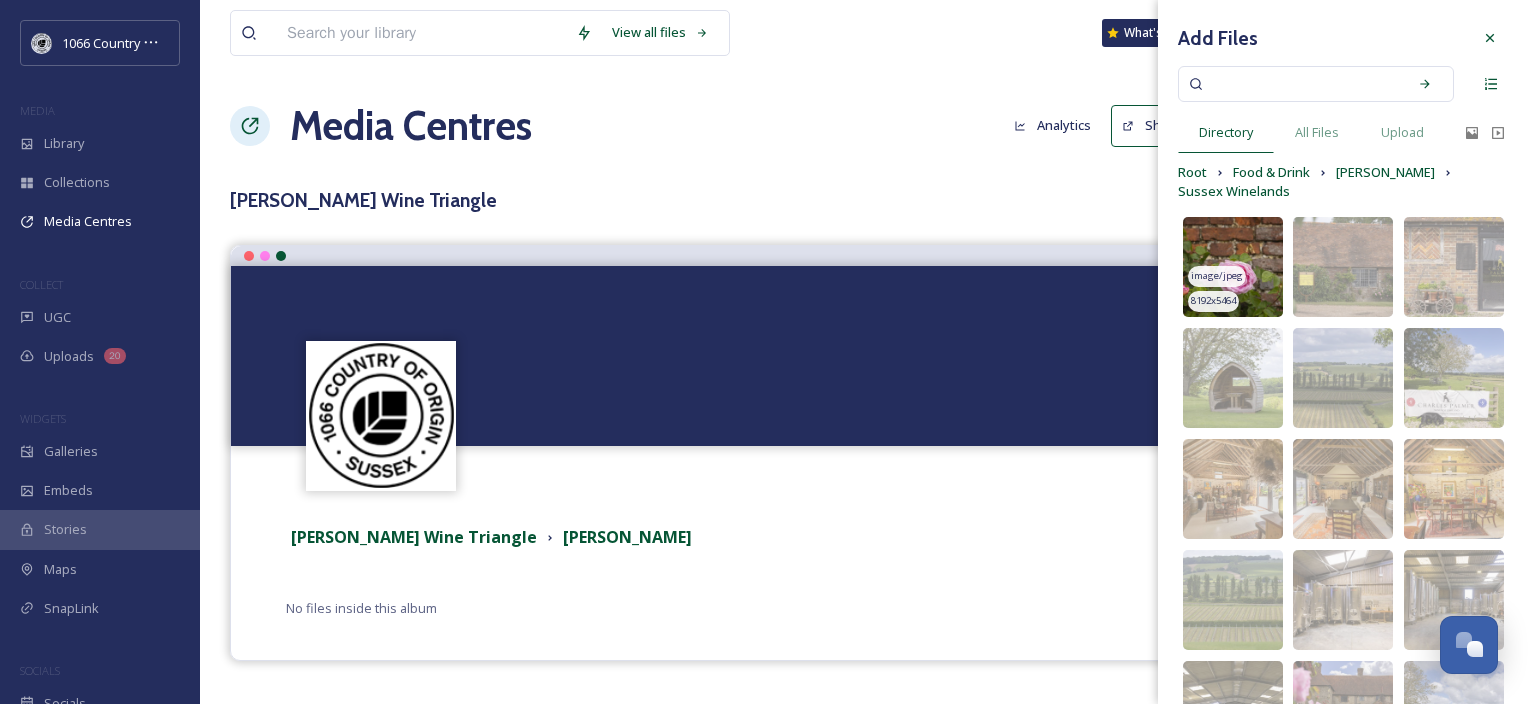 click at bounding box center [1233, 267] 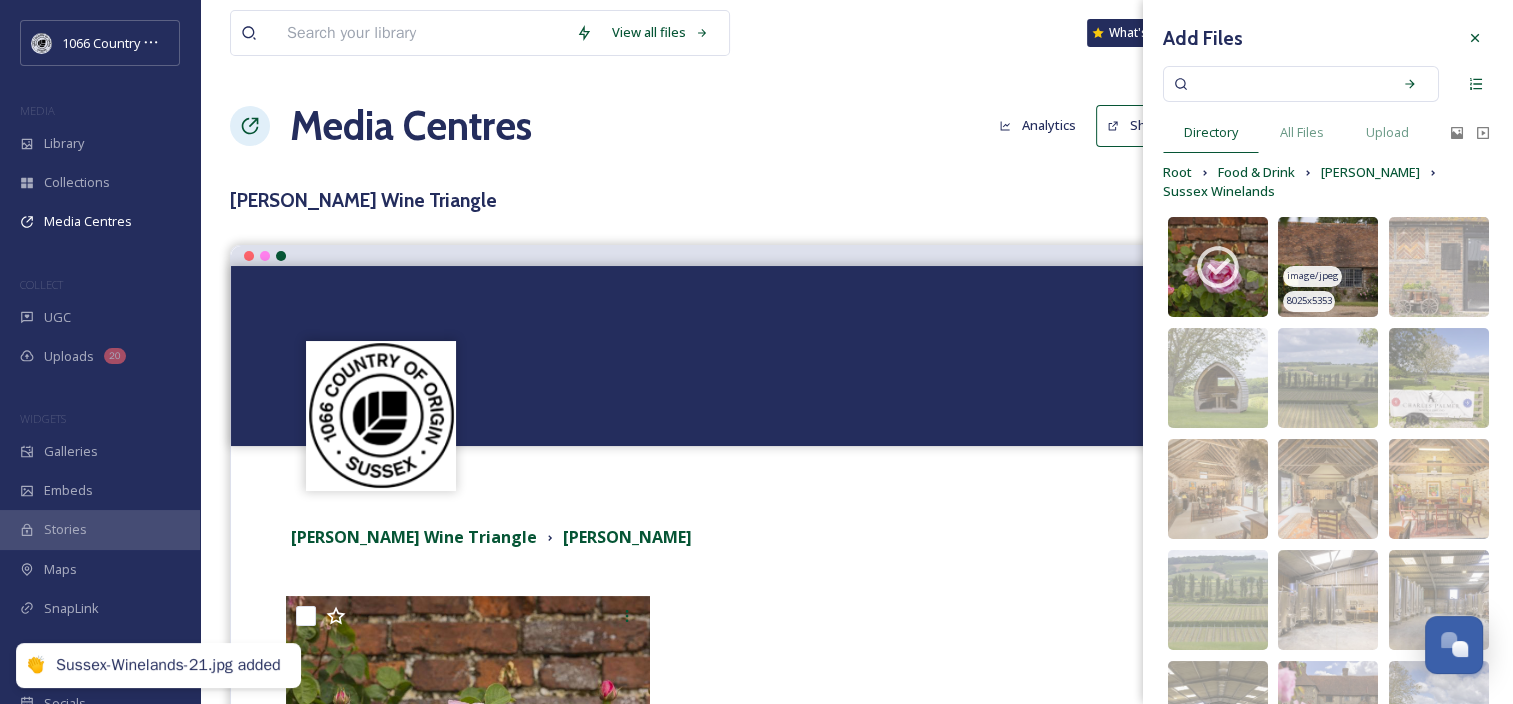 click at bounding box center (1328, 267) 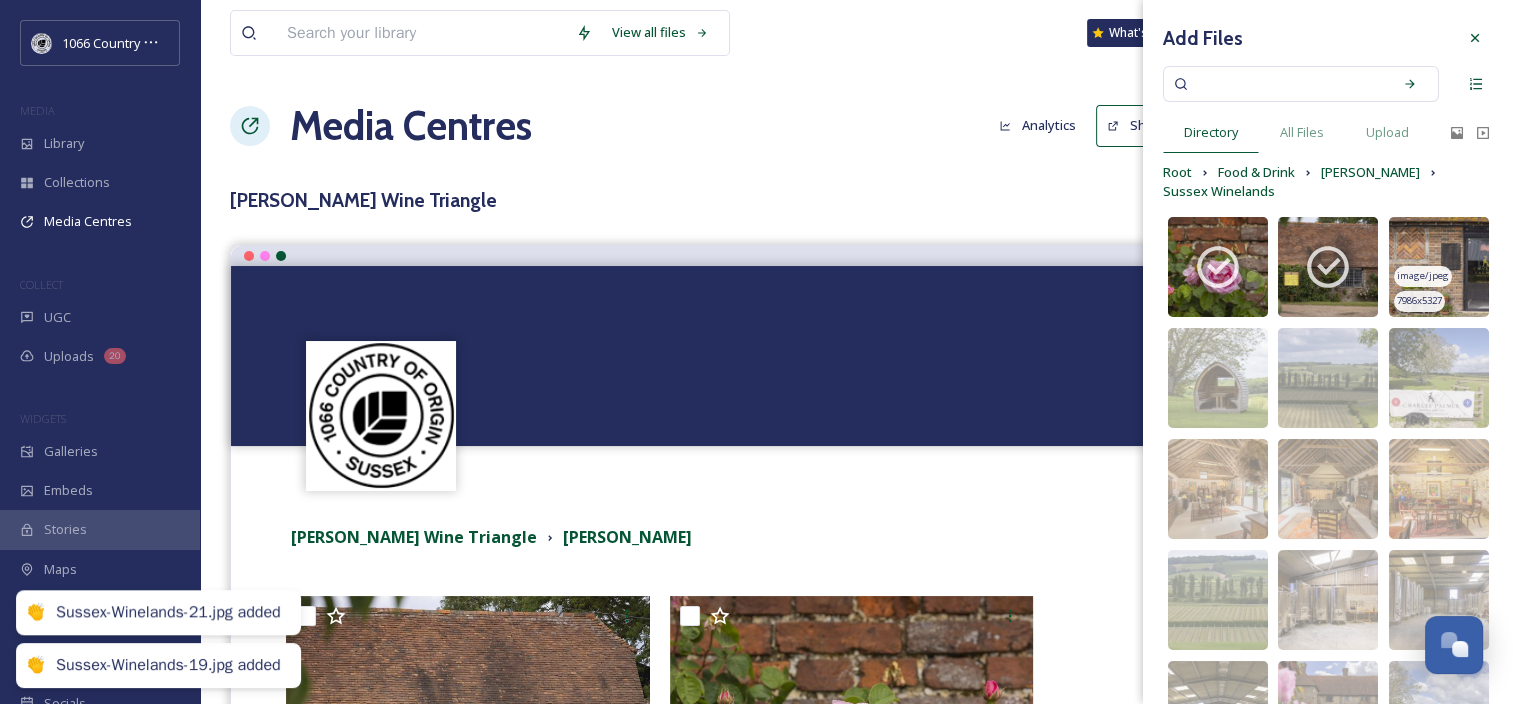 click at bounding box center (1439, 267) 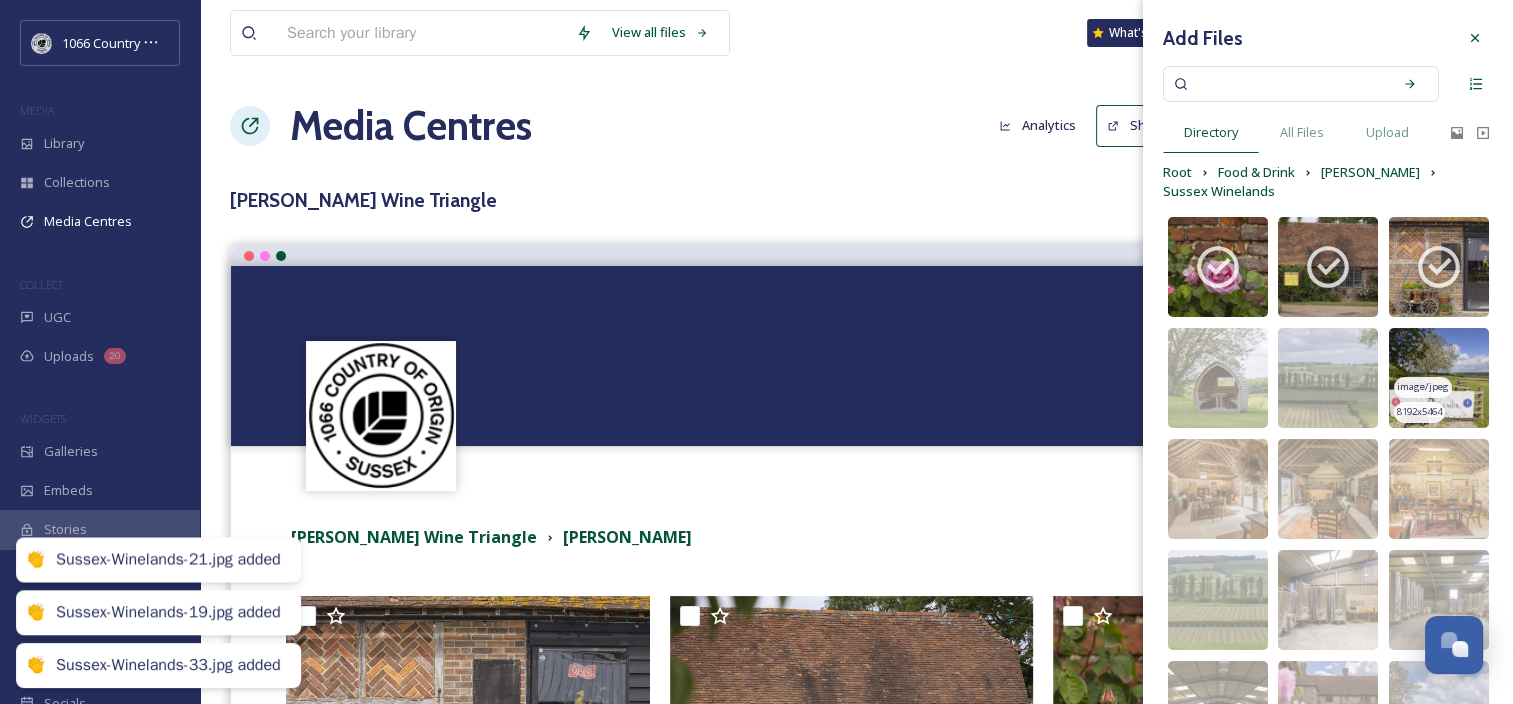 click at bounding box center [1439, 378] 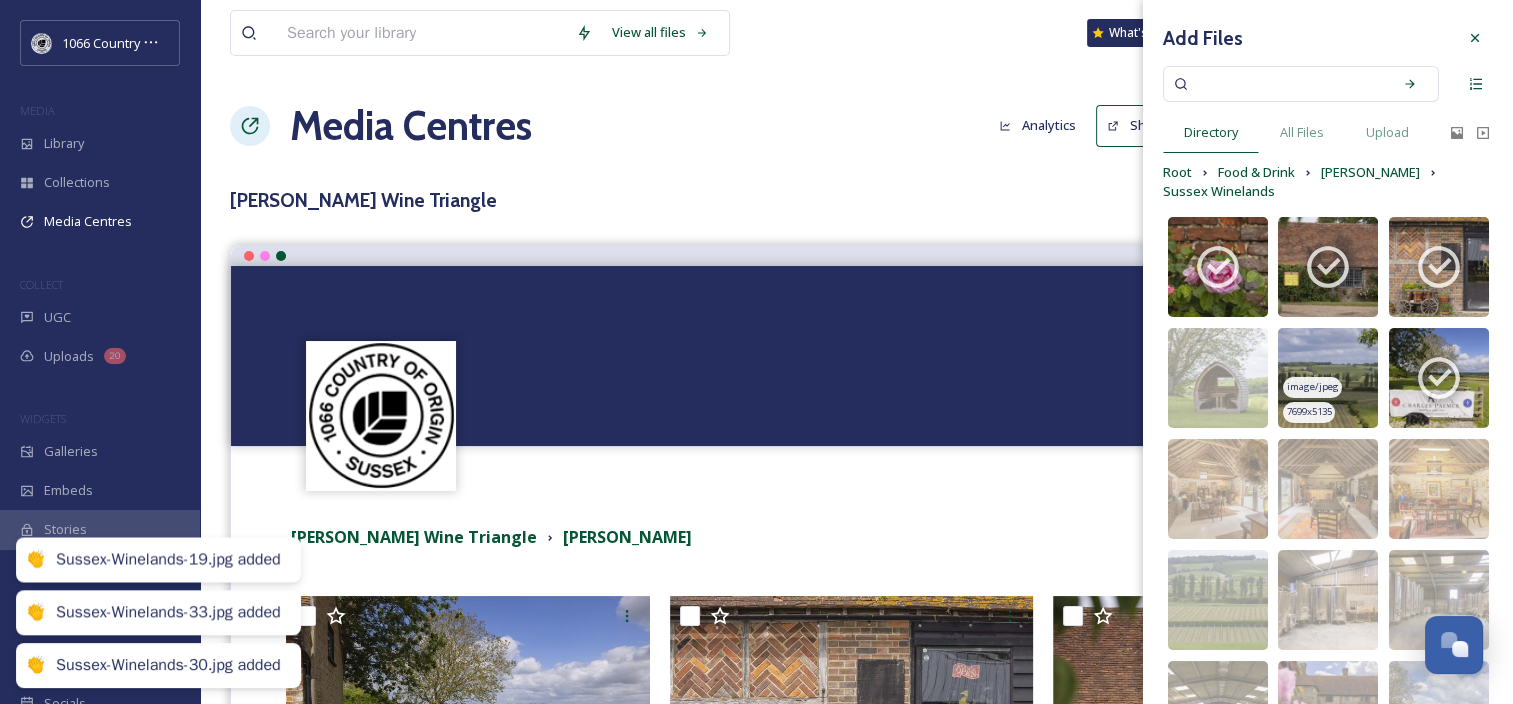 click at bounding box center [1328, 378] 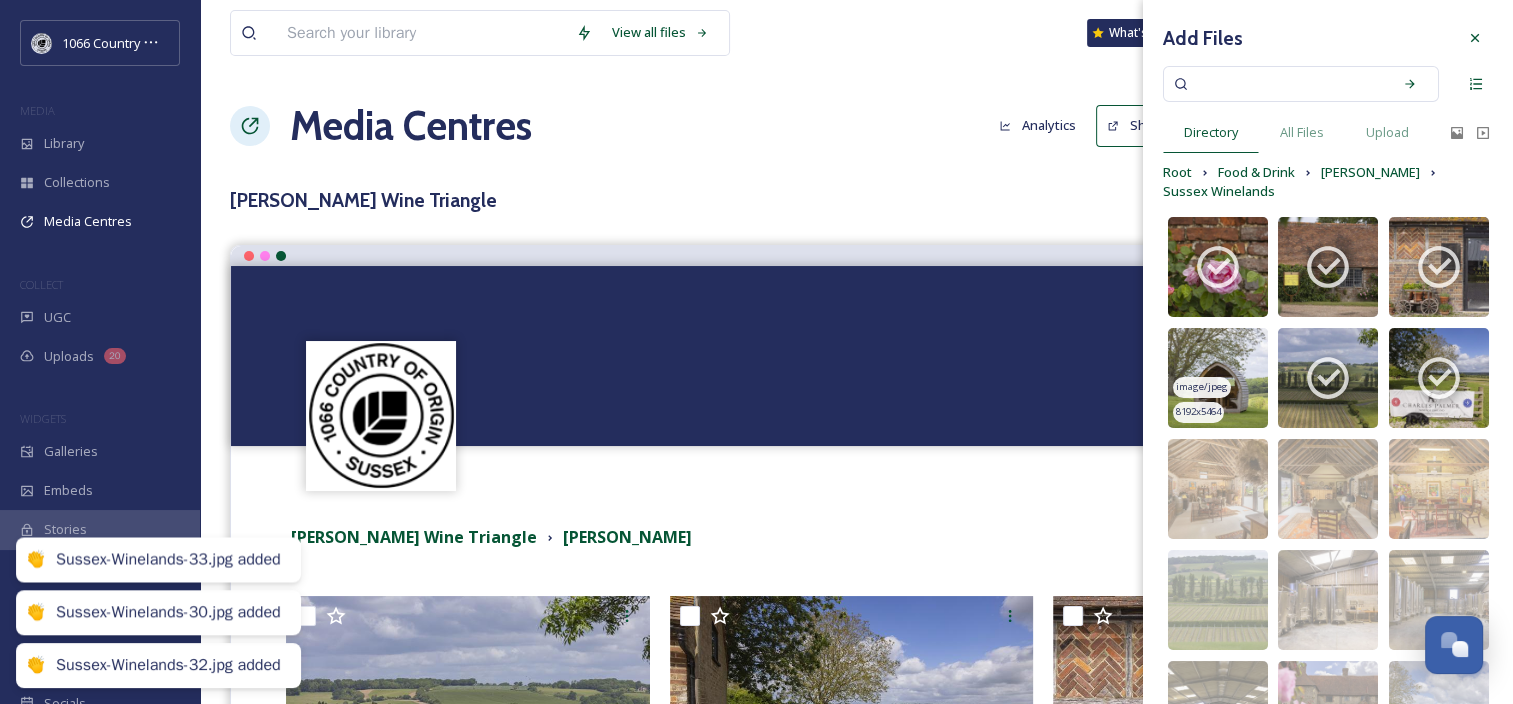 click at bounding box center [1218, 378] 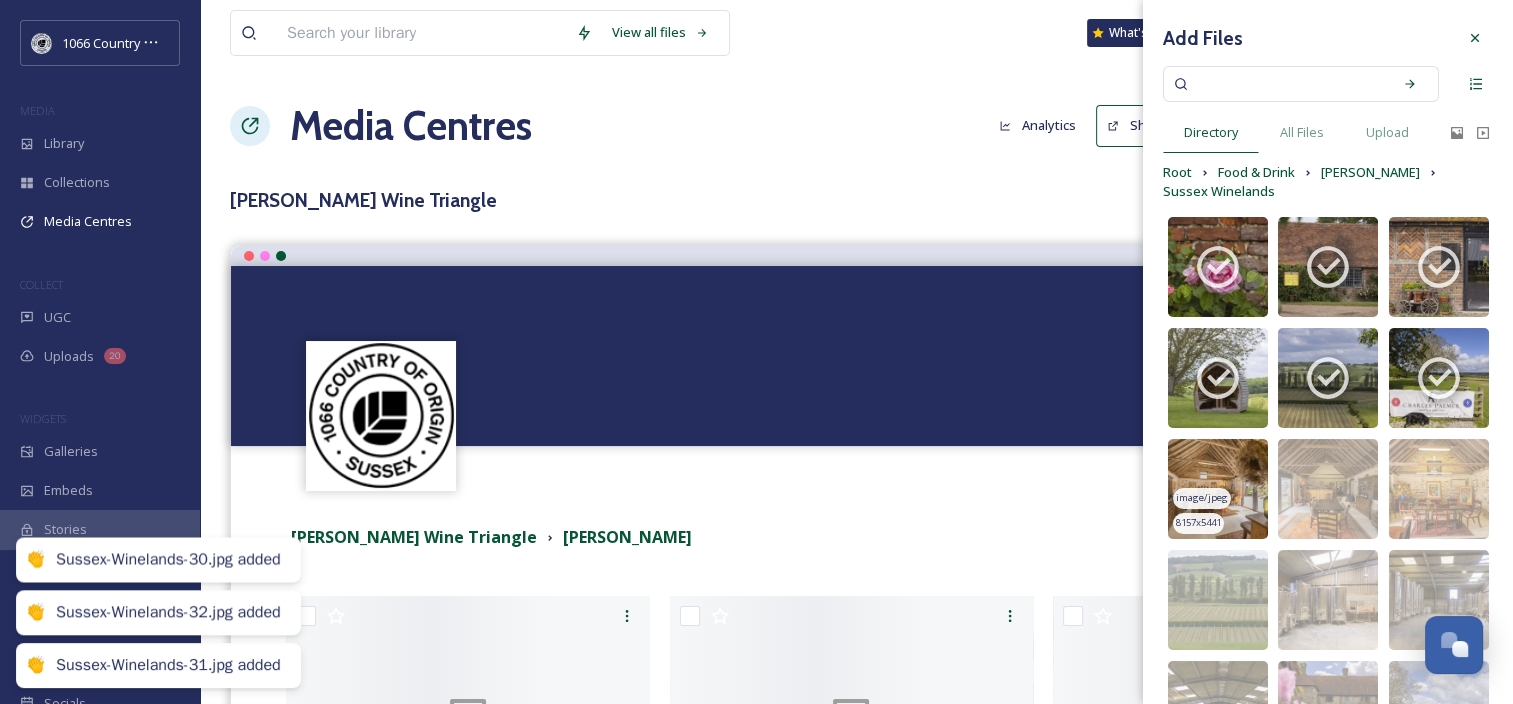 click at bounding box center (1218, 489) 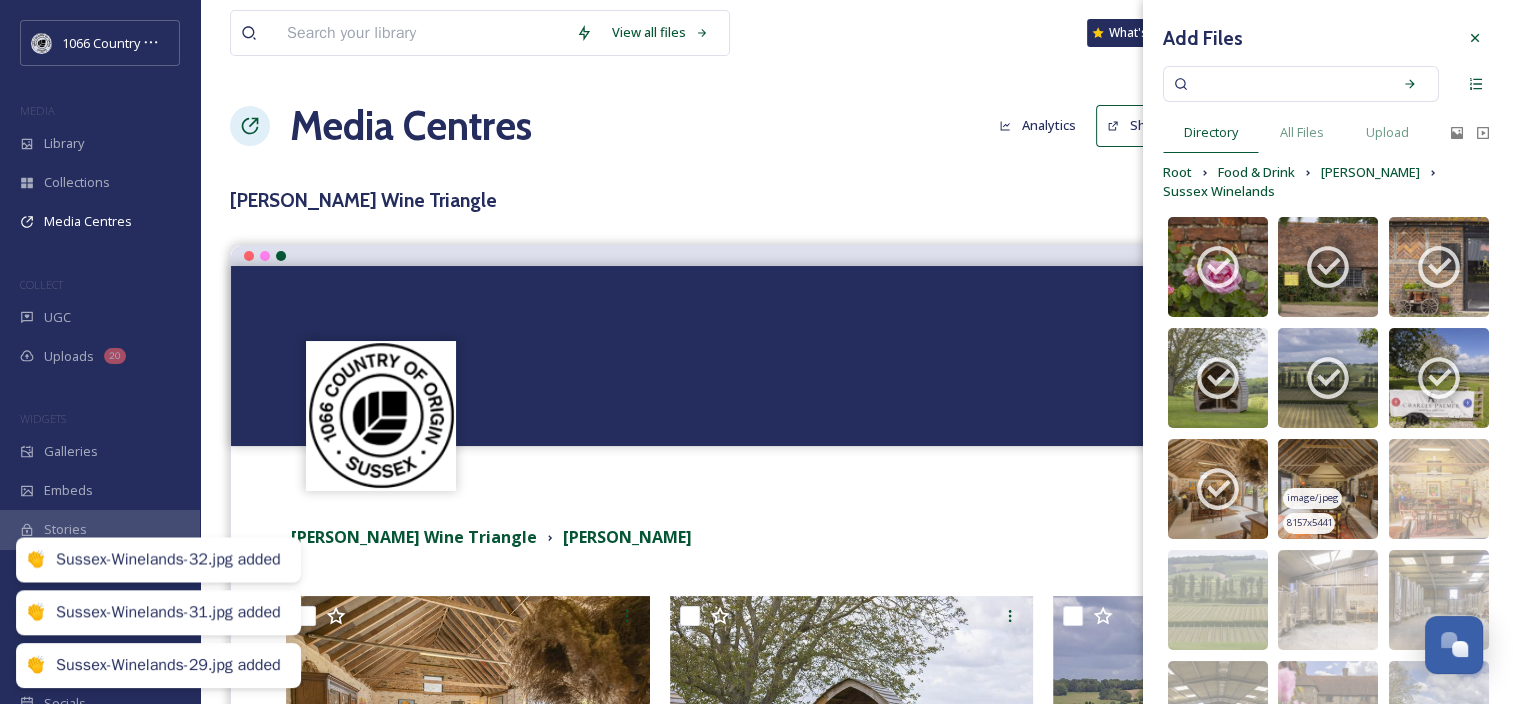 click at bounding box center (1328, 489) 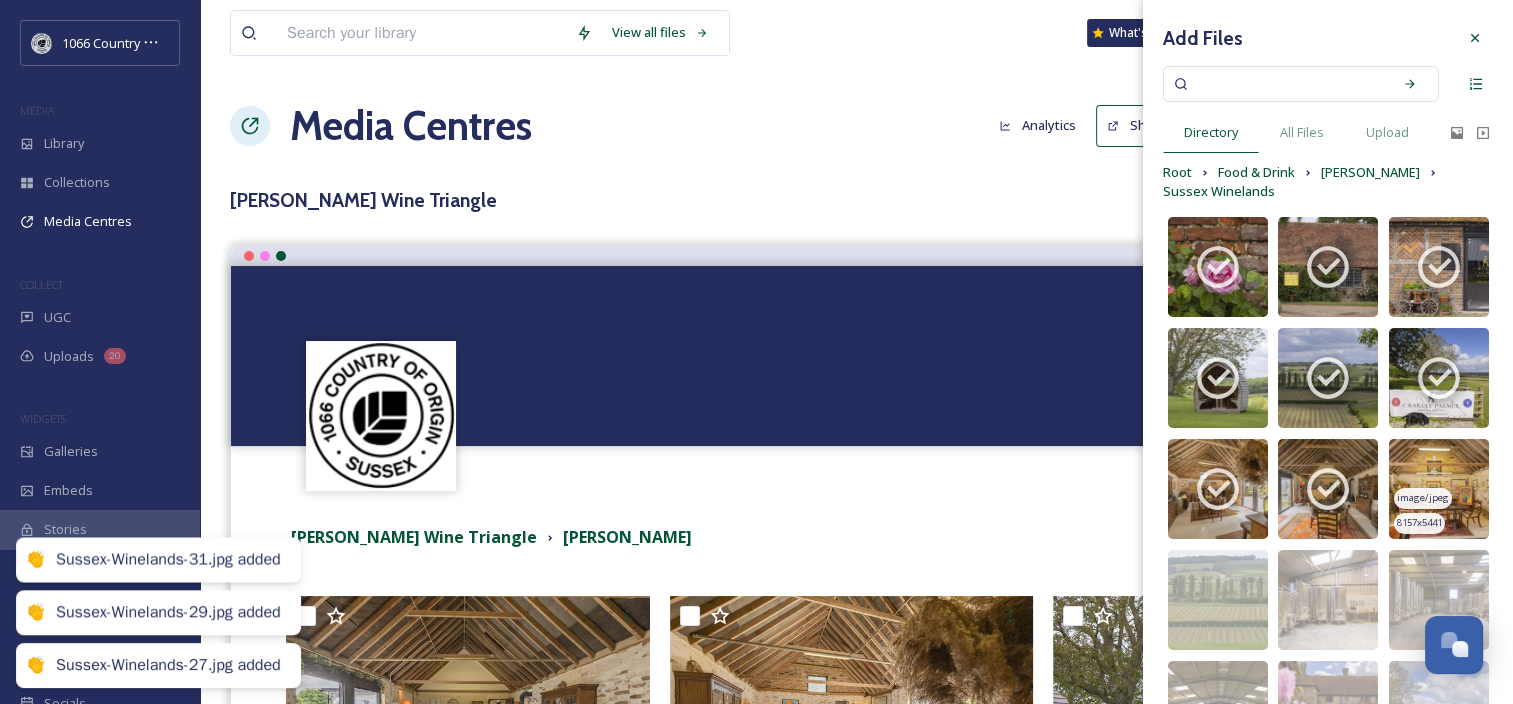 click at bounding box center [1439, 489] 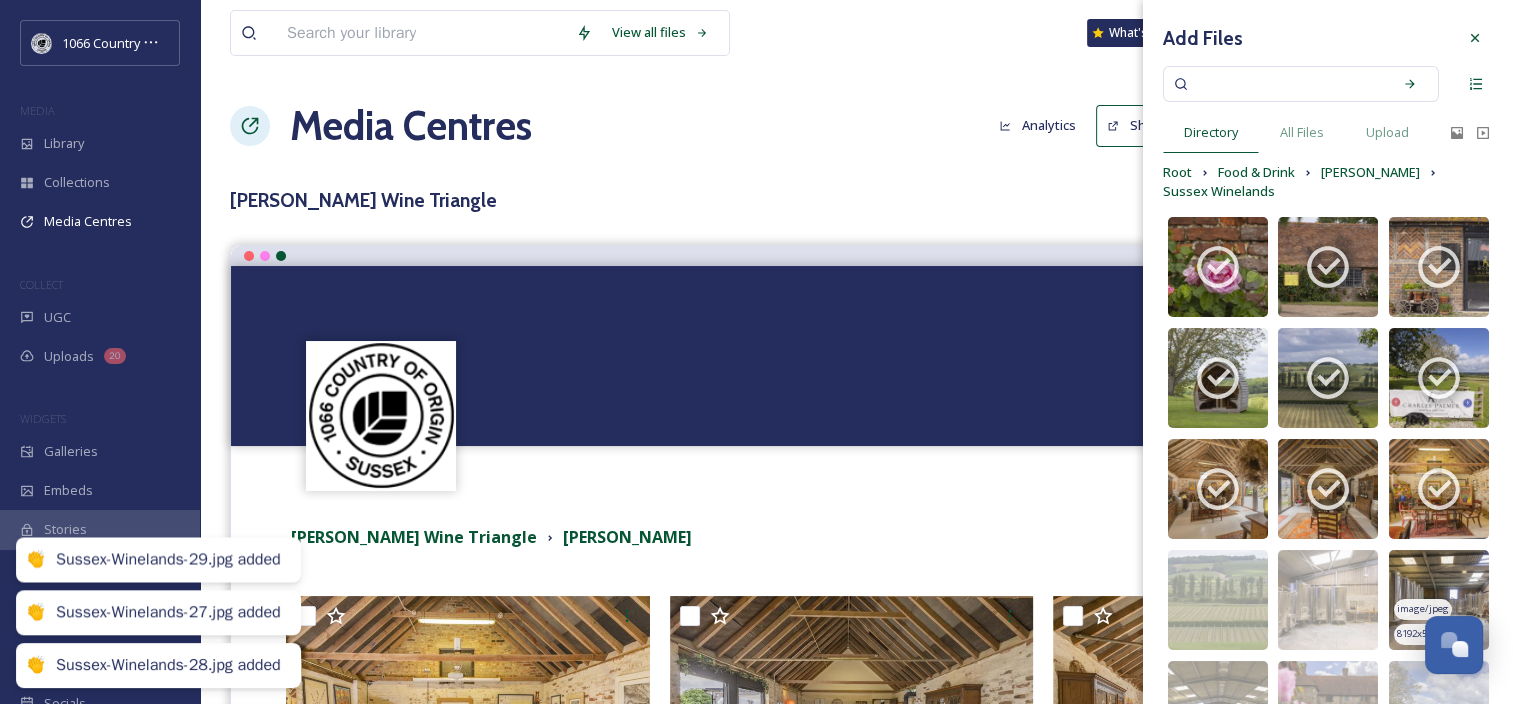 click at bounding box center [1439, 600] 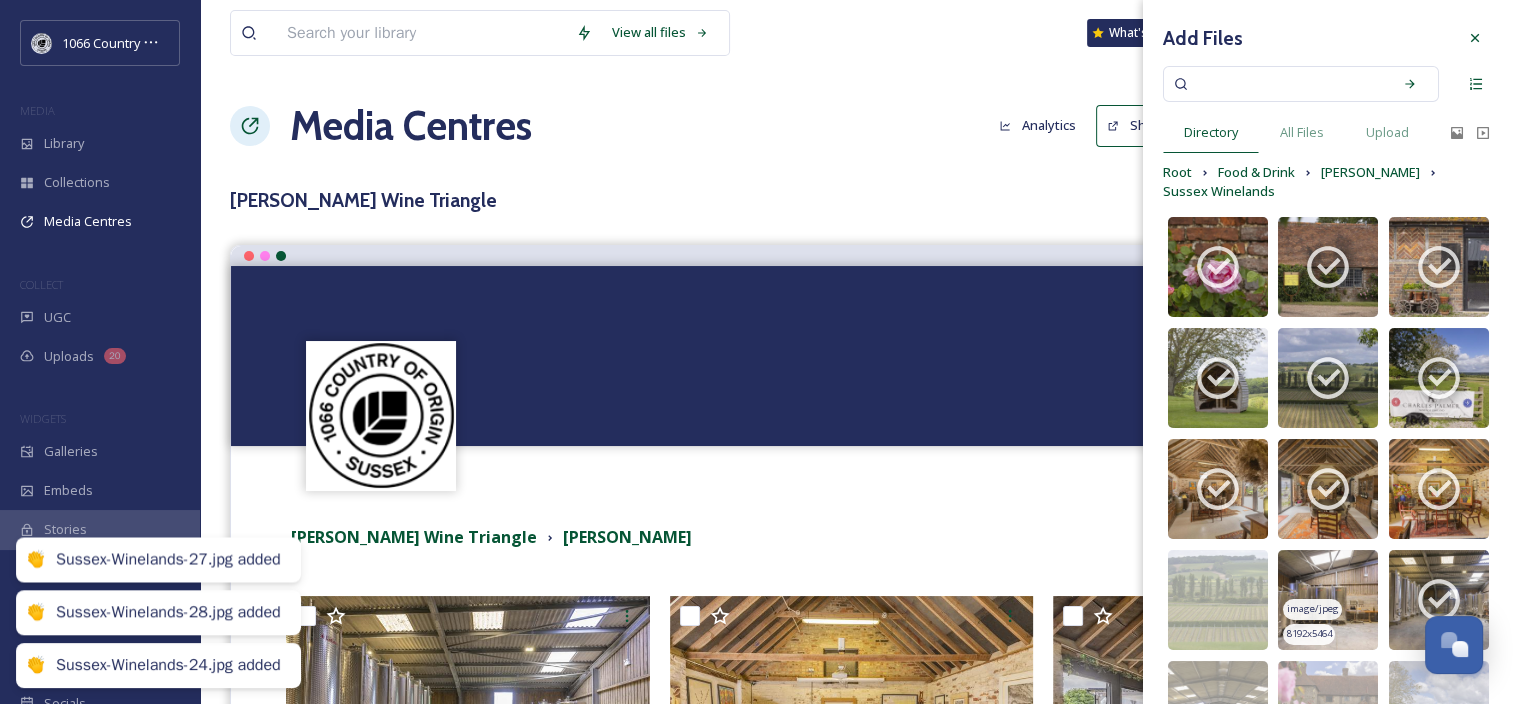 click at bounding box center (1328, 600) 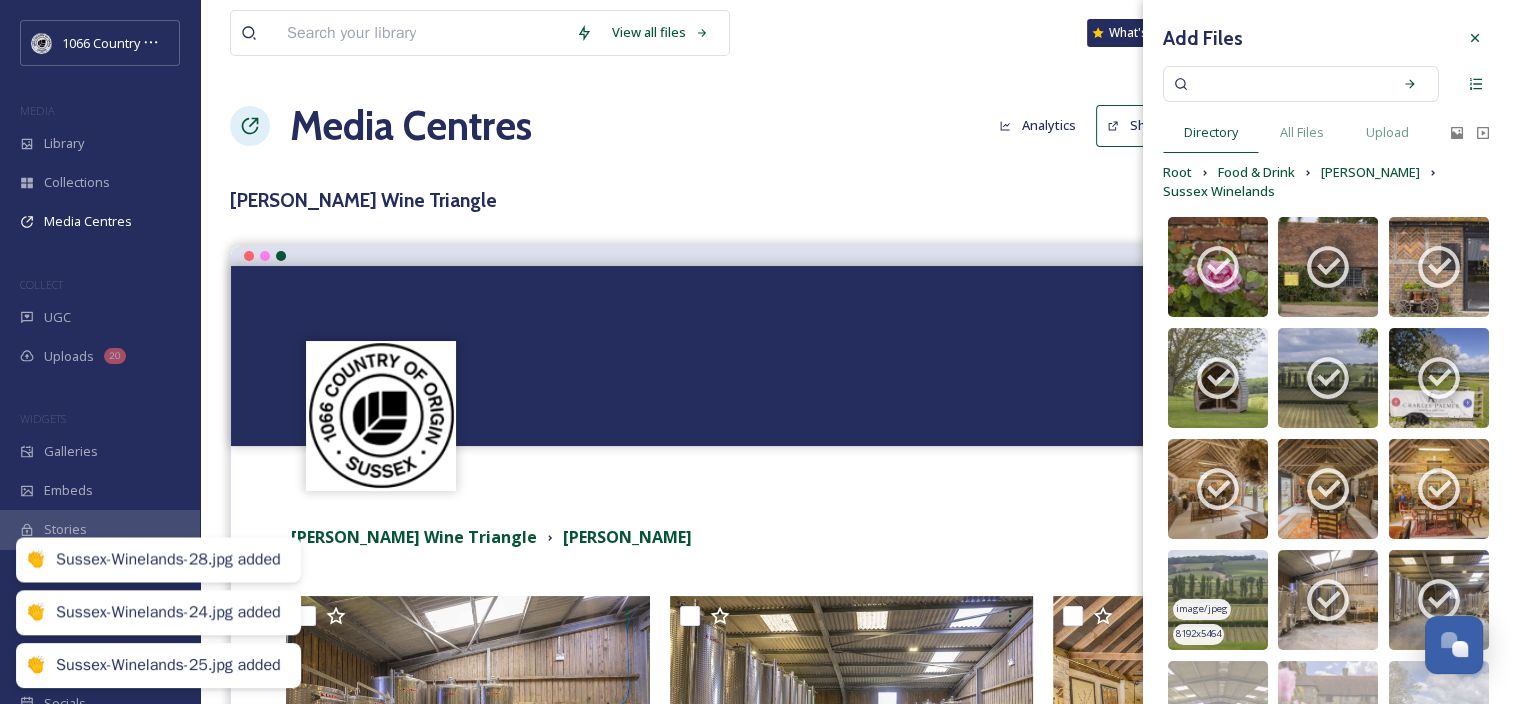 click at bounding box center [1218, 600] 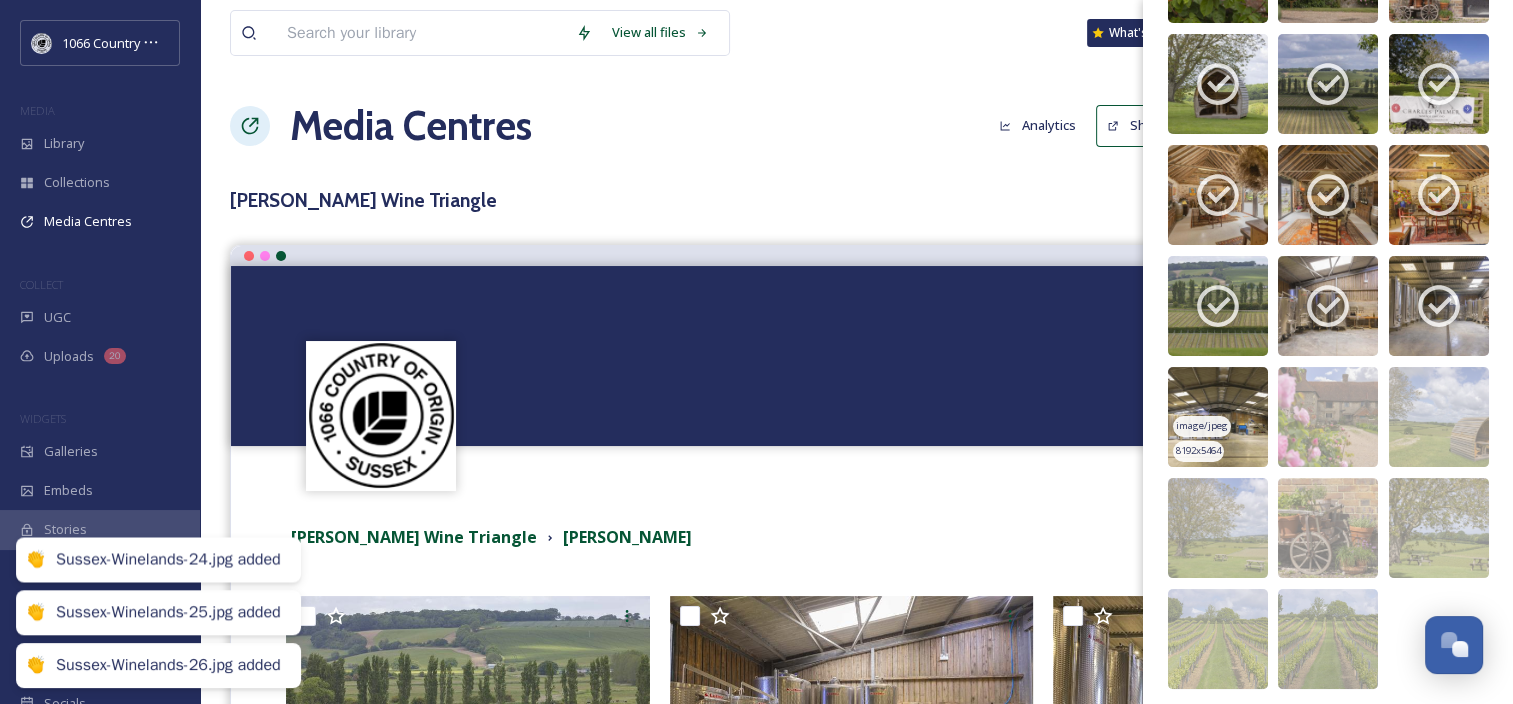 scroll, scrollTop: 300, scrollLeft: 0, axis: vertical 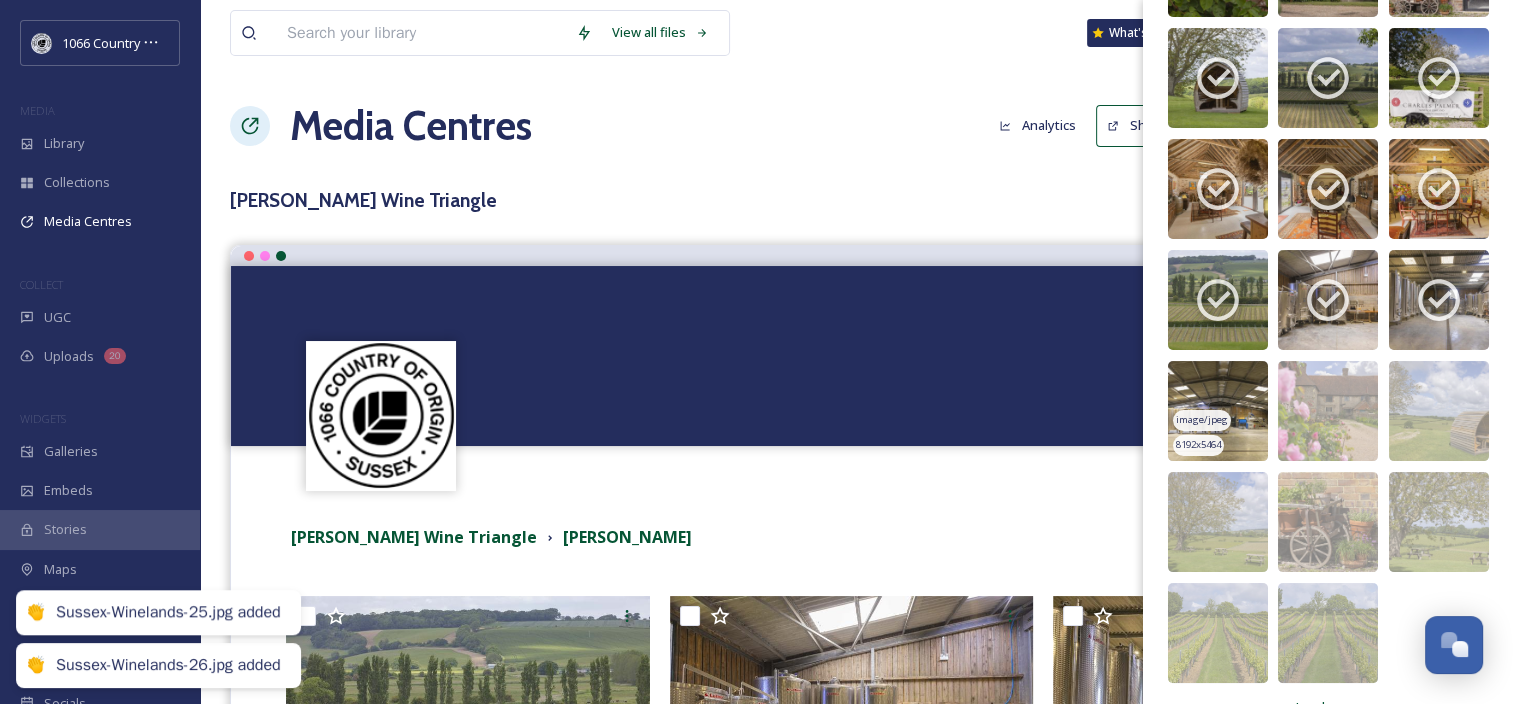 click at bounding box center (1218, 411) 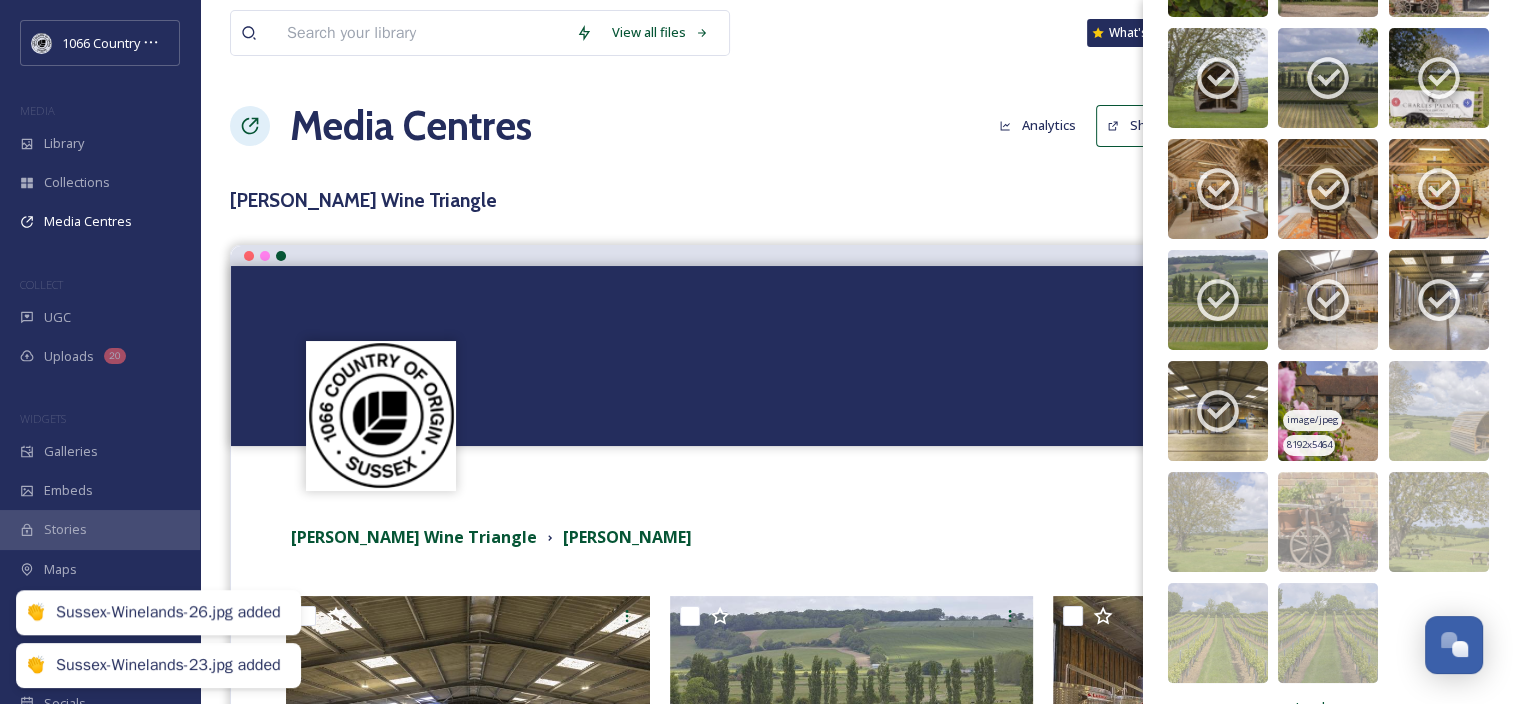 click at bounding box center (1328, 411) 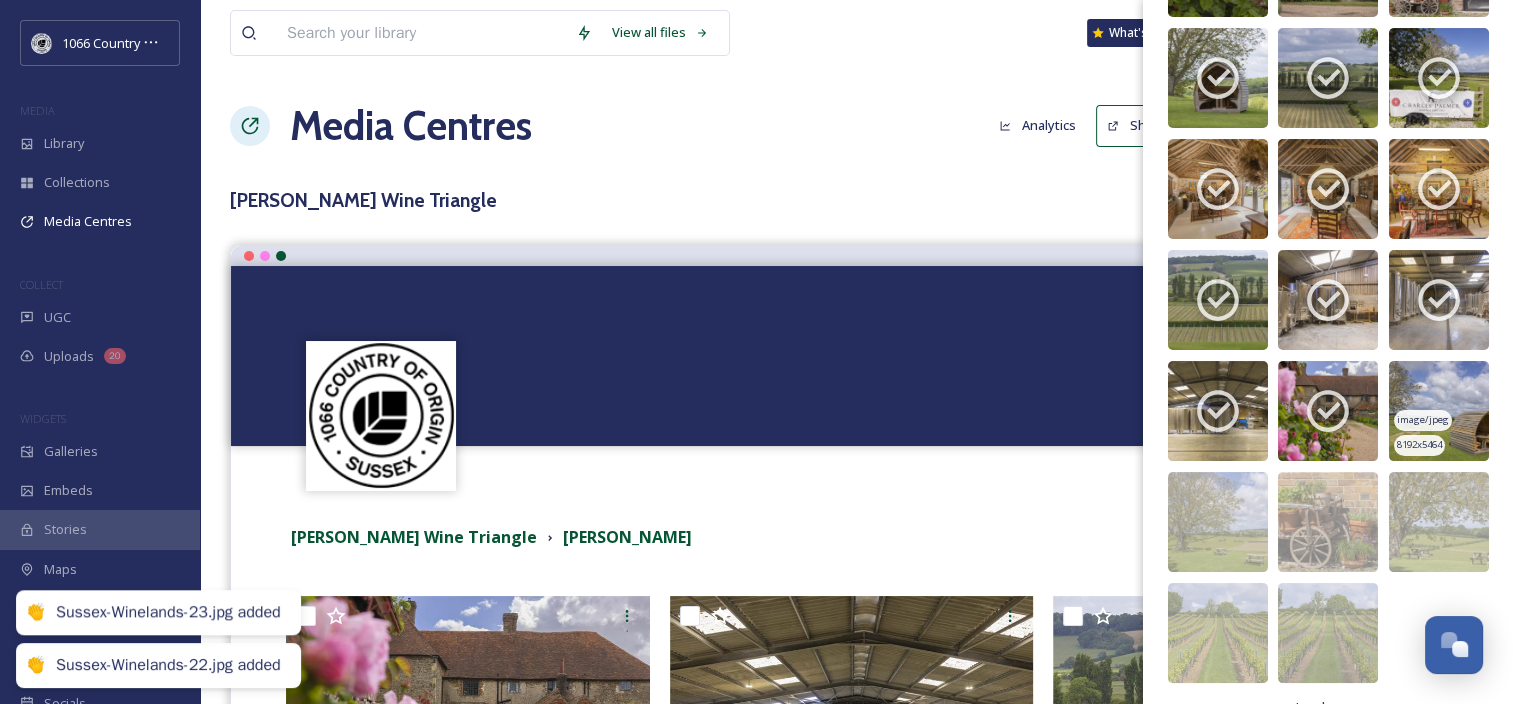 click at bounding box center [1439, 411] 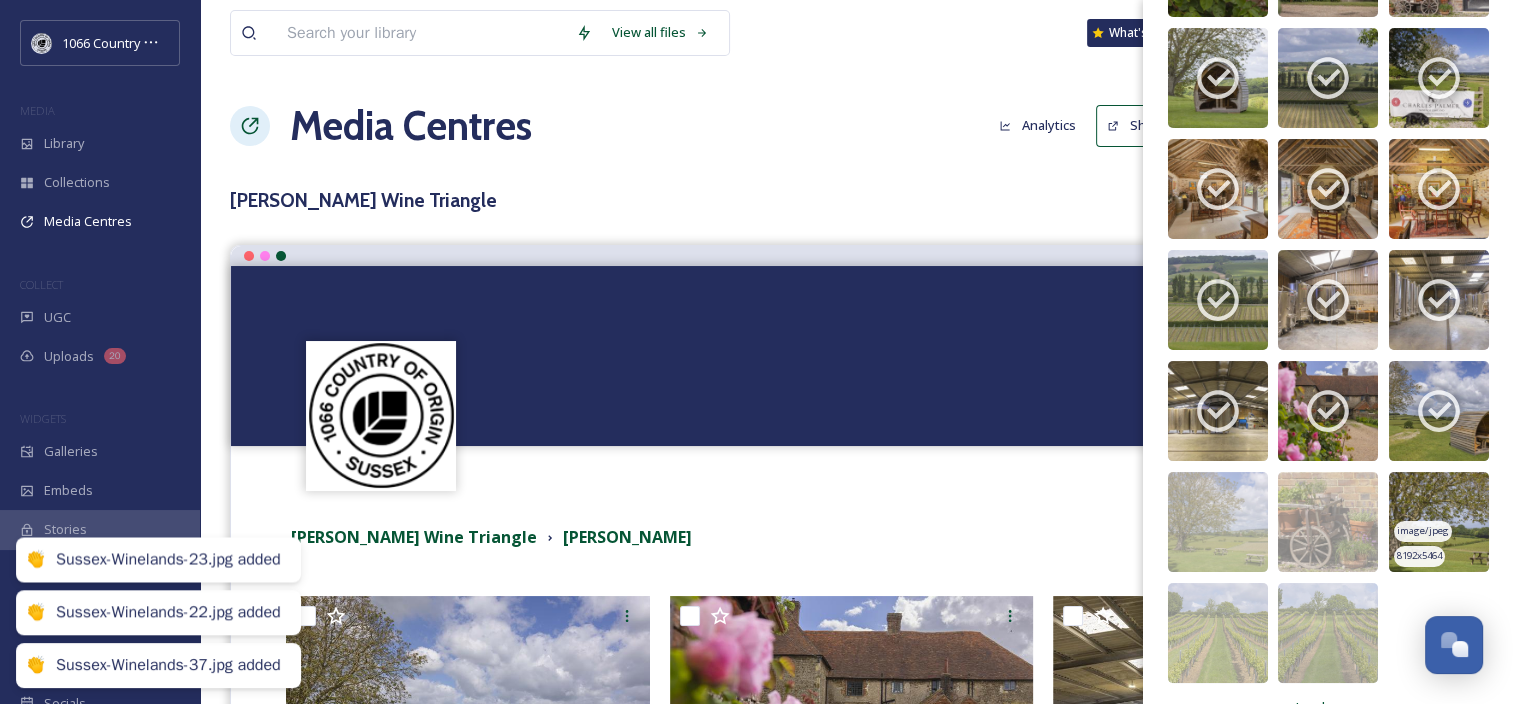 click at bounding box center [1439, 522] 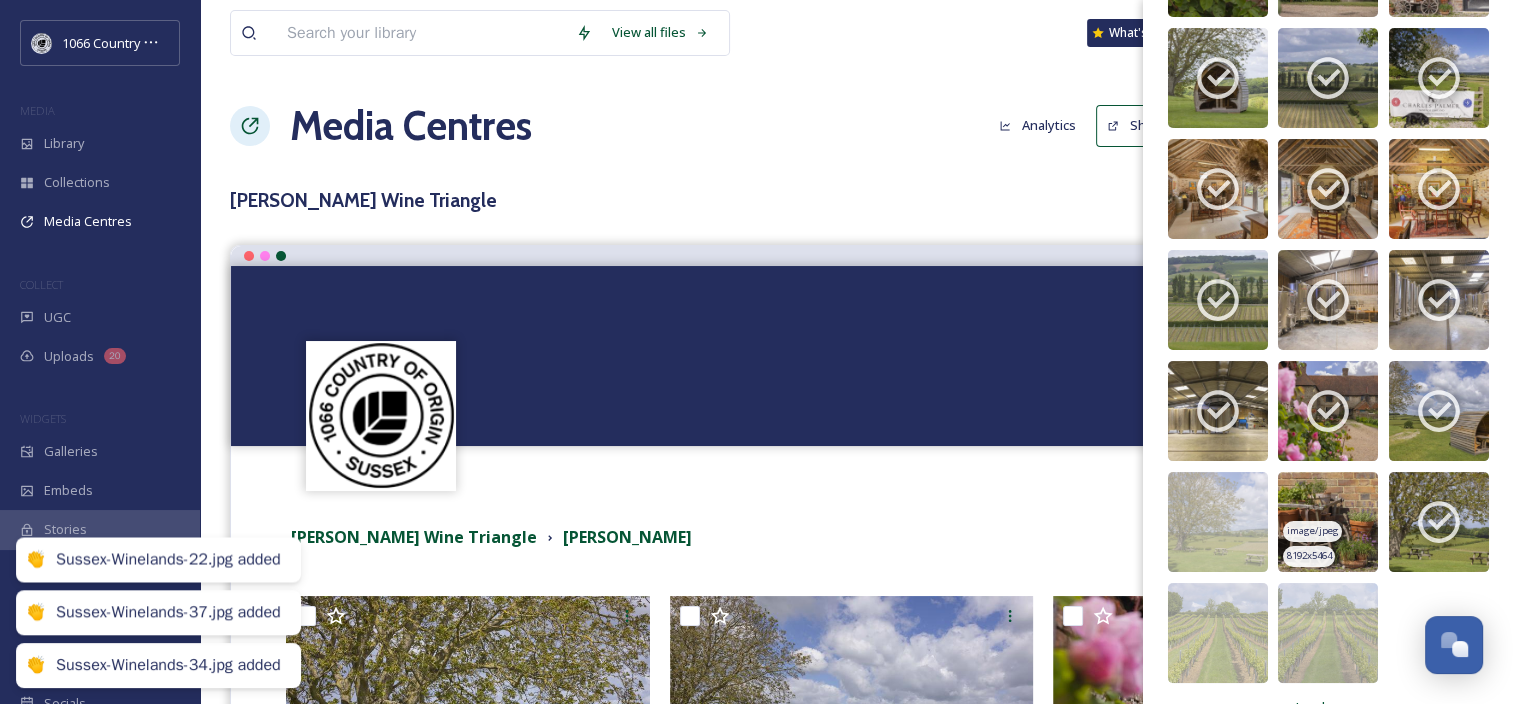 click at bounding box center [1328, 522] 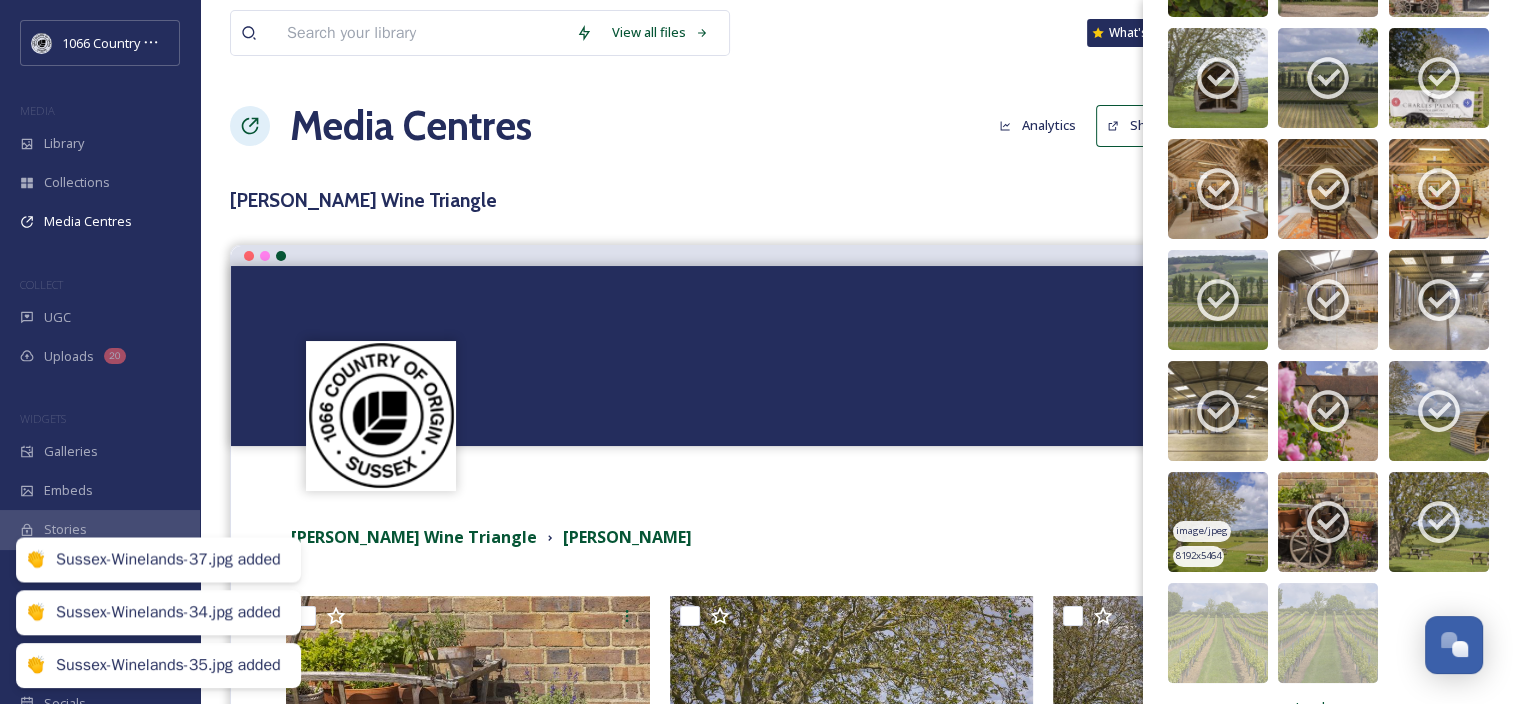 click at bounding box center [1218, 522] 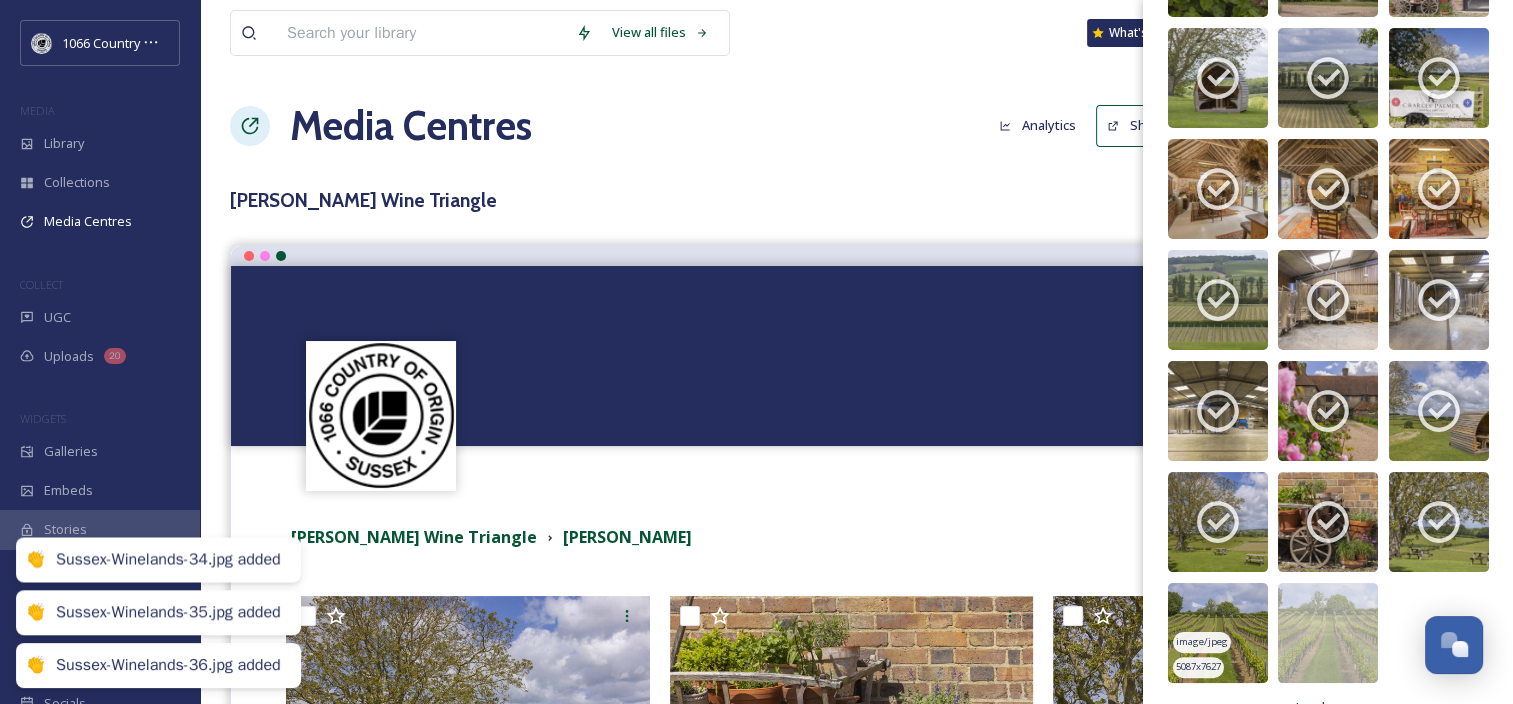 click at bounding box center [1218, 633] 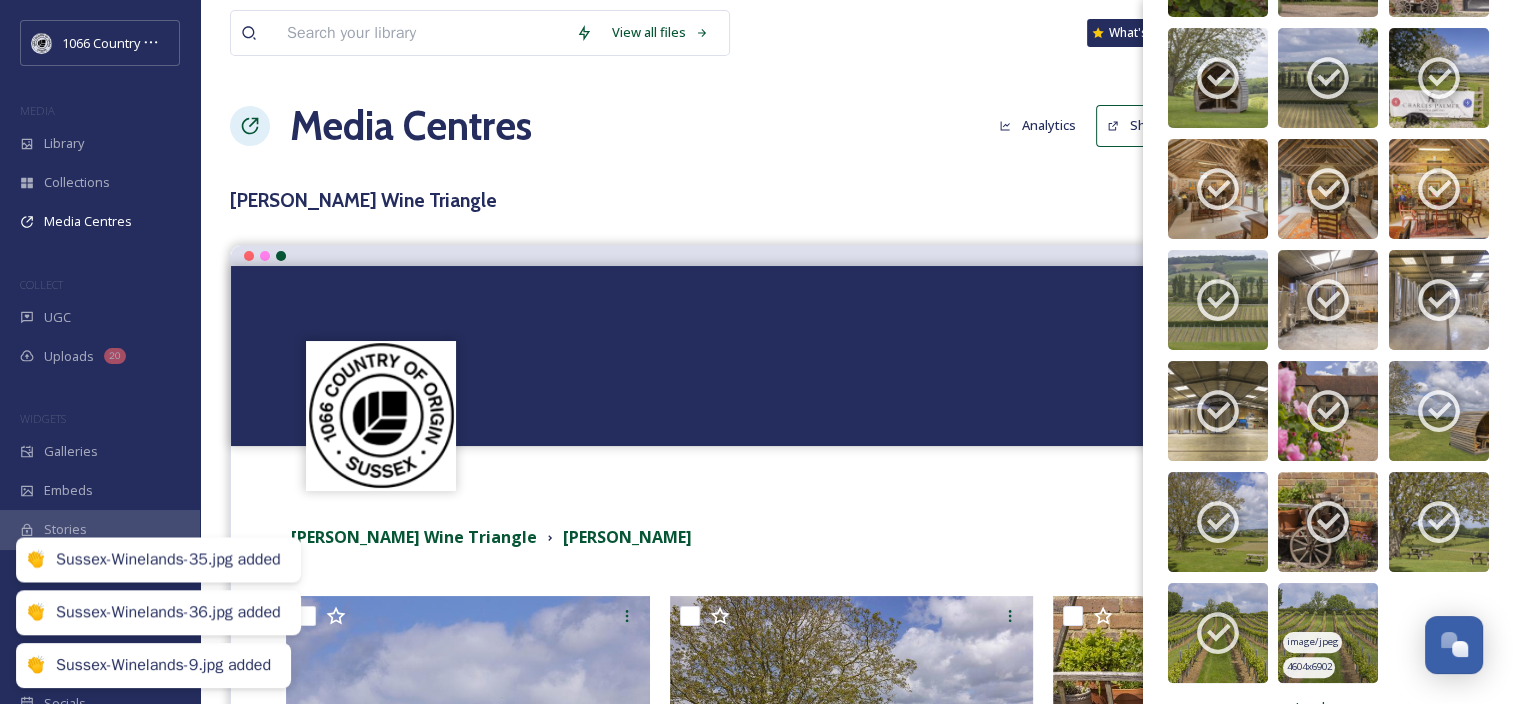 click at bounding box center [1328, 633] 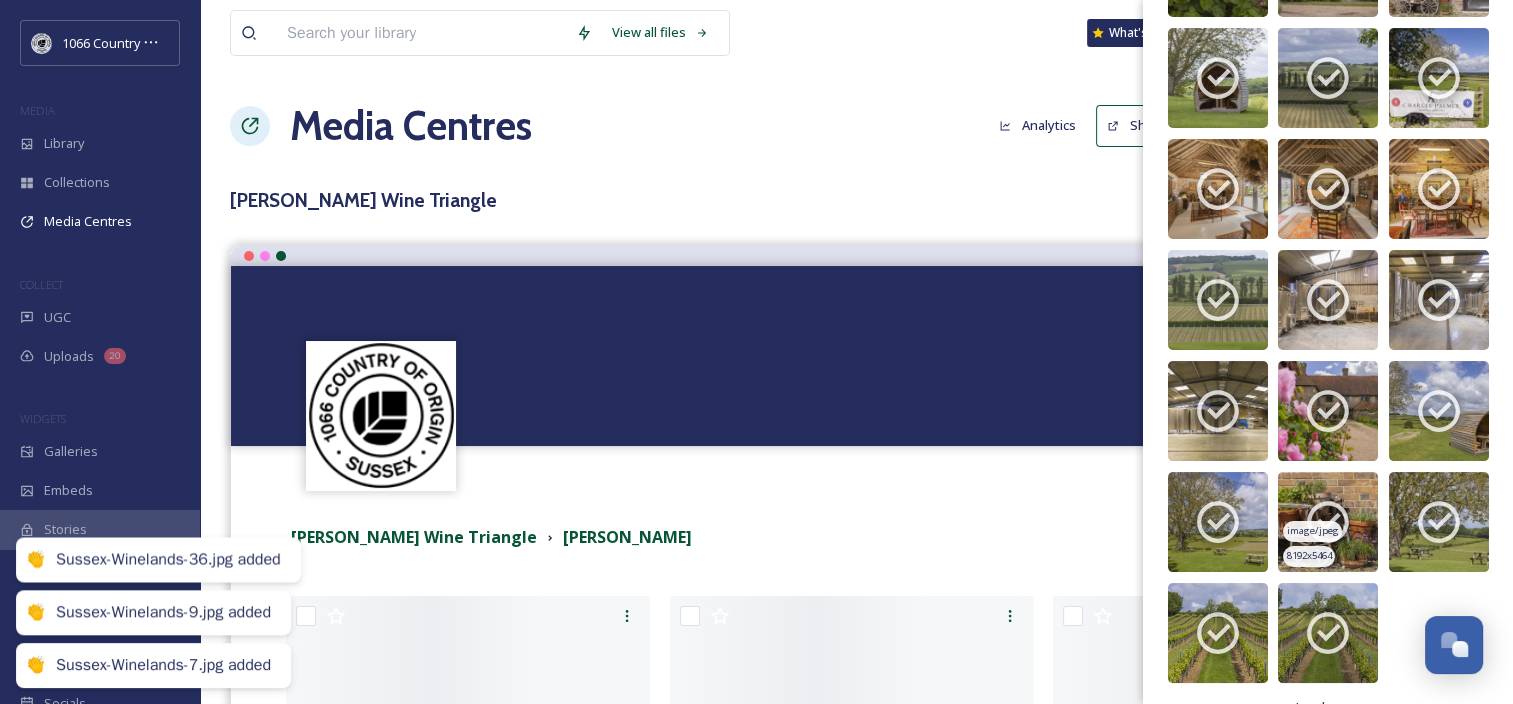 scroll, scrollTop: 342, scrollLeft: 0, axis: vertical 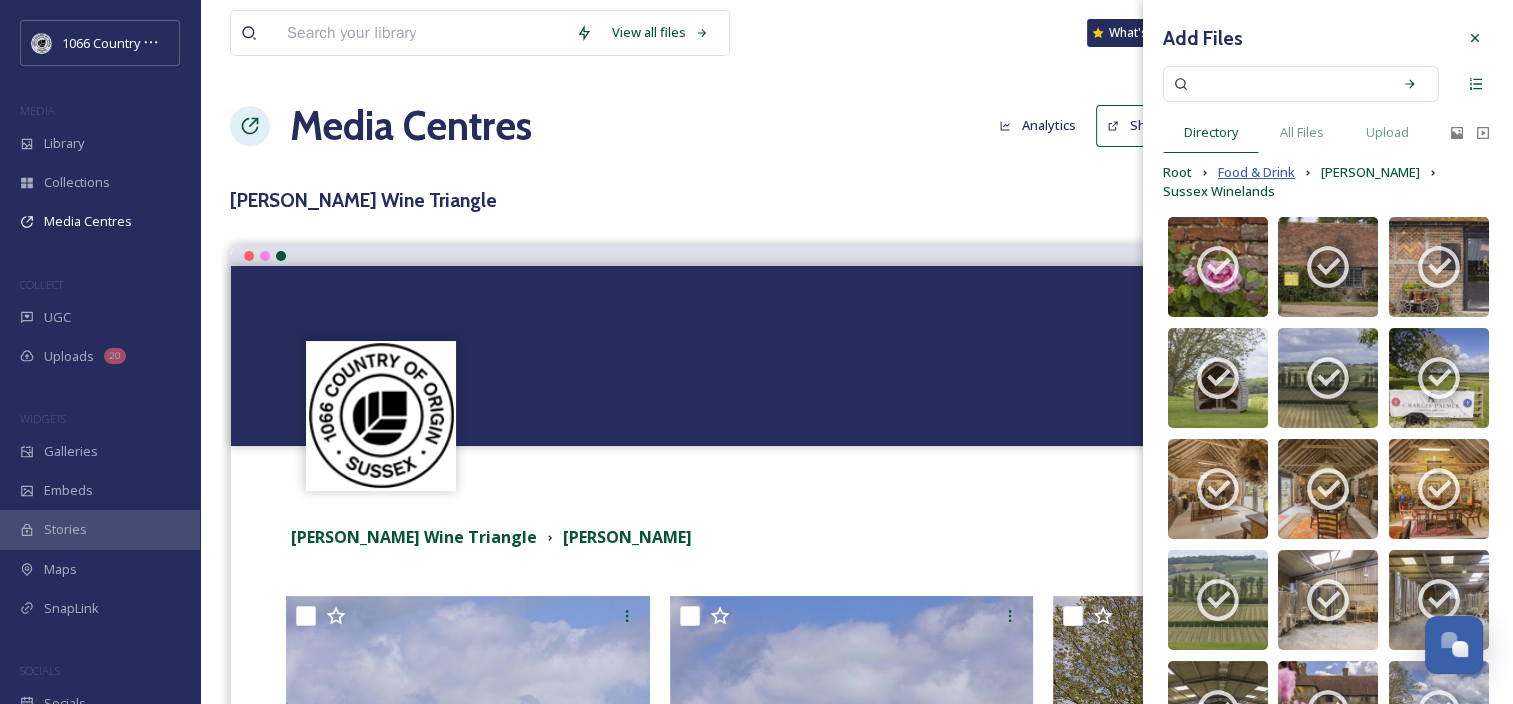 click on "Food & Drink" at bounding box center [1256, 172] 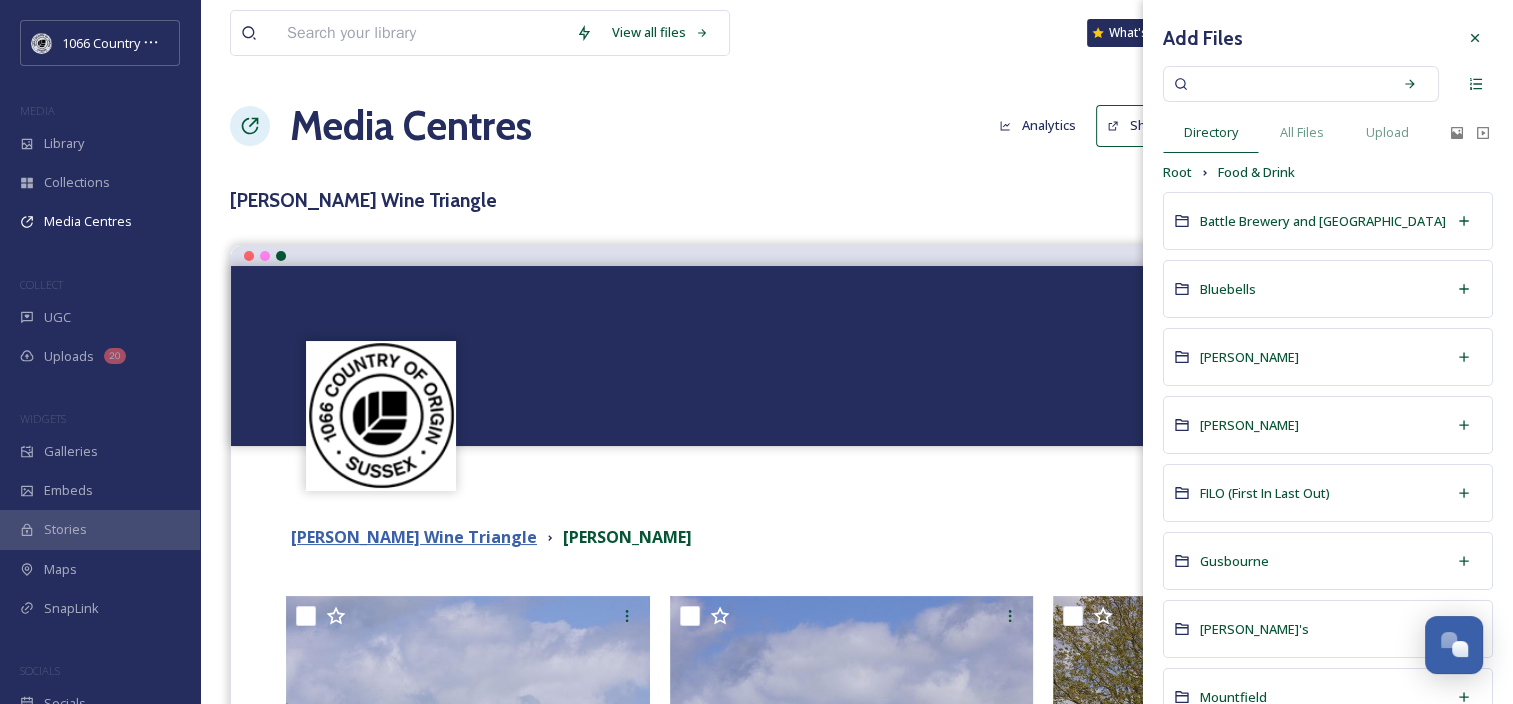 click on "[PERSON_NAME] Wine Triangle" at bounding box center (414, 537) 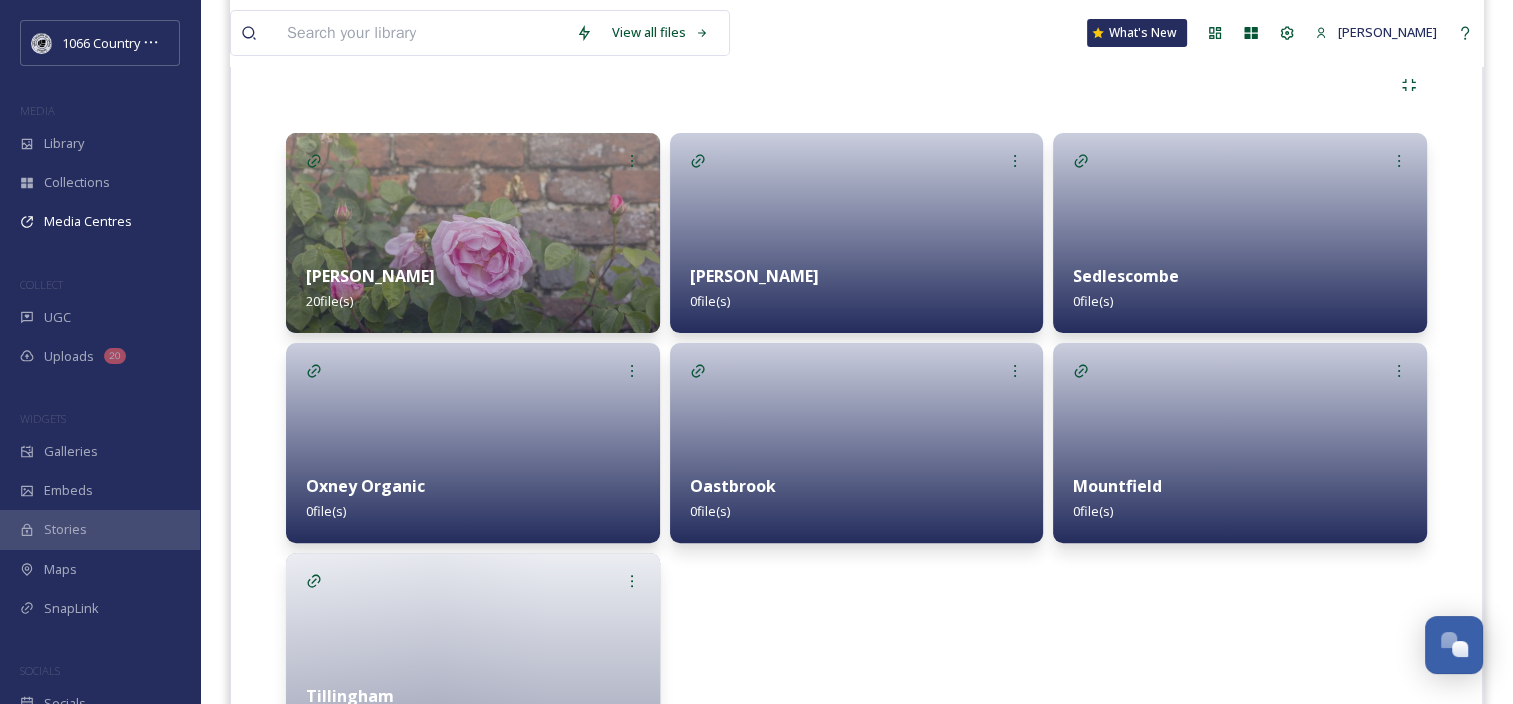 scroll, scrollTop: 500, scrollLeft: 0, axis: vertical 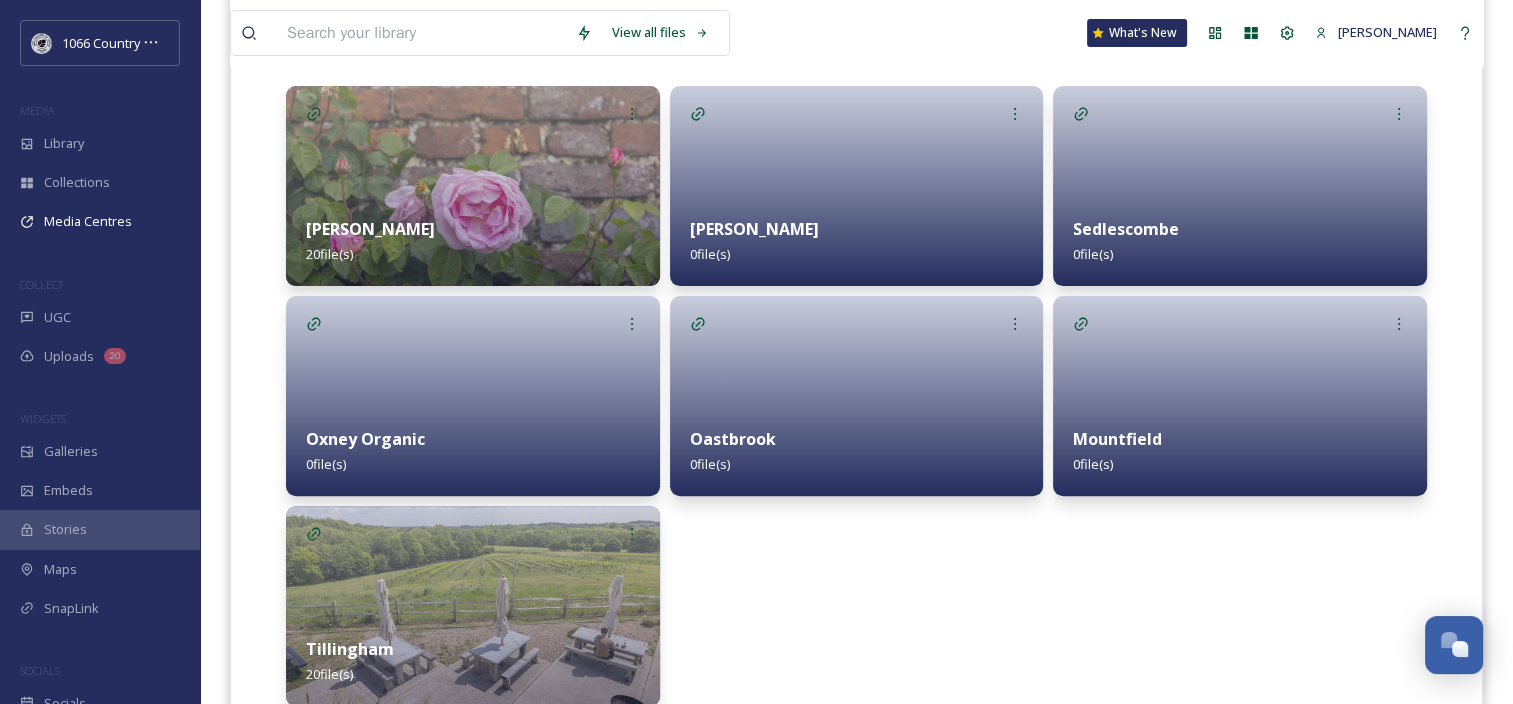 click at bounding box center [857, 186] 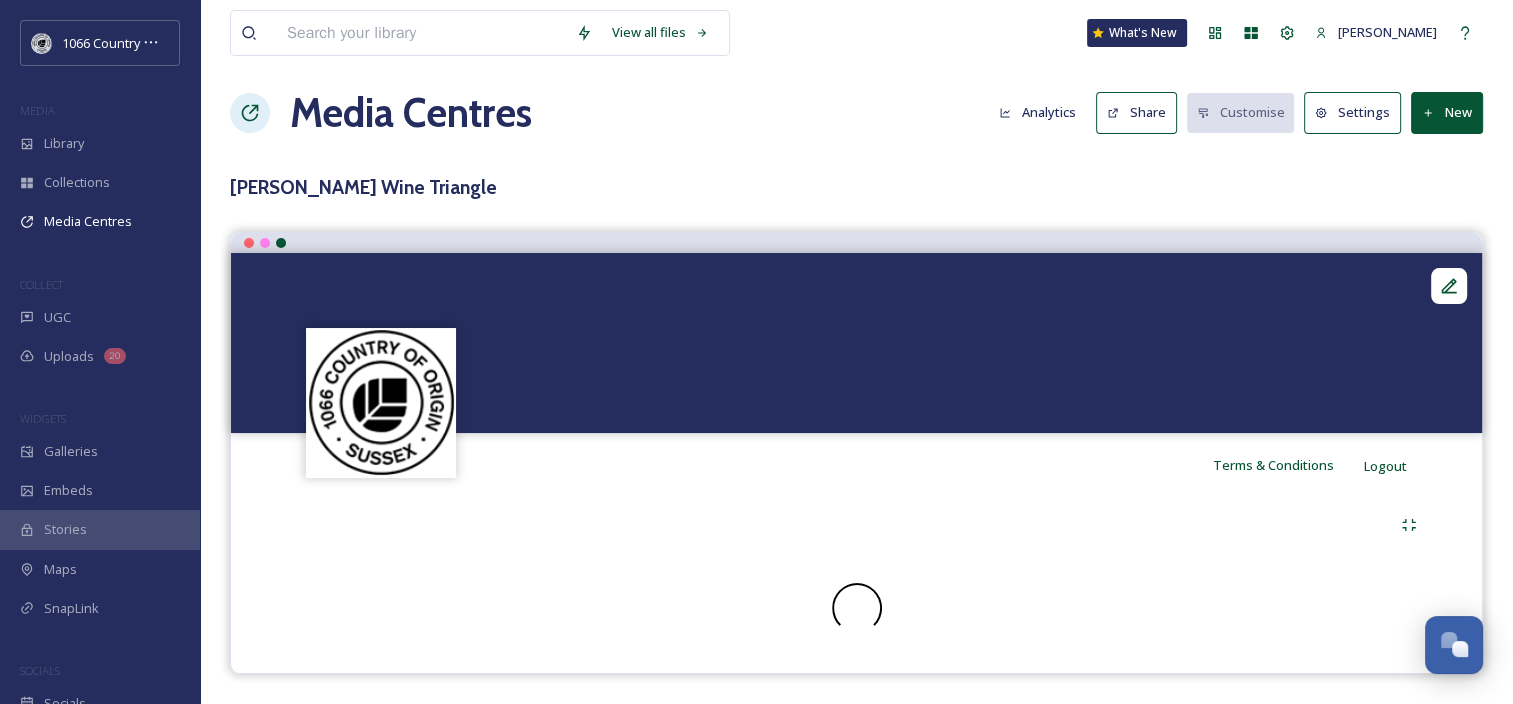scroll, scrollTop: 0, scrollLeft: 0, axis: both 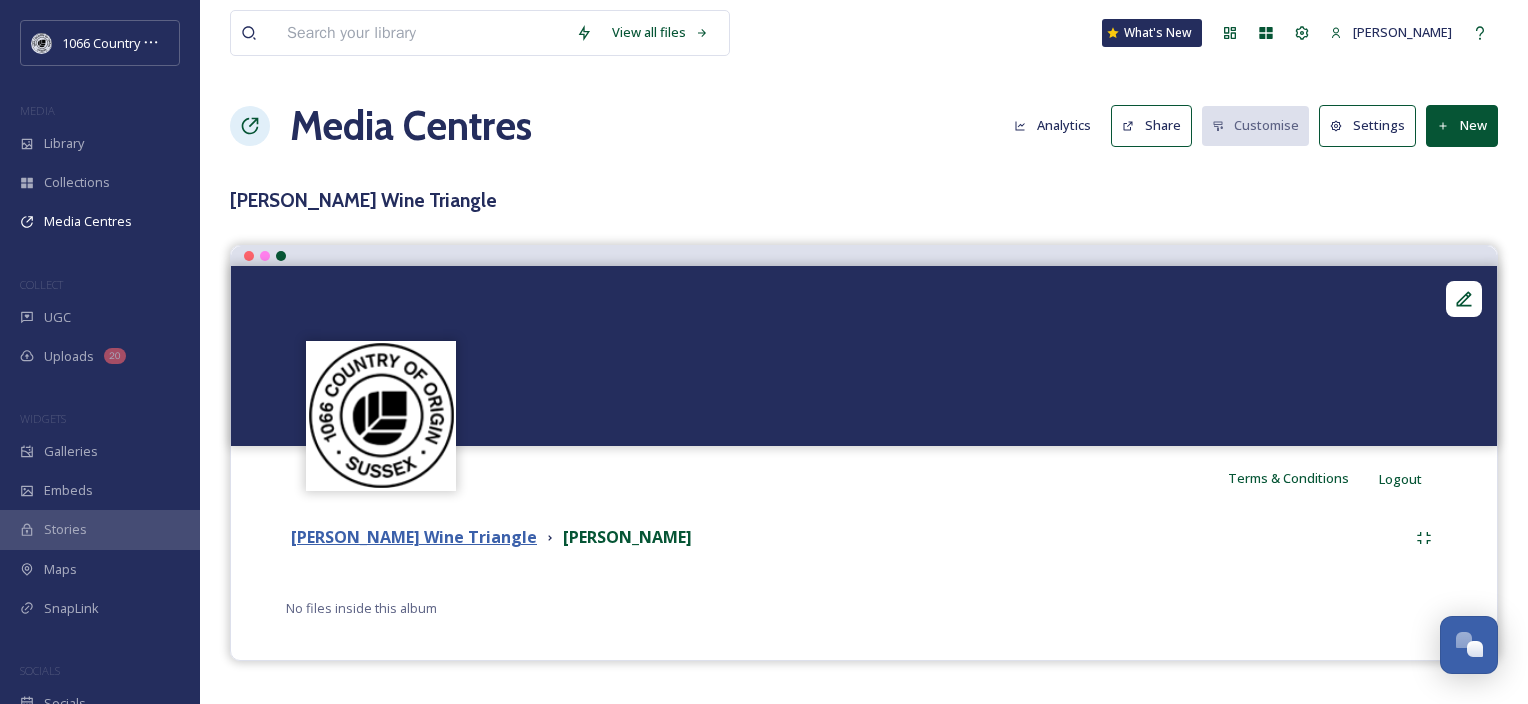 click on "[PERSON_NAME] Wine Triangle" at bounding box center [414, 537] 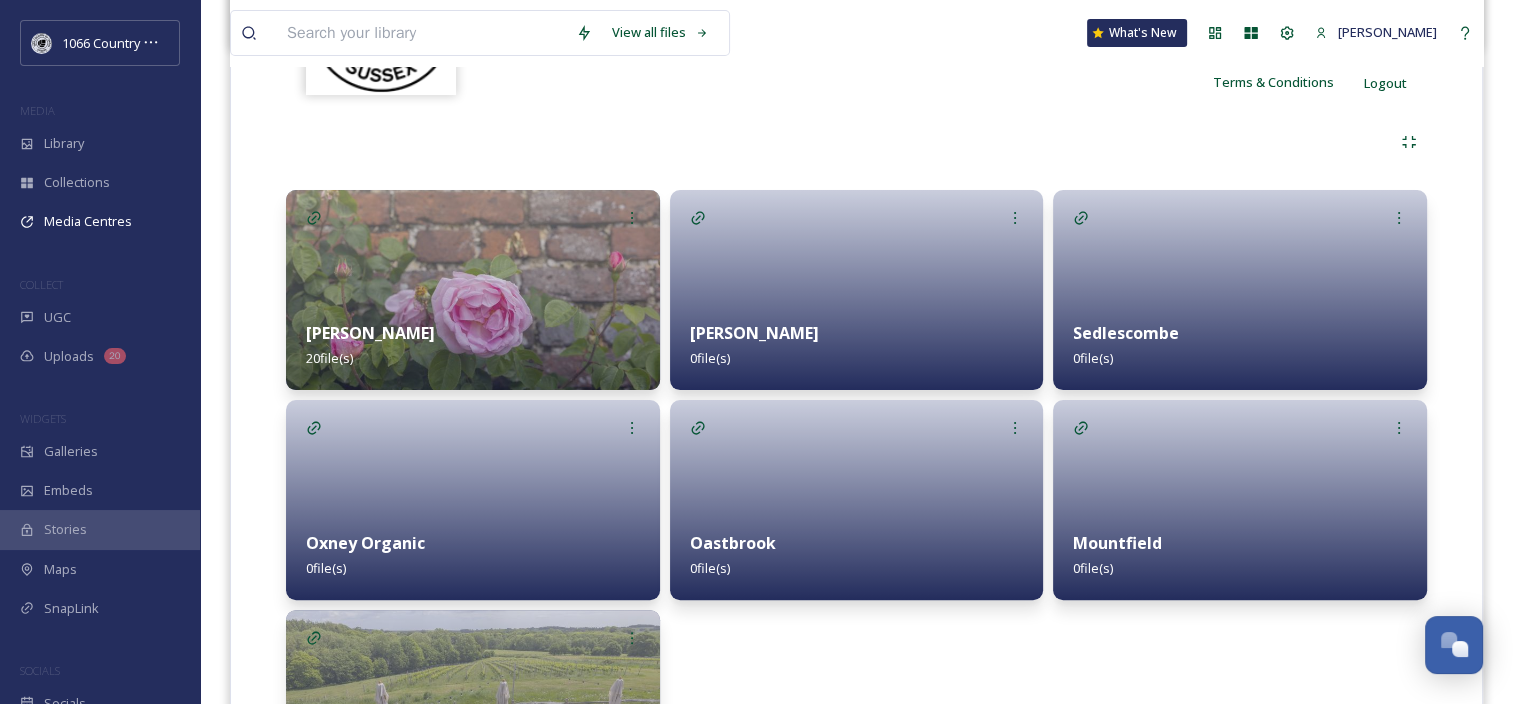 scroll, scrollTop: 400, scrollLeft: 0, axis: vertical 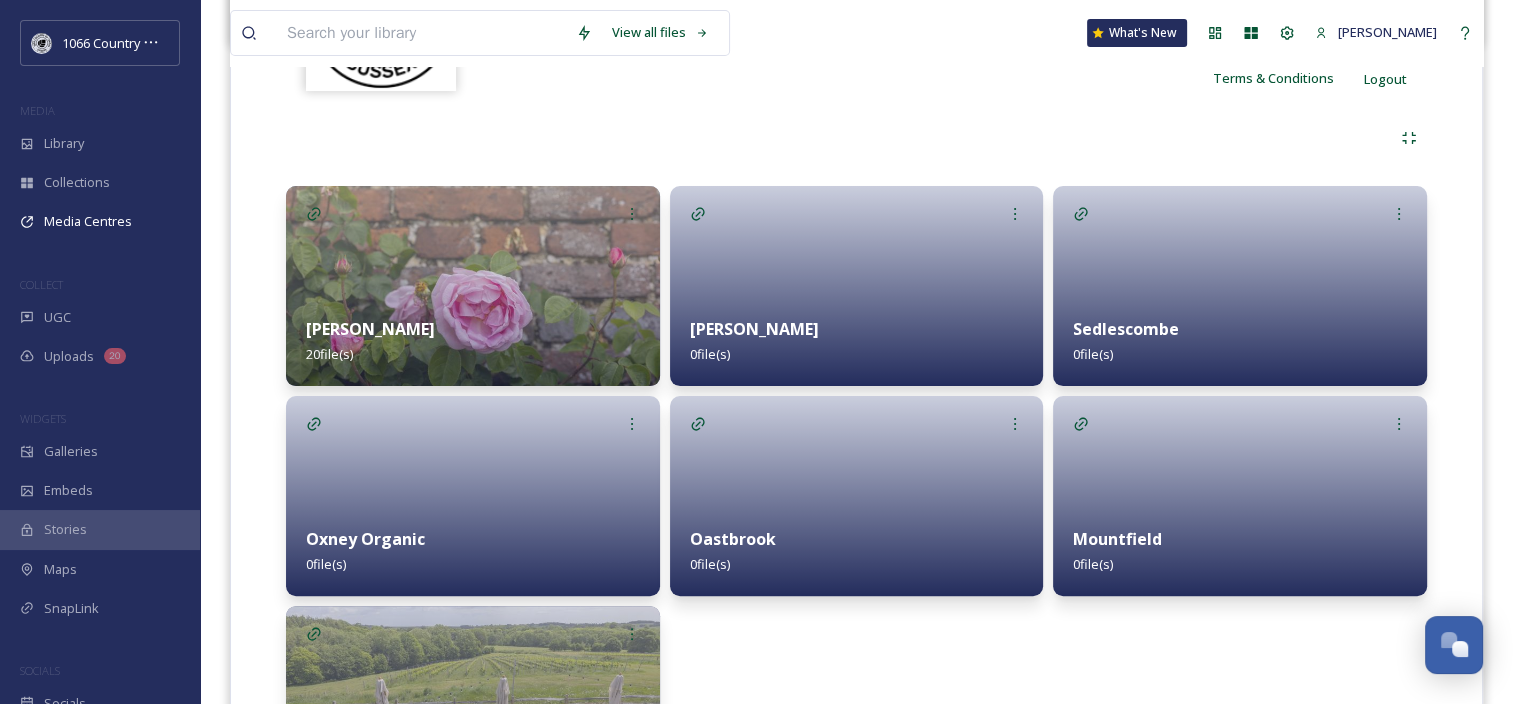 click at bounding box center (1240, 286) 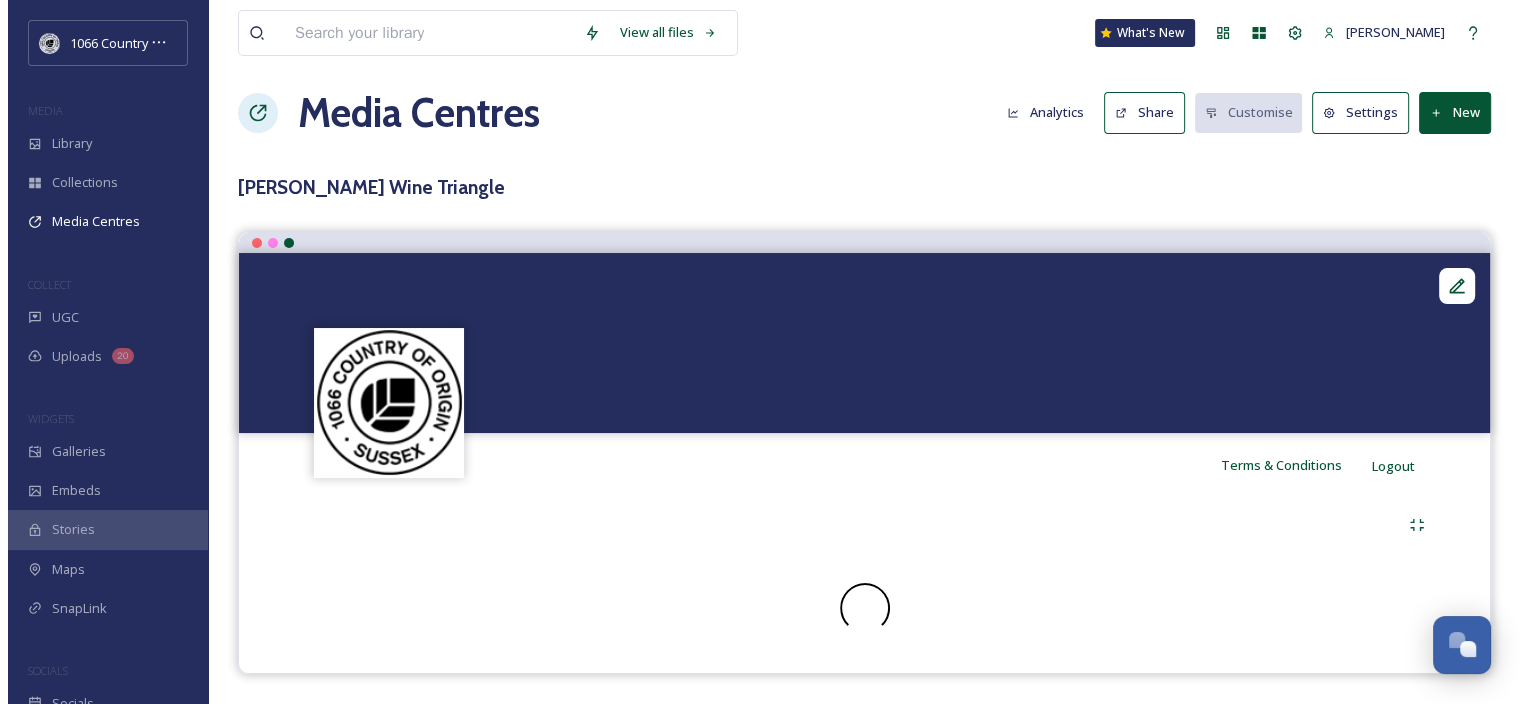 scroll, scrollTop: 0, scrollLeft: 0, axis: both 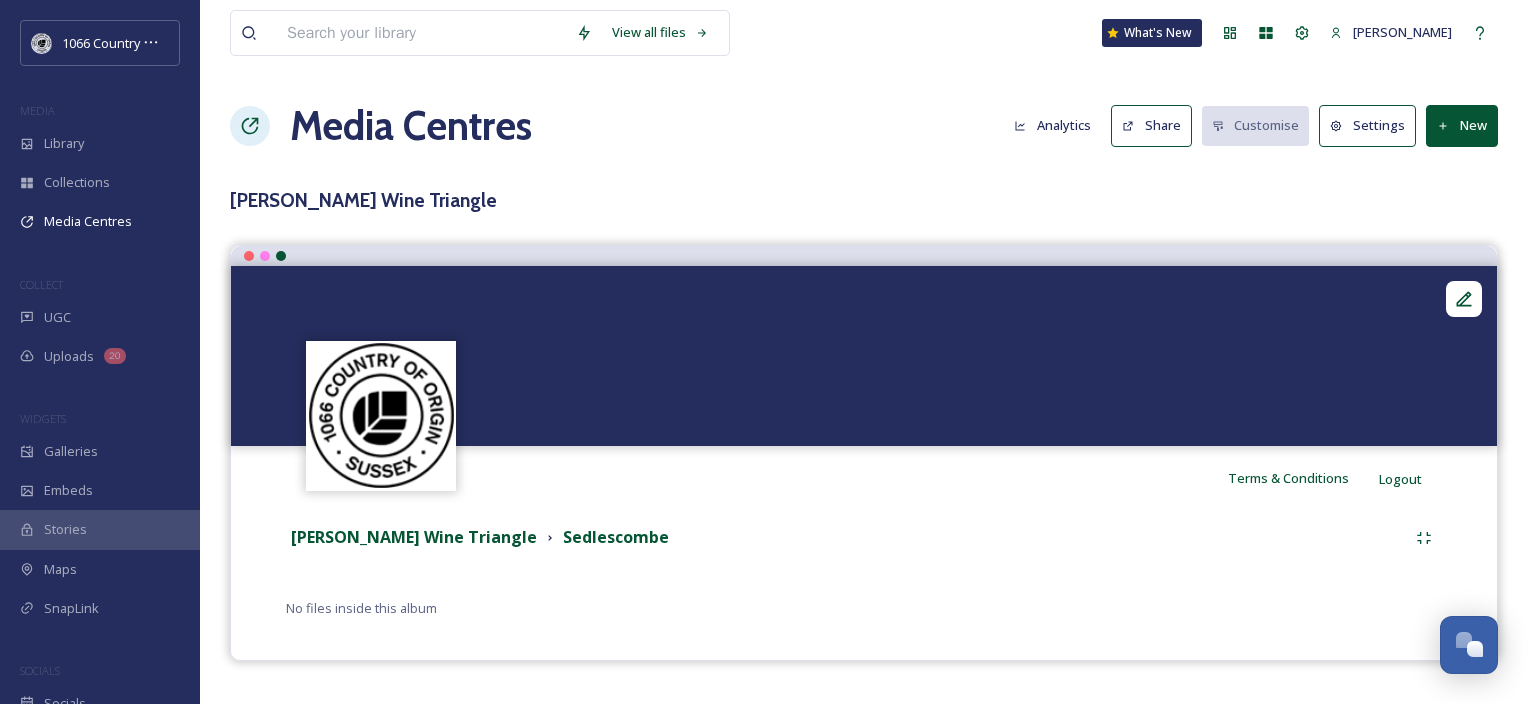 click on "New" at bounding box center [1462, 125] 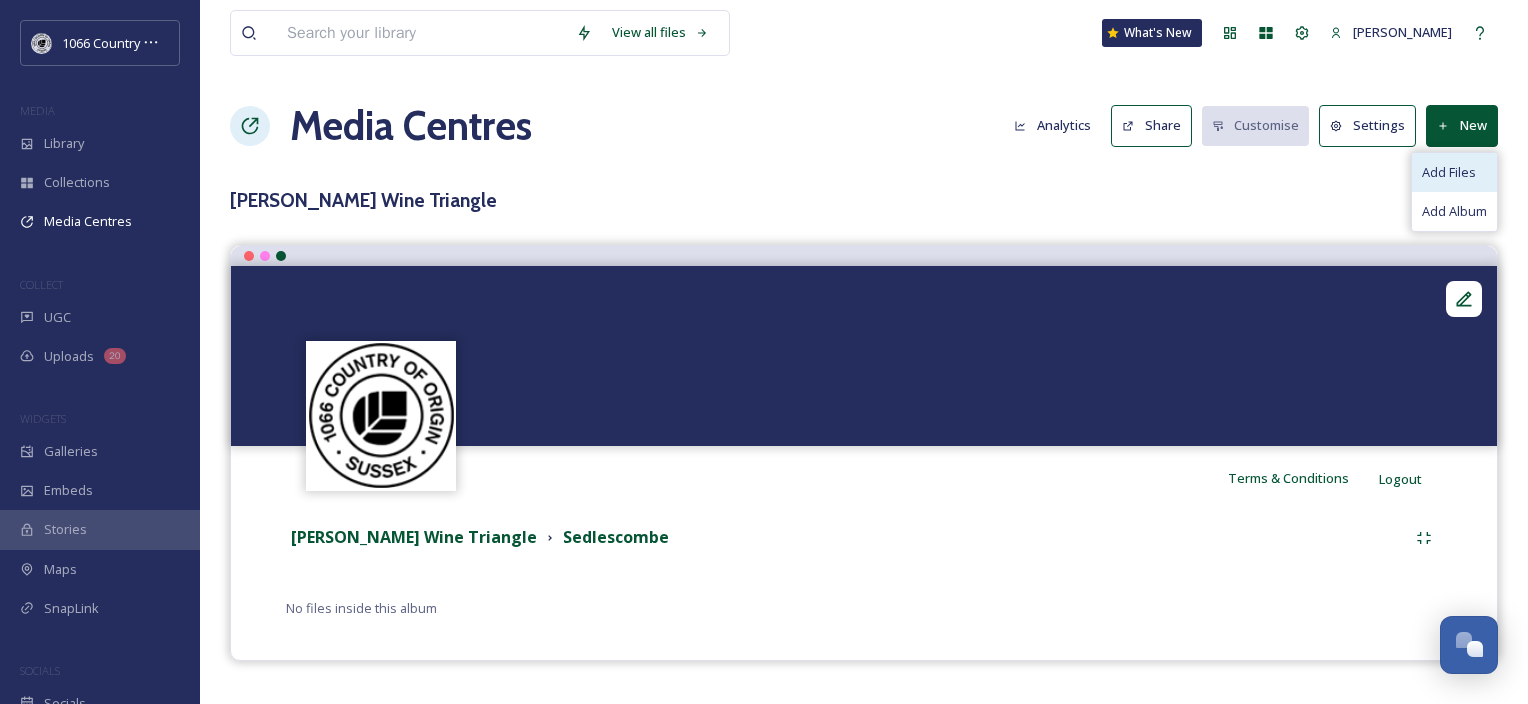 click on "Add Files" at bounding box center (1449, 172) 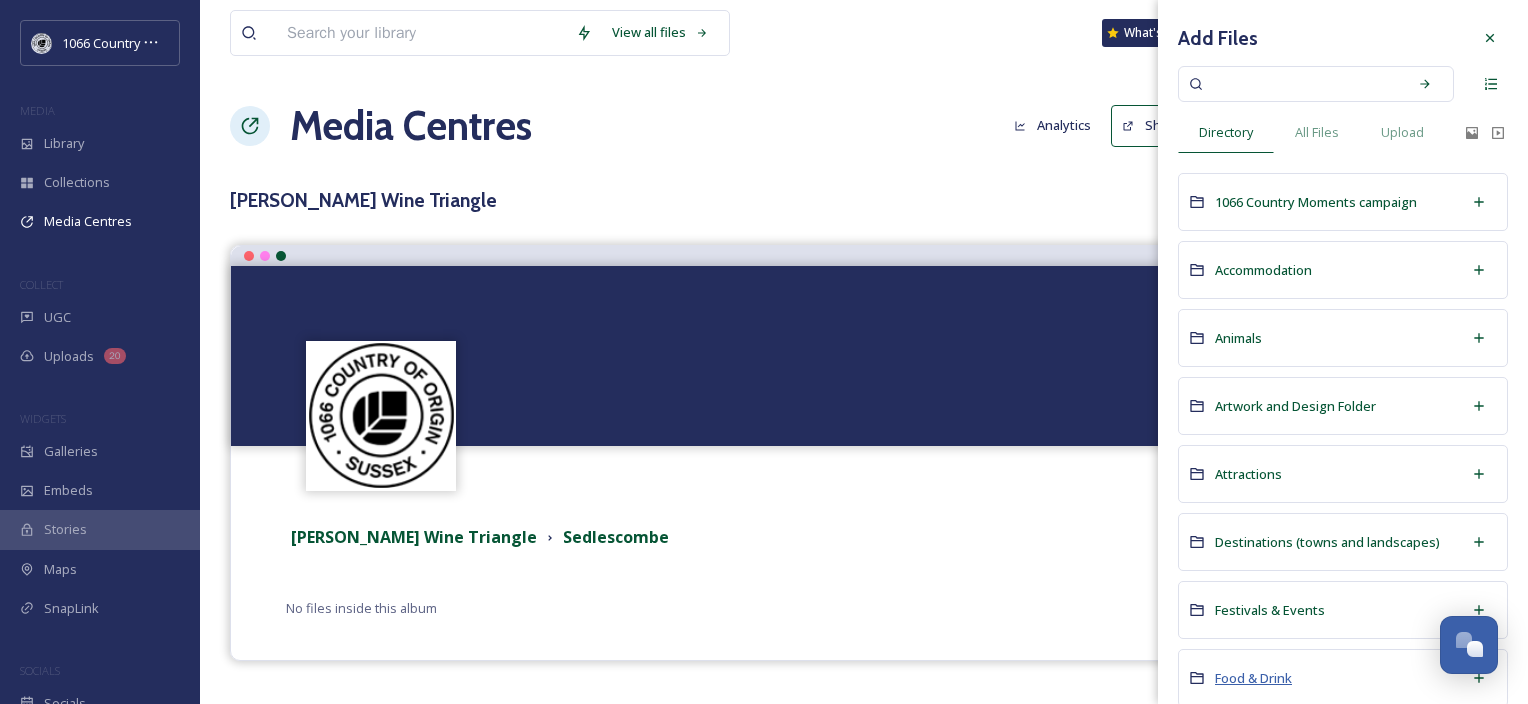 click on "Food & Drink" at bounding box center (1253, 678) 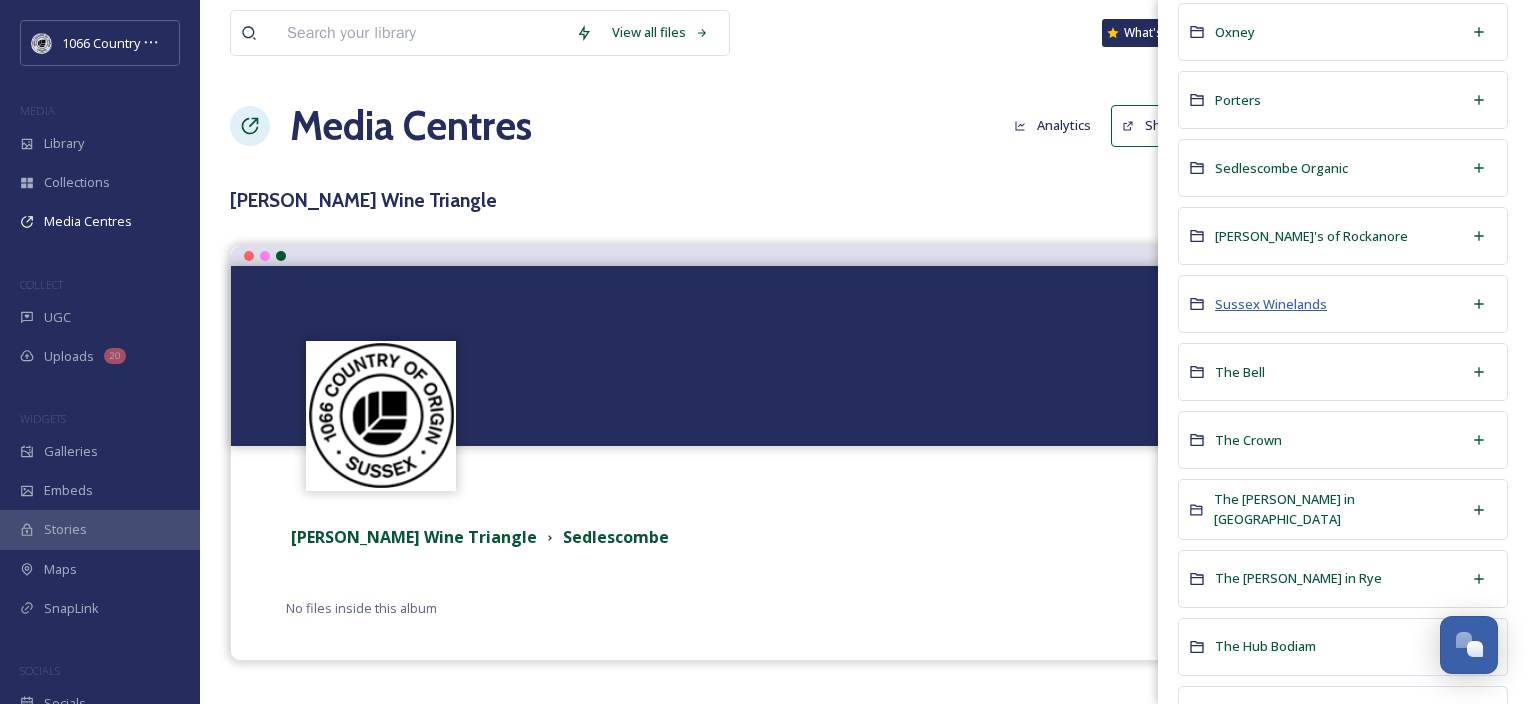 scroll, scrollTop: 800, scrollLeft: 0, axis: vertical 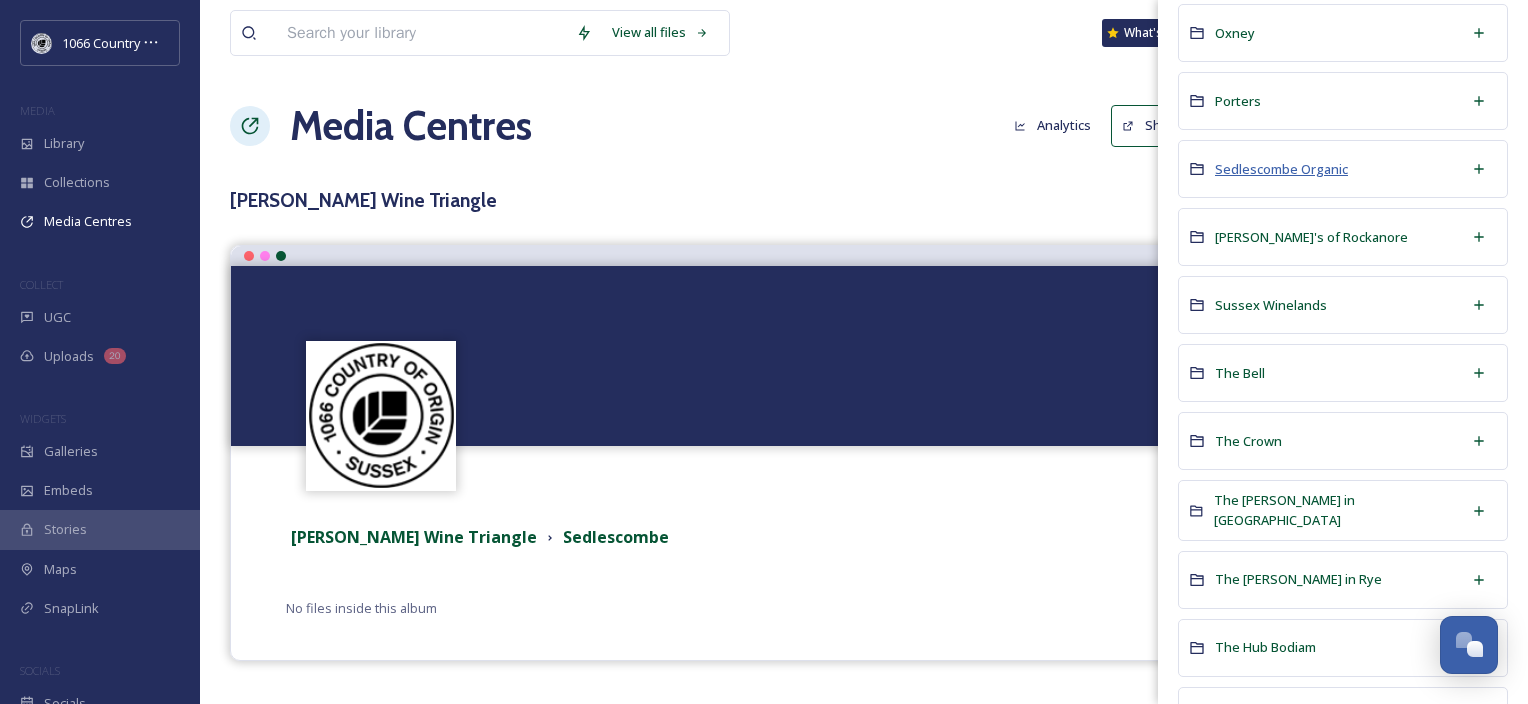 click on "Sedlescombe Organic" at bounding box center [1281, 169] 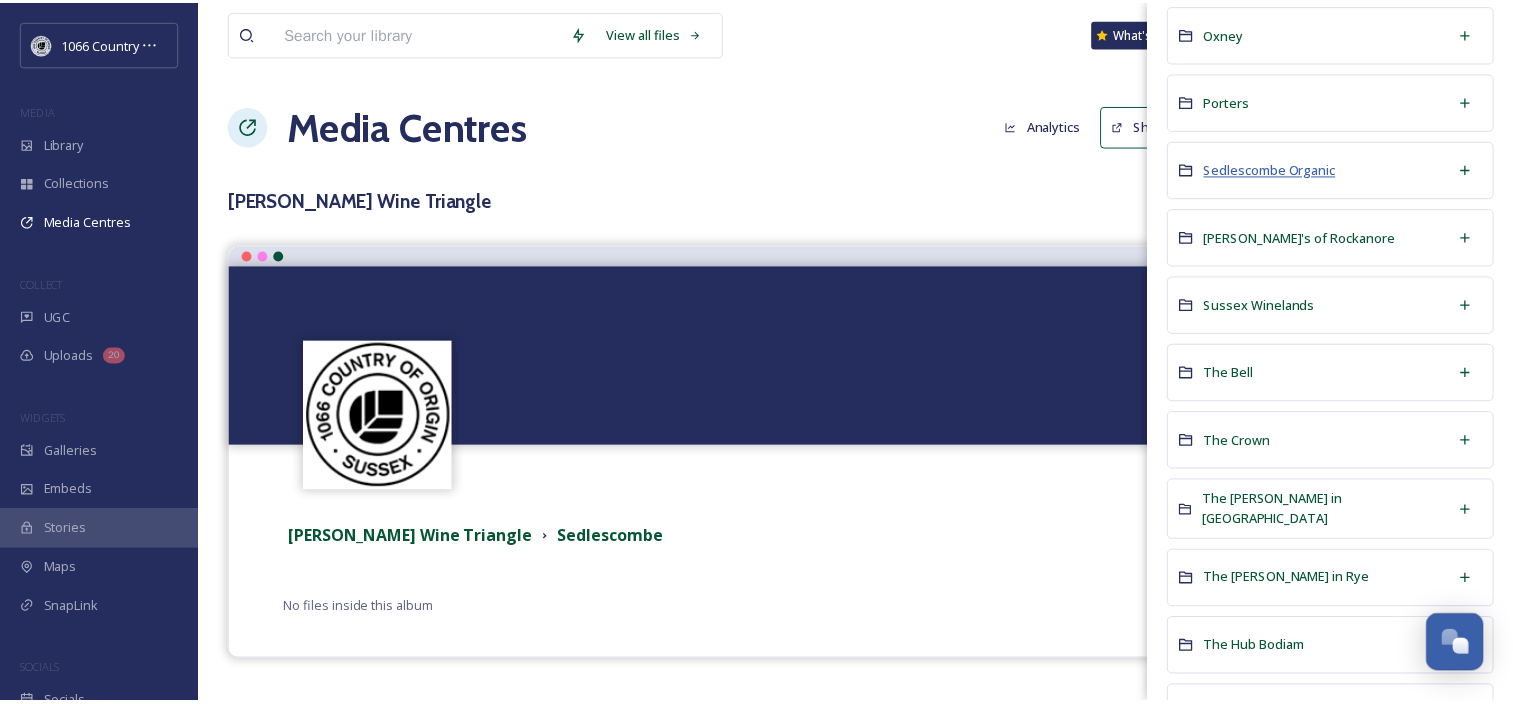 scroll, scrollTop: 0, scrollLeft: 0, axis: both 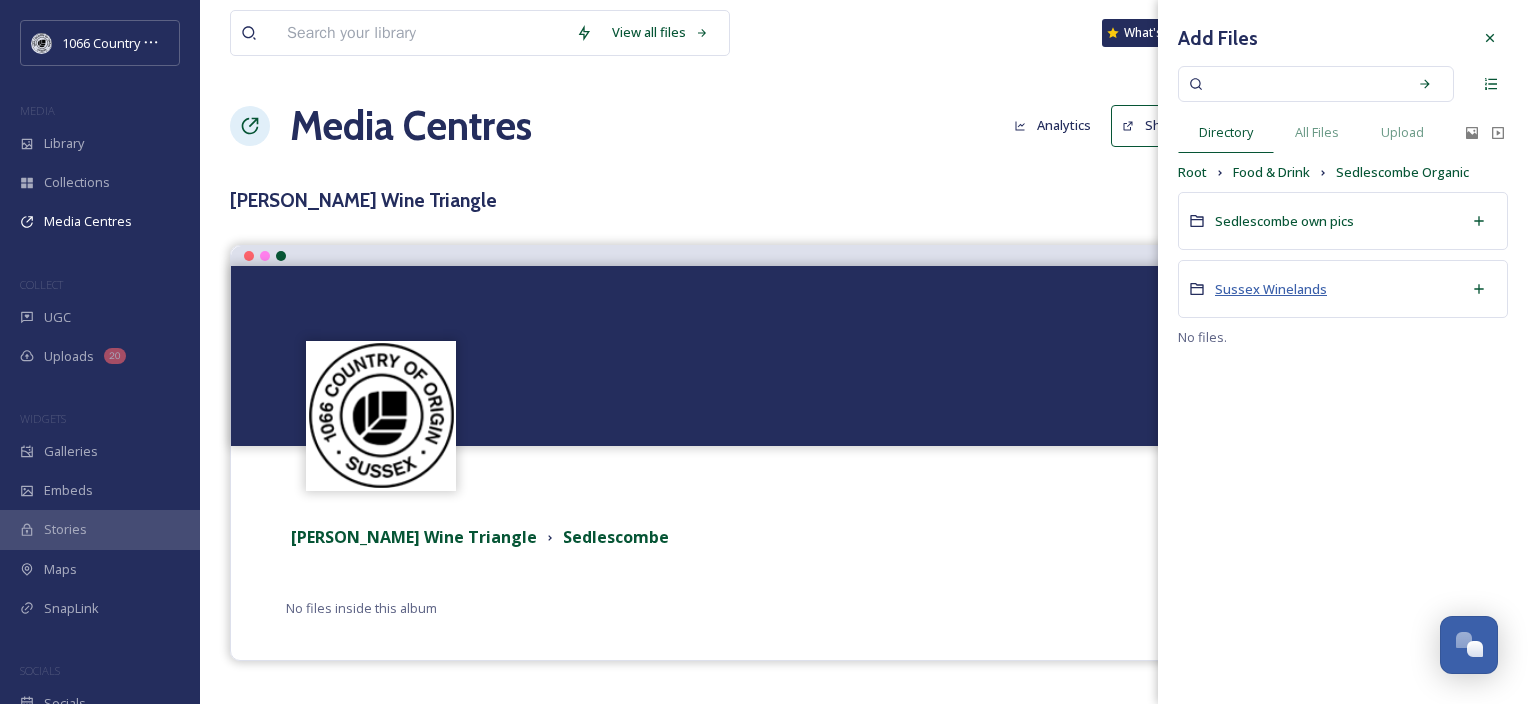 click on "Sussex Winelands" at bounding box center (1271, 289) 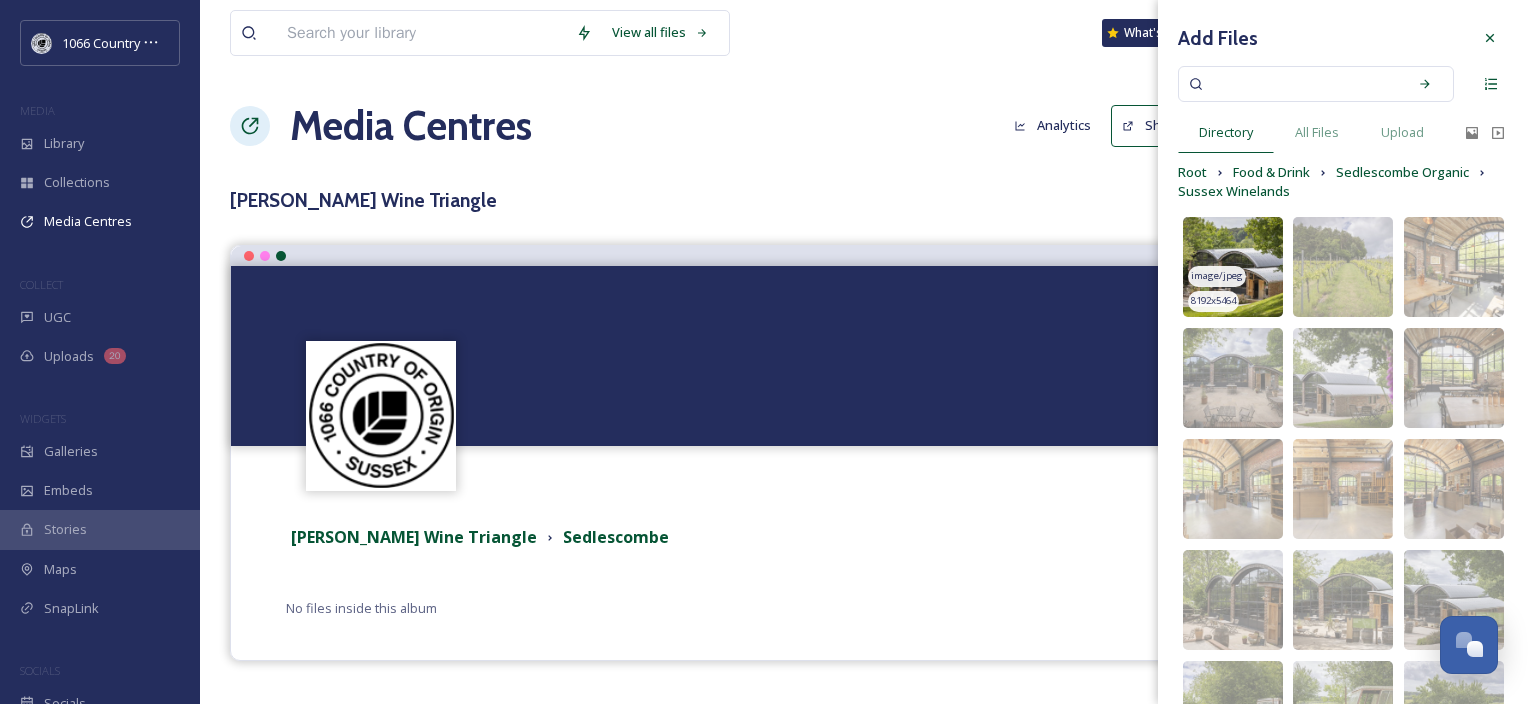 click at bounding box center (1233, 267) 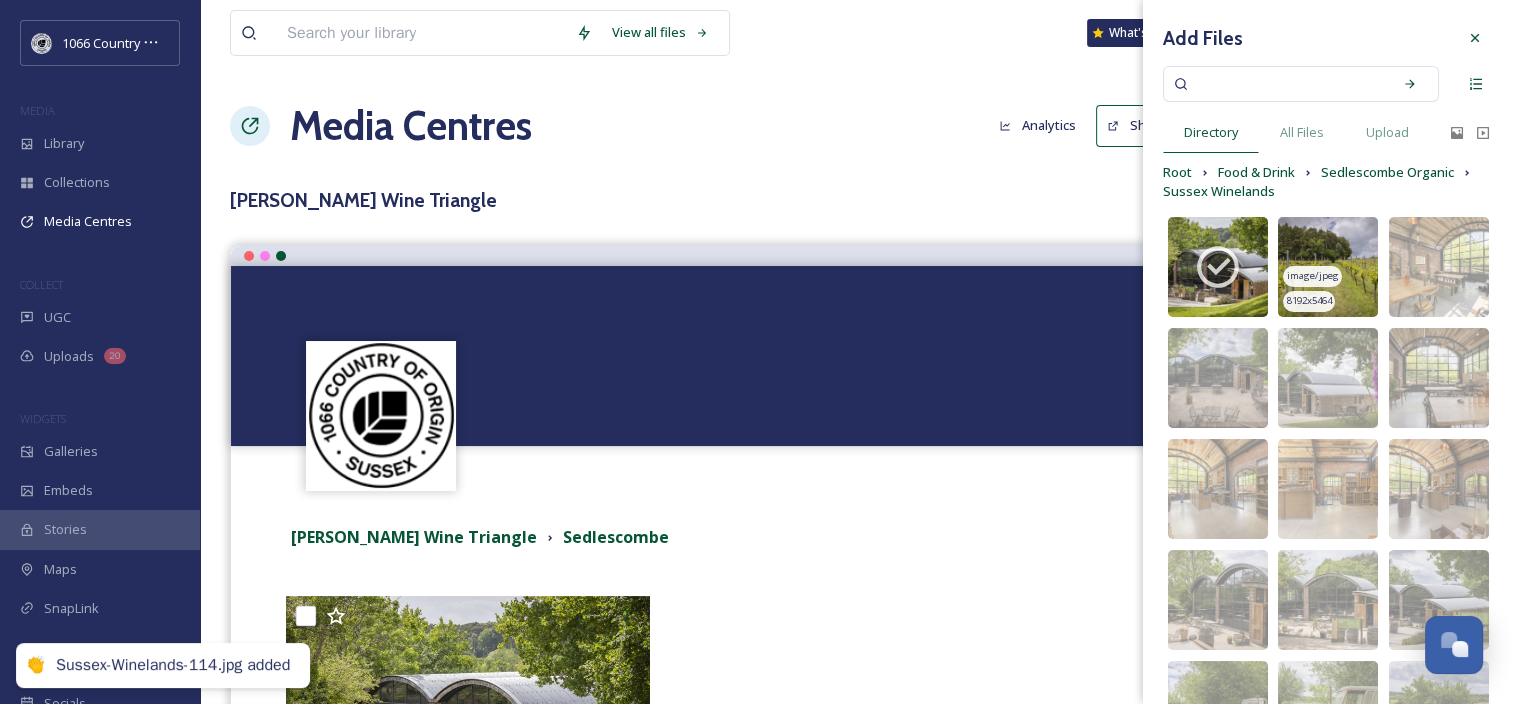click at bounding box center [1328, 267] 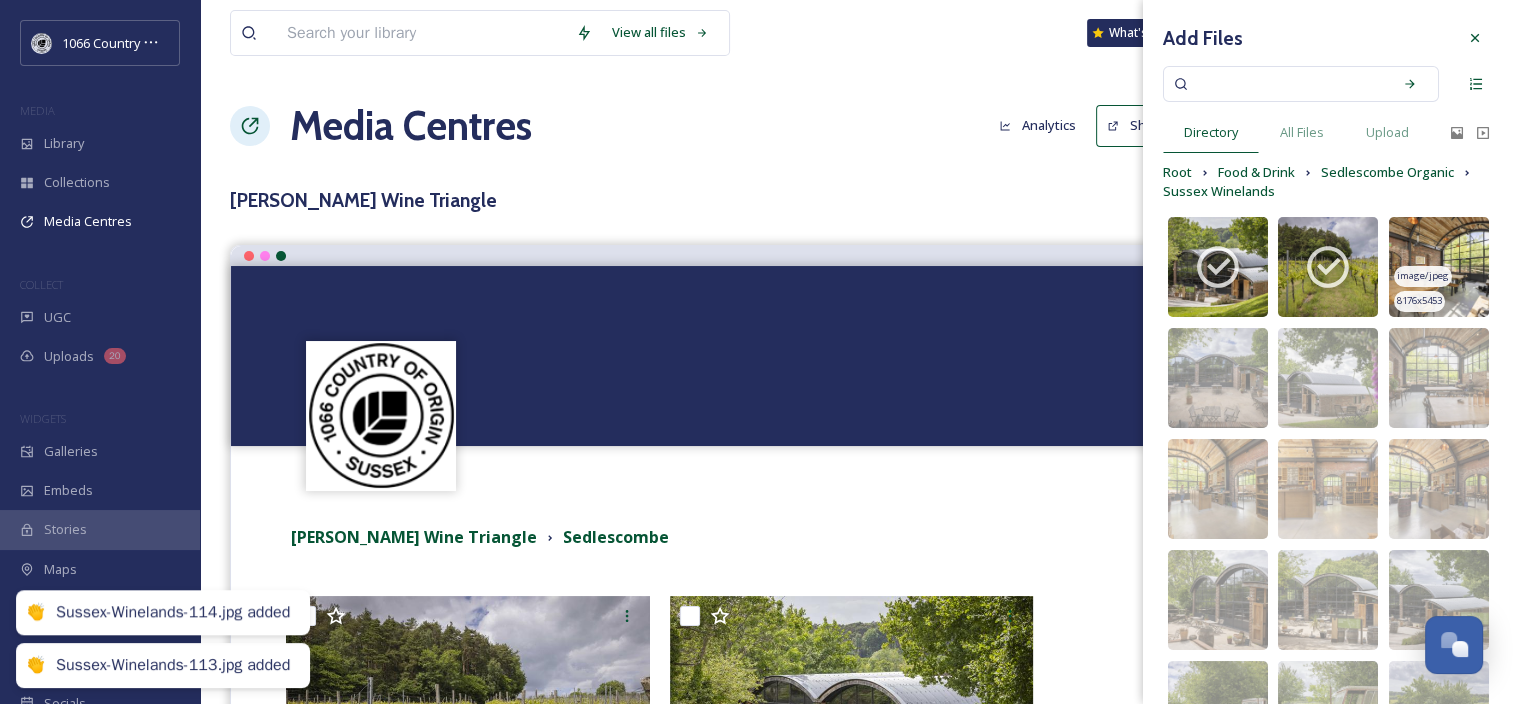 click at bounding box center [1439, 267] 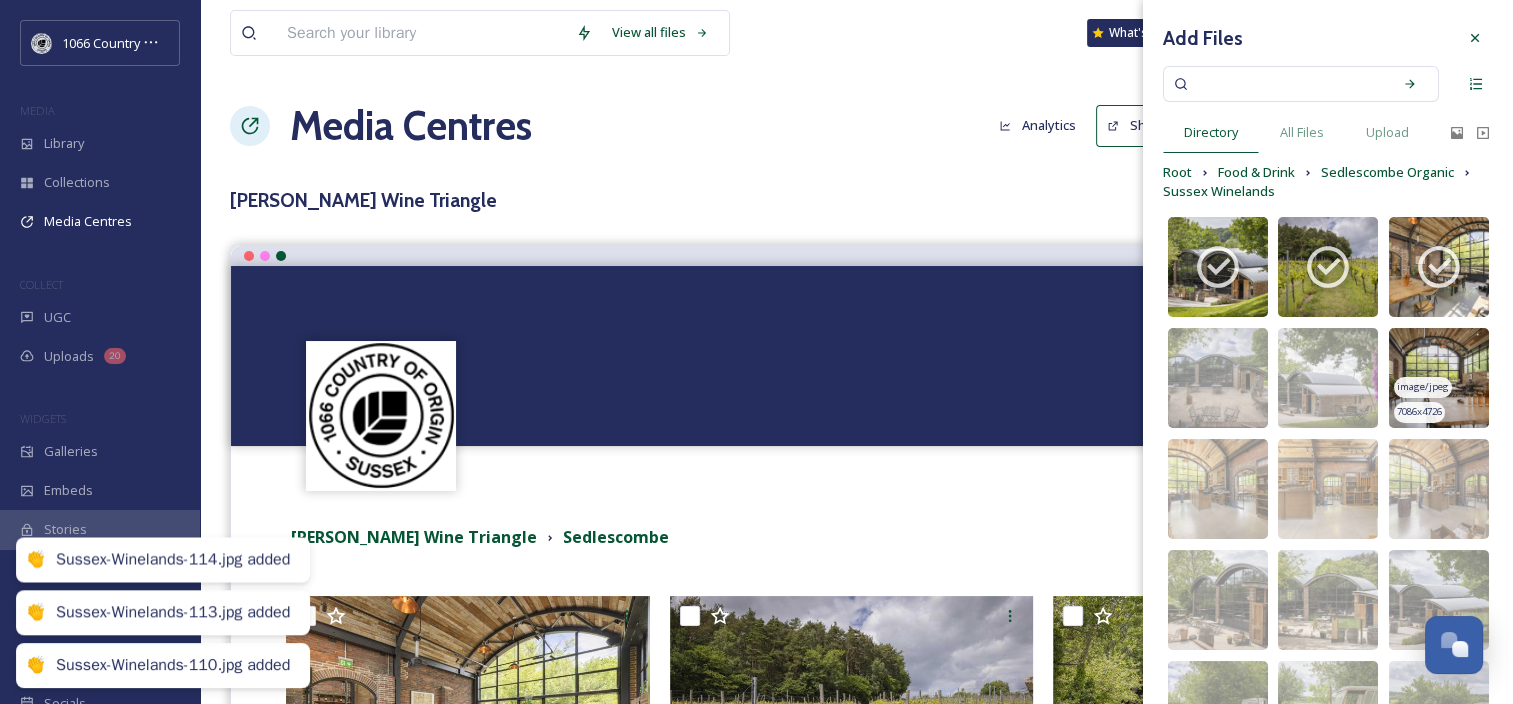 click at bounding box center [1439, 378] 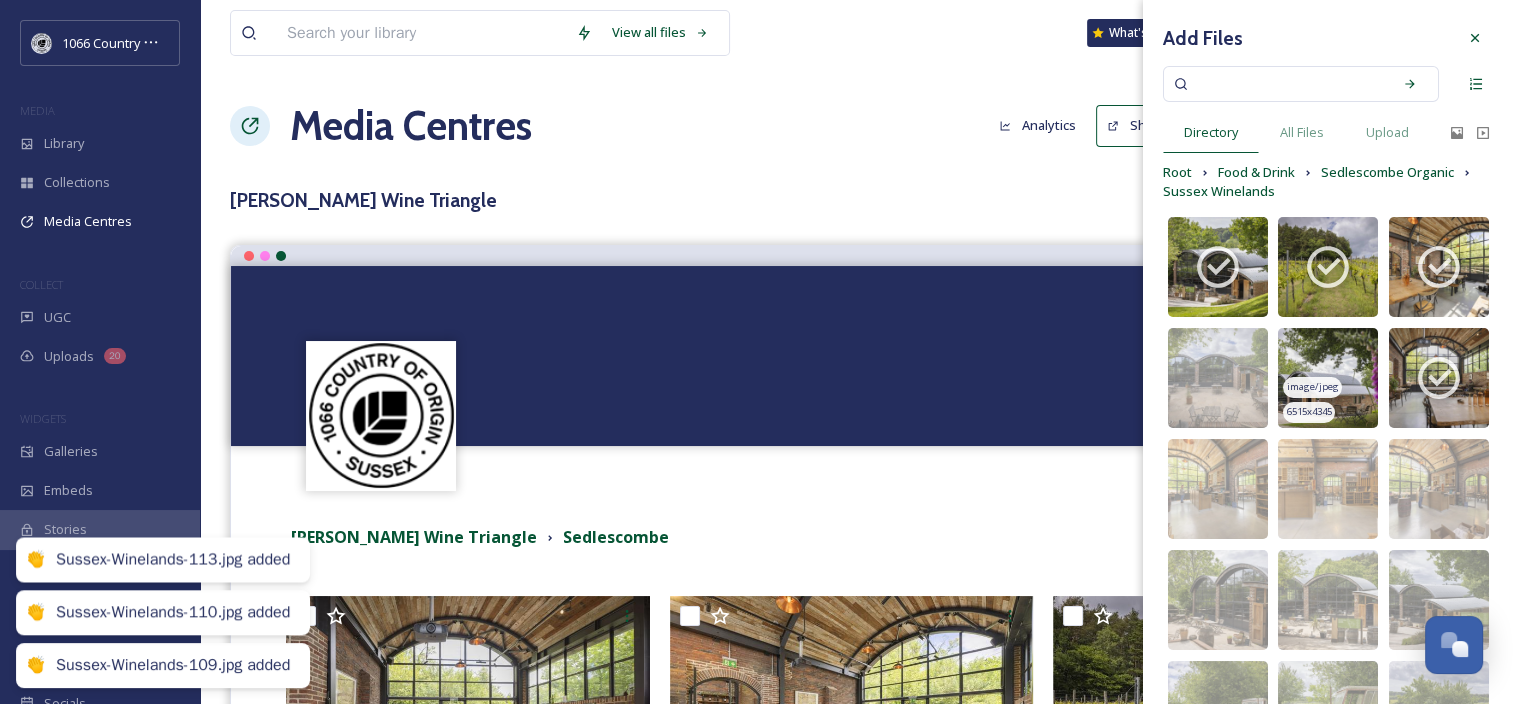 click at bounding box center [1328, 378] 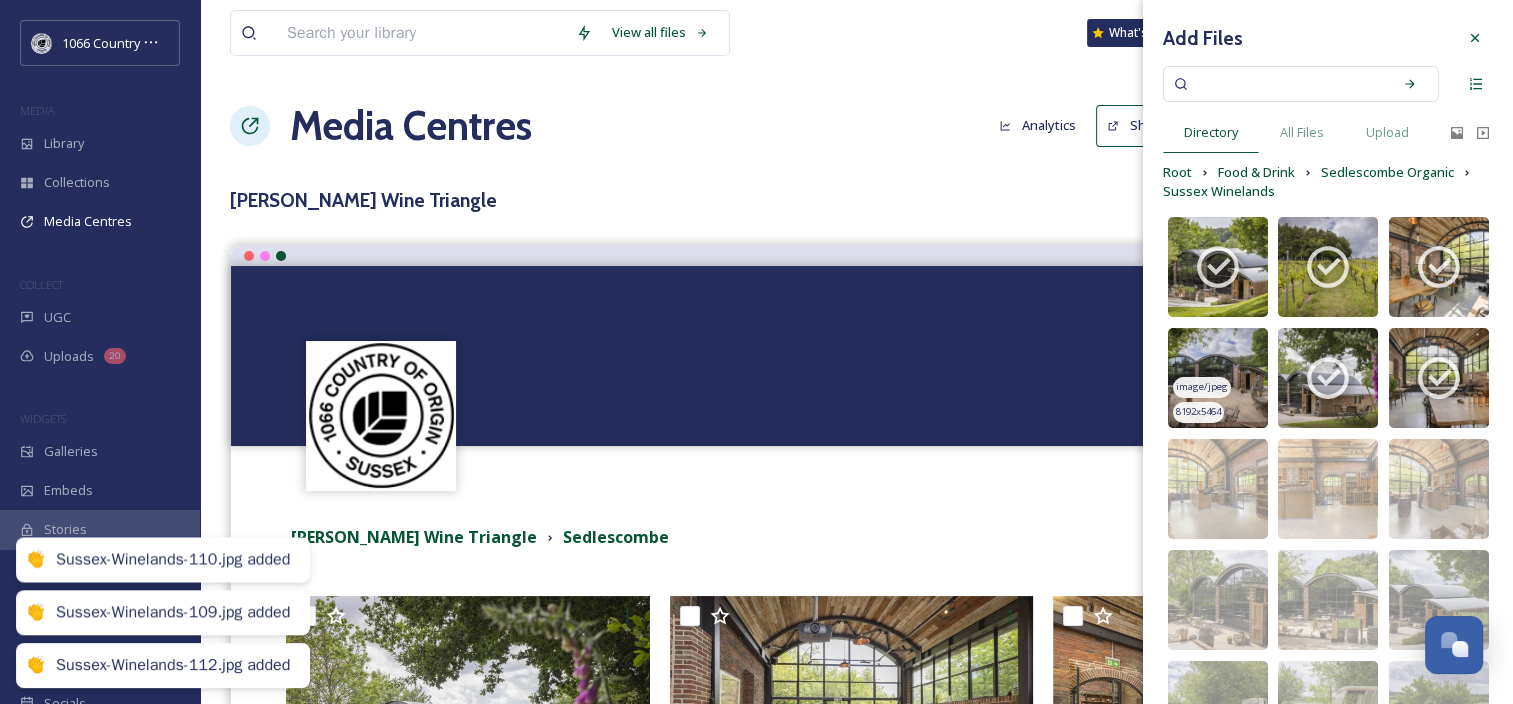 click at bounding box center [1218, 378] 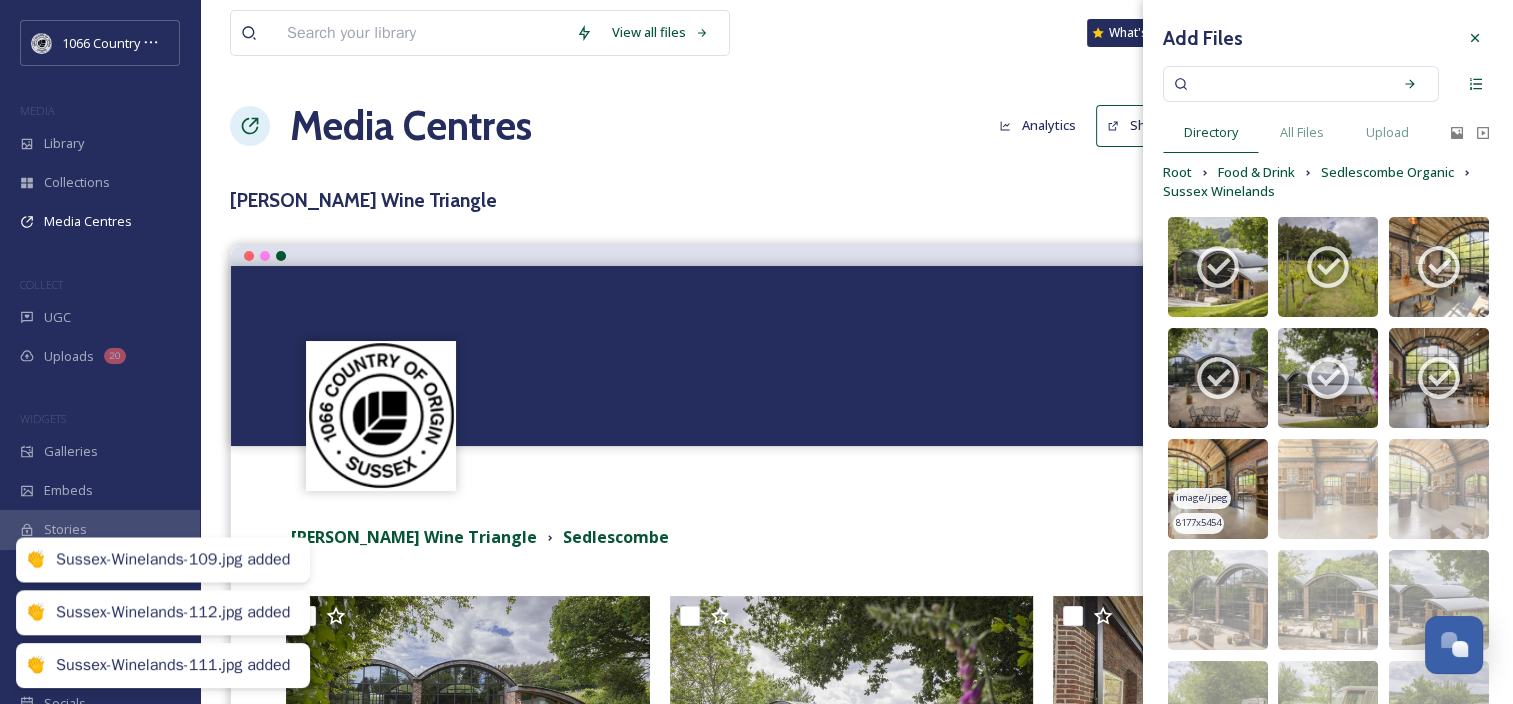 click at bounding box center [1218, 489] 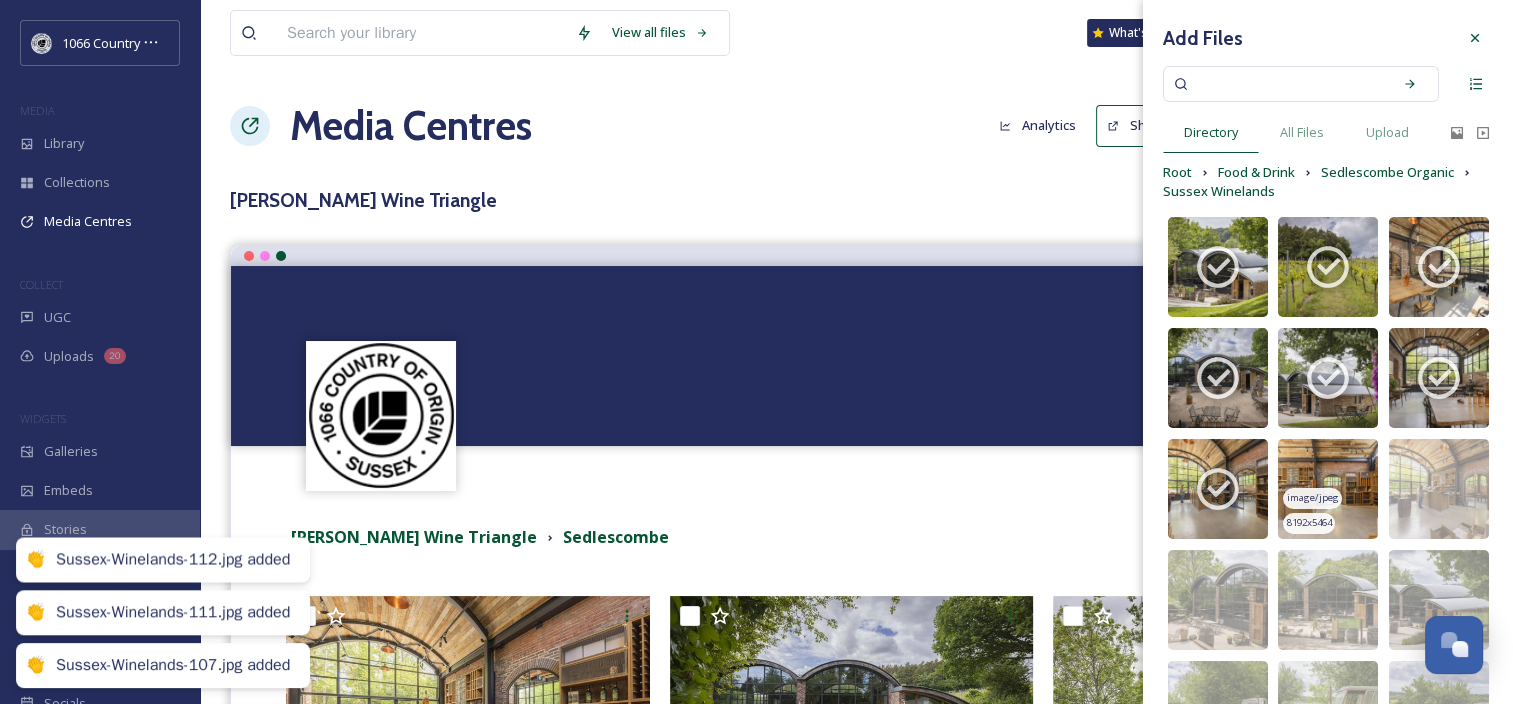 click at bounding box center [1328, 489] 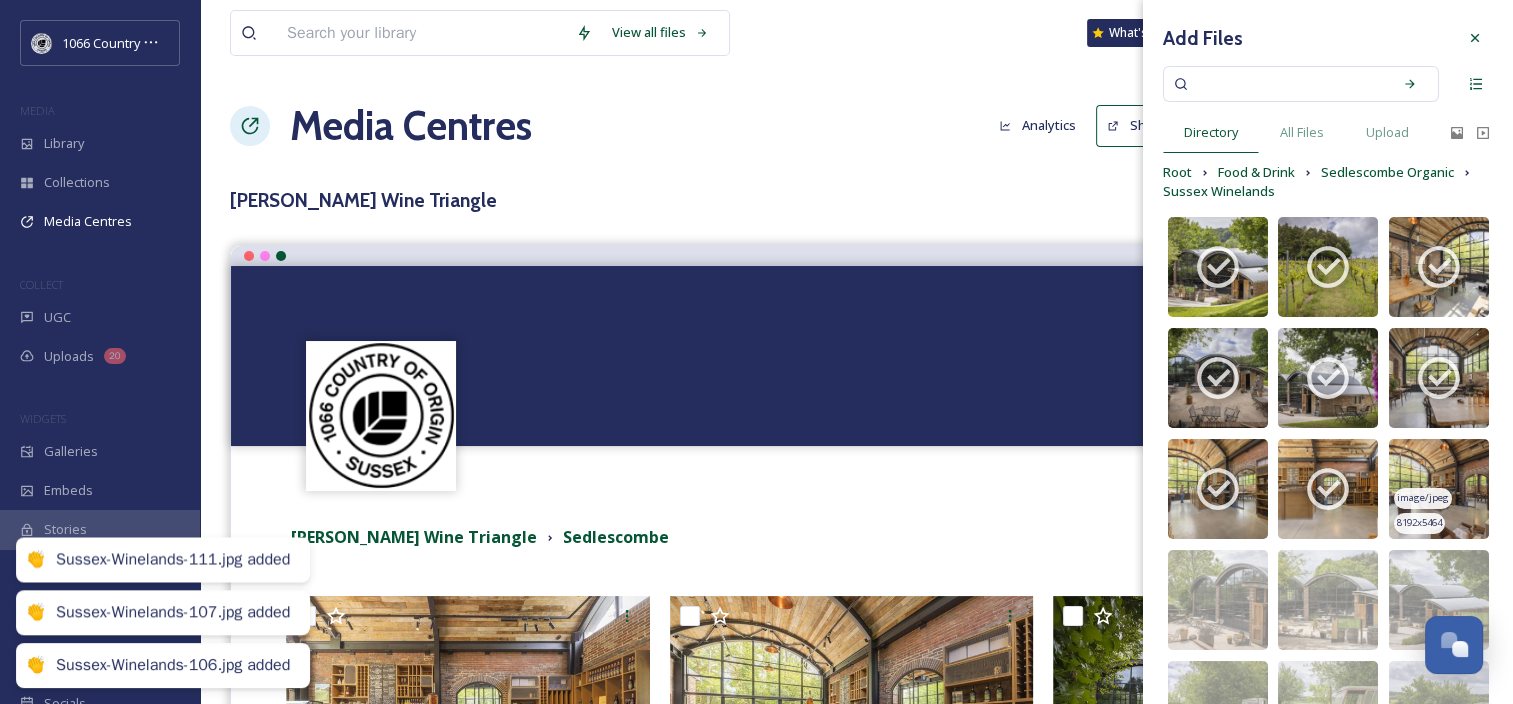 click at bounding box center [1439, 489] 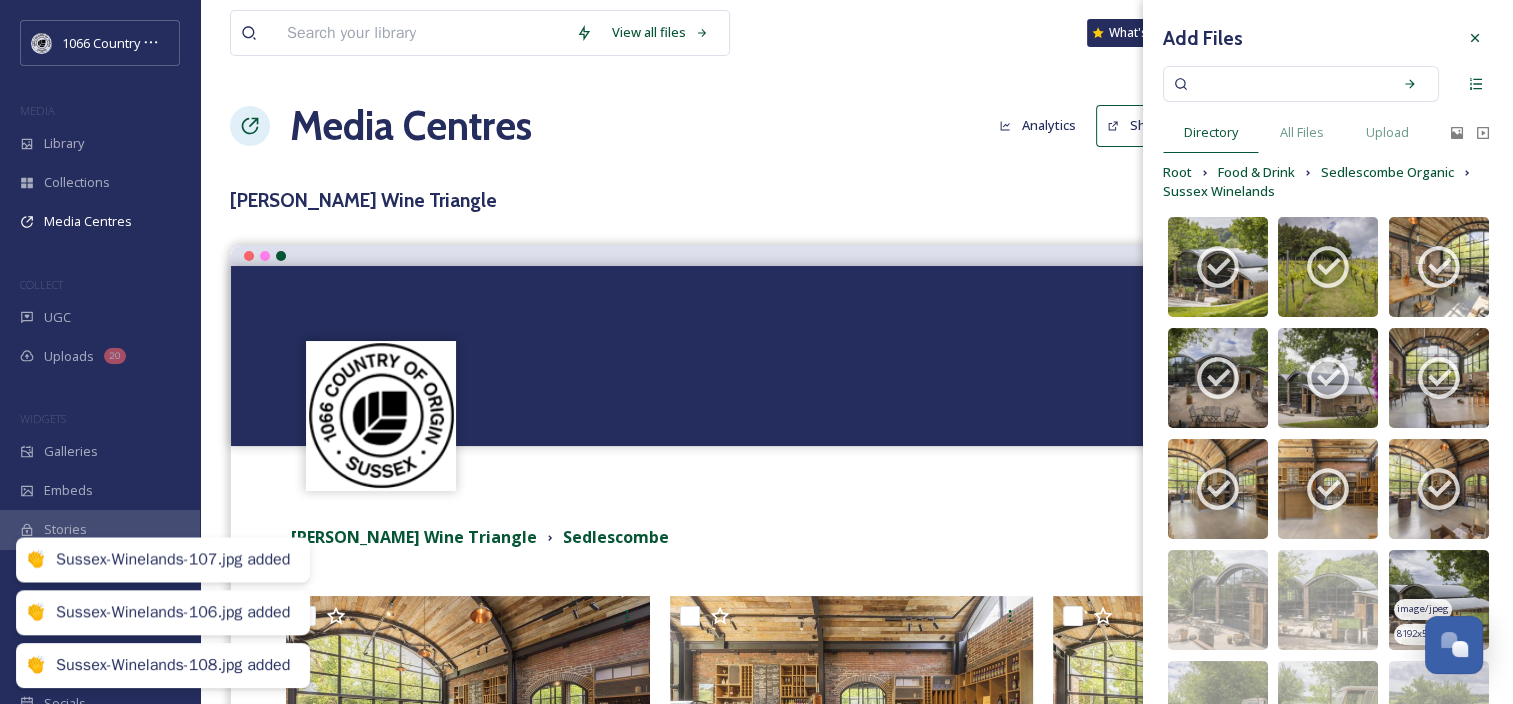 click at bounding box center (1439, 600) 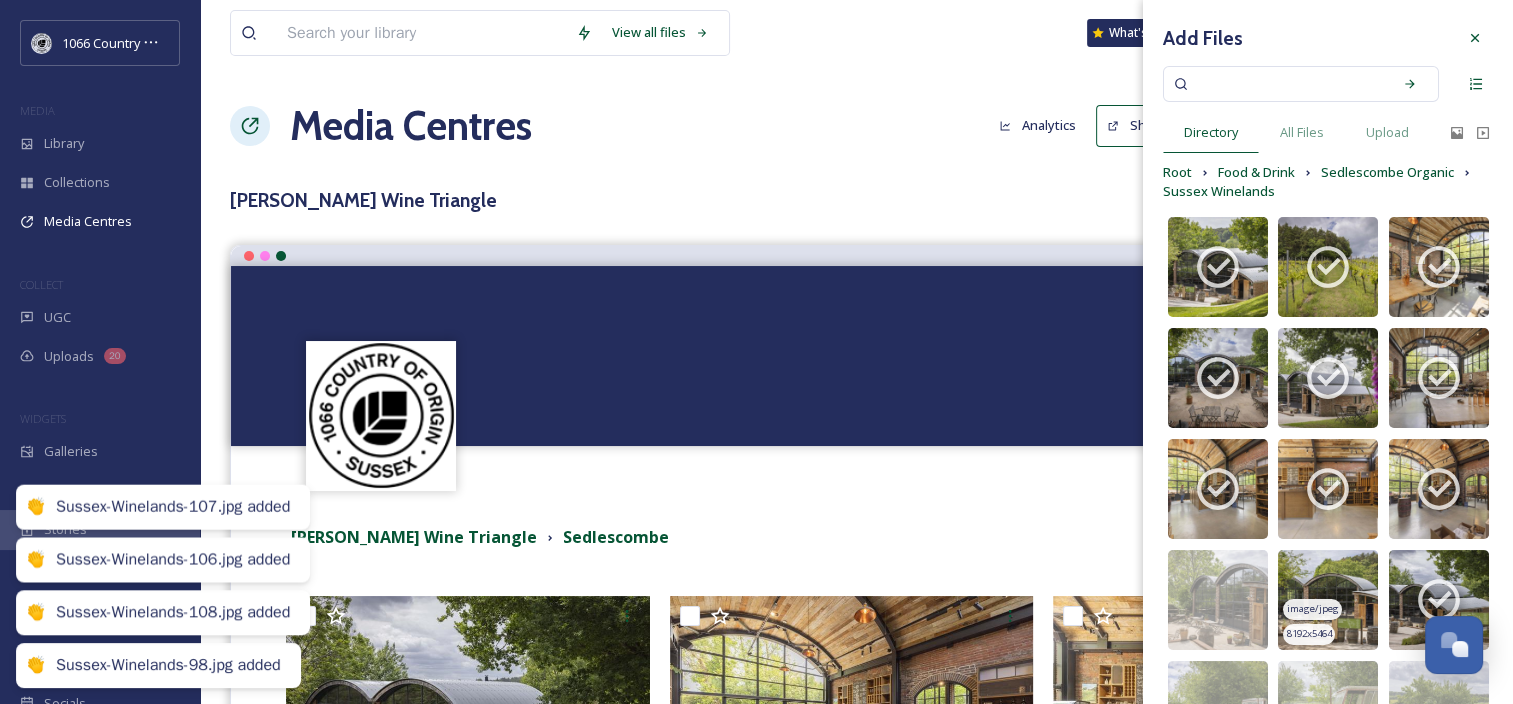 click at bounding box center (1328, 600) 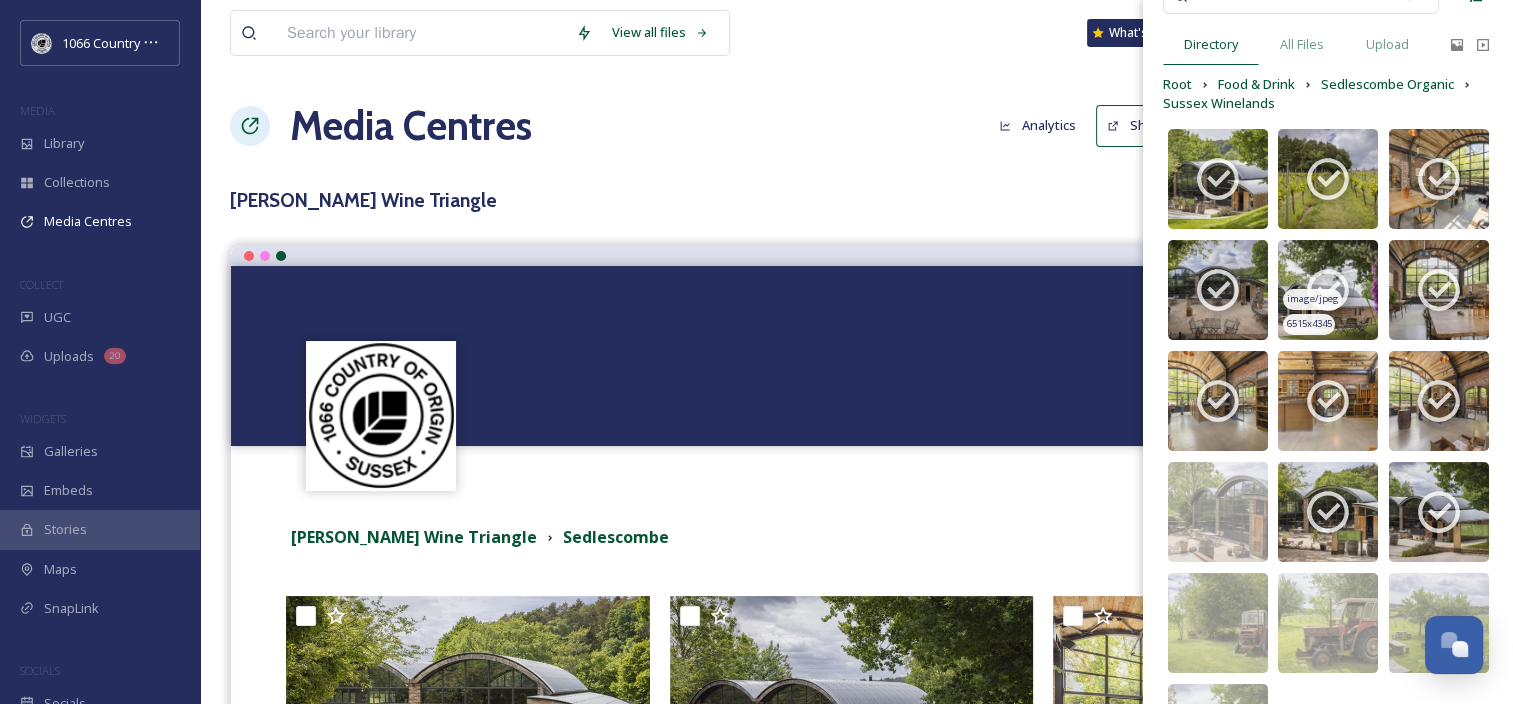 scroll, scrollTop: 192, scrollLeft: 0, axis: vertical 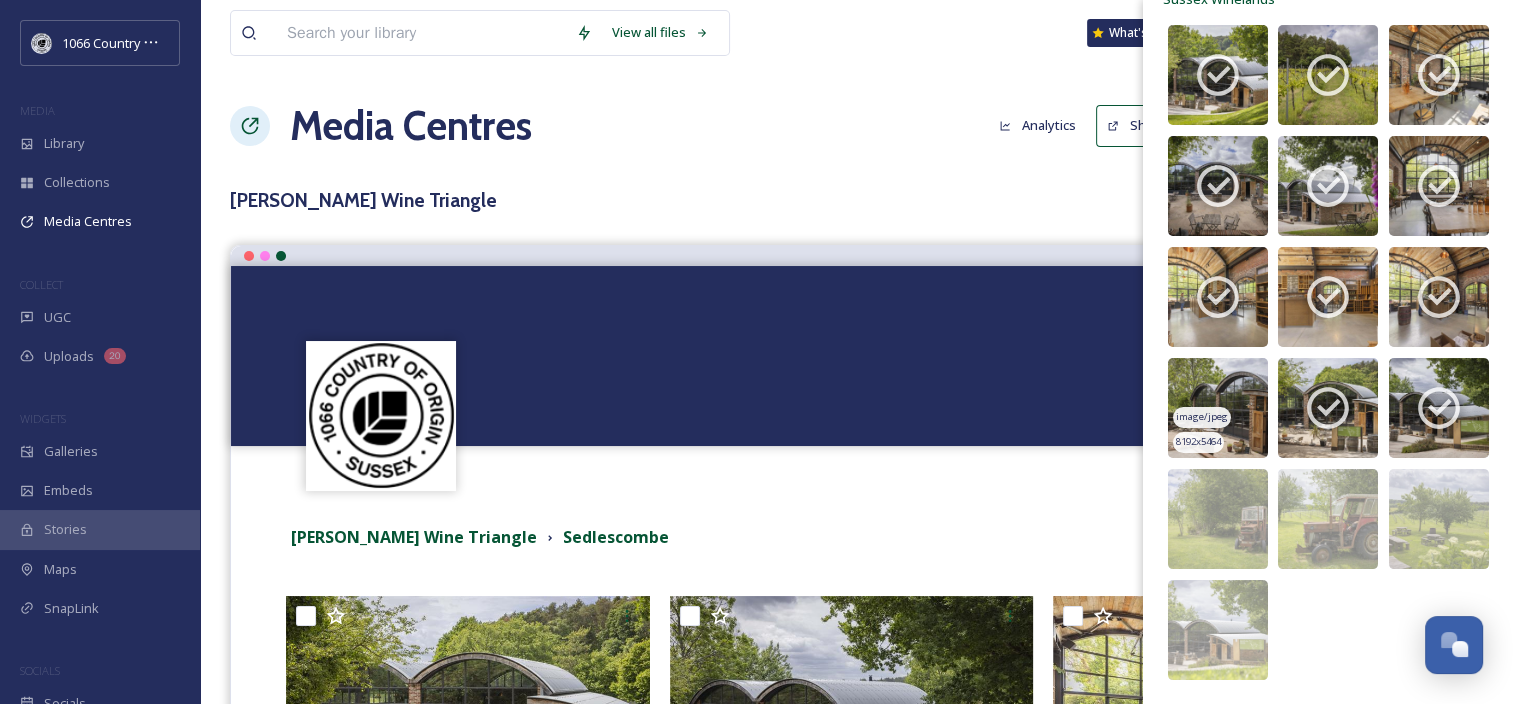 click at bounding box center (1218, 408) 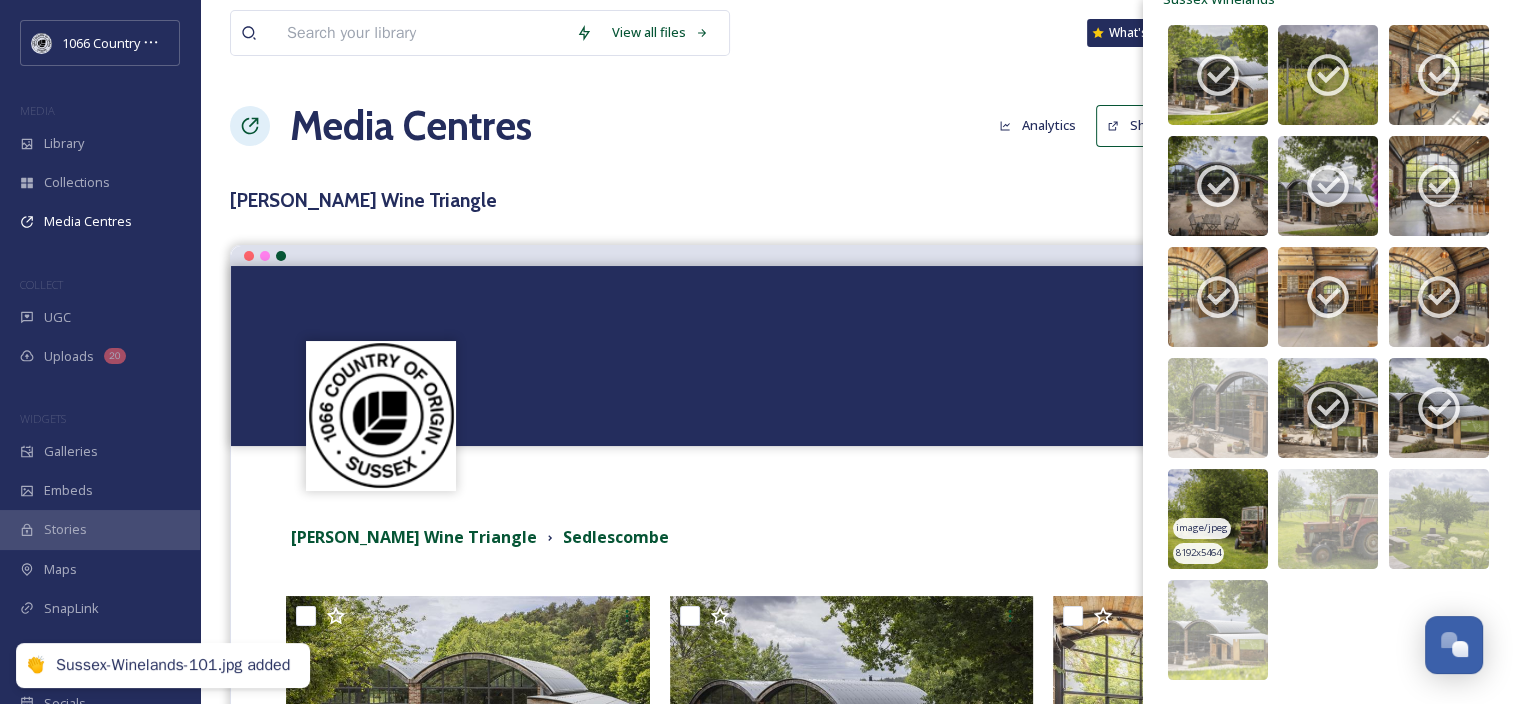 click at bounding box center (1218, 519) 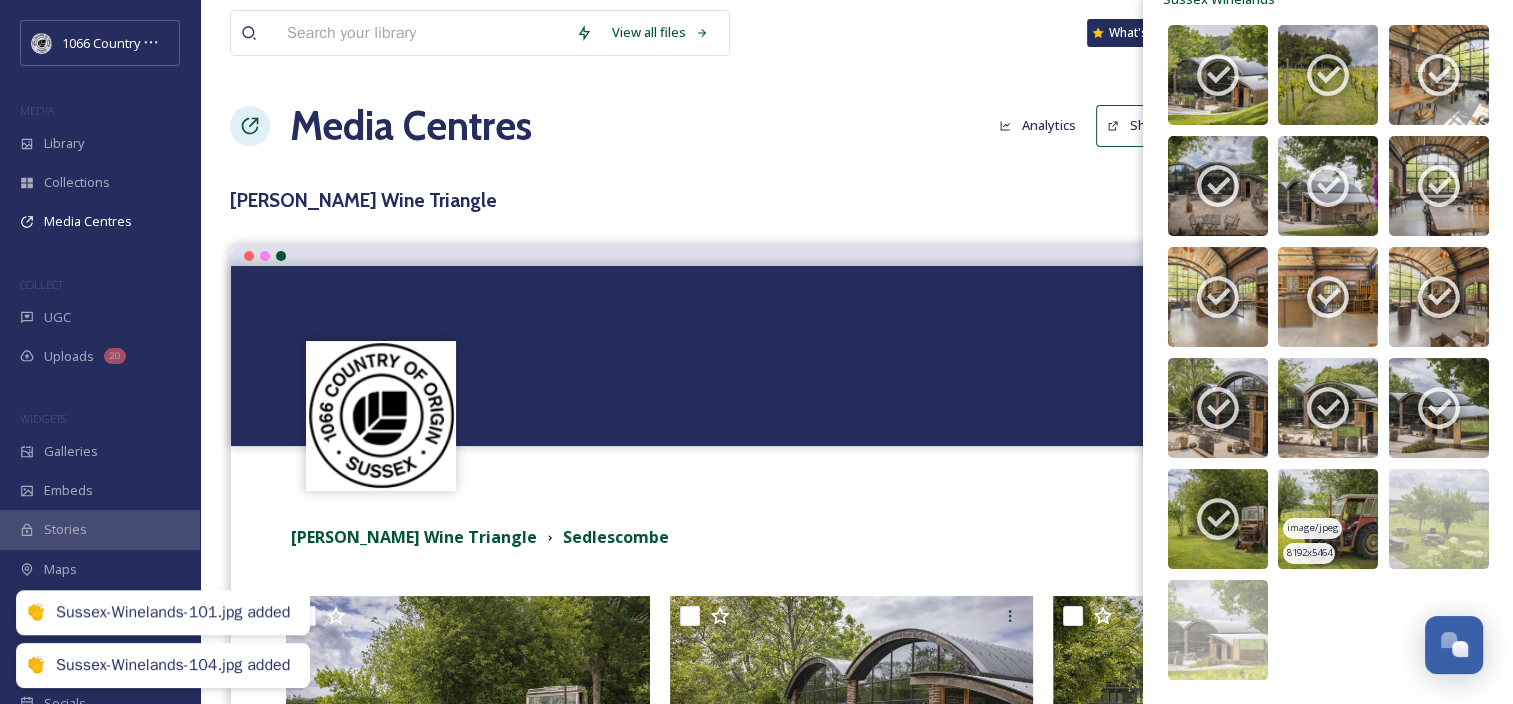 click at bounding box center (1328, 519) 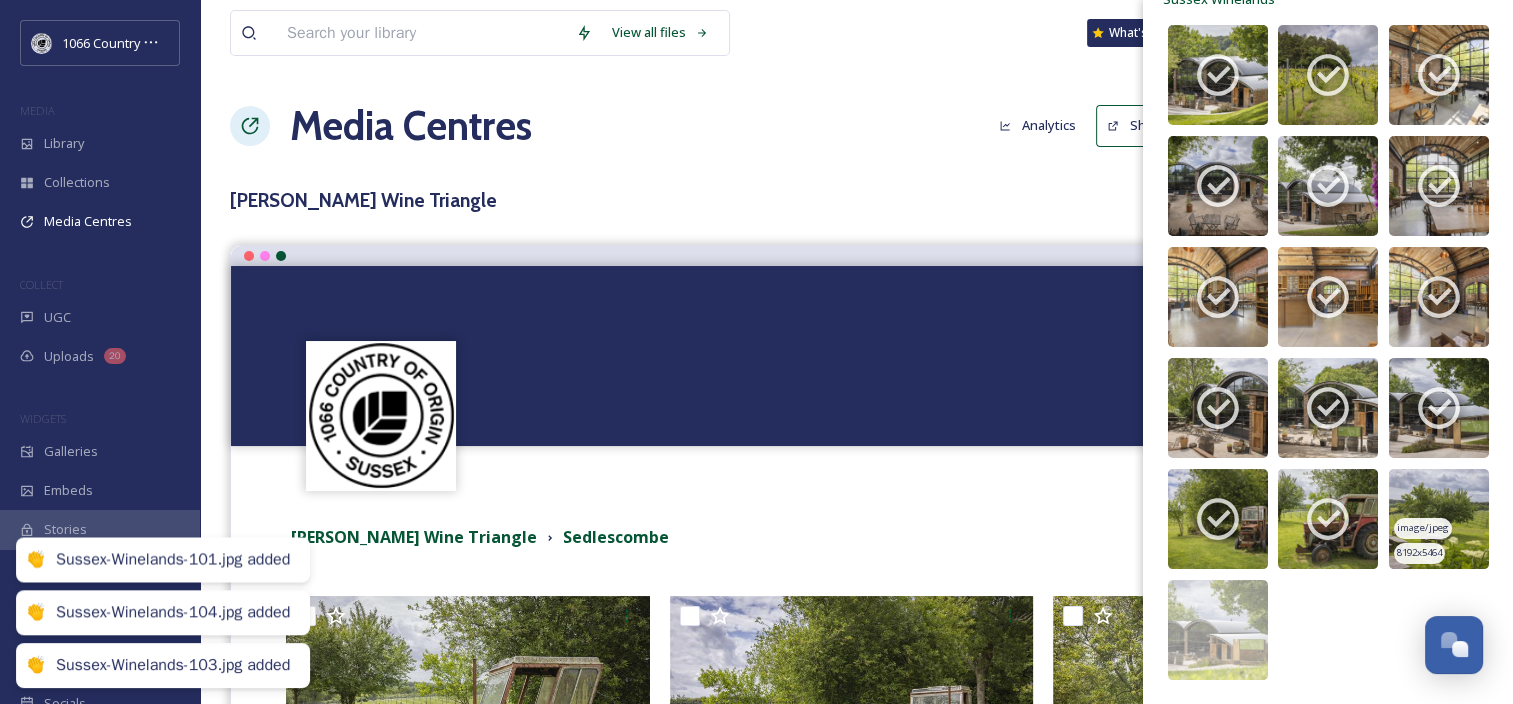 click at bounding box center (1439, 519) 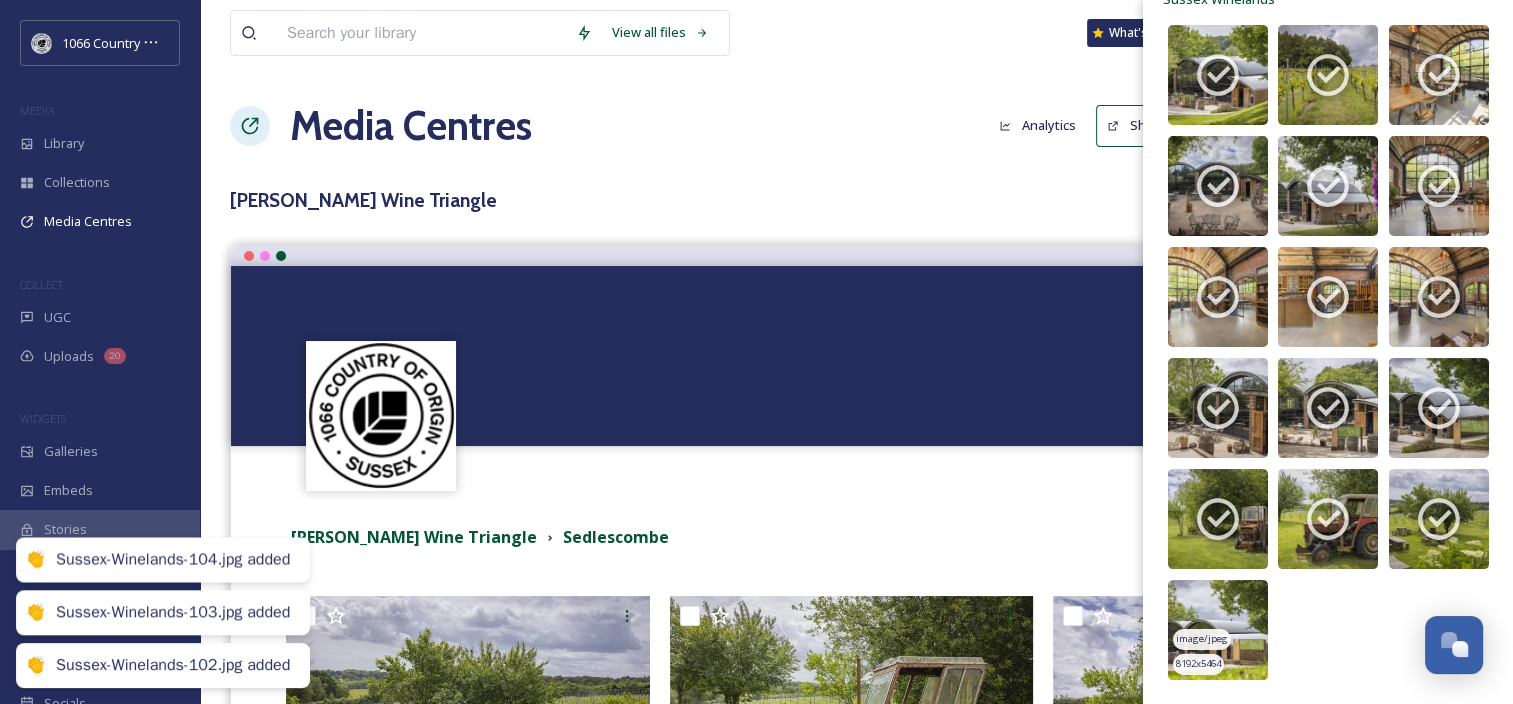 click at bounding box center (1218, 630) 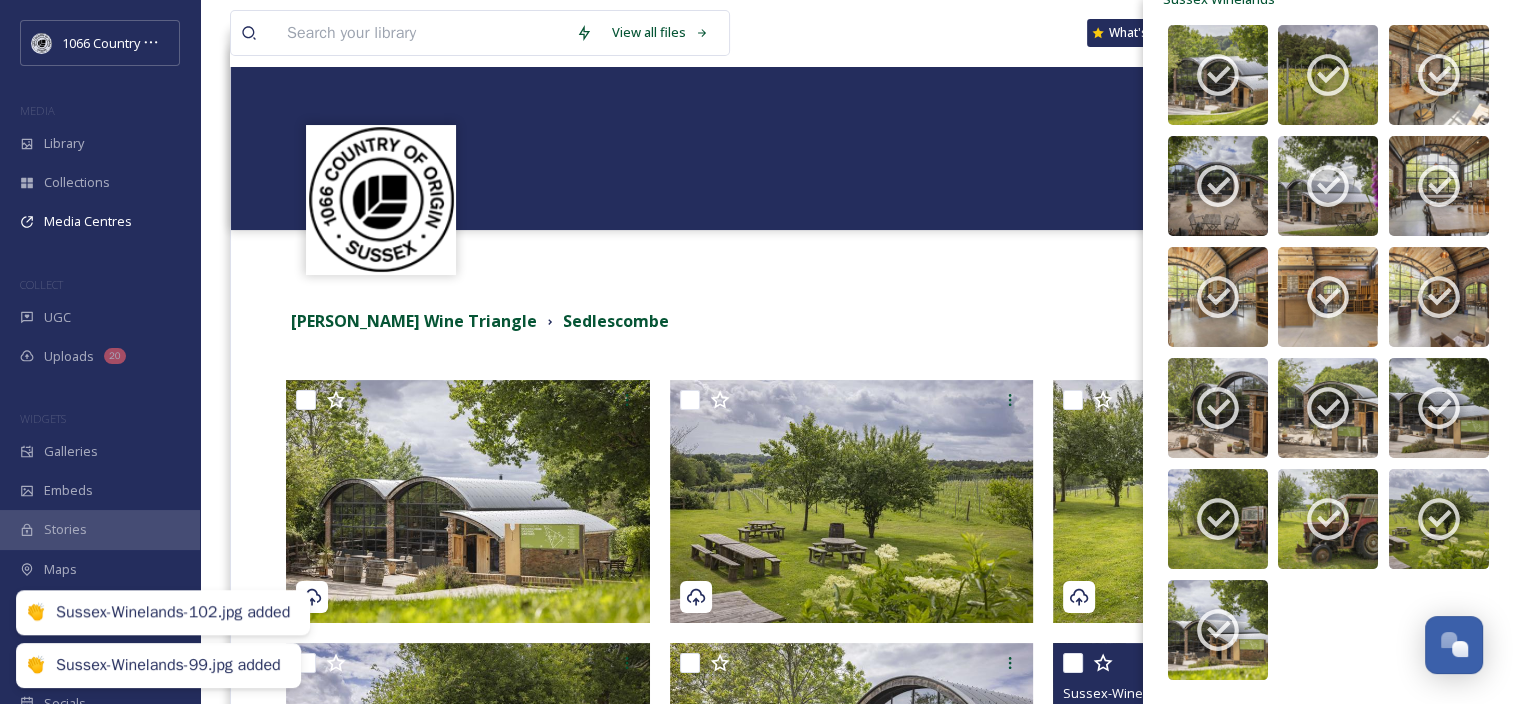 scroll, scrollTop: 0, scrollLeft: 0, axis: both 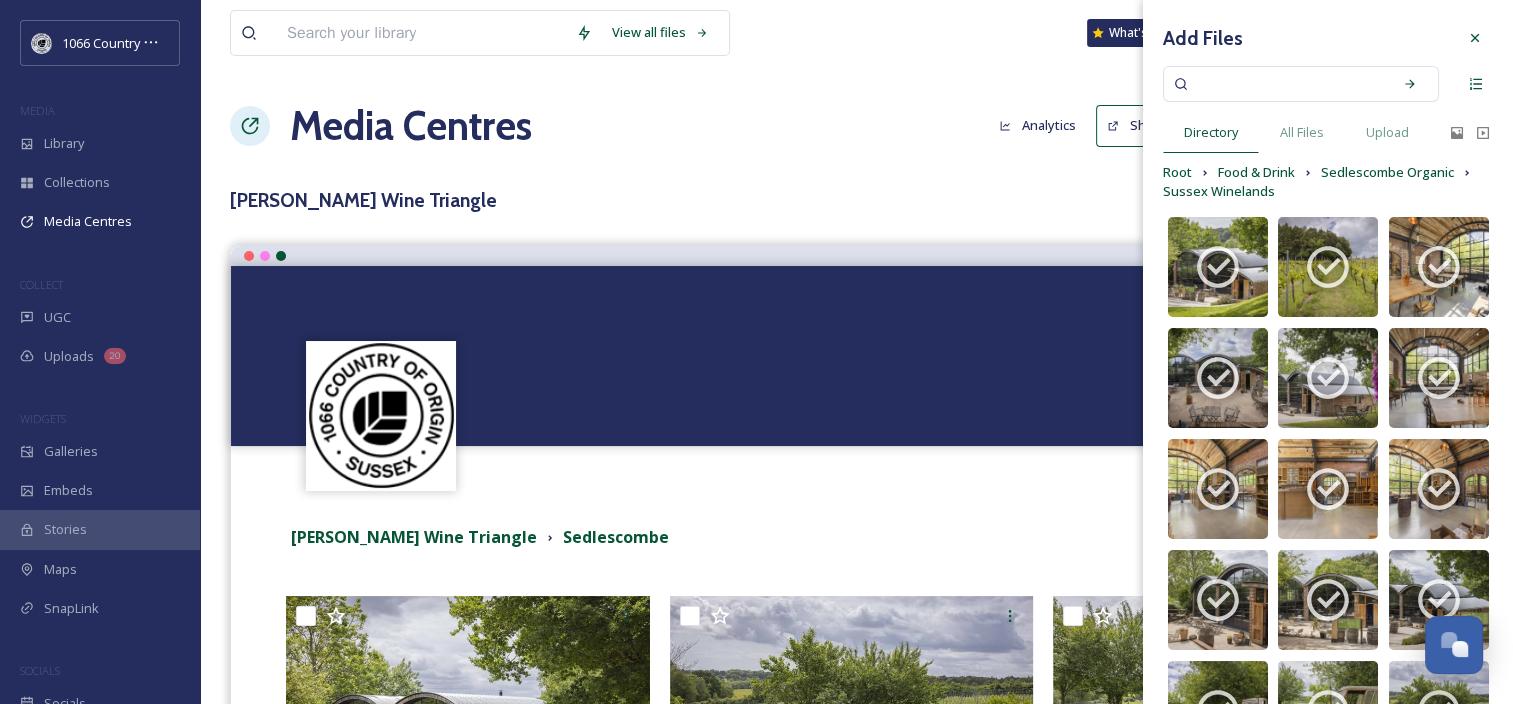 click on "Terms & Conditions Logout" at bounding box center [856, 478] 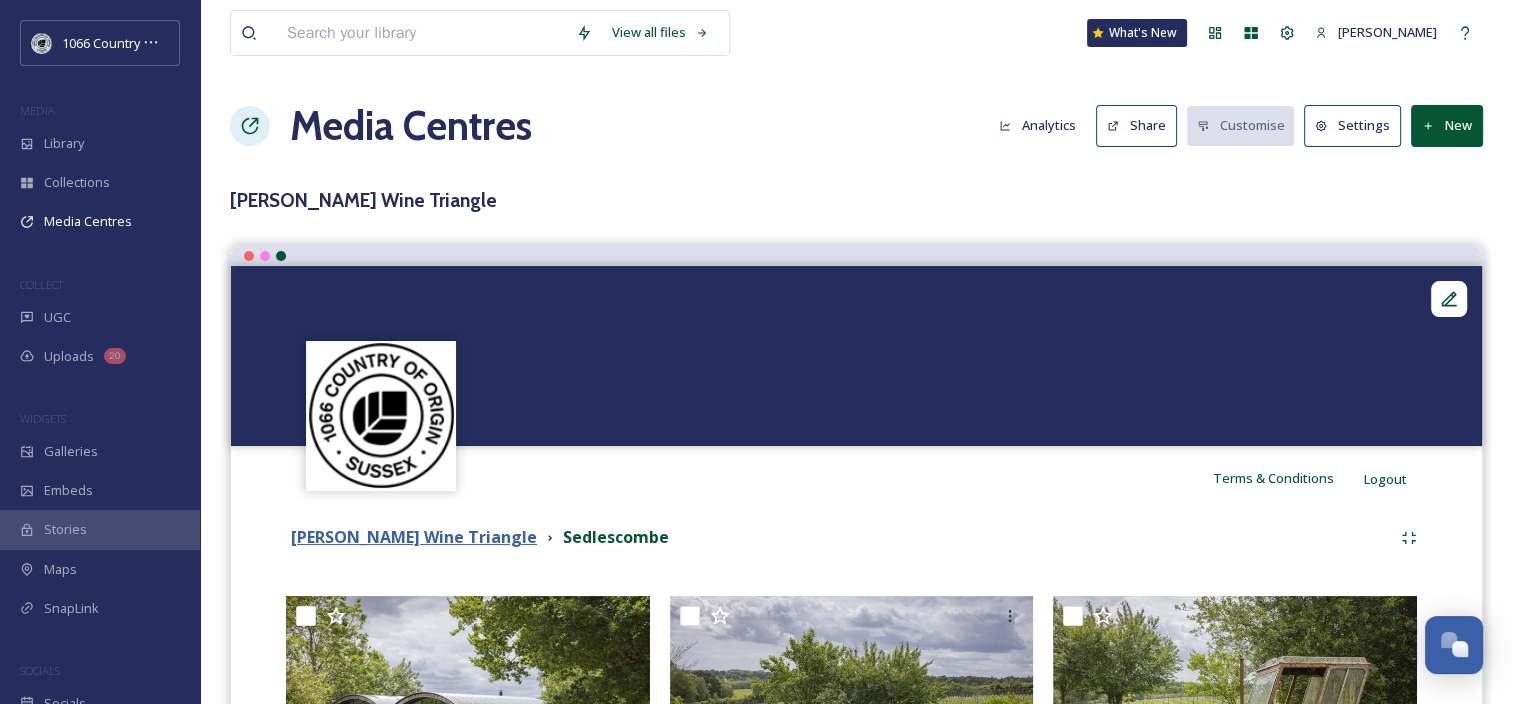 click on "[PERSON_NAME] Wine Triangle" at bounding box center (414, 537) 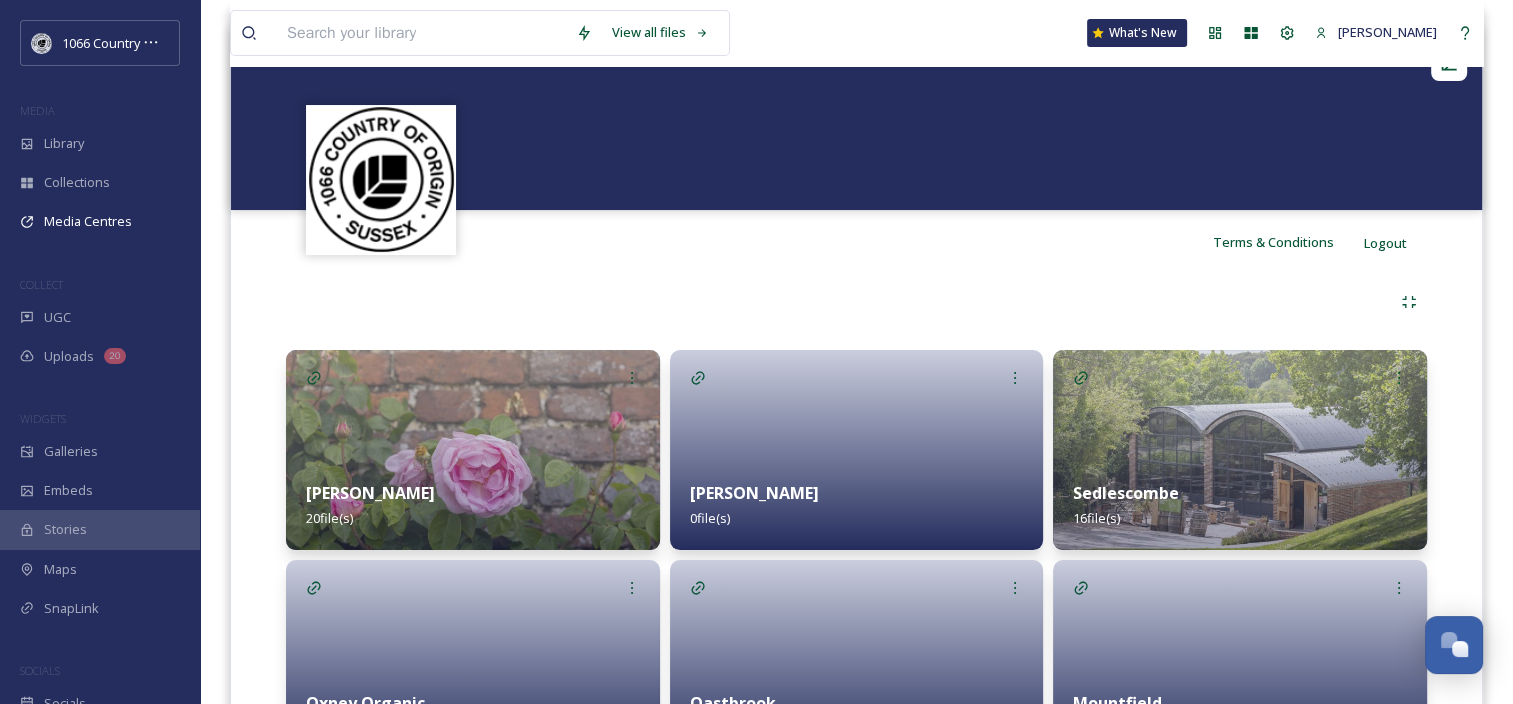 scroll, scrollTop: 400, scrollLeft: 0, axis: vertical 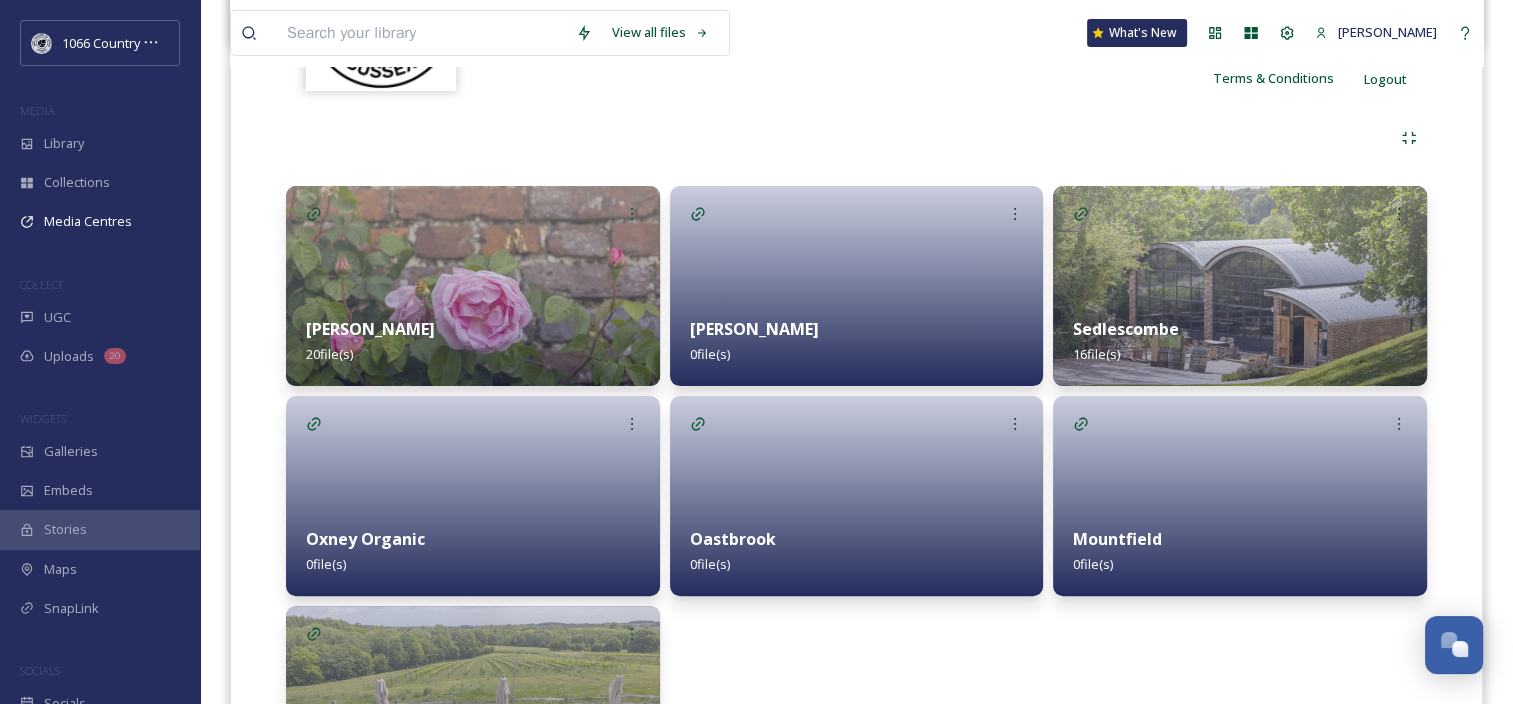 click at bounding box center (473, 496) 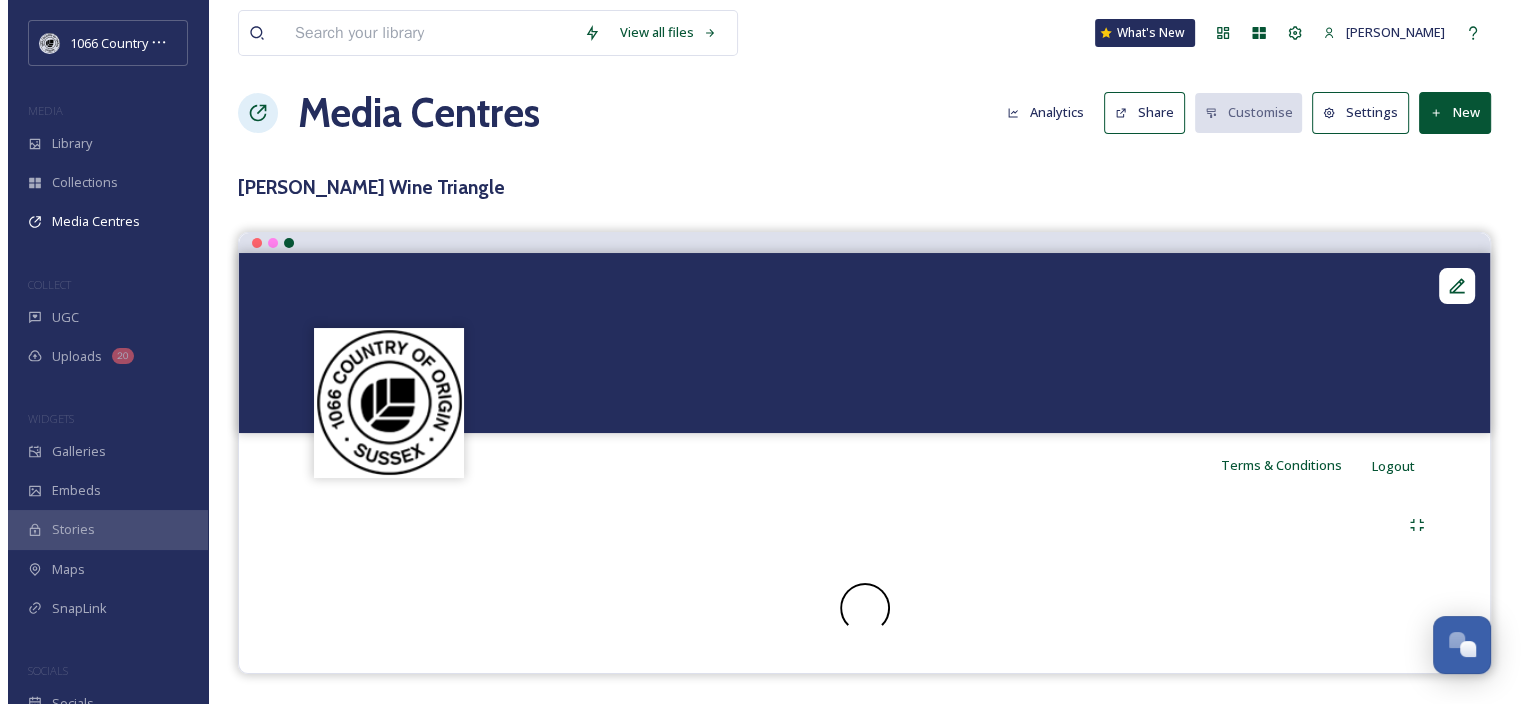 scroll, scrollTop: 0, scrollLeft: 0, axis: both 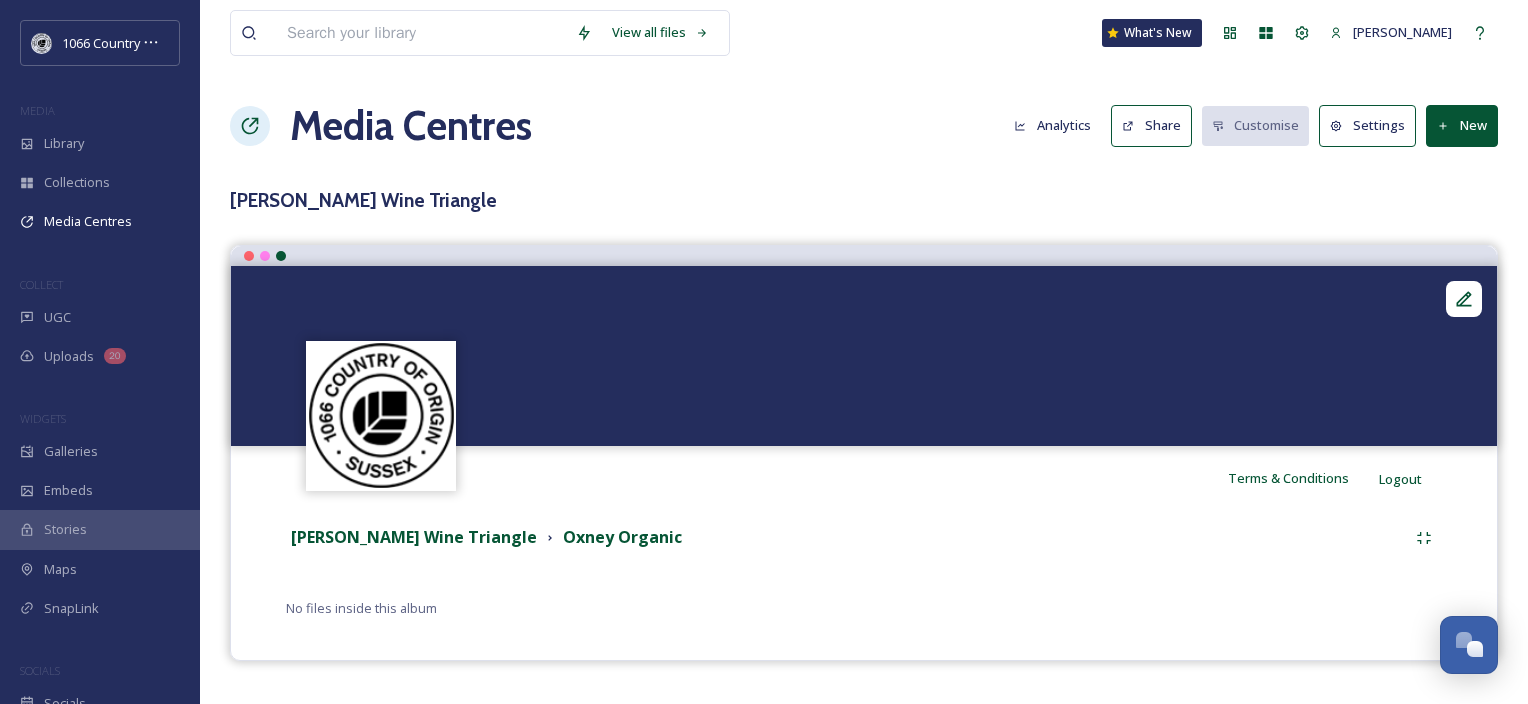 click on "New" at bounding box center [1462, 125] 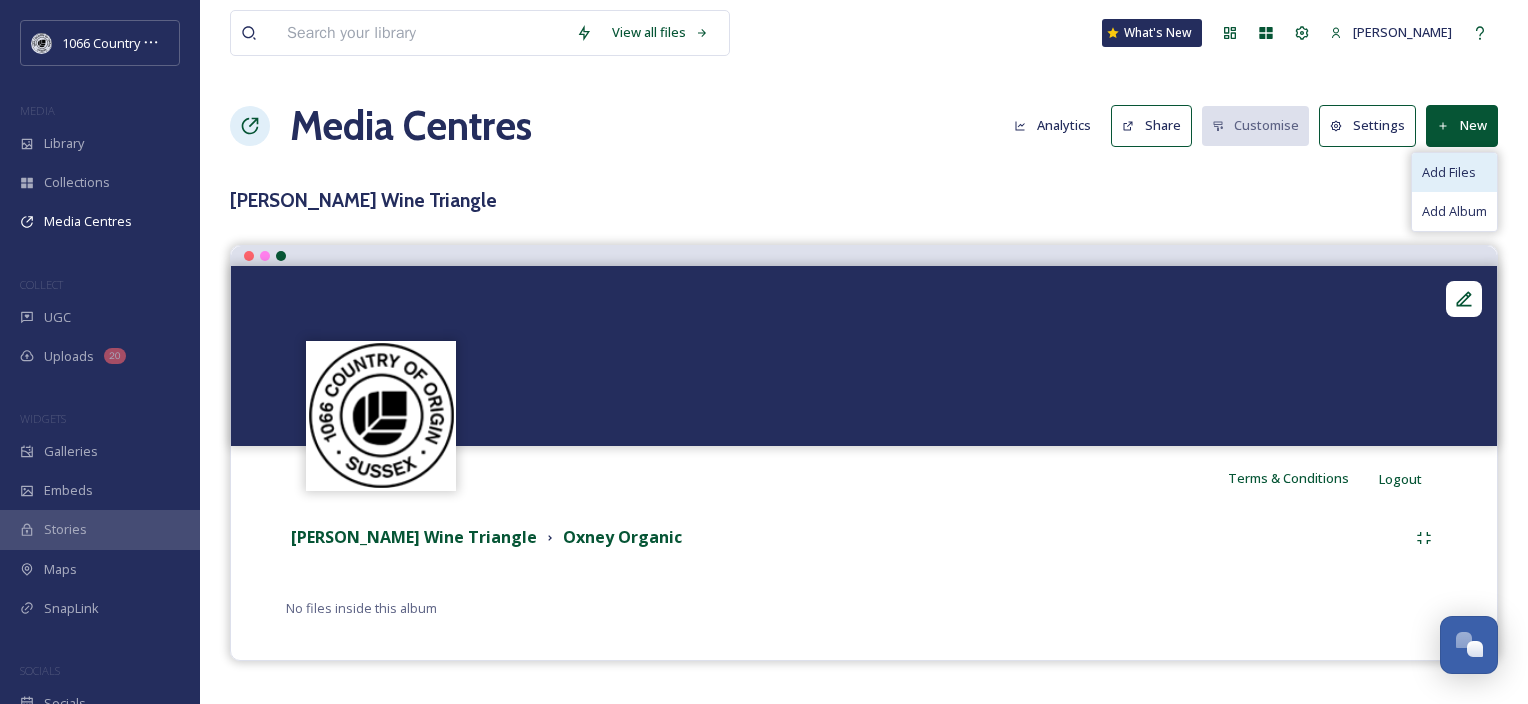click on "Add Files" at bounding box center (1449, 172) 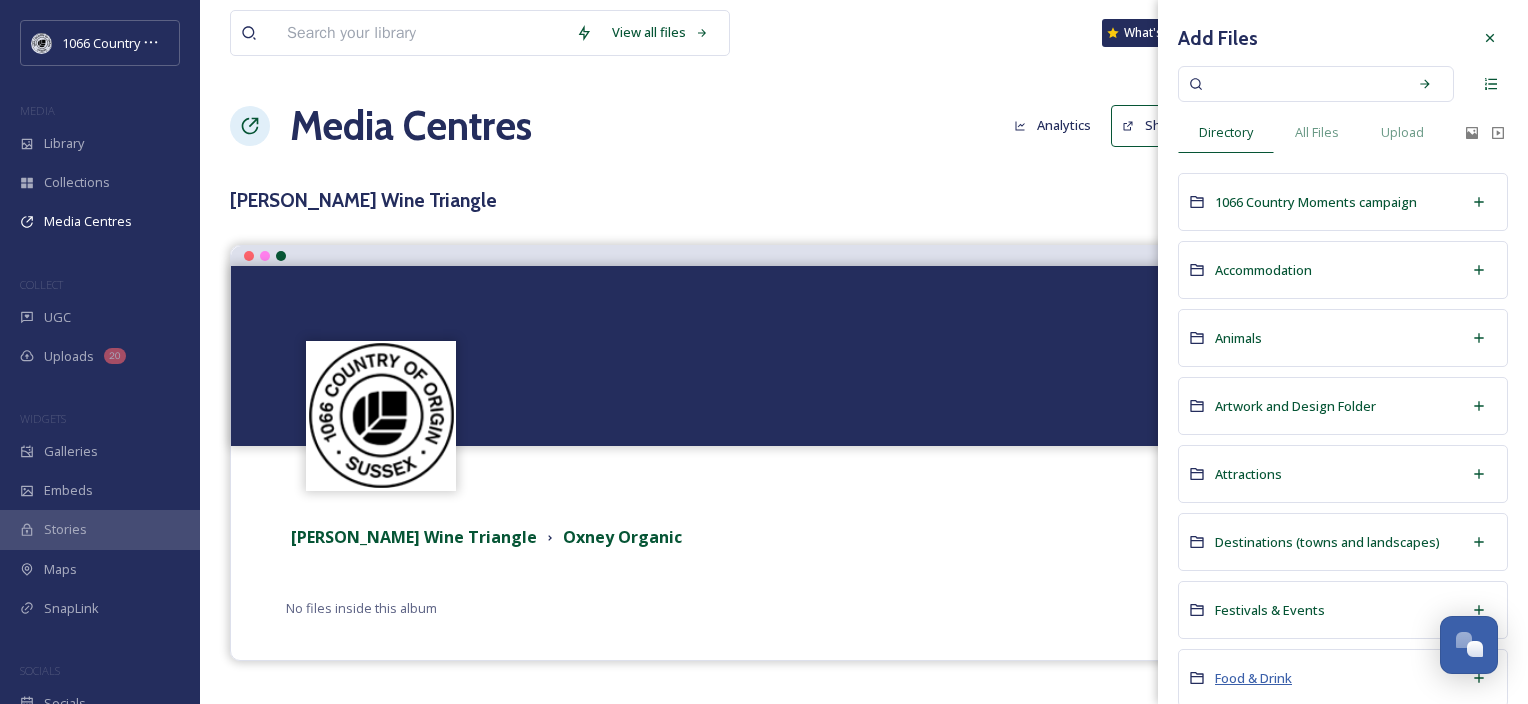 click on "Food & Drink" at bounding box center (1253, 678) 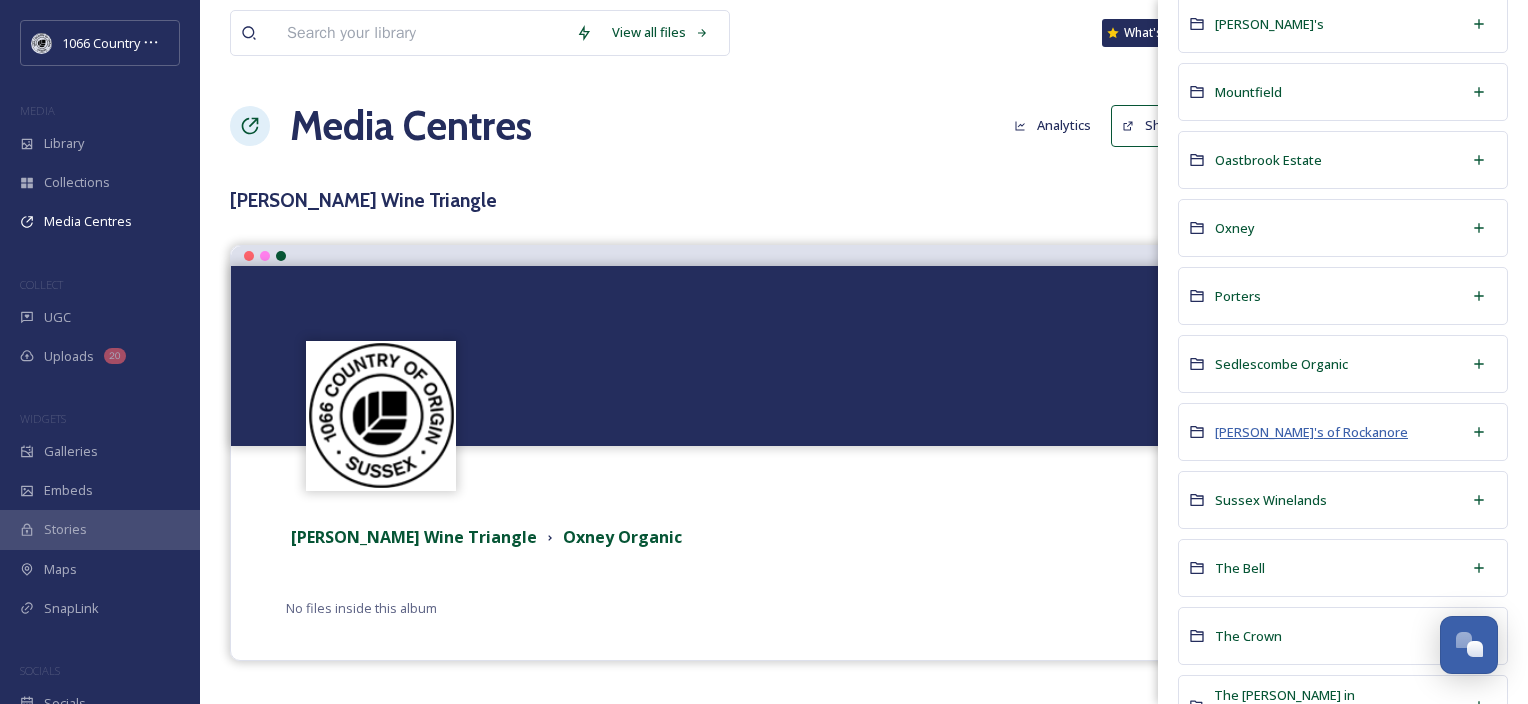 scroll, scrollTop: 700, scrollLeft: 0, axis: vertical 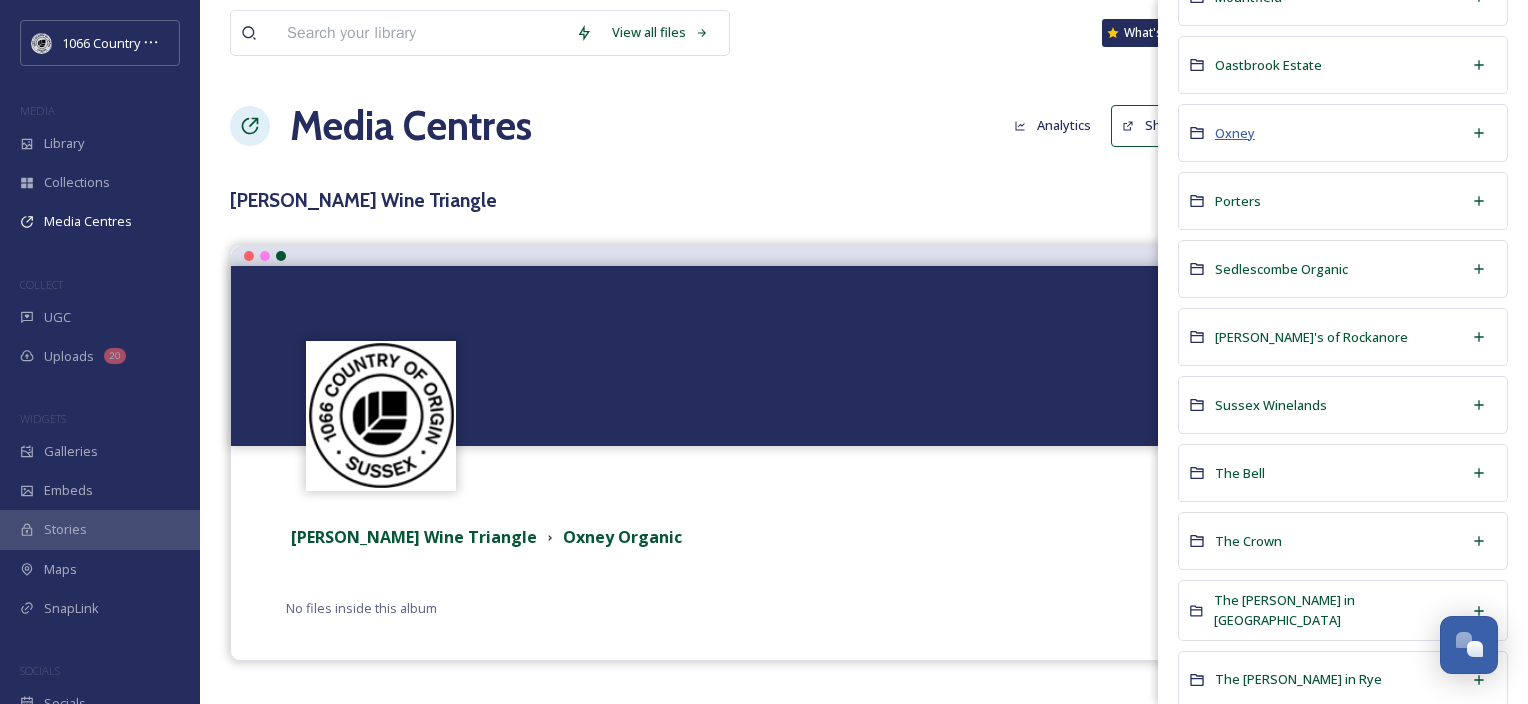 click on "Oxney" at bounding box center [1235, 133] 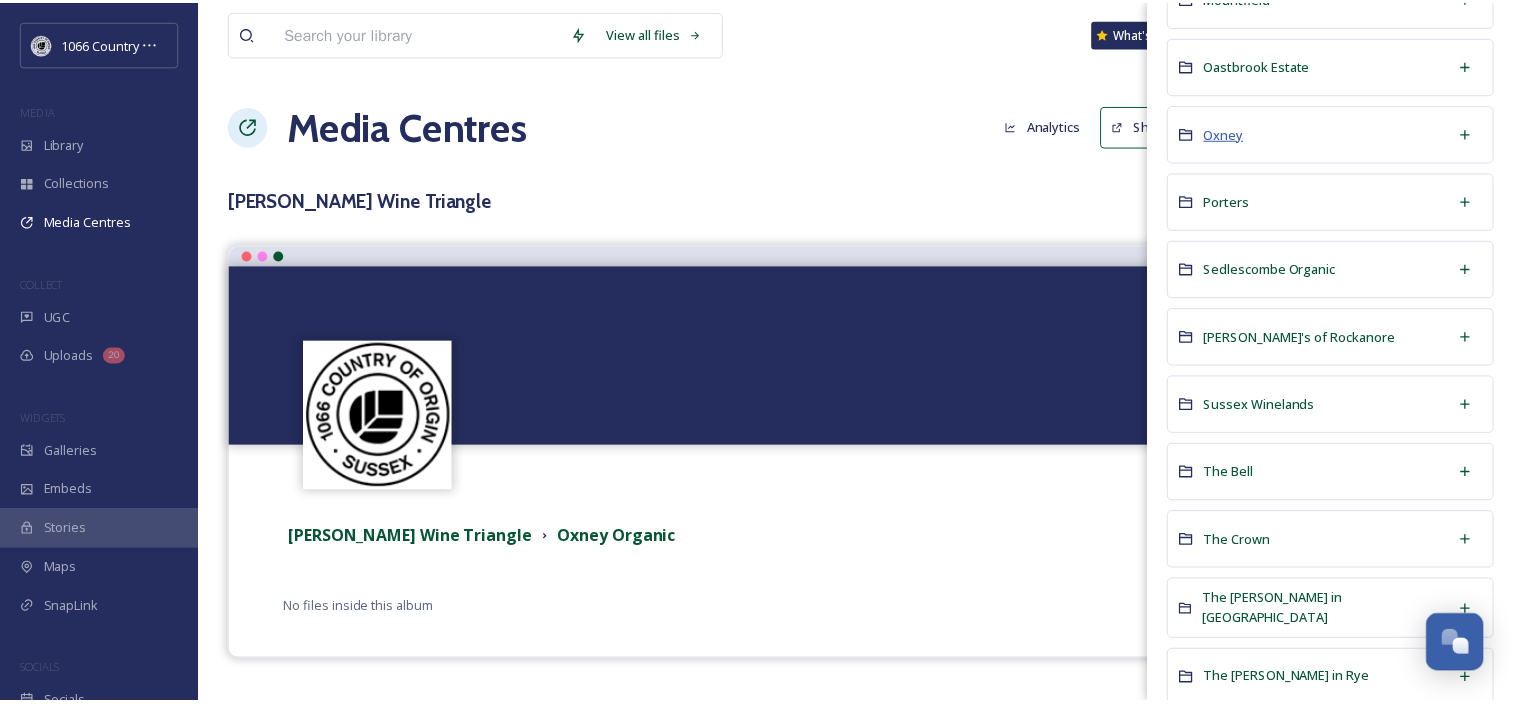 scroll, scrollTop: 0, scrollLeft: 0, axis: both 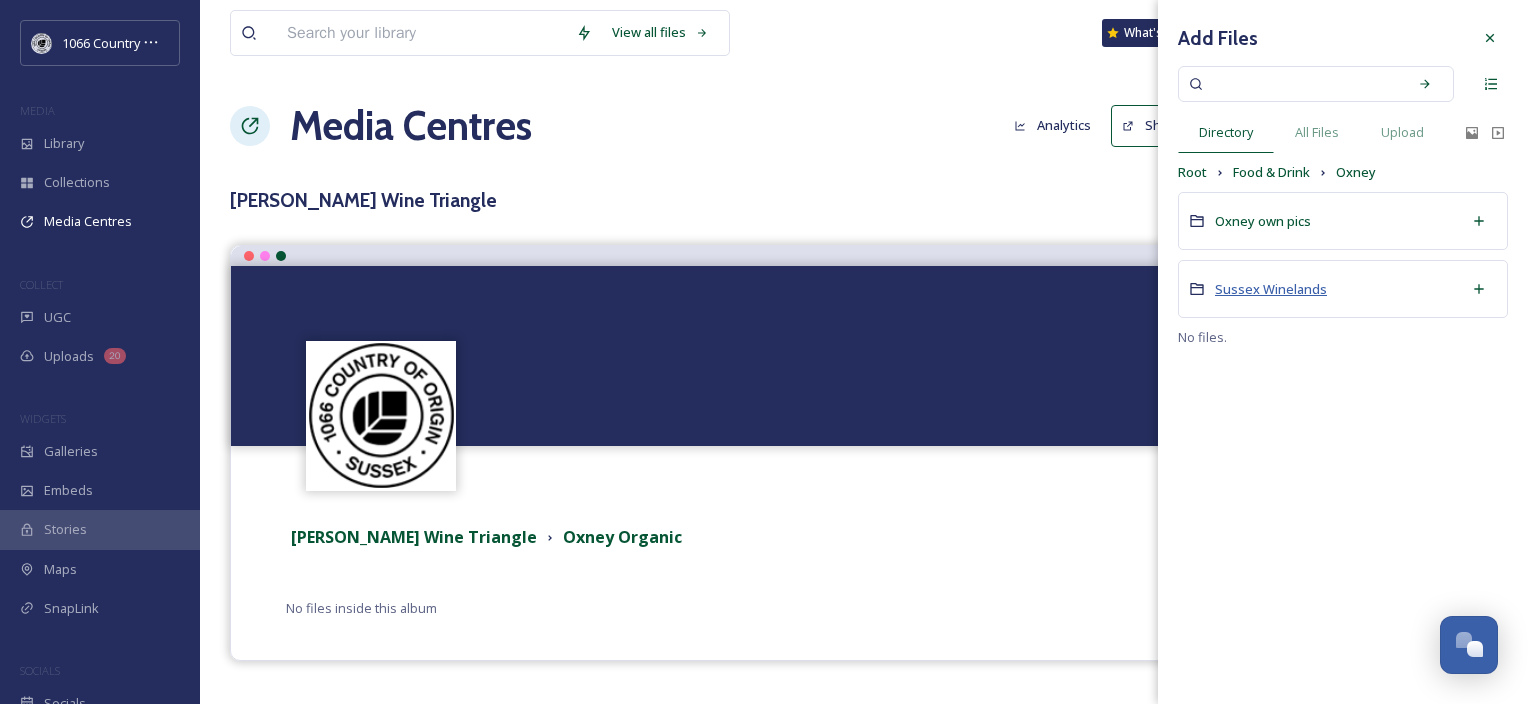 click on "Sussex Winelands" at bounding box center (1271, 289) 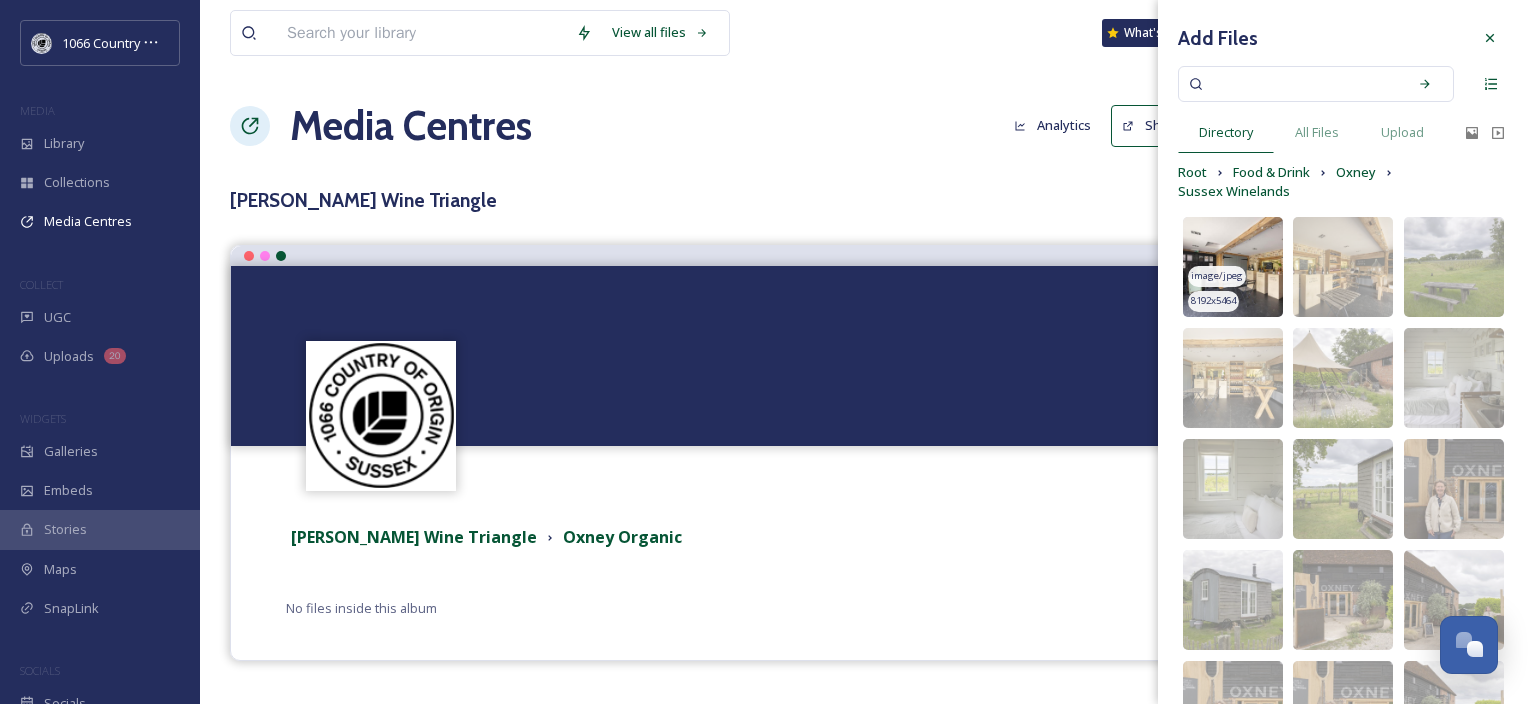 click at bounding box center (1233, 267) 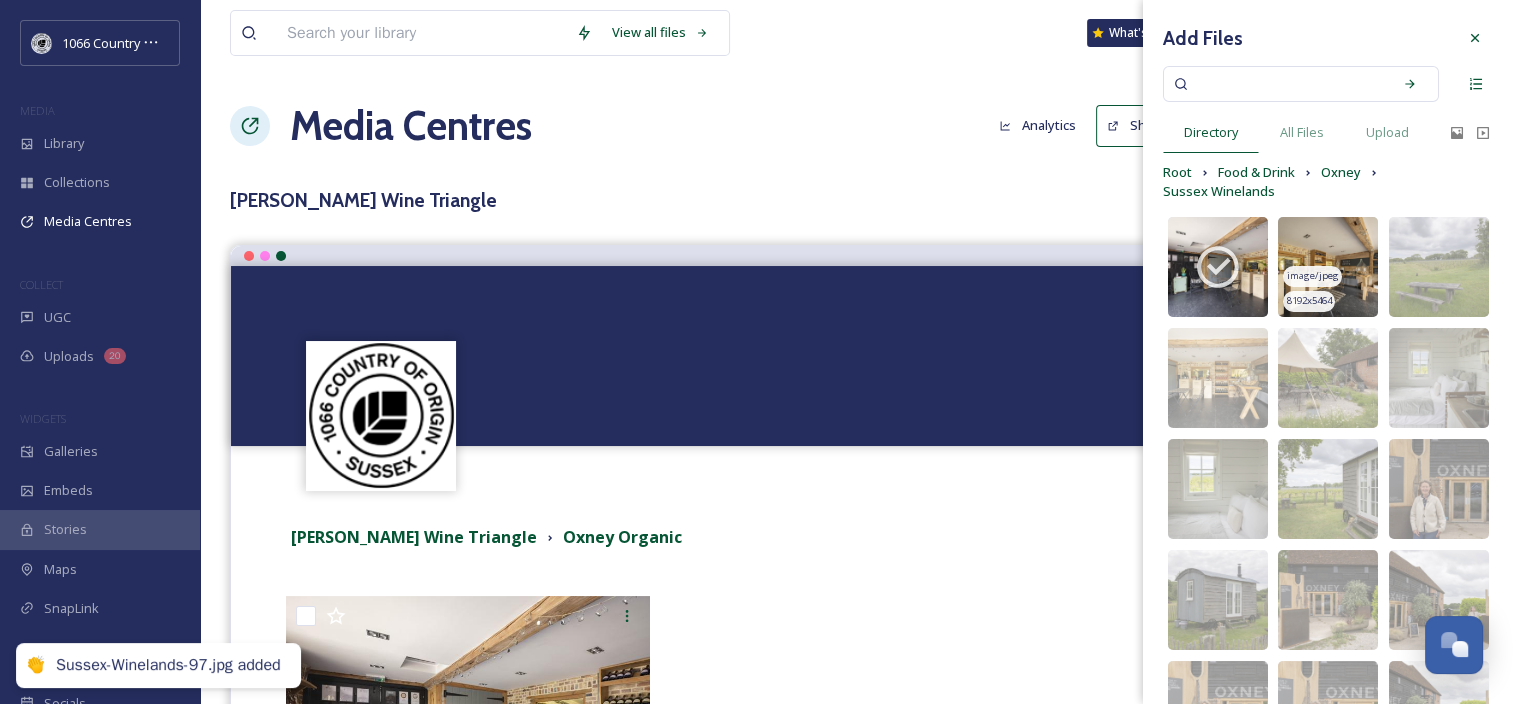 click at bounding box center [1328, 267] 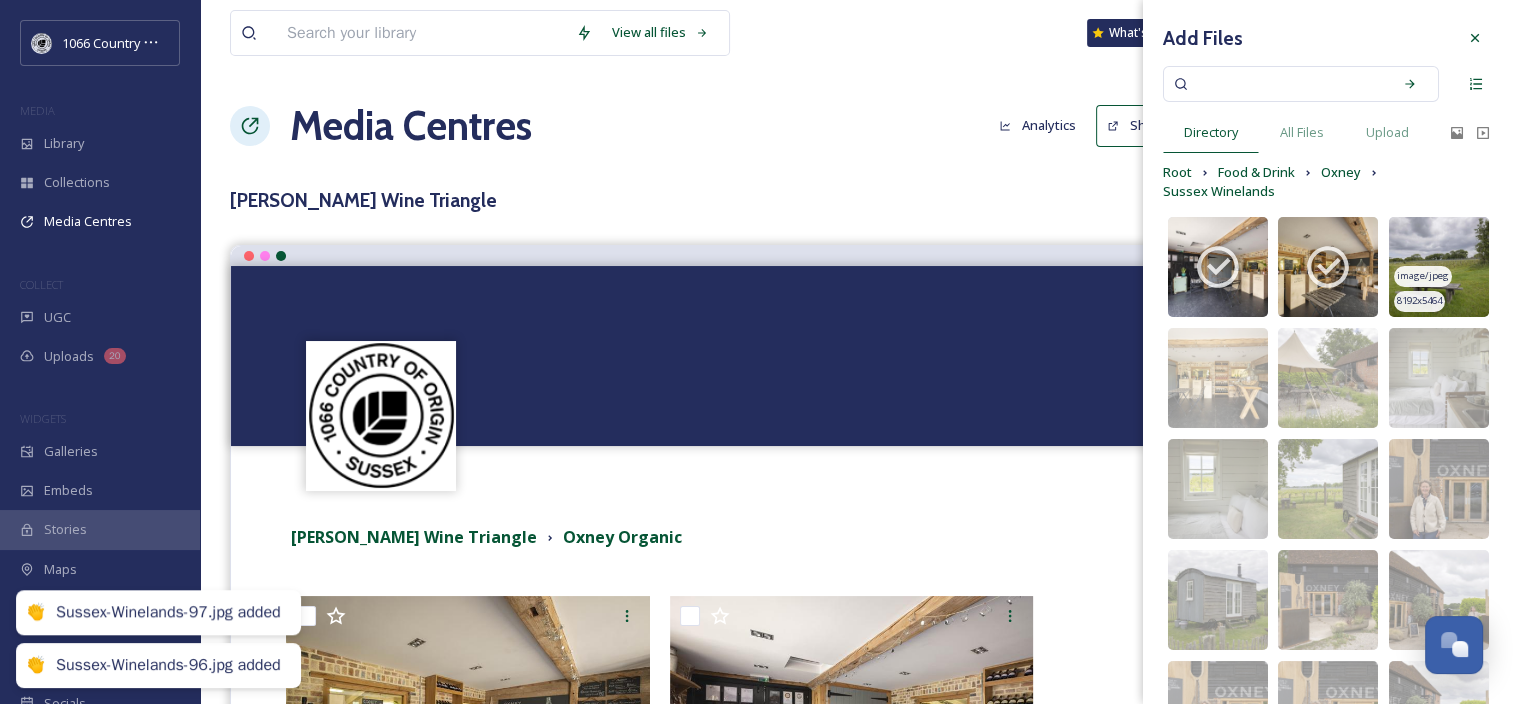 click at bounding box center [1439, 267] 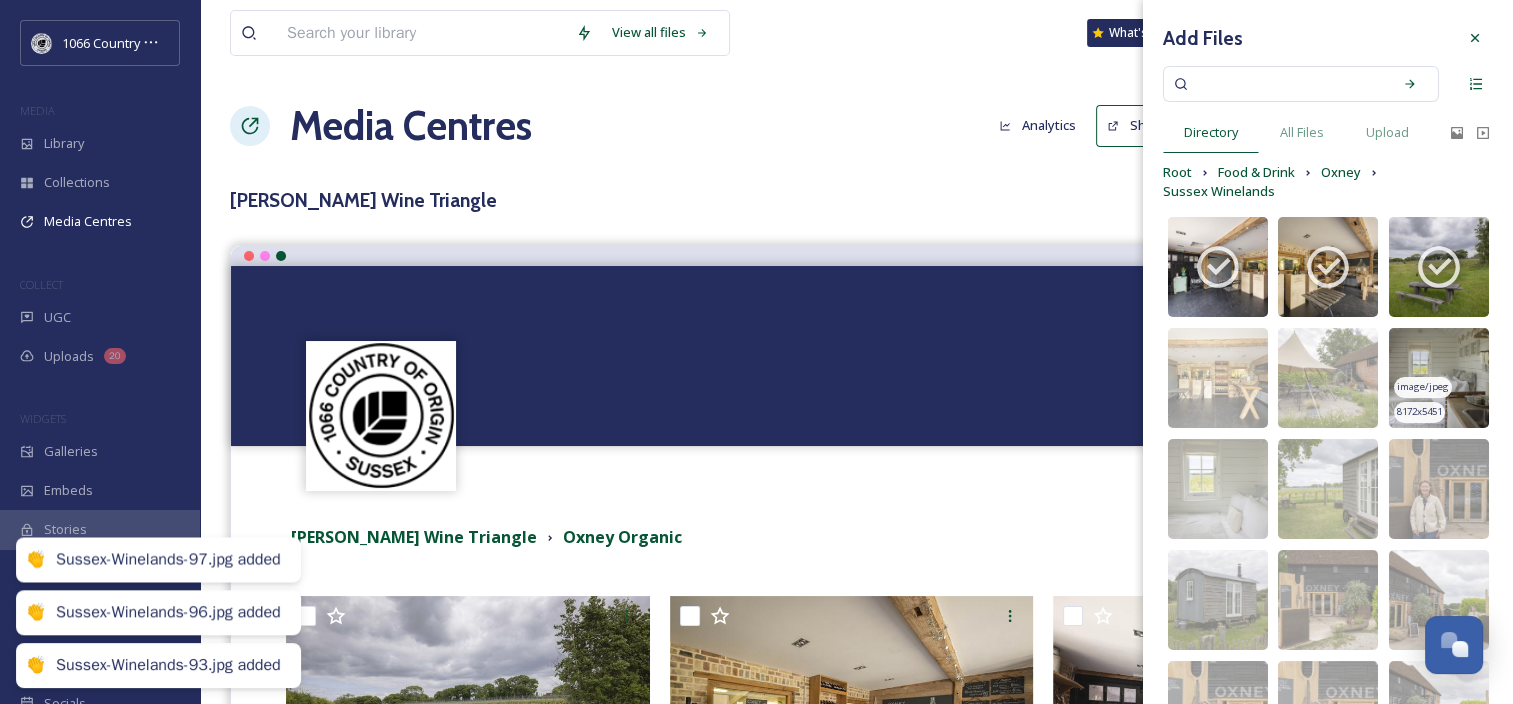 click at bounding box center [1439, 378] 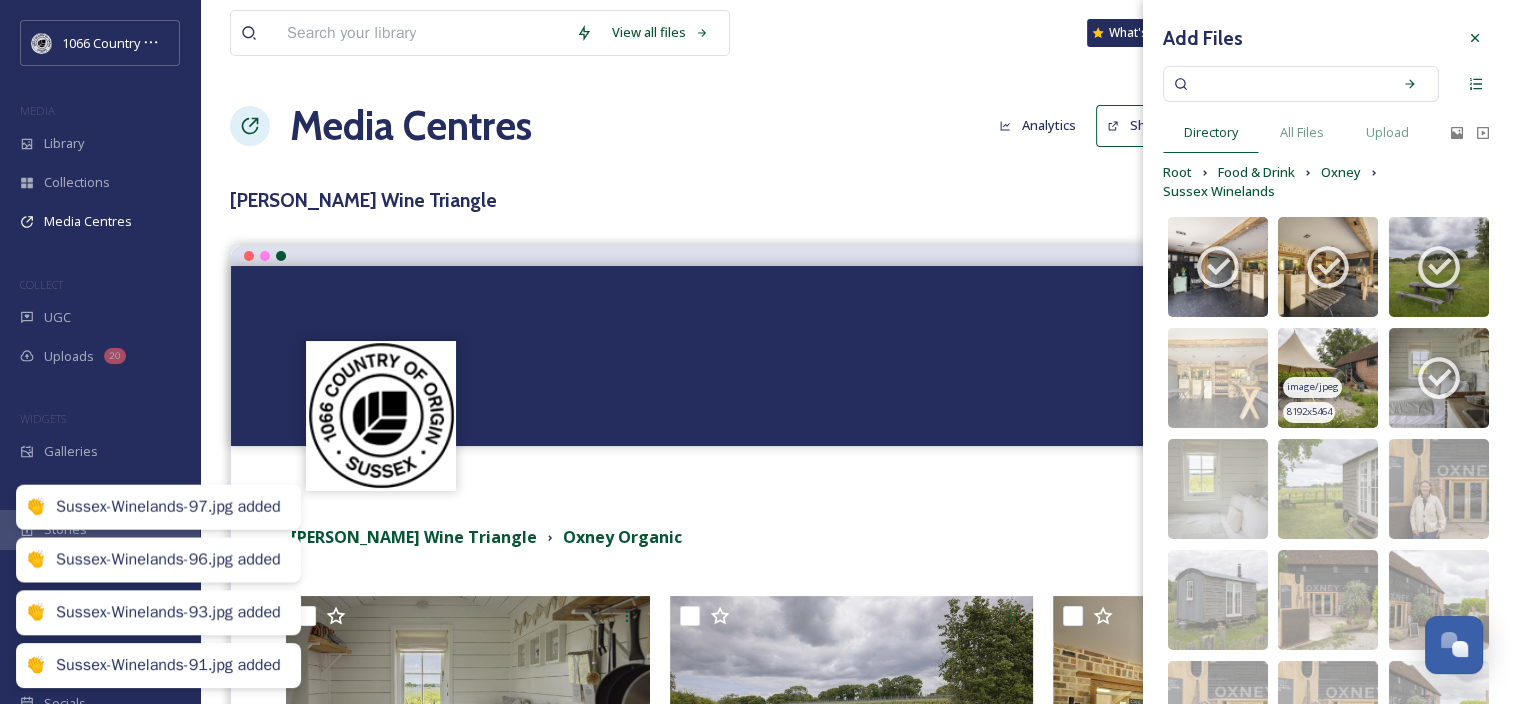 click at bounding box center [1328, 378] 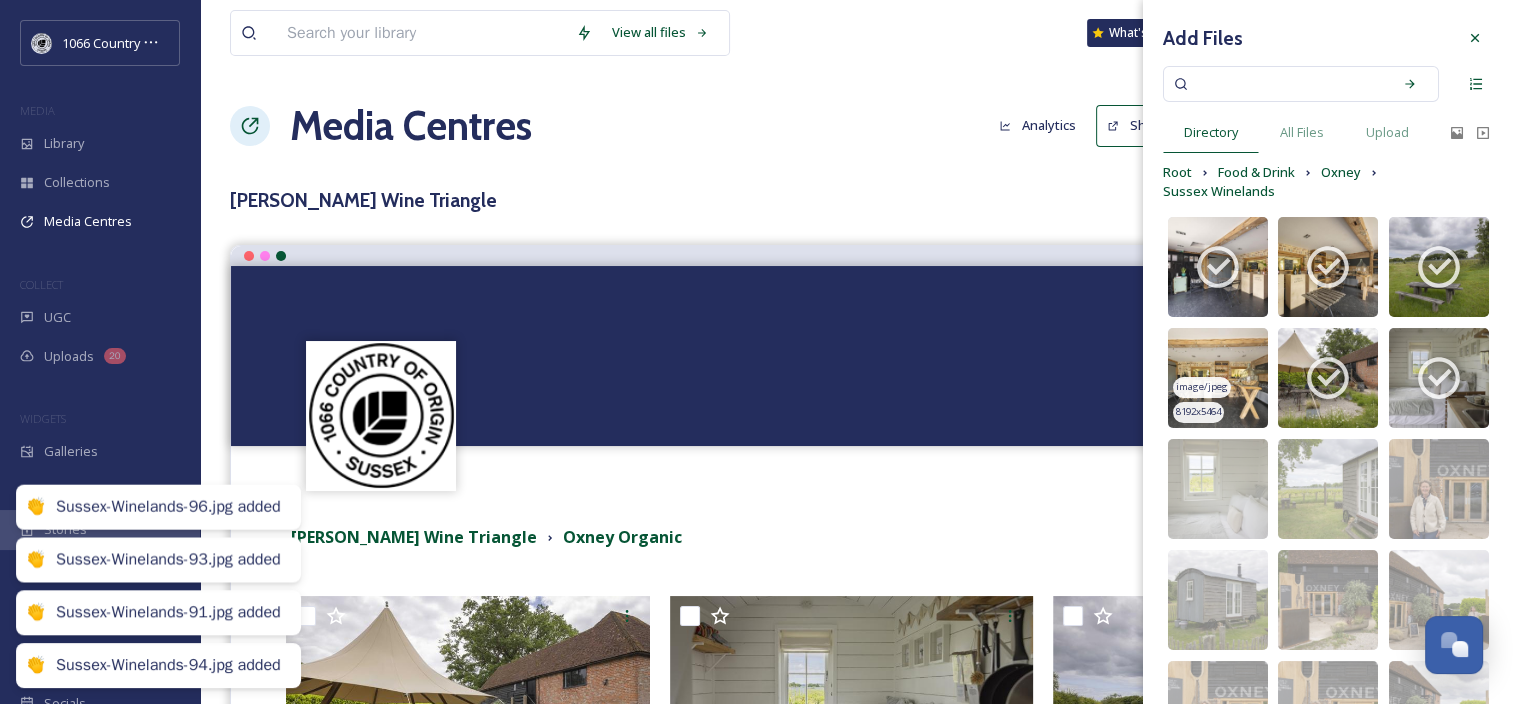click at bounding box center [1218, 378] 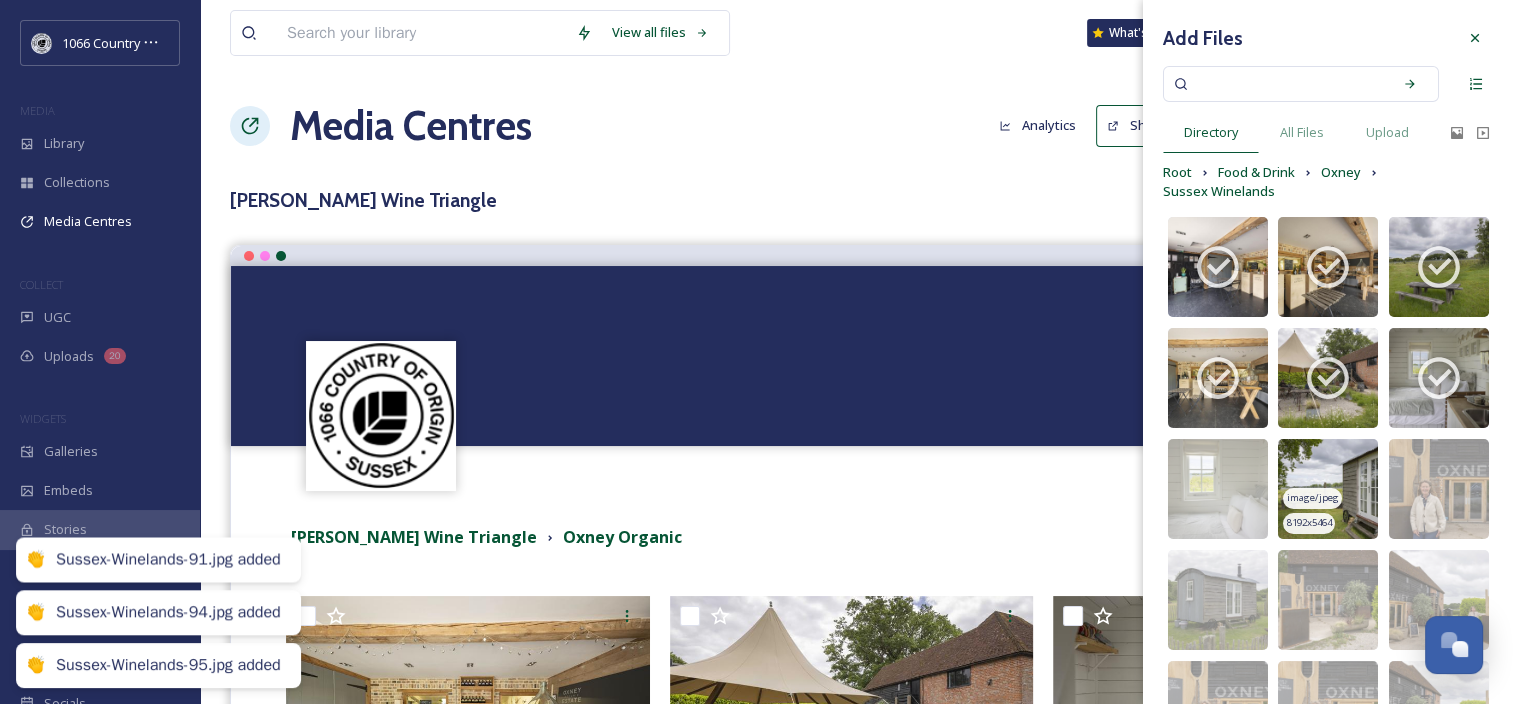 click at bounding box center [1328, 489] 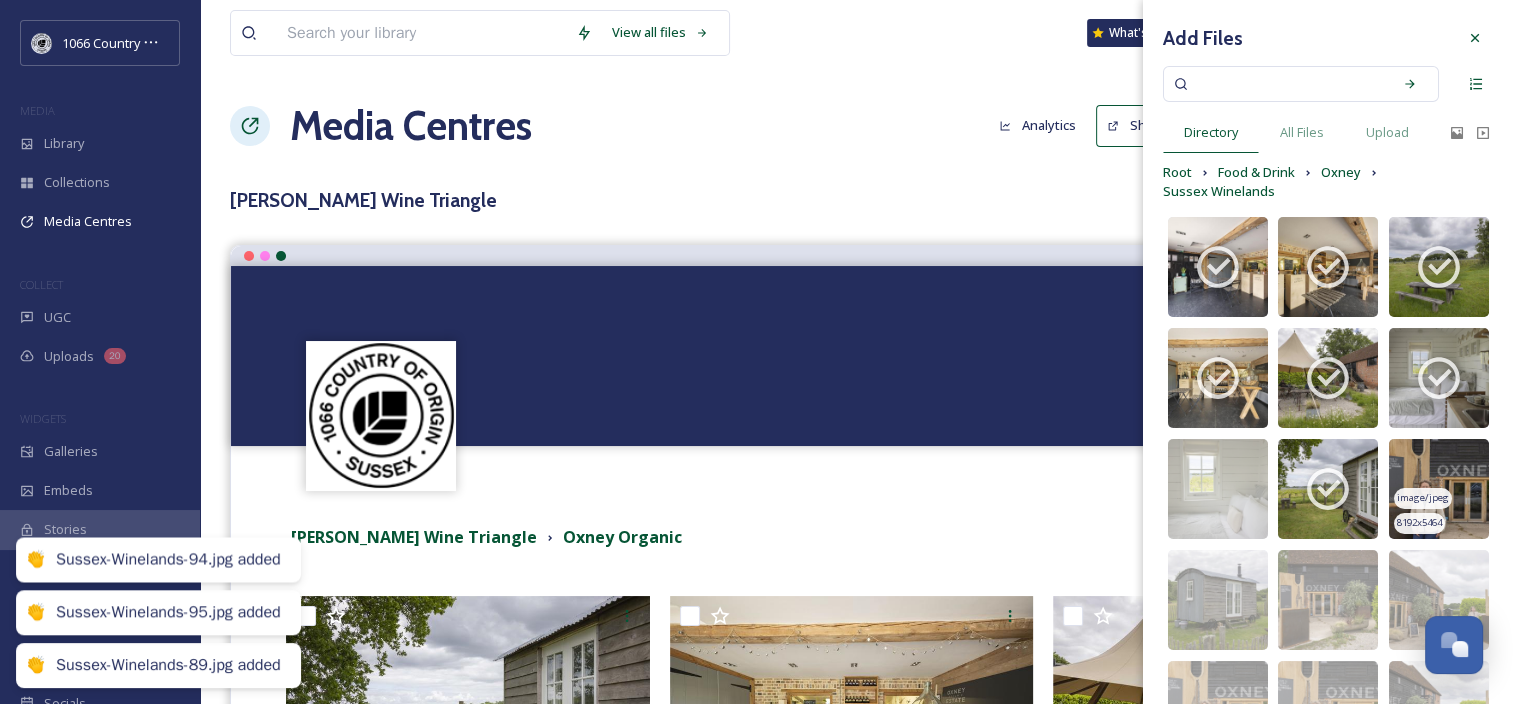 click at bounding box center (1439, 489) 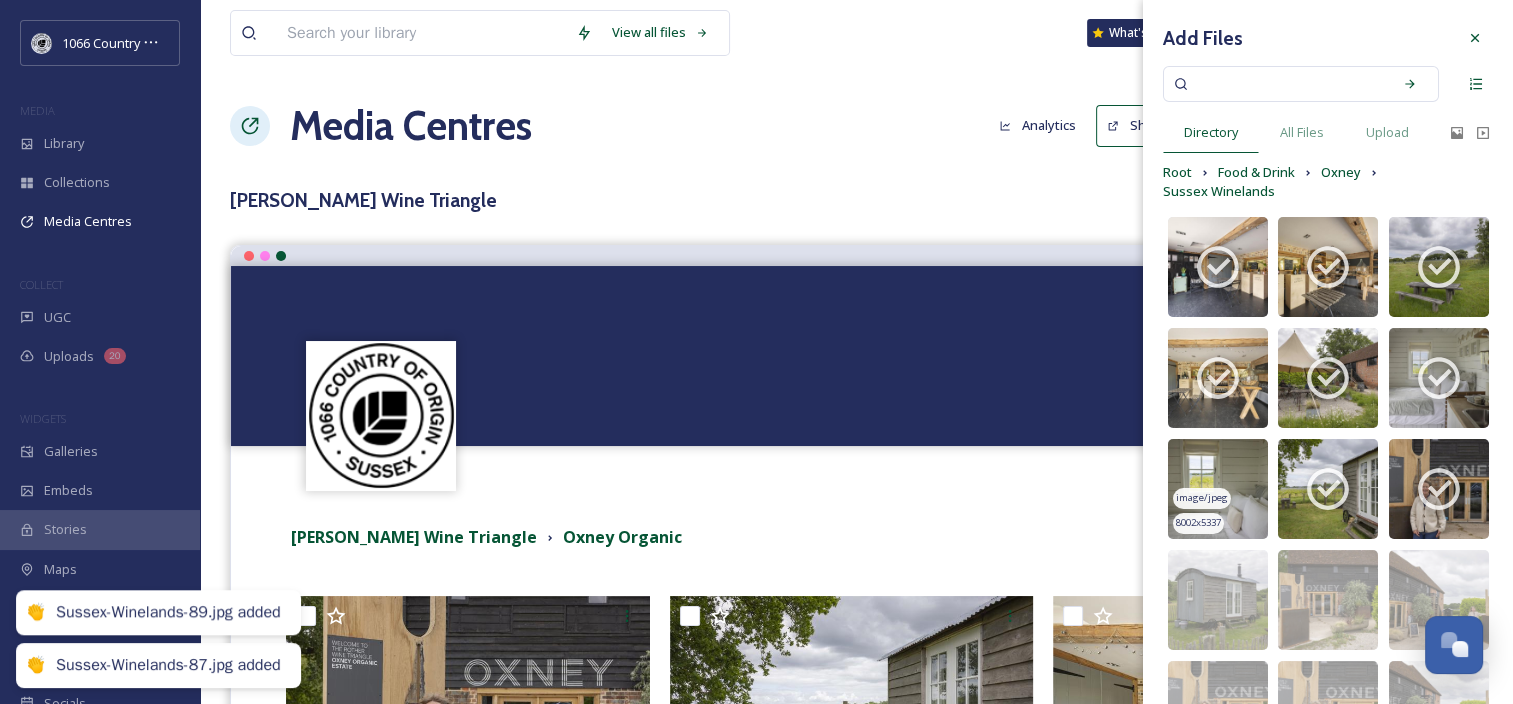 click at bounding box center (1218, 489) 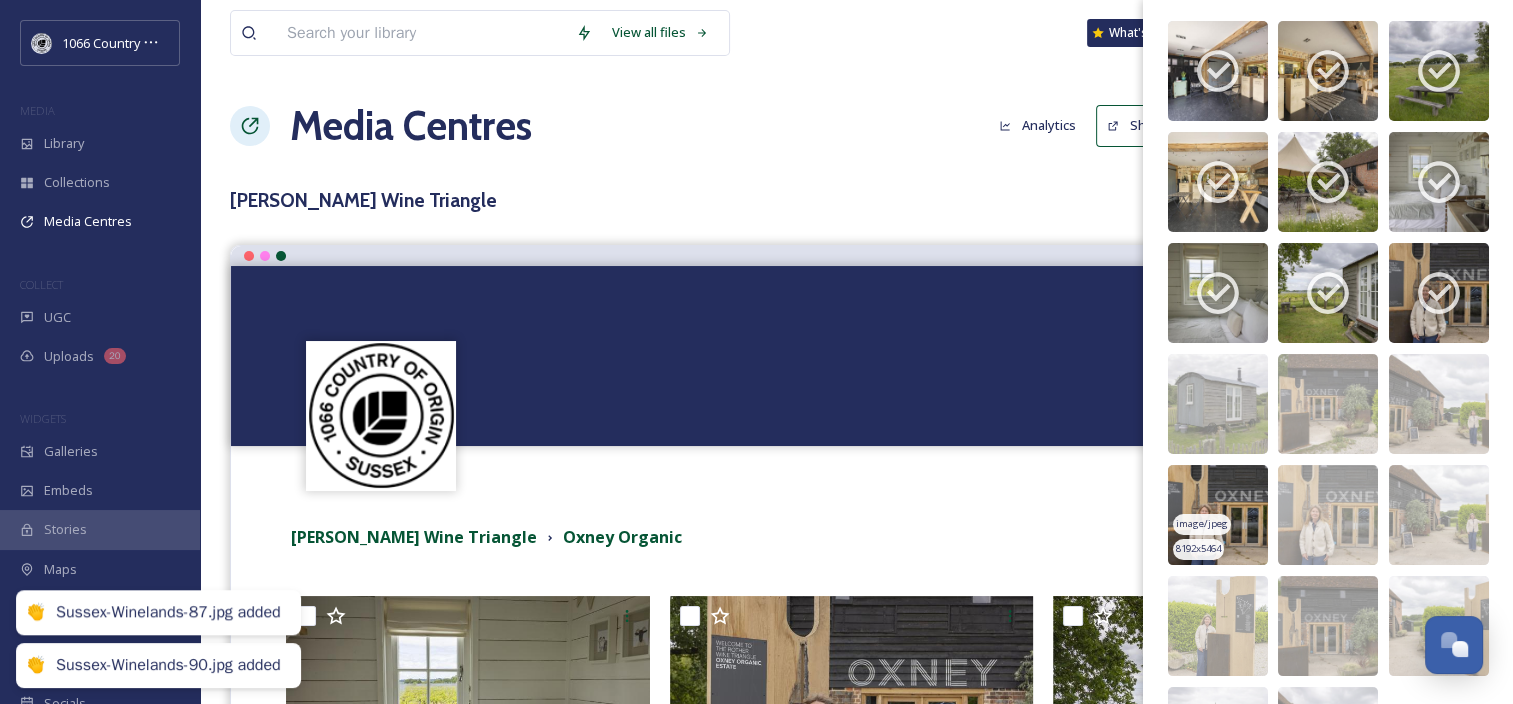scroll, scrollTop: 200, scrollLeft: 0, axis: vertical 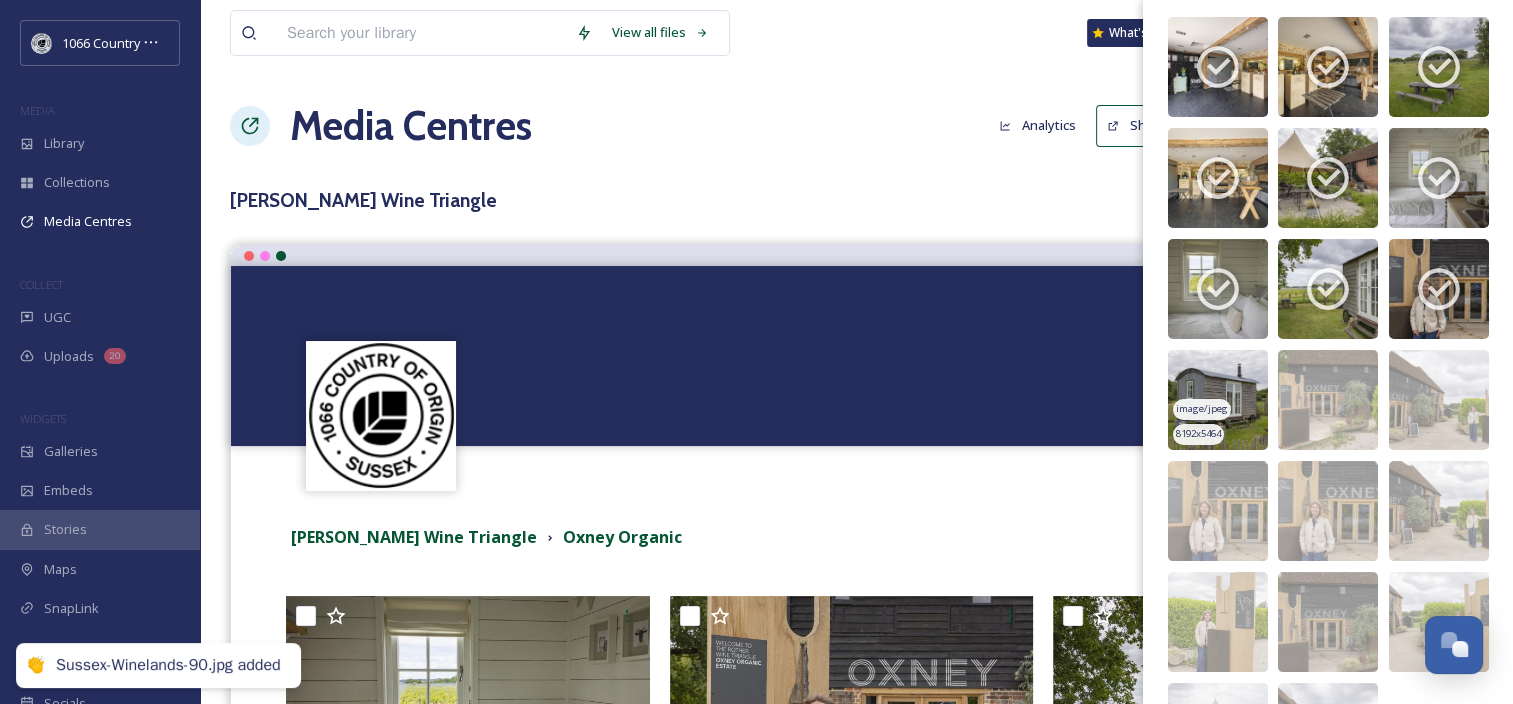 drag, startPoint x: 1206, startPoint y: 370, endPoint x: 1249, endPoint y: 379, distance: 43.931767 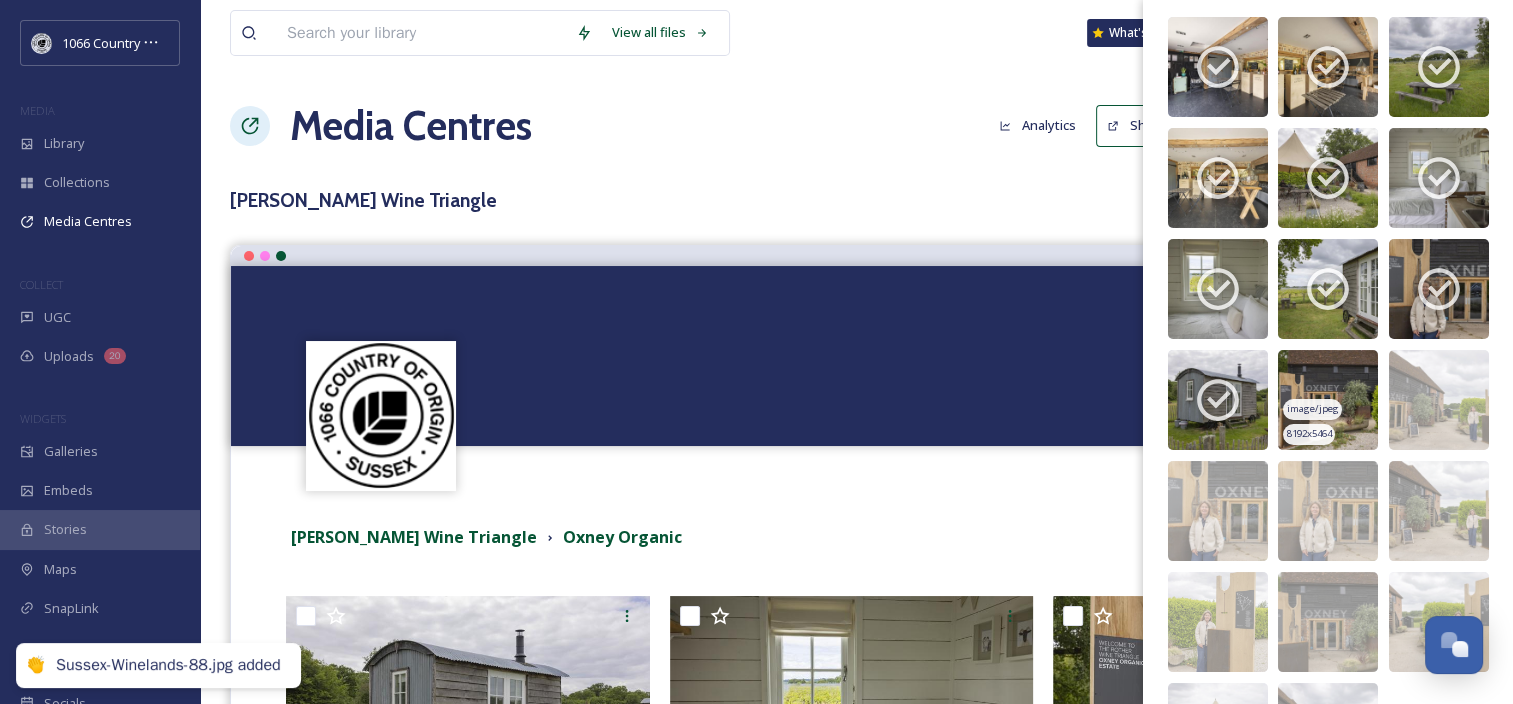 click at bounding box center (1328, 400) 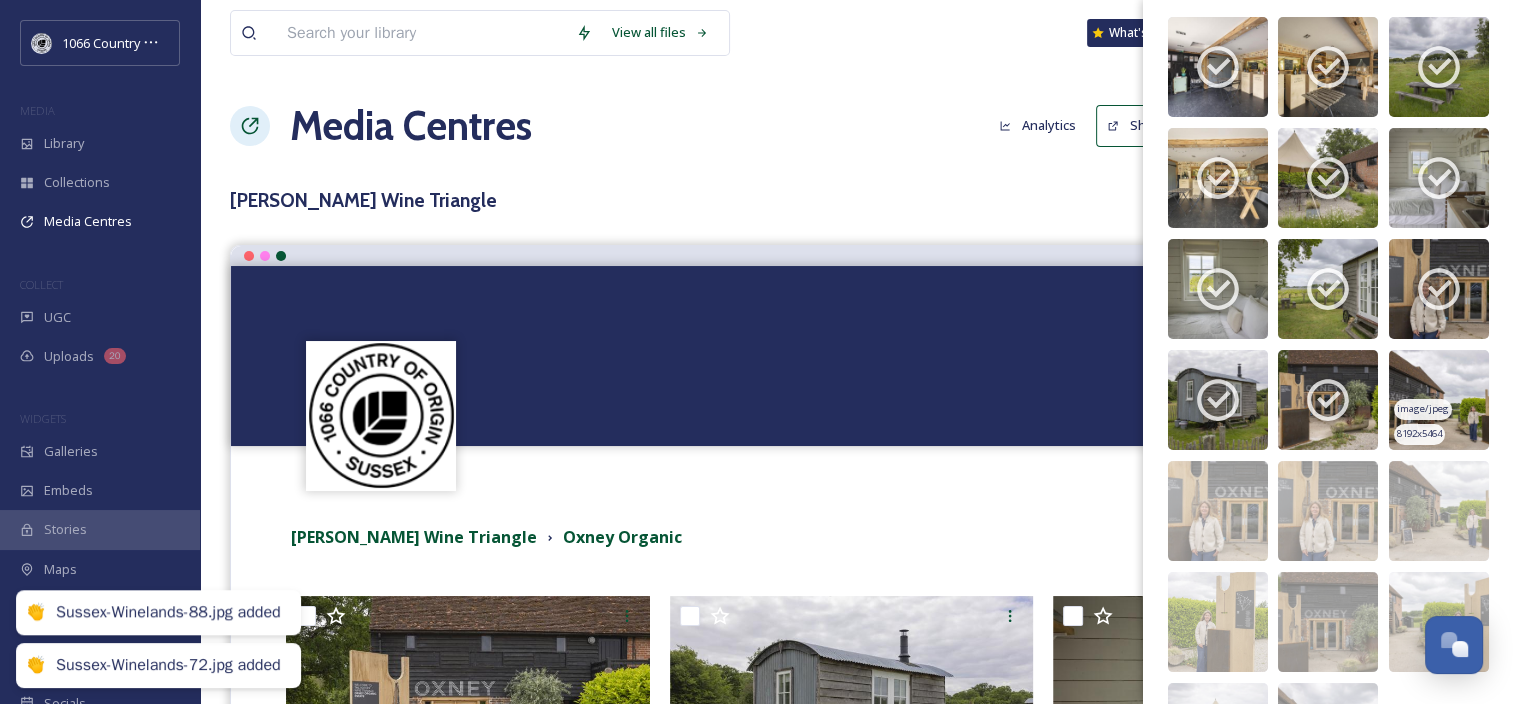 click at bounding box center (1439, 400) 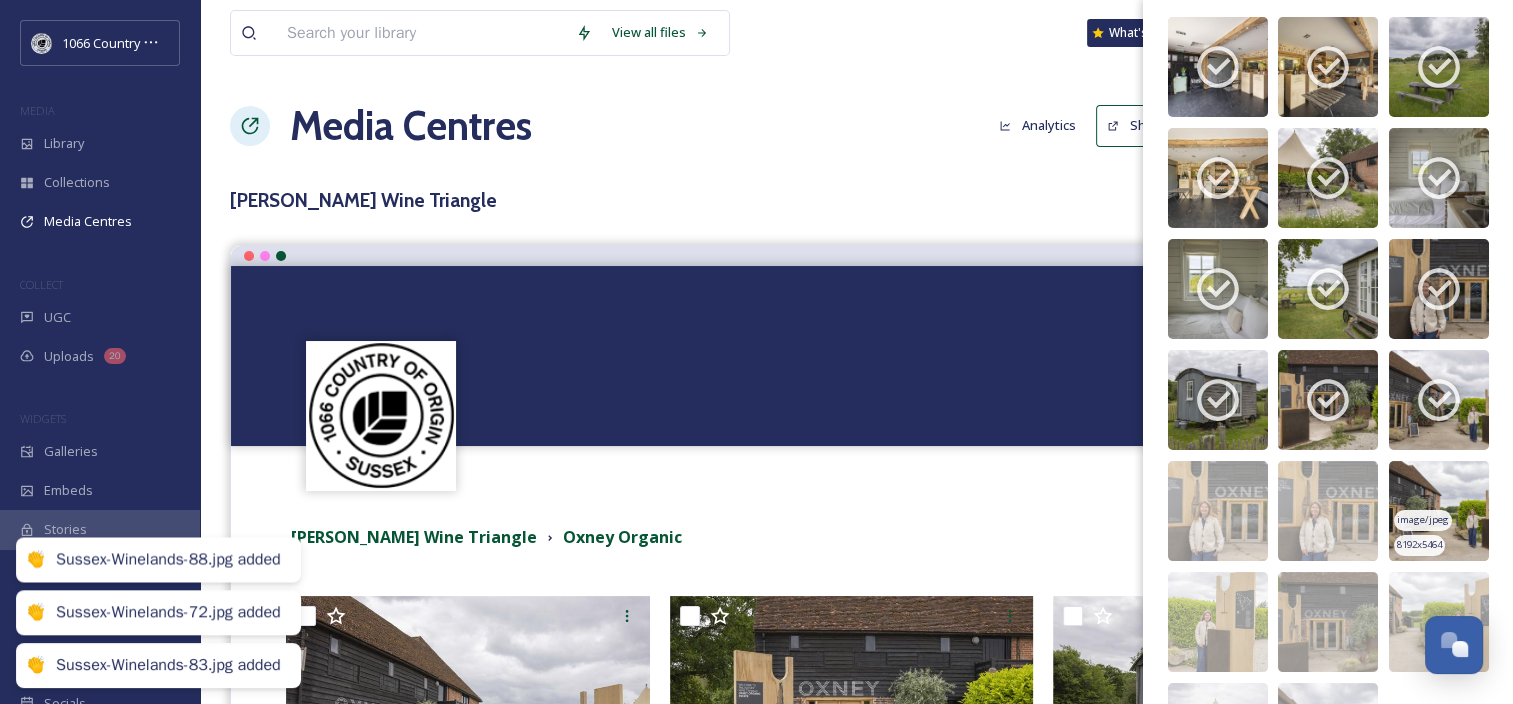 click at bounding box center [1439, 511] 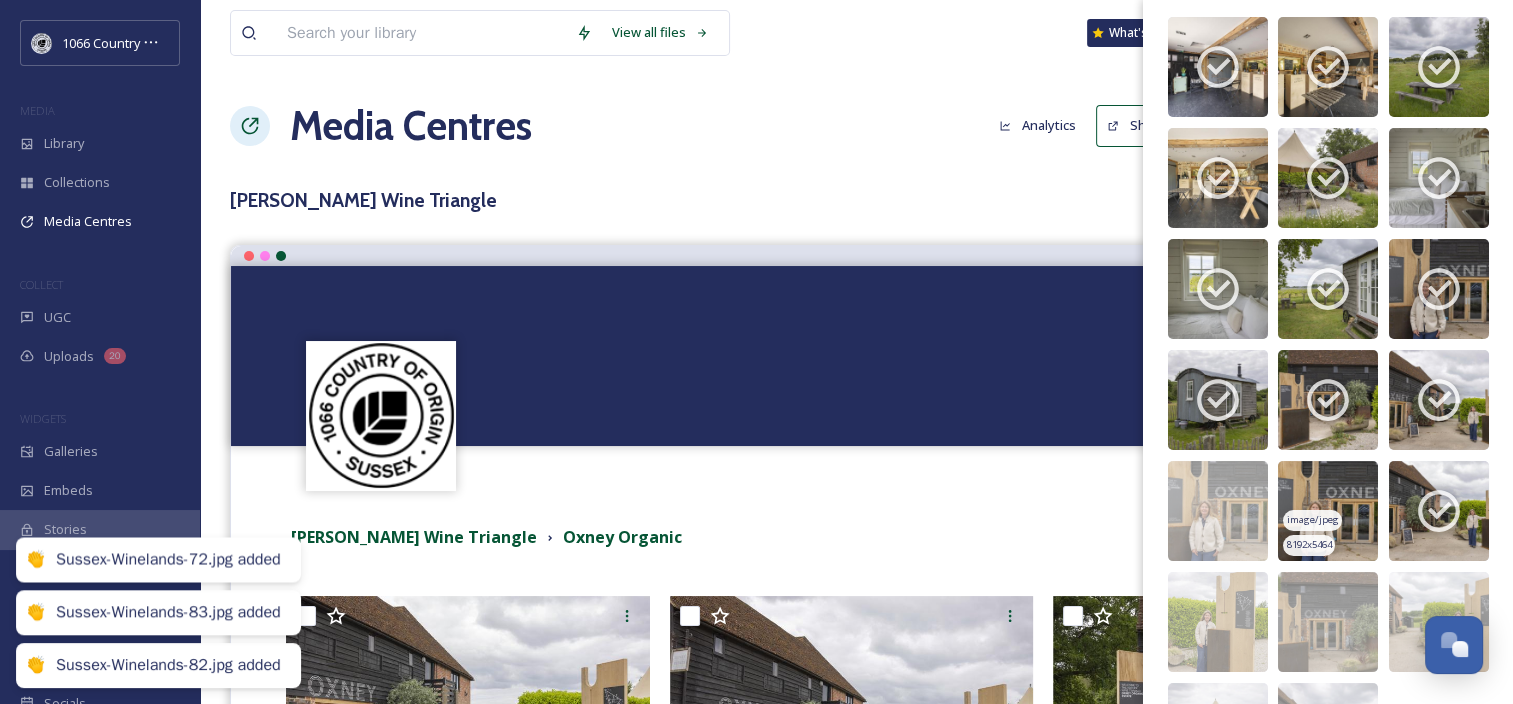 click at bounding box center (1328, 511) 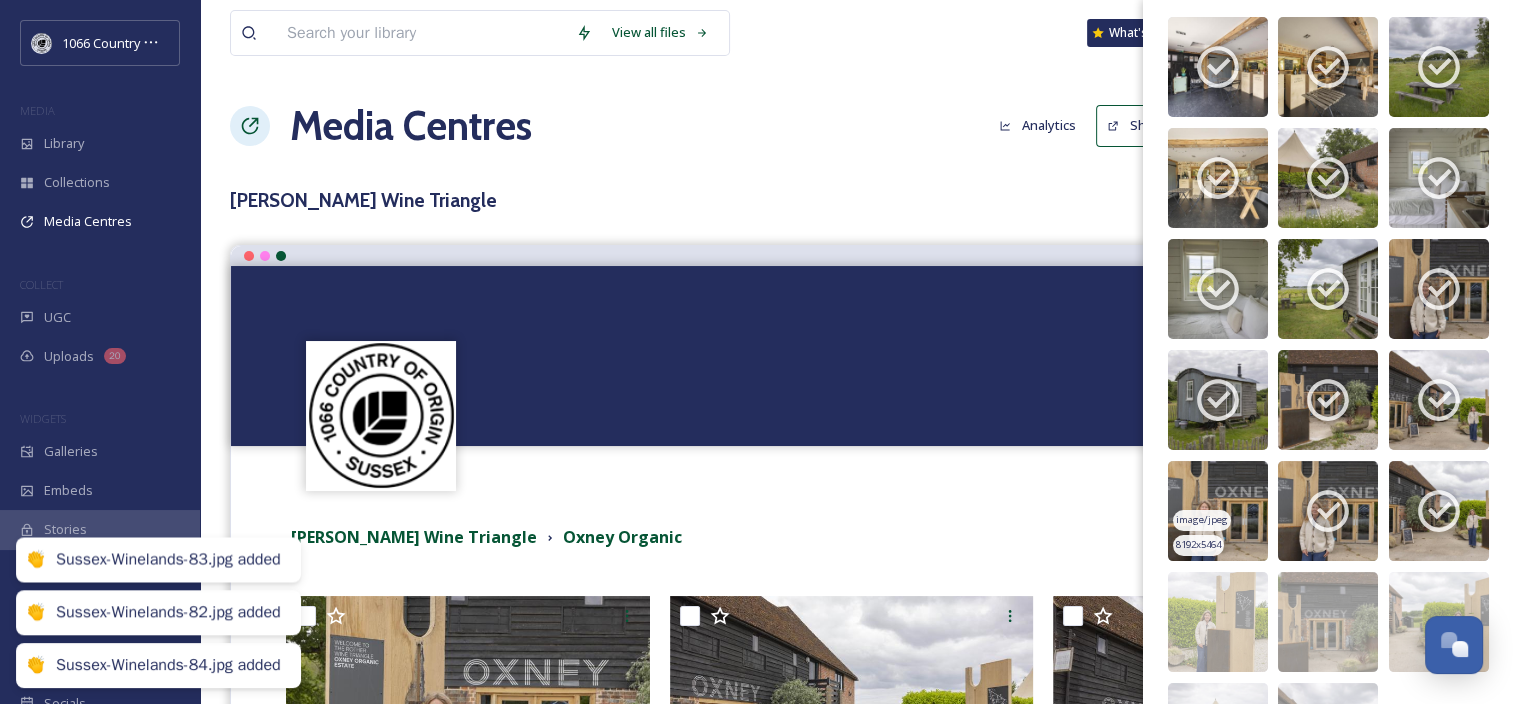 click at bounding box center [1218, 511] 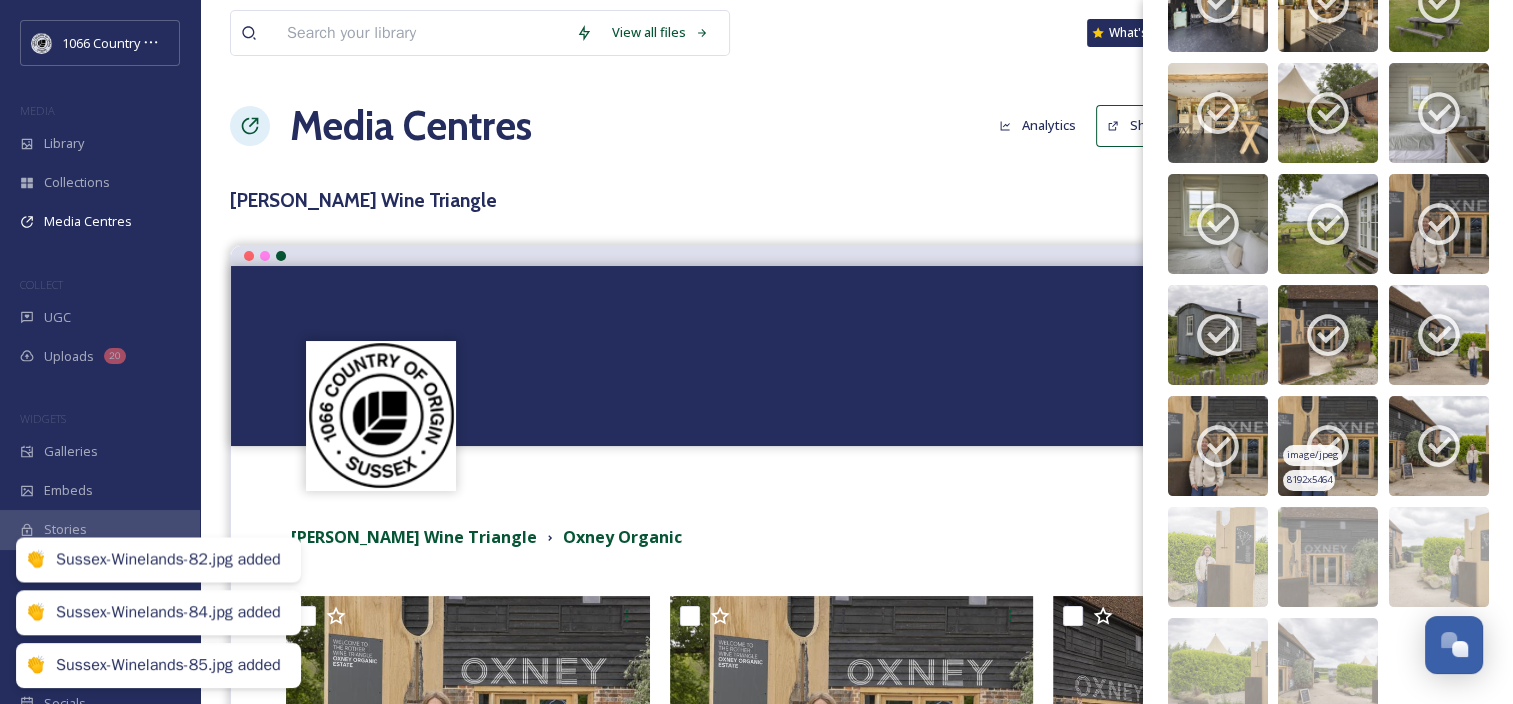 scroll, scrollTop: 342, scrollLeft: 0, axis: vertical 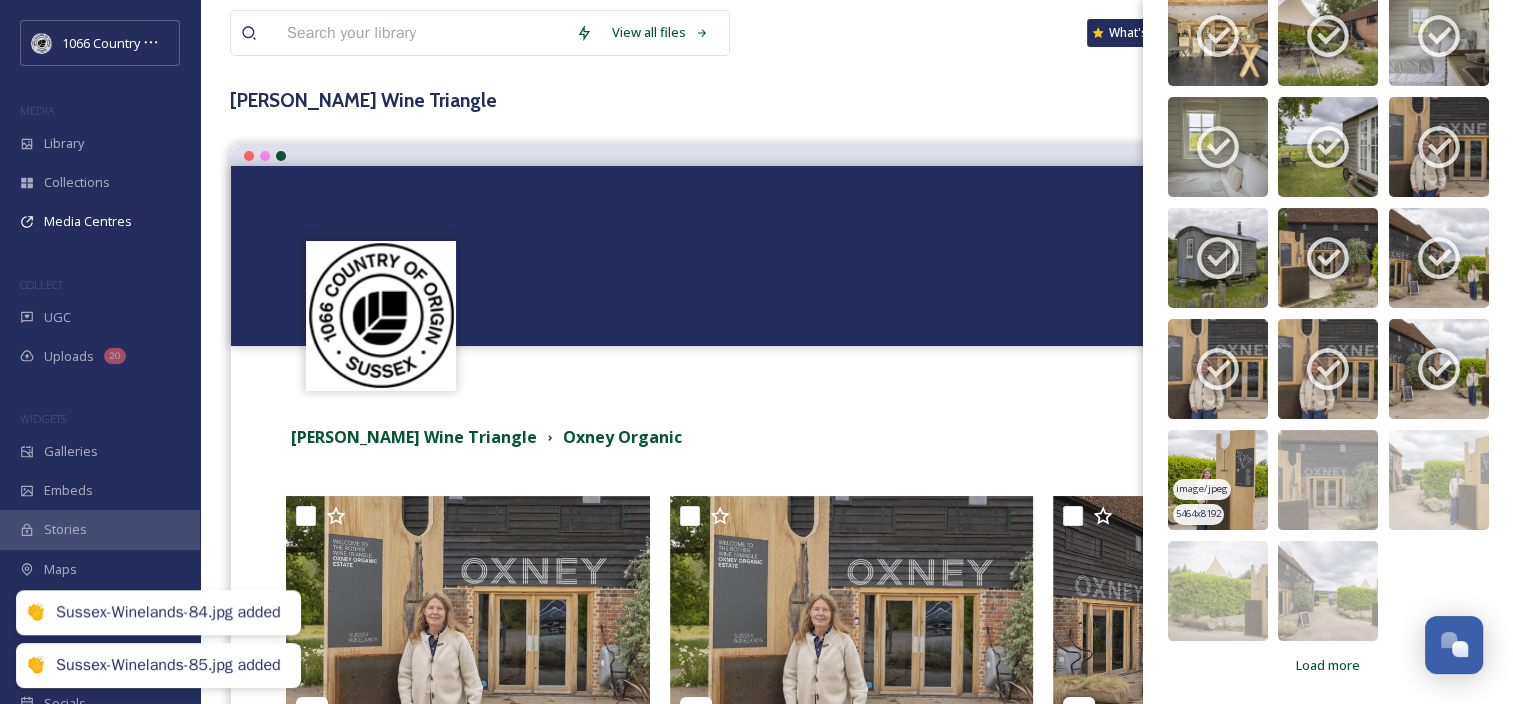 click at bounding box center (1218, 480) 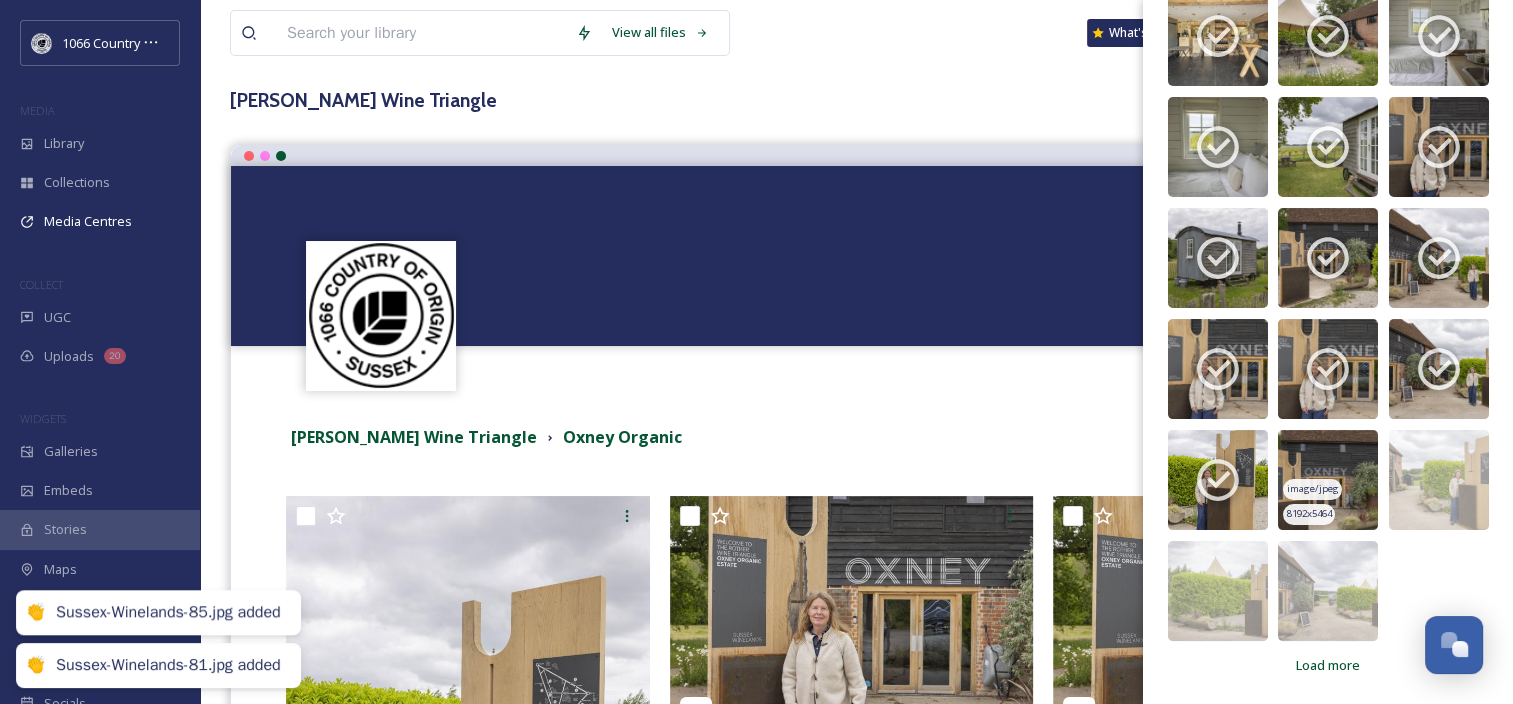 click at bounding box center [1328, 480] 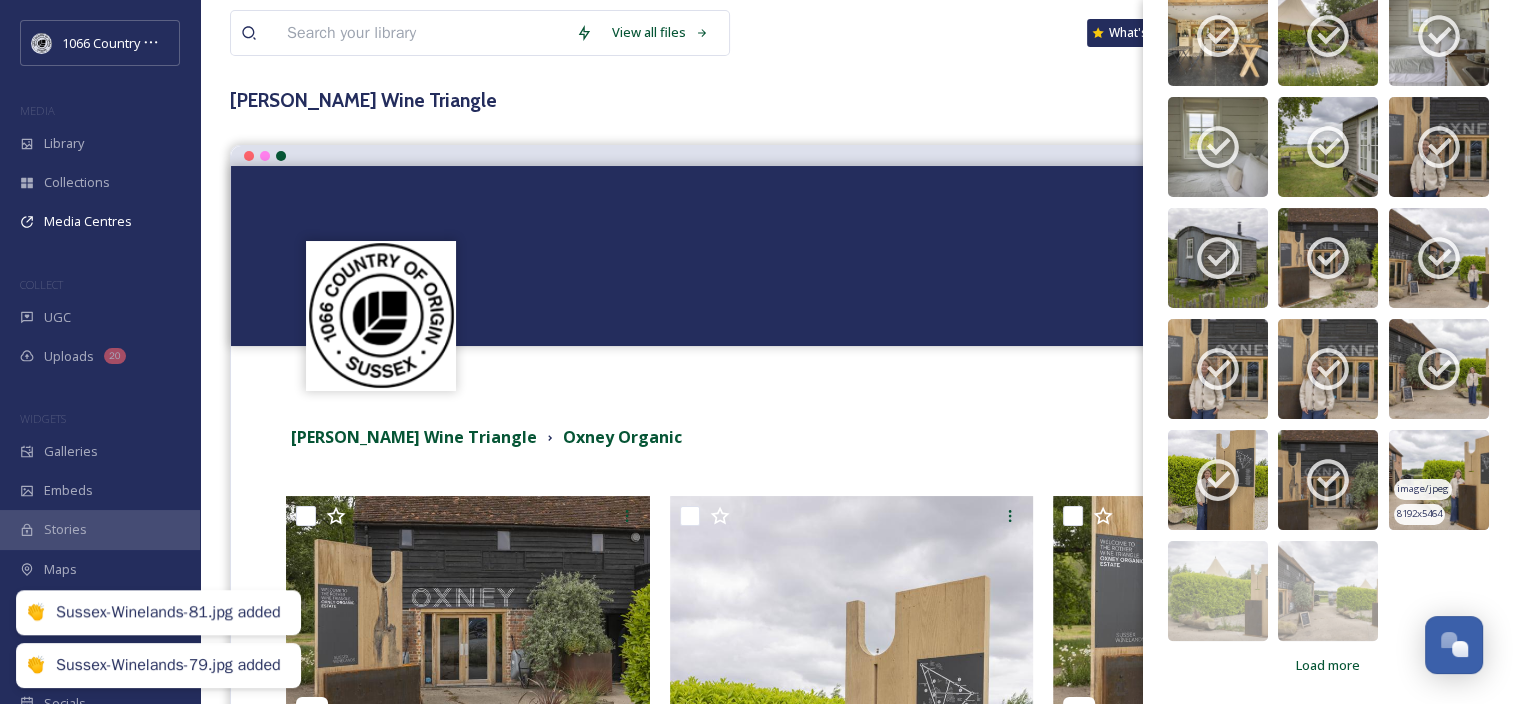 click at bounding box center (1439, 480) 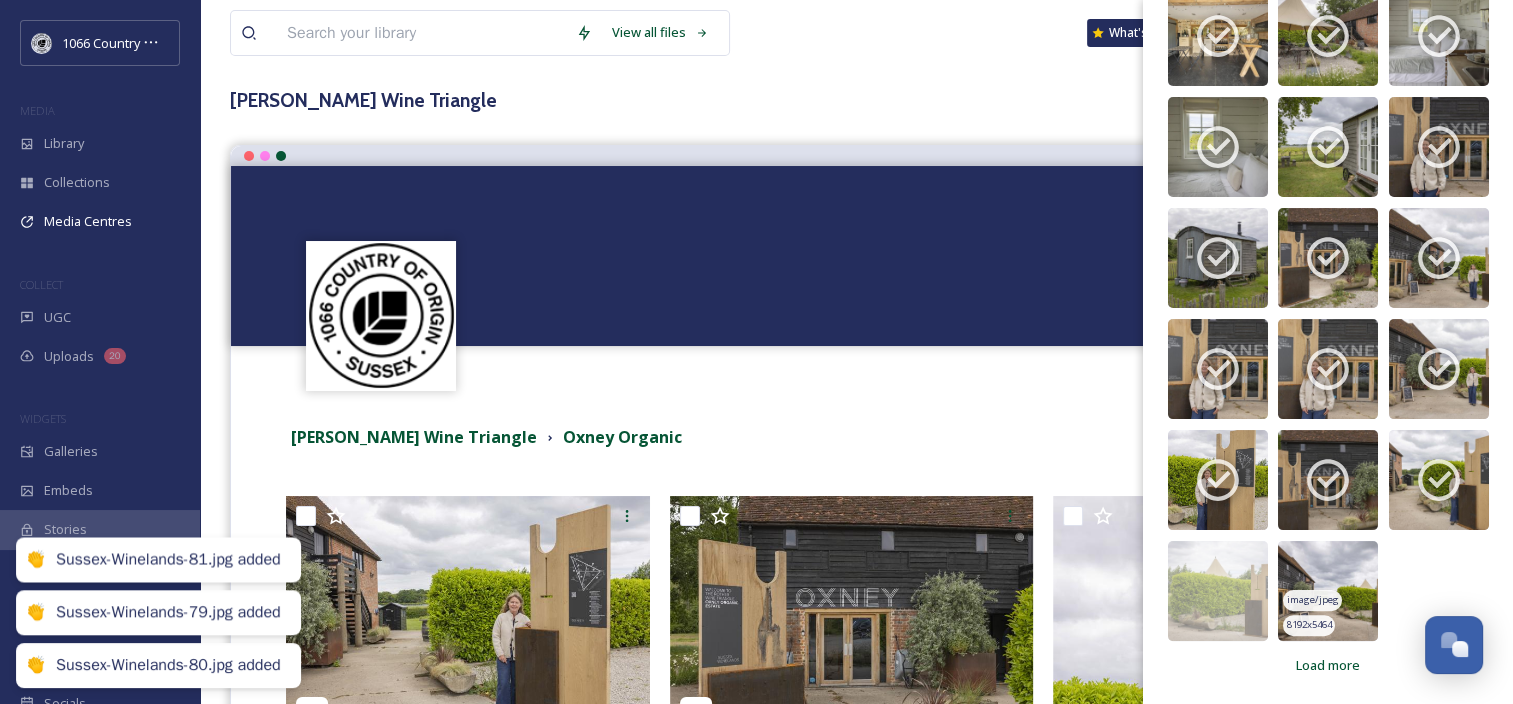 click at bounding box center [1328, 591] 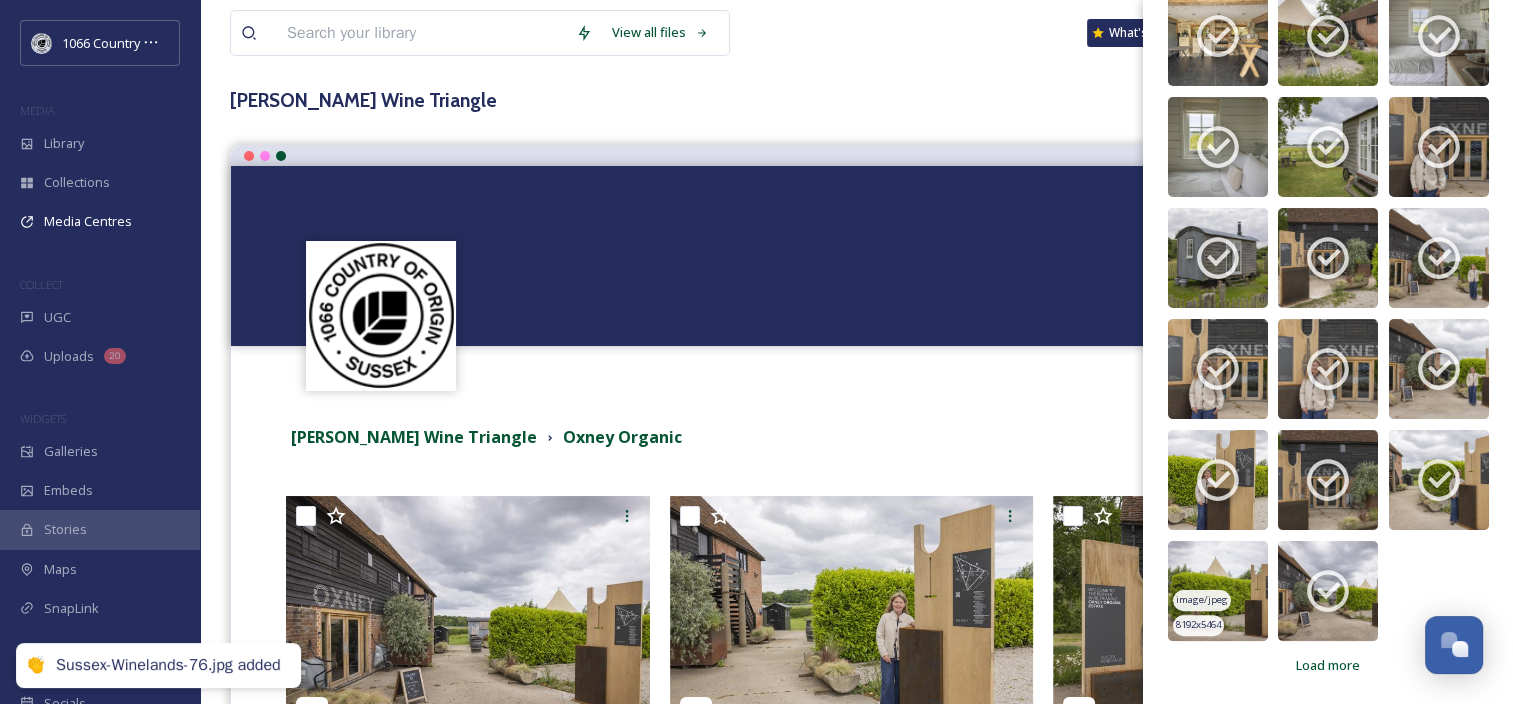 click at bounding box center (1218, 591) 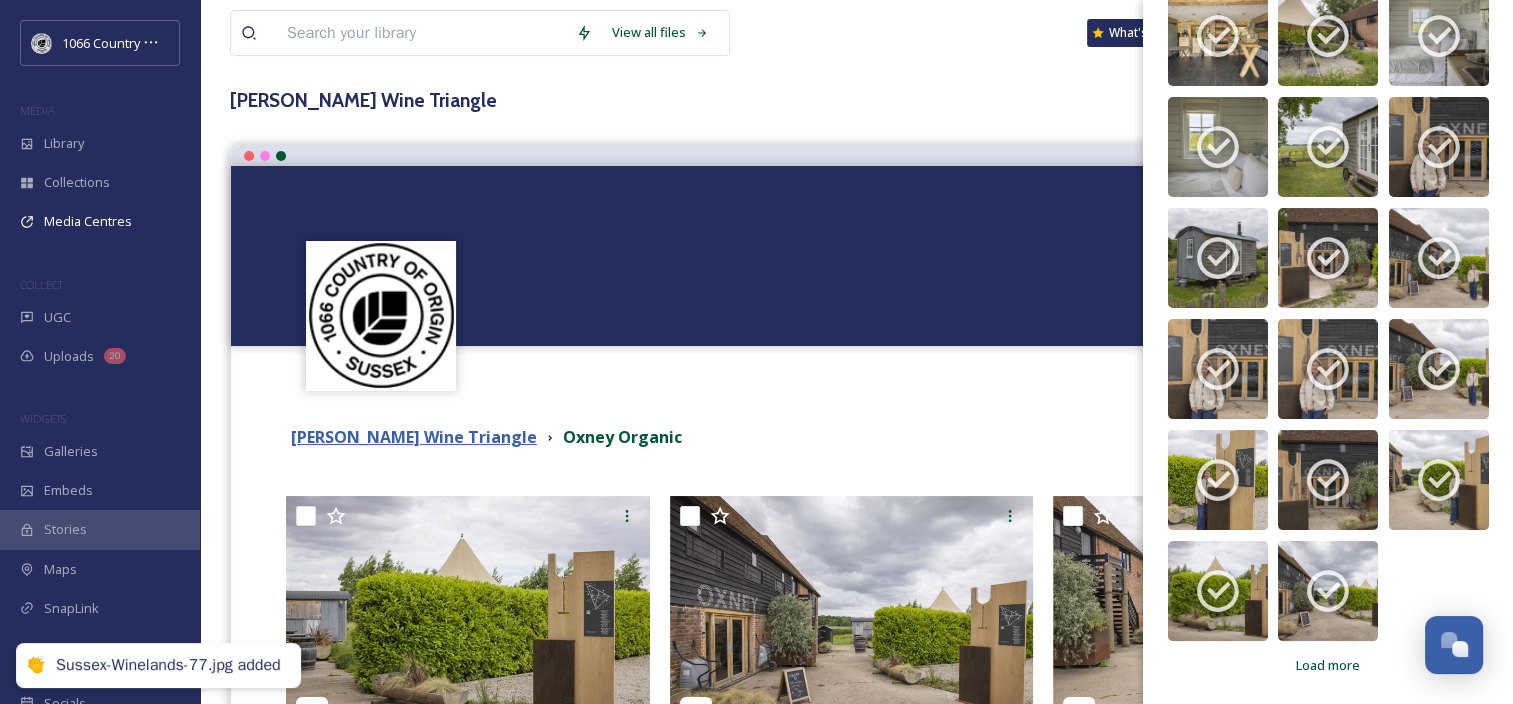 click on "[PERSON_NAME] Wine Triangle" at bounding box center [414, 437] 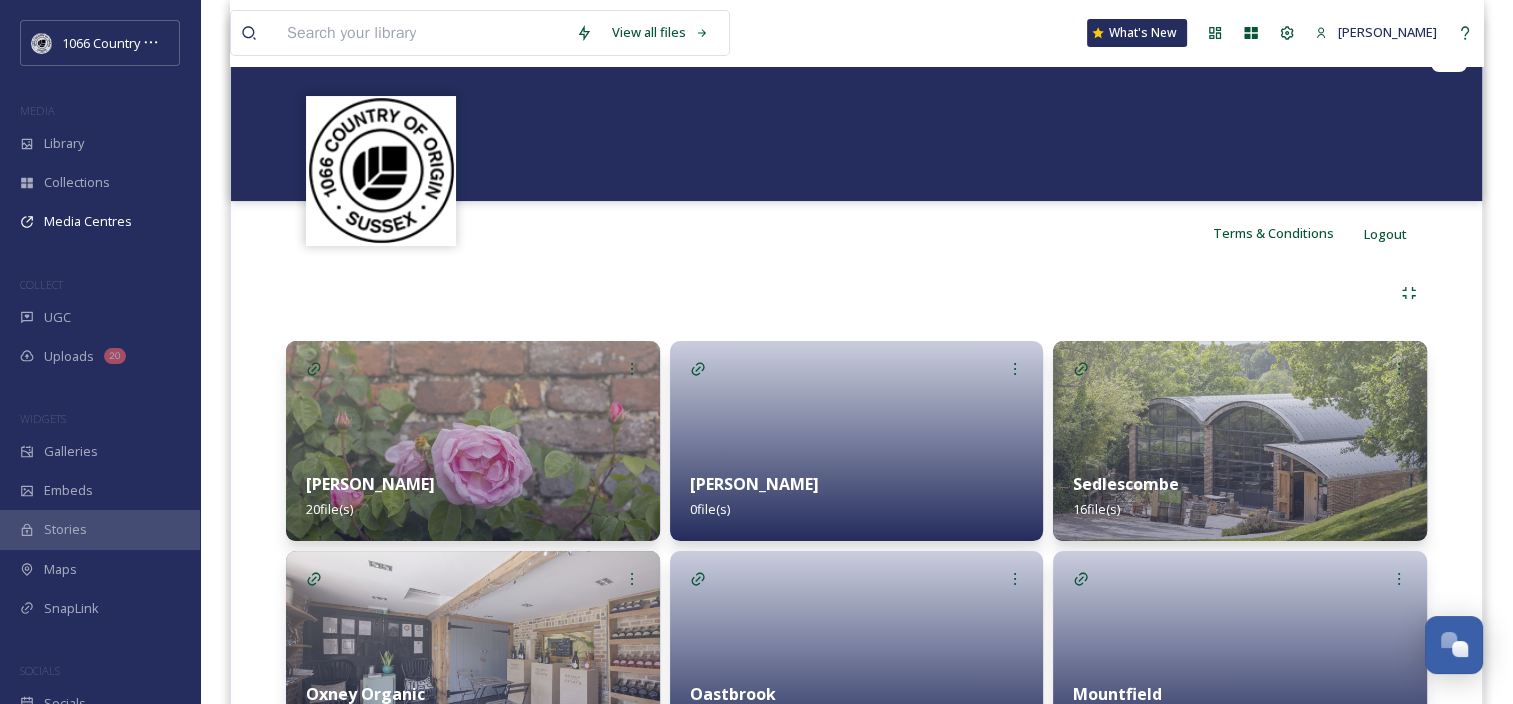 scroll, scrollTop: 582, scrollLeft: 0, axis: vertical 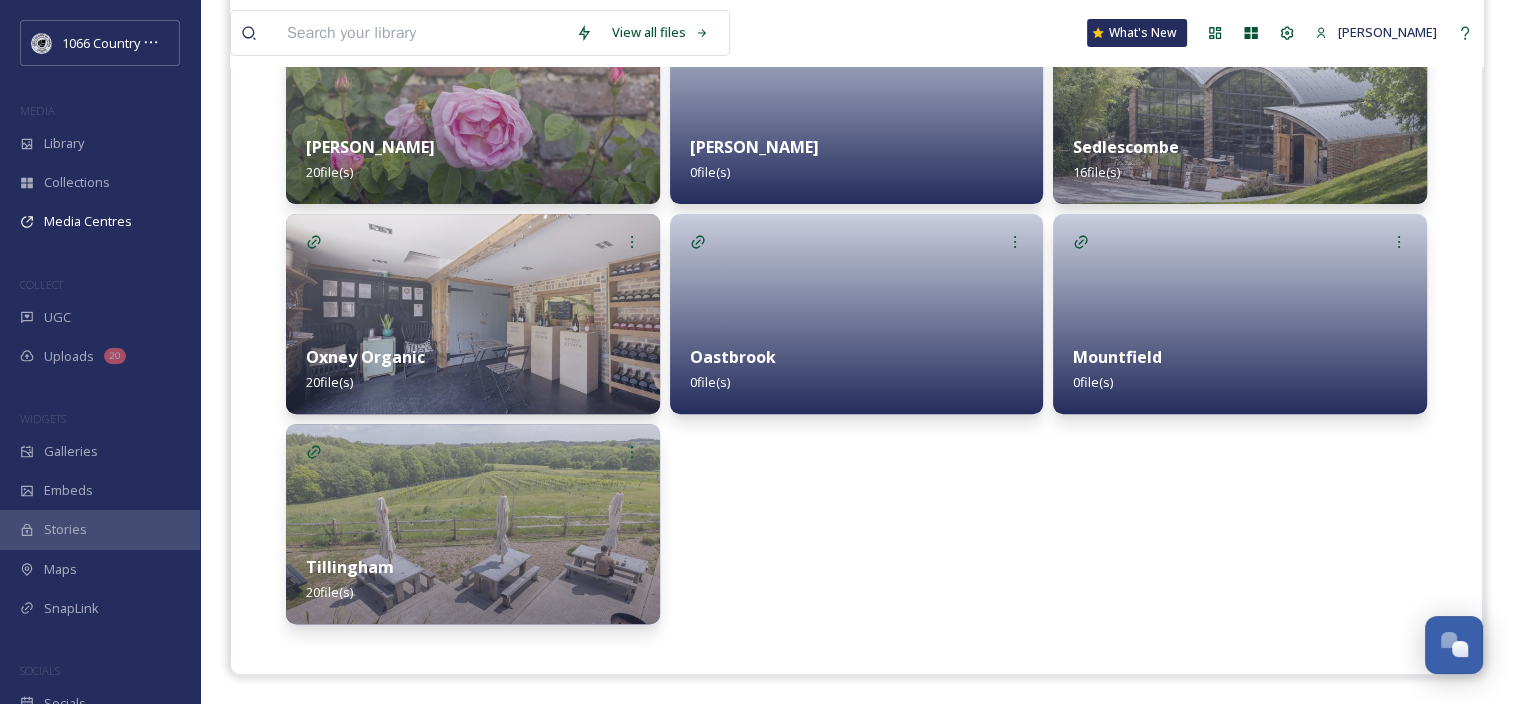 click at bounding box center (857, 314) 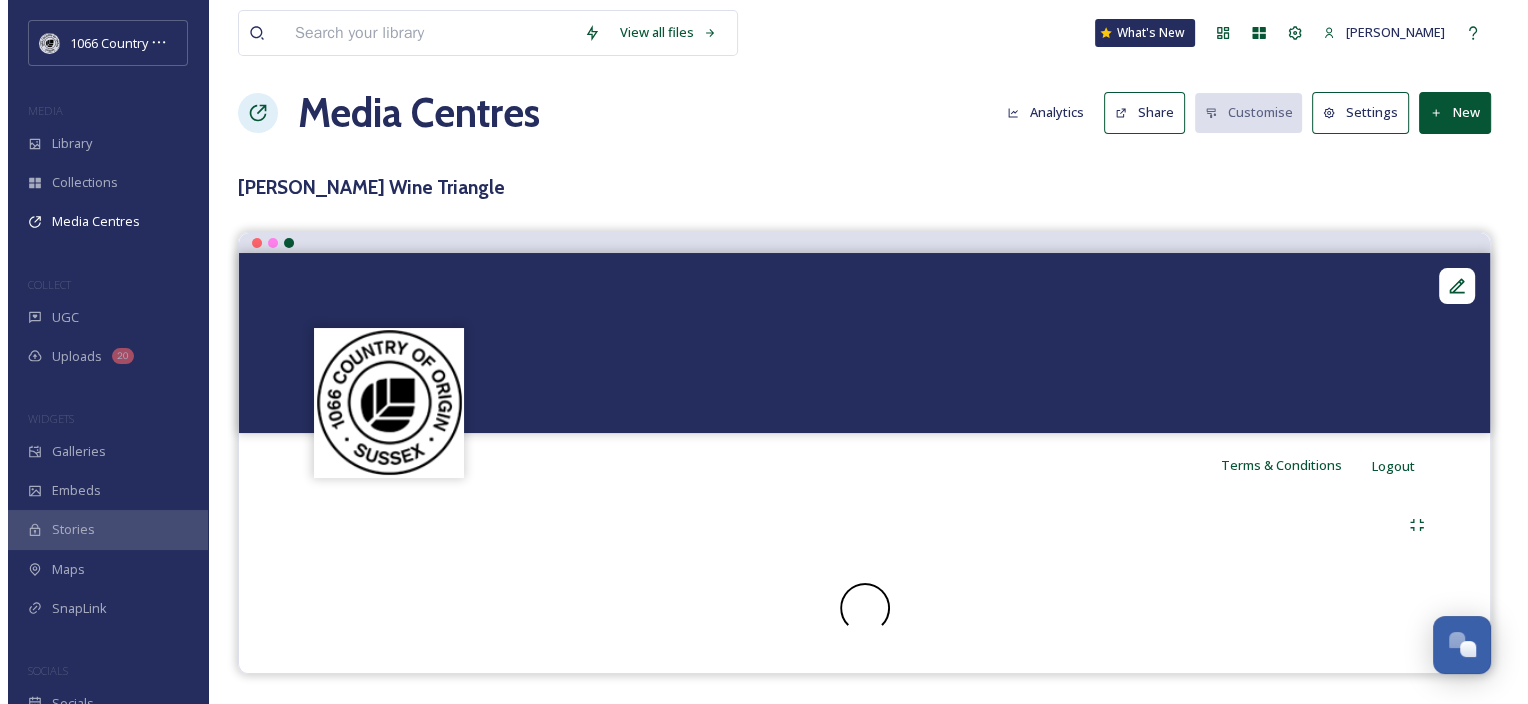 scroll, scrollTop: 0, scrollLeft: 0, axis: both 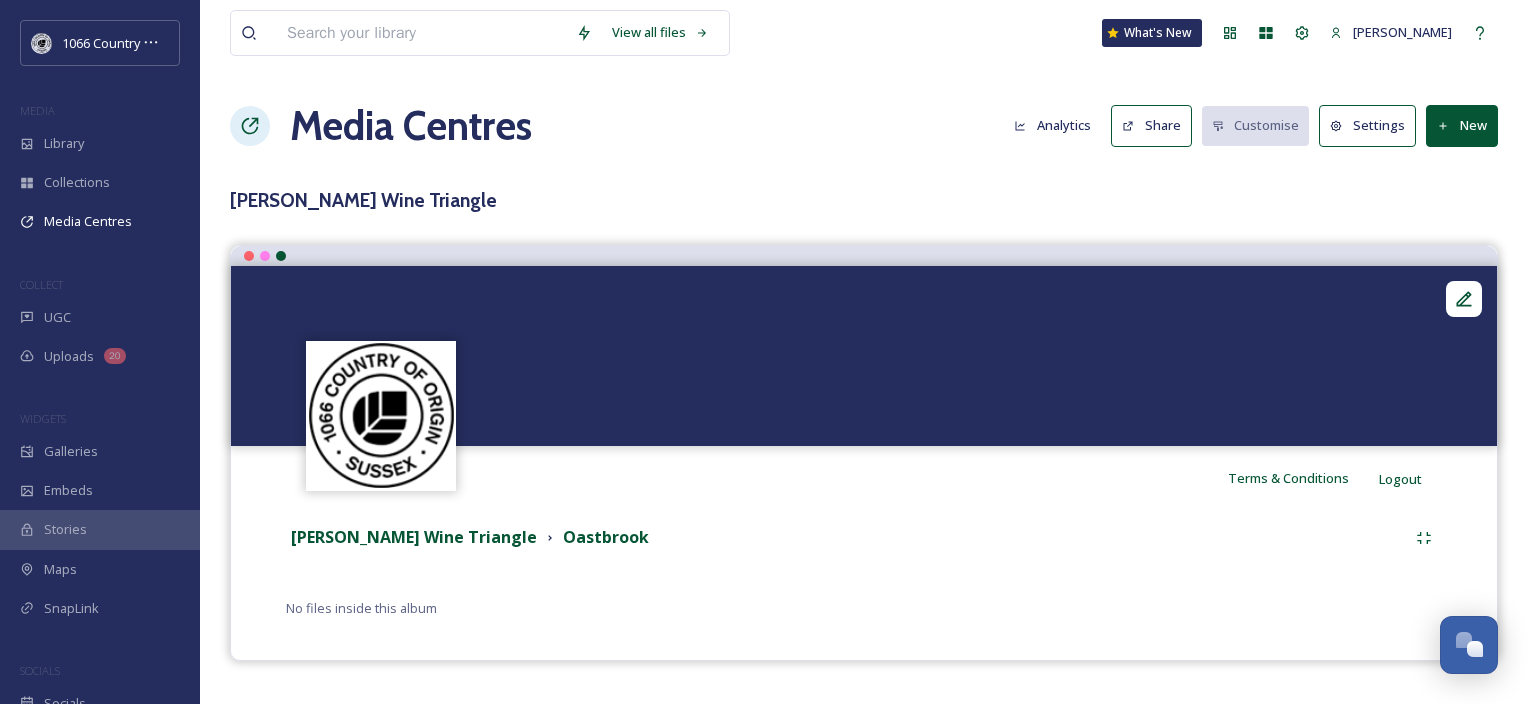click on "New" at bounding box center (1462, 125) 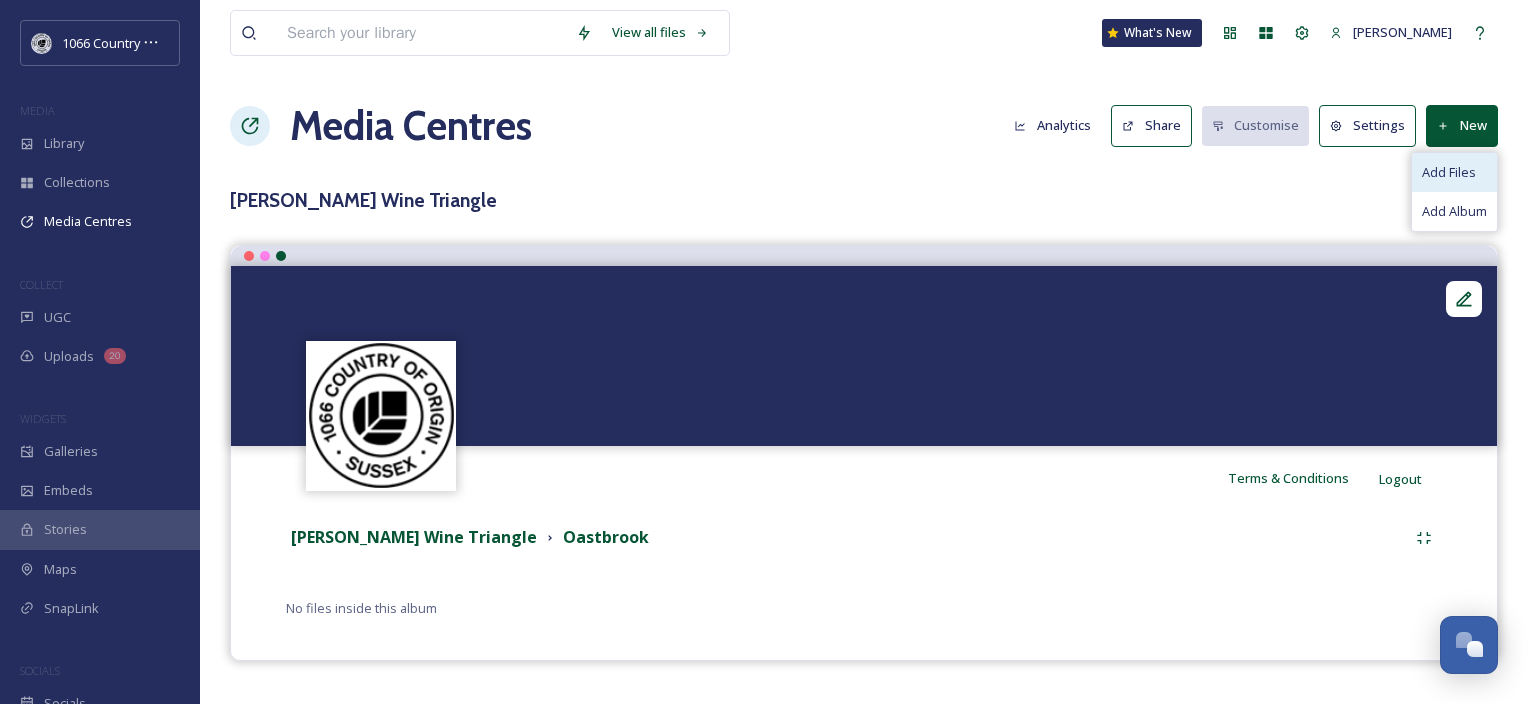 click on "Add Files" at bounding box center [1449, 172] 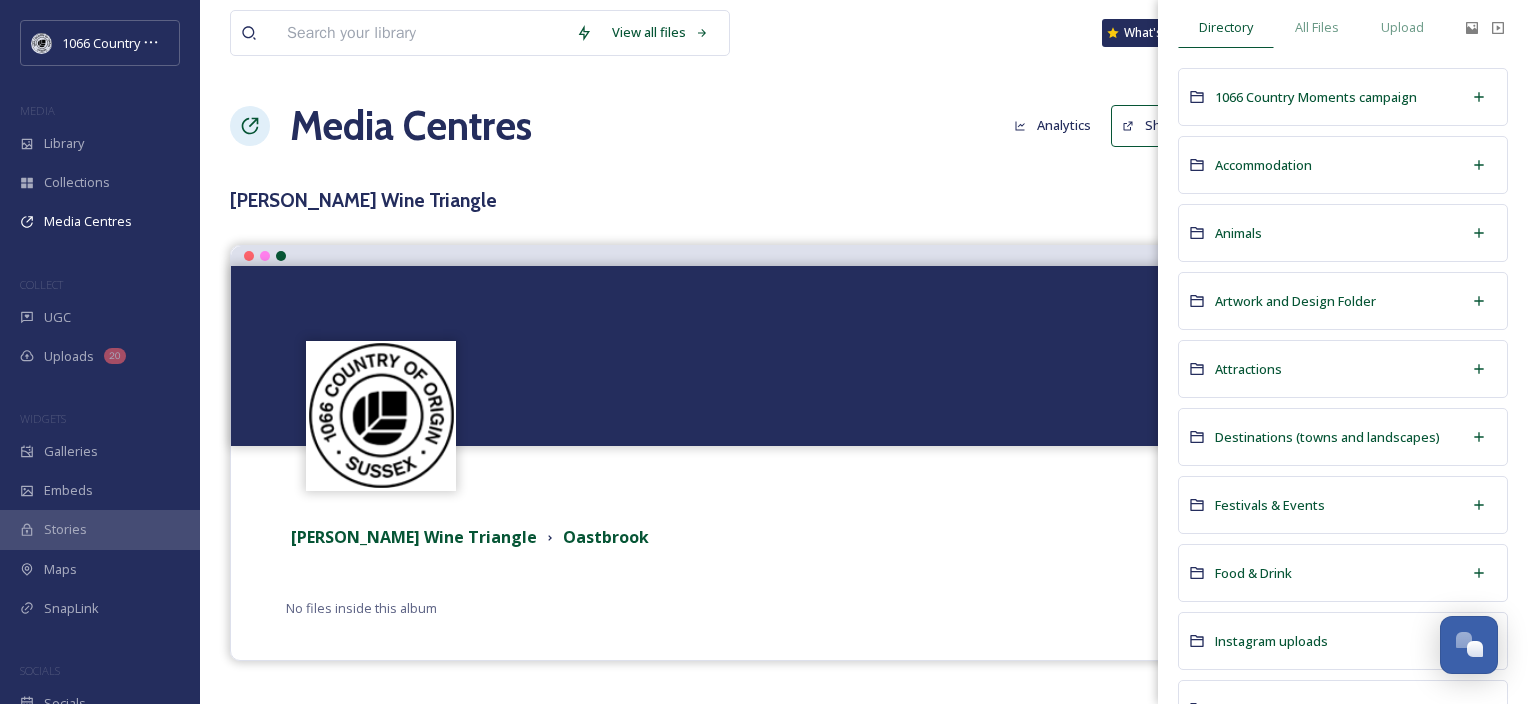 scroll, scrollTop: 200, scrollLeft: 0, axis: vertical 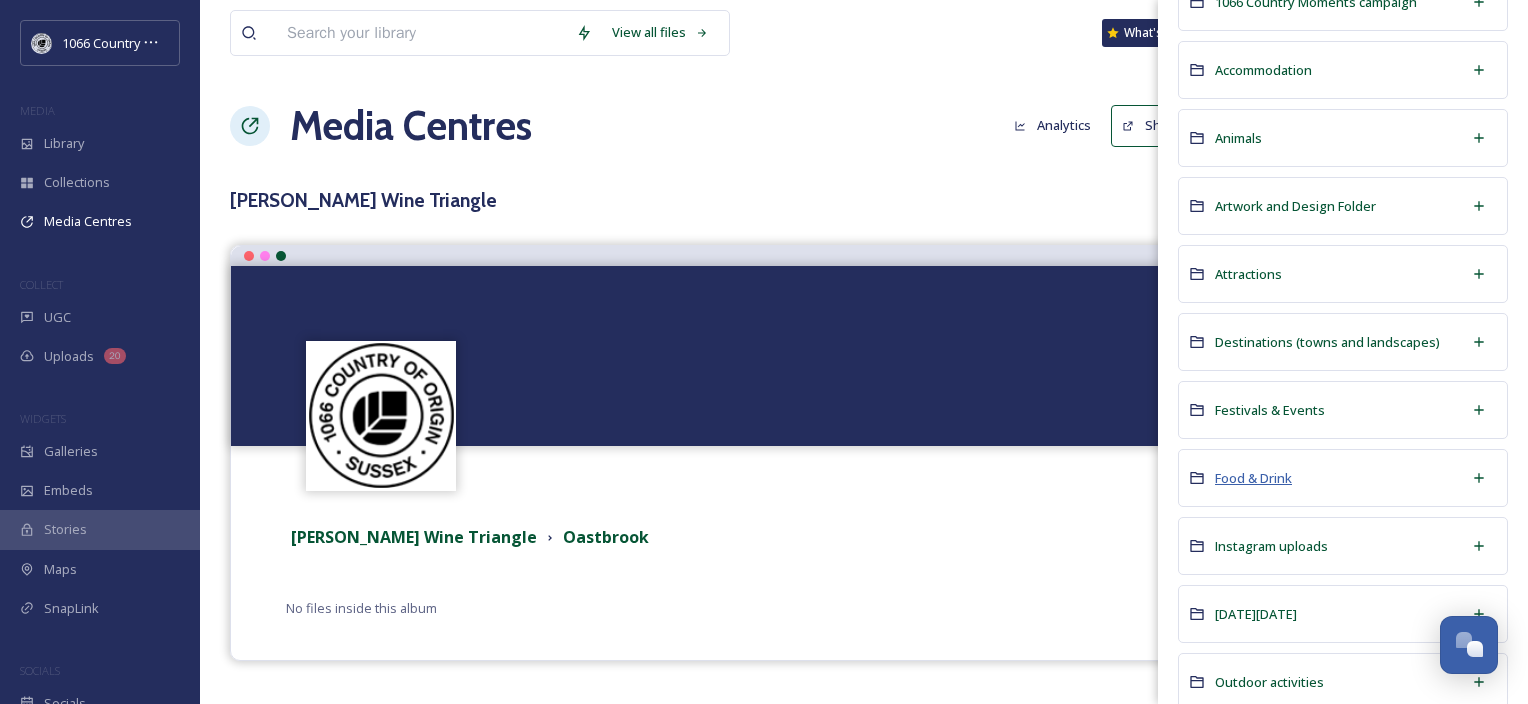 click on "Food & Drink" at bounding box center [1253, 478] 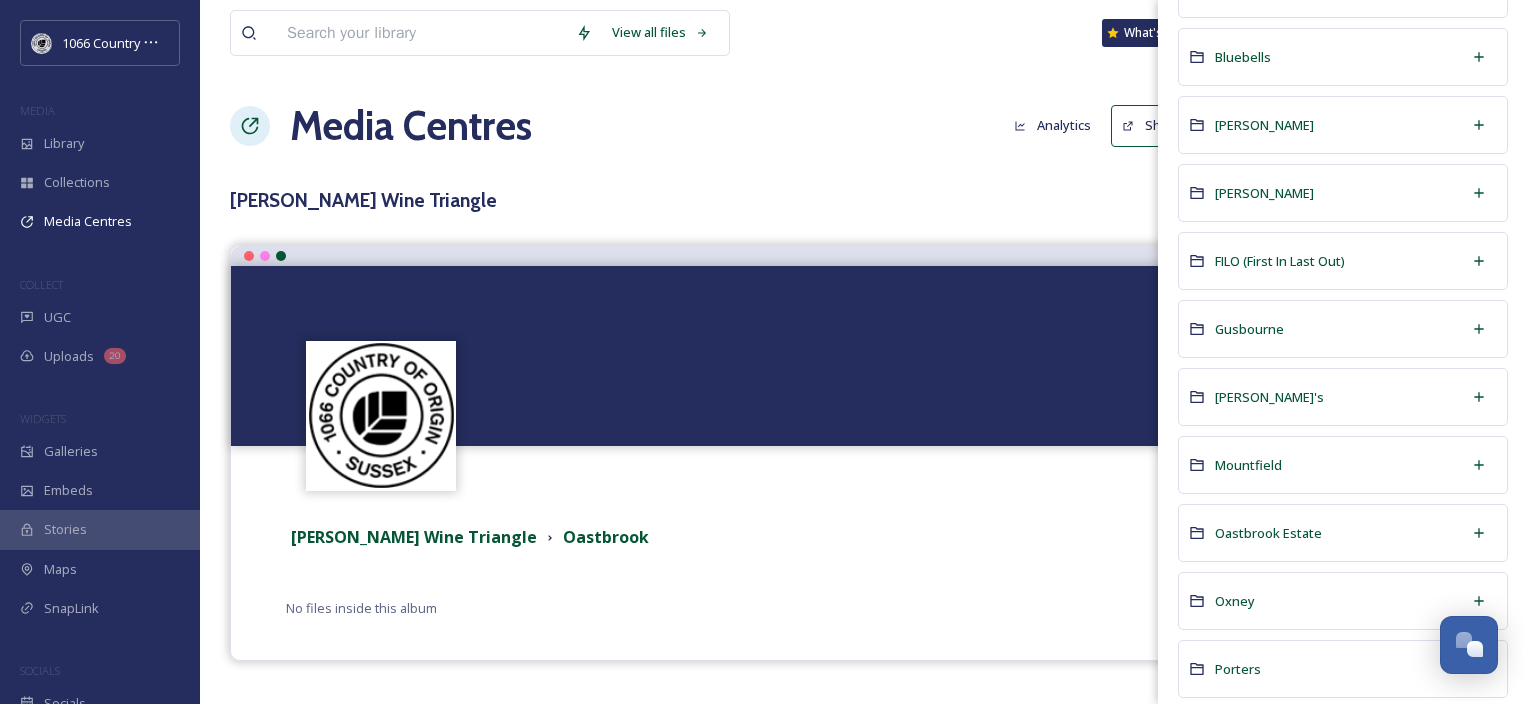 scroll, scrollTop: 500, scrollLeft: 0, axis: vertical 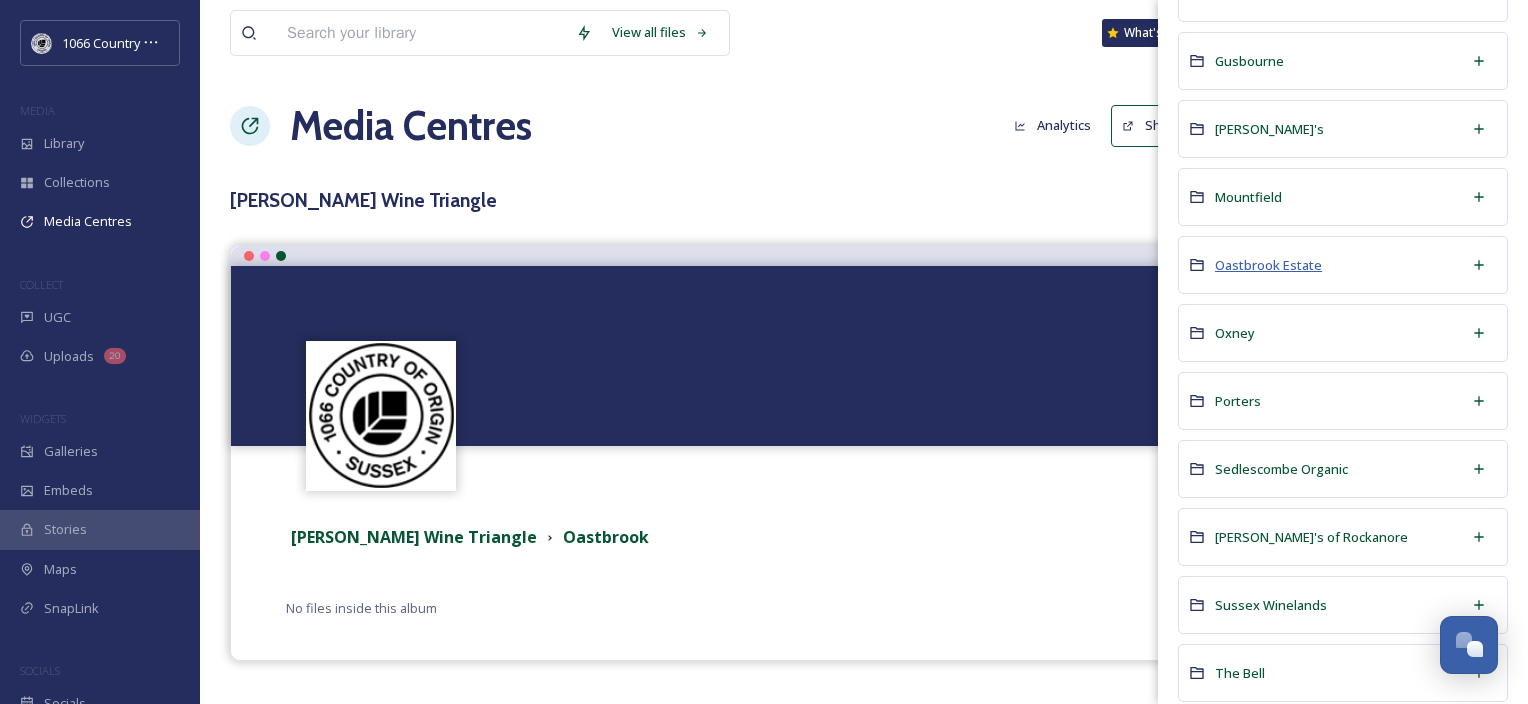 click on "Oastbrook Estate" at bounding box center (1268, 265) 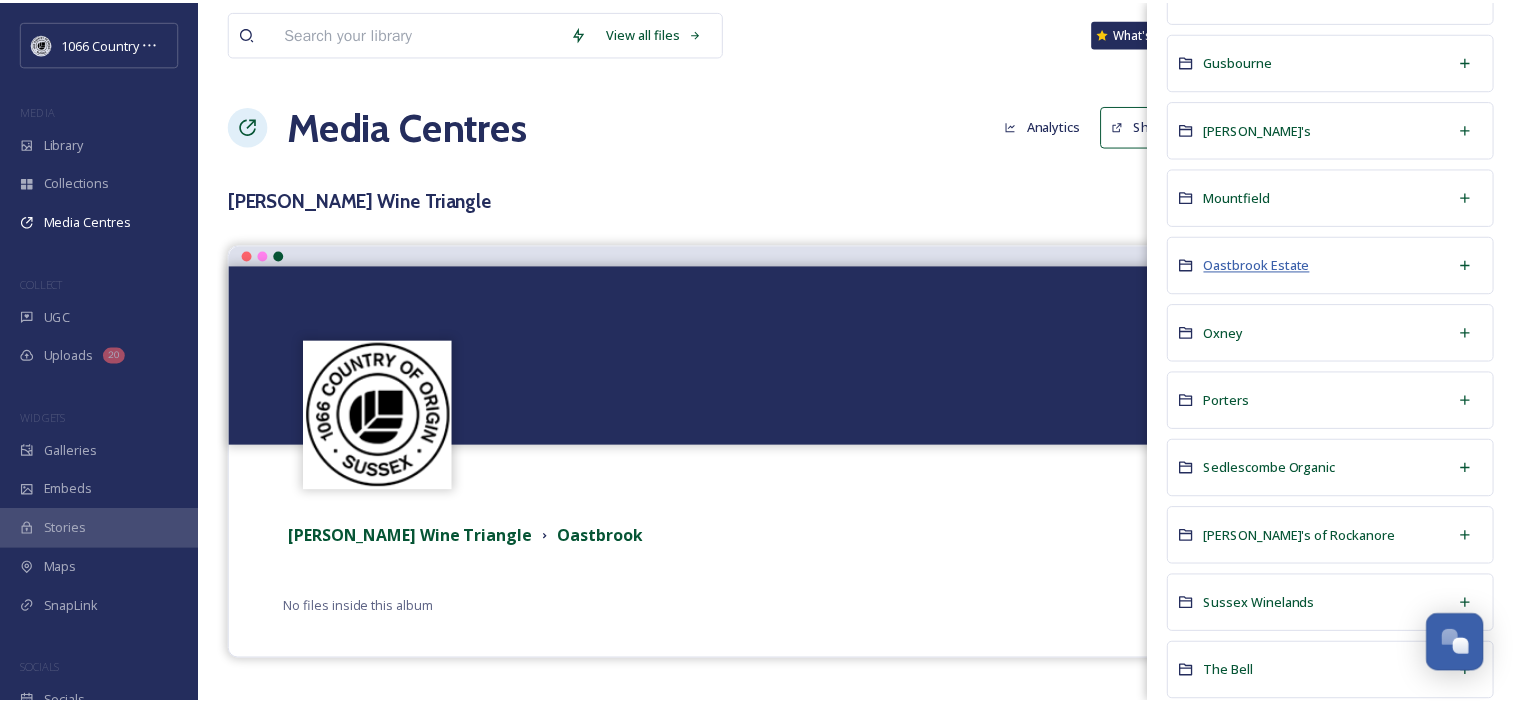 scroll, scrollTop: 0, scrollLeft: 0, axis: both 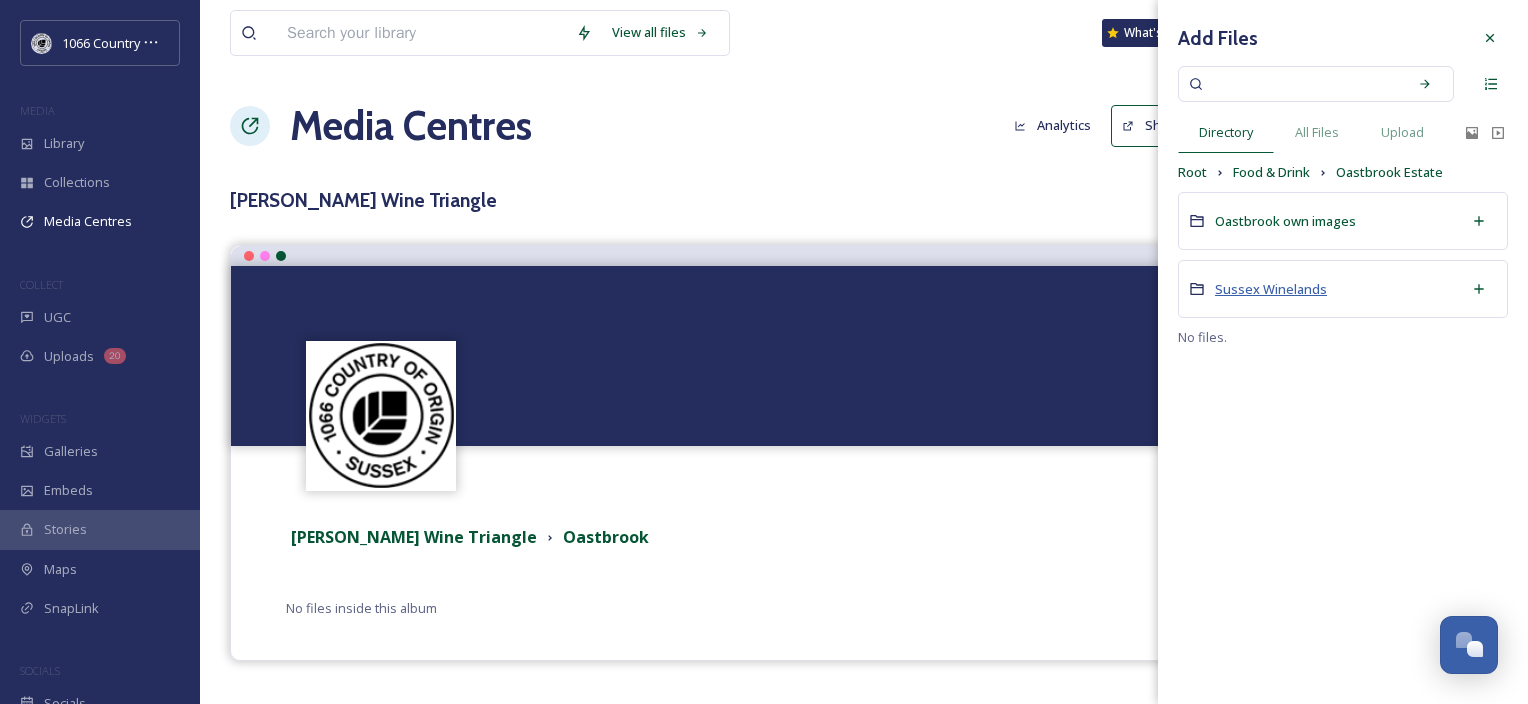 click on "Sussex Winelands" at bounding box center (1271, 289) 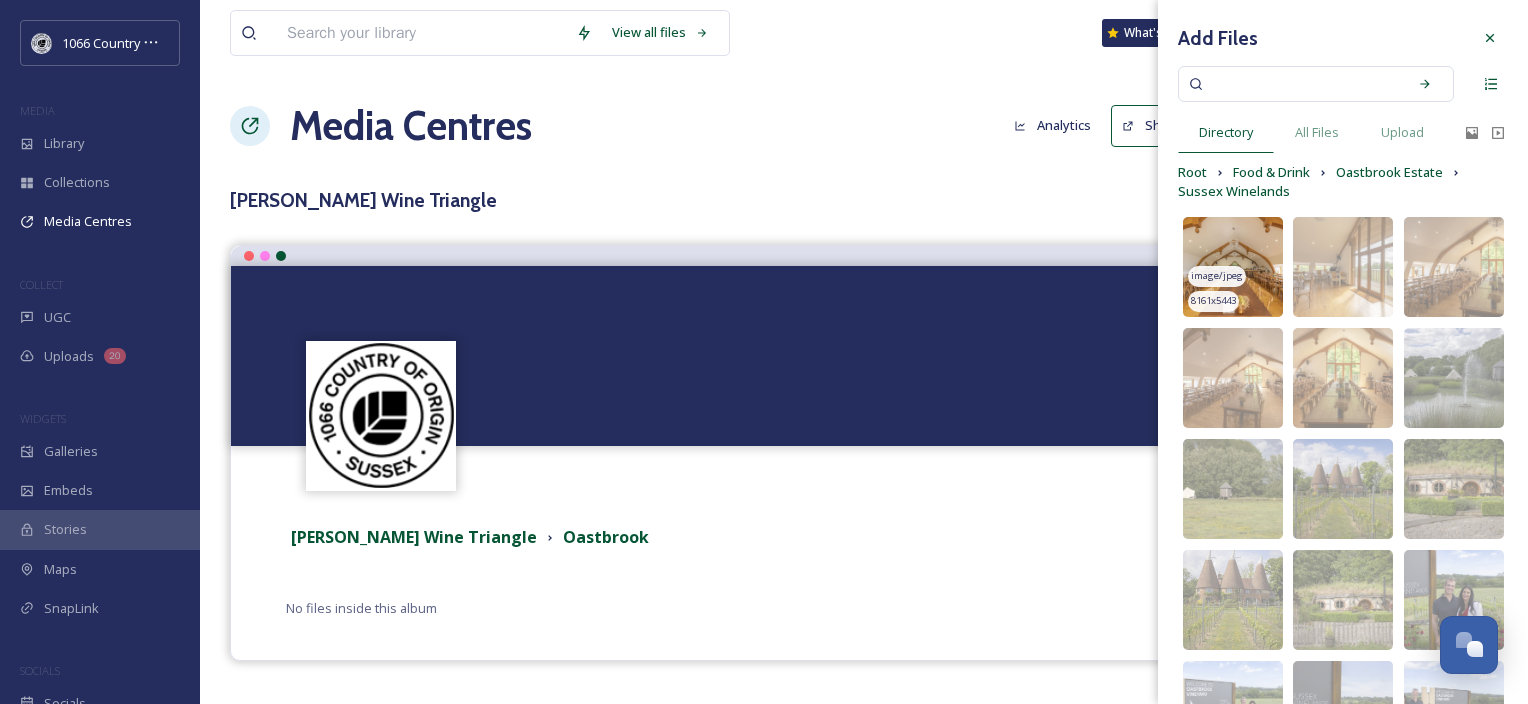 click at bounding box center [1233, 267] 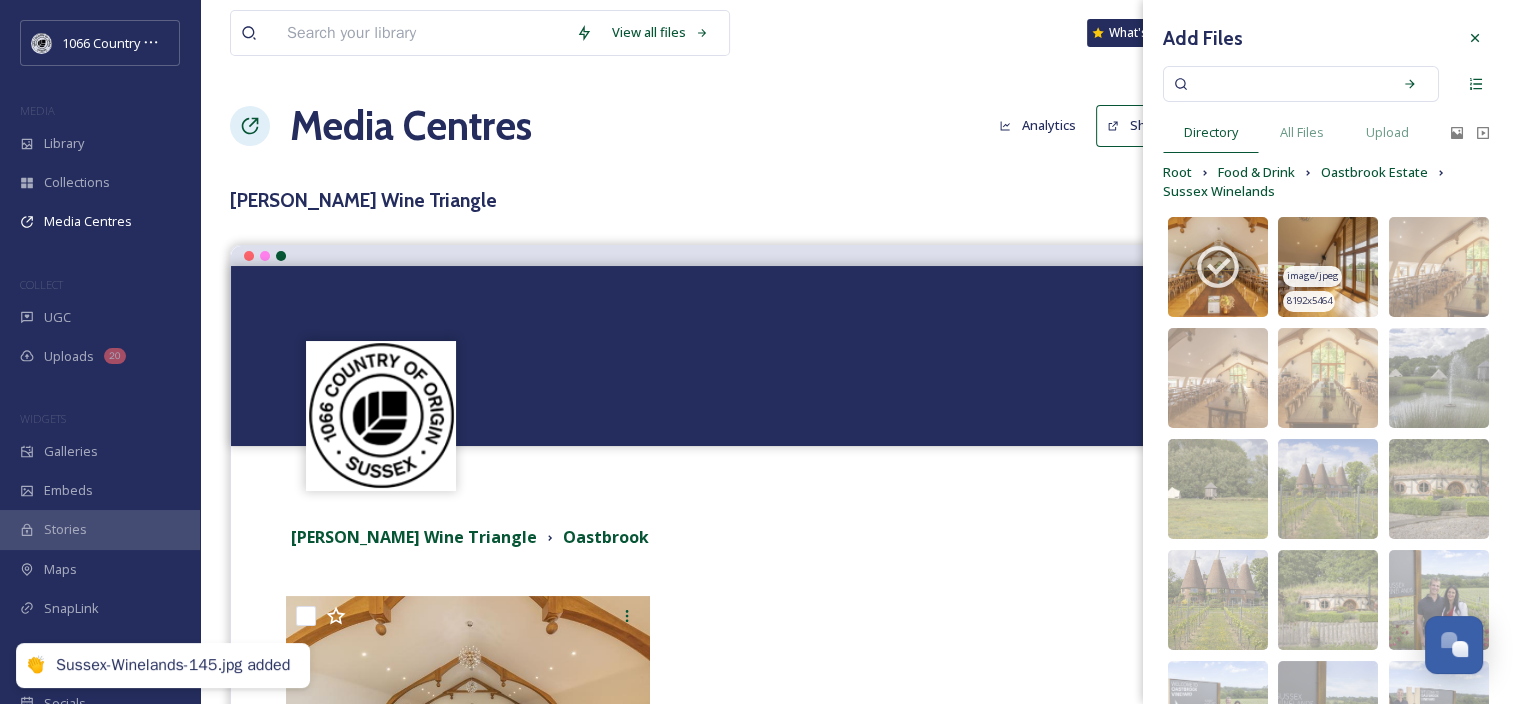 drag, startPoint x: 1310, startPoint y: 243, endPoint x: 1334, endPoint y: 243, distance: 24 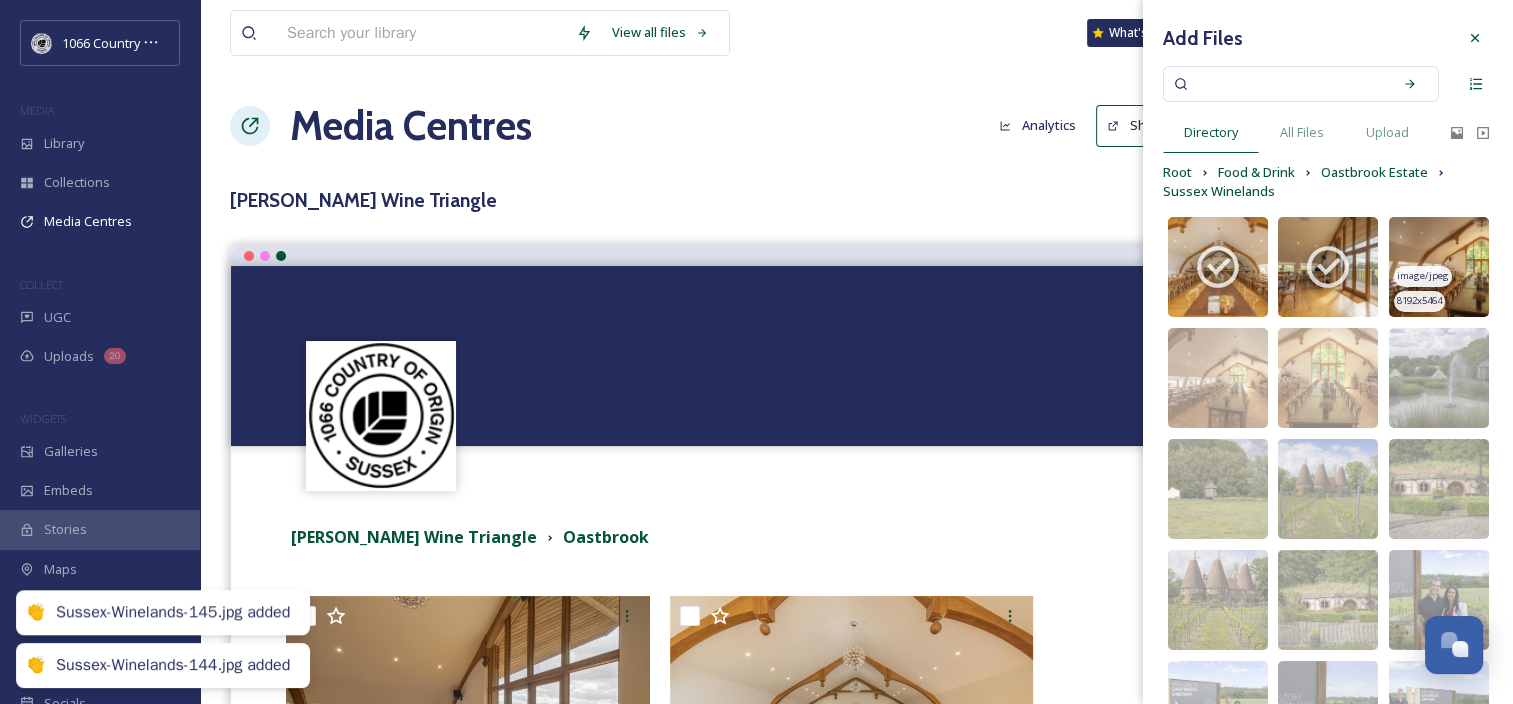 click at bounding box center (1439, 267) 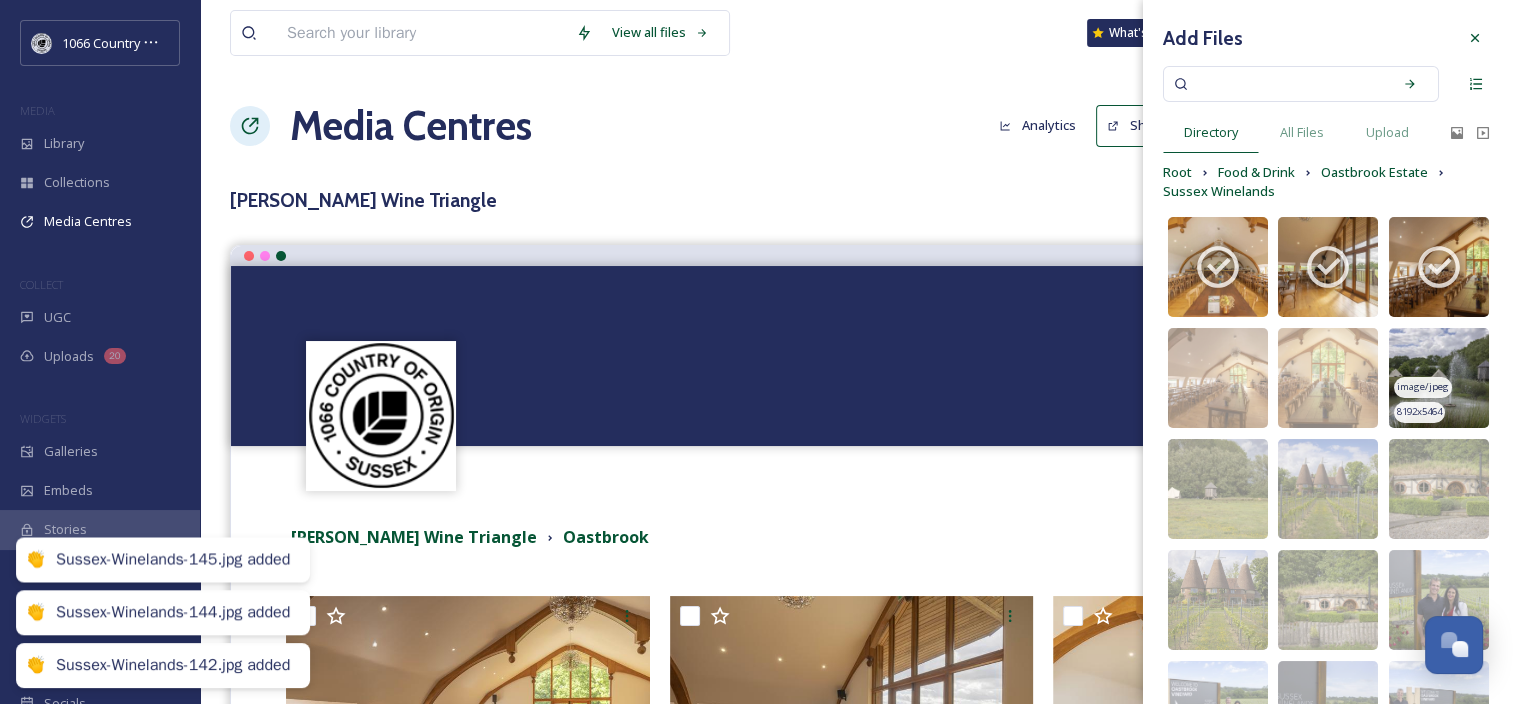 click at bounding box center (1439, 378) 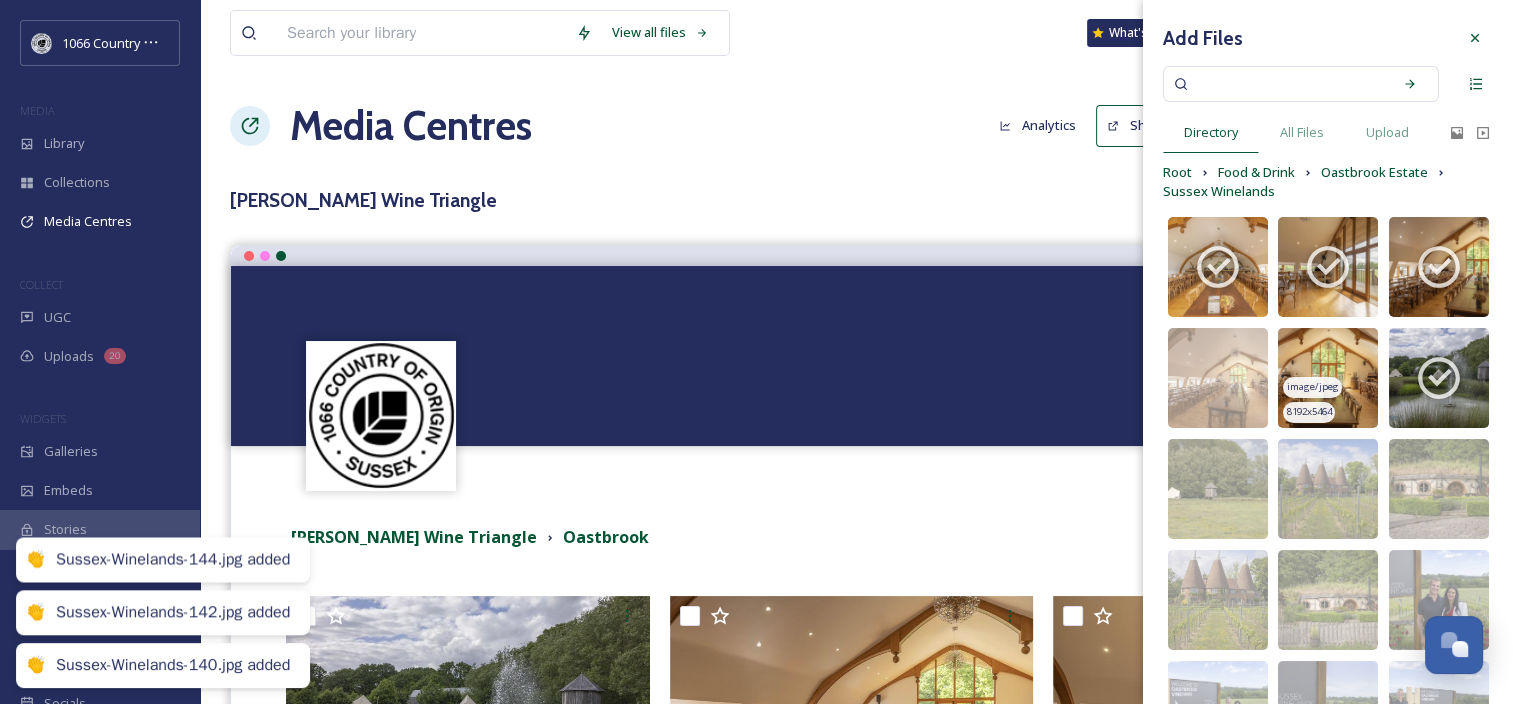click at bounding box center [1328, 378] 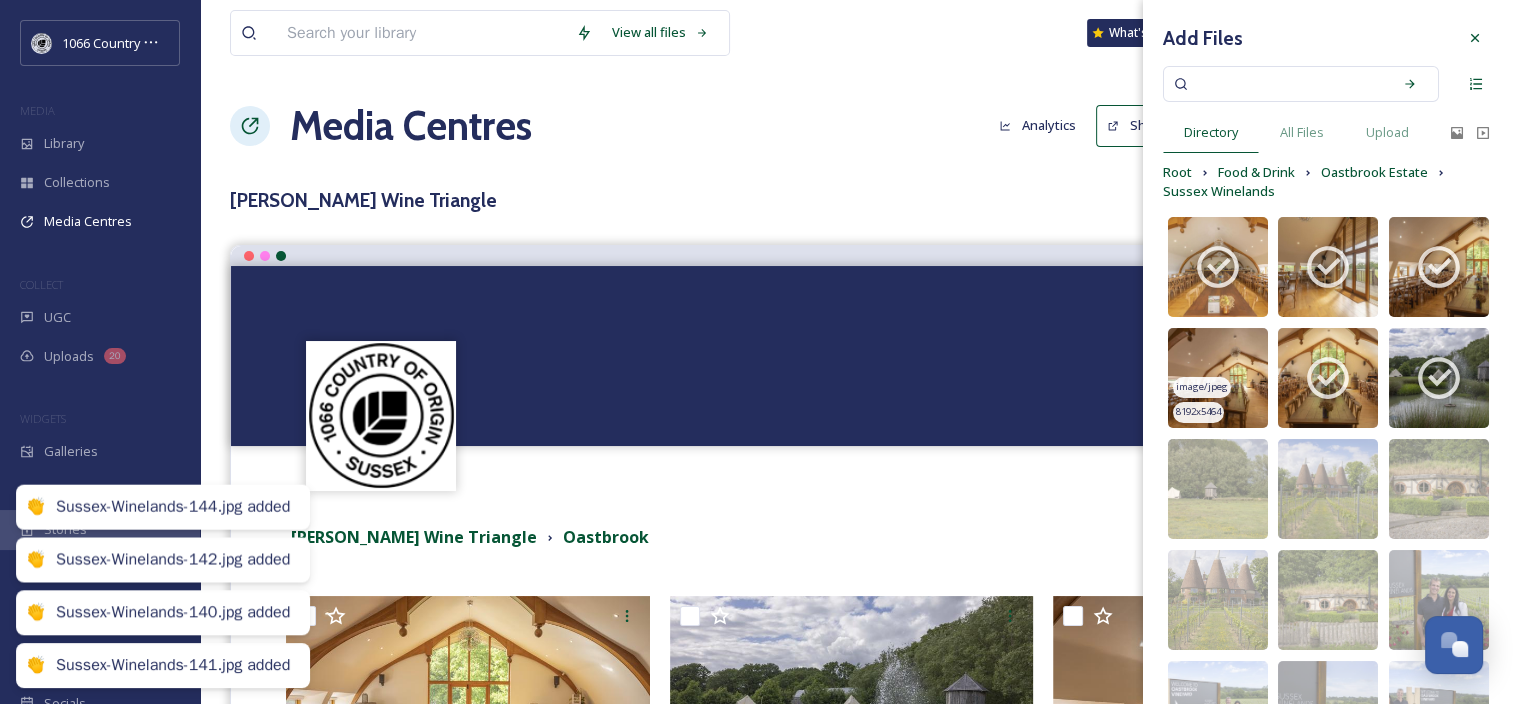click at bounding box center [1218, 378] 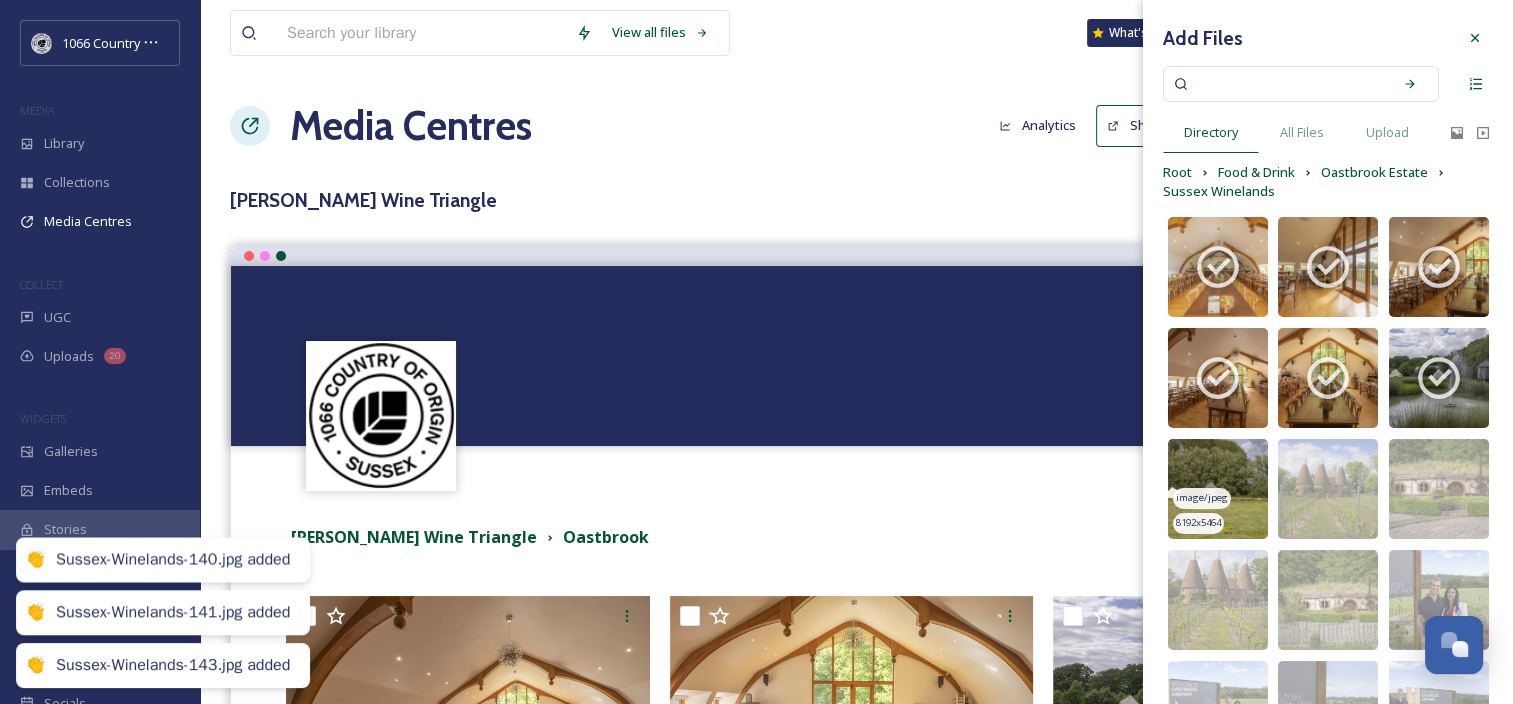 click at bounding box center [1218, 489] 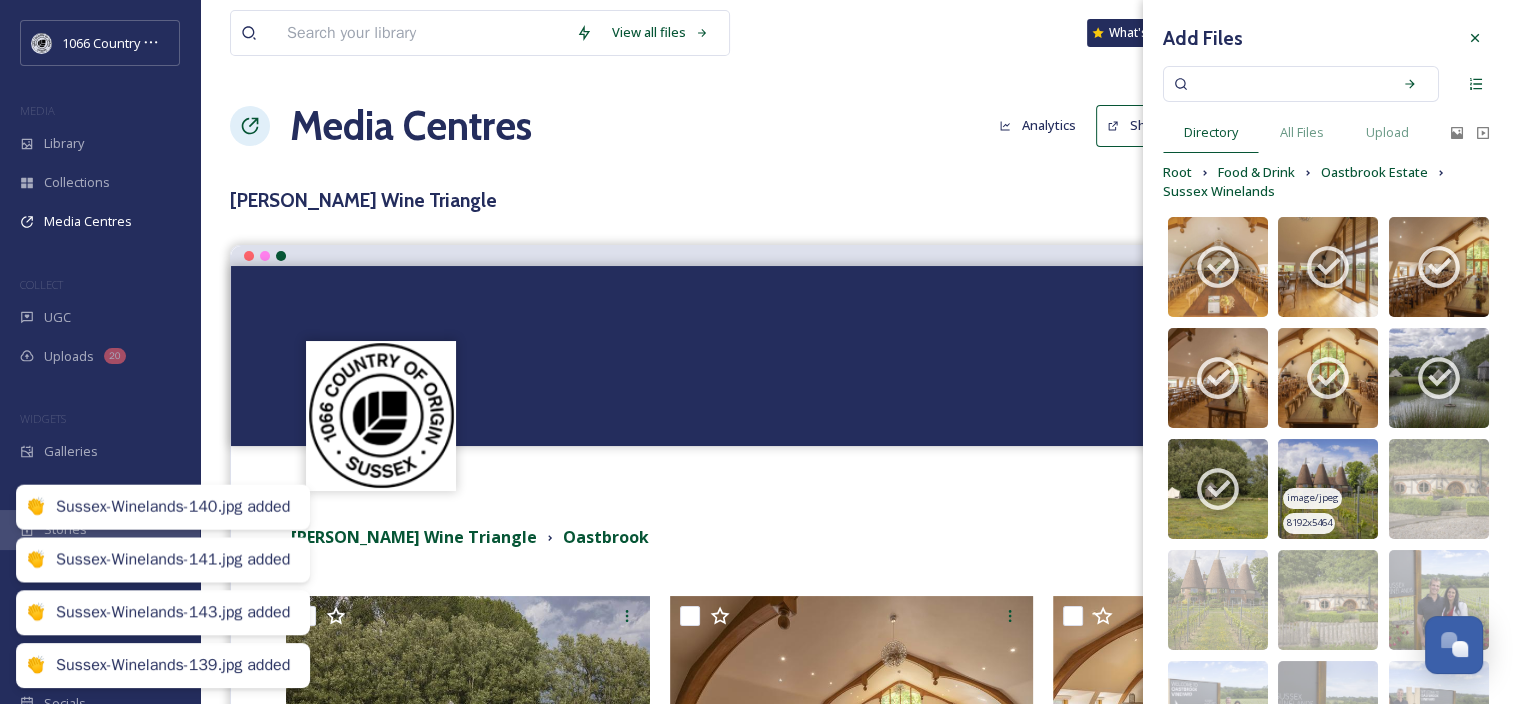 click at bounding box center [1328, 489] 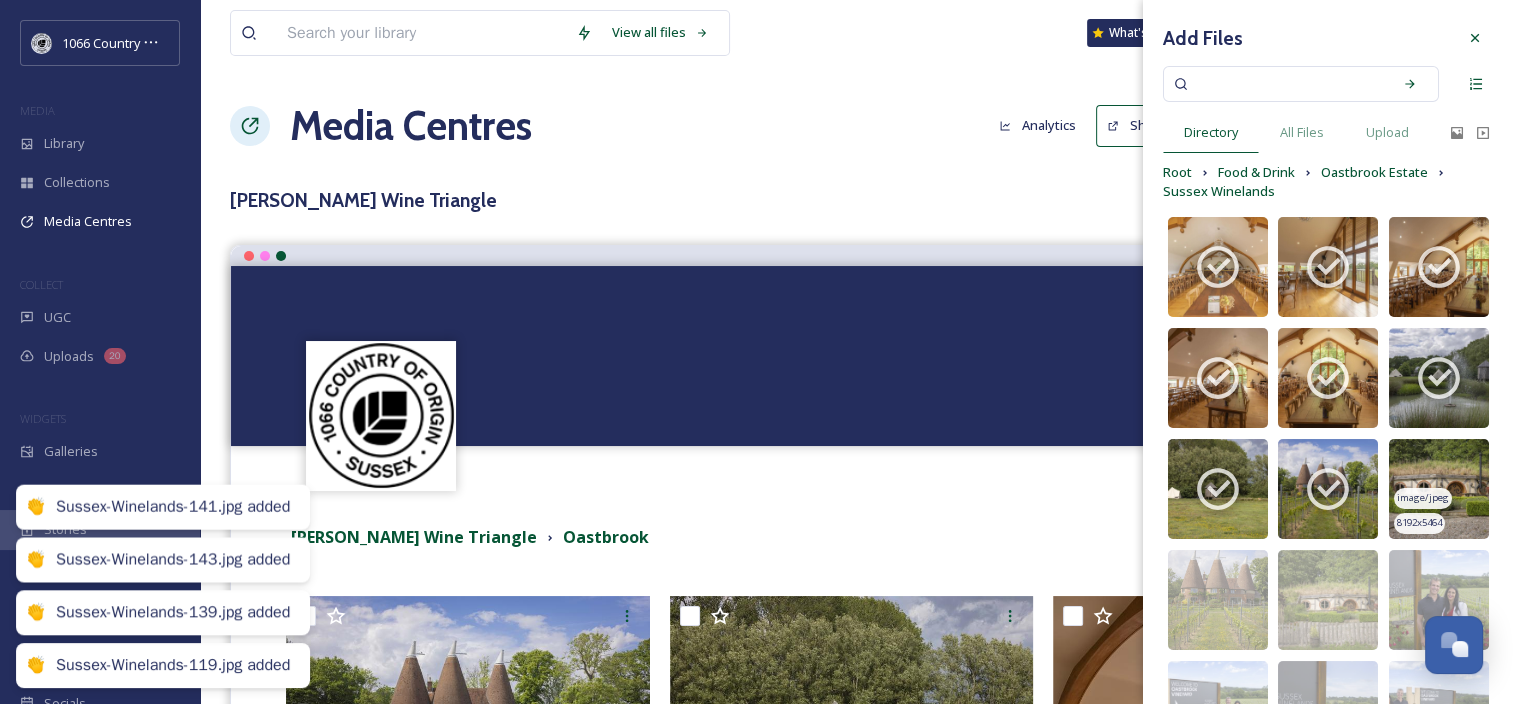 click at bounding box center (1439, 489) 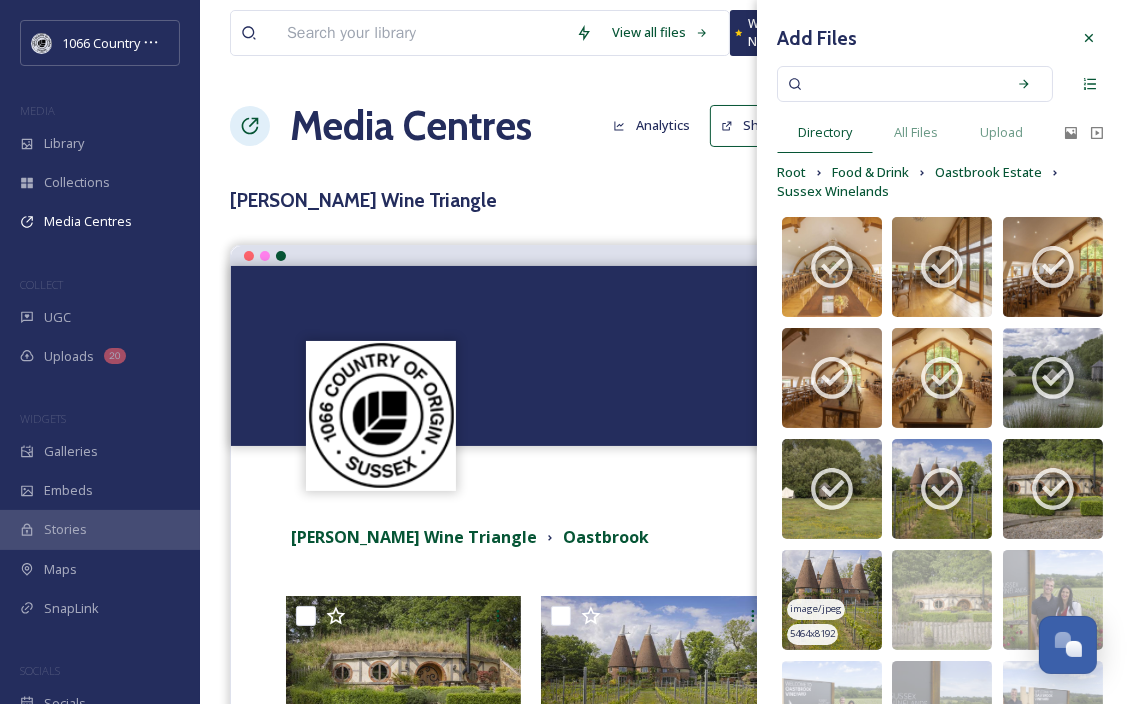 click at bounding box center (832, 600) 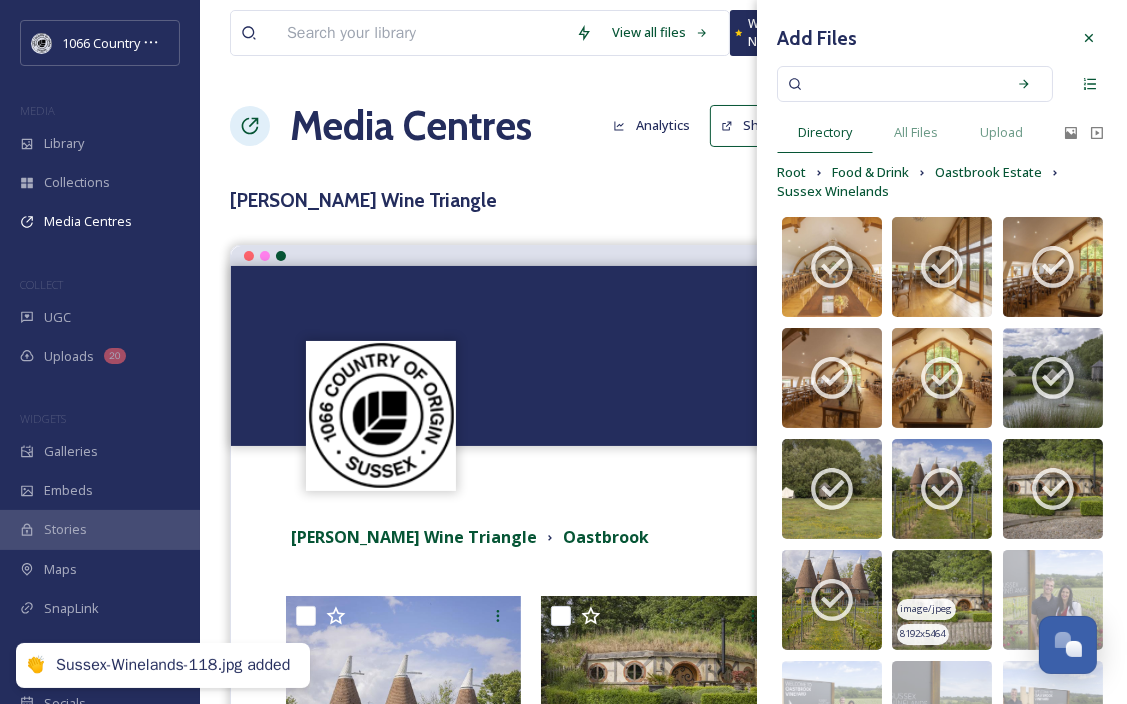 click at bounding box center [942, 600] 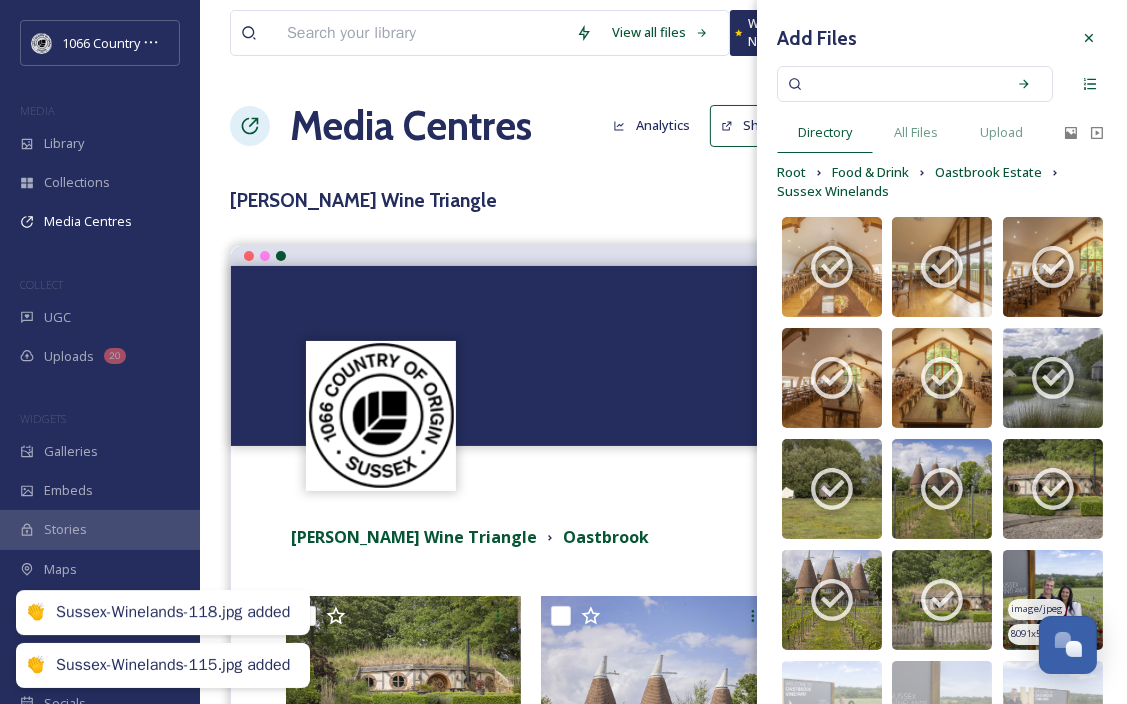 click at bounding box center (1053, 600) 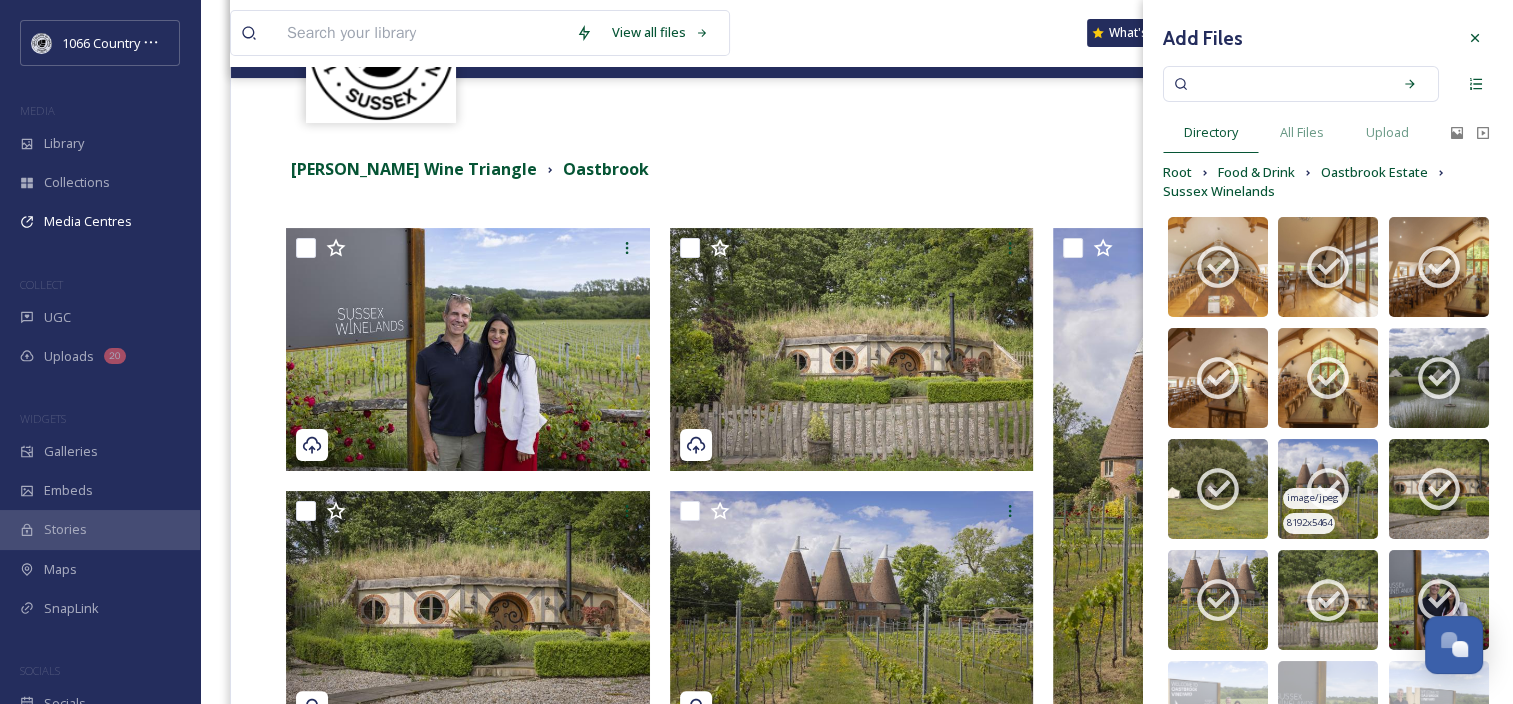 scroll, scrollTop: 500, scrollLeft: 0, axis: vertical 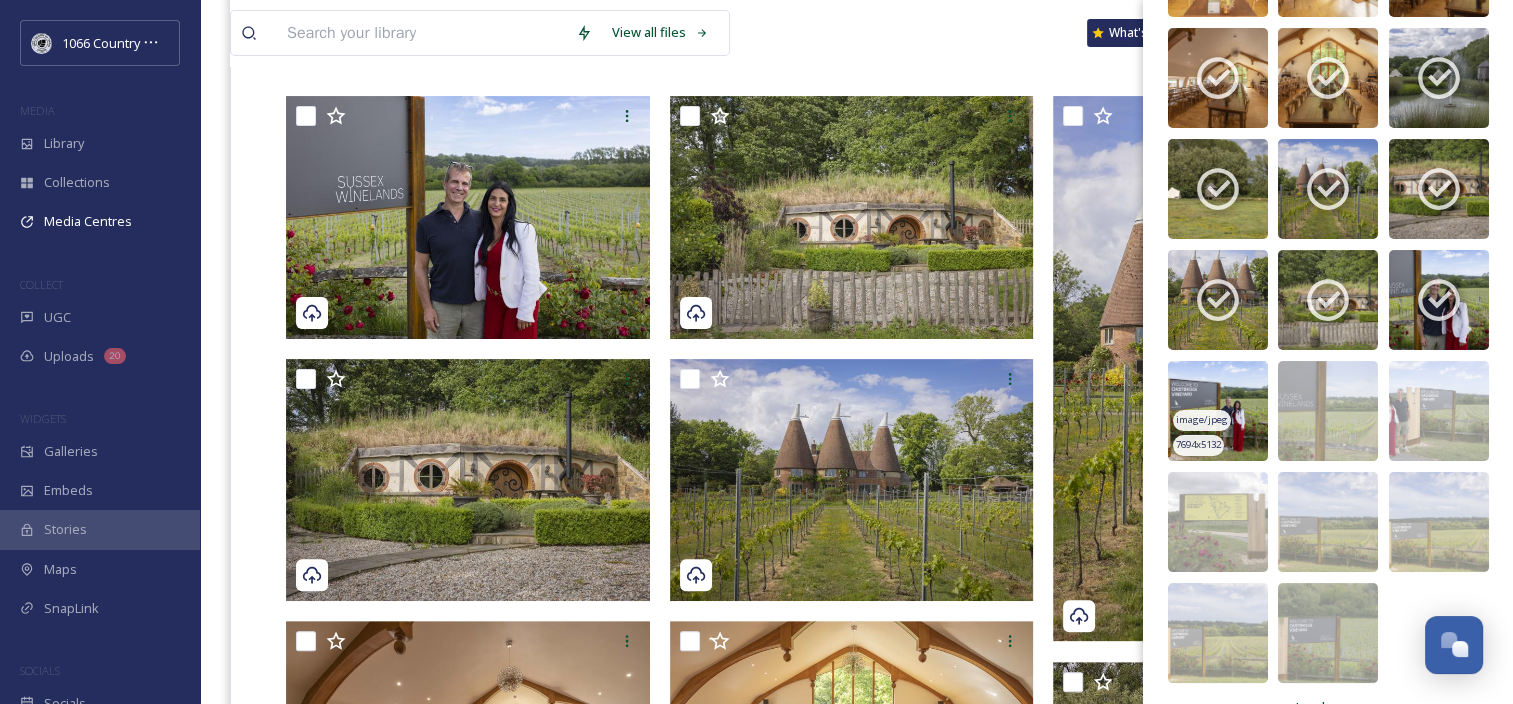 click at bounding box center [1218, 411] 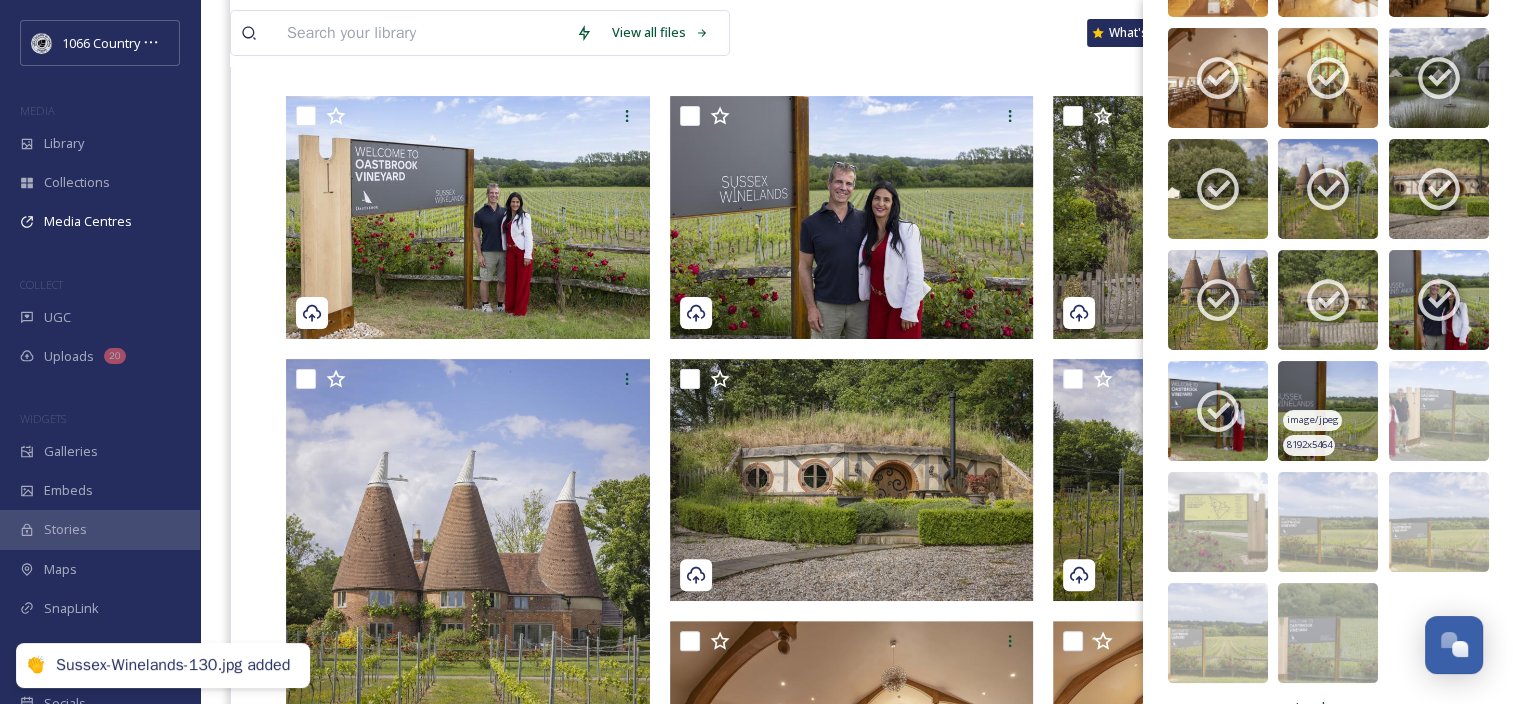 click at bounding box center [1328, 411] 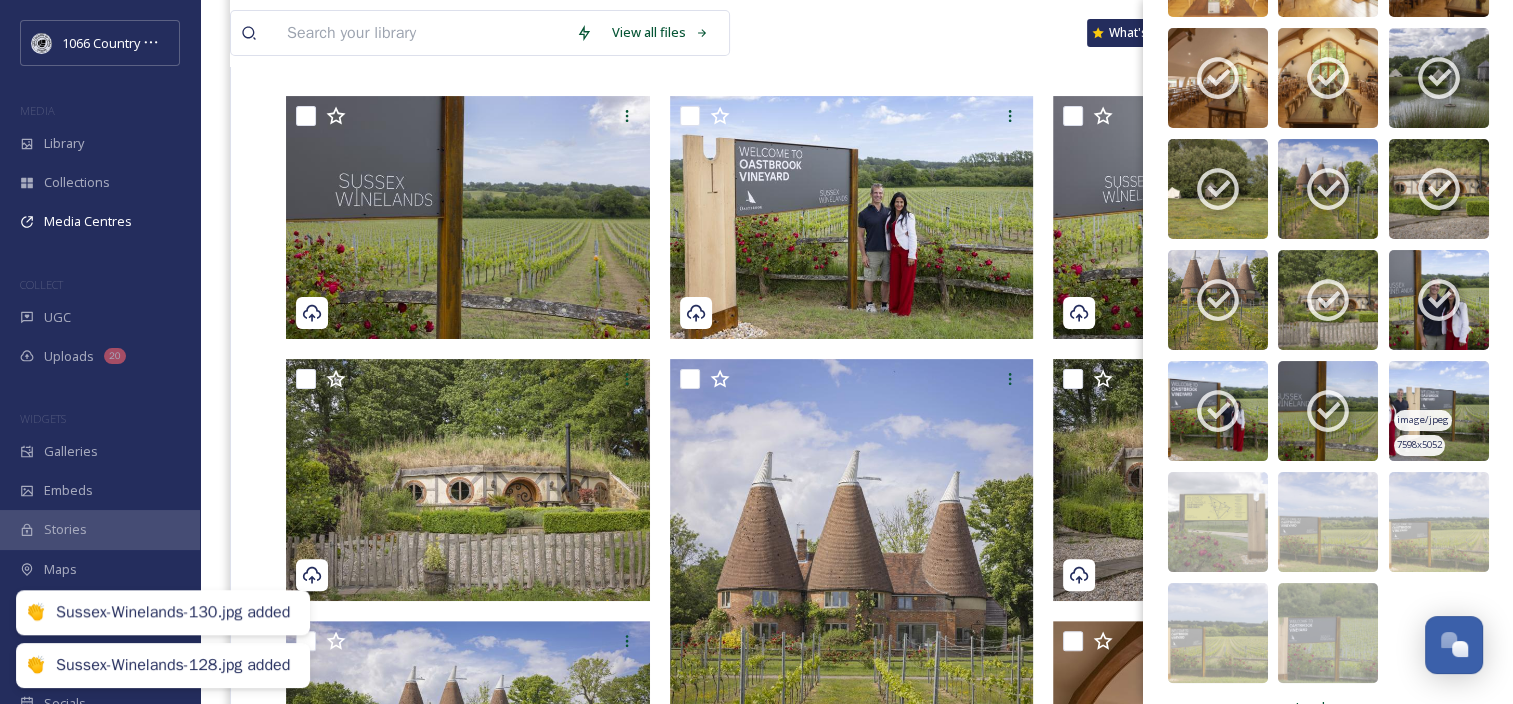 click at bounding box center [1439, 411] 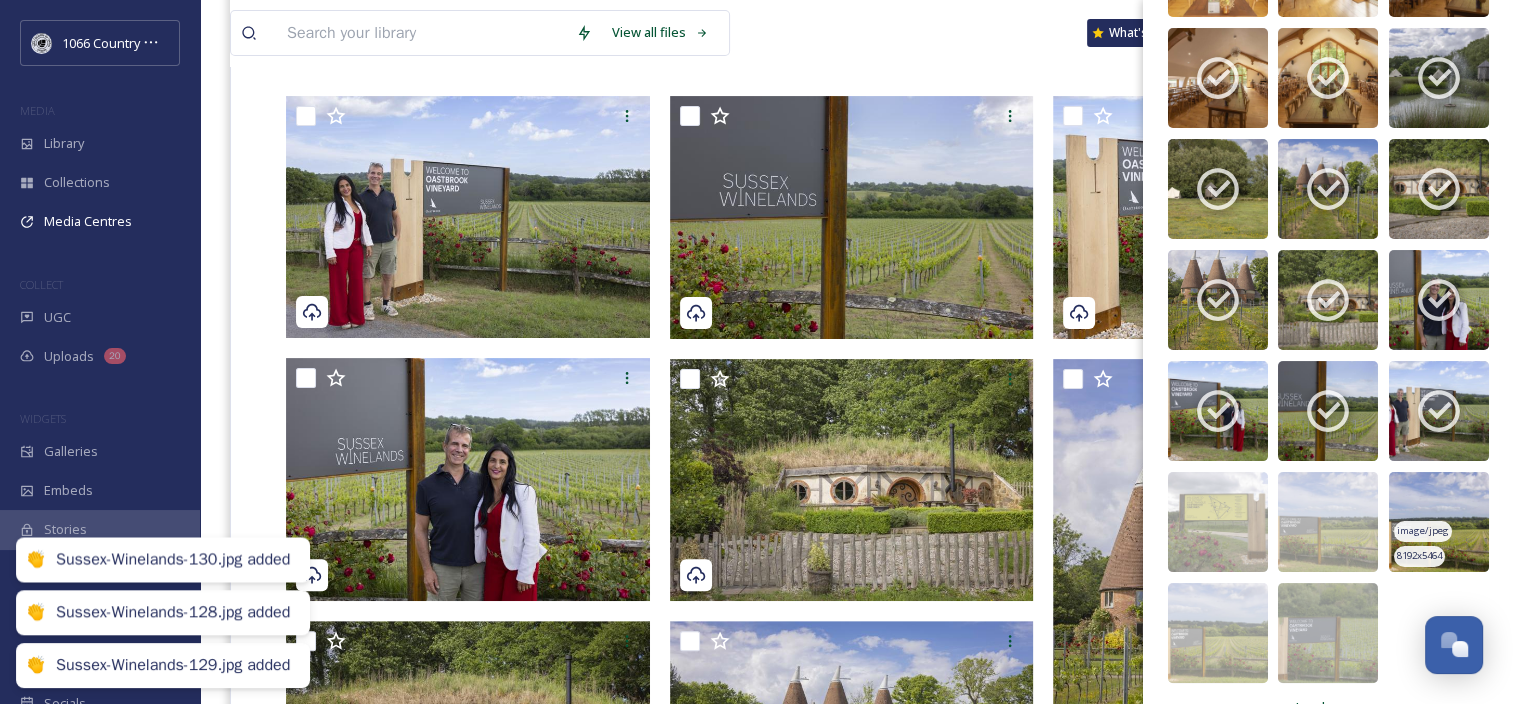 click at bounding box center [1439, 522] 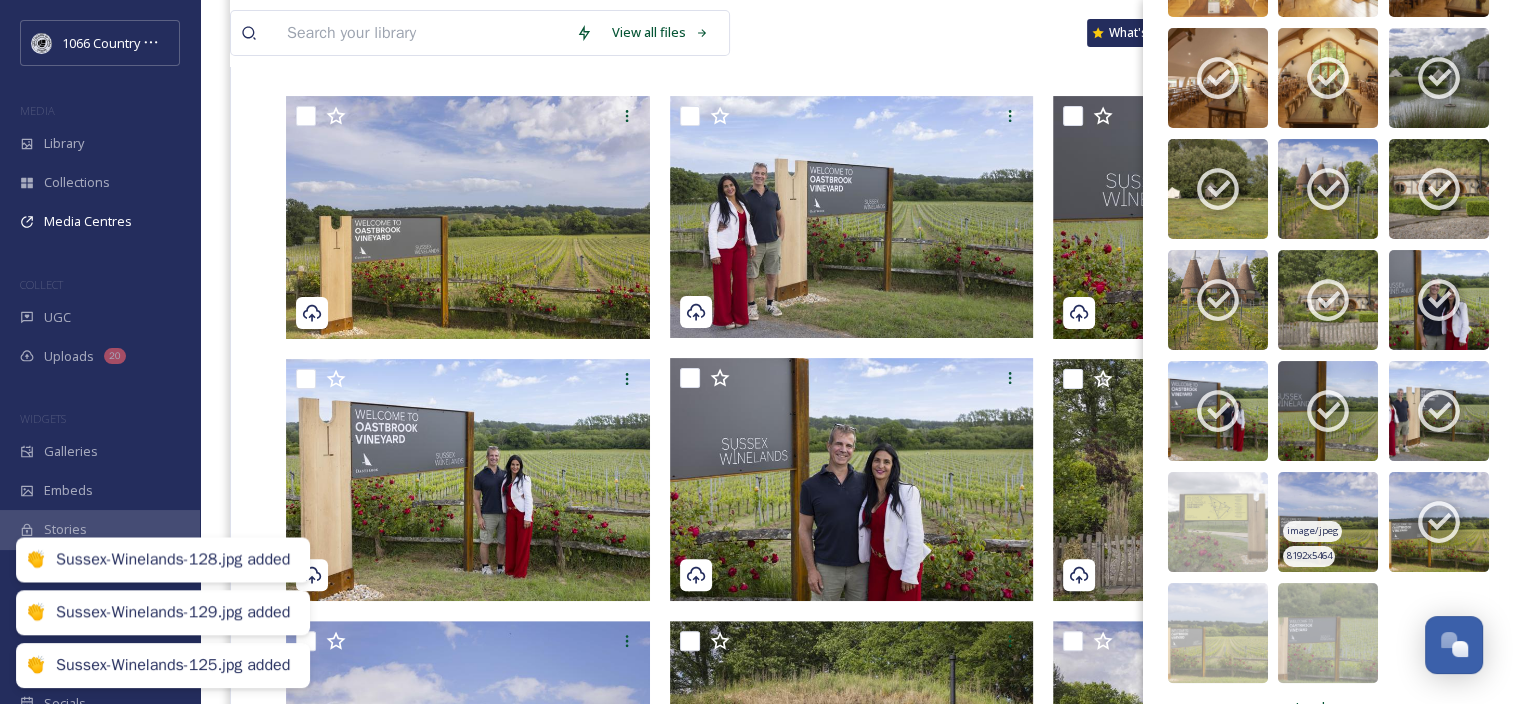 click at bounding box center (1328, 522) 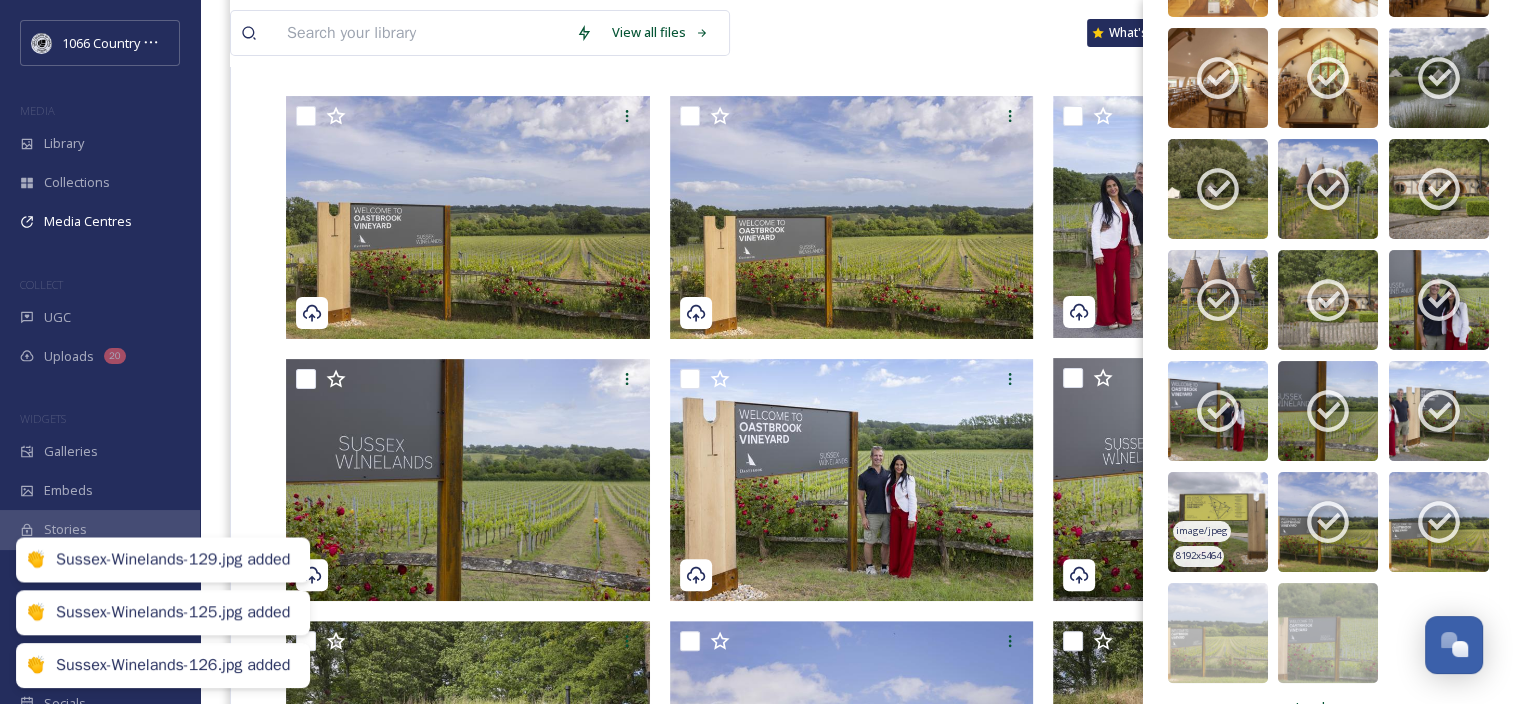 click at bounding box center [1218, 522] 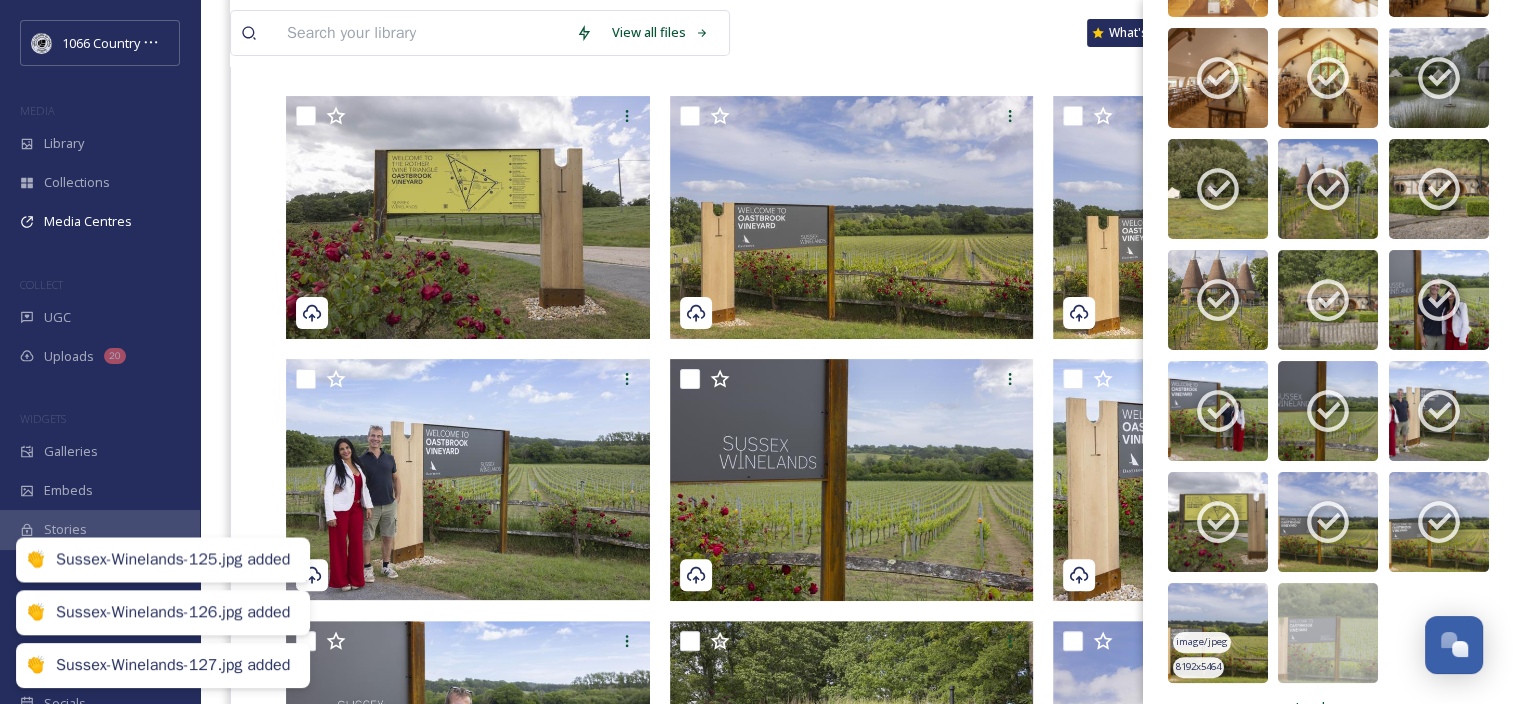 click at bounding box center [1218, 633] 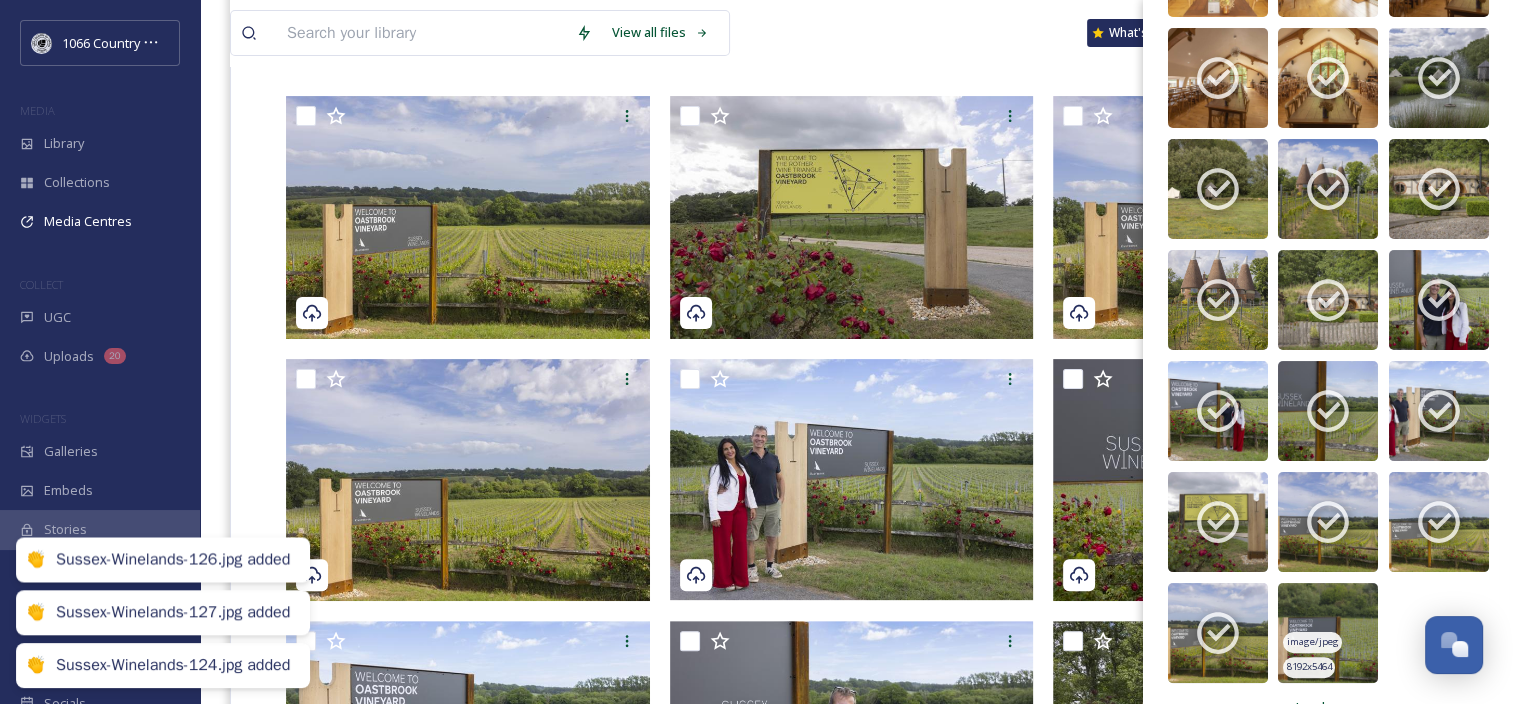 click at bounding box center (1328, 633) 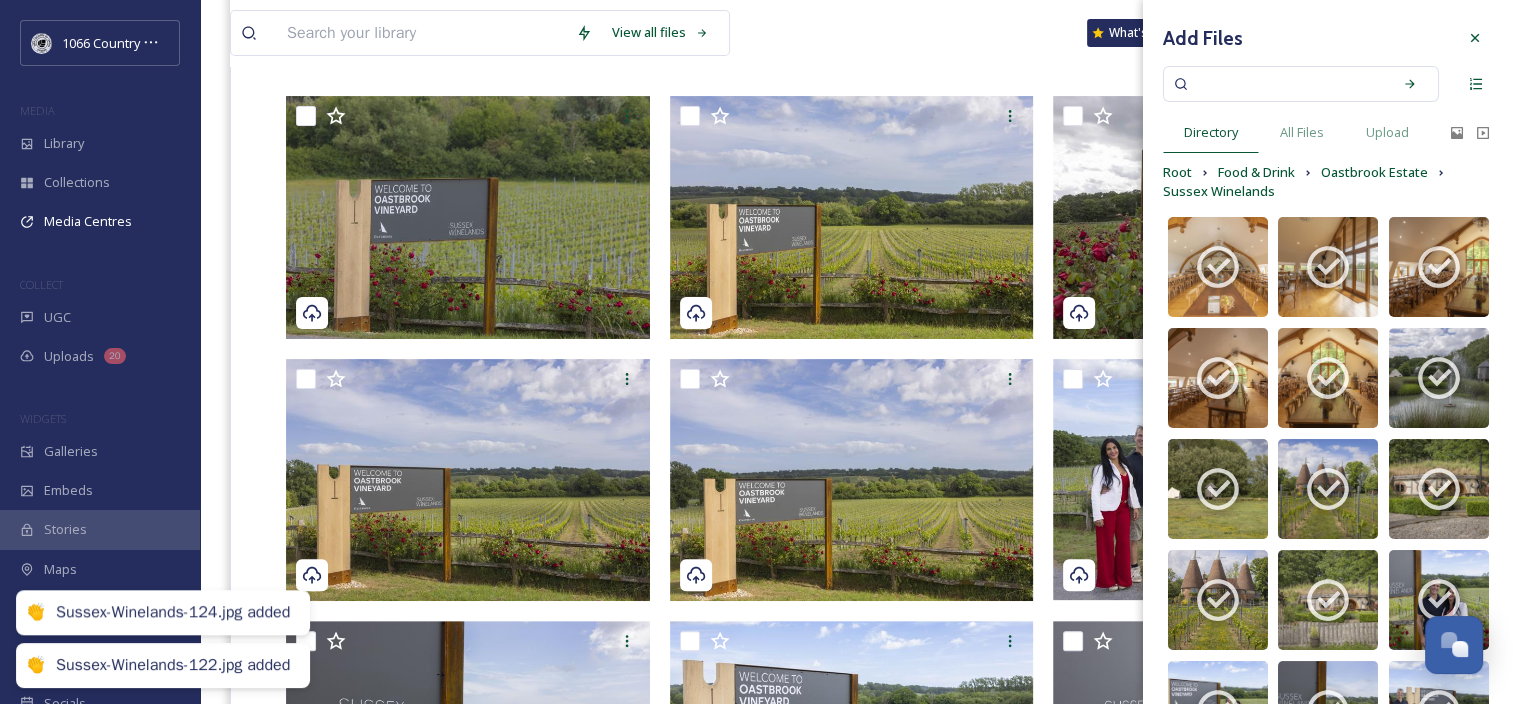 scroll, scrollTop: 342, scrollLeft: 0, axis: vertical 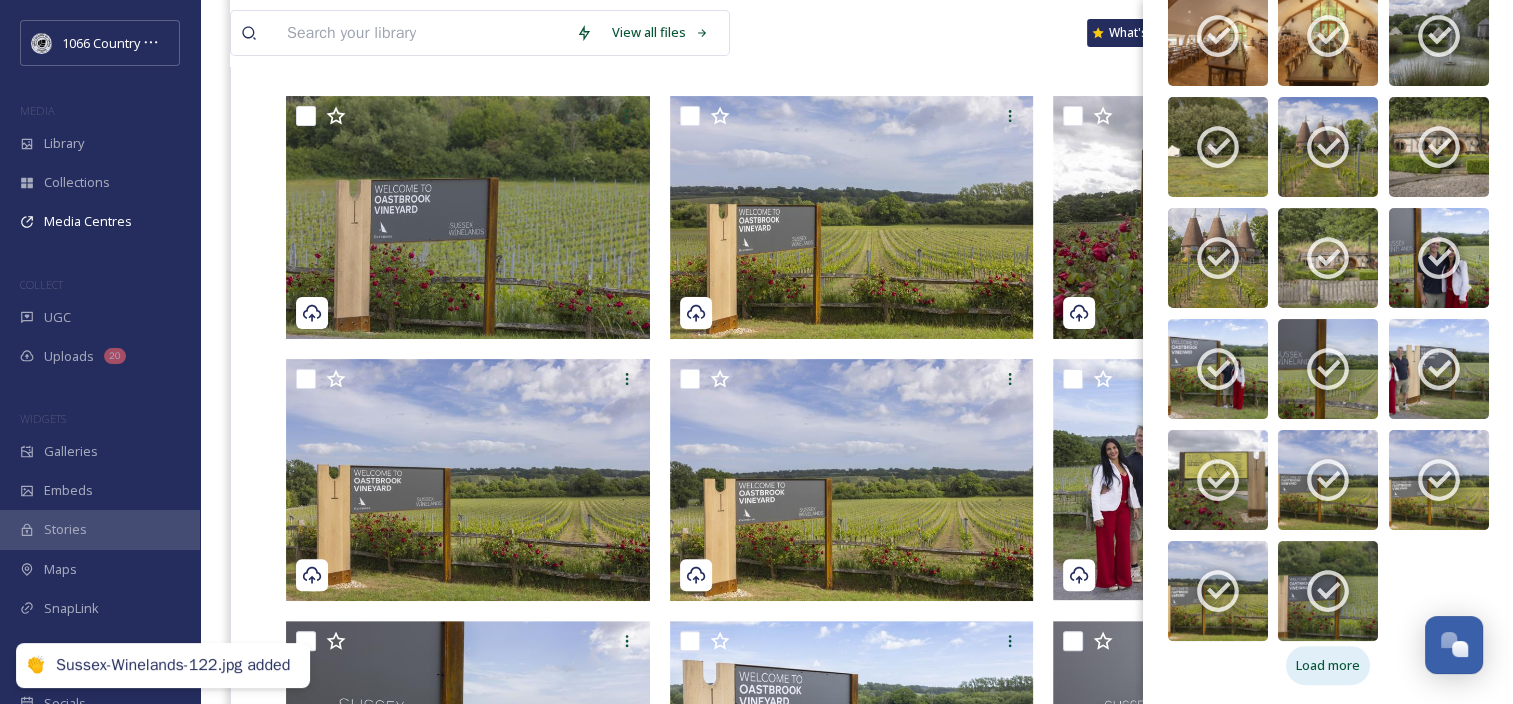 click on "Load more" at bounding box center [1328, 665] 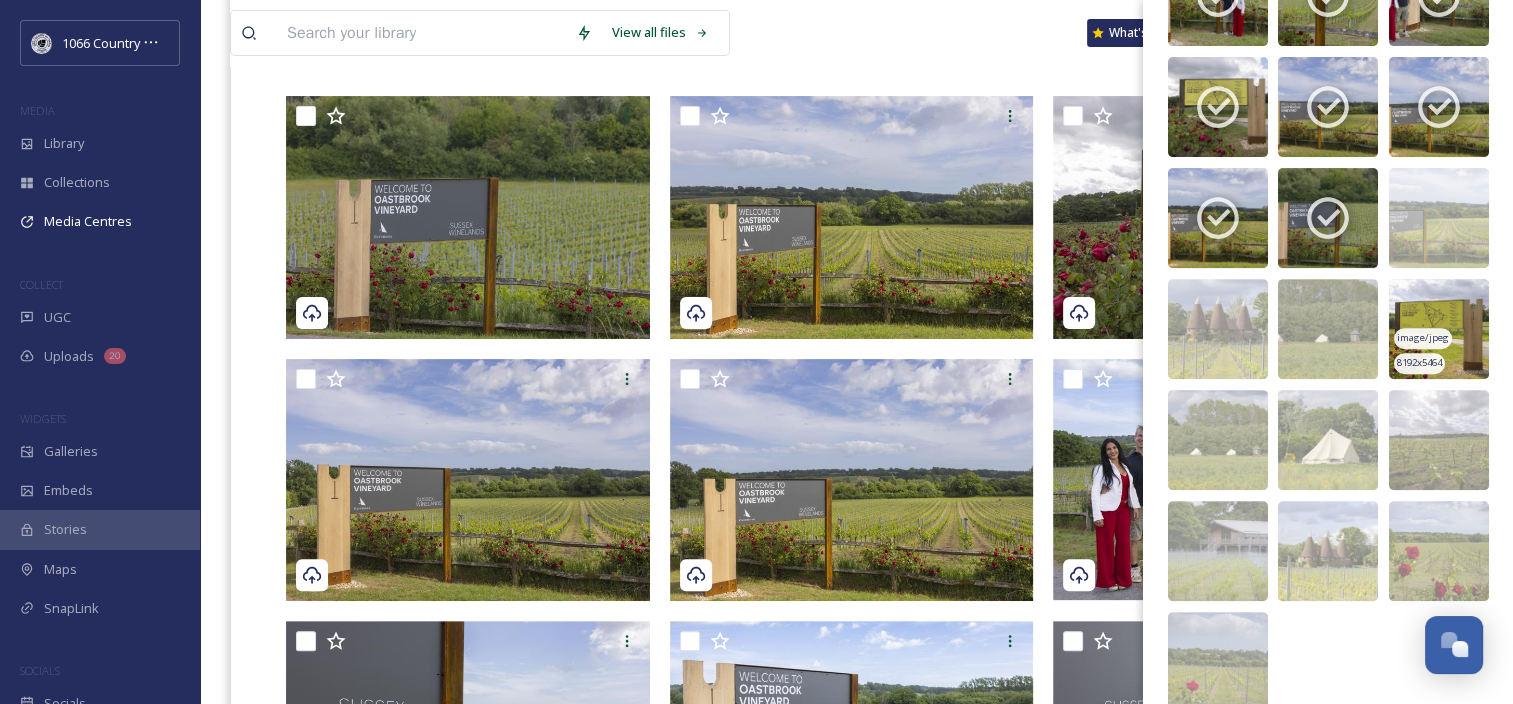 scroll, scrollTop: 742, scrollLeft: 0, axis: vertical 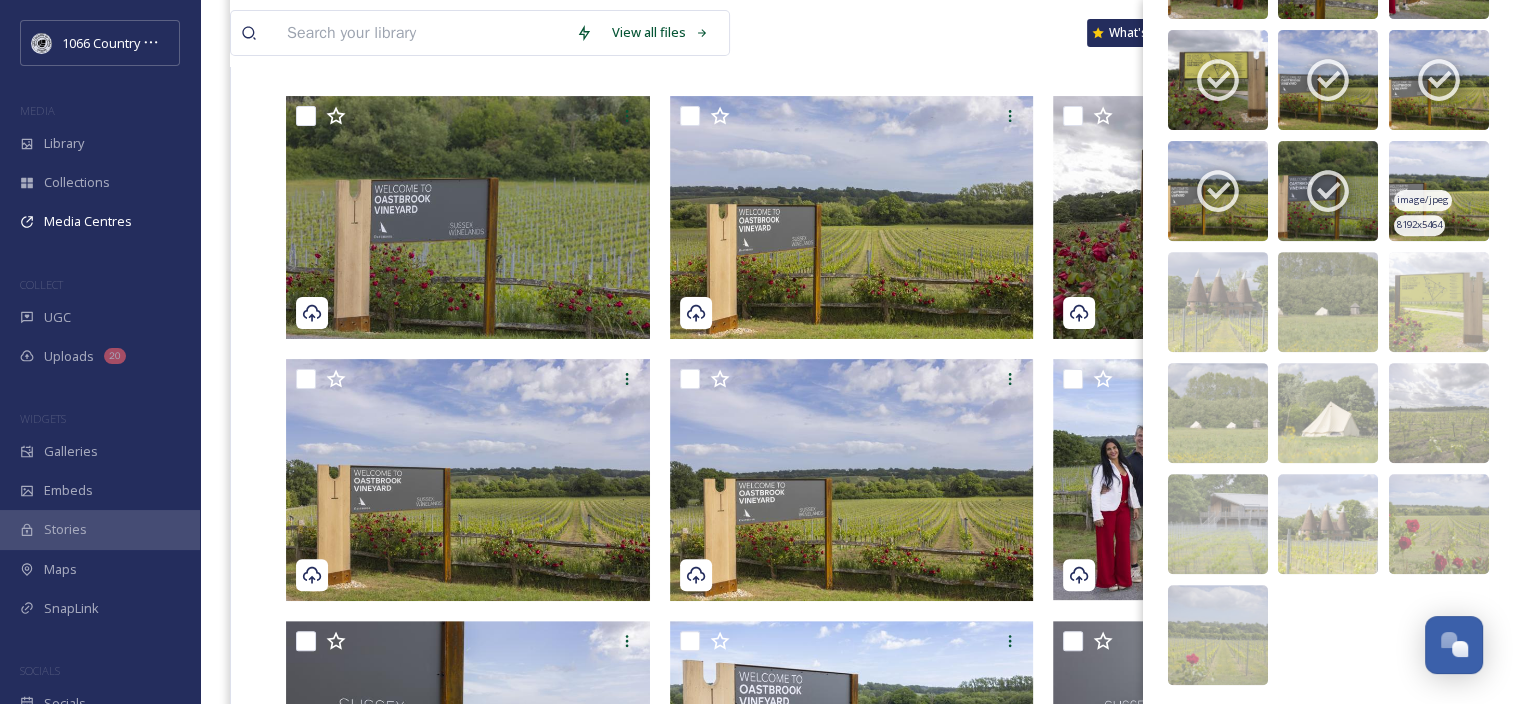 click on "image/jpeg" at bounding box center [1423, 200] 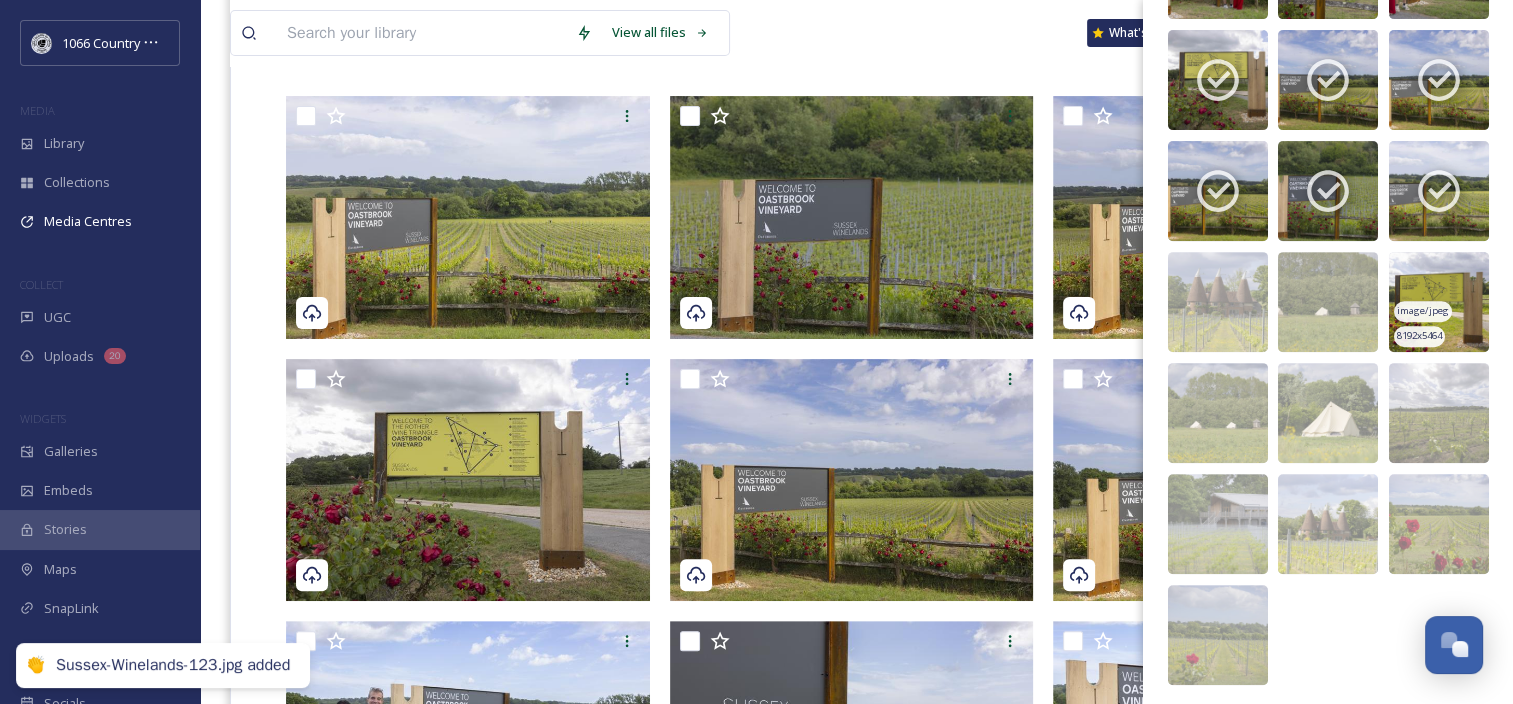 click at bounding box center [1439, 302] 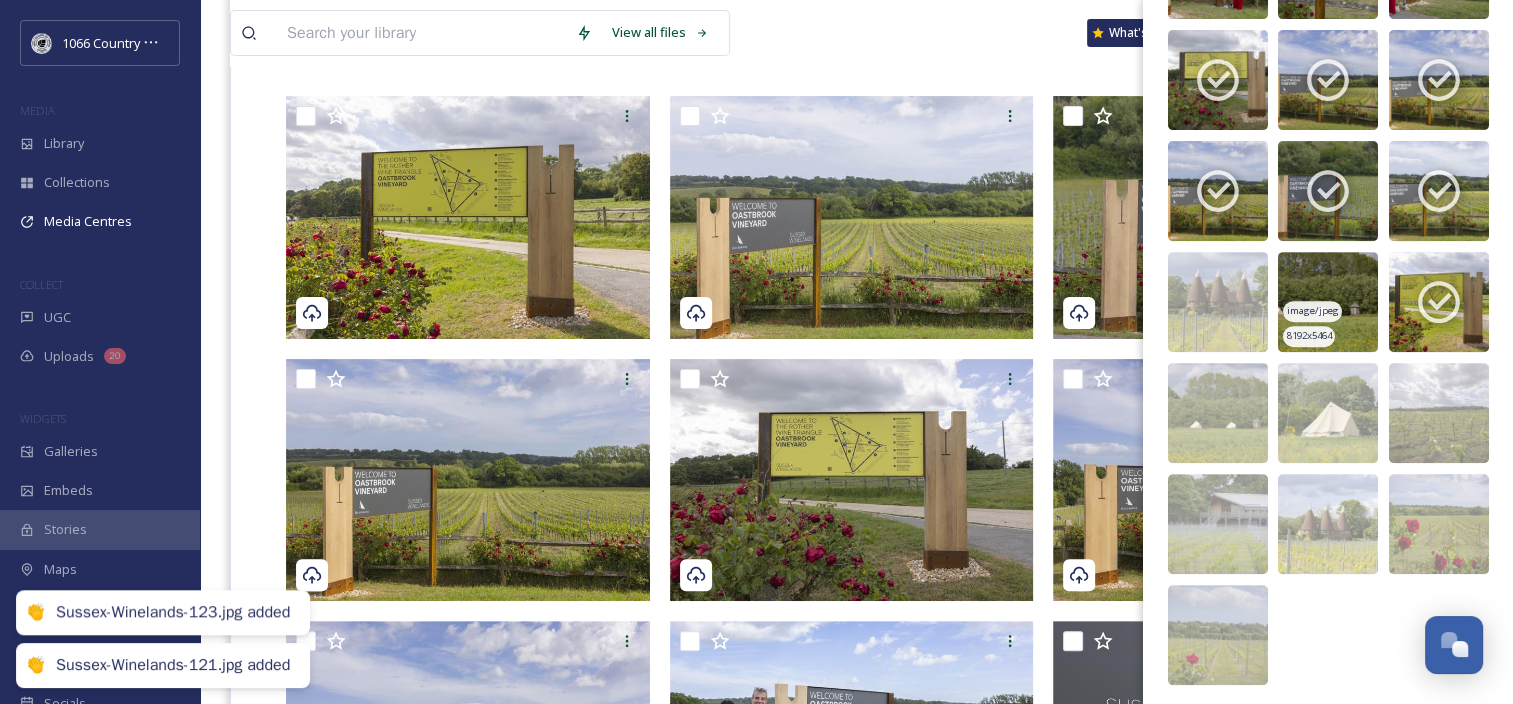 click at bounding box center (1328, 302) 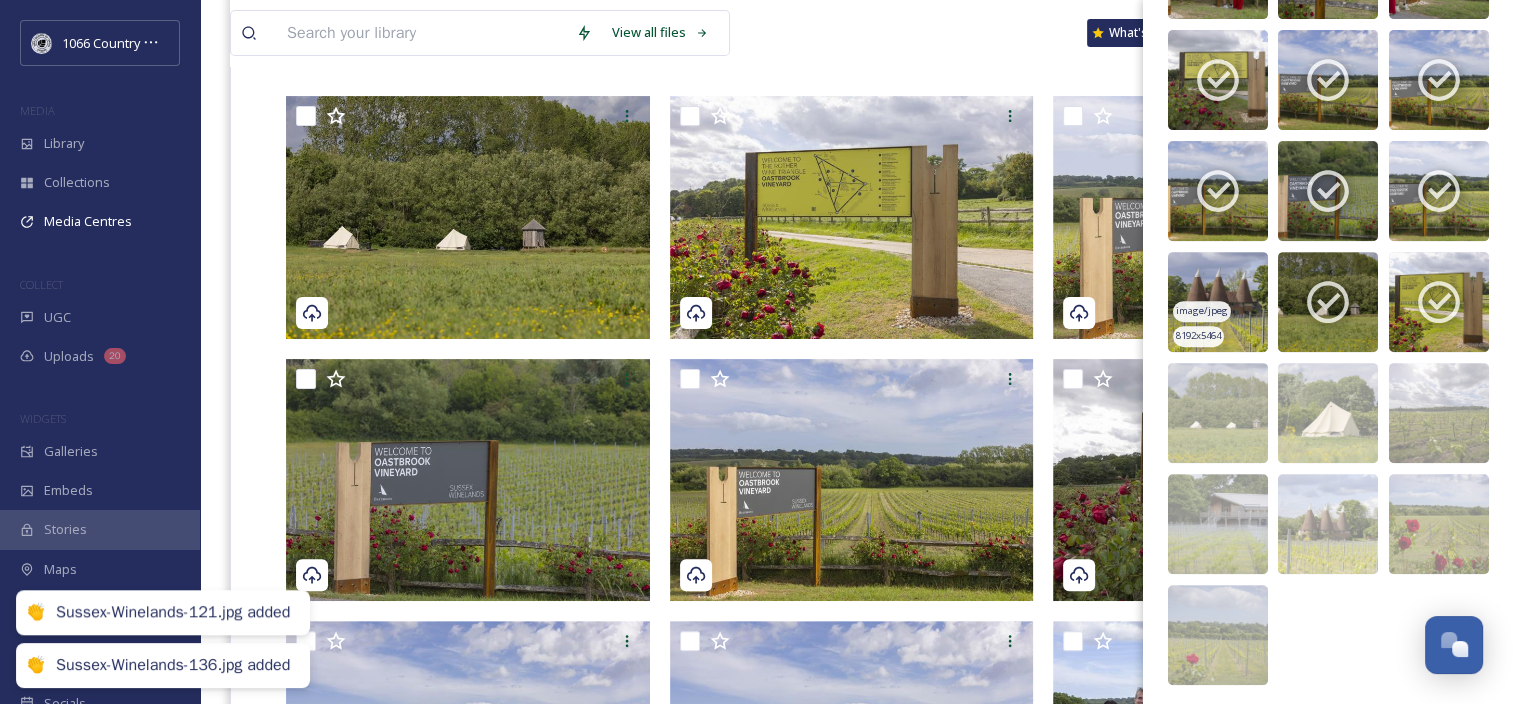 click at bounding box center [1218, 302] 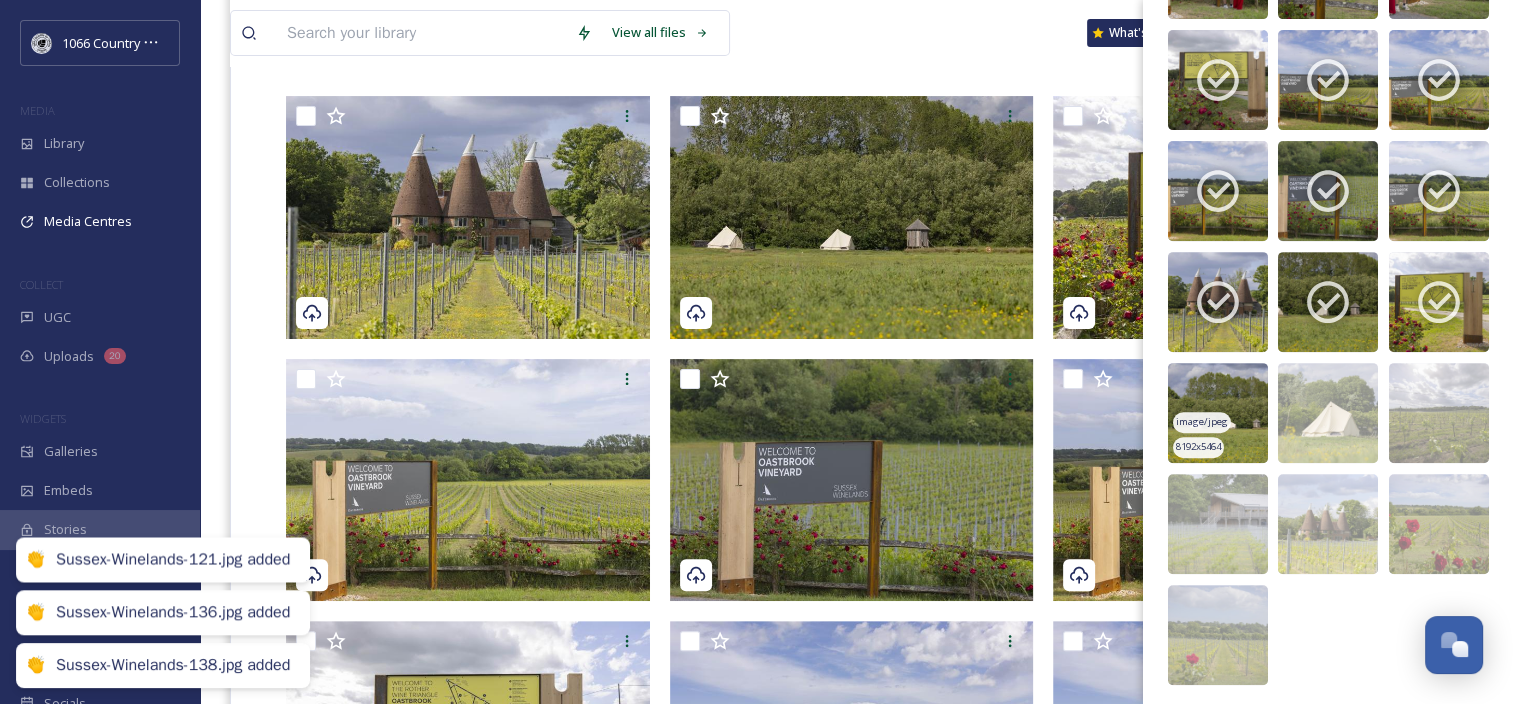 click at bounding box center [1218, 413] 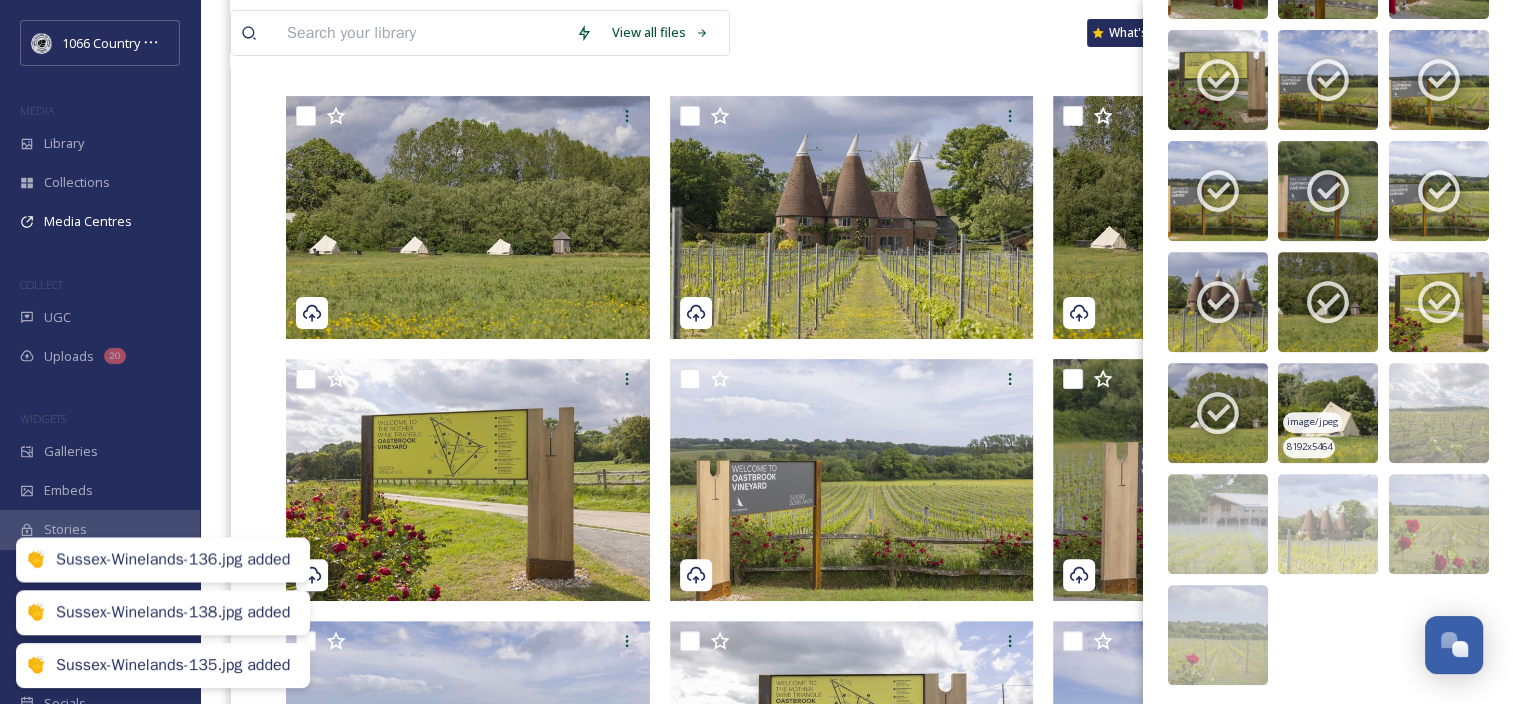 click at bounding box center [1328, 413] 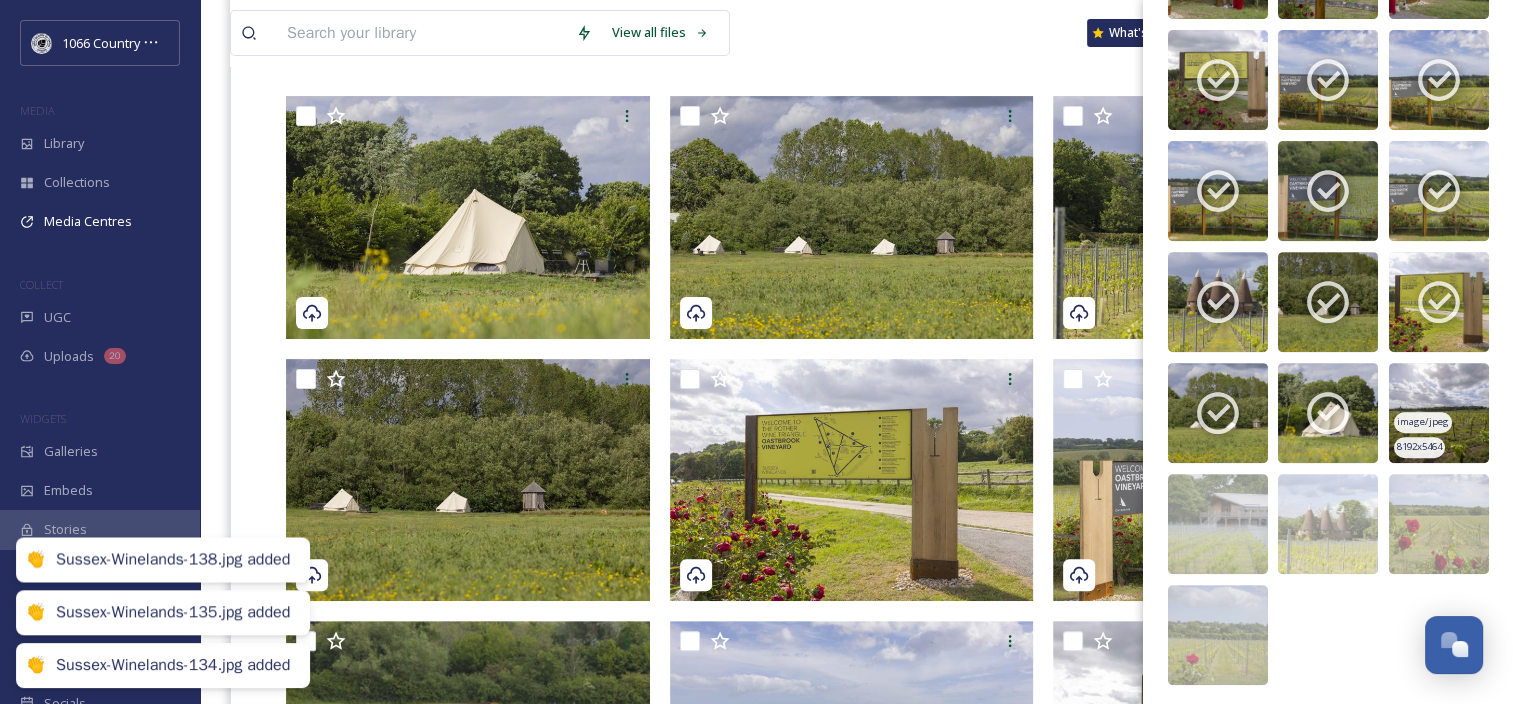 click at bounding box center [1439, 413] 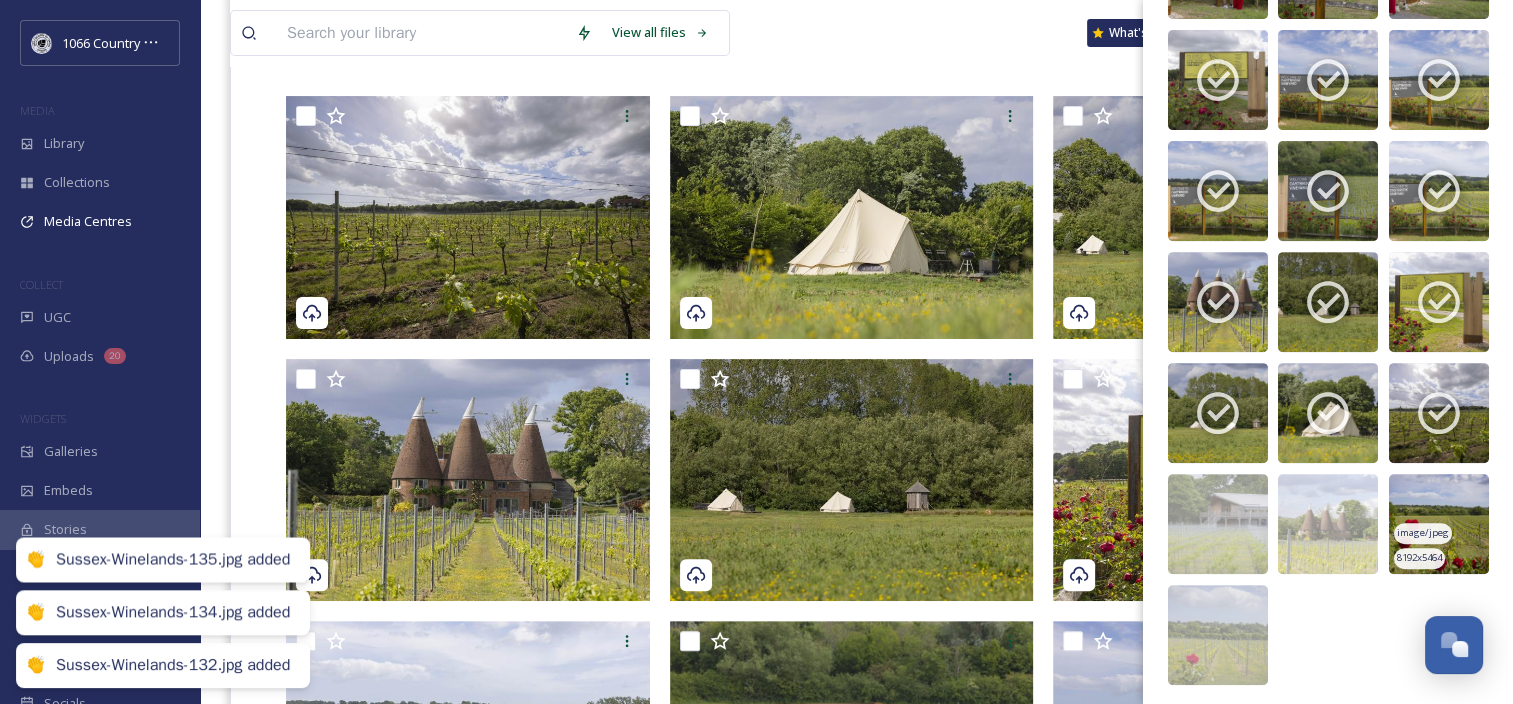 click at bounding box center [1439, 524] 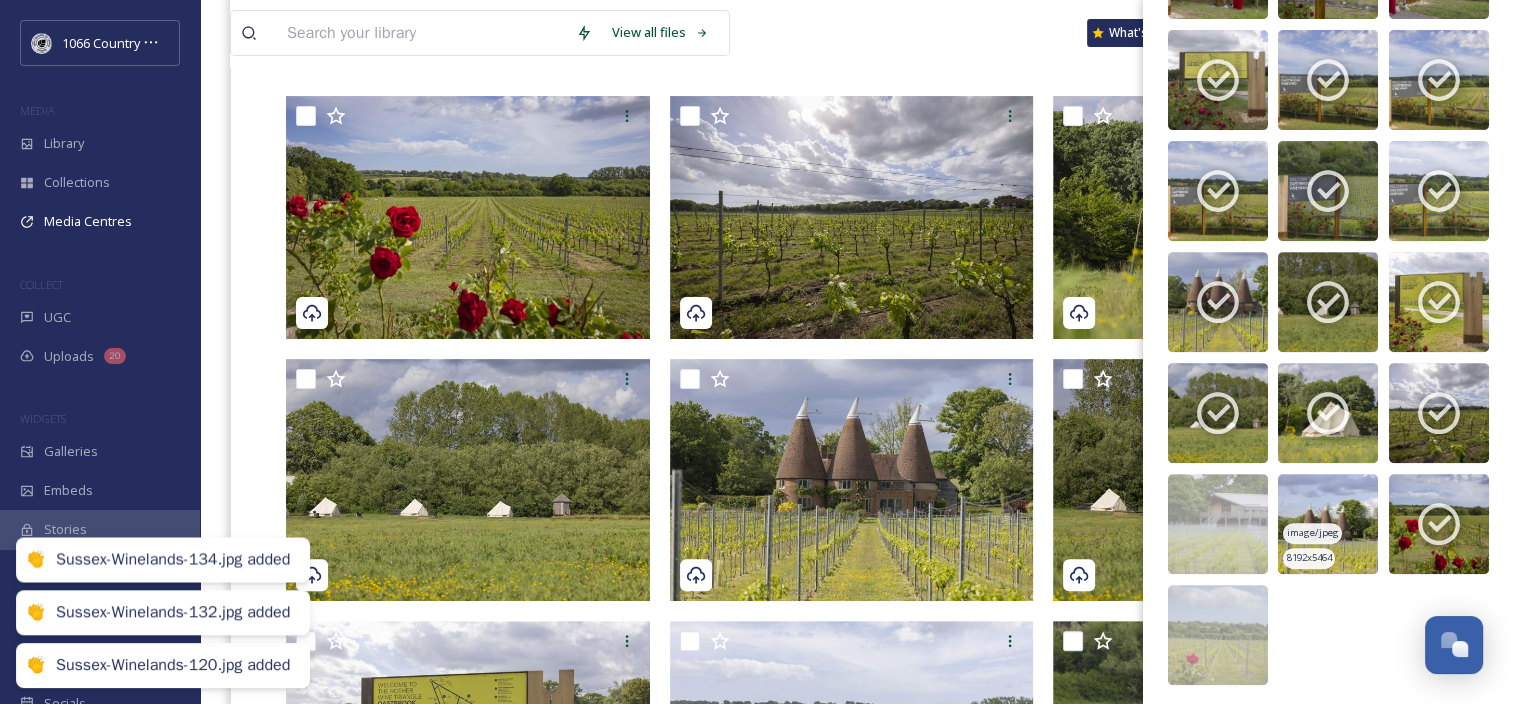 click at bounding box center (1328, 524) 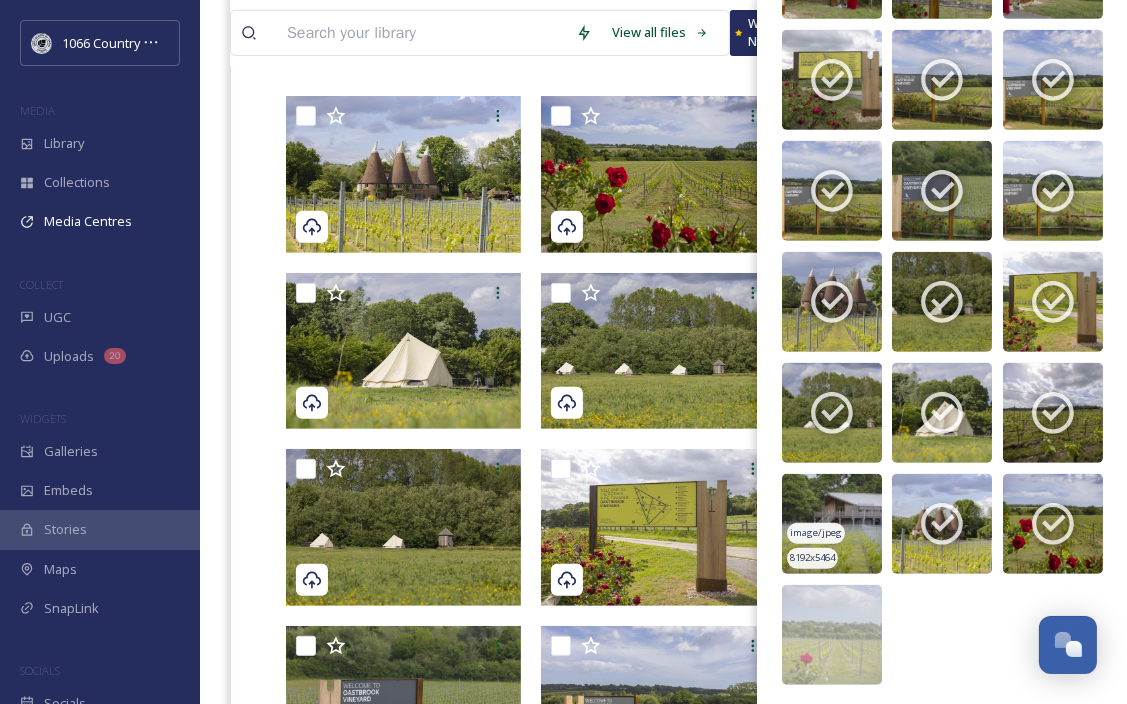 click at bounding box center (832, 524) 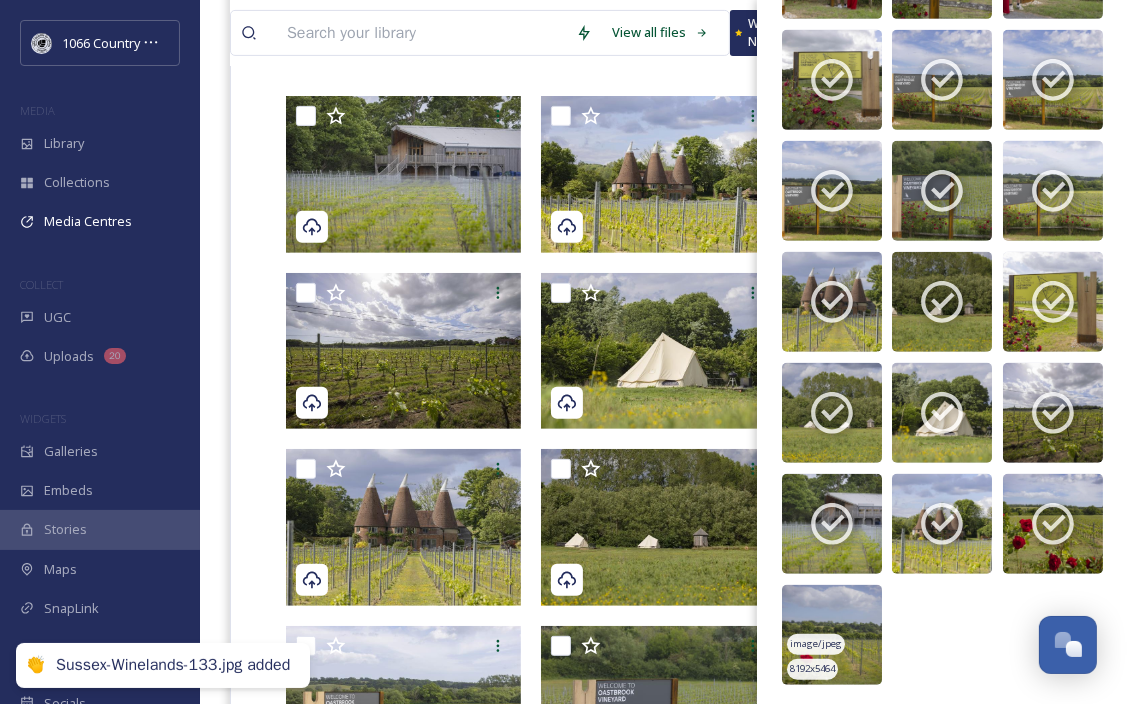 click at bounding box center [832, 635] 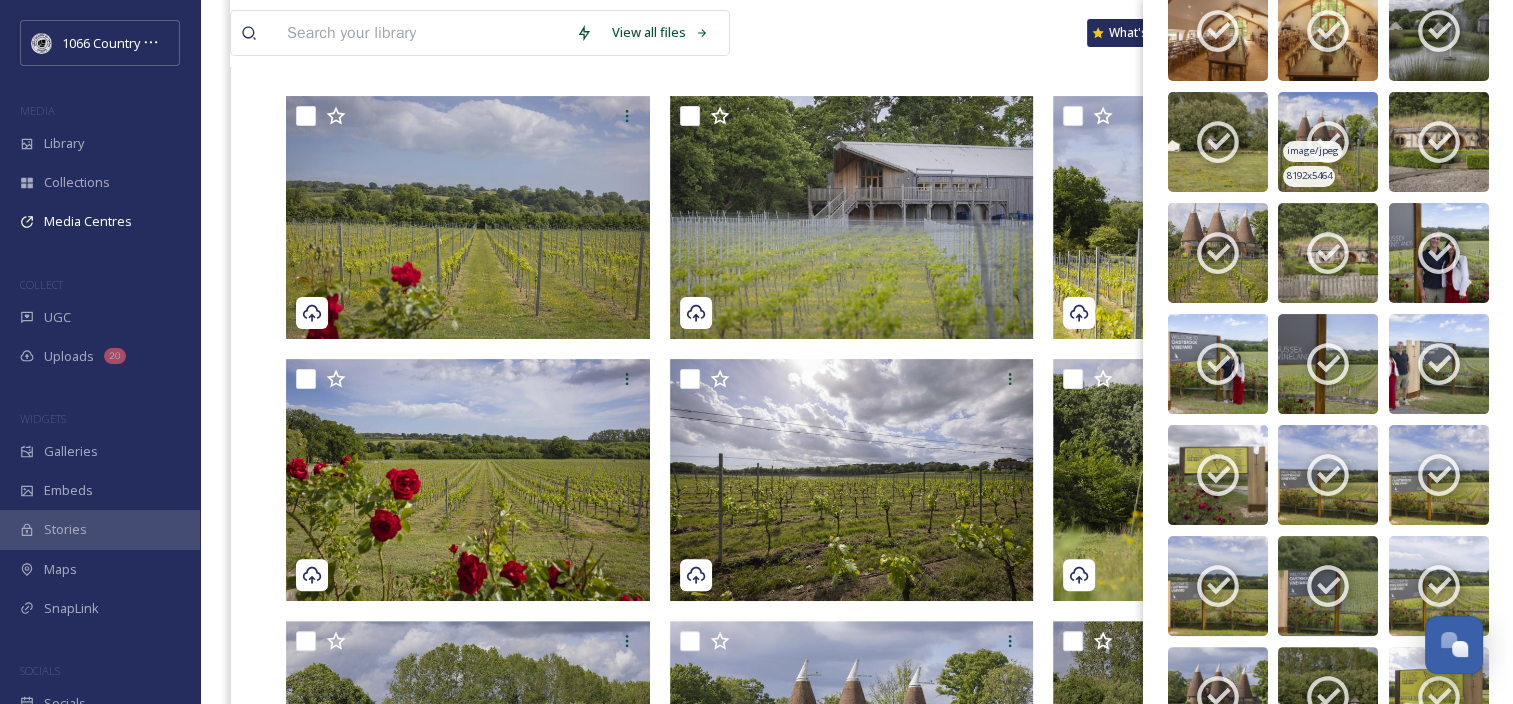 scroll, scrollTop: 0, scrollLeft: 0, axis: both 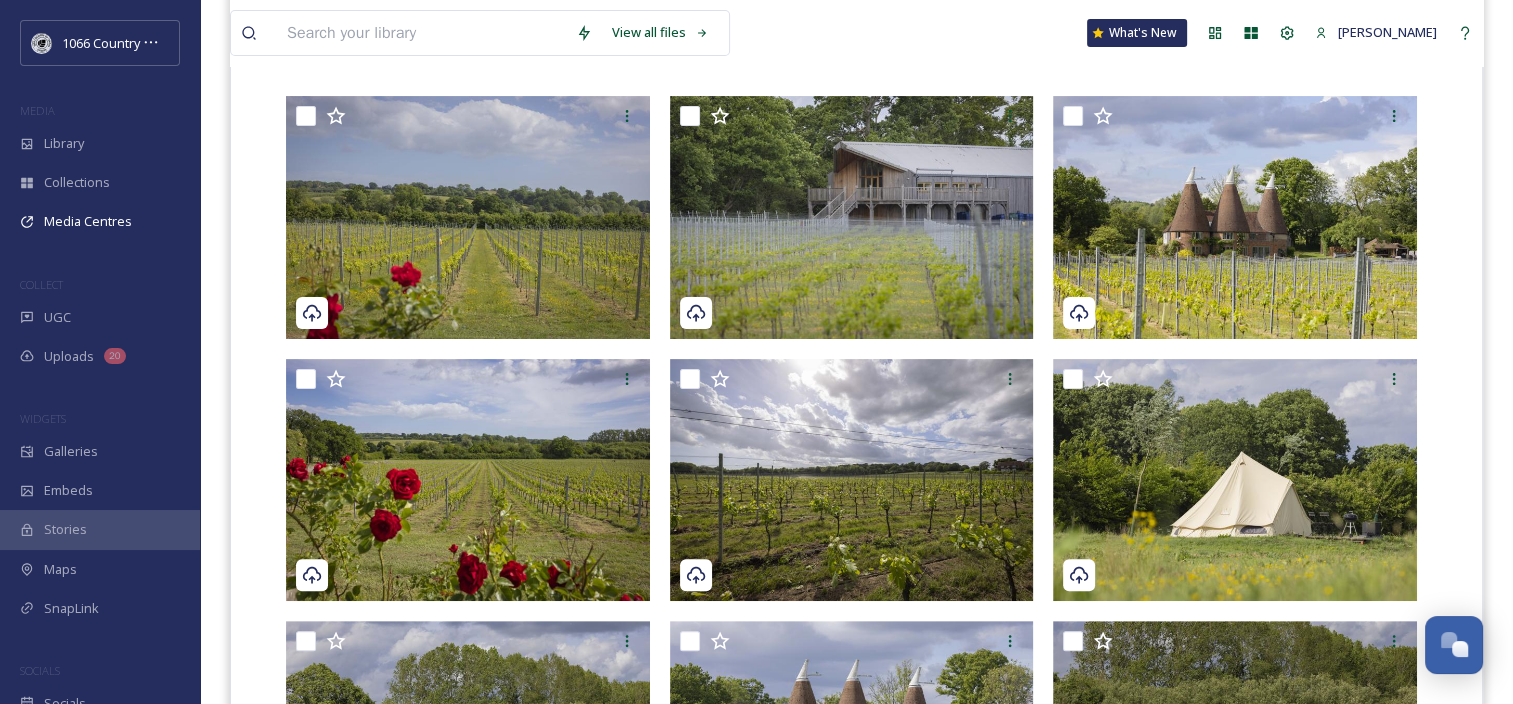 drag, startPoint x: 970, startPoint y: 56, endPoint x: 947, endPoint y: 70, distance: 26.925823 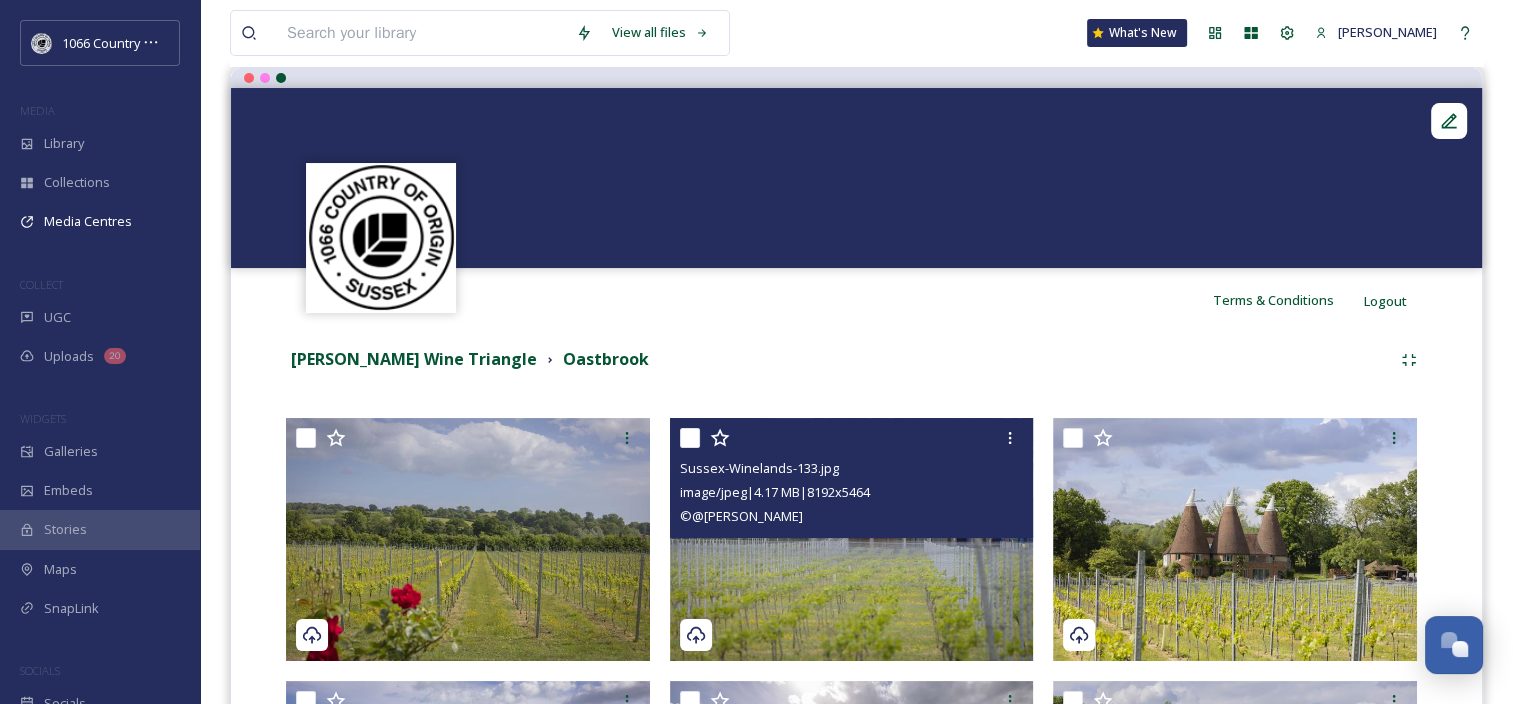 scroll, scrollTop: 0, scrollLeft: 0, axis: both 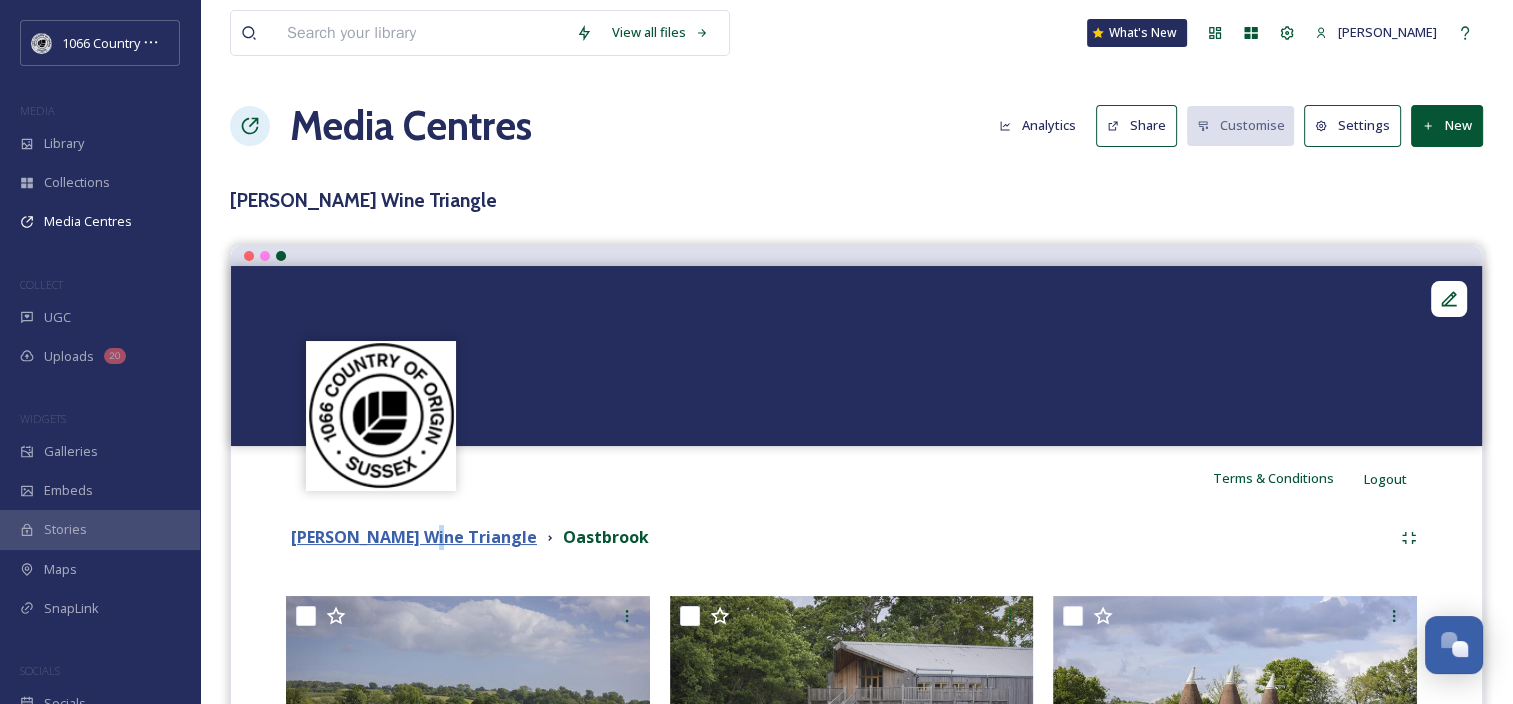 click on "[PERSON_NAME] Wine Triangle" at bounding box center [414, 537] 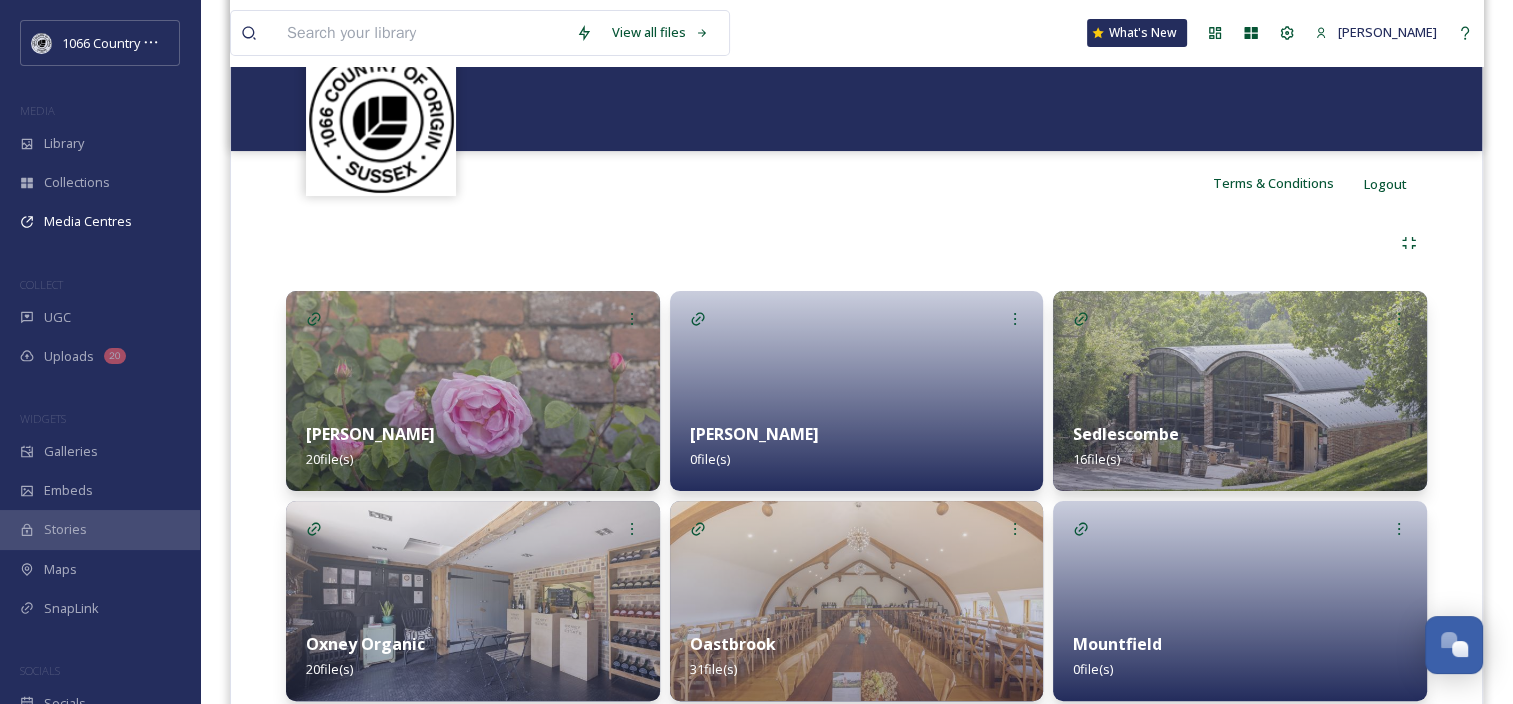 scroll, scrollTop: 582, scrollLeft: 0, axis: vertical 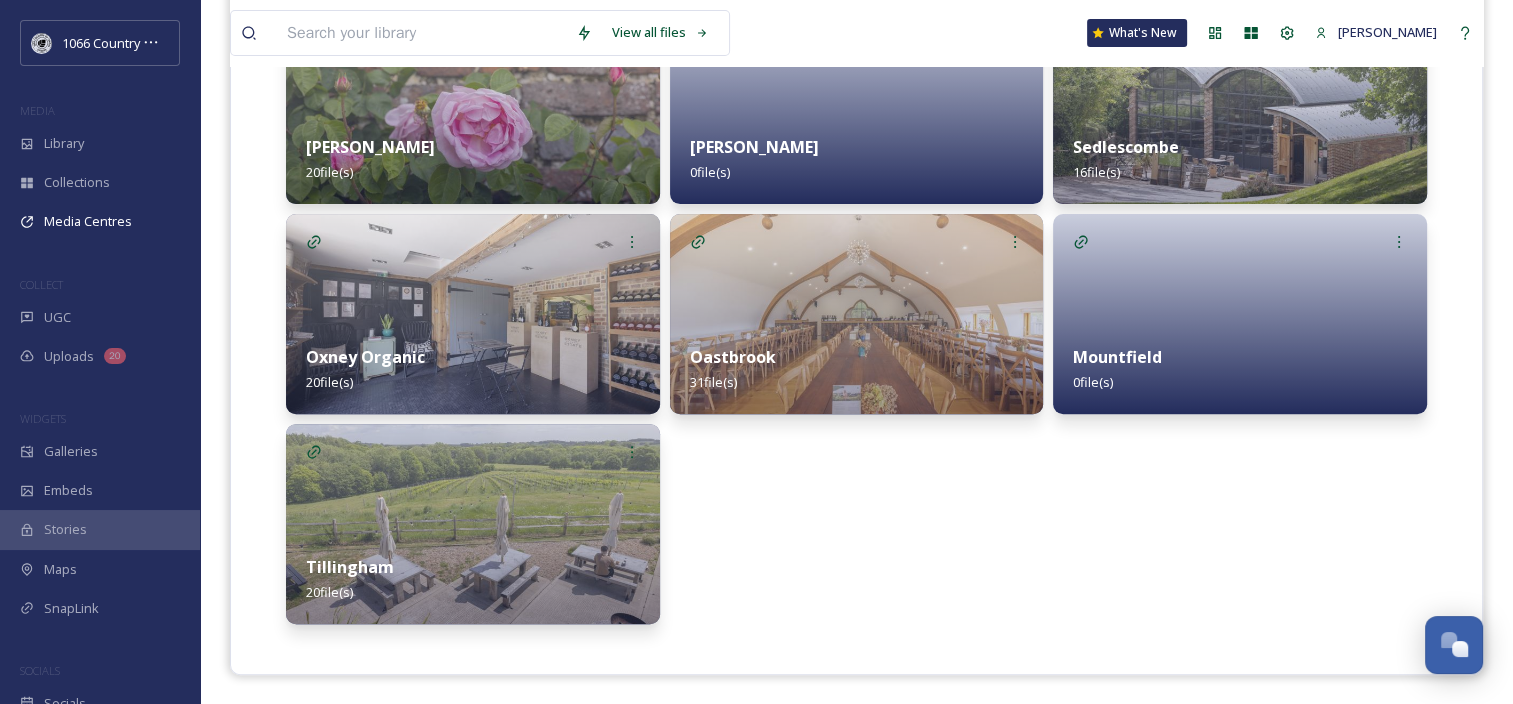 click at bounding box center (473, 104) 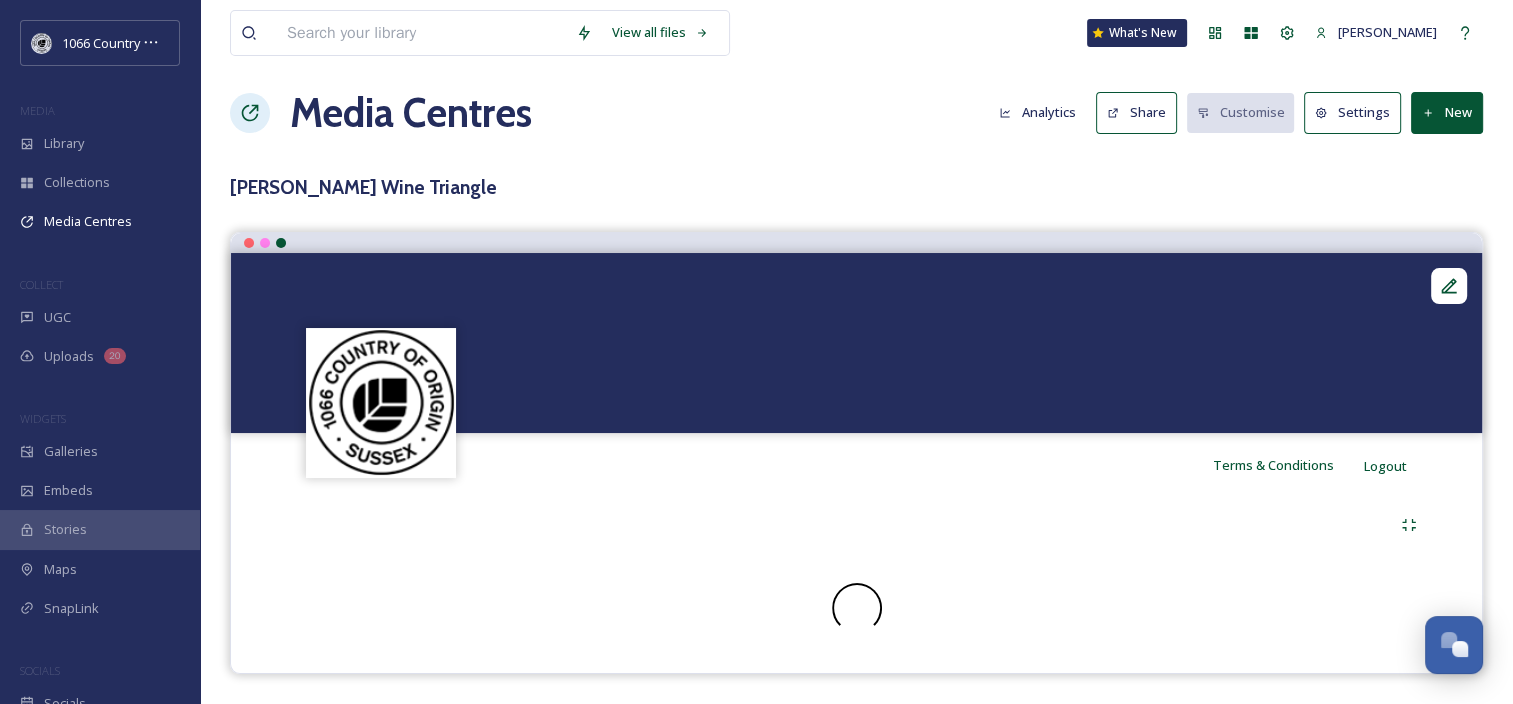 scroll, scrollTop: 0, scrollLeft: 0, axis: both 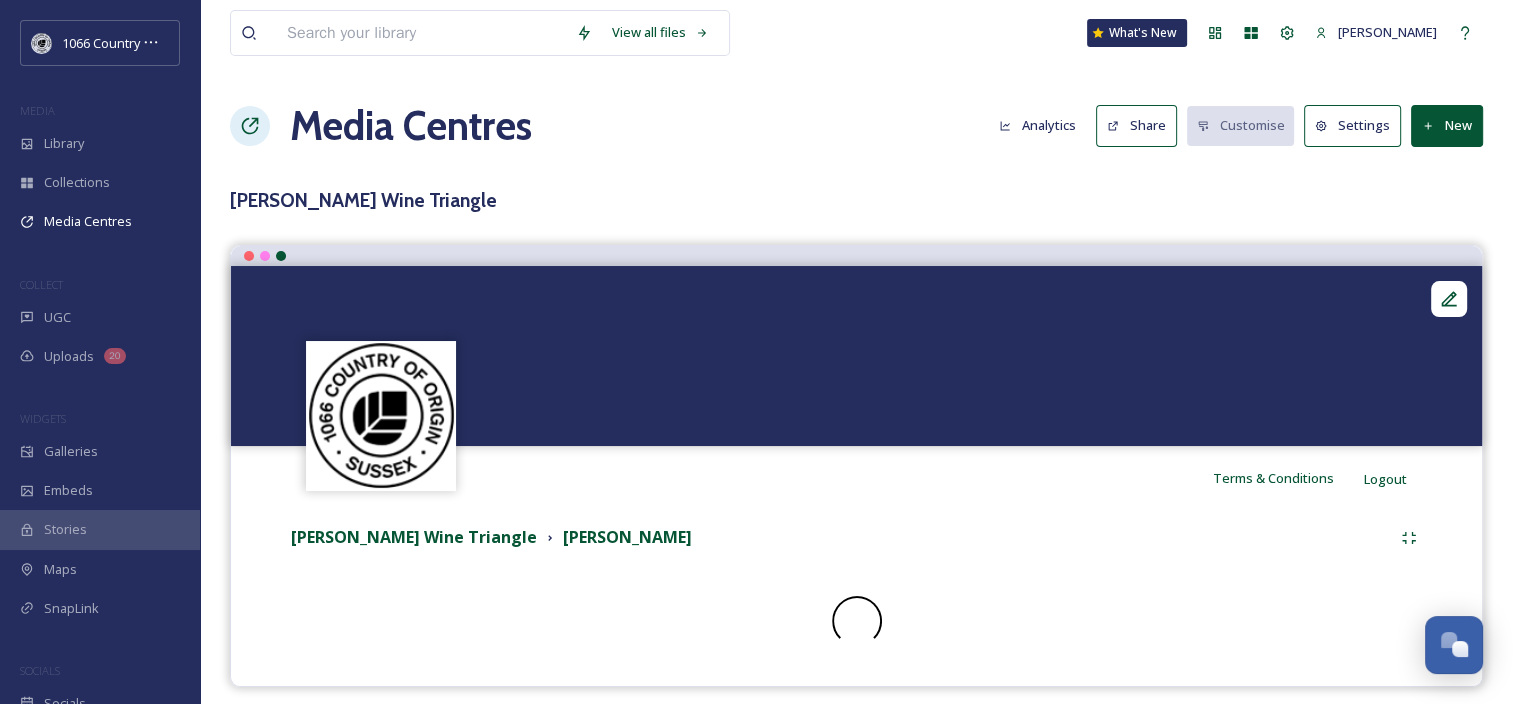 click on "New" at bounding box center (1447, 125) 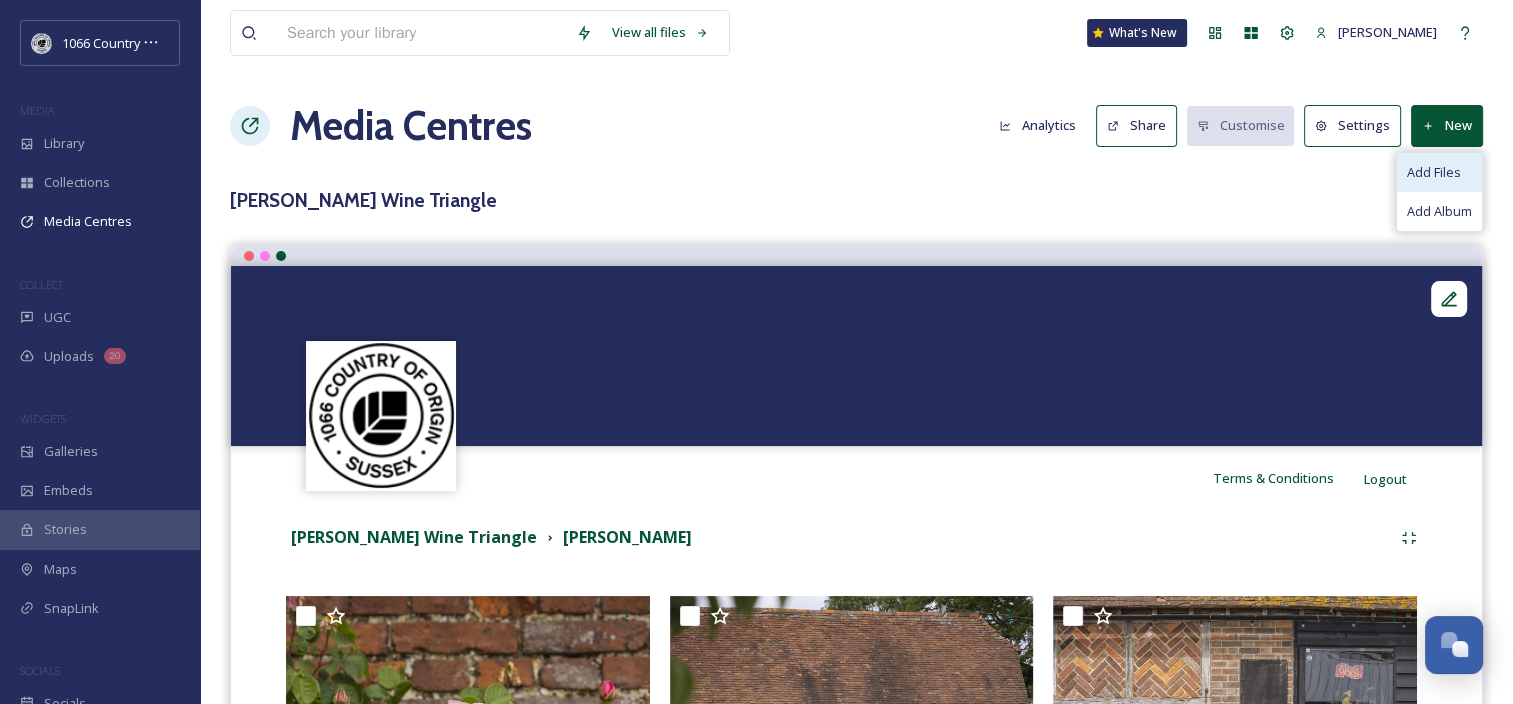 click on "Add Files" at bounding box center (1434, 172) 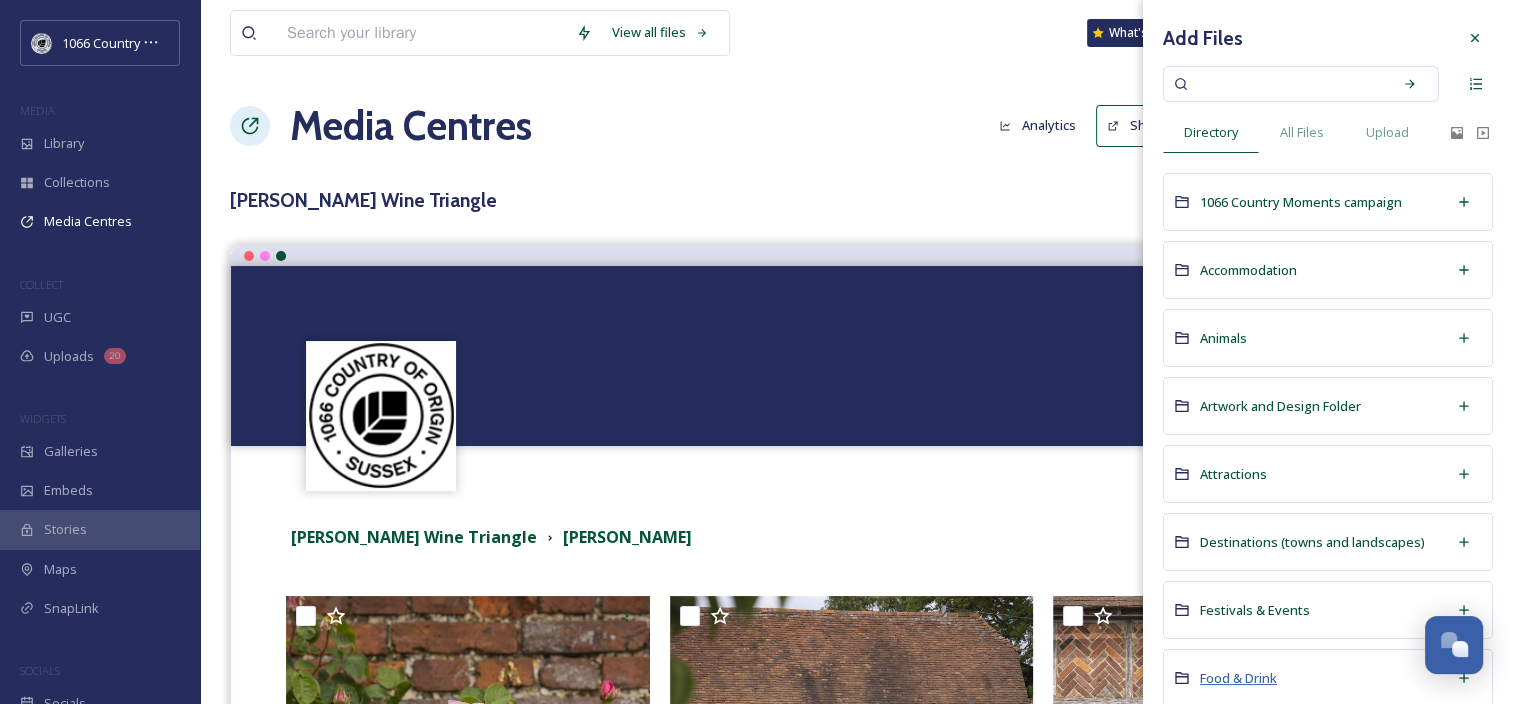click on "Food & Drink" at bounding box center (1238, 678) 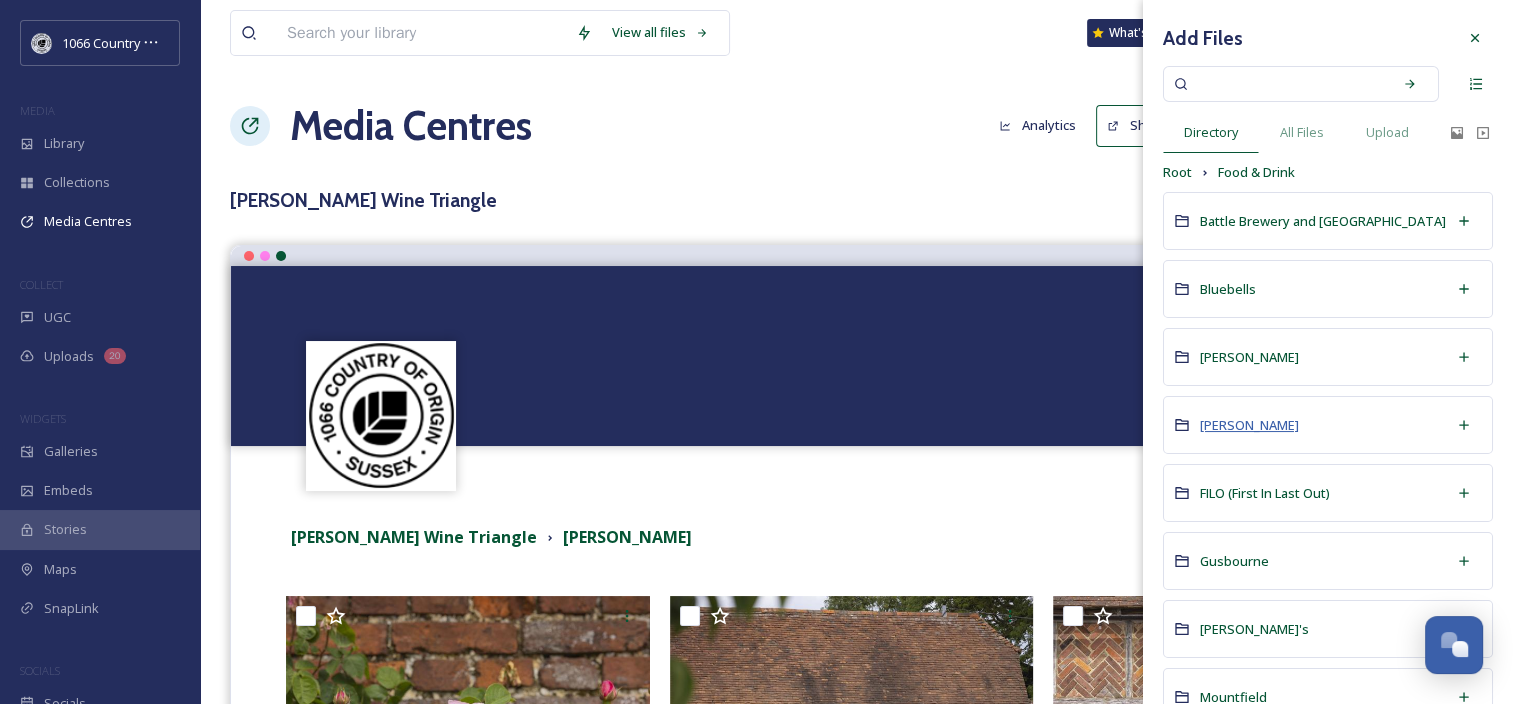 click on "[PERSON_NAME]" at bounding box center (1249, 425) 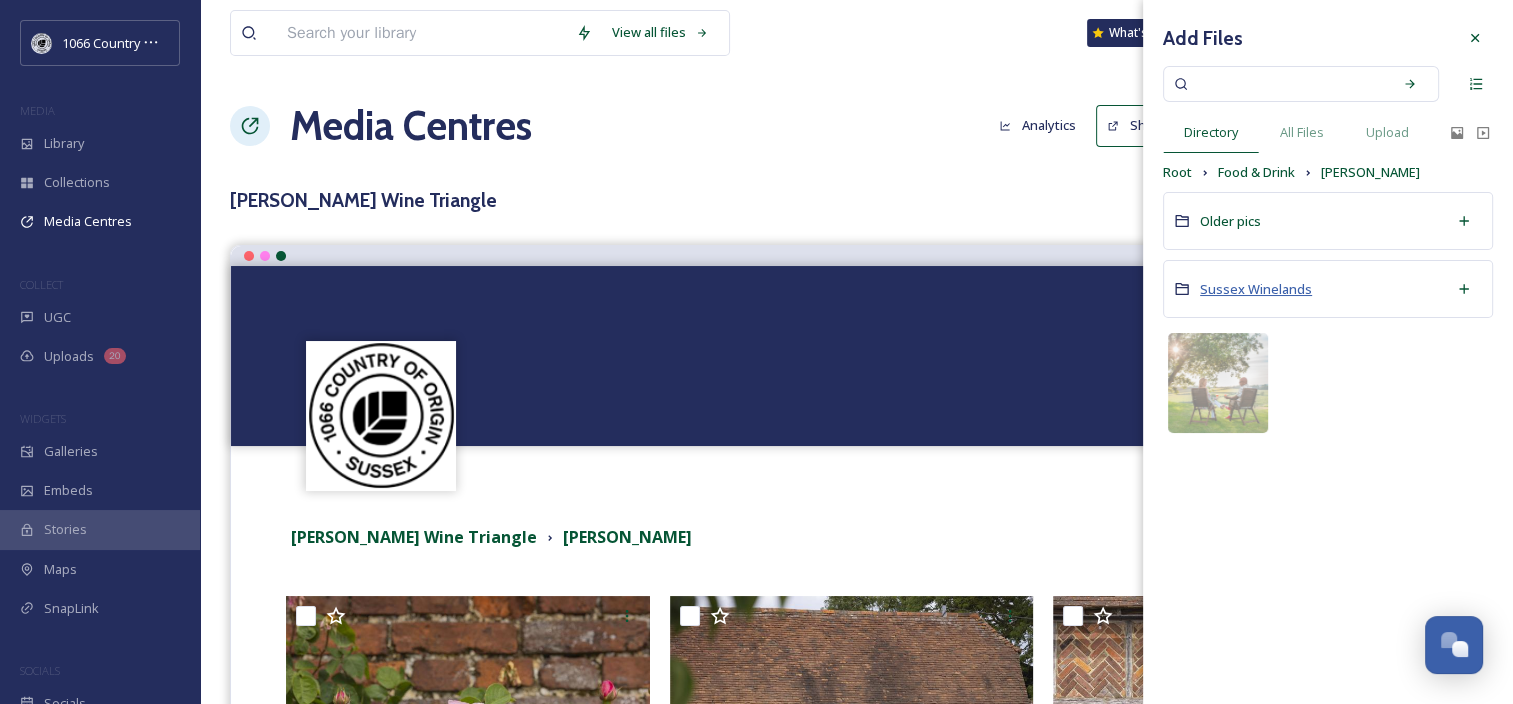 click on "Sussex Winelands" at bounding box center [1256, 289] 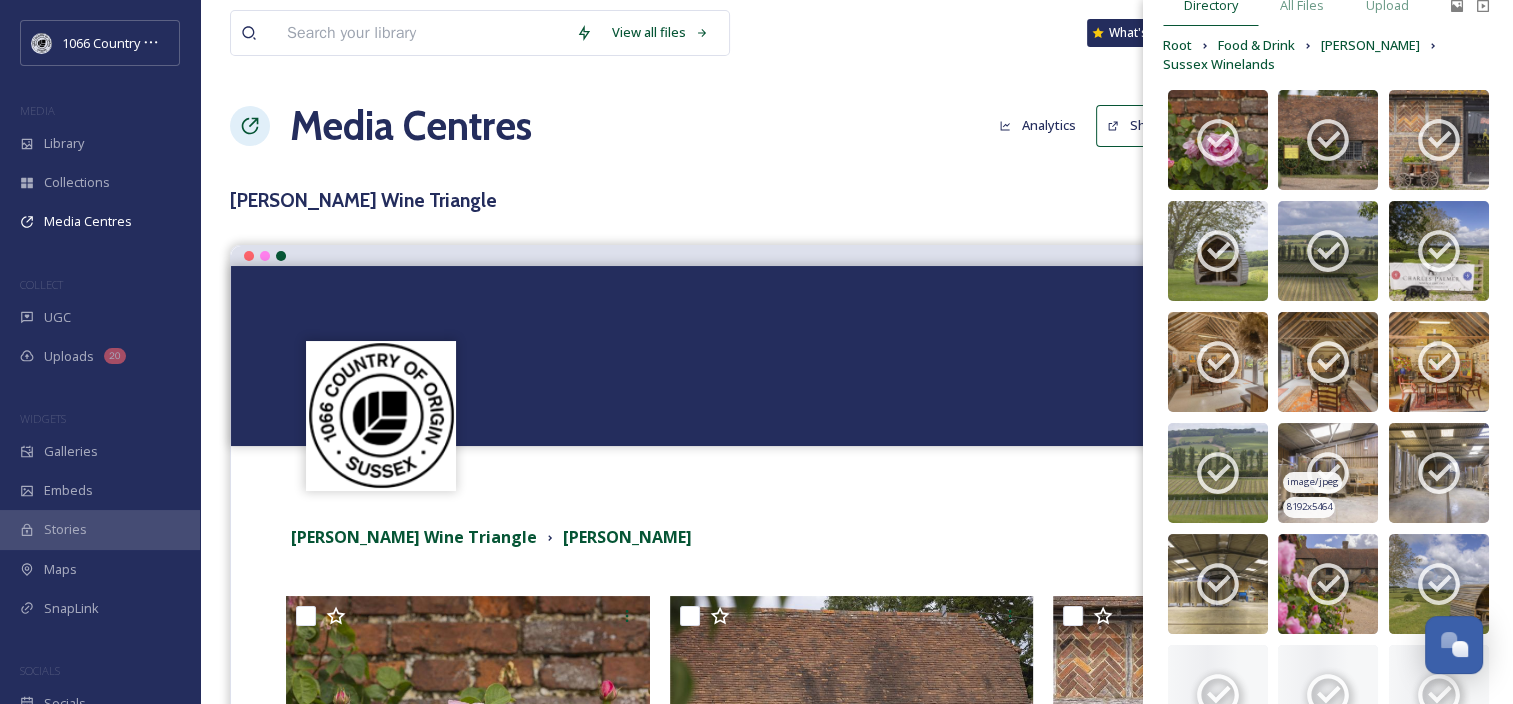 scroll, scrollTop: 342, scrollLeft: 0, axis: vertical 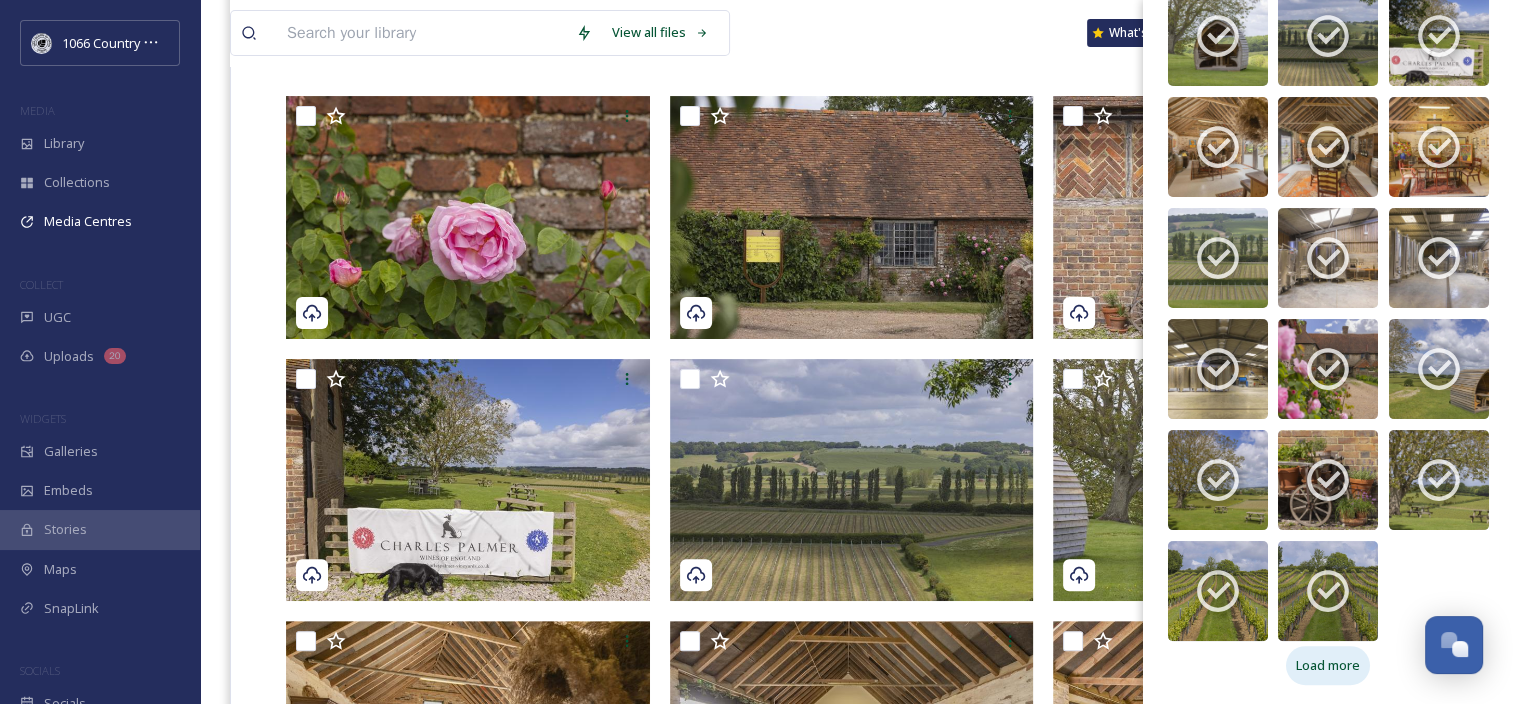 click on "Load more" at bounding box center (1328, 665) 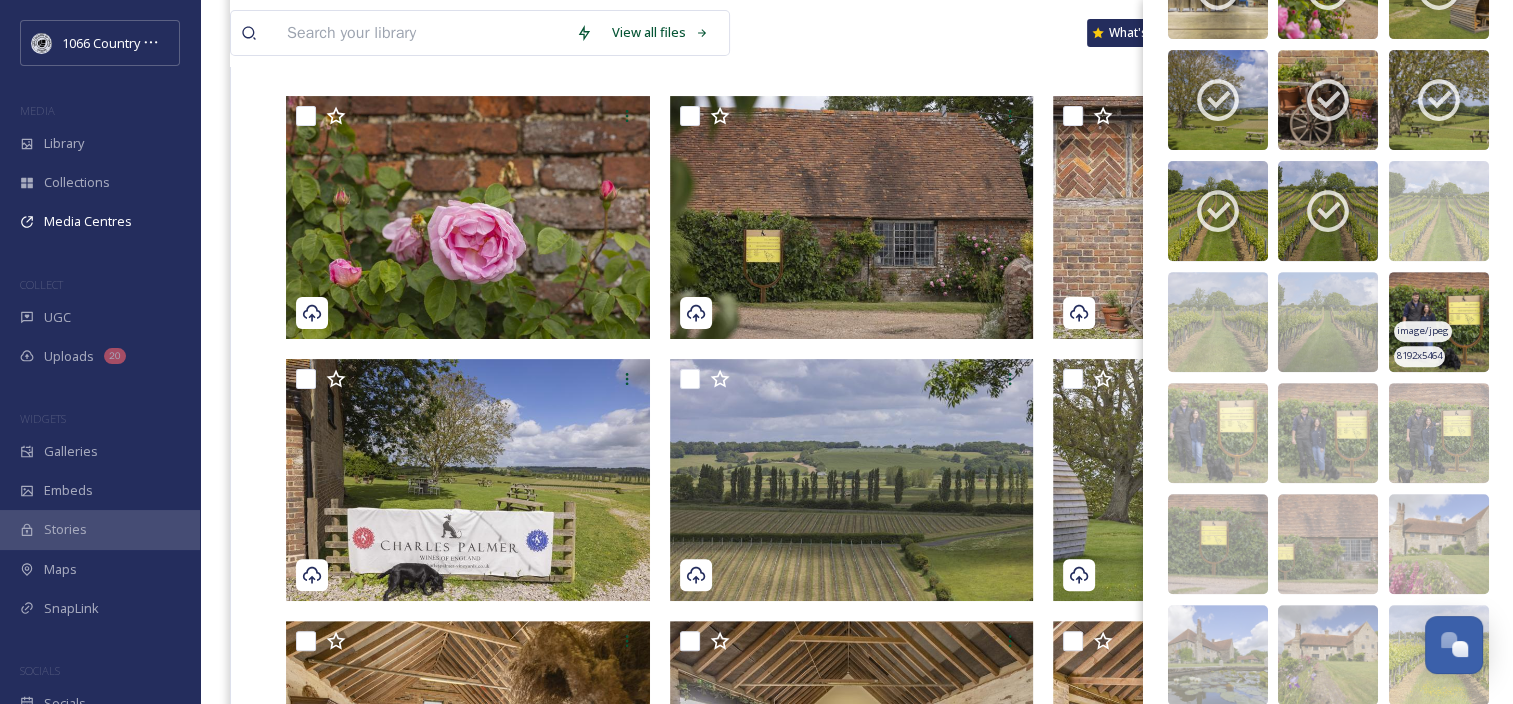 scroll, scrollTop: 742, scrollLeft: 0, axis: vertical 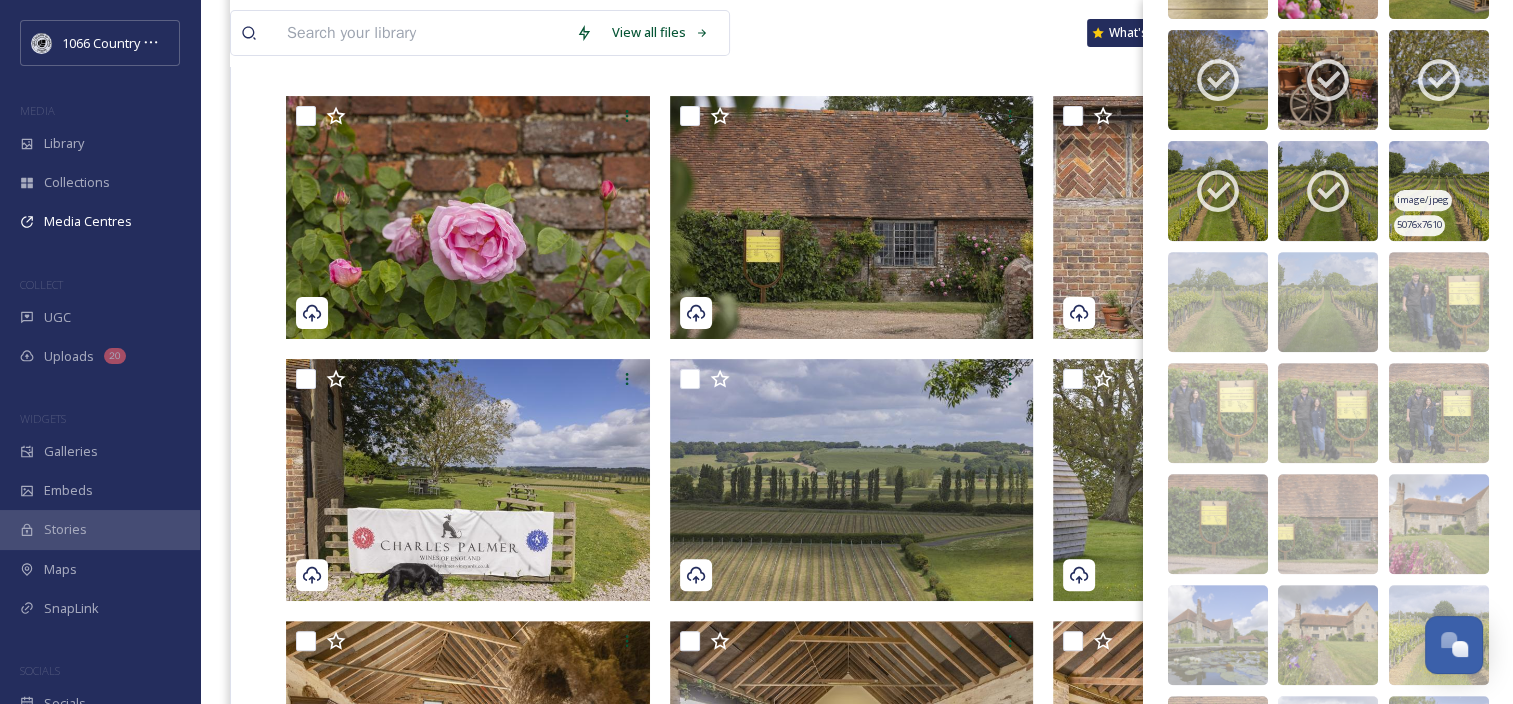 click on "image/jpeg" at bounding box center (1423, 200) 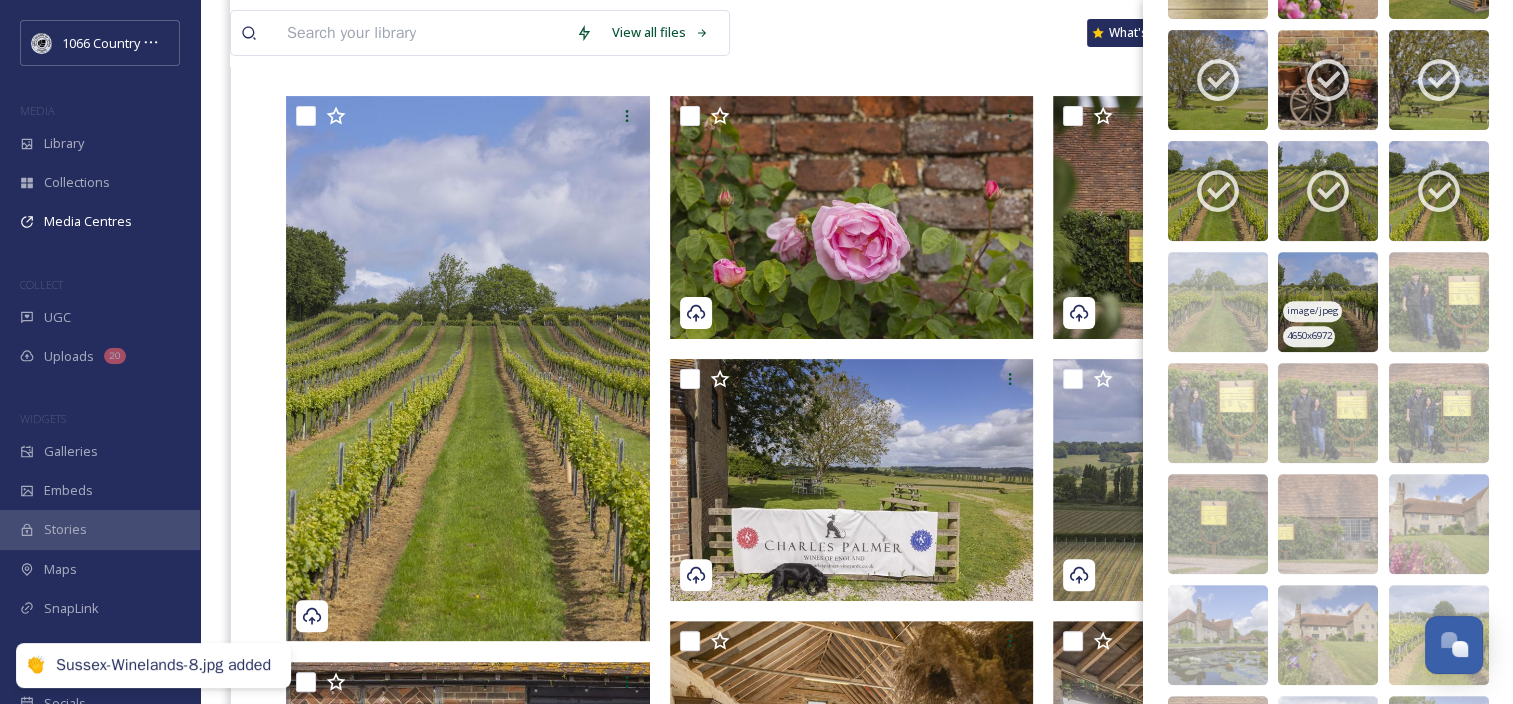 click at bounding box center [1328, 302] 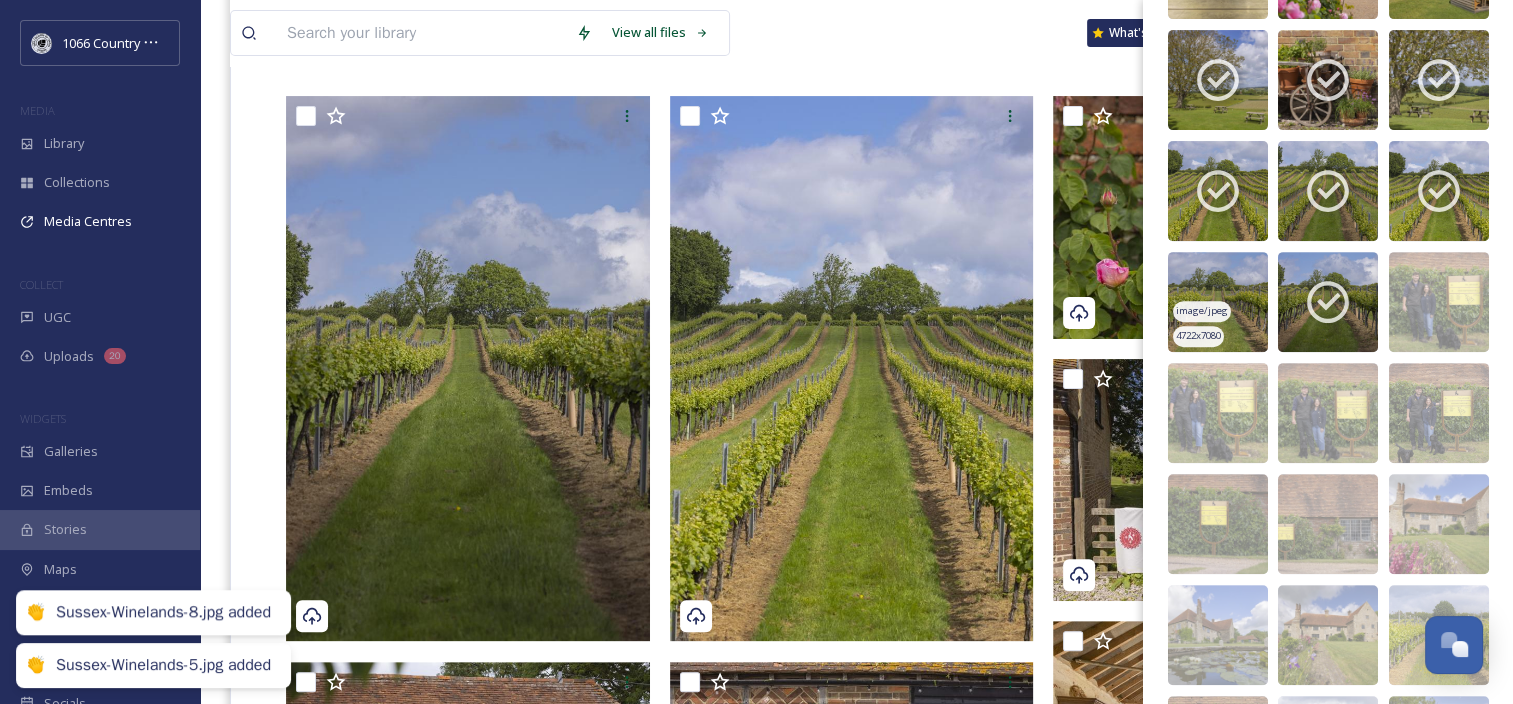 click at bounding box center [1218, 302] 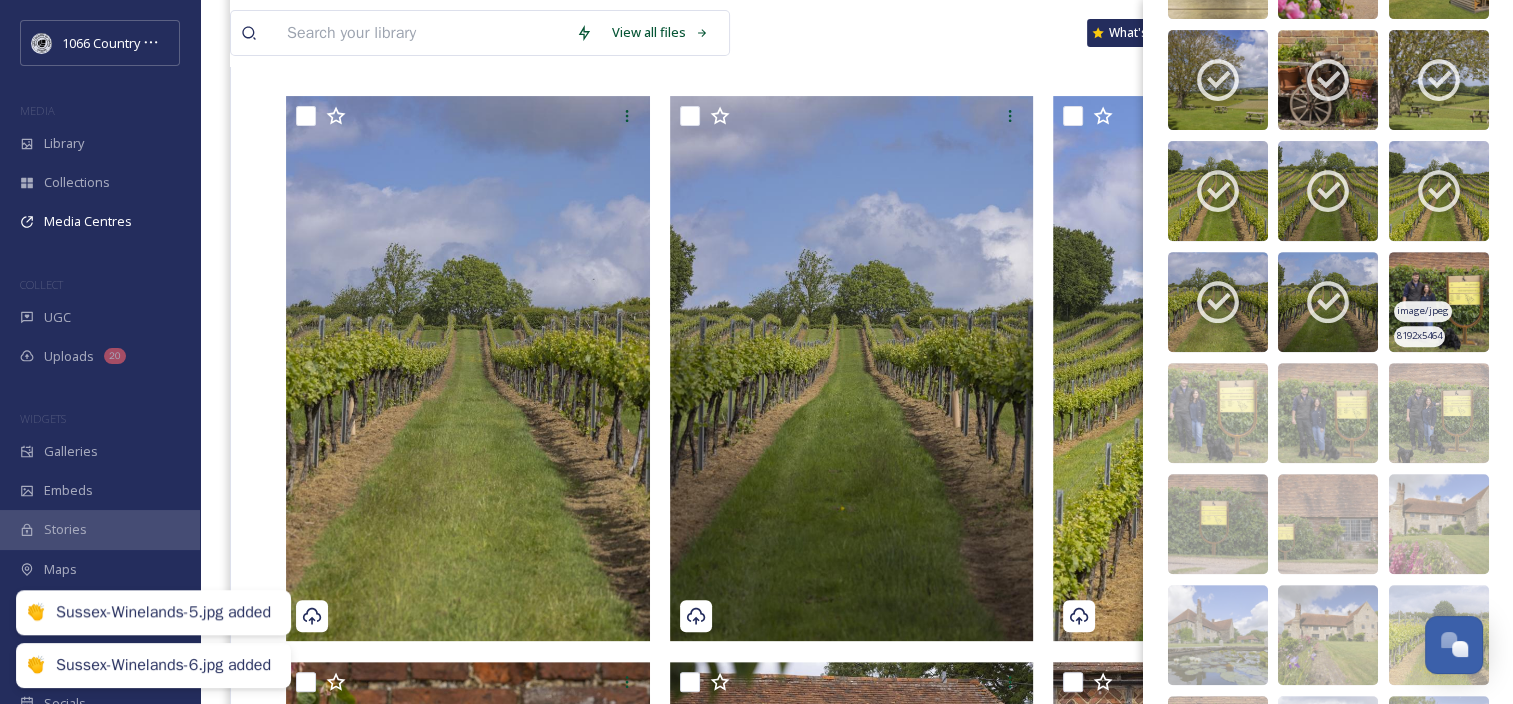 click at bounding box center [1439, 302] 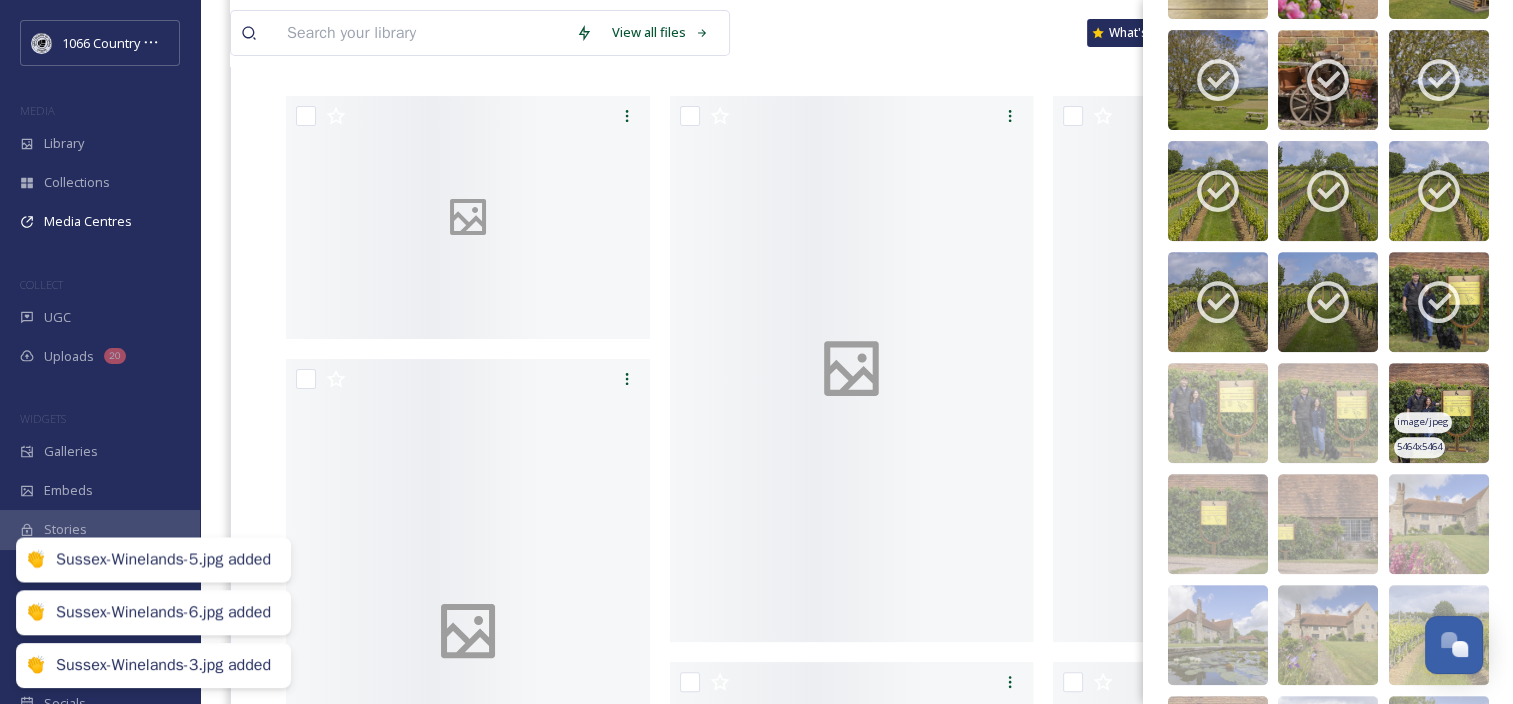 click at bounding box center (1439, 413) 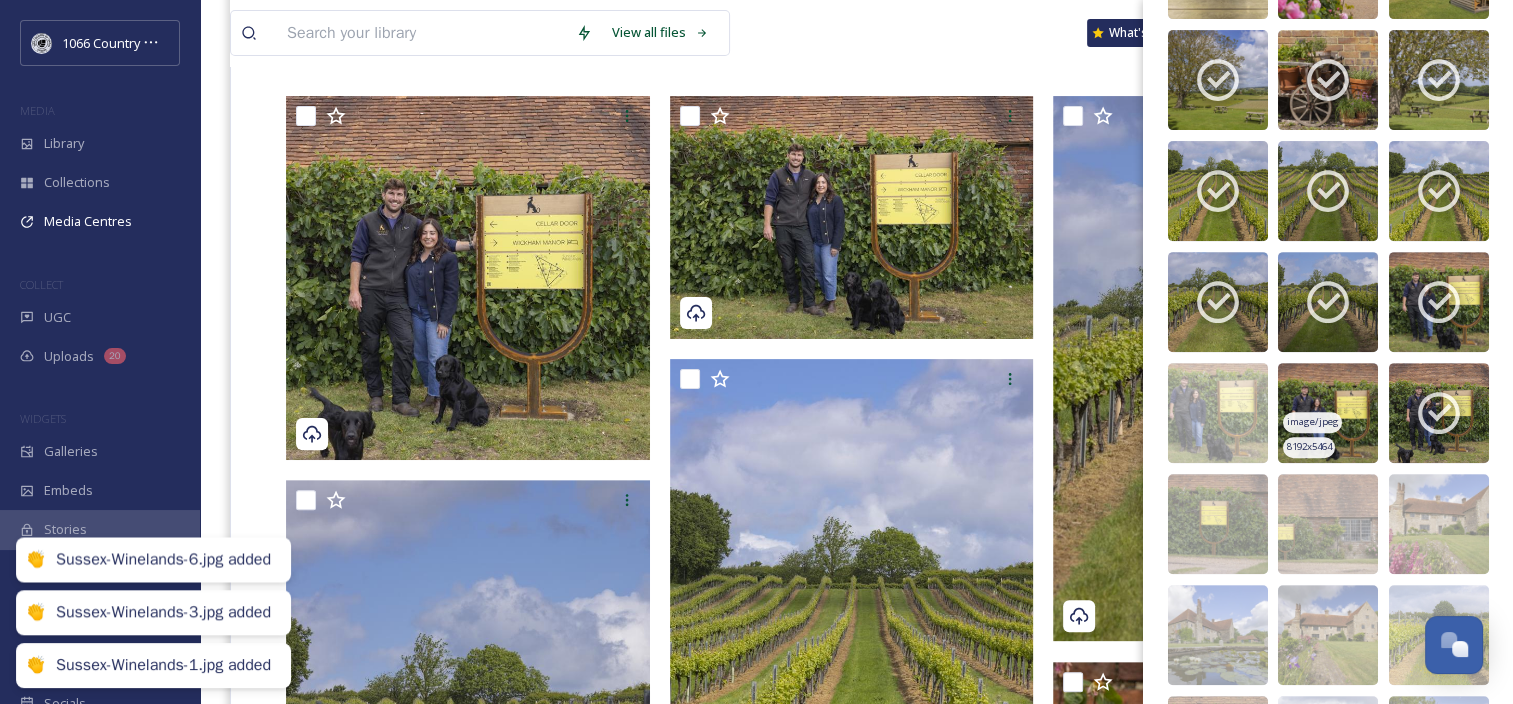 click at bounding box center [1328, 413] 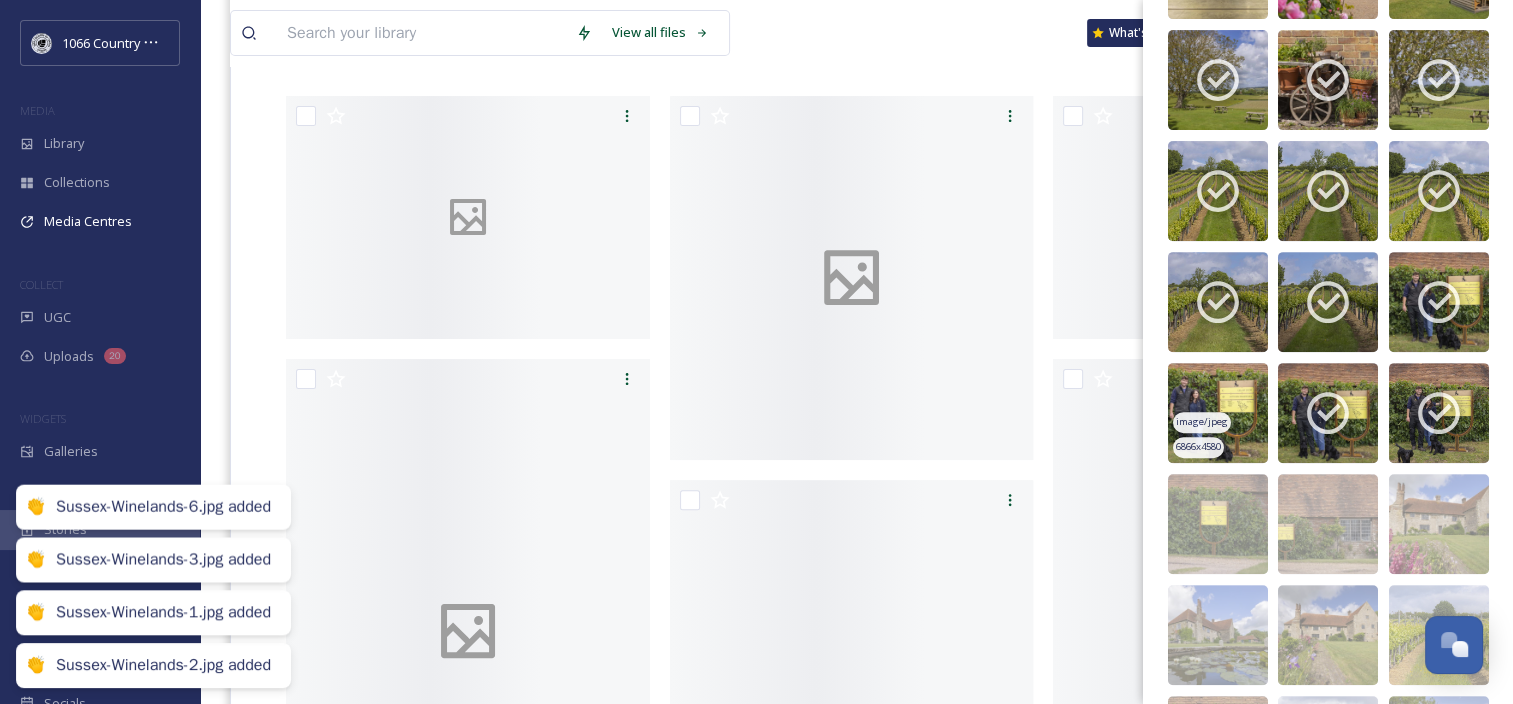 click at bounding box center (1218, 413) 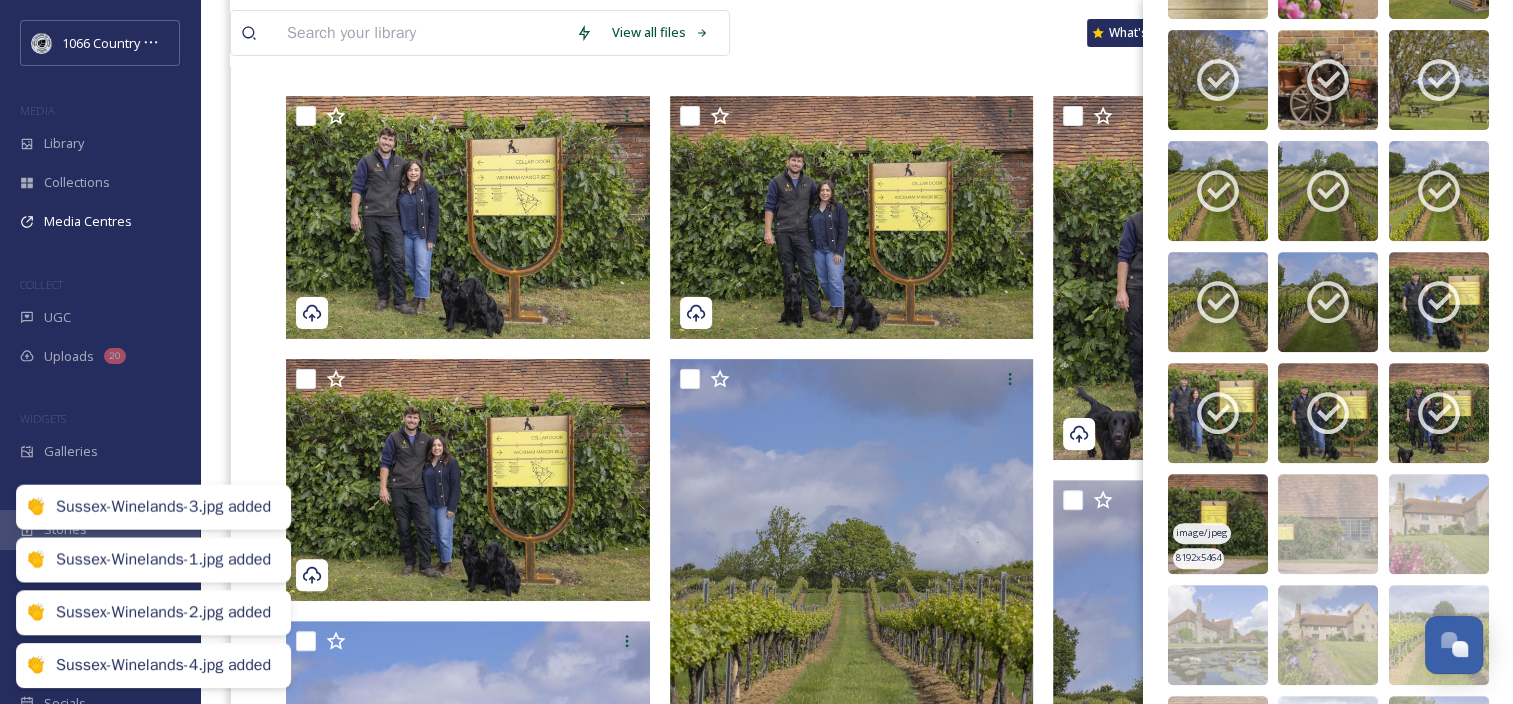 click at bounding box center (1218, 524) 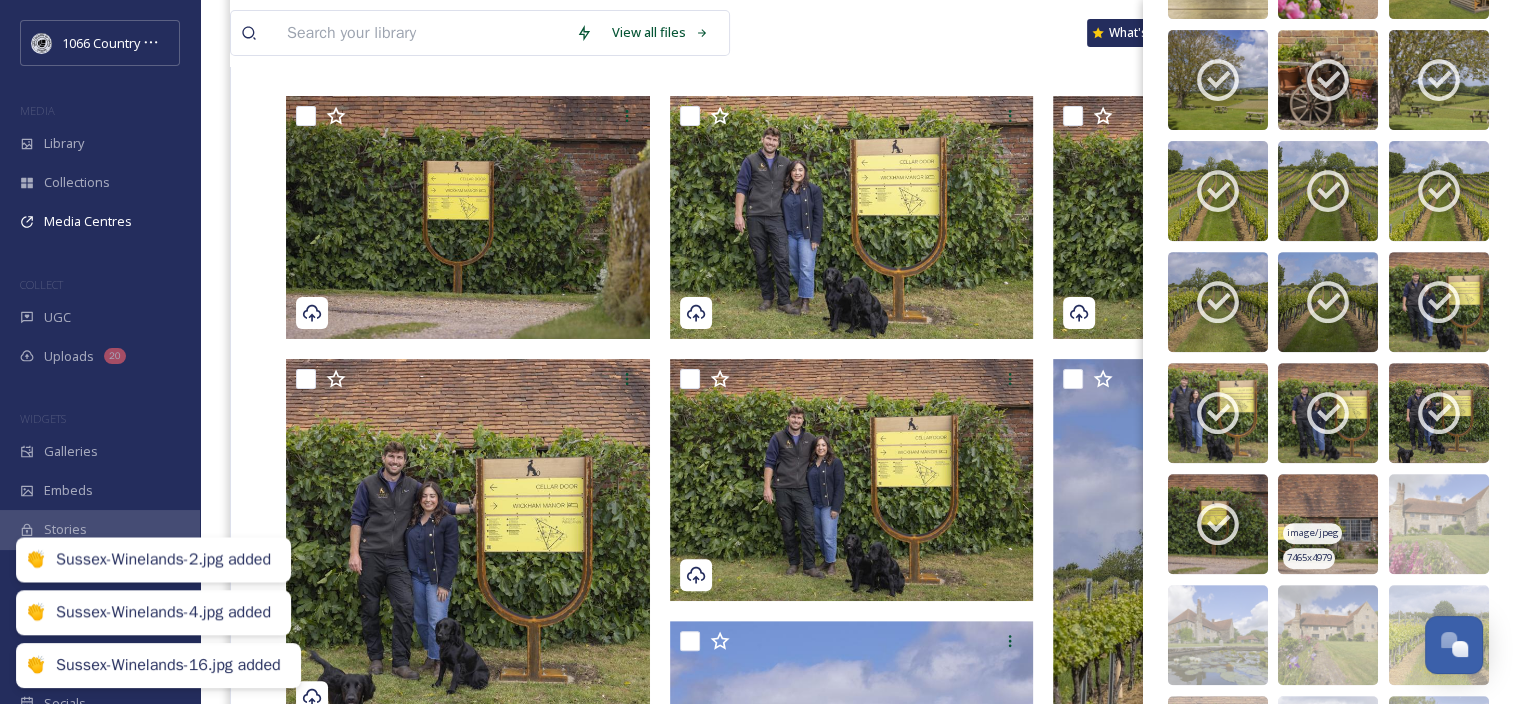 drag, startPoint x: 1291, startPoint y: 494, endPoint x: 1312, endPoint y: 495, distance: 21.023796 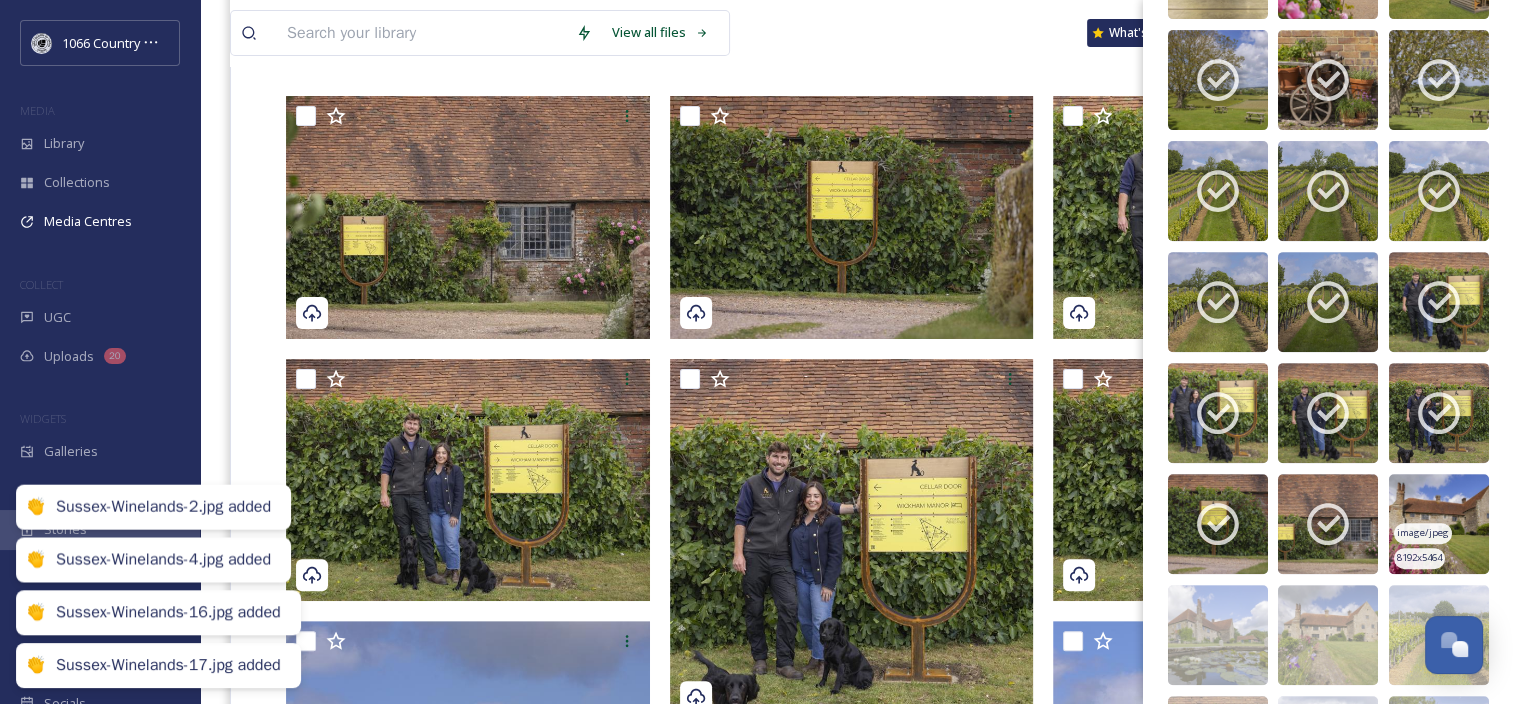 click at bounding box center (1439, 524) 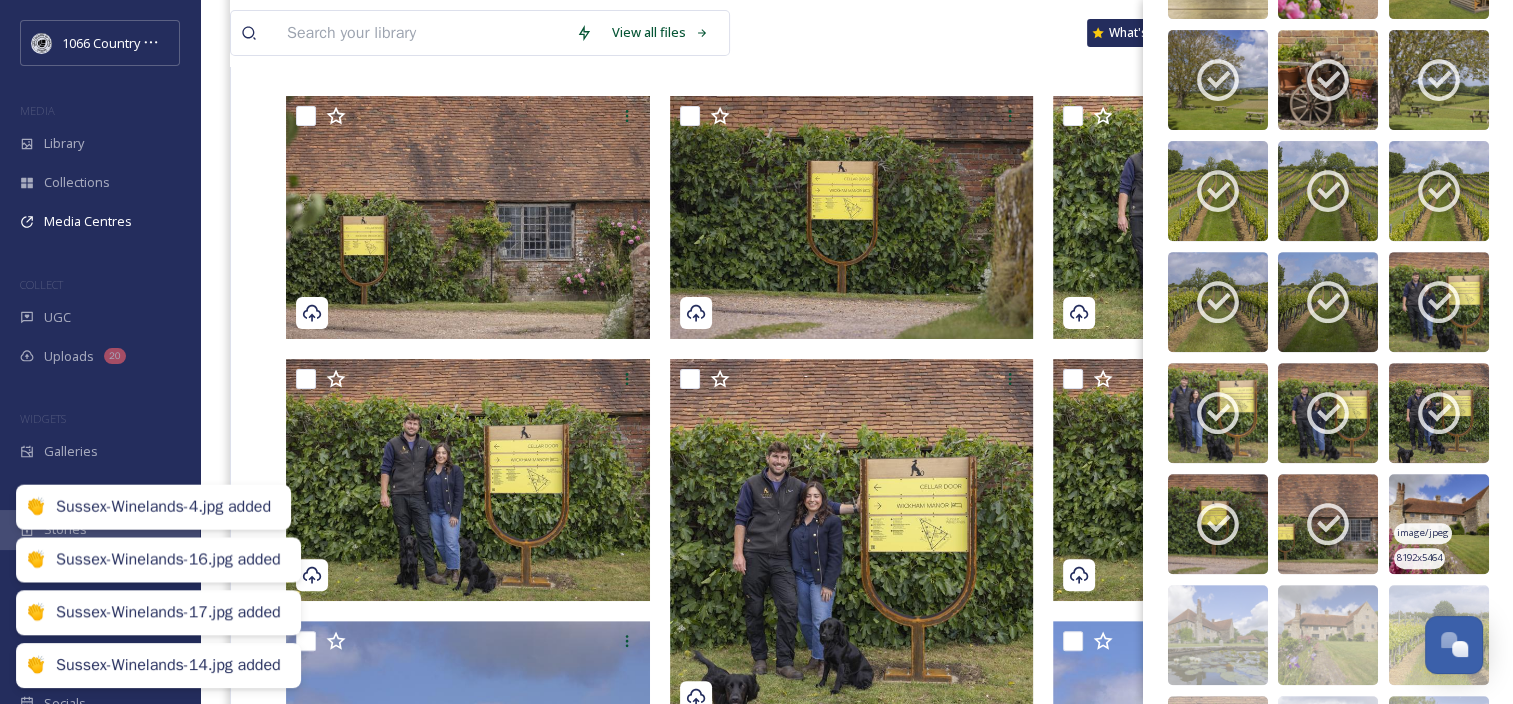 scroll, scrollTop: 942, scrollLeft: 0, axis: vertical 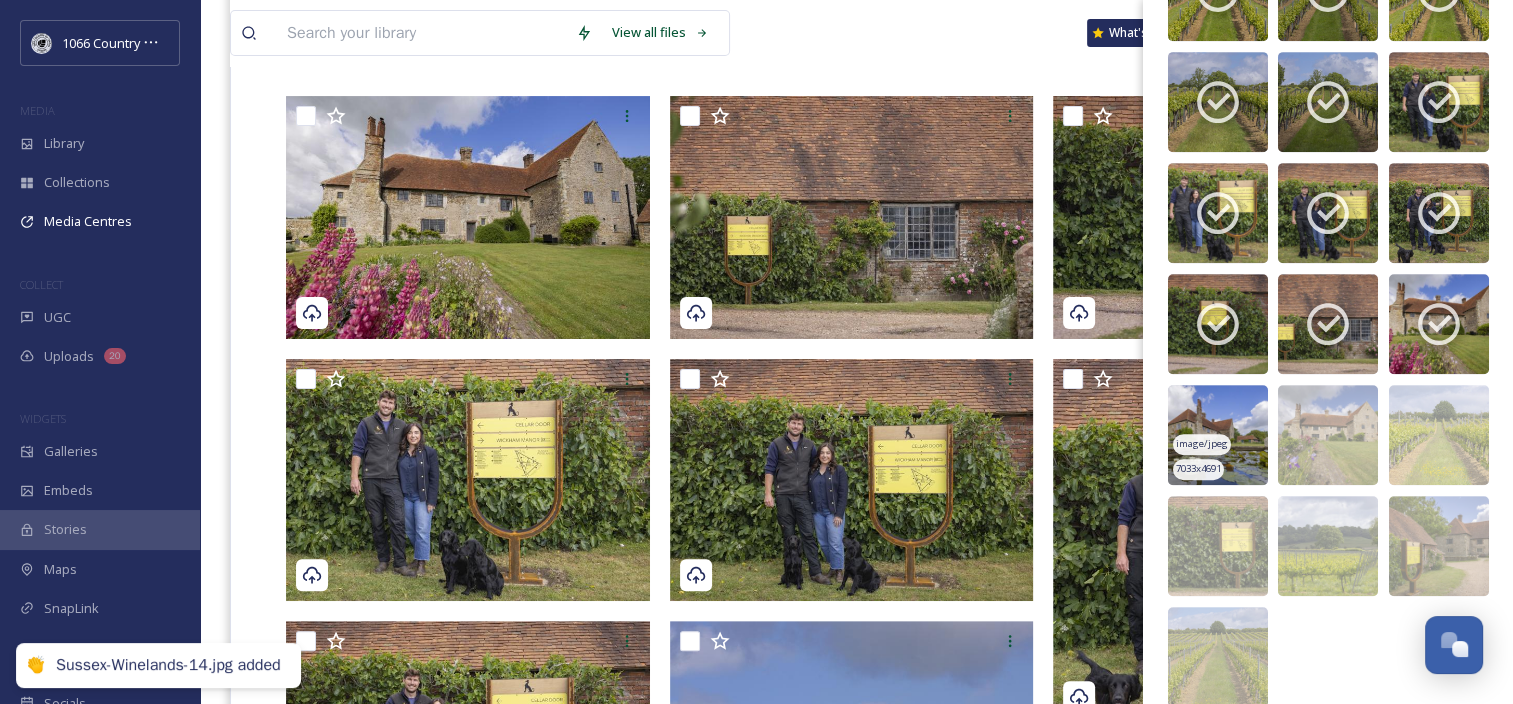 click at bounding box center (1218, 435) 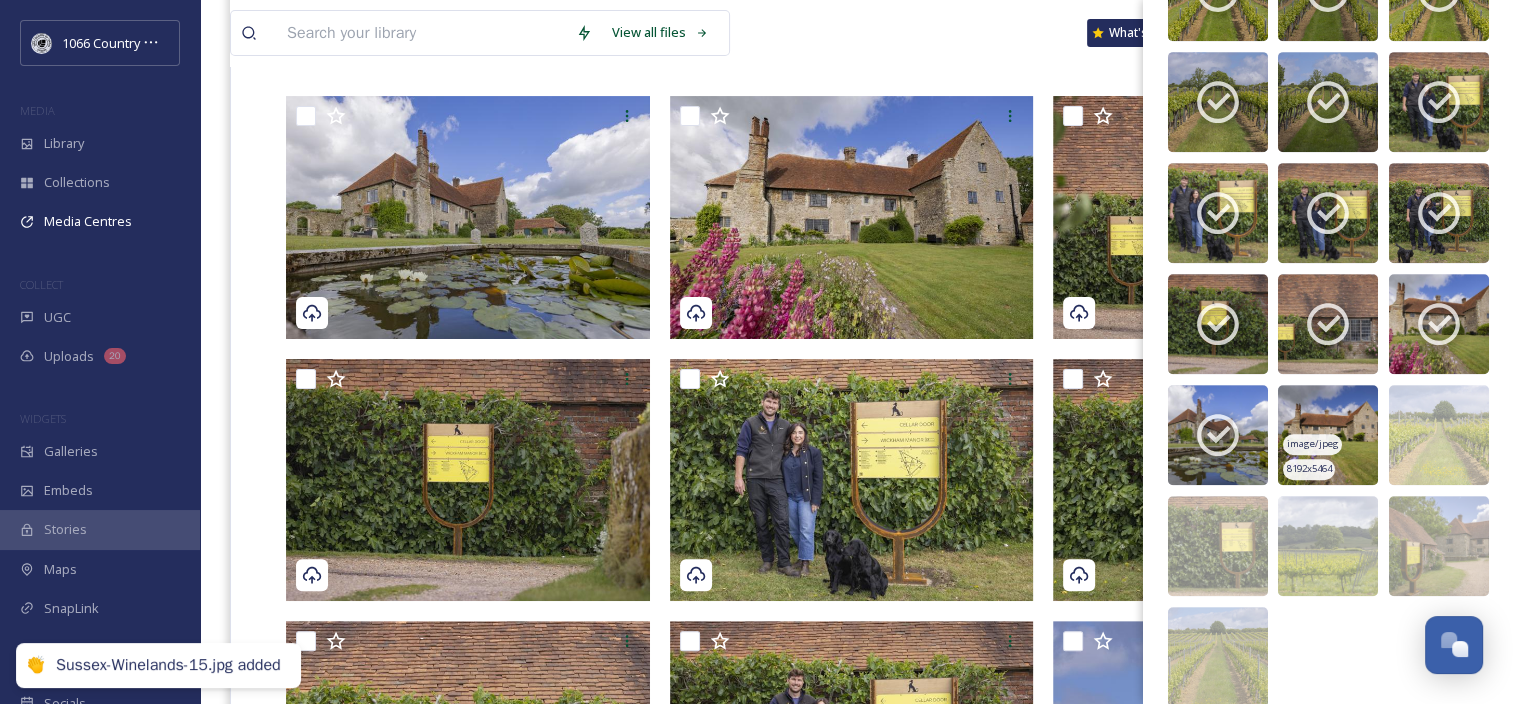 click at bounding box center [1328, 435] 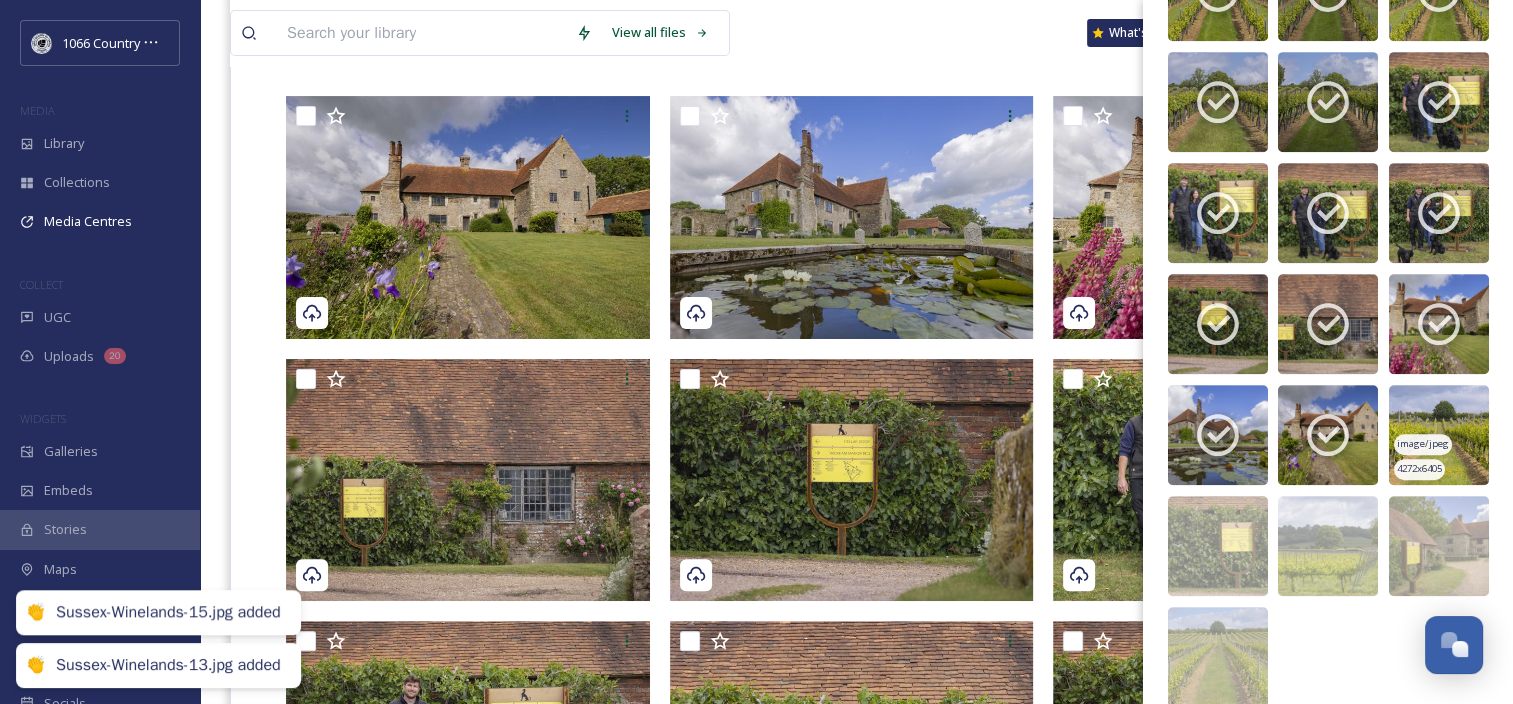 click at bounding box center [1439, 435] 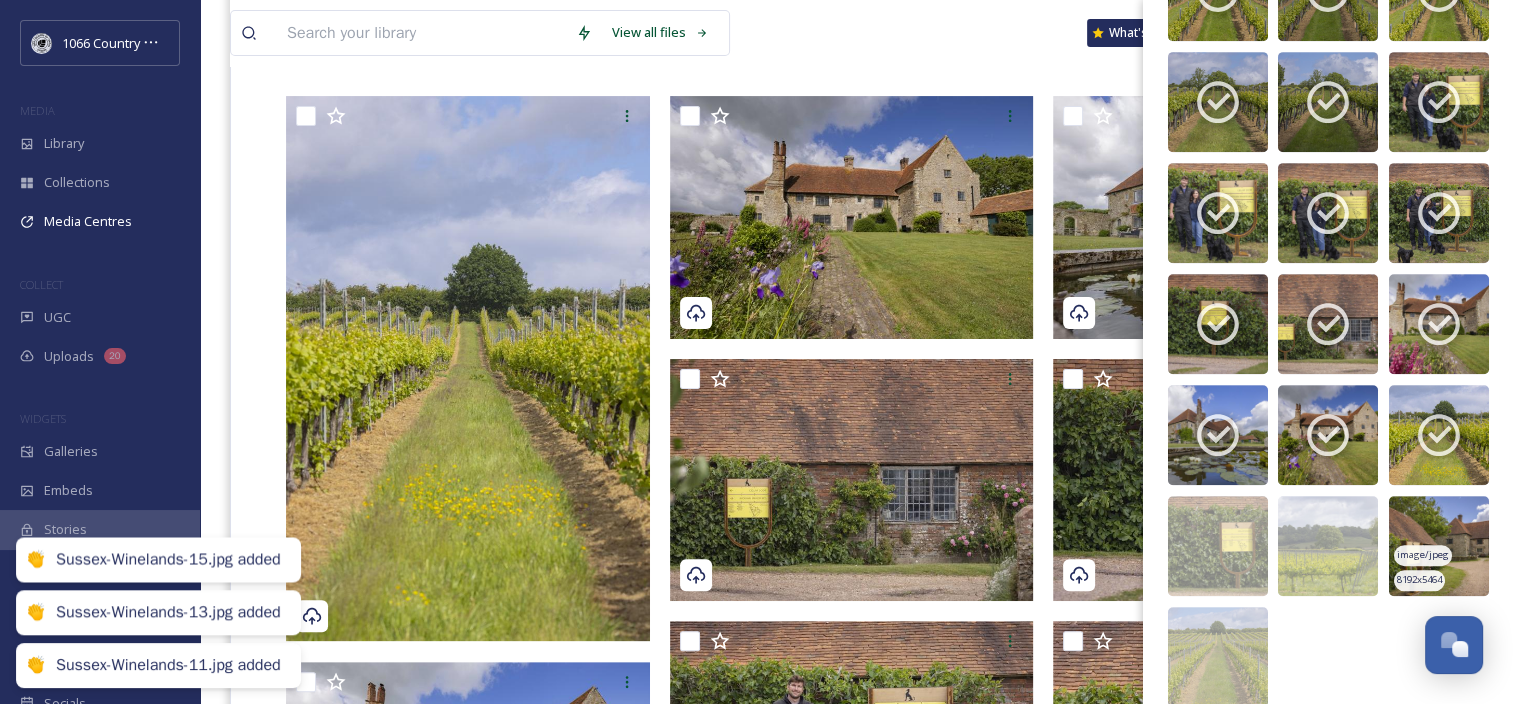 click at bounding box center (1439, 546) 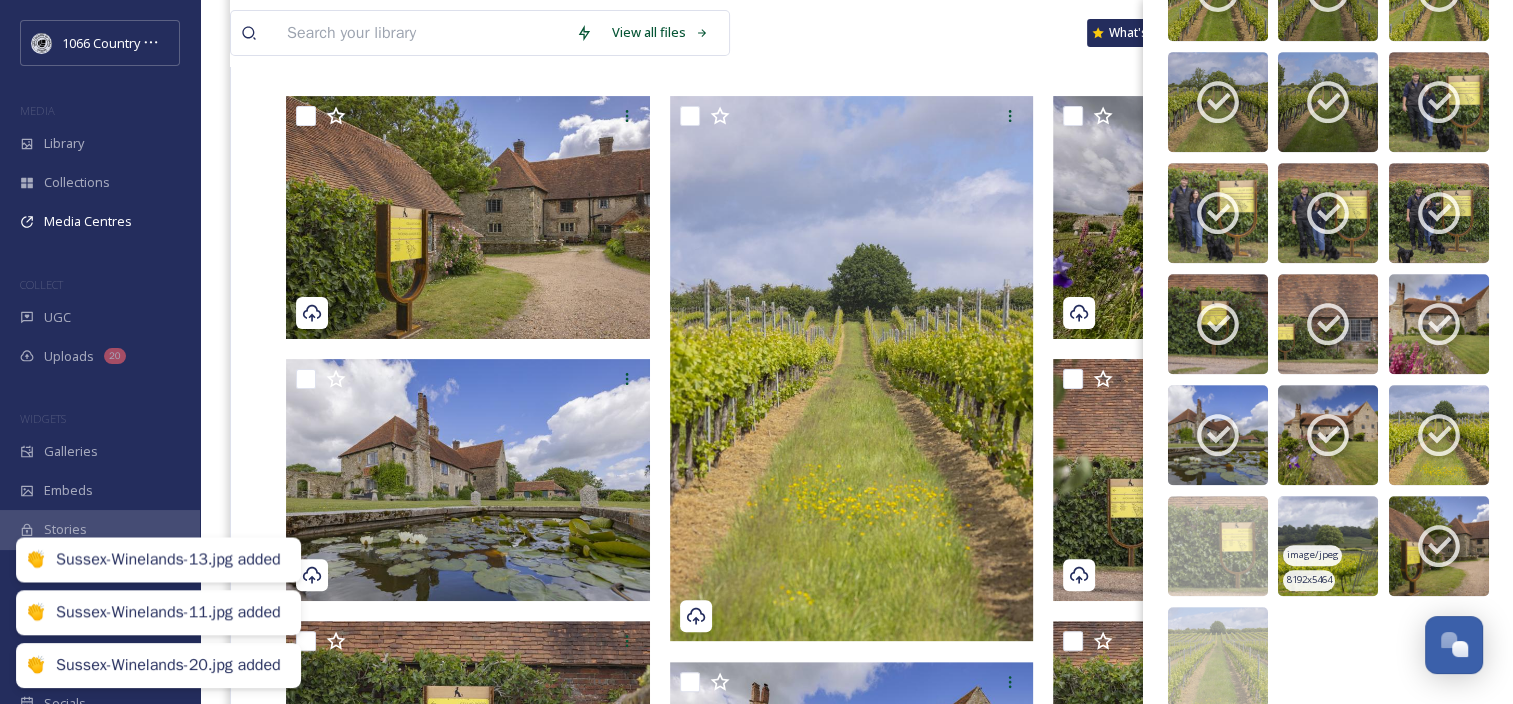 click at bounding box center [1328, 546] 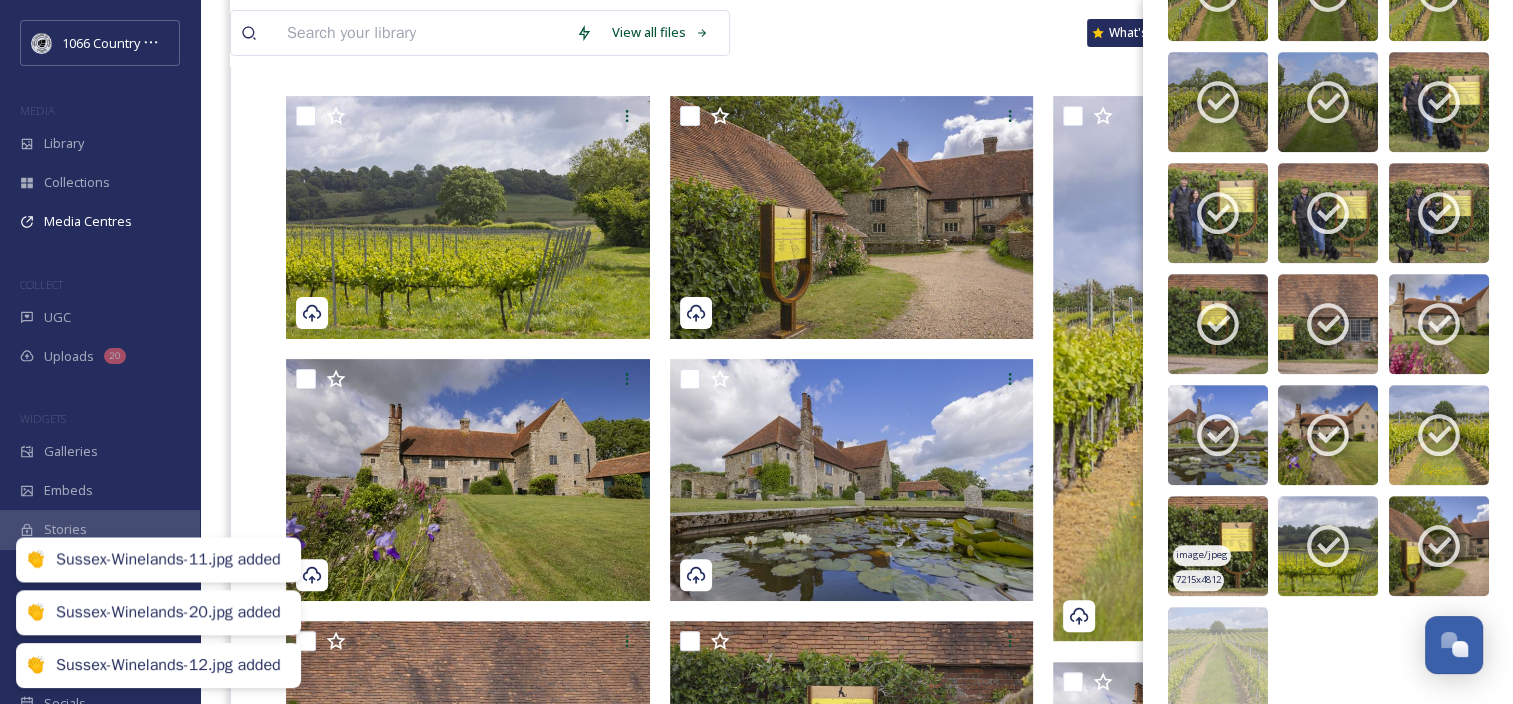click at bounding box center [1218, 546] 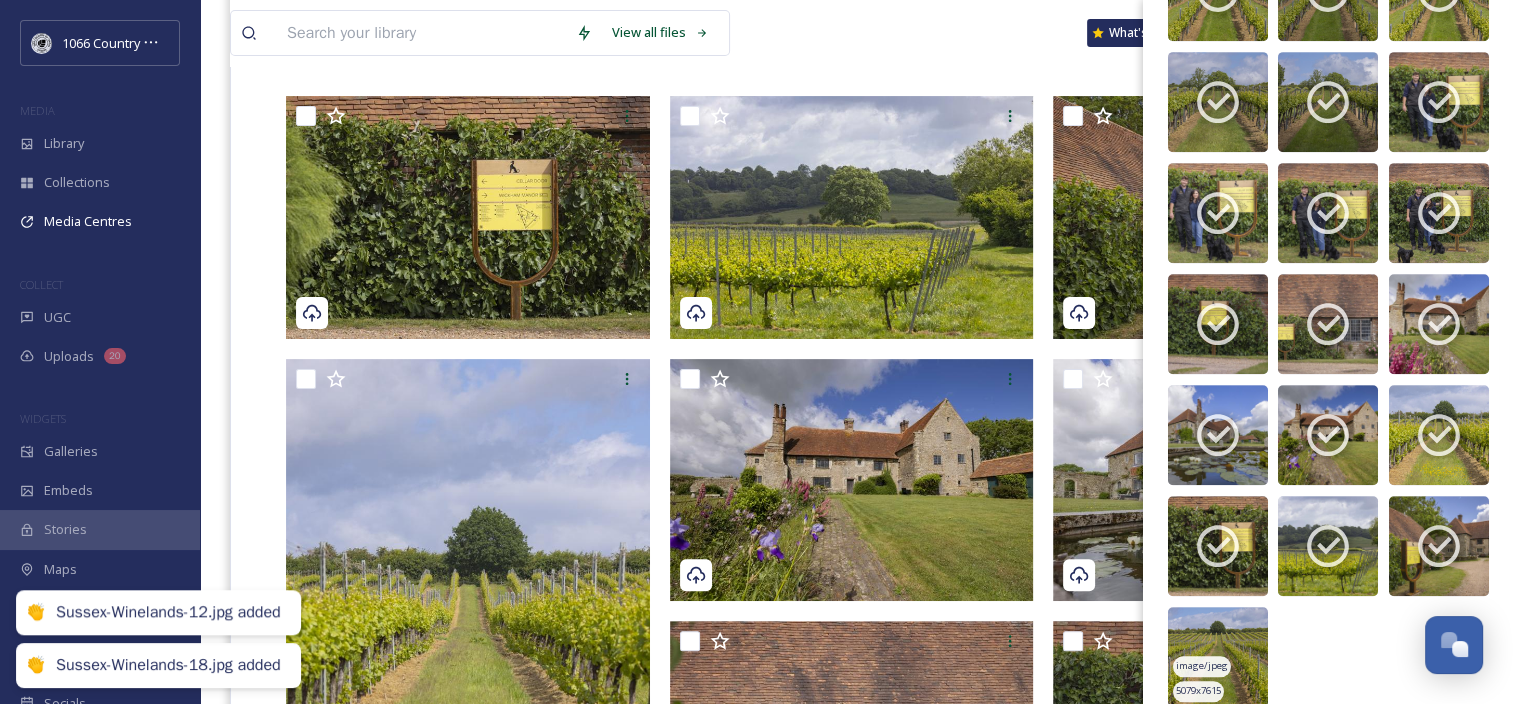 click at bounding box center [1218, 657] 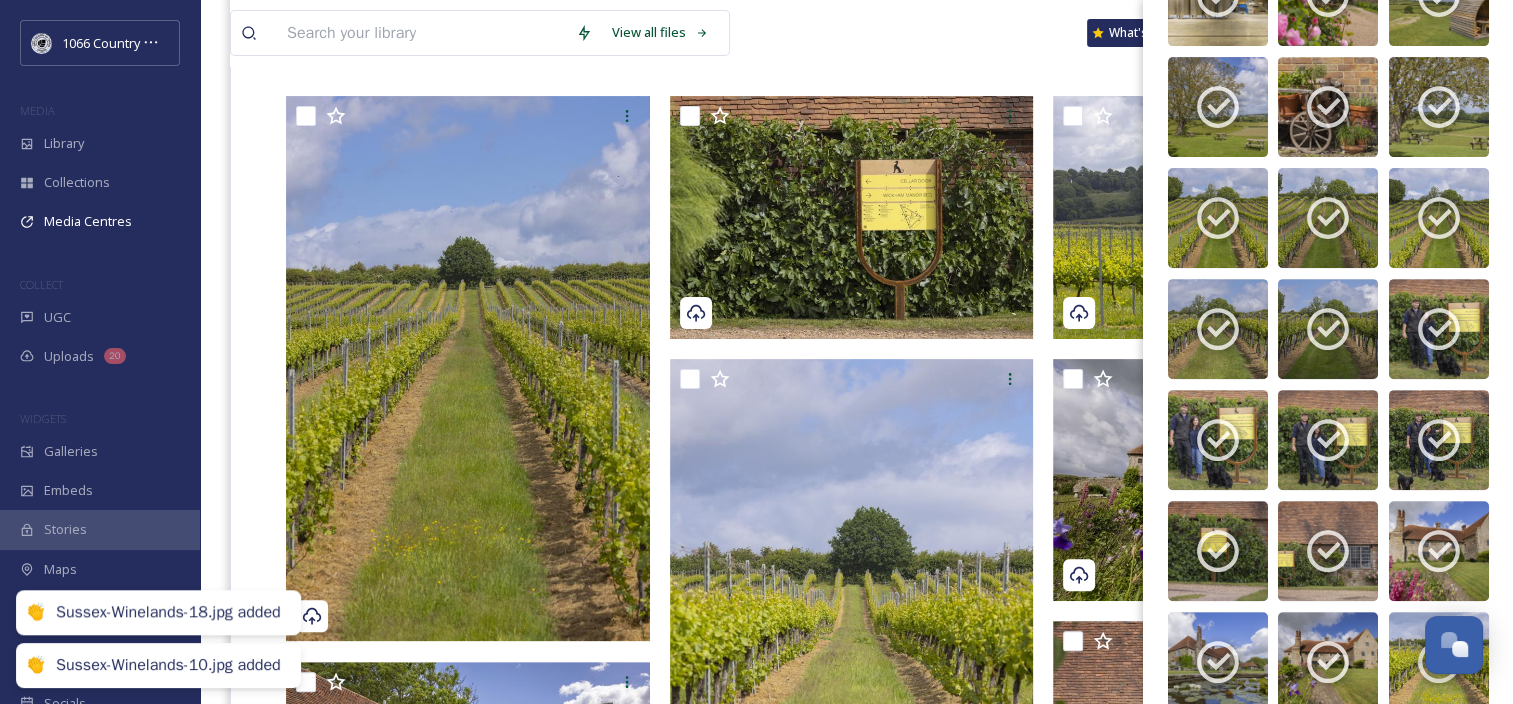 scroll, scrollTop: 569, scrollLeft: 0, axis: vertical 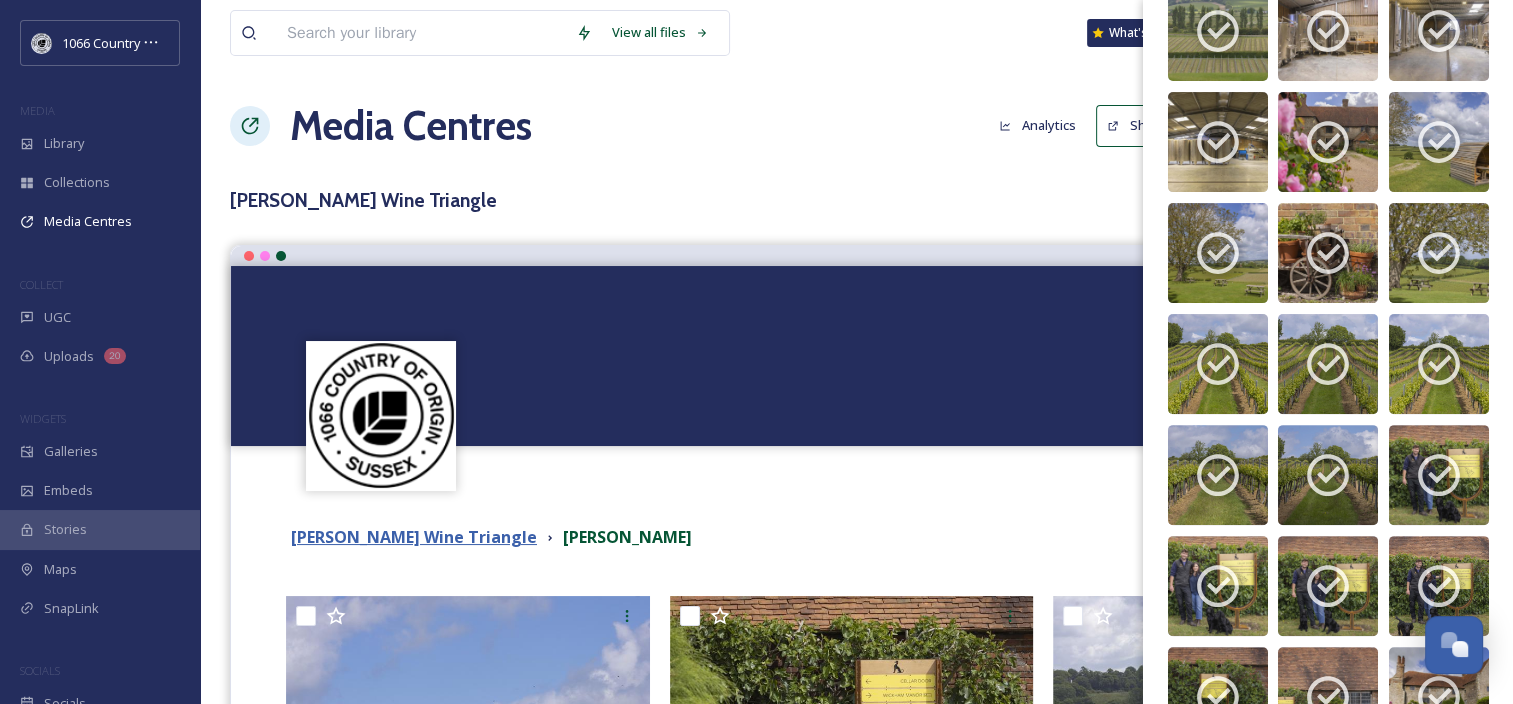 click on "[PERSON_NAME] Wine Triangle" at bounding box center [414, 537] 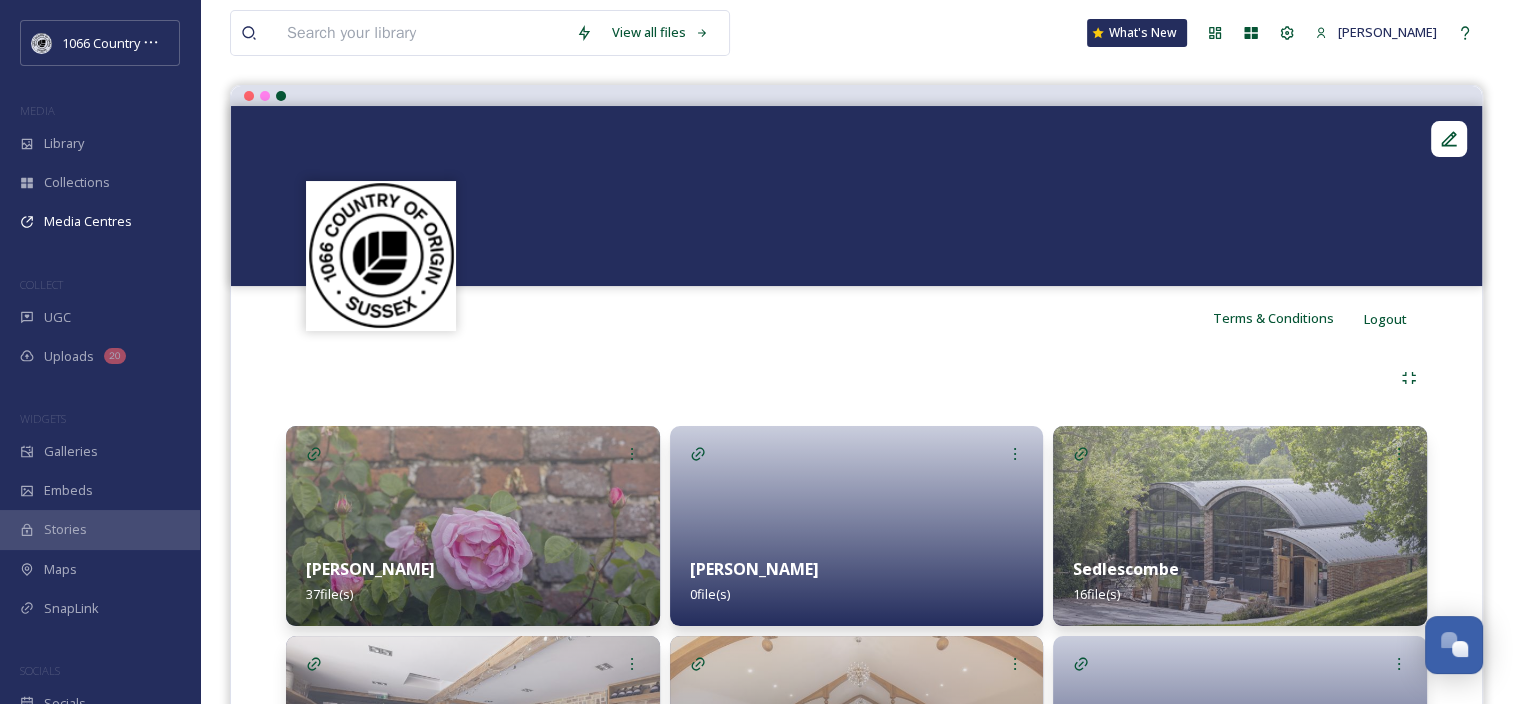scroll, scrollTop: 400, scrollLeft: 0, axis: vertical 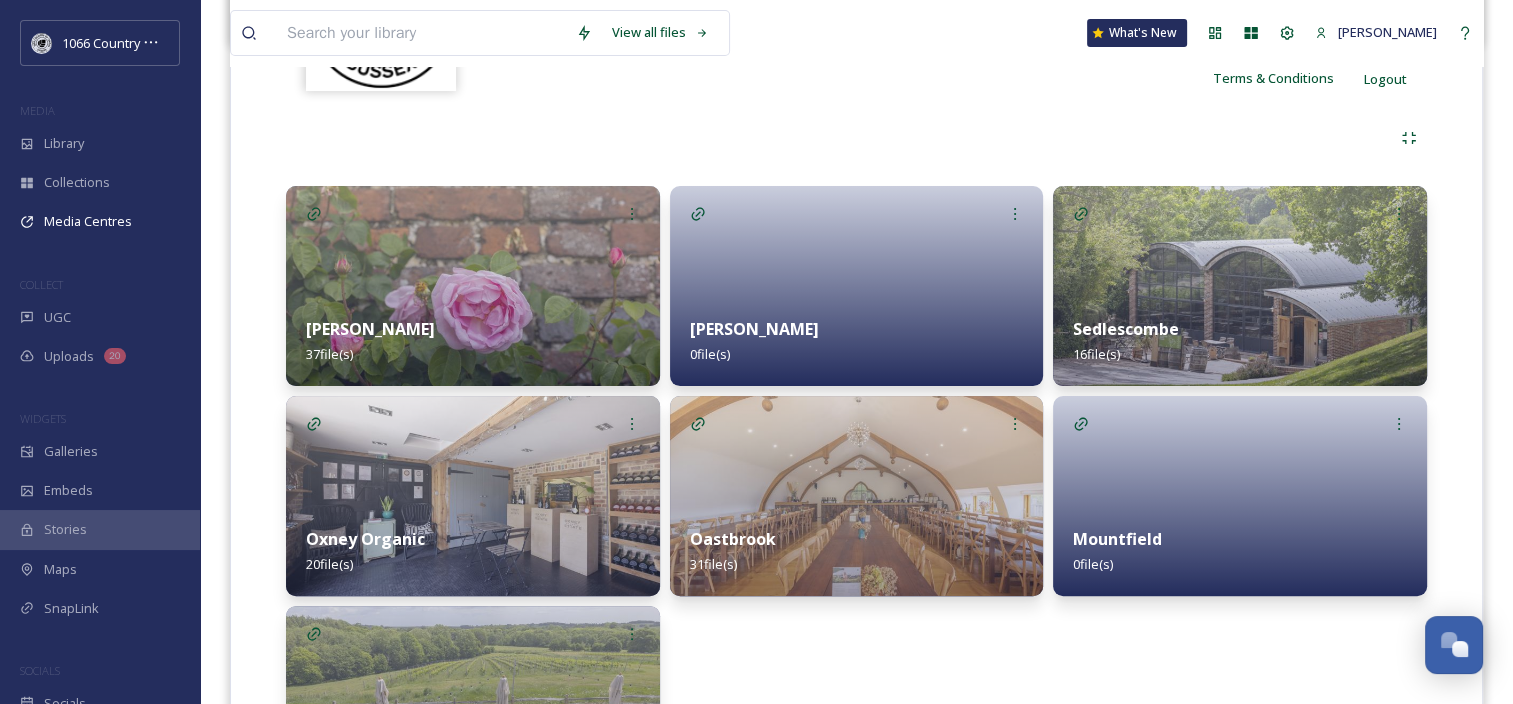 click at bounding box center [1240, 286] 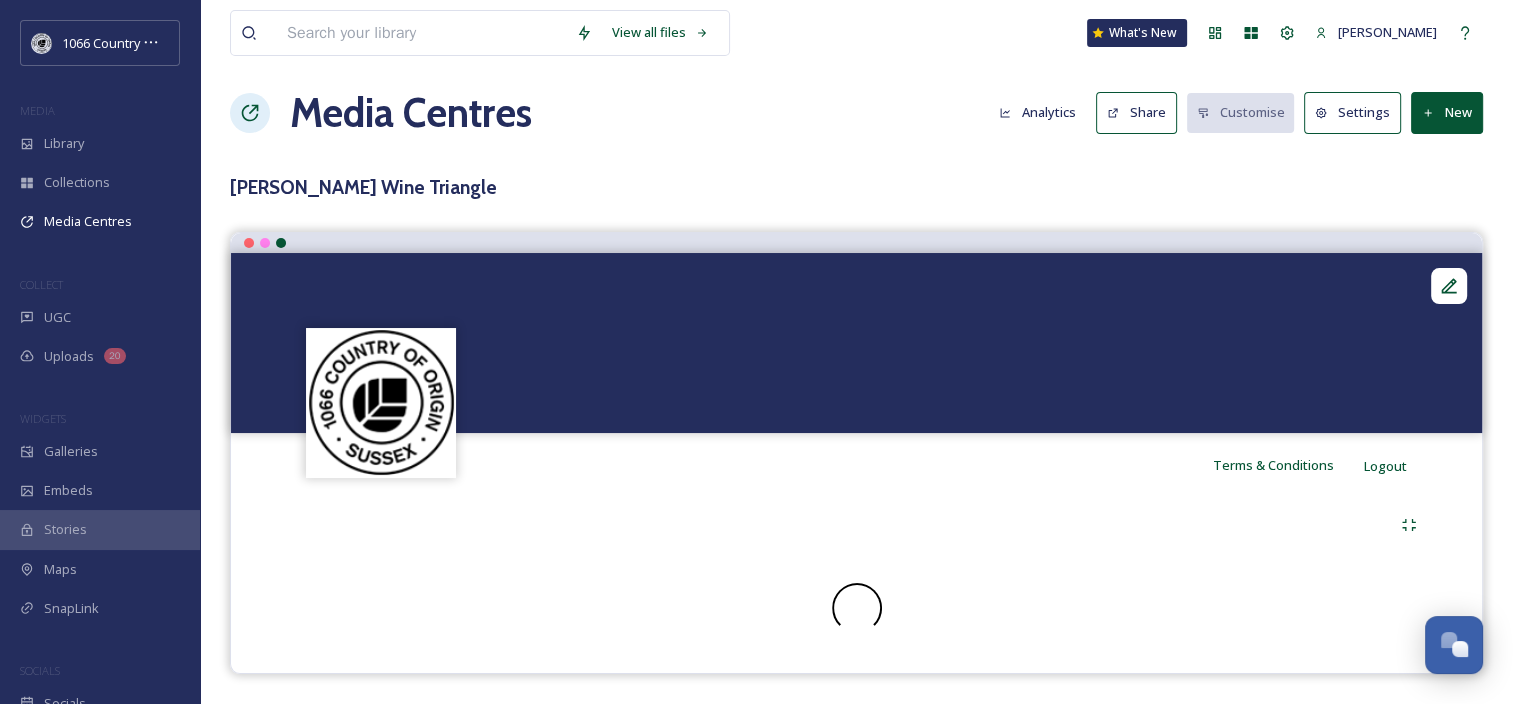 scroll, scrollTop: 0, scrollLeft: 0, axis: both 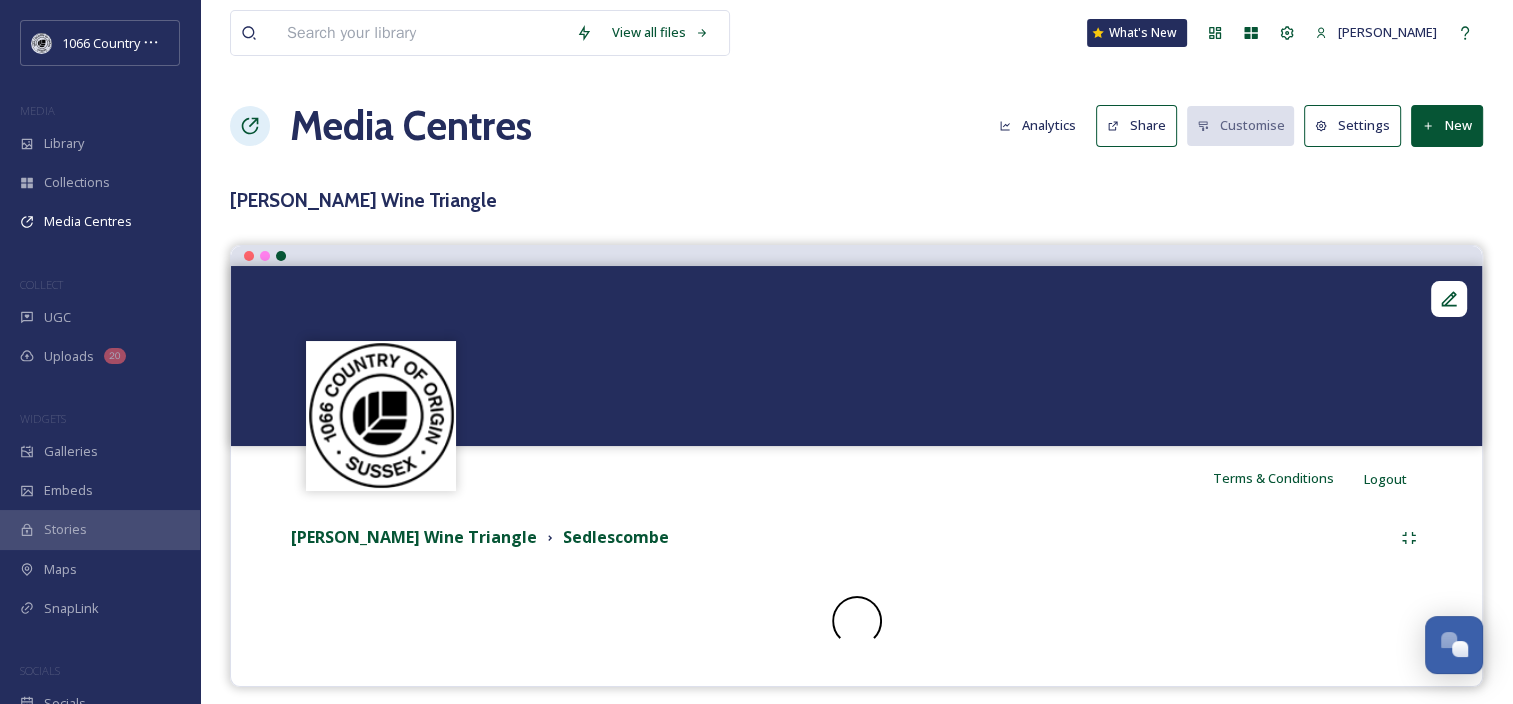 click on "New" at bounding box center (1447, 125) 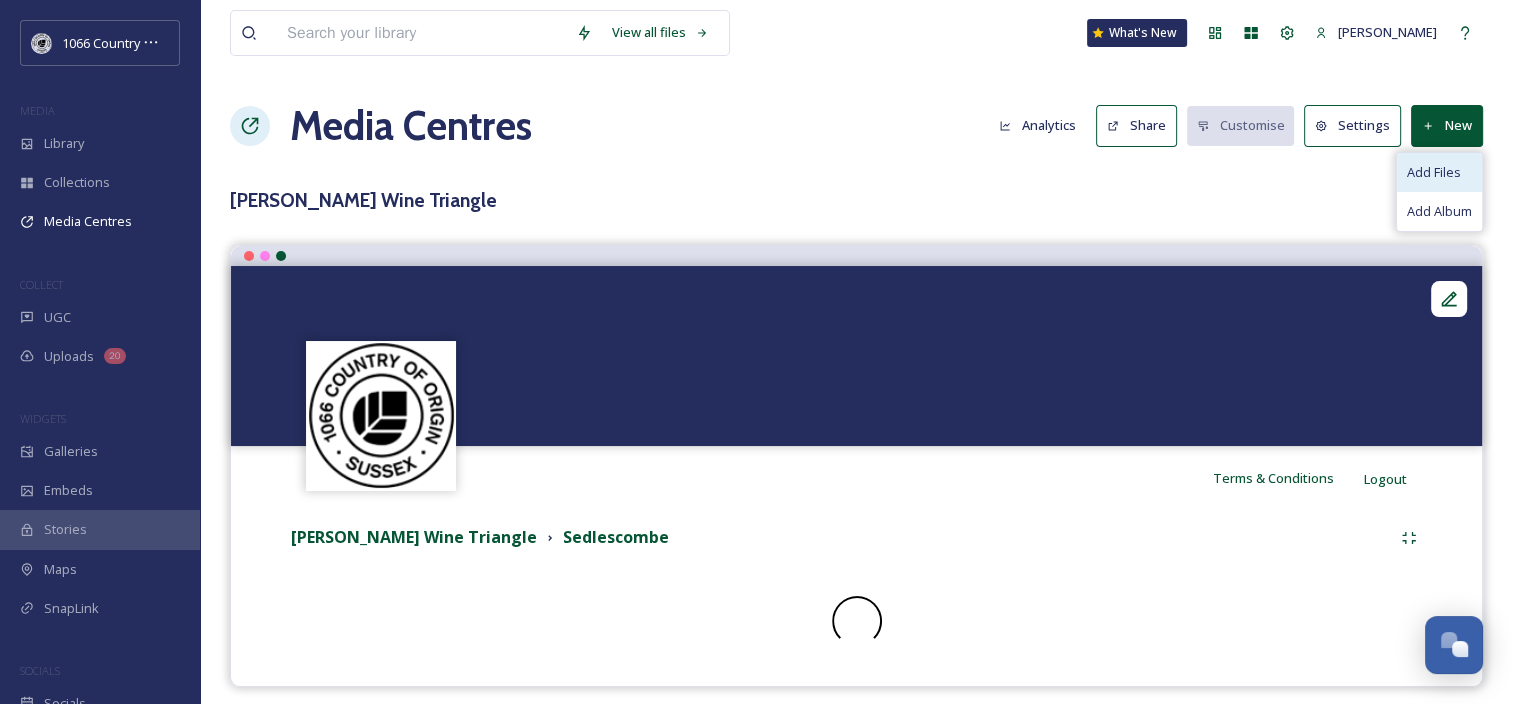 click on "Add Files" at bounding box center [1434, 172] 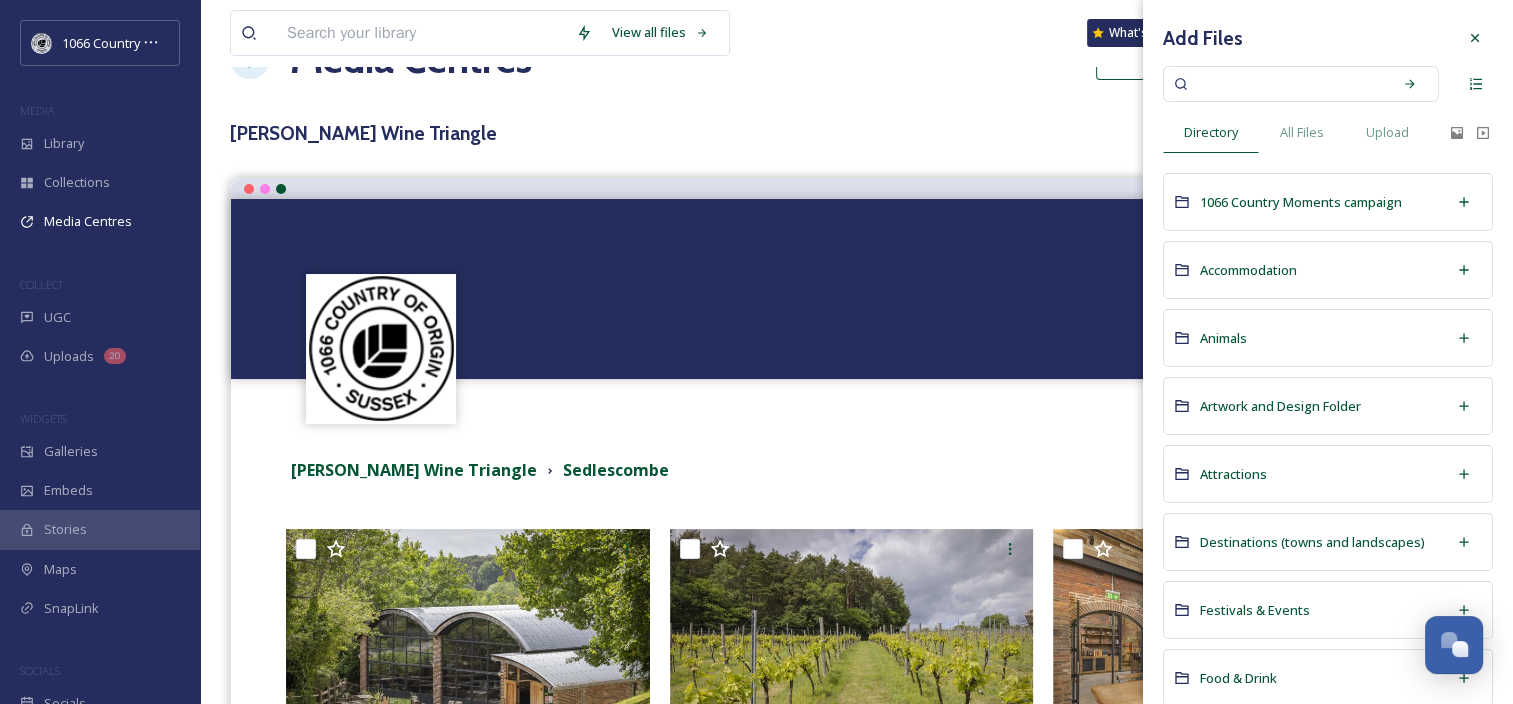 scroll, scrollTop: 100, scrollLeft: 0, axis: vertical 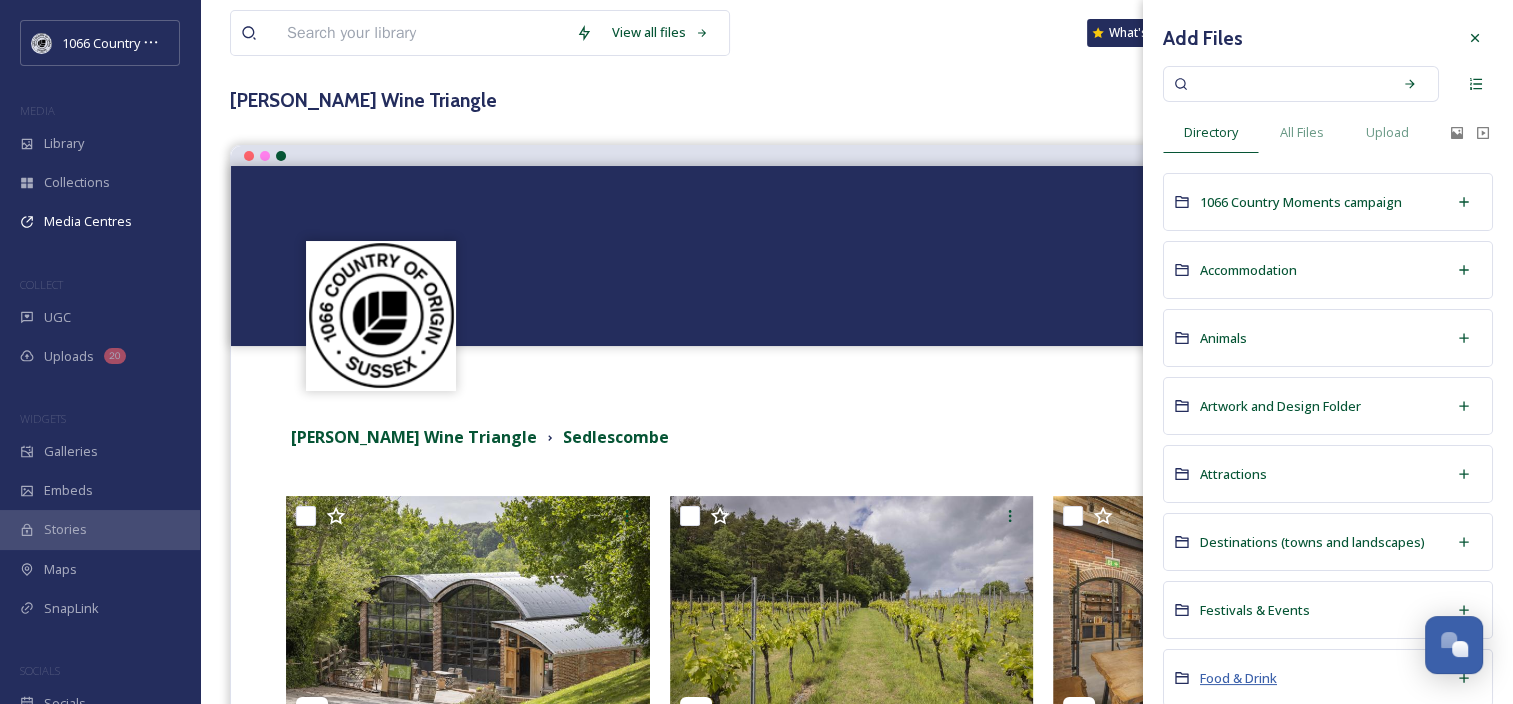 click on "Food & Drink" at bounding box center [1238, 678] 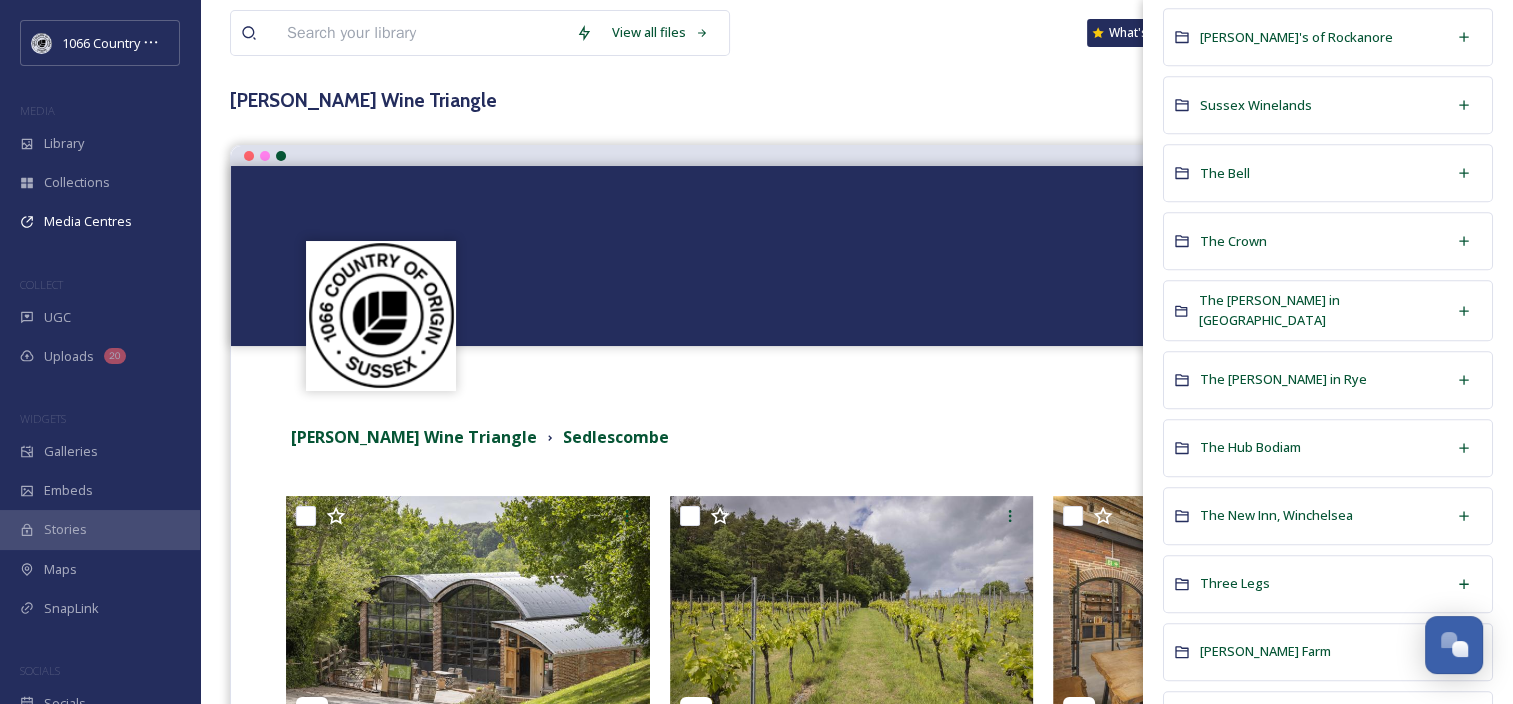 scroll, scrollTop: 900, scrollLeft: 0, axis: vertical 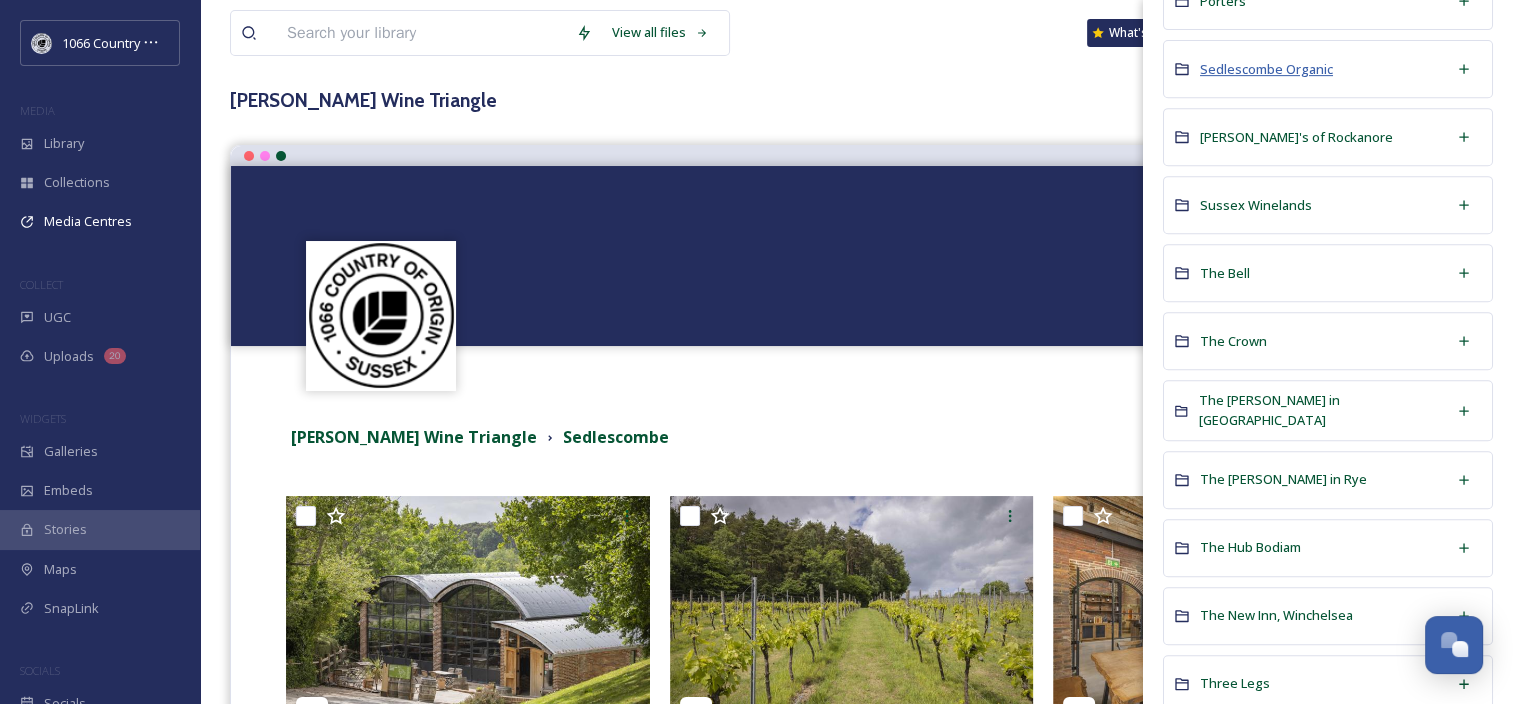 click on "Sedlescombe Organic" at bounding box center (1266, 69) 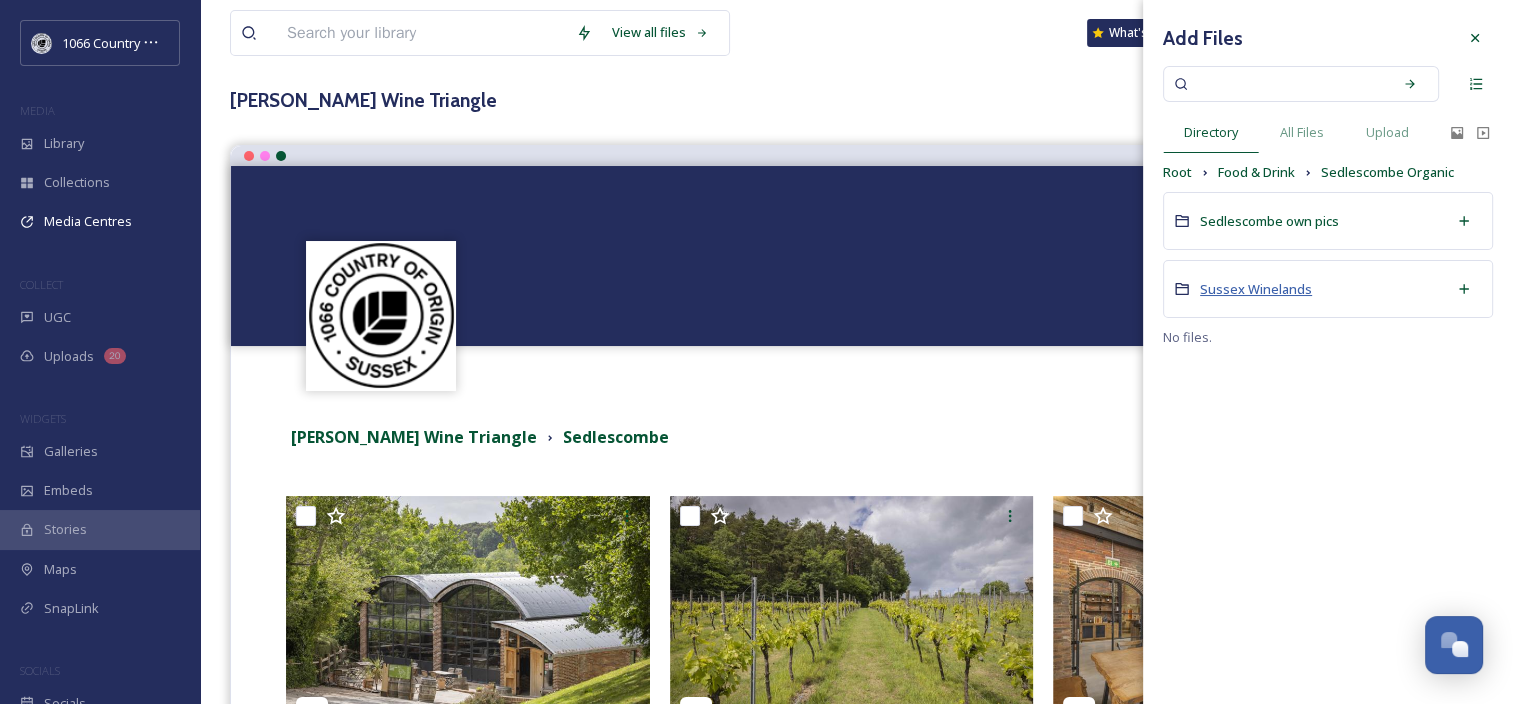click on "Sussex Winelands" at bounding box center [1256, 289] 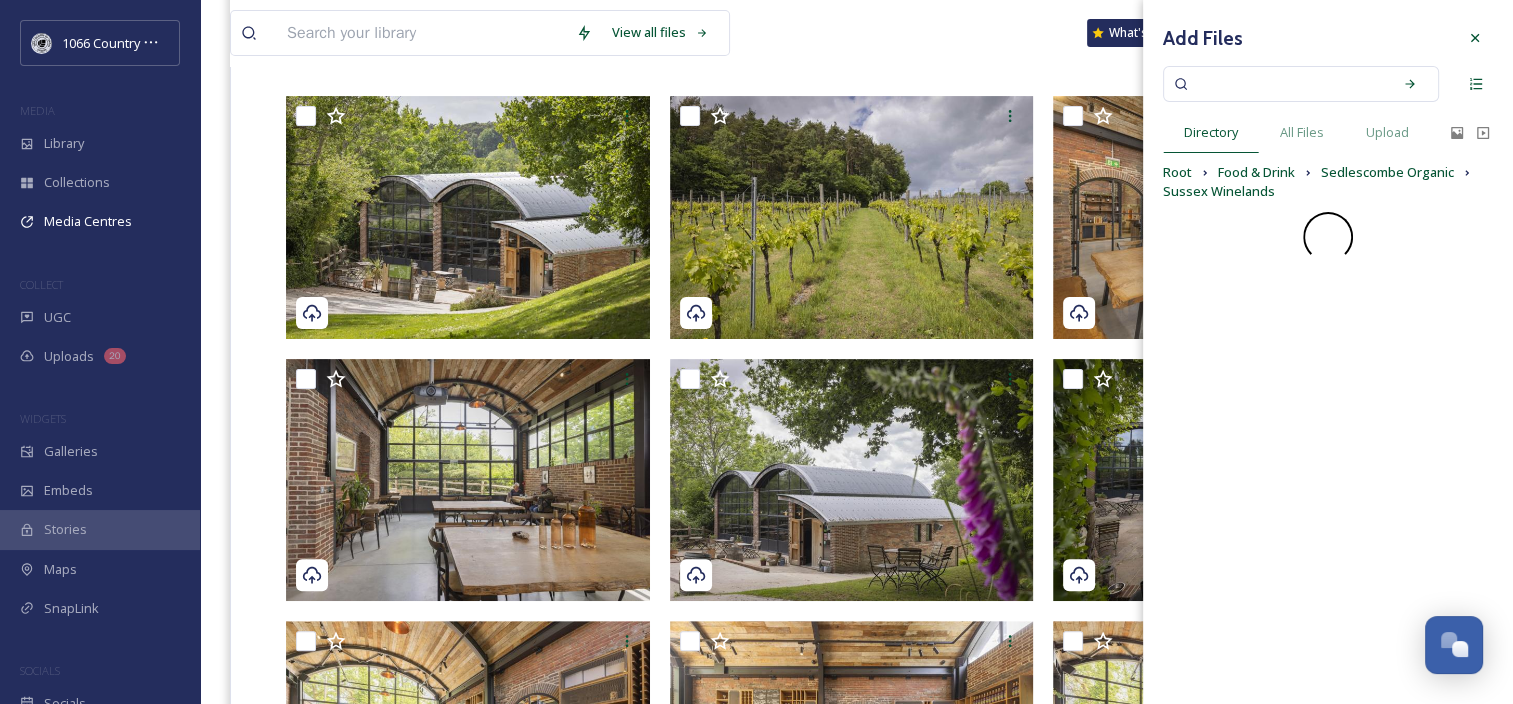 scroll, scrollTop: 800, scrollLeft: 0, axis: vertical 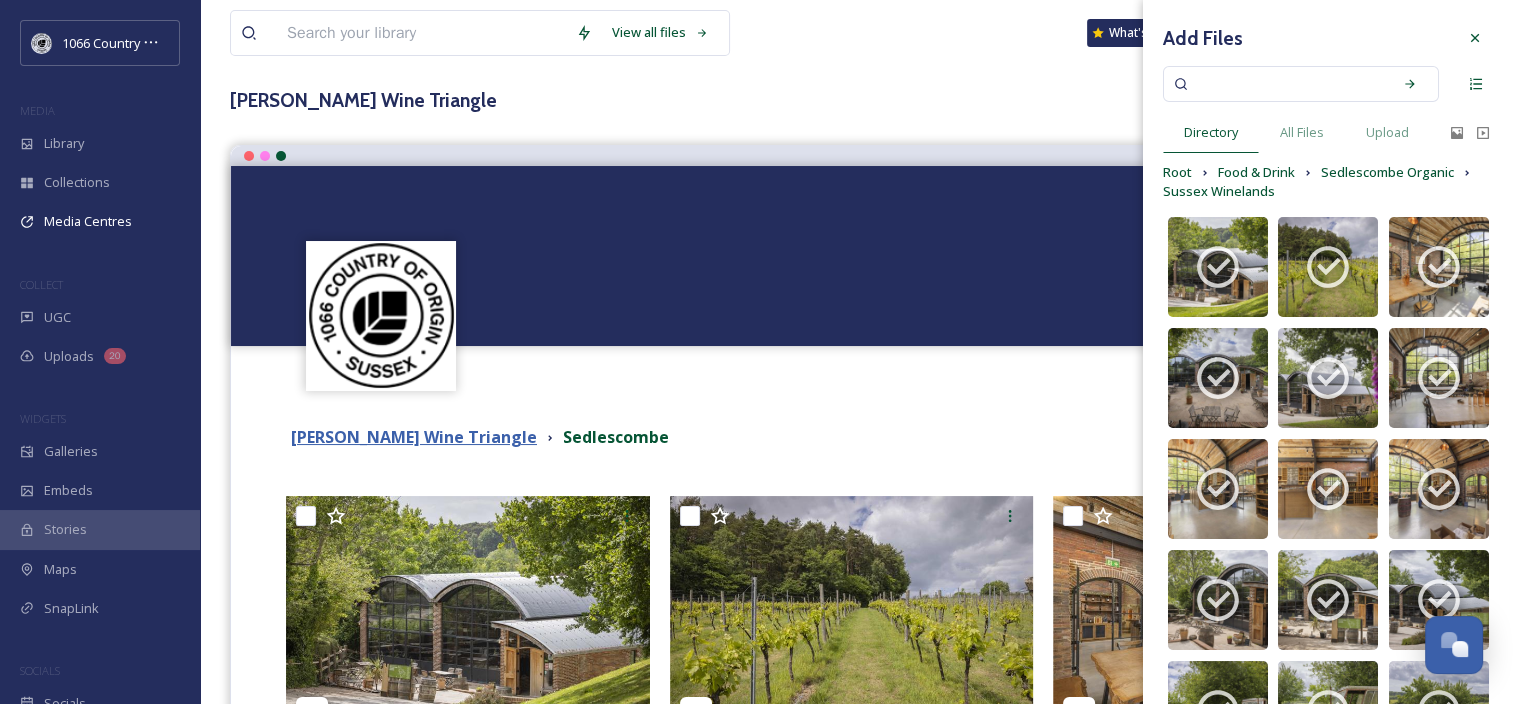 click on "[PERSON_NAME] Wine Triangle" at bounding box center (414, 437) 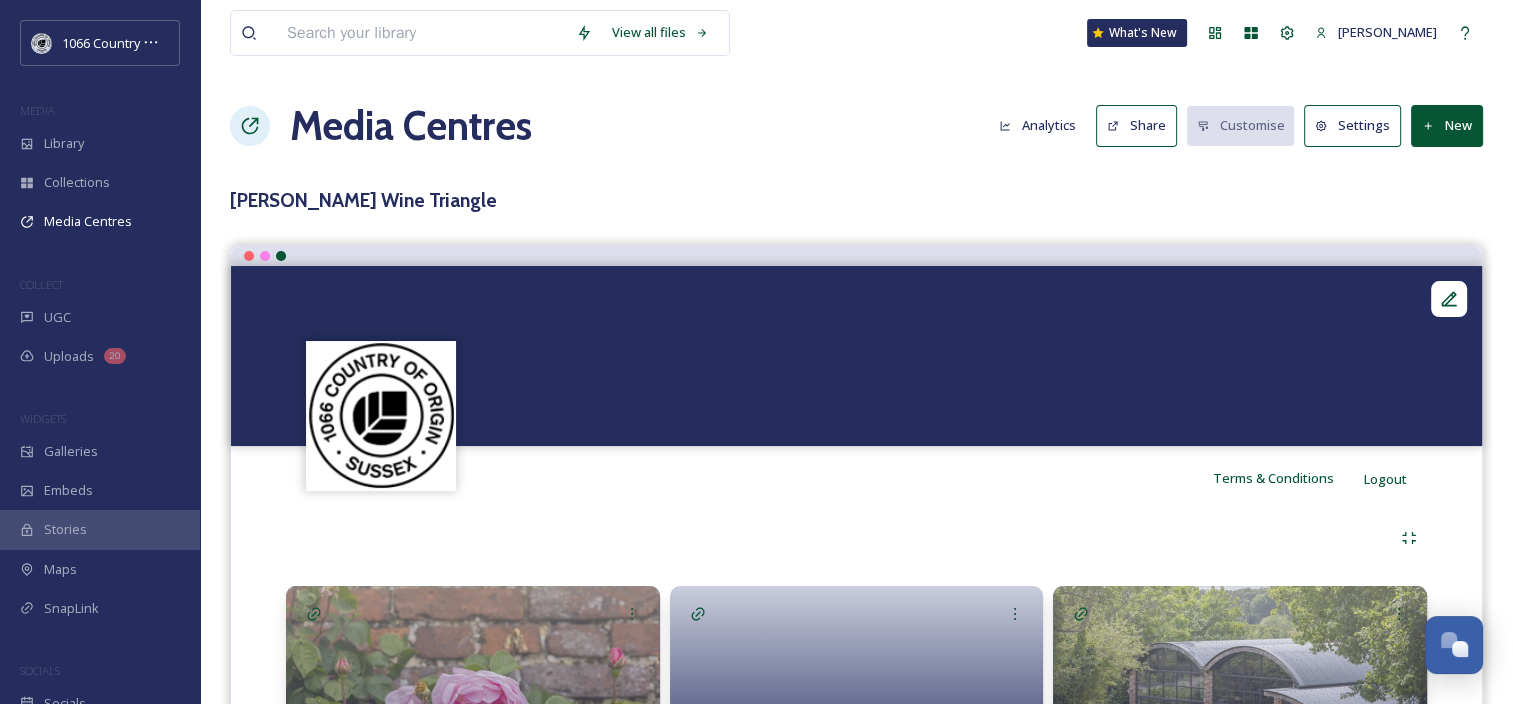 scroll, scrollTop: 400, scrollLeft: 0, axis: vertical 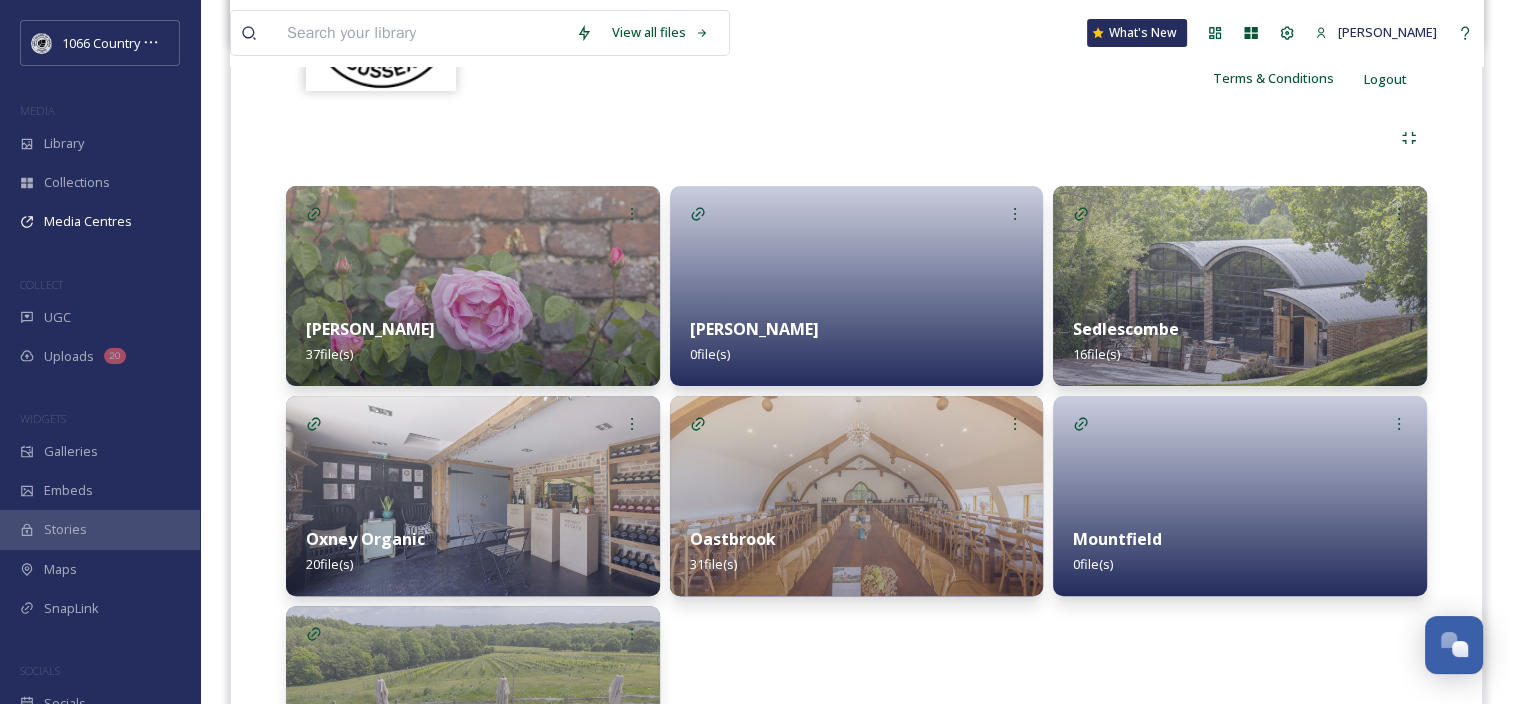click at bounding box center [473, 496] 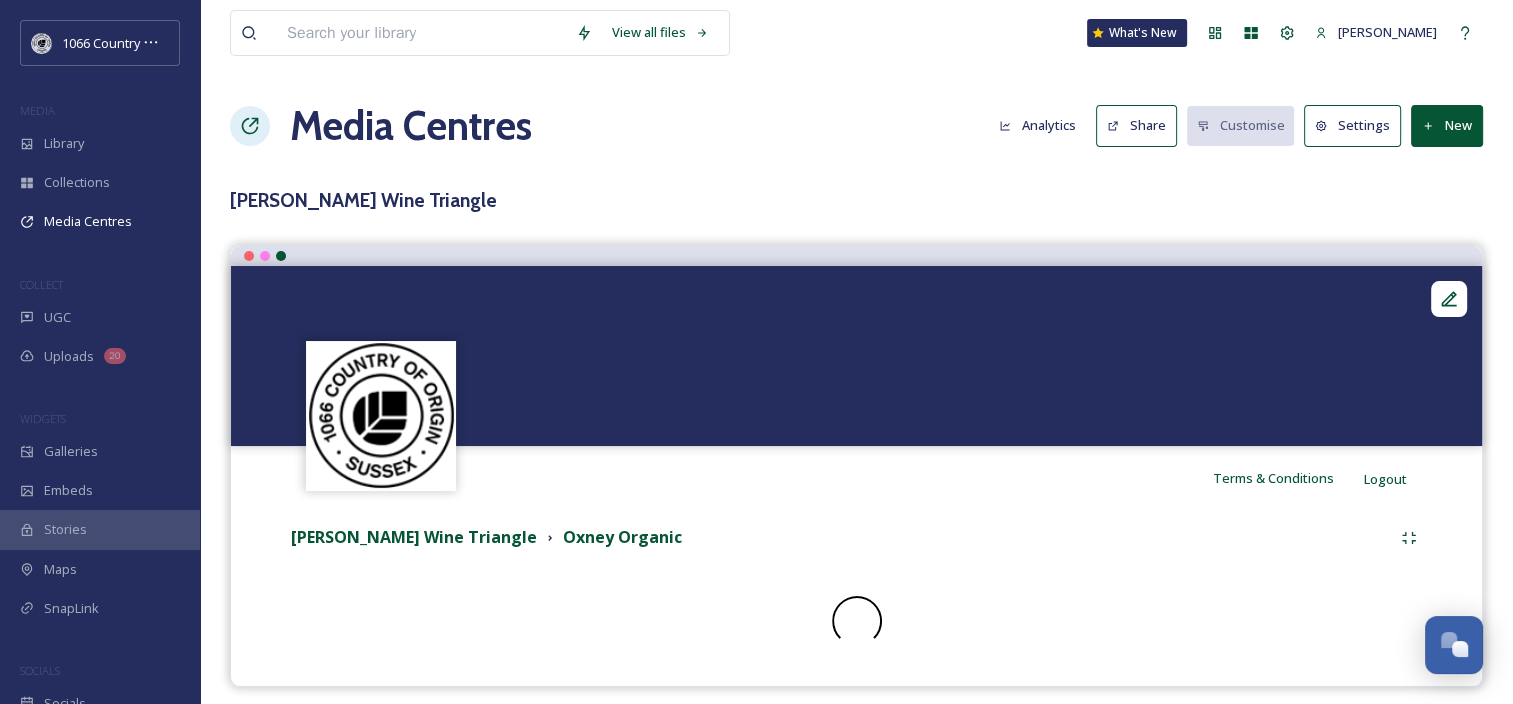 click on "New" at bounding box center (1447, 125) 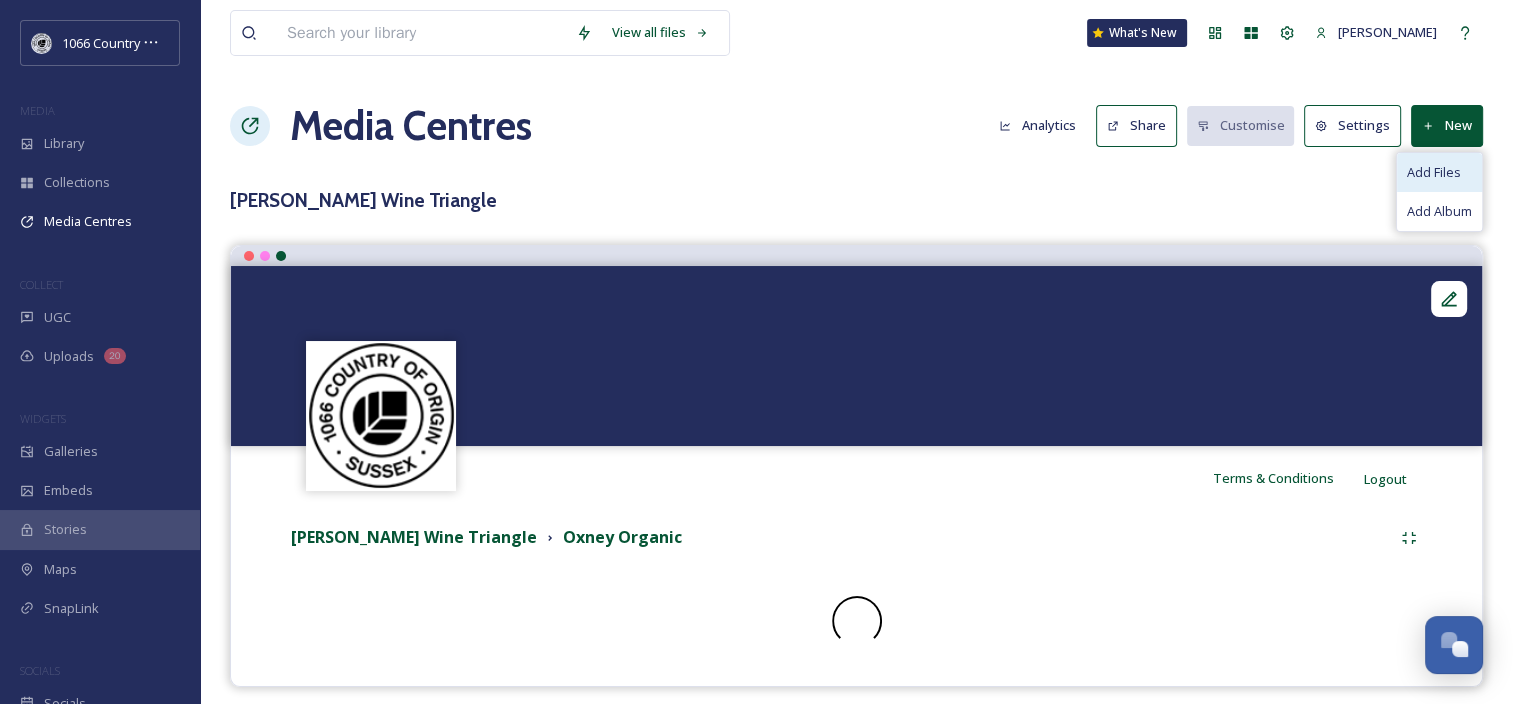 click on "Add Files" at bounding box center (1434, 172) 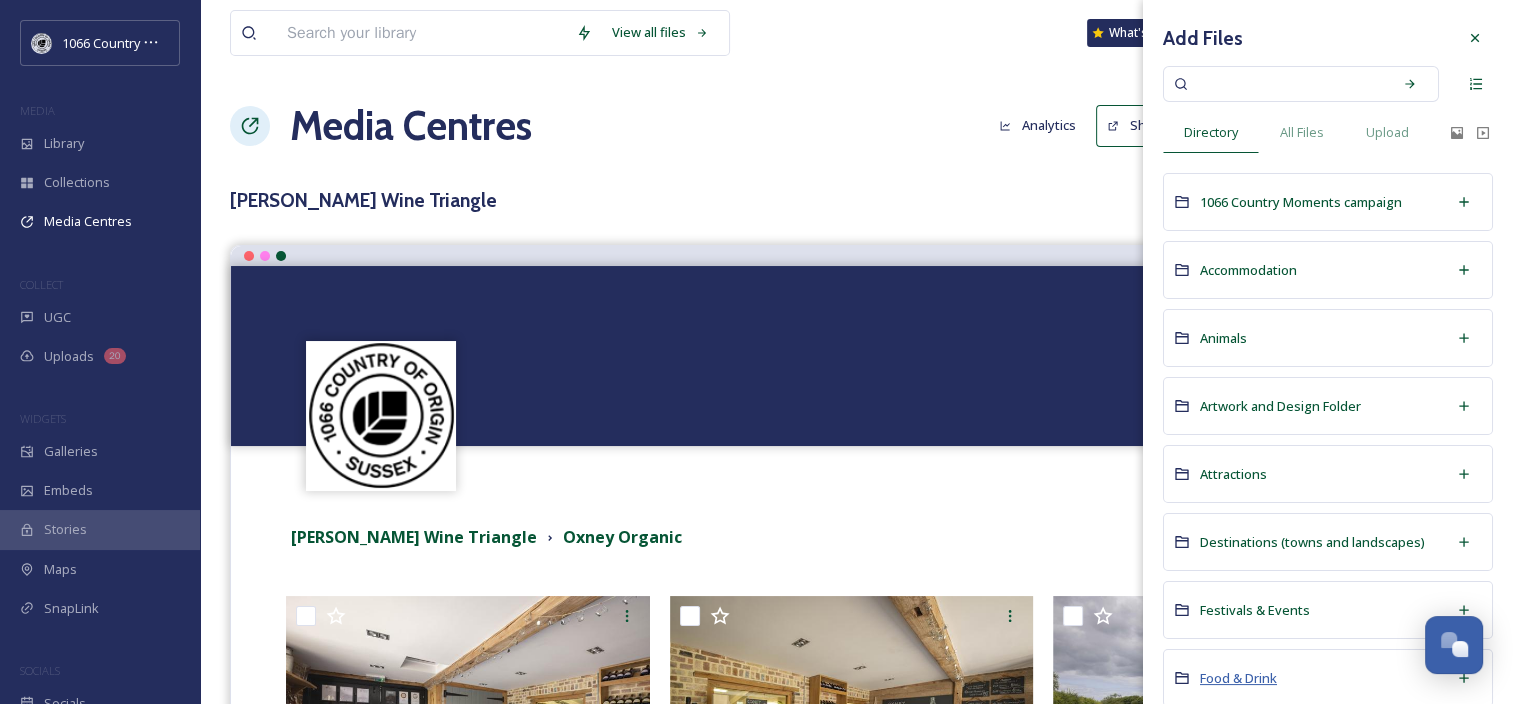 click on "Food & Drink" at bounding box center [1238, 678] 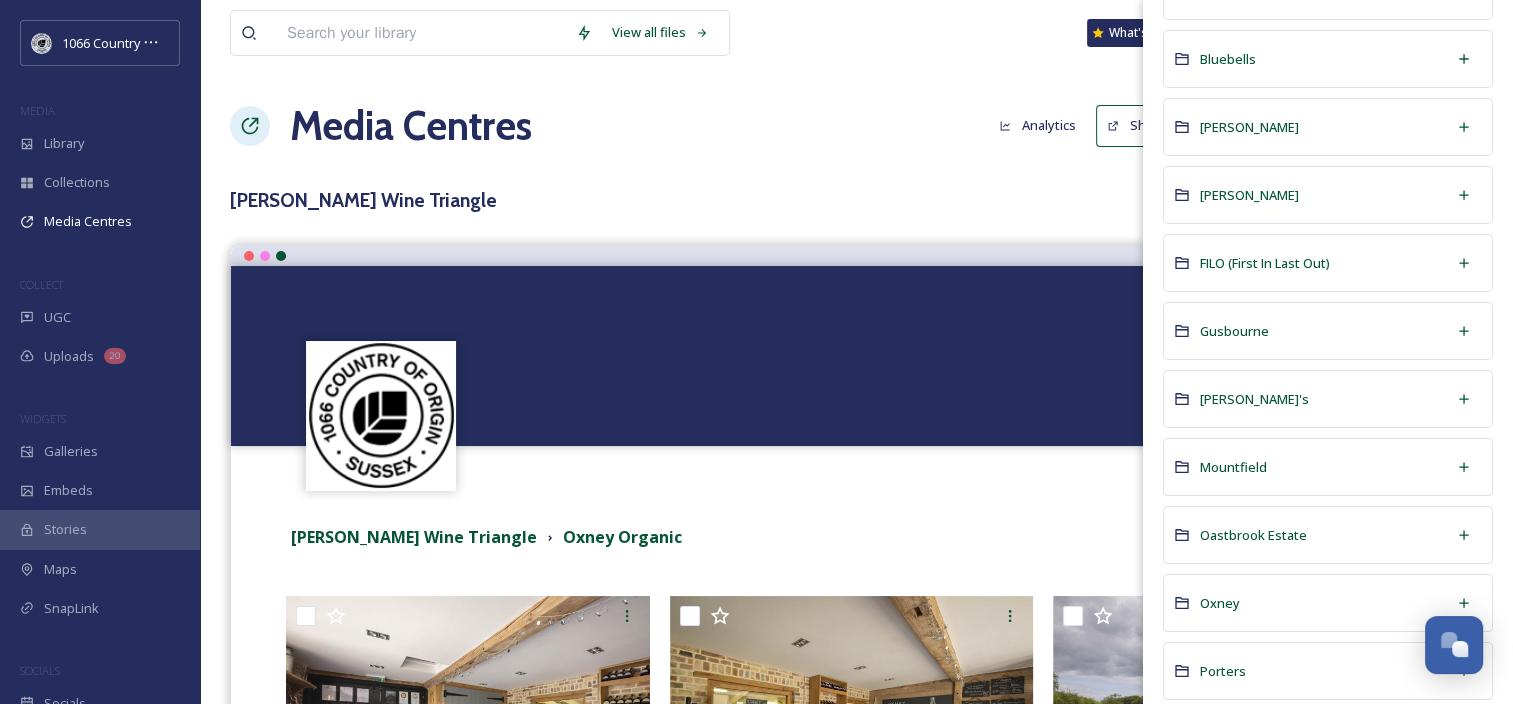 scroll, scrollTop: 400, scrollLeft: 0, axis: vertical 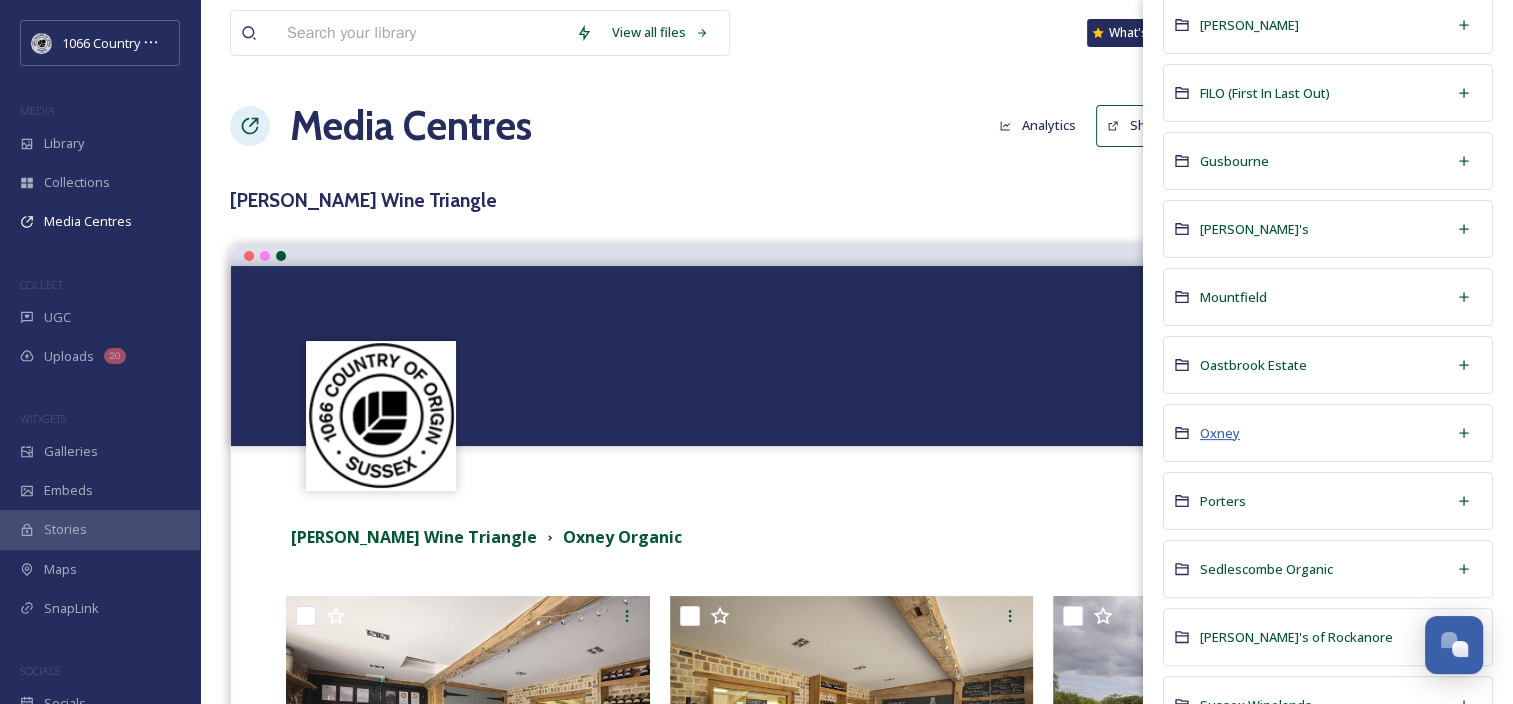 click on "Oxney" at bounding box center (1220, 433) 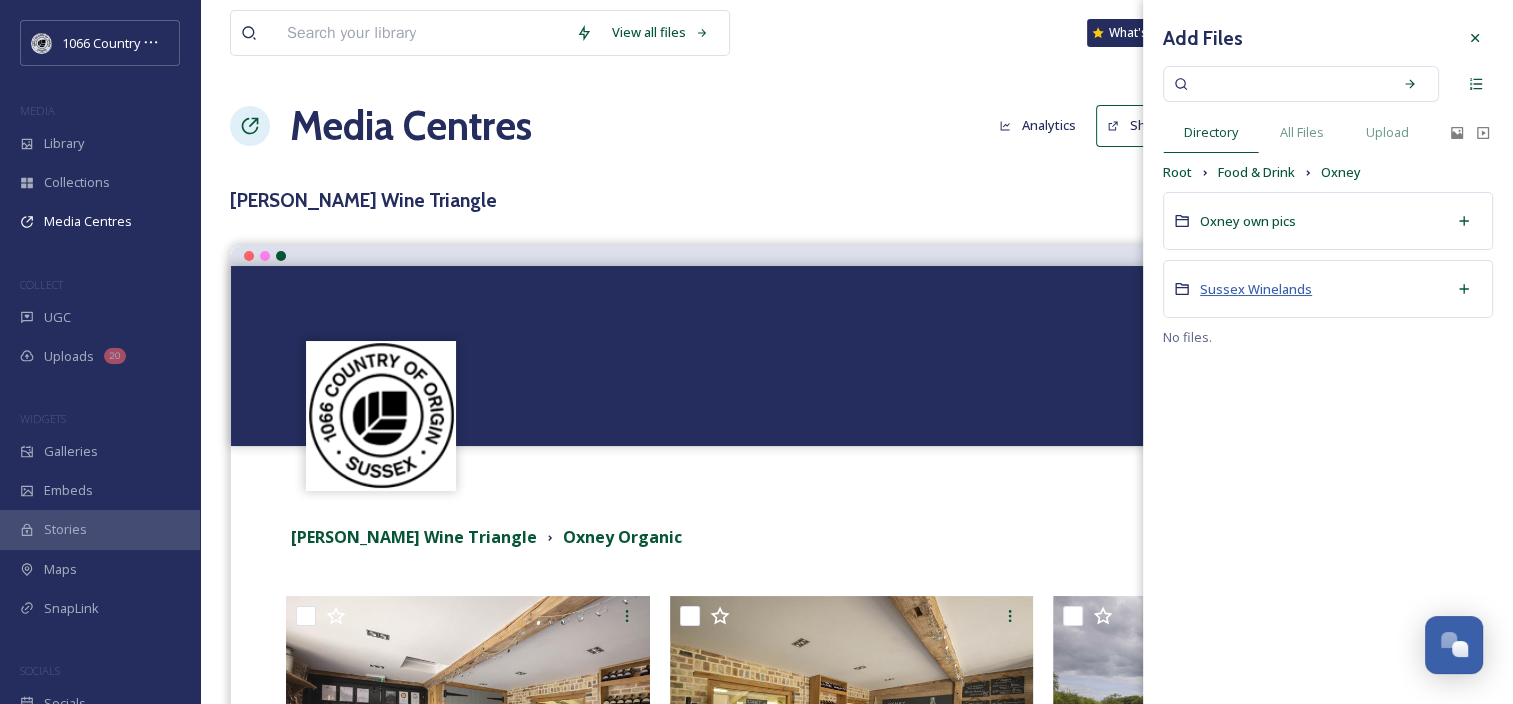 click on "Sussex Winelands" at bounding box center [1256, 289] 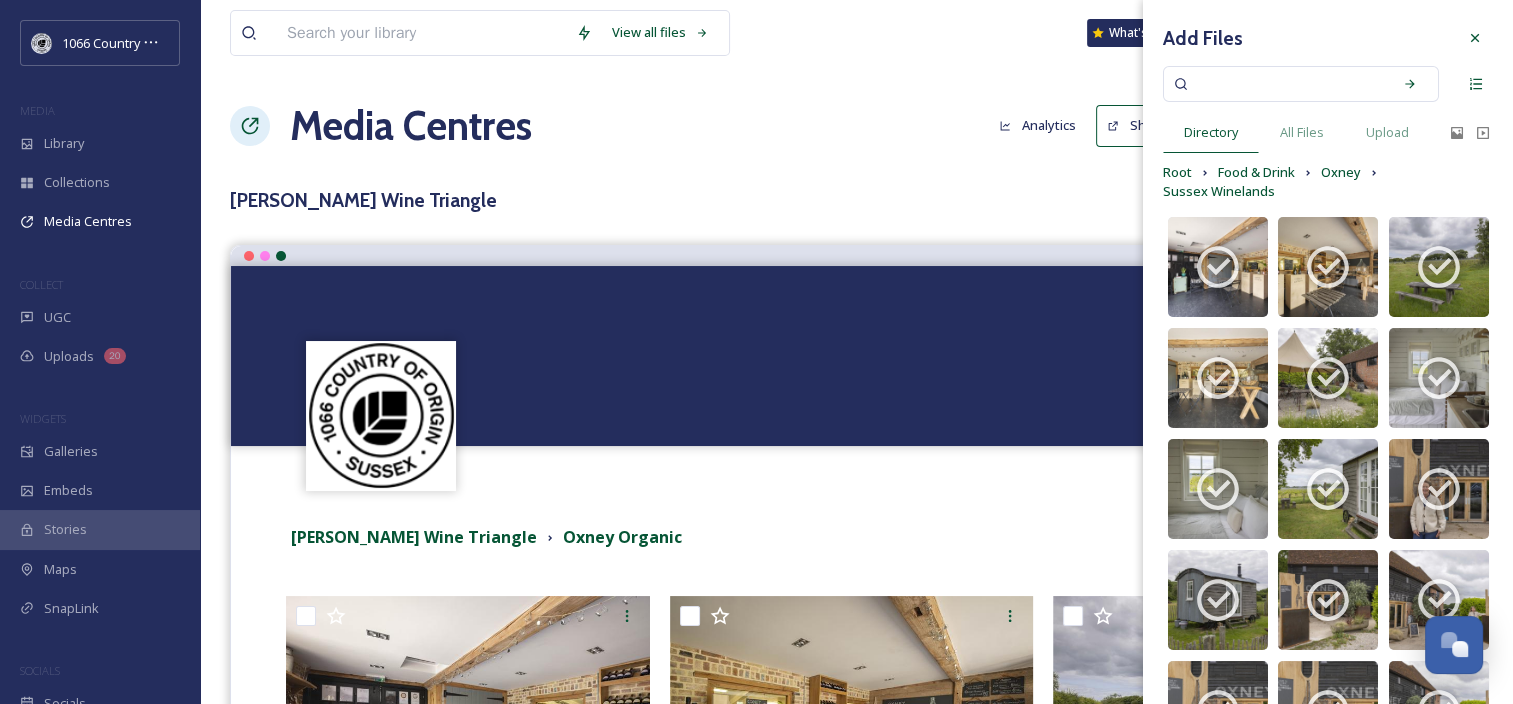 scroll, scrollTop: 342, scrollLeft: 0, axis: vertical 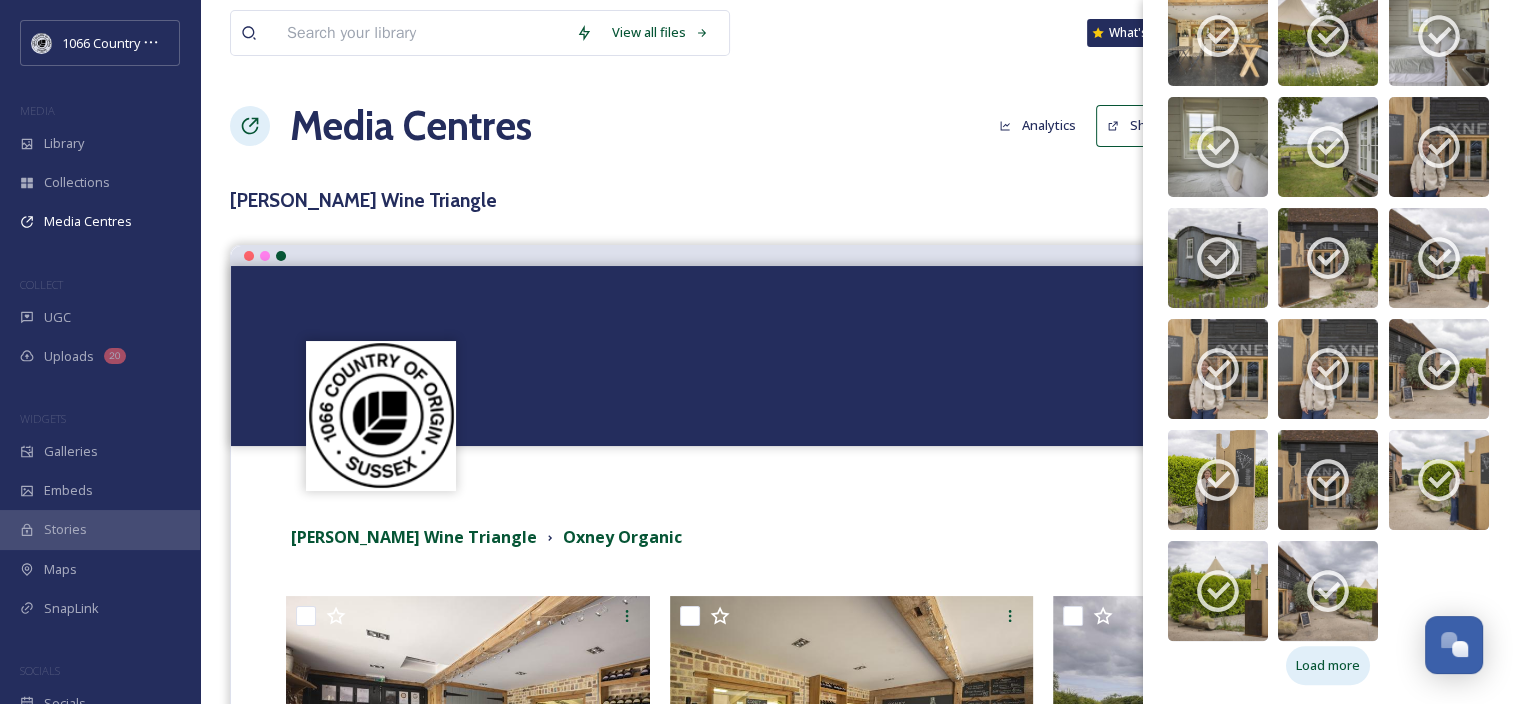 click on "Load more" at bounding box center [1328, 665] 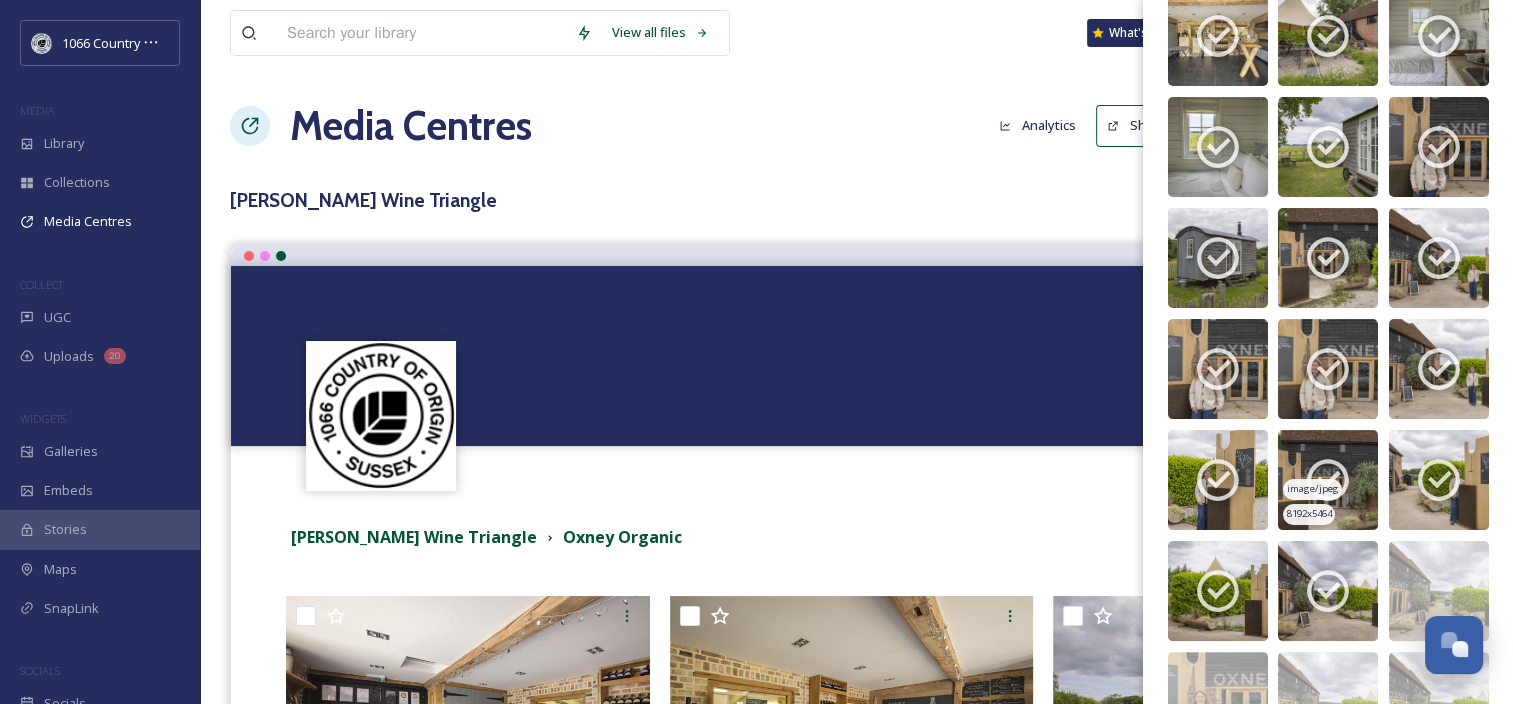 scroll, scrollTop: 525, scrollLeft: 0, axis: vertical 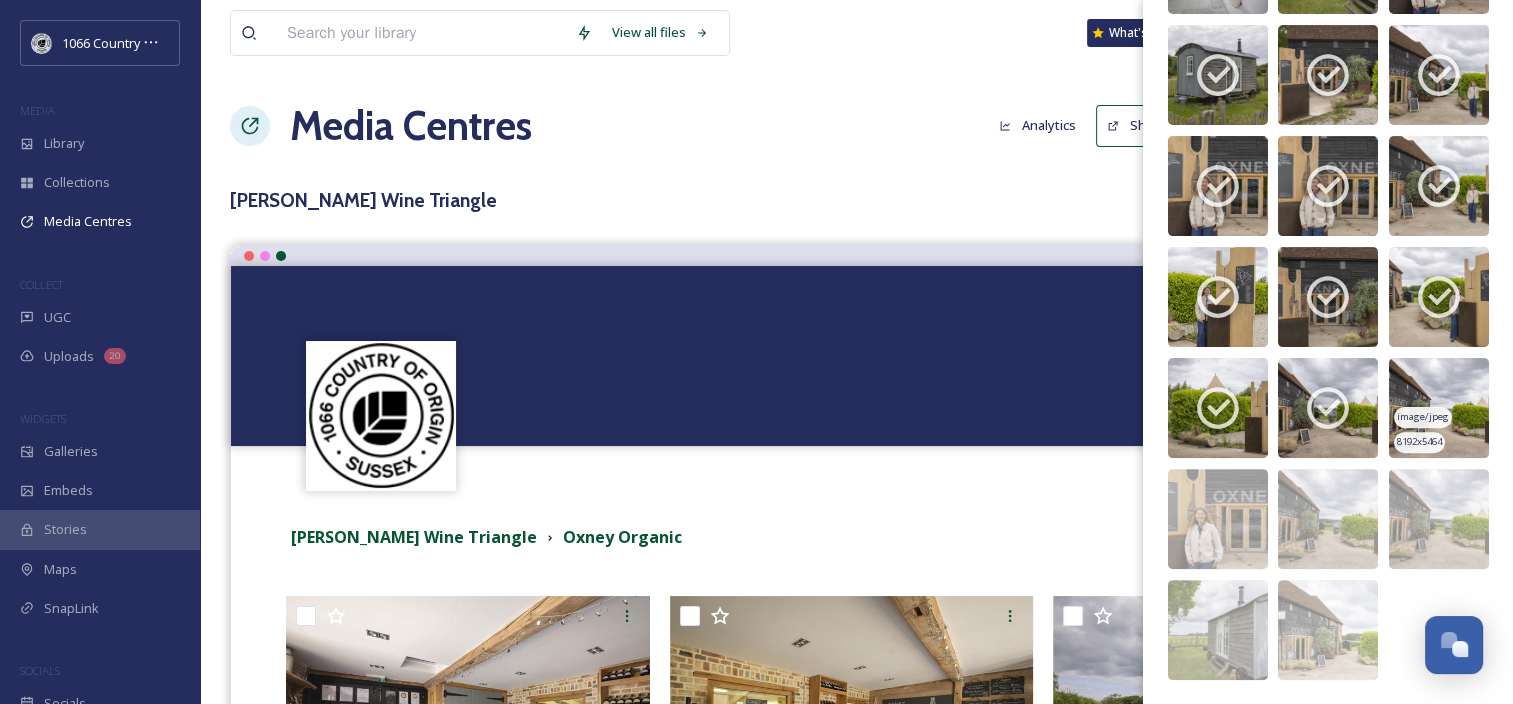 click at bounding box center (1439, 408) 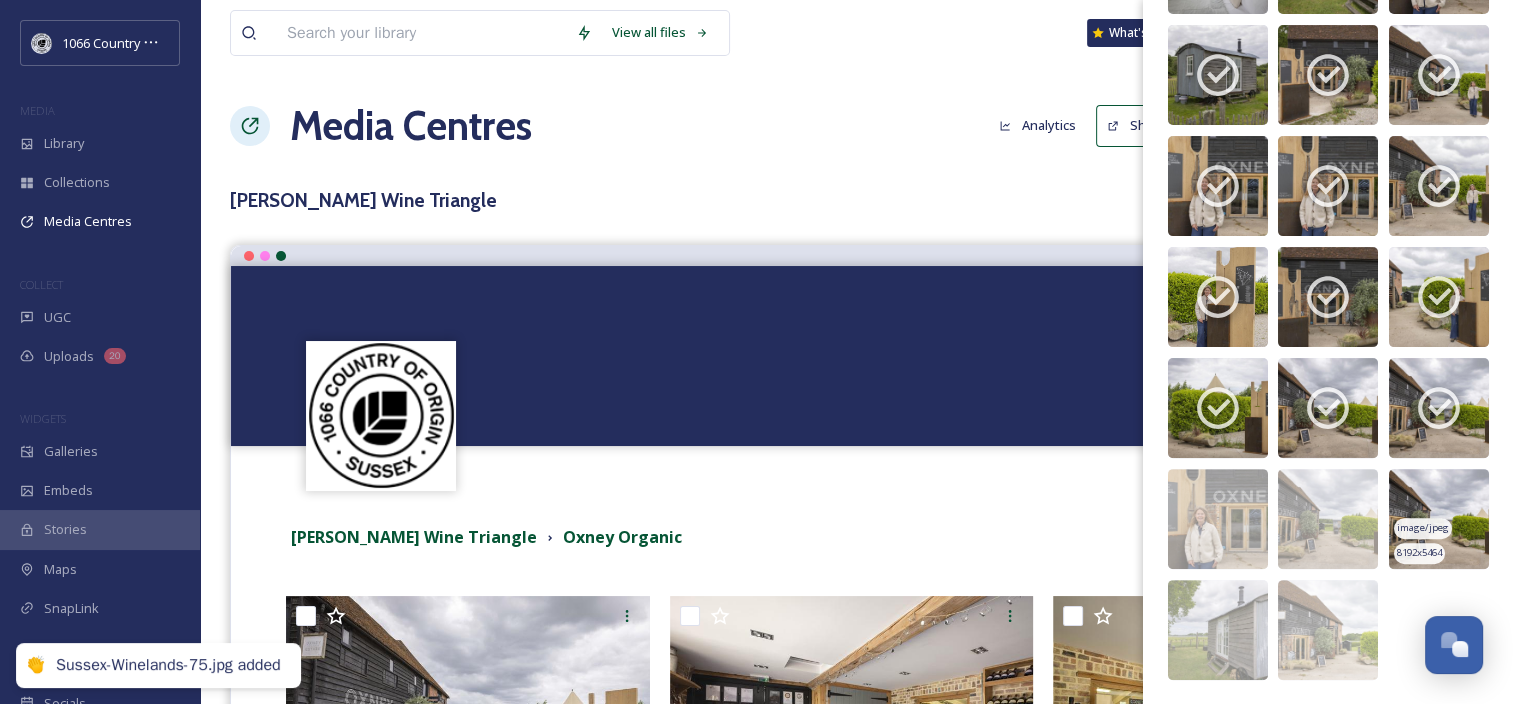 click at bounding box center (1439, 519) 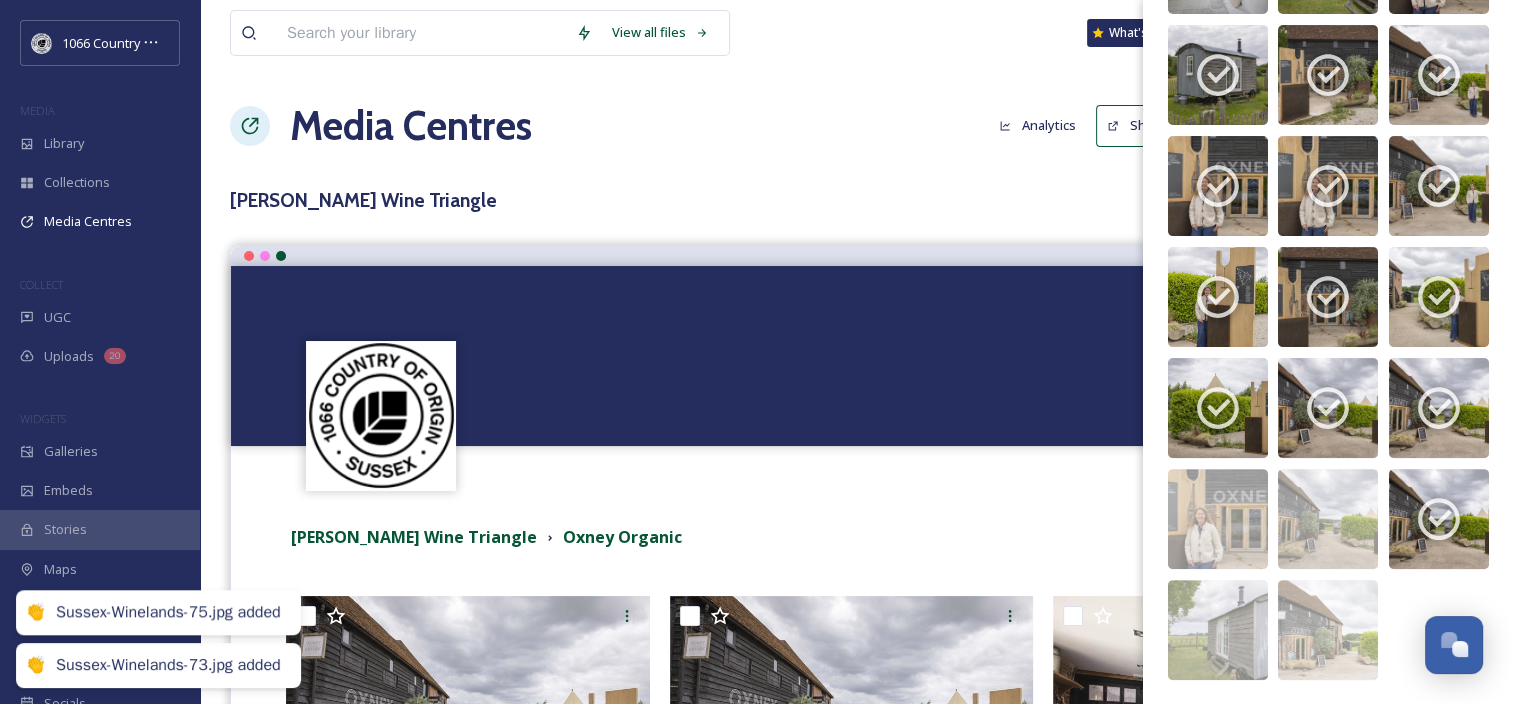 click on "image/jpeg 8192  x  5464 image/jpeg 8192  x  5464 image/jpeg 8192  x  5464 image/jpeg 8192  x  5464 image/jpeg 8192  x  5464 image/jpeg 8192  x  5464 image/jpeg 8192  x  5464 image/jpeg 8192  x  5464 image/jpeg 8192  x  5464" at bounding box center (1327, 186) 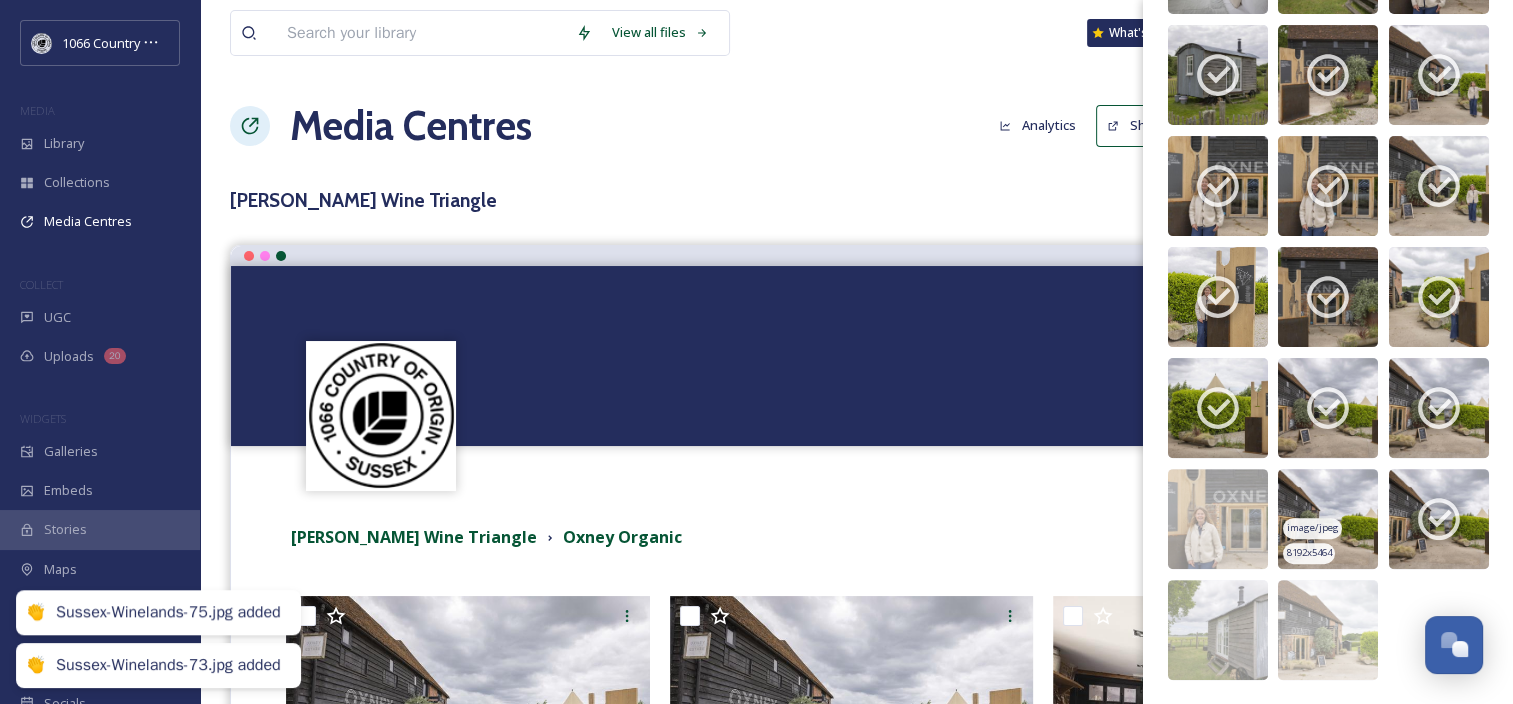 click at bounding box center [1328, 519] 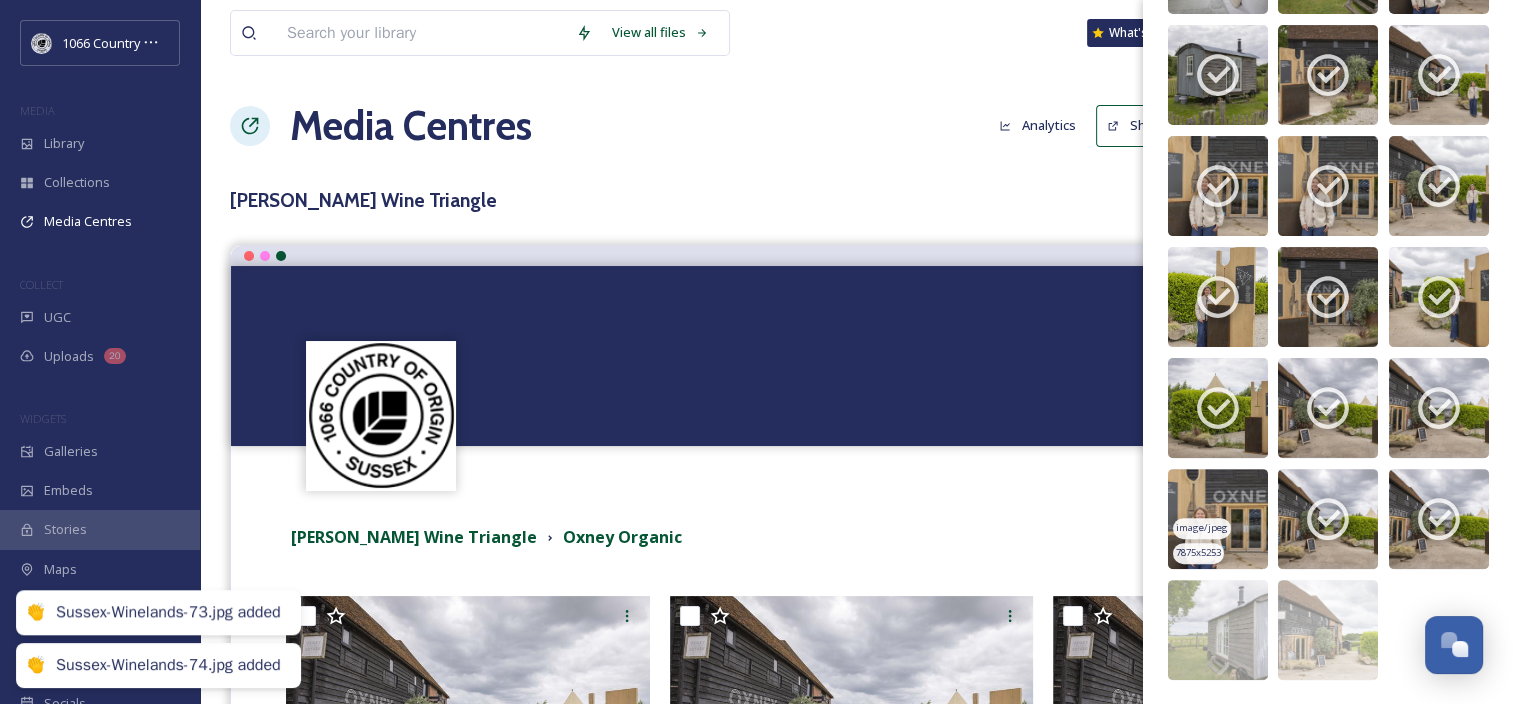 click at bounding box center (1218, 519) 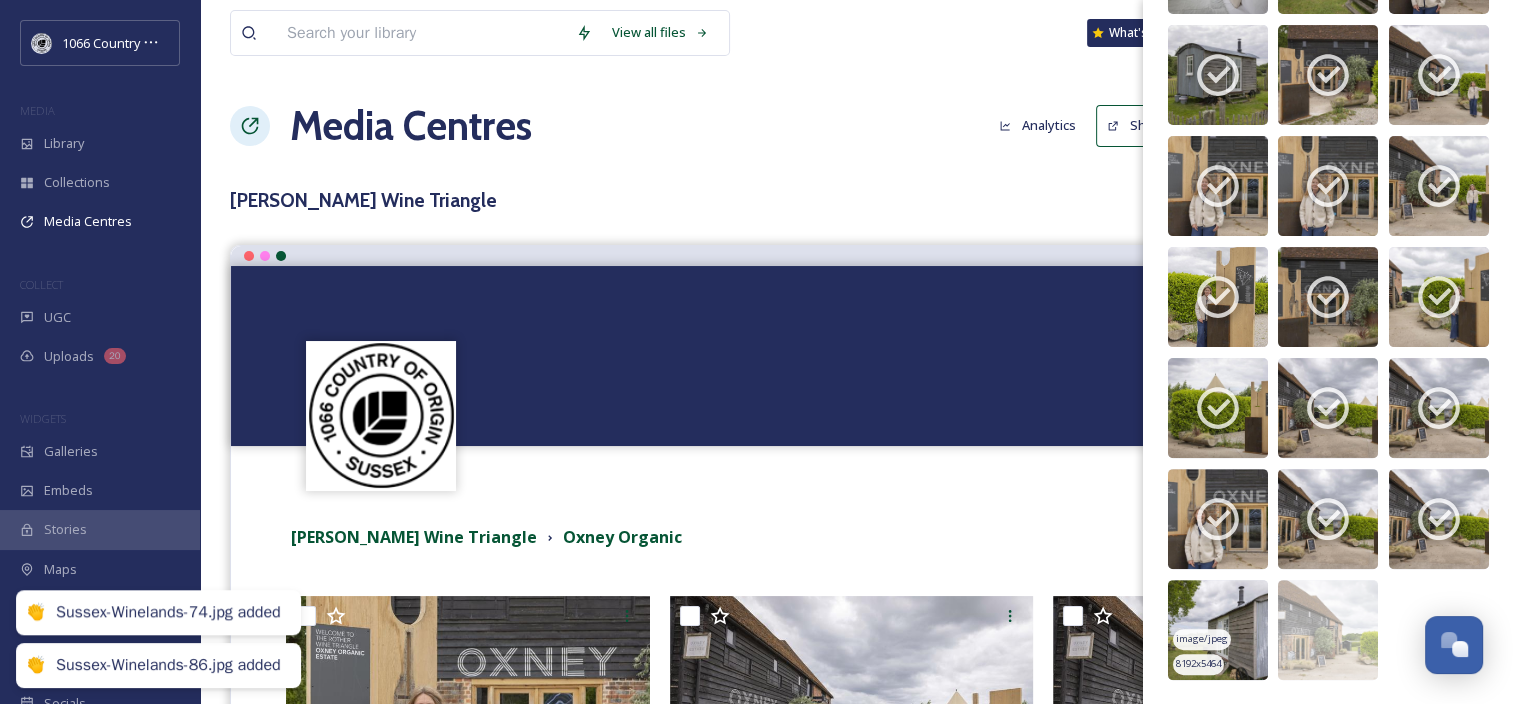 click at bounding box center (1218, 630) 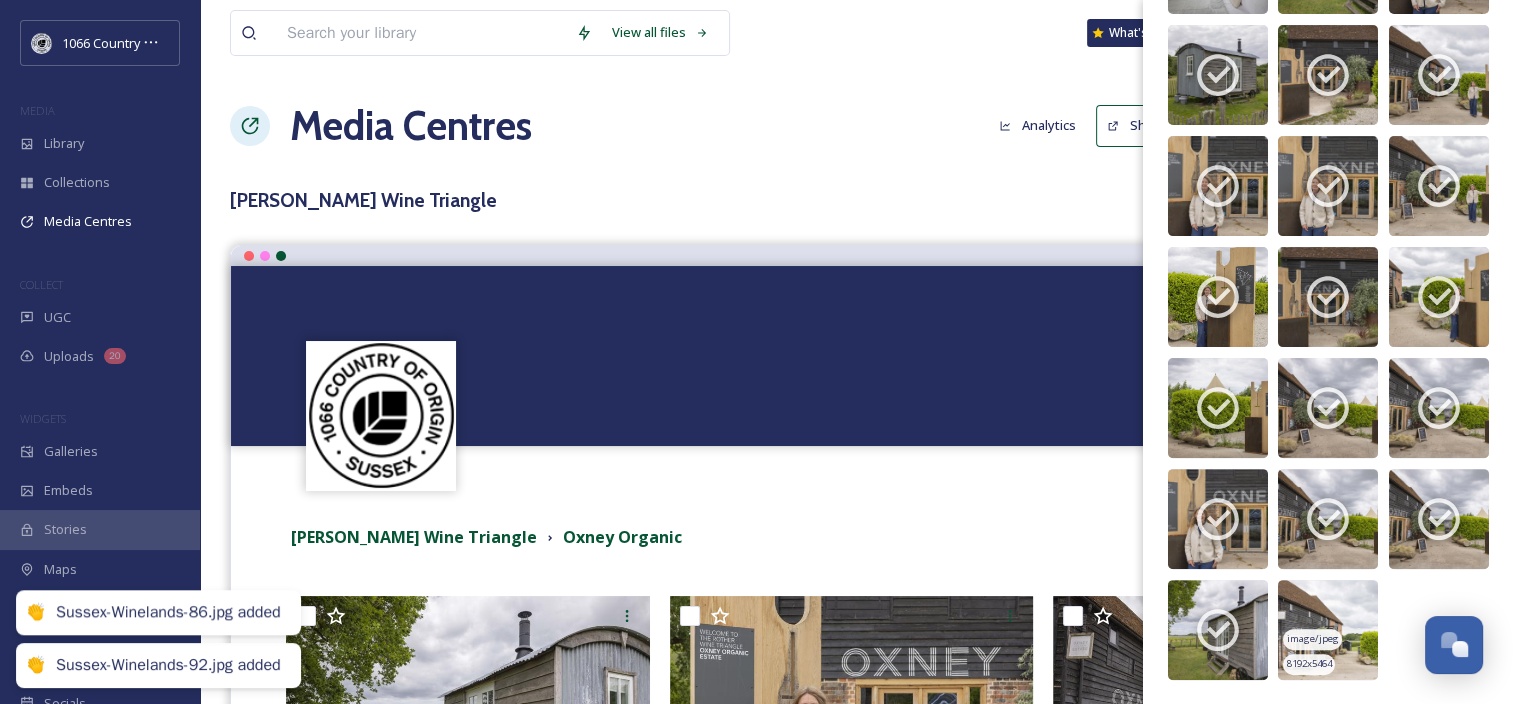click at bounding box center [1328, 630] 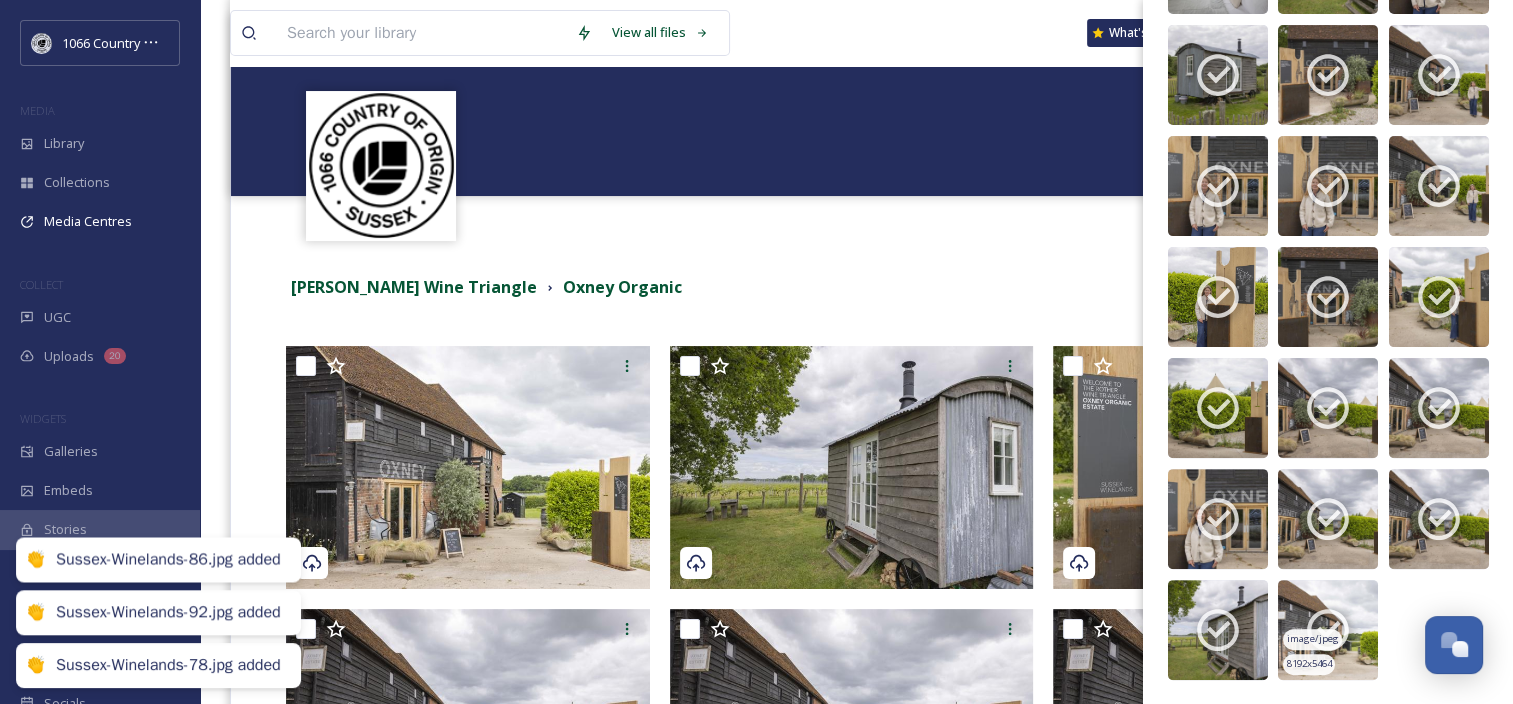scroll, scrollTop: 500, scrollLeft: 0, axis: vertical 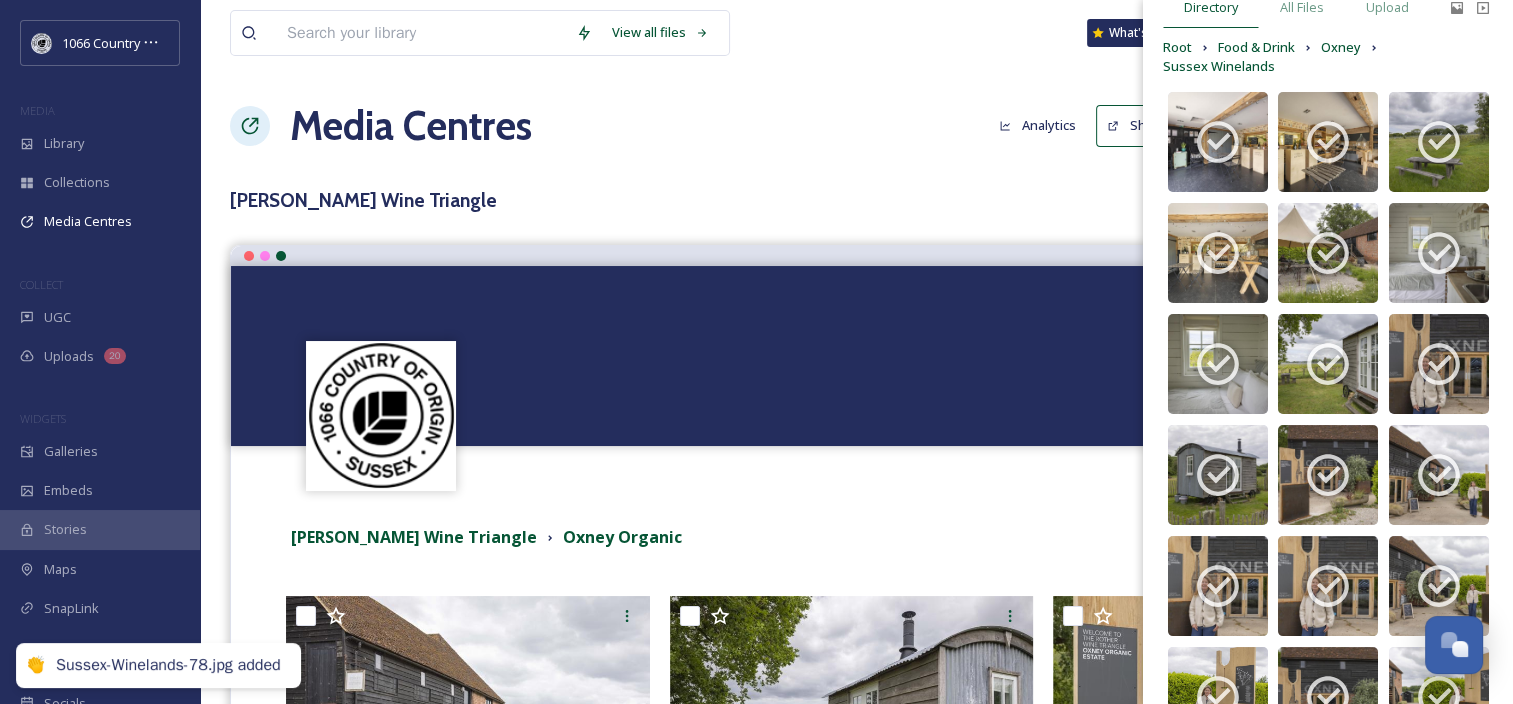 click at bounding box center [856, 356] 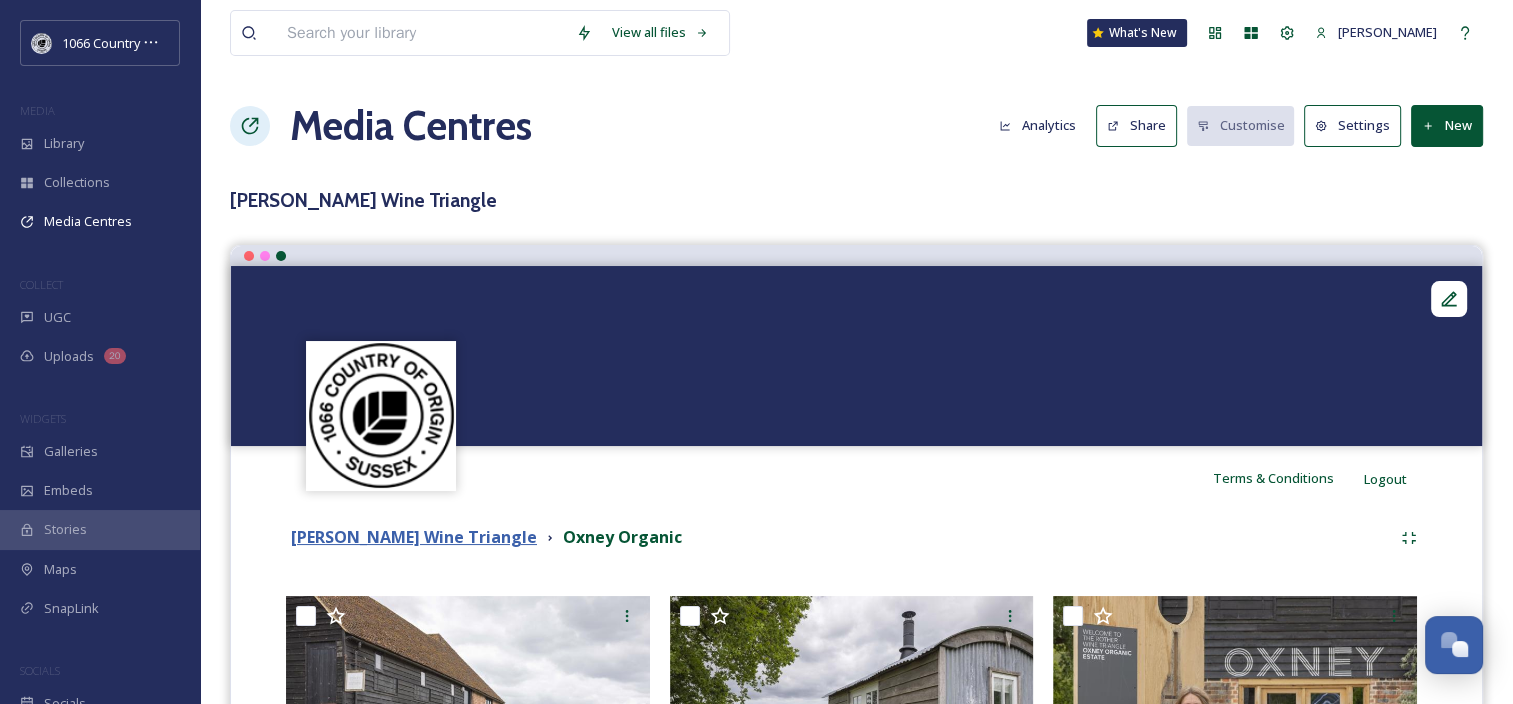 click on "[PERSON_NAME] Wine Triangle" at bounding box center (414, 537) 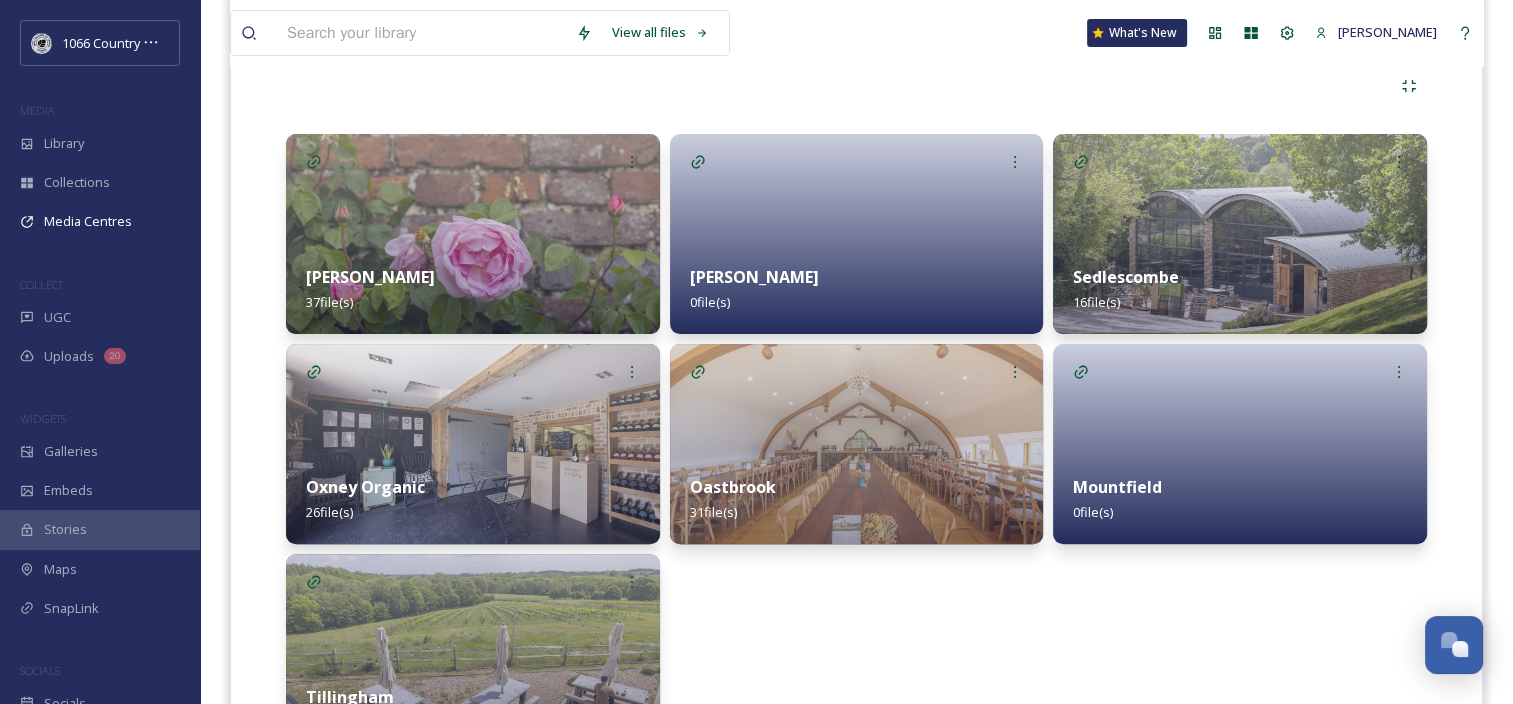scroll, scrollTop: 500, scrollLeft: 0, axis: vertical 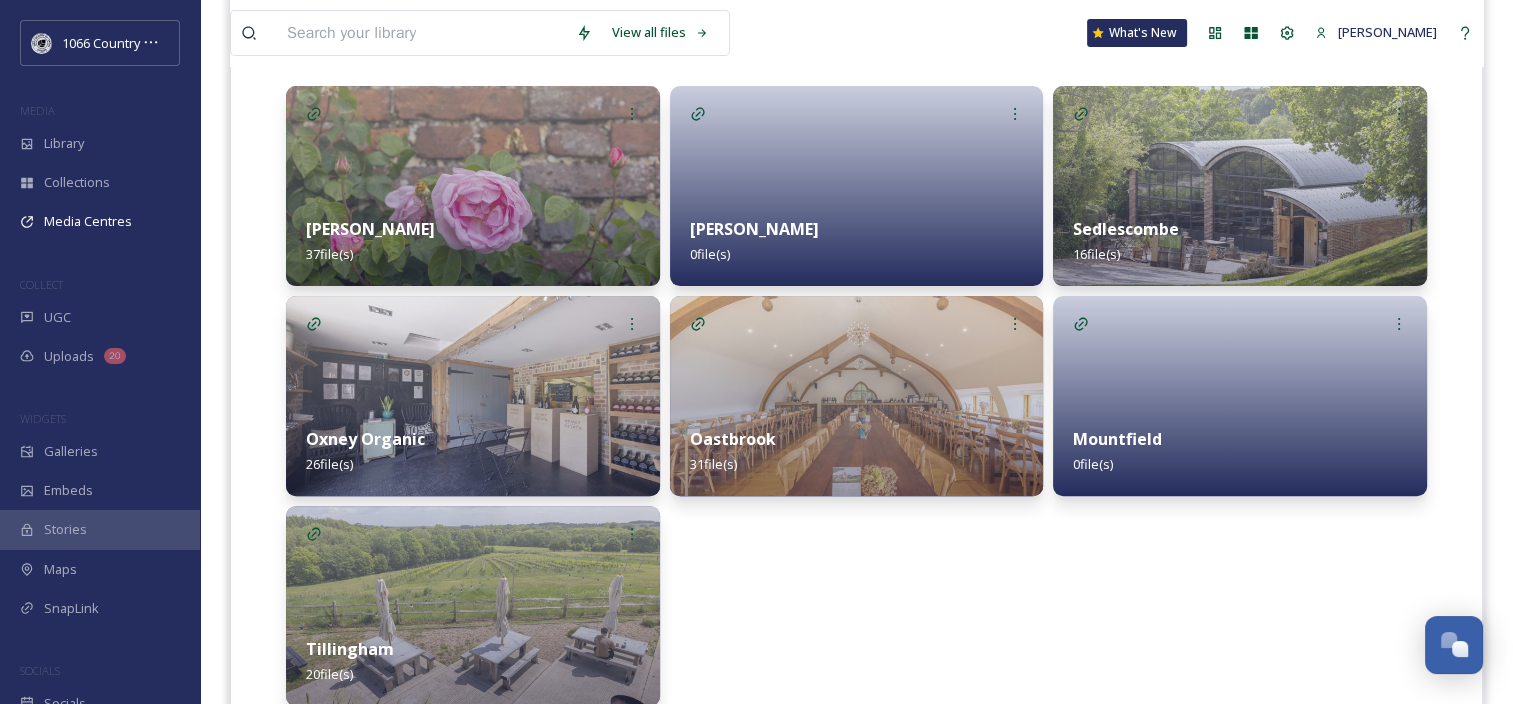 click at bounding box center (1240, 396) 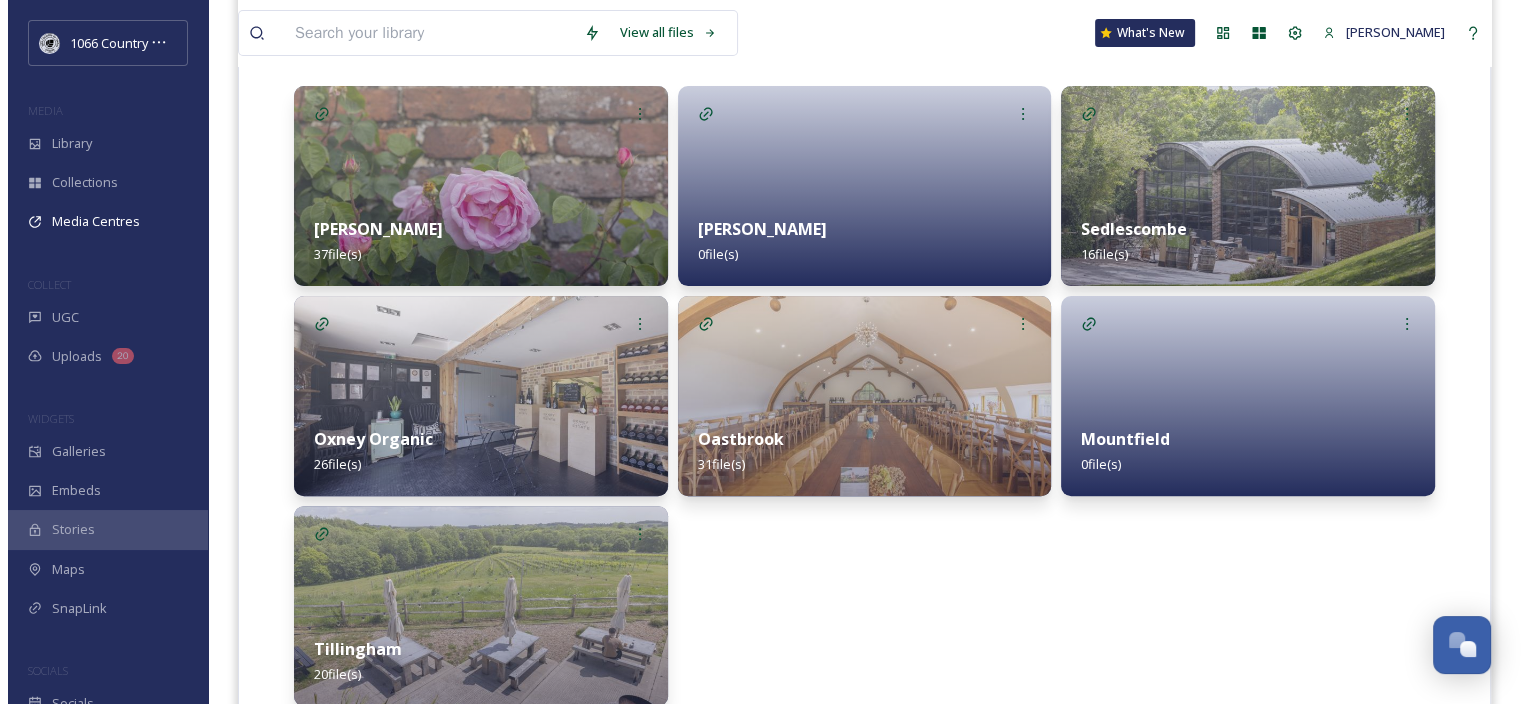 scroll, scrollTop: 0, scrollLeft: 0, axis: both 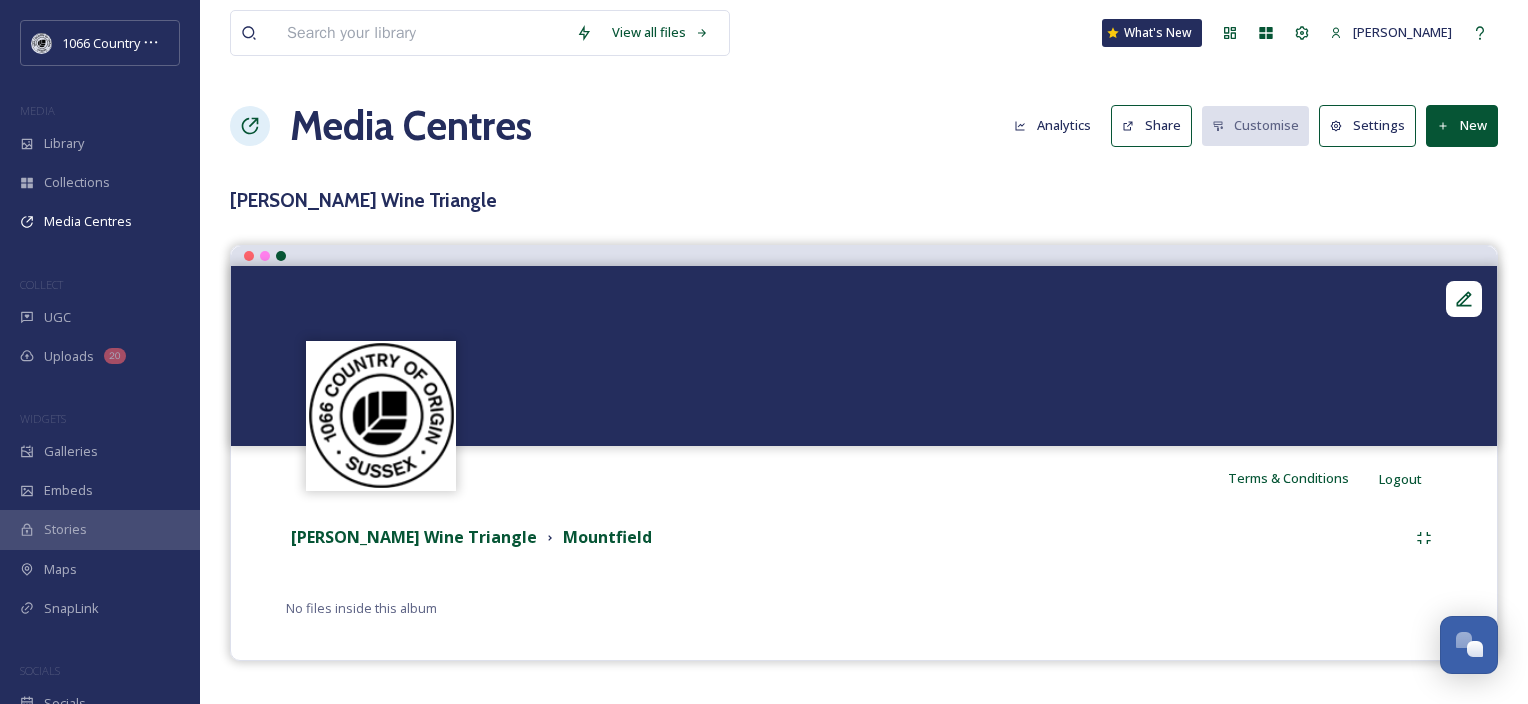 click on "Media Centres Analytics Share Customise Settings New" at bounding box center [864, 126] 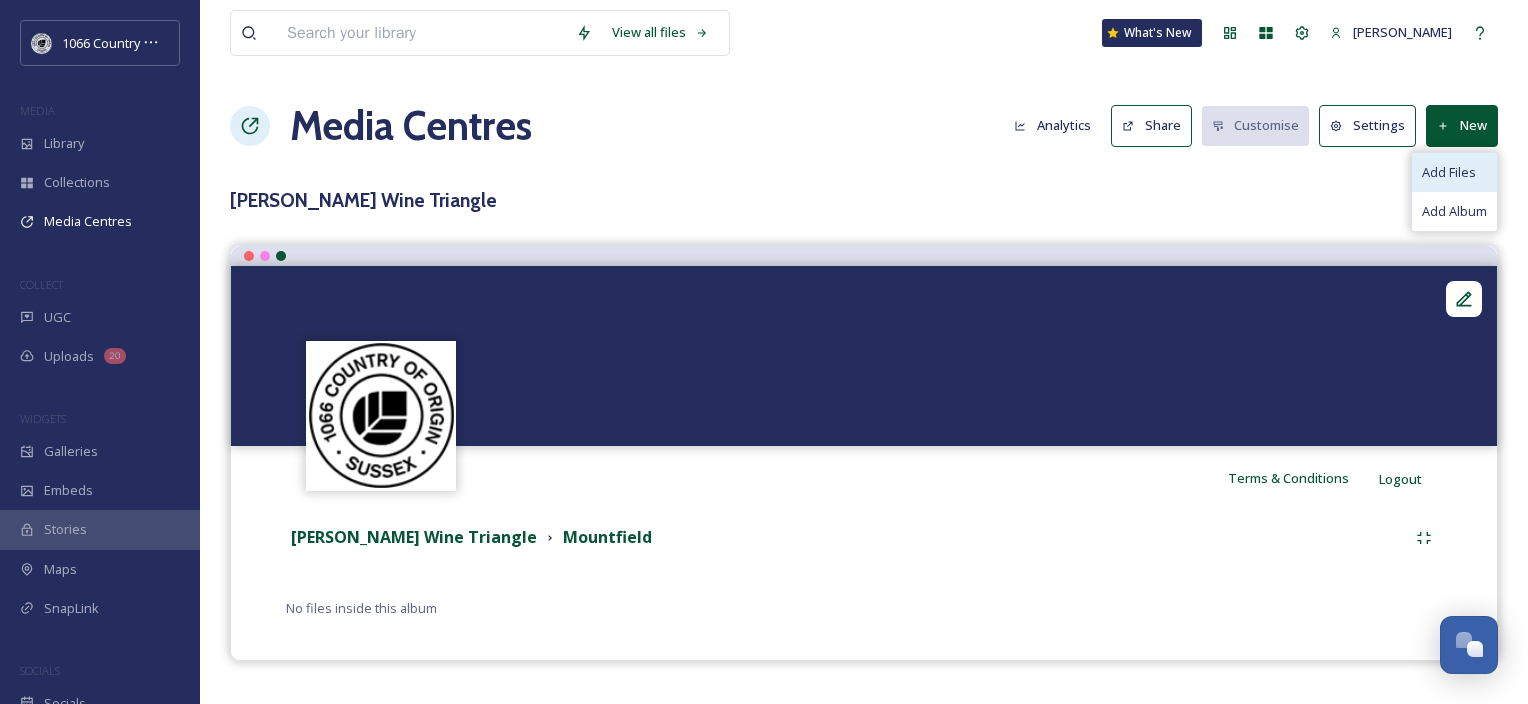 click on "Add Files" at bounding box center [1454, 172] 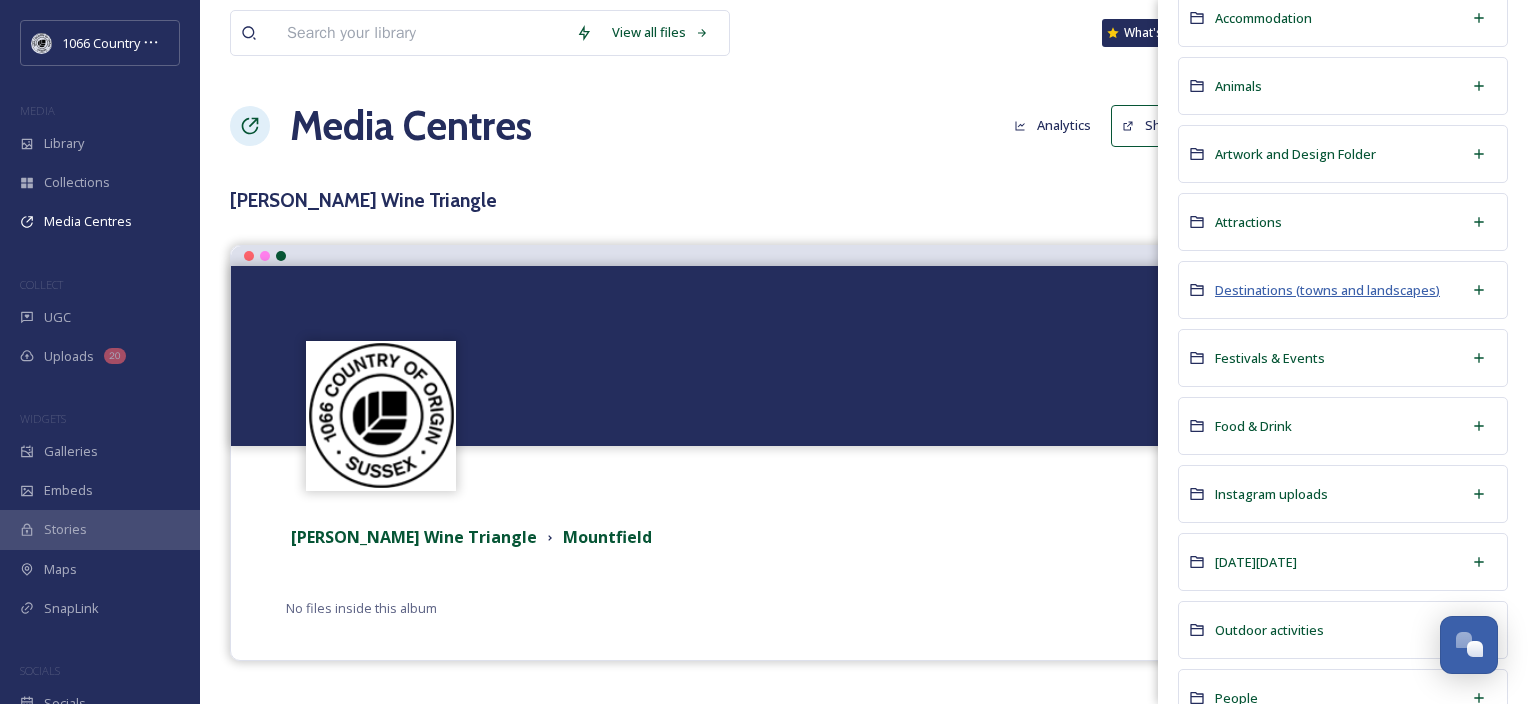 scroll, scrollTop: 500, scrollLeft: 0, axis: vertical 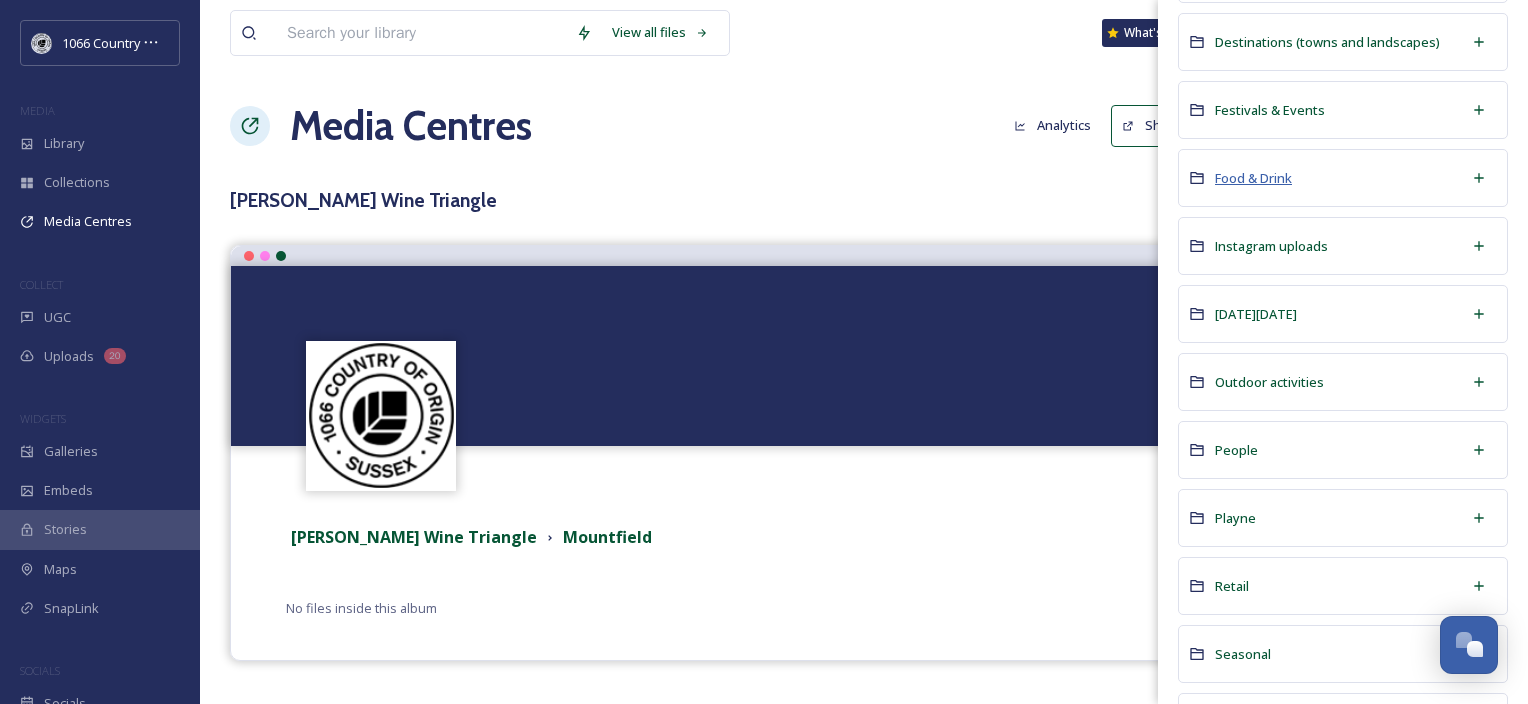click on "Food & Drink" at bounding box center [1253, 178] 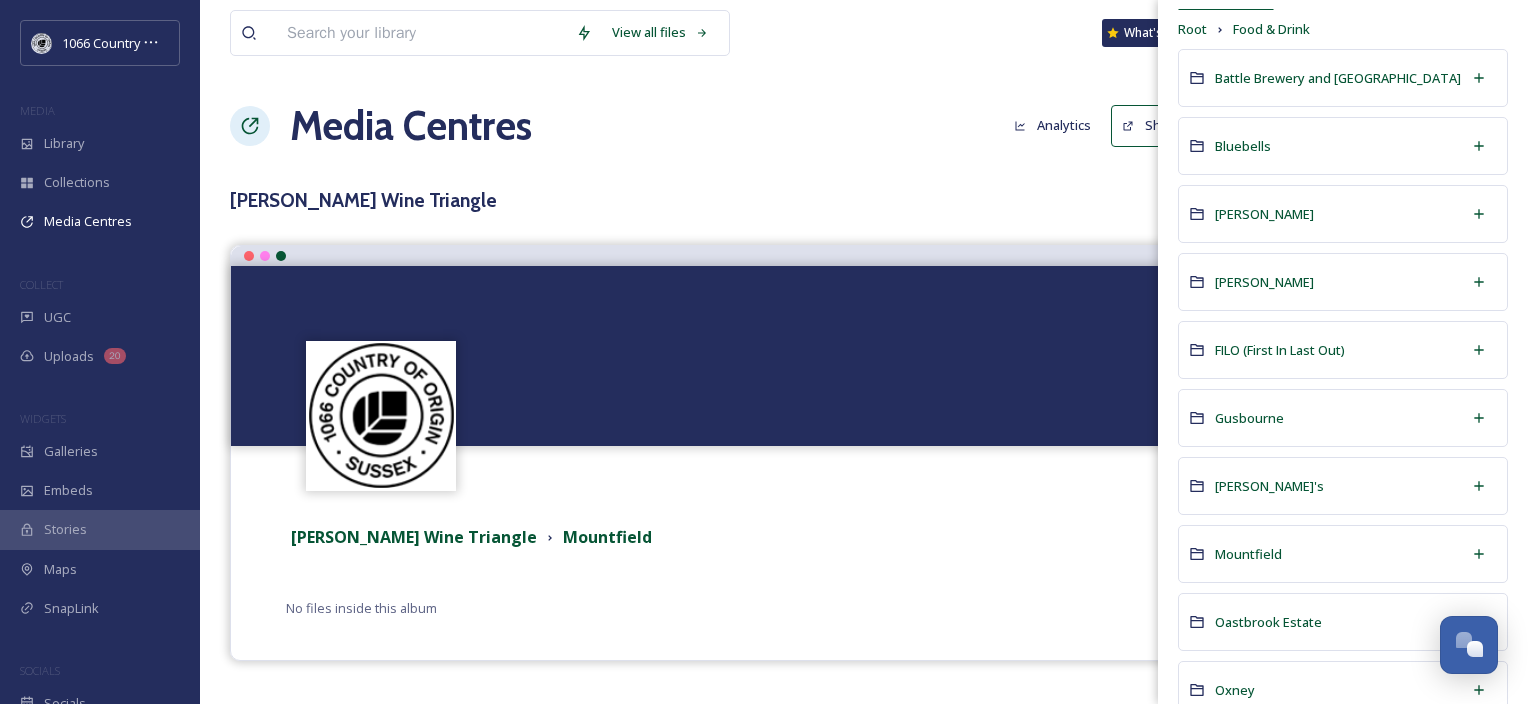 scroll, scrollTop: 400, scrollLeft: 0, axis: vertical 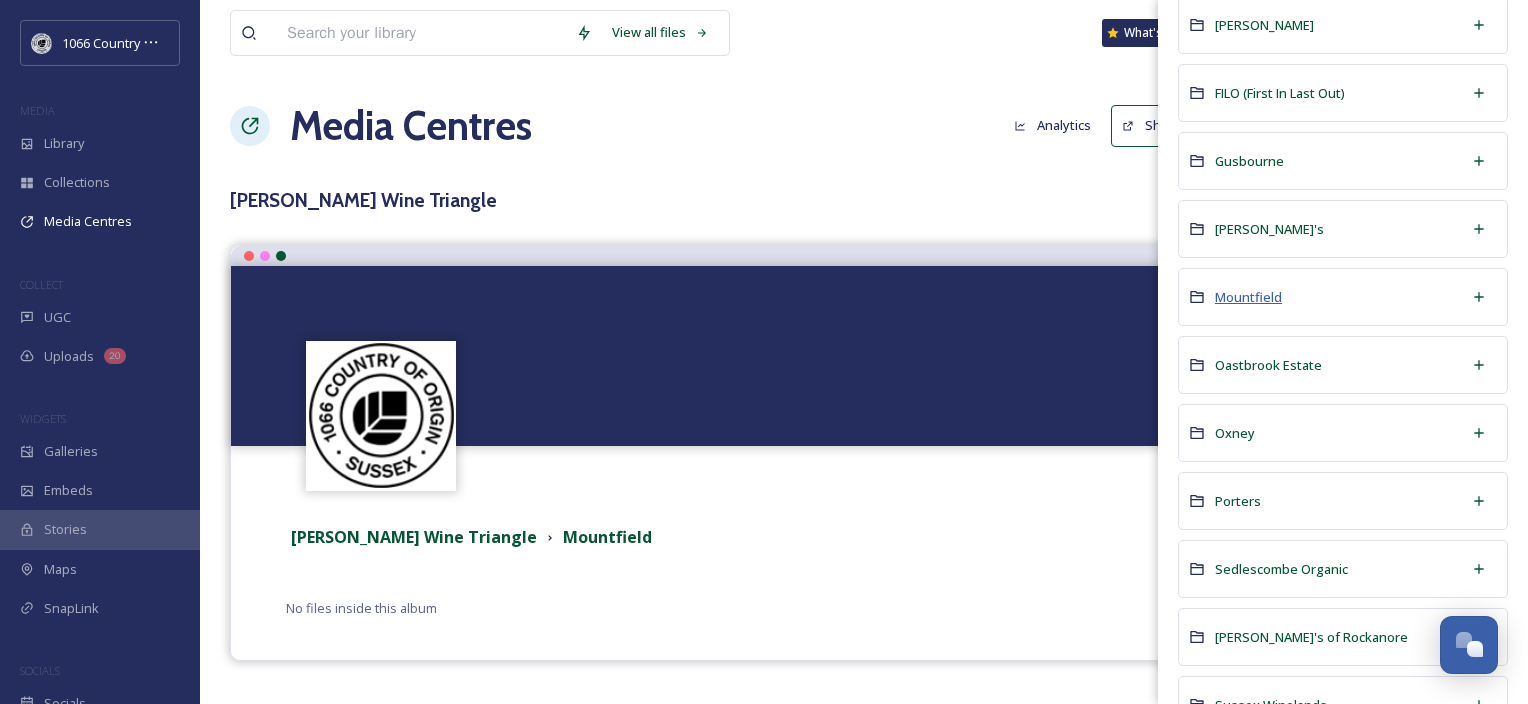click on "Mountfield" at bounding box center [1248, 297] 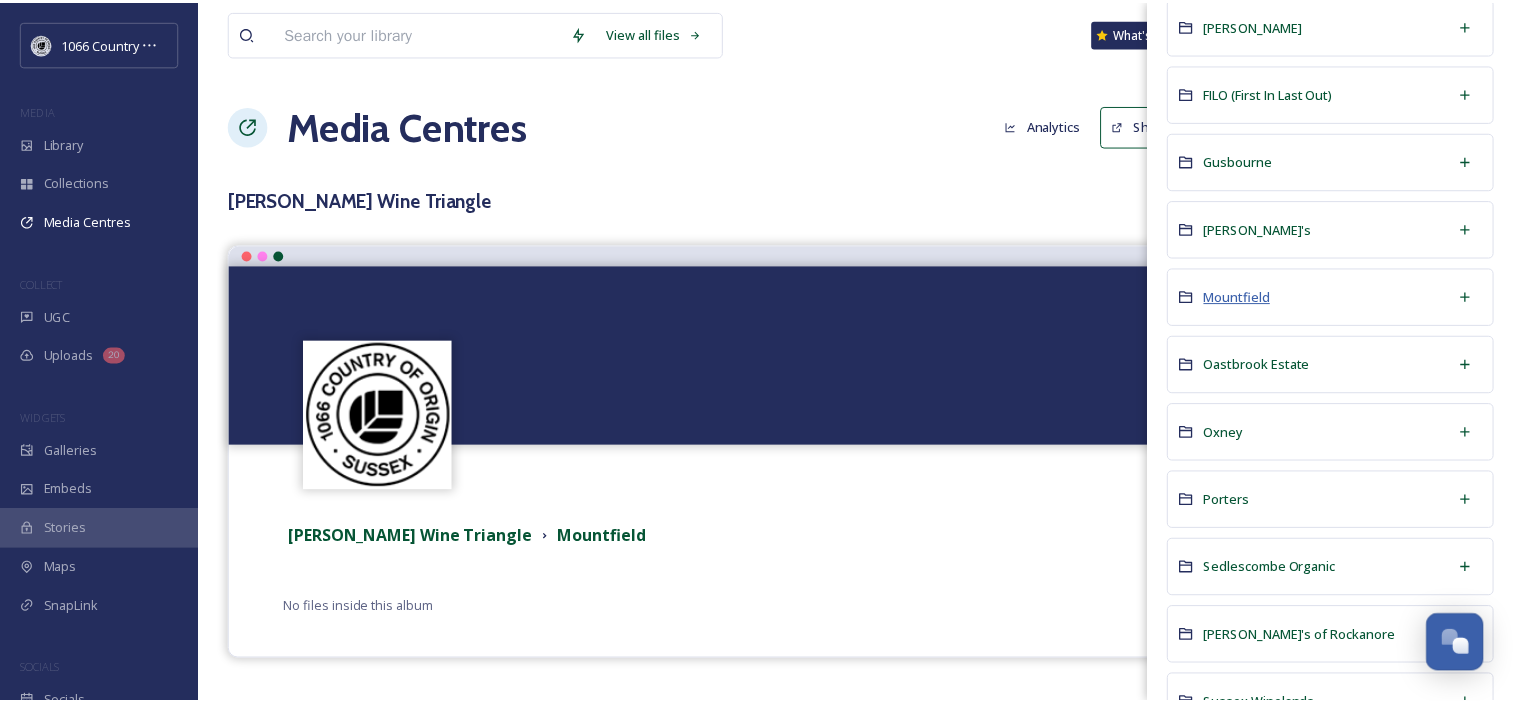 scroll, scrollTop: 0, scrollLeft: 0, axis: both 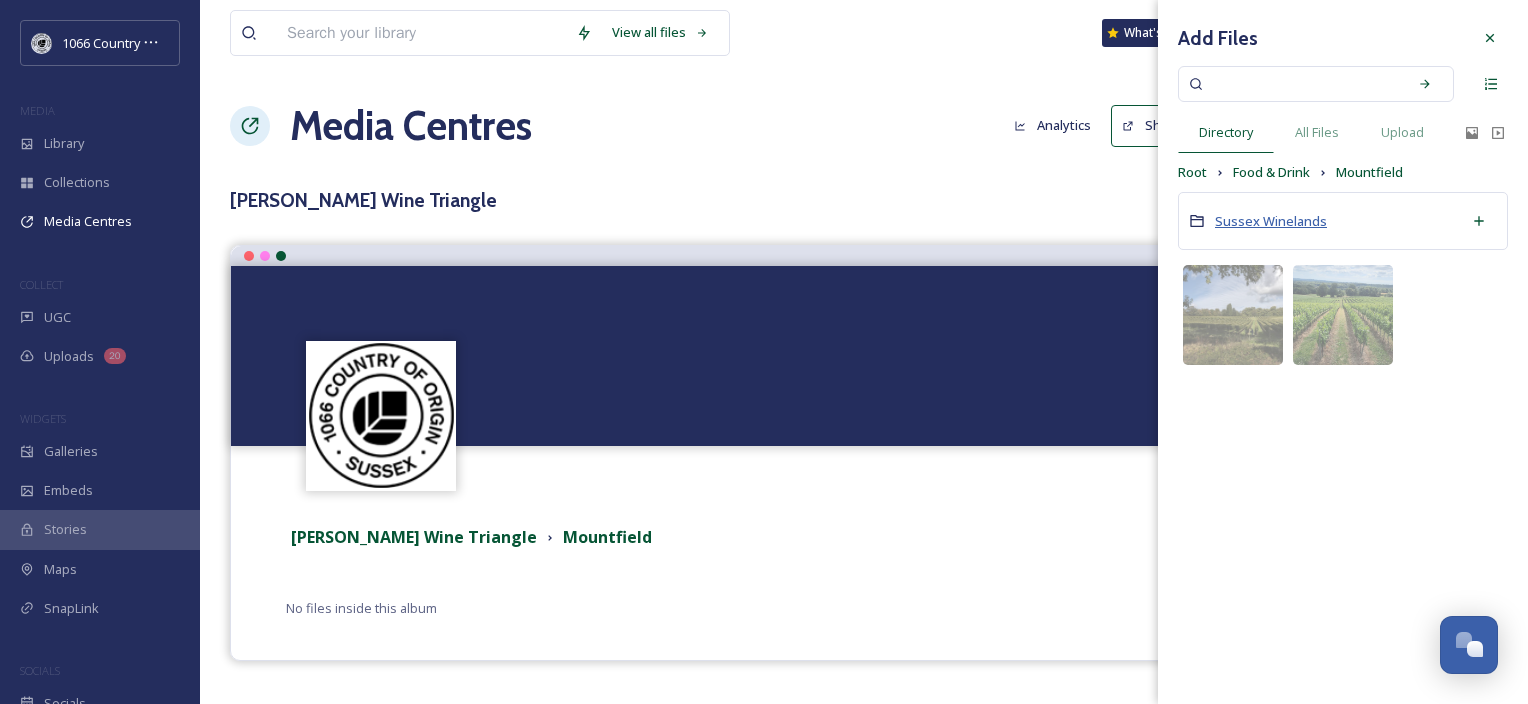 click on "Sussex Winelands" at bounding box center [1271, 221] 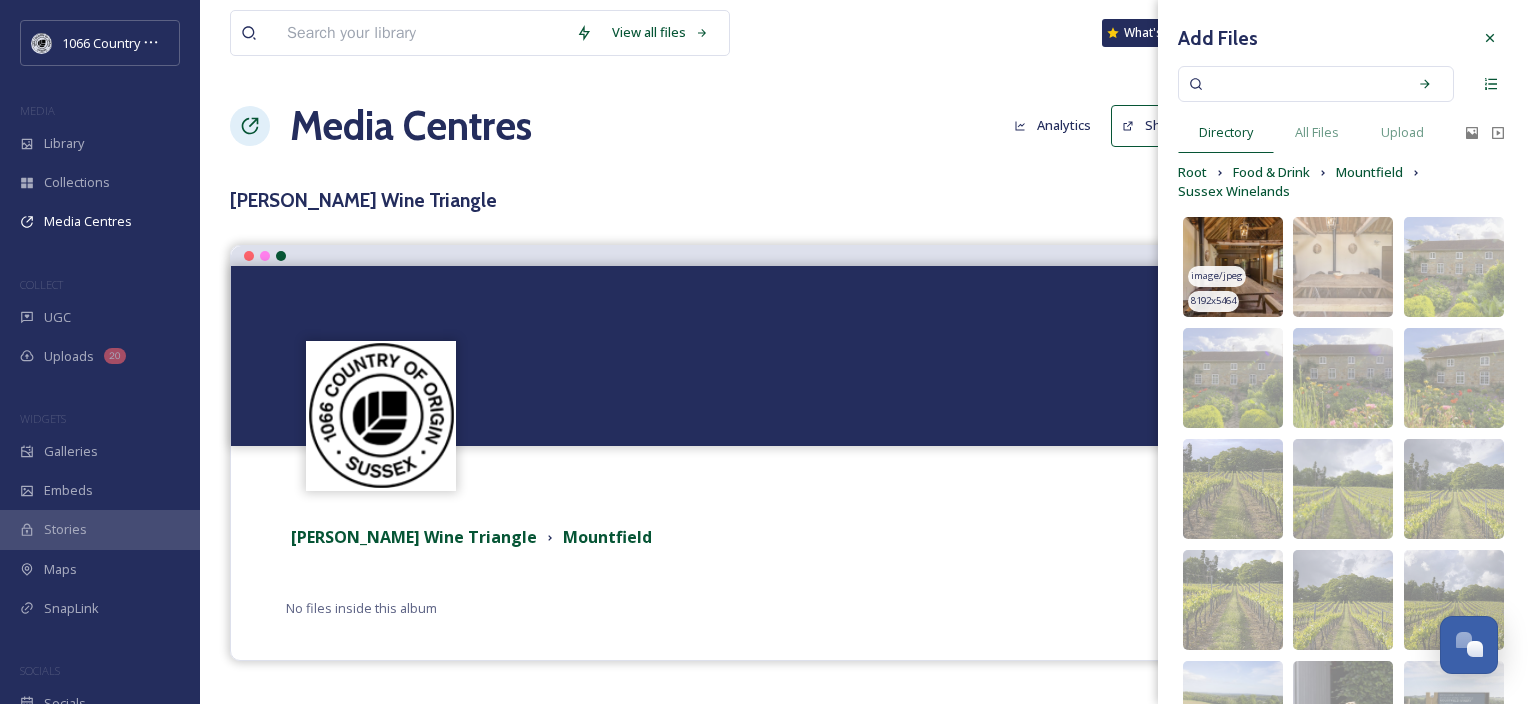 click at bounding box center [1233, 267] 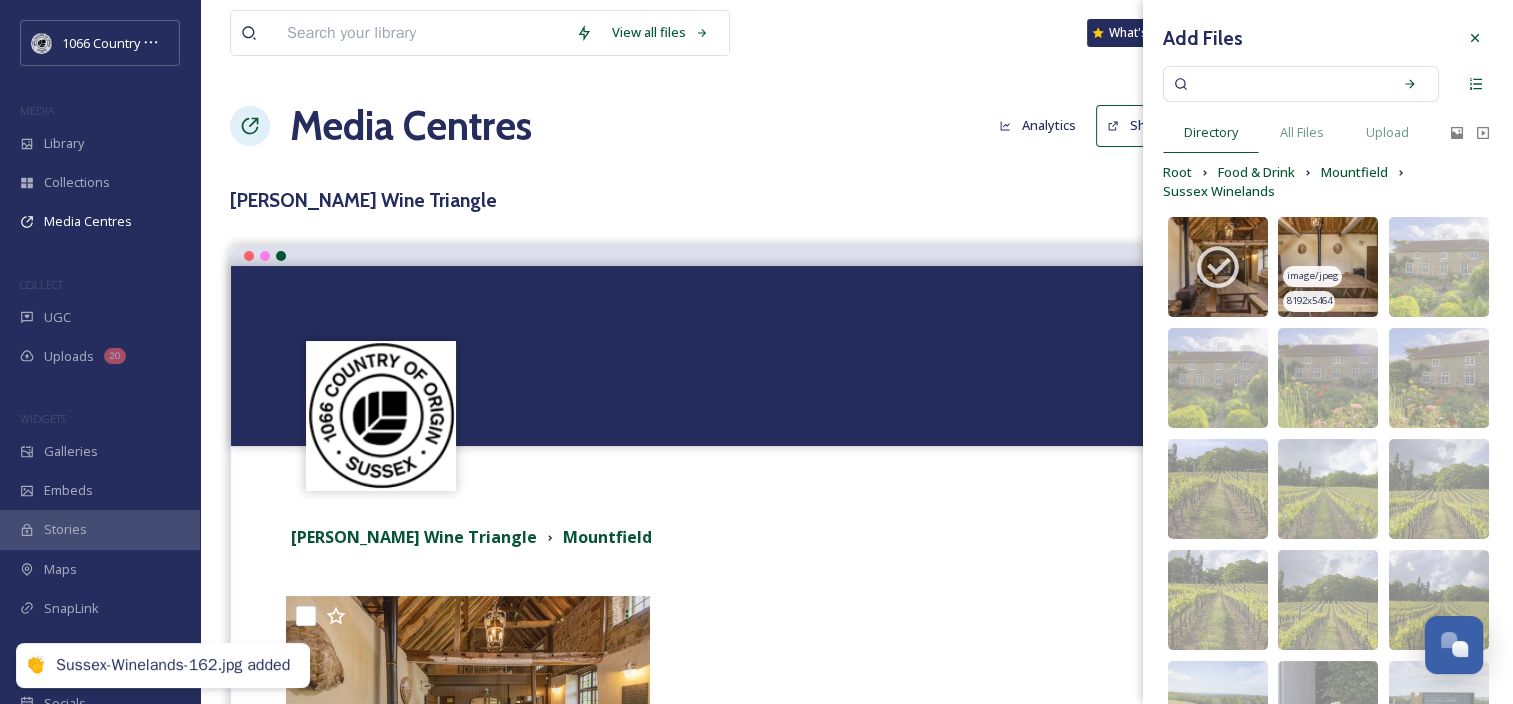 click at bounding box center (1328, 267) 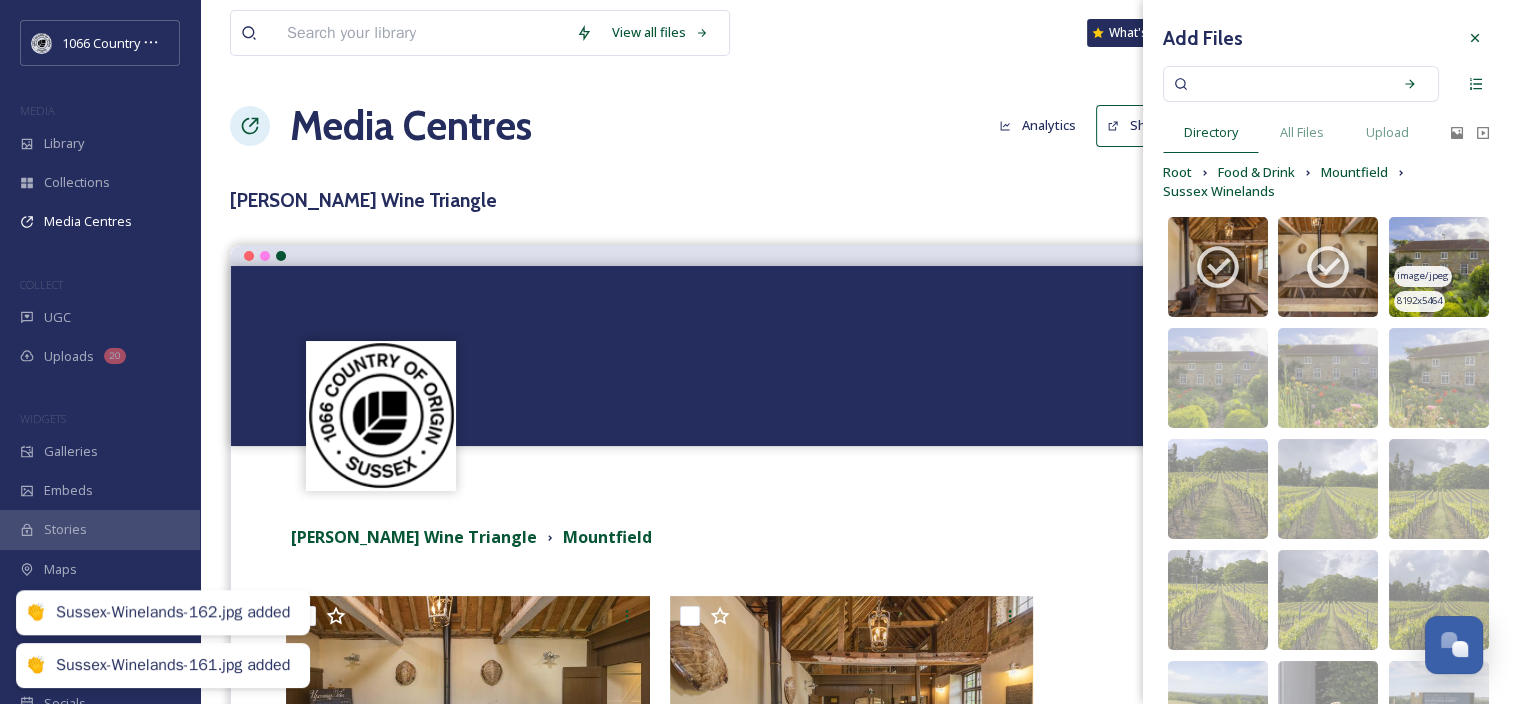 click at bounding box center (1439, 267) 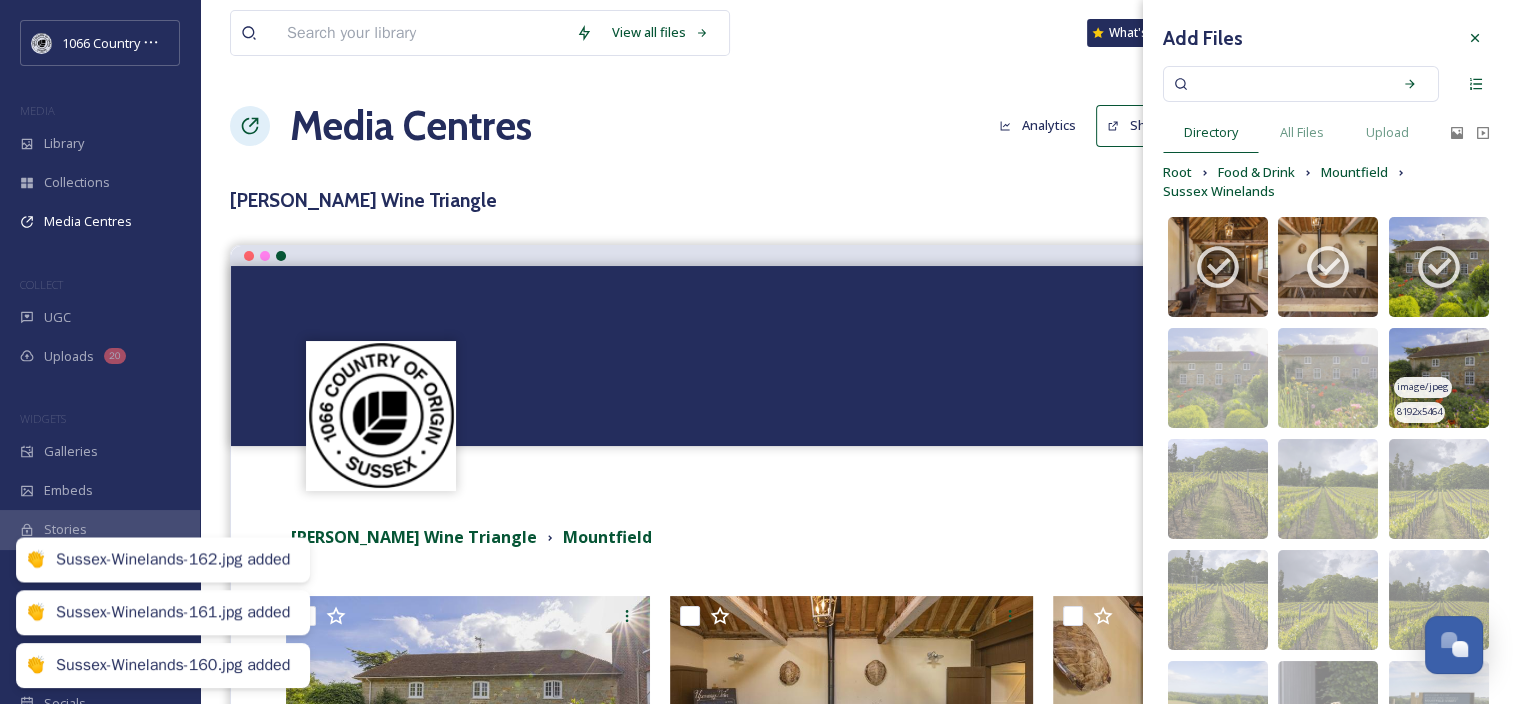 click at bounding box center (1439, 378) 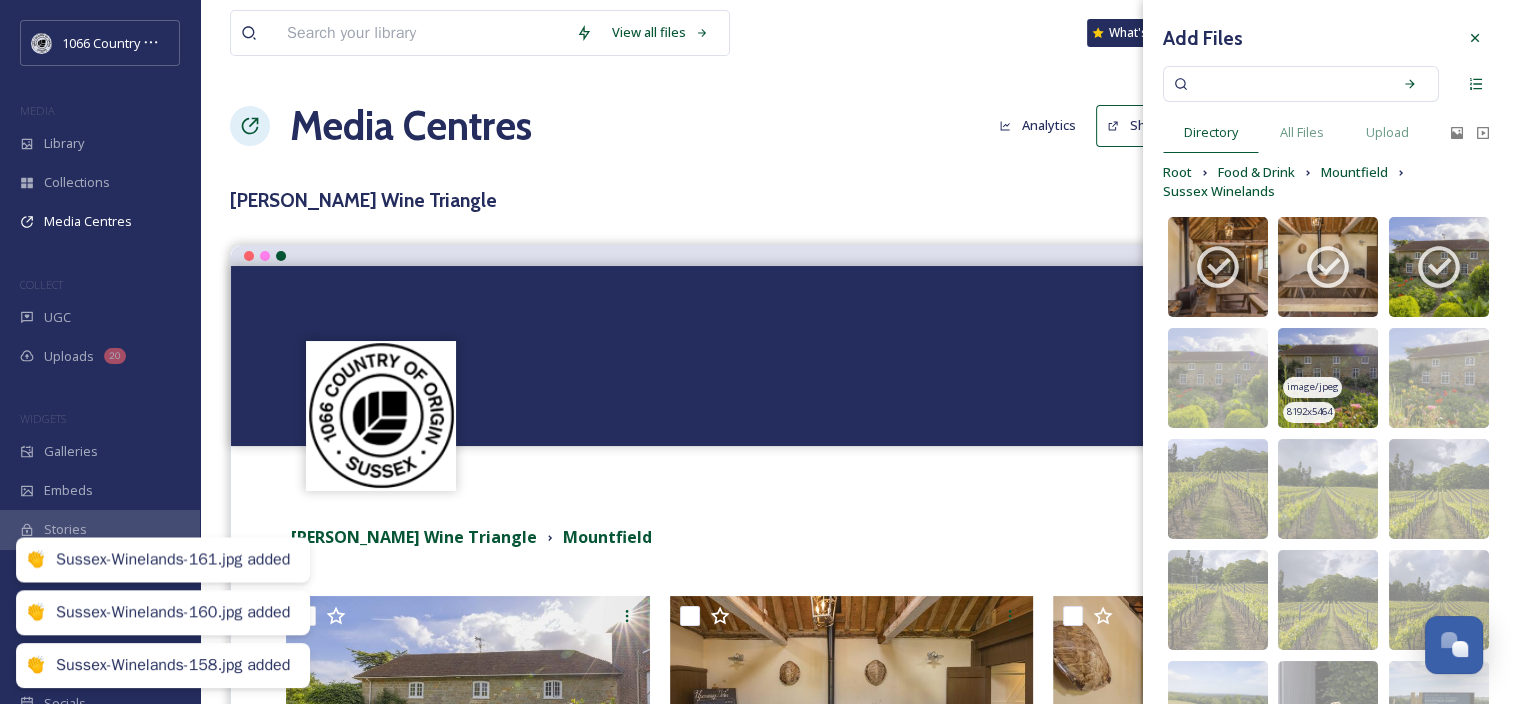 click at bounding box center (1328, 378) 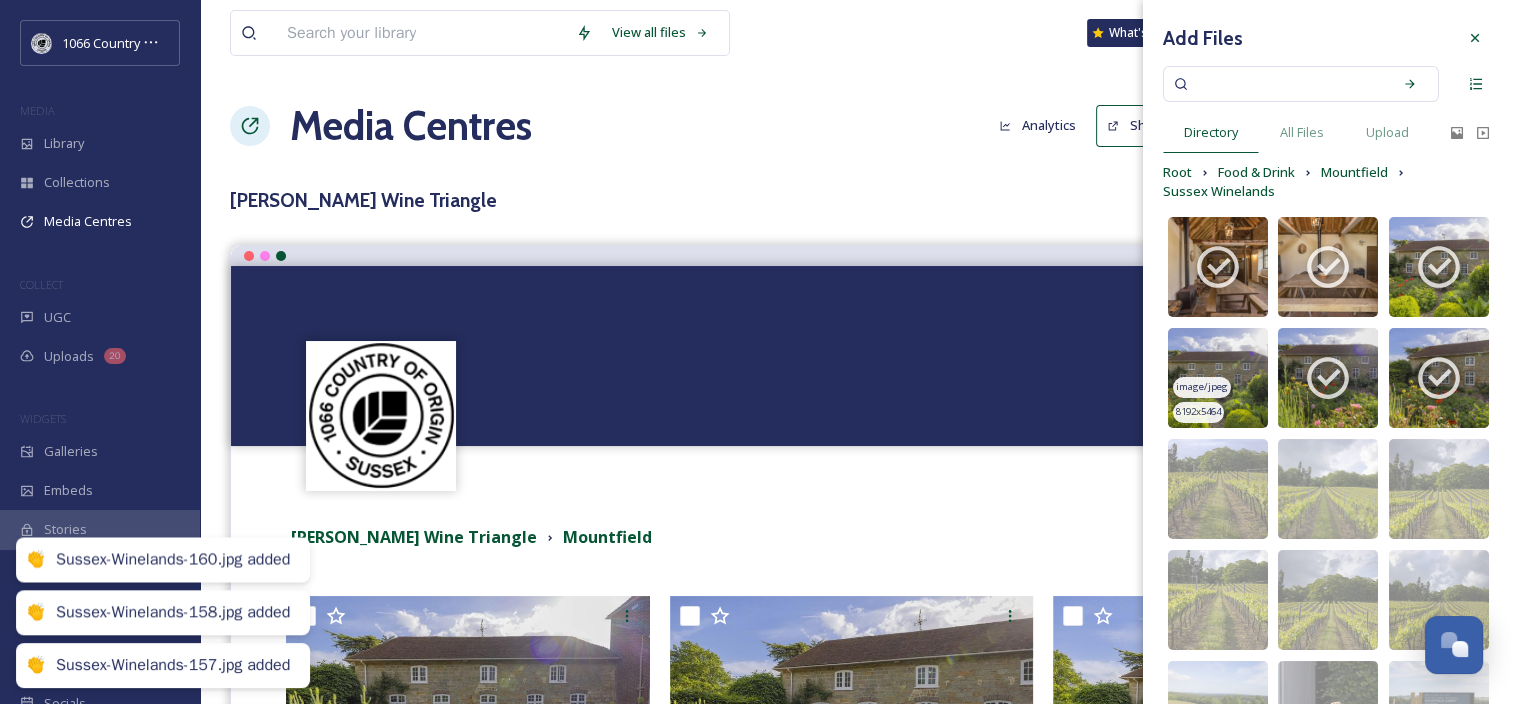 click at bounding box center [1218, 378] 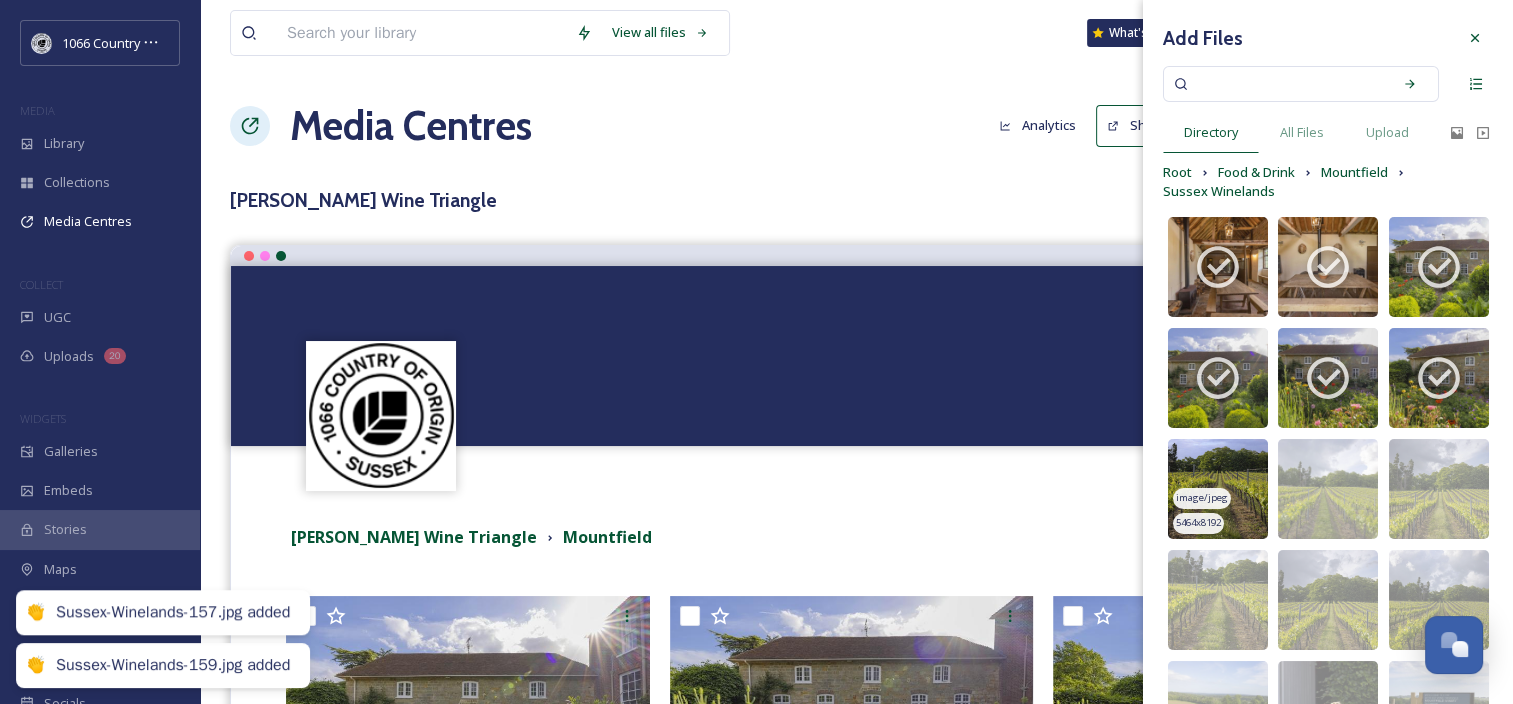 click at bounding box center [1218, 489] 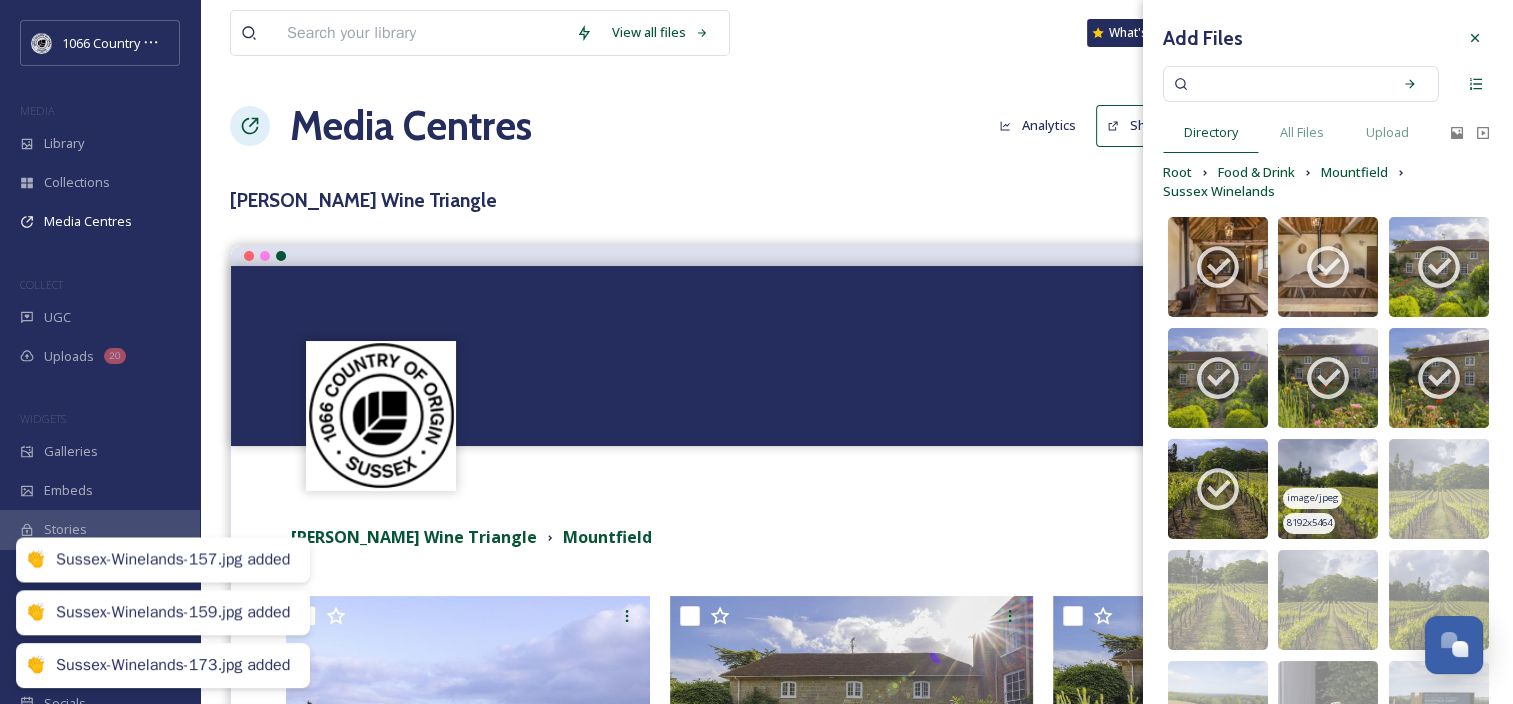 click at bounding box center [1328, 489] 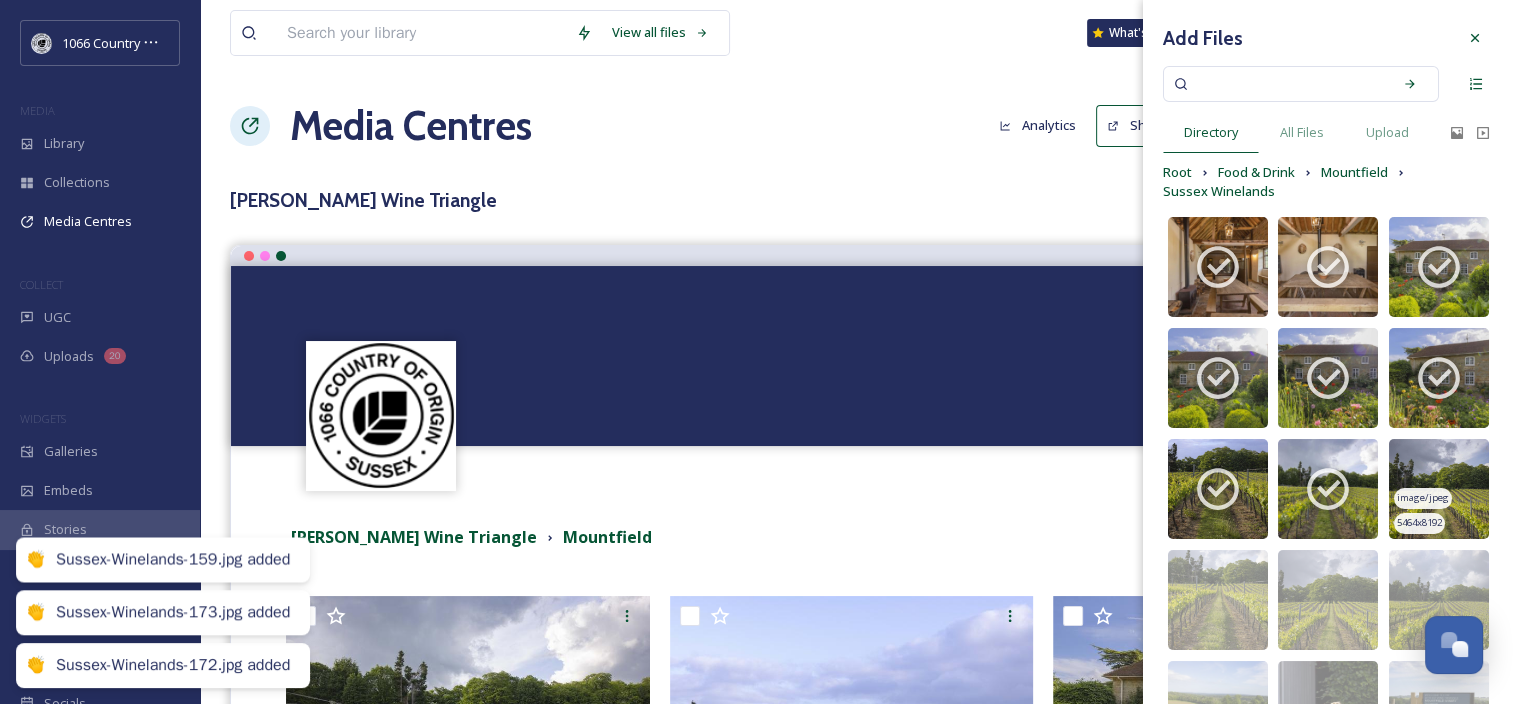 click at bounding box center (1439, 489) 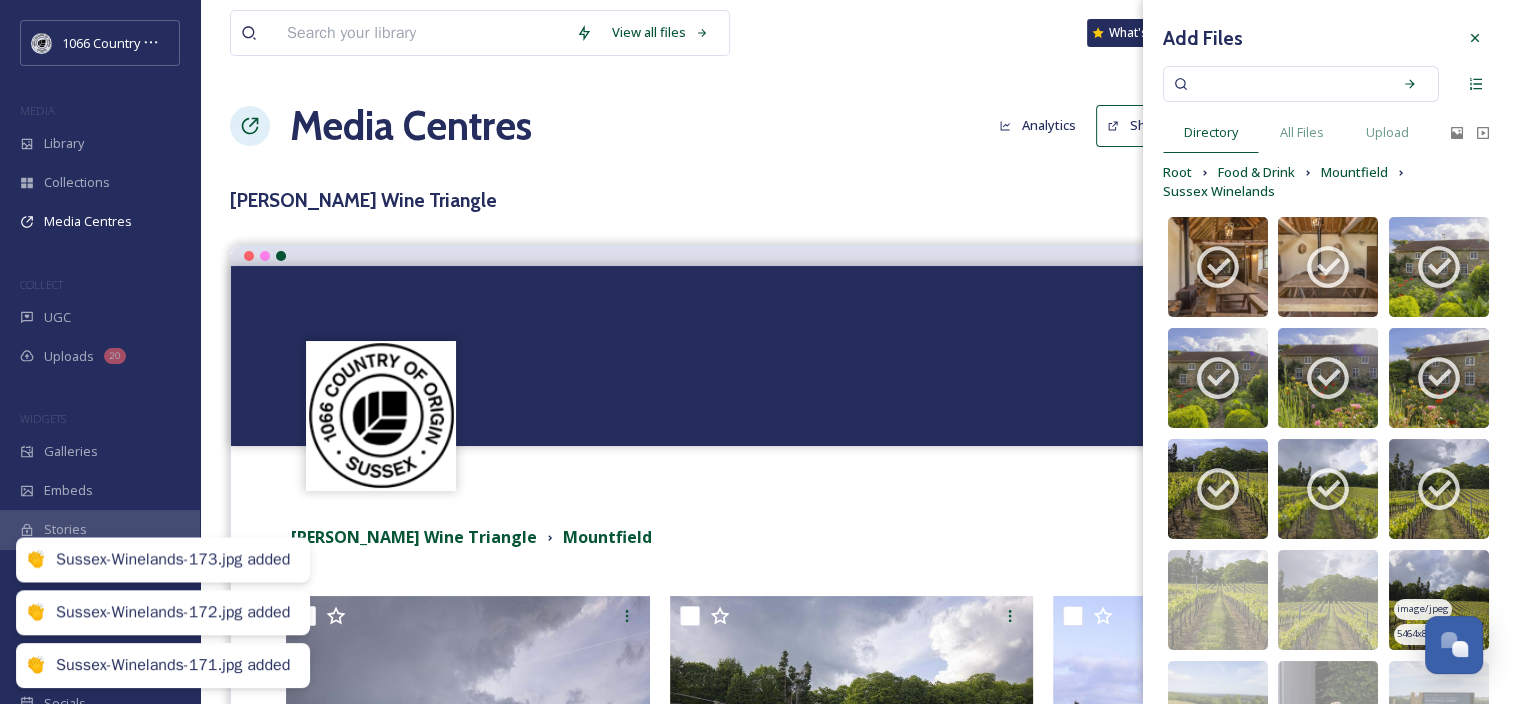 click at bounding box center [1439, 600] 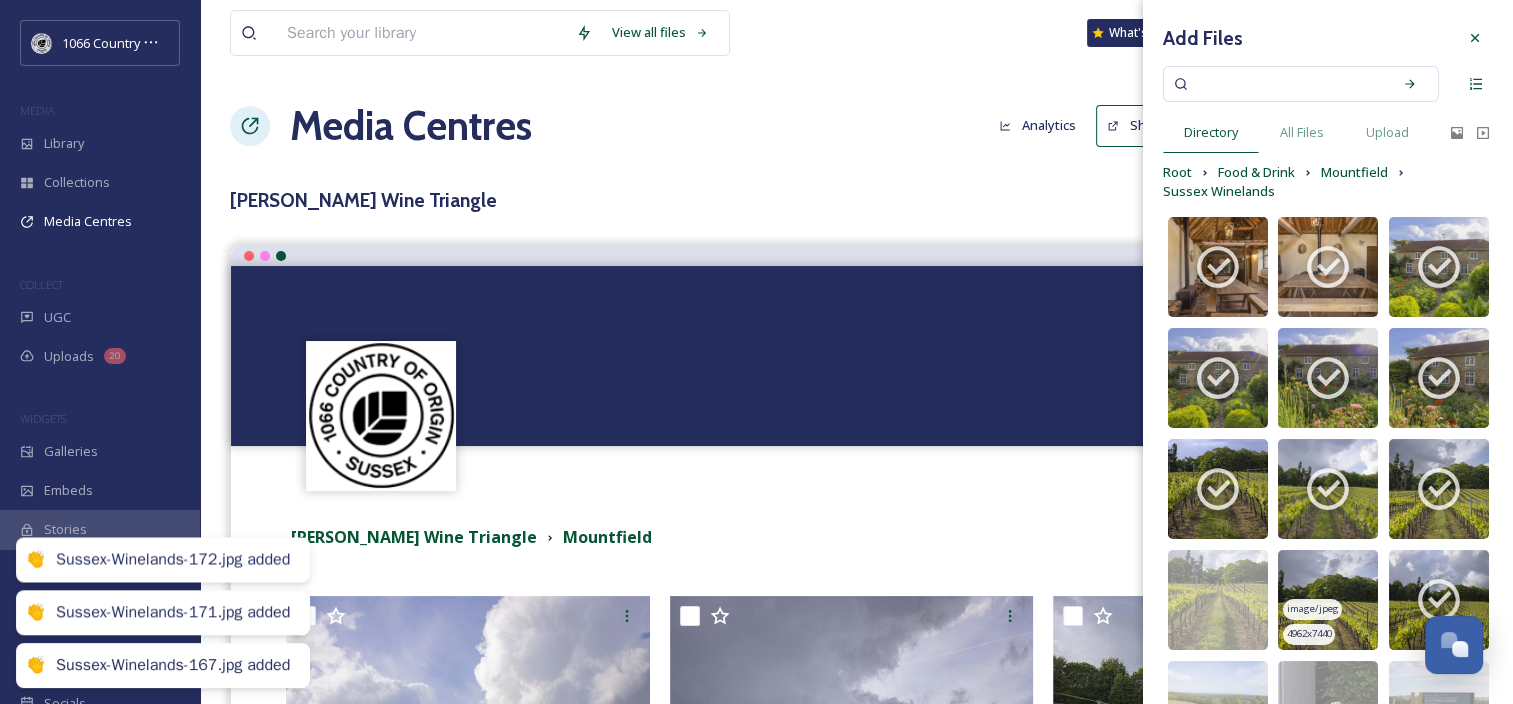 click at bounding box center [1328, 600] 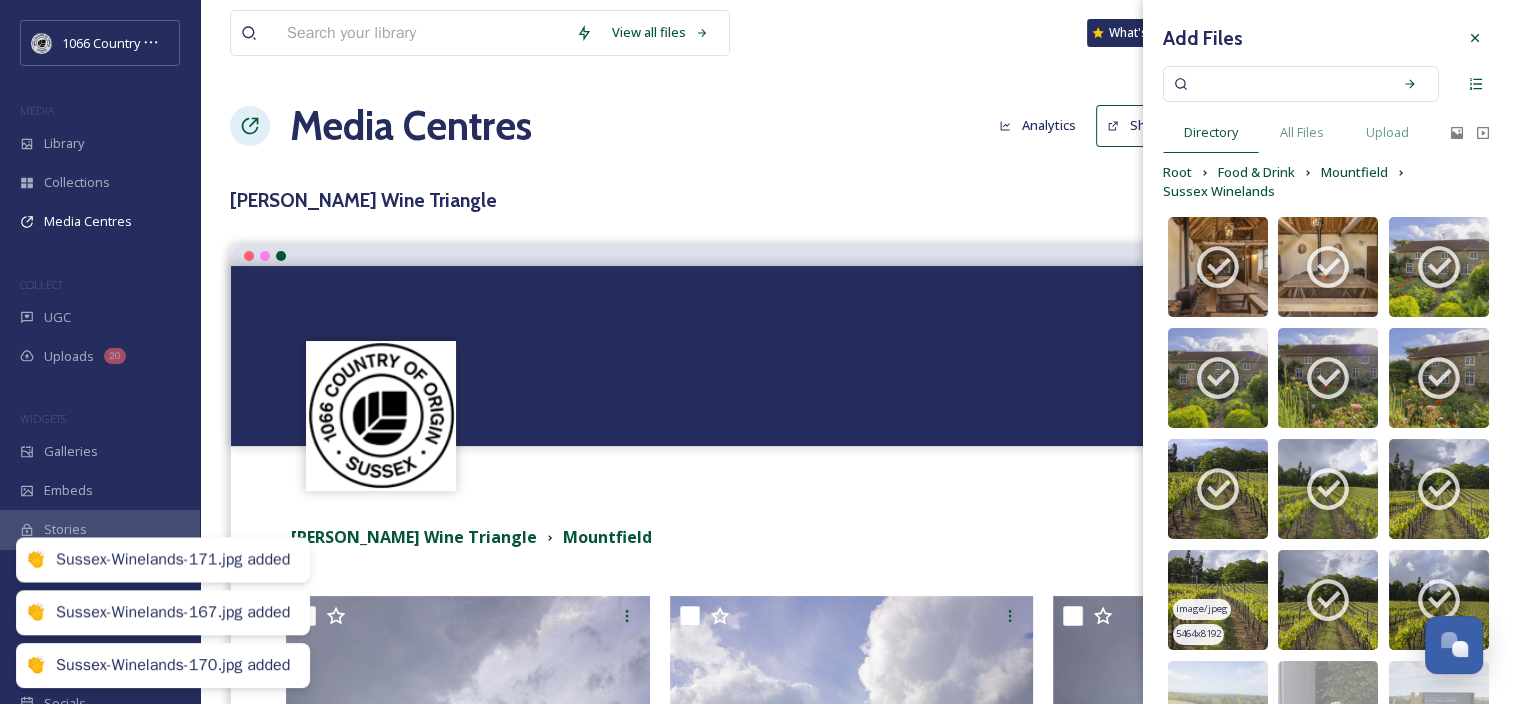 click at bounding box center [1218, 600] 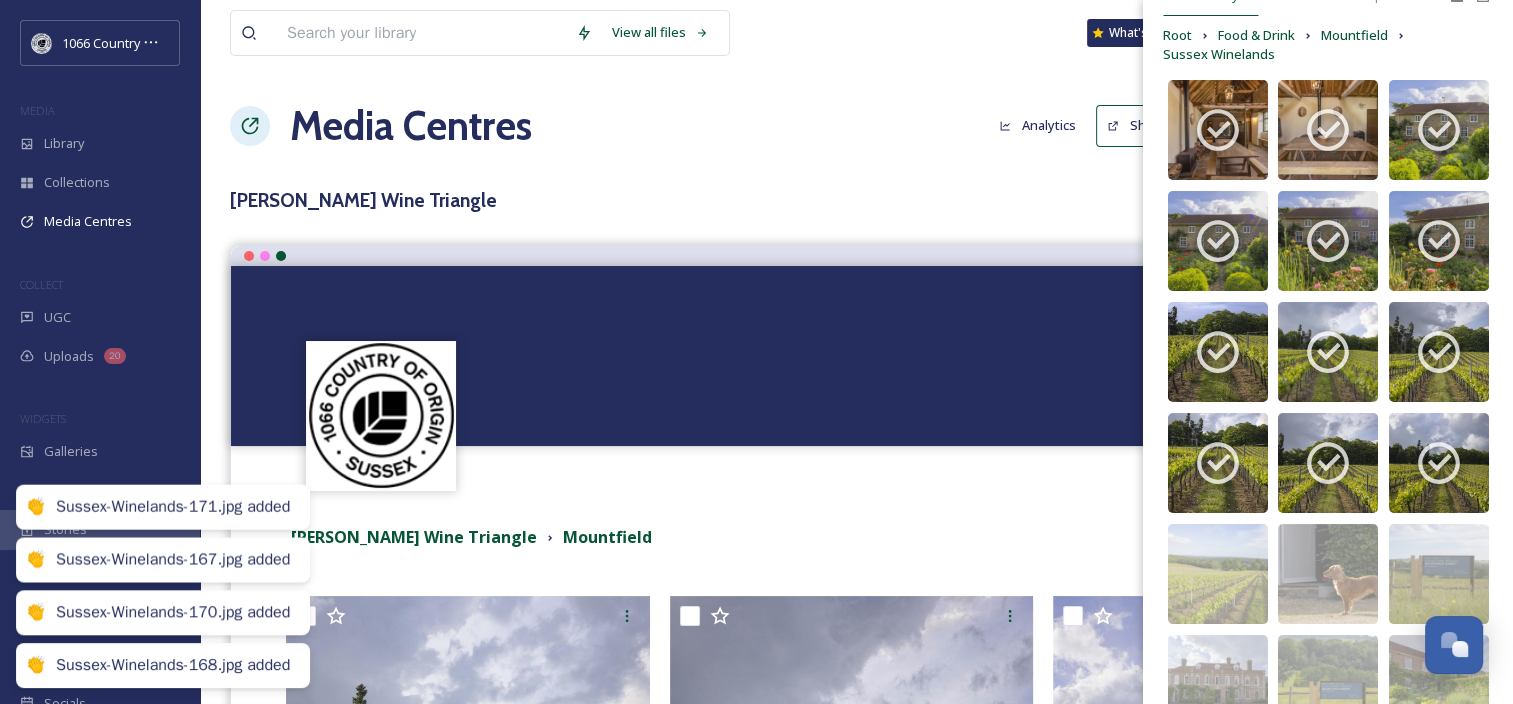 scroll, scrollTop: 300, scrollLeft: 0, axis: vertical 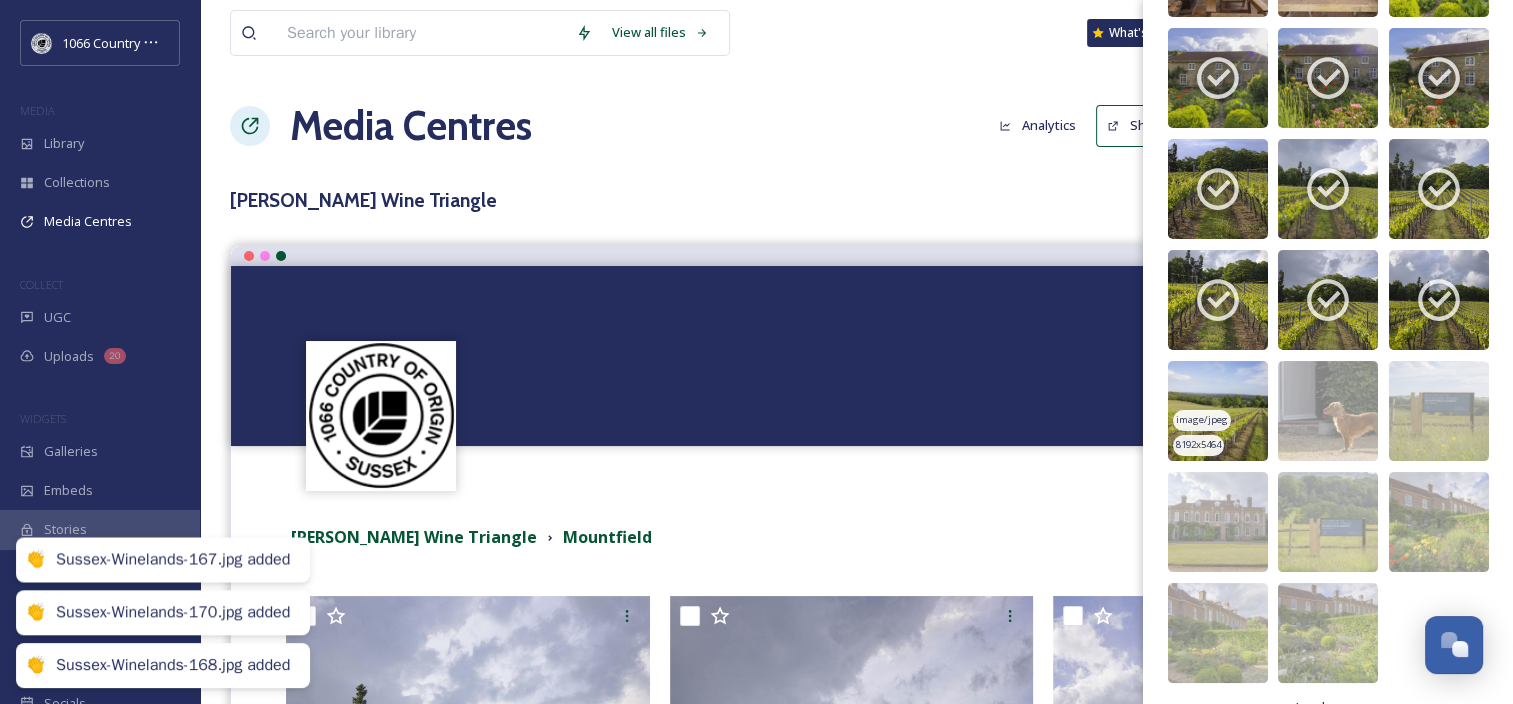 click at bounding box center (1218, 411) 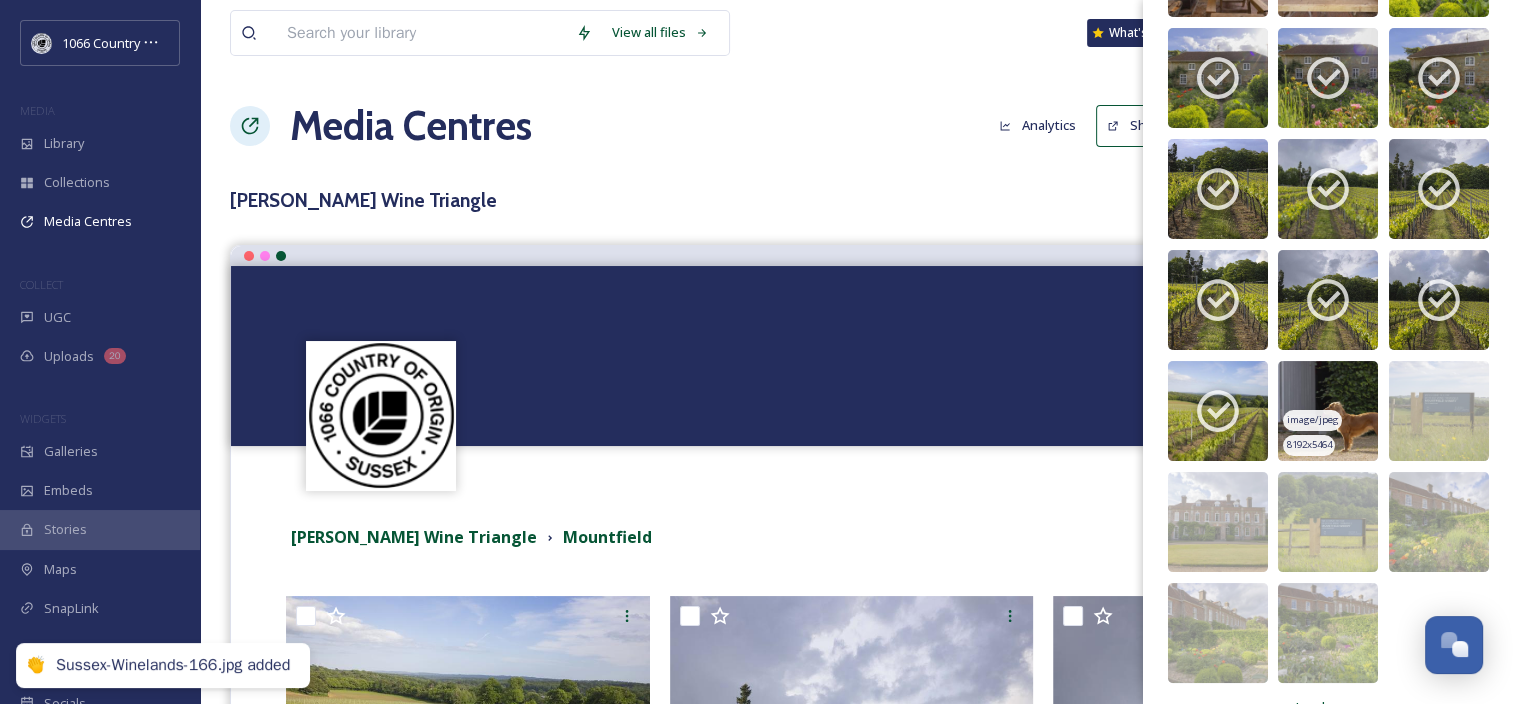 click at bounding box center (1328, 411) 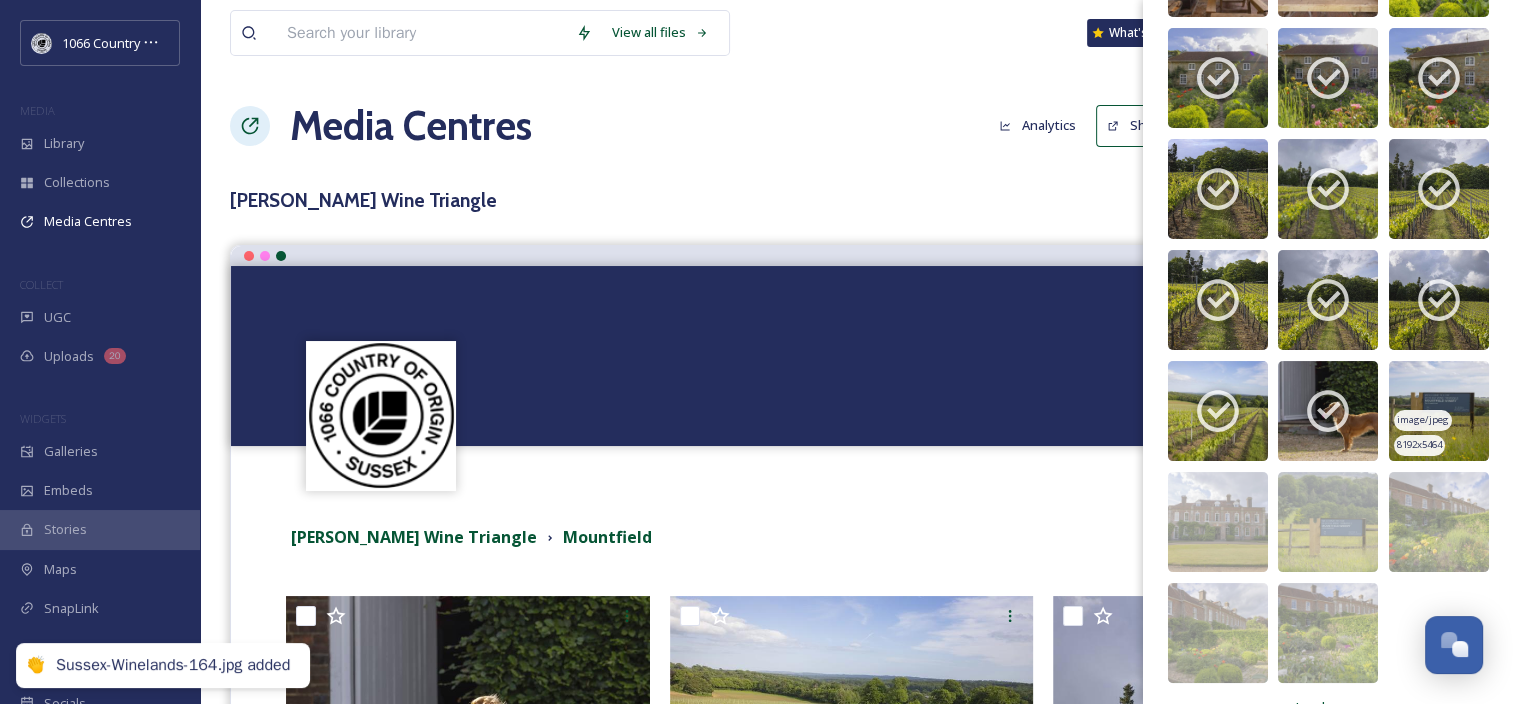 click at bounding box center (1439, 411) 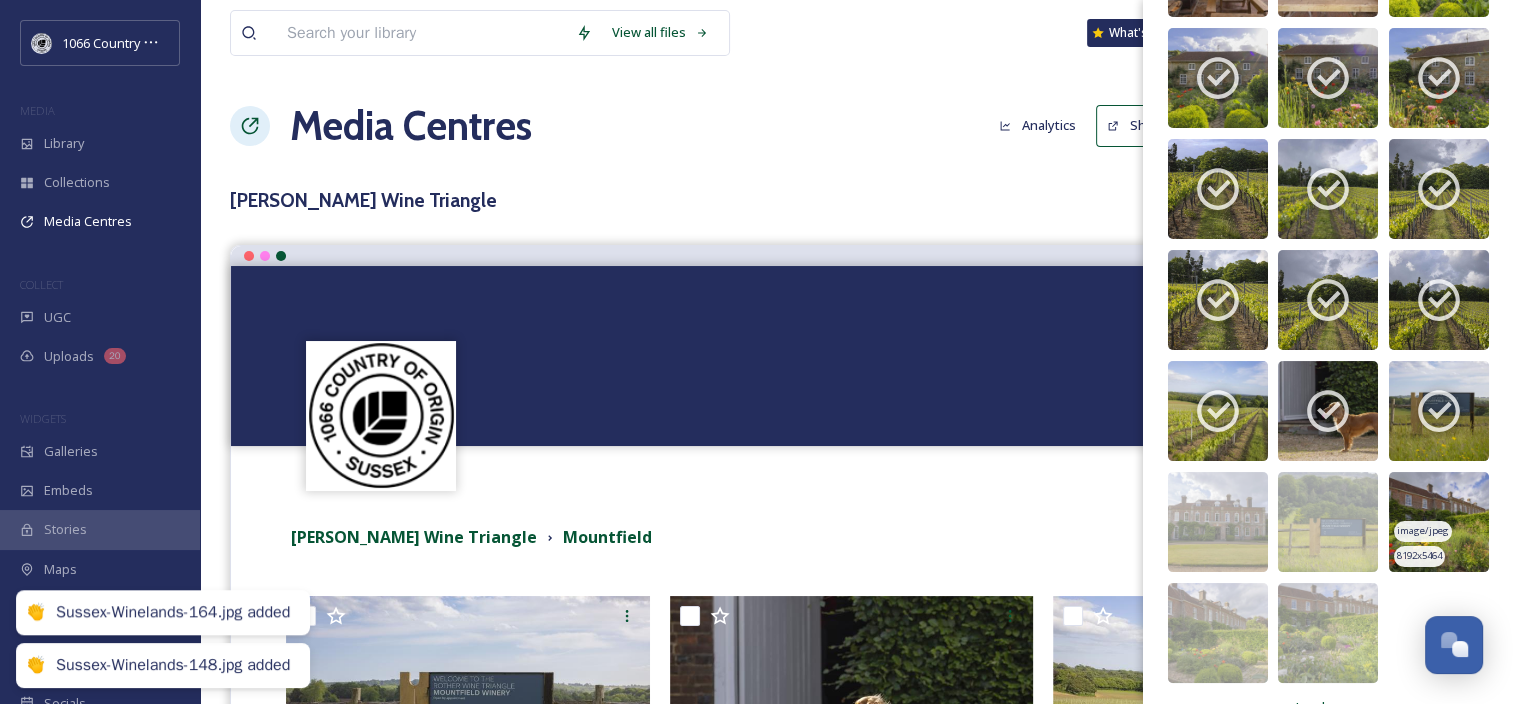 click at bounding box center [1439, 522] 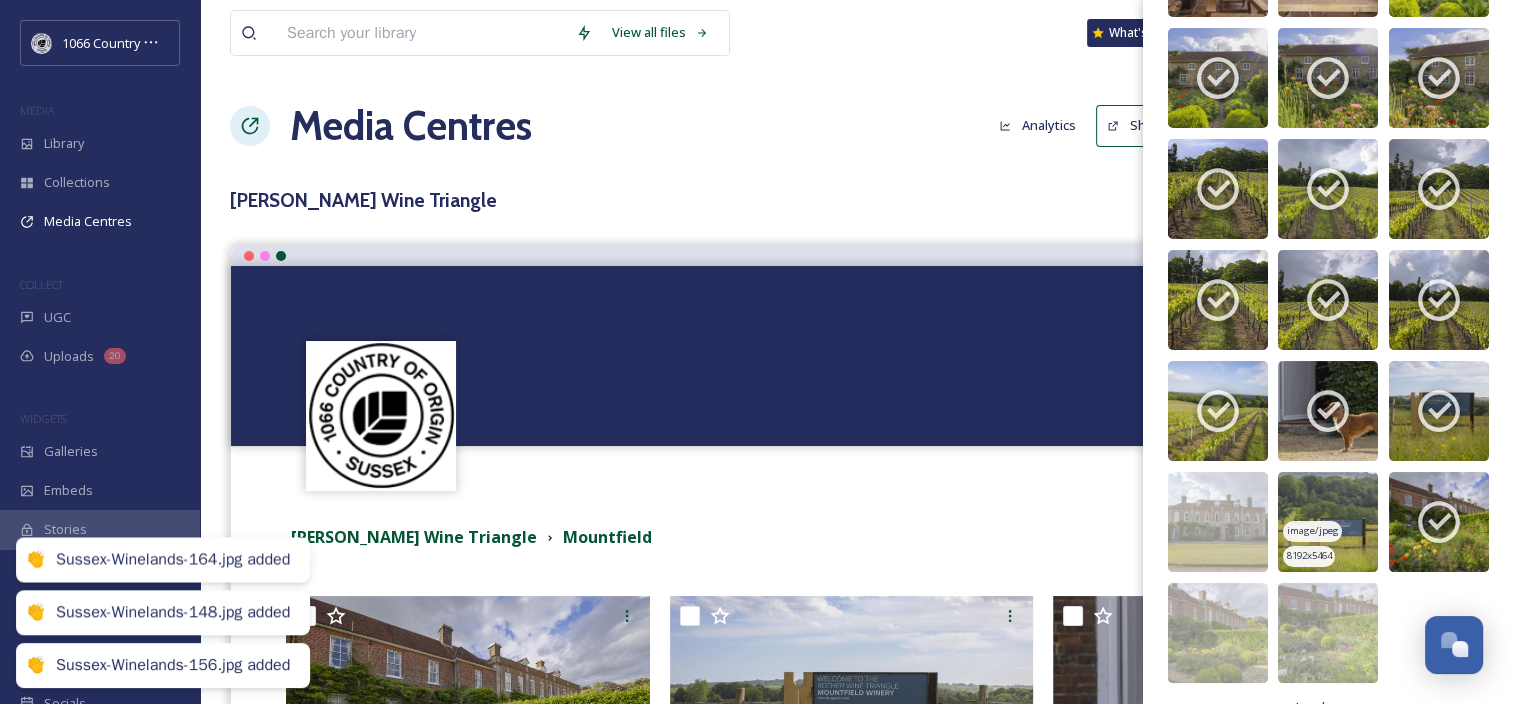 click at bounding box center (1328, 522) 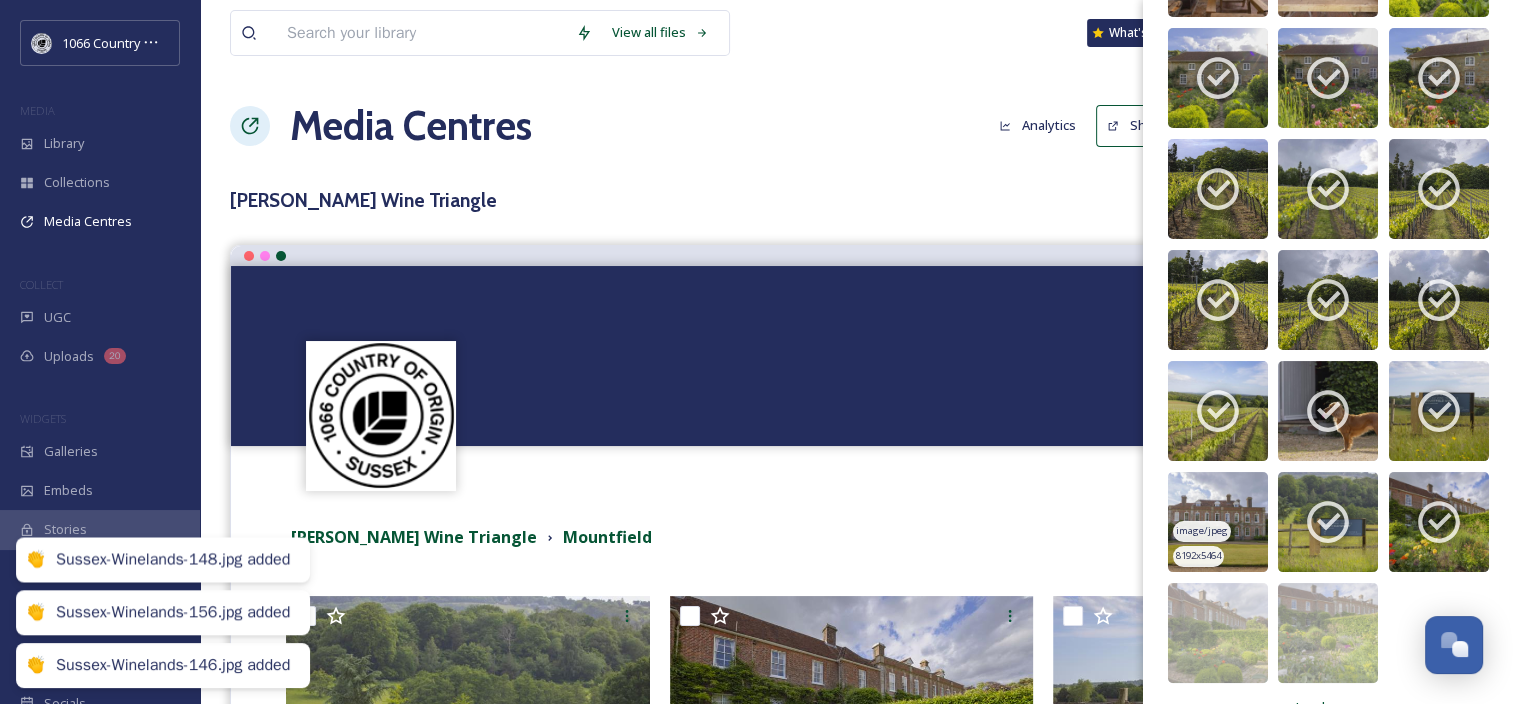 click at bounding box center (1218, 522) 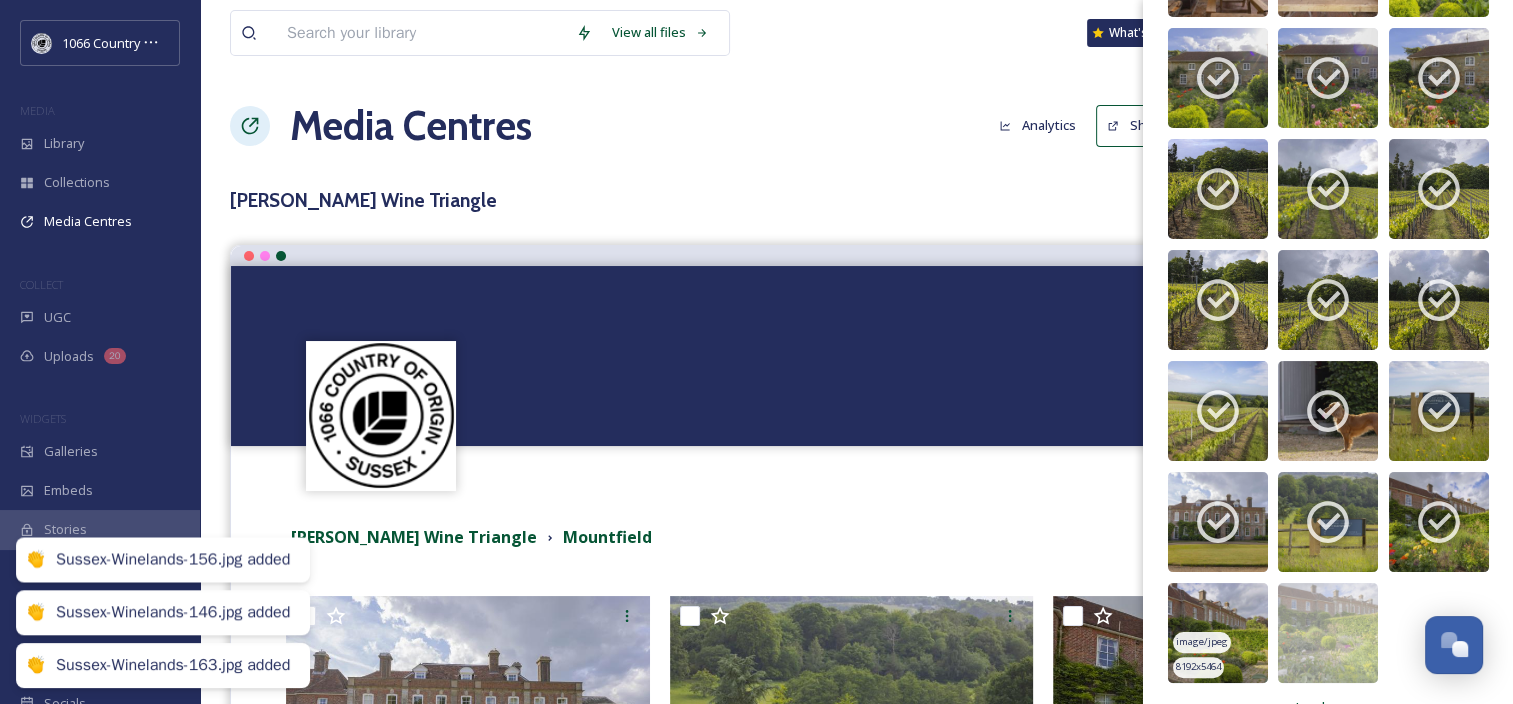 click at bounding box center [1218, 633] 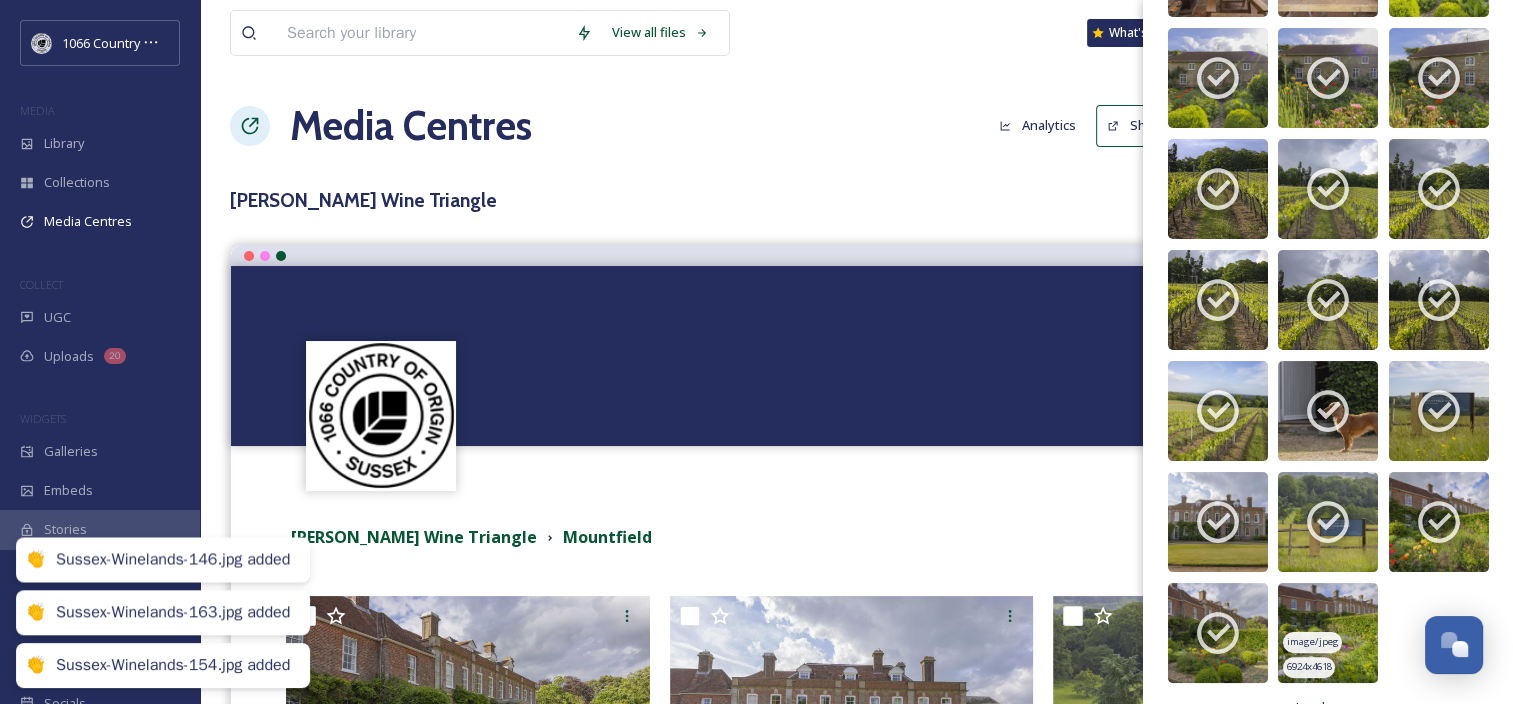 click at bounding box center (1328, 633) 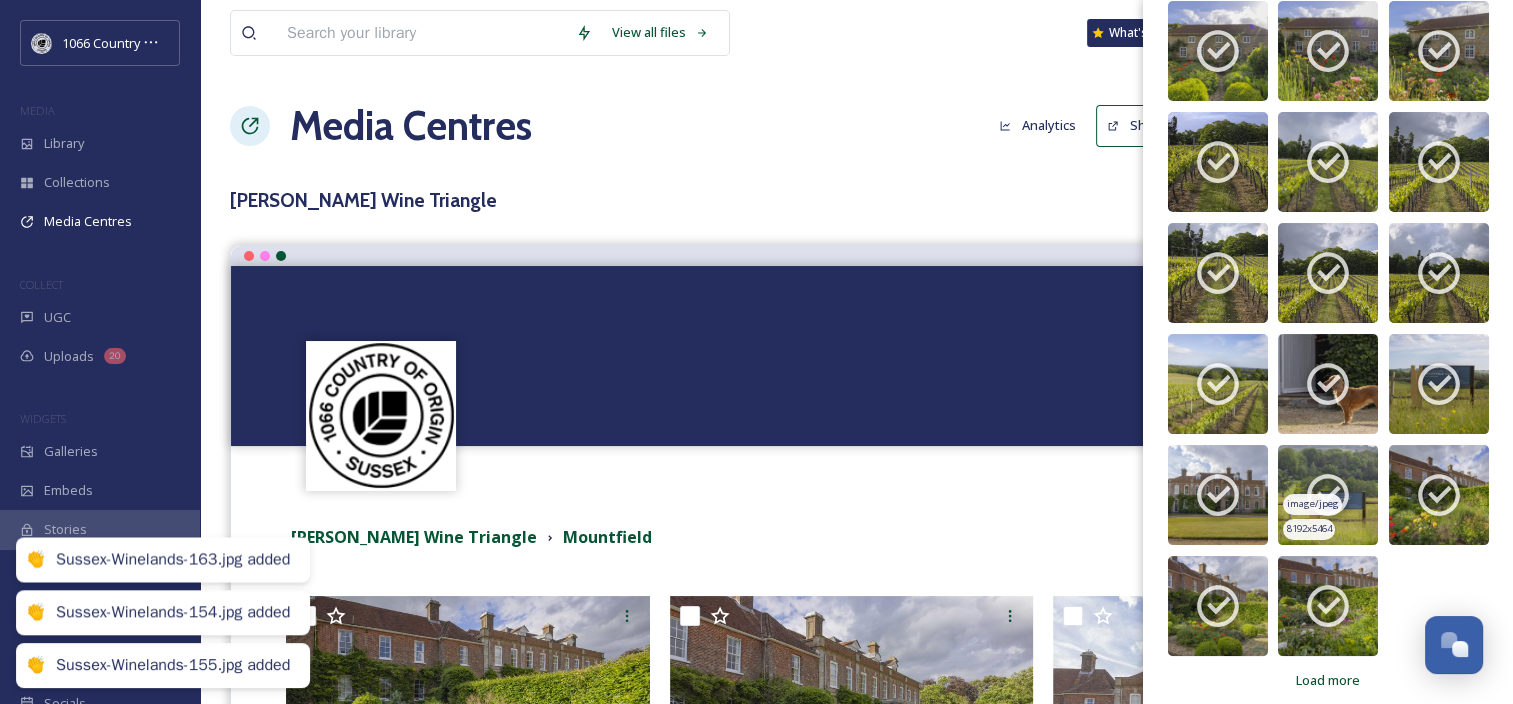 scroll, scrollTop: 342, scrollLeft: 0, axis: vertical 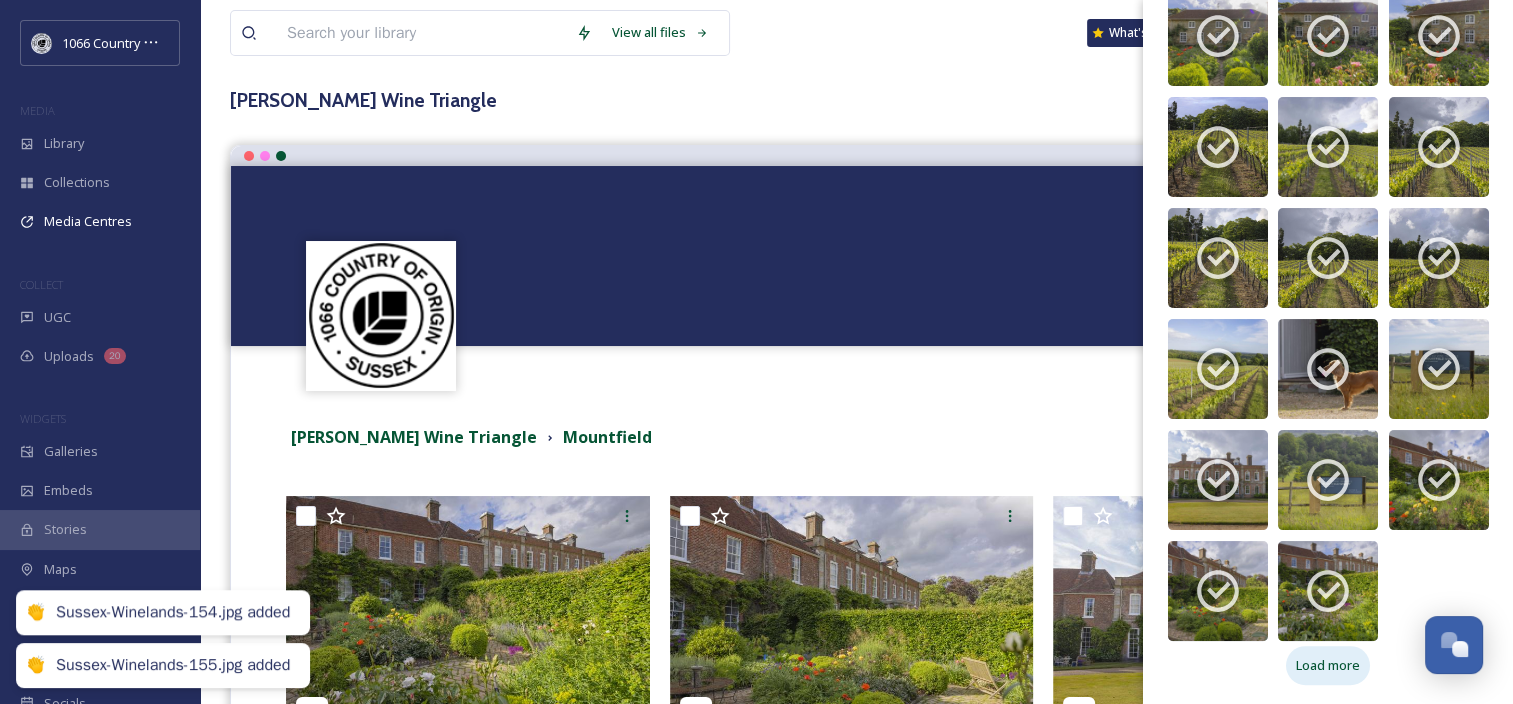click on "Load more" at bounding box center (1328, 665) 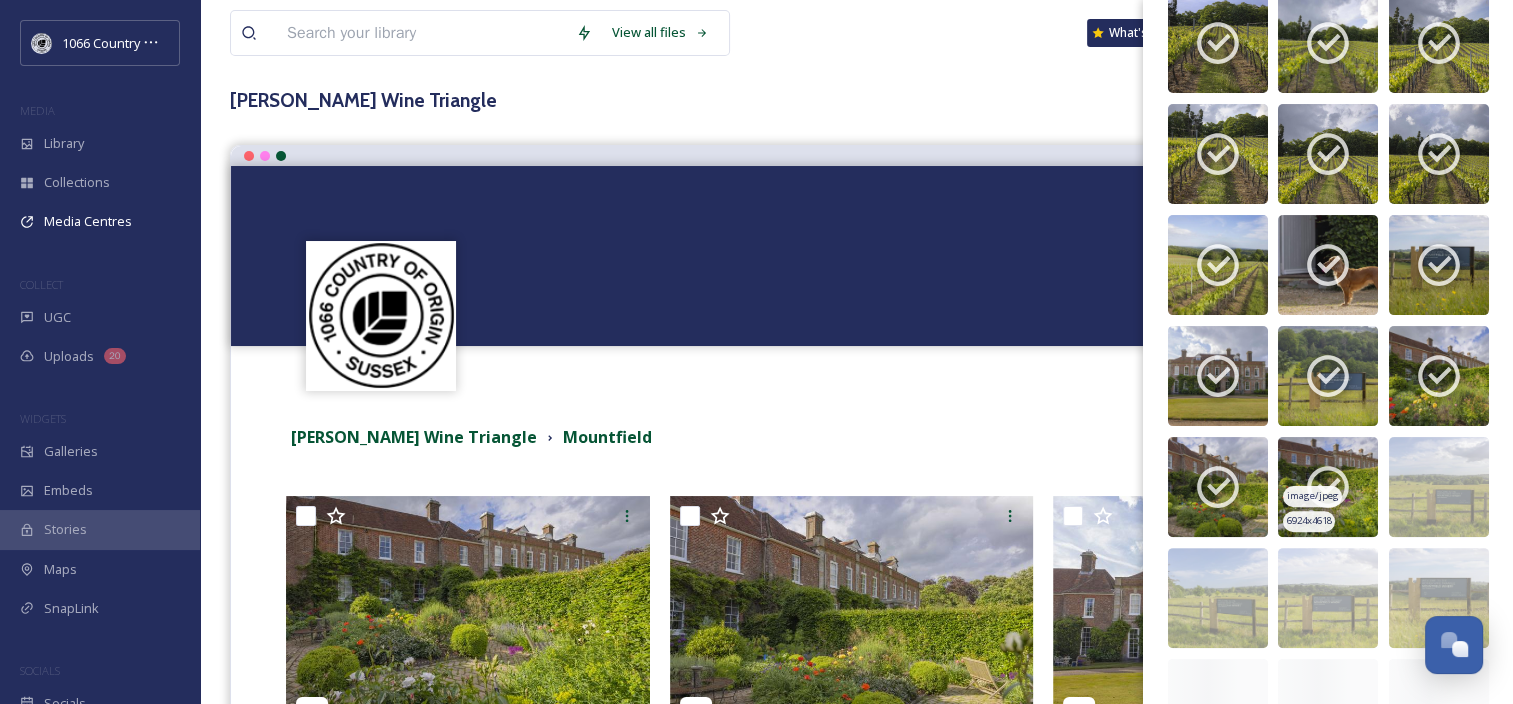 scroll, scrollTop: 636, scrollLeft: 0, axis: vertical 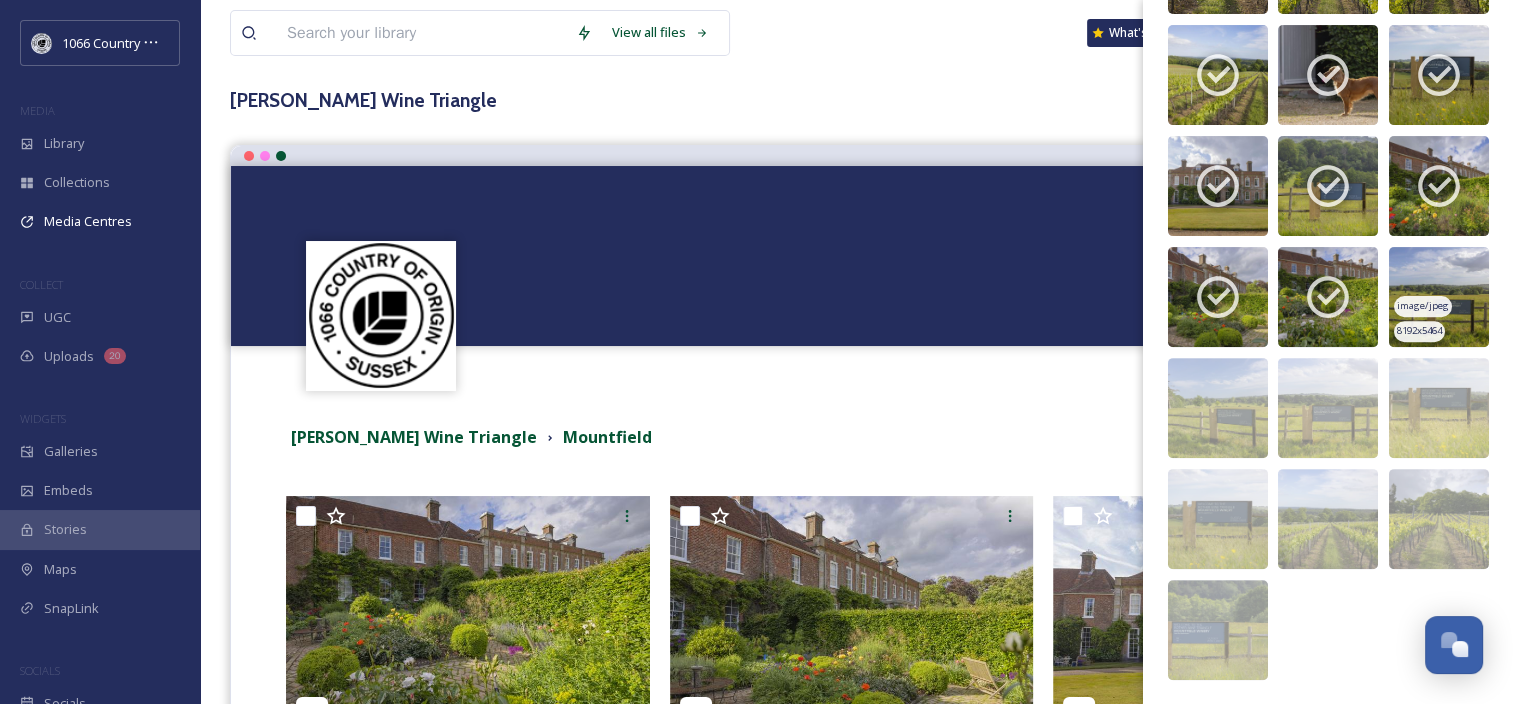 click at bounding box center [1439, 297] 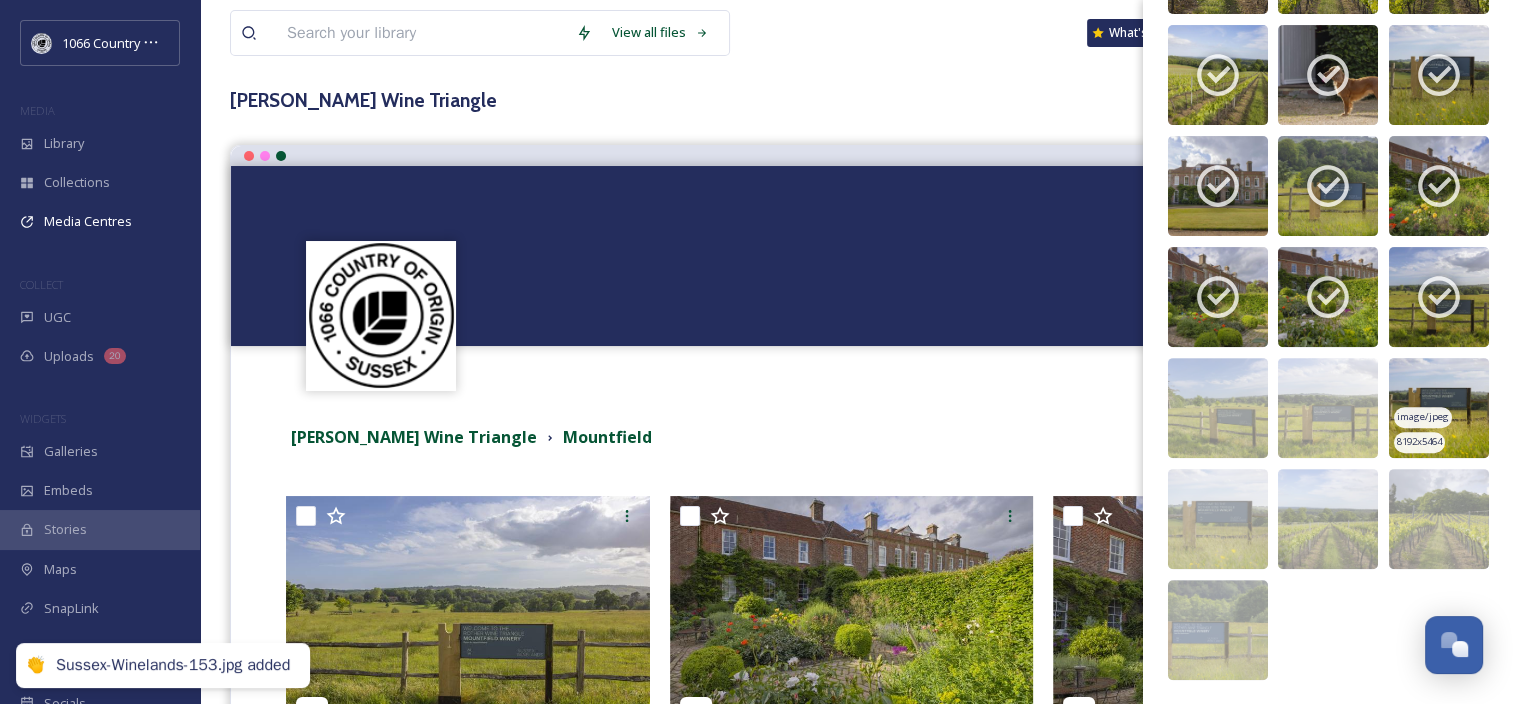 click at bounding box center (1439, 408) 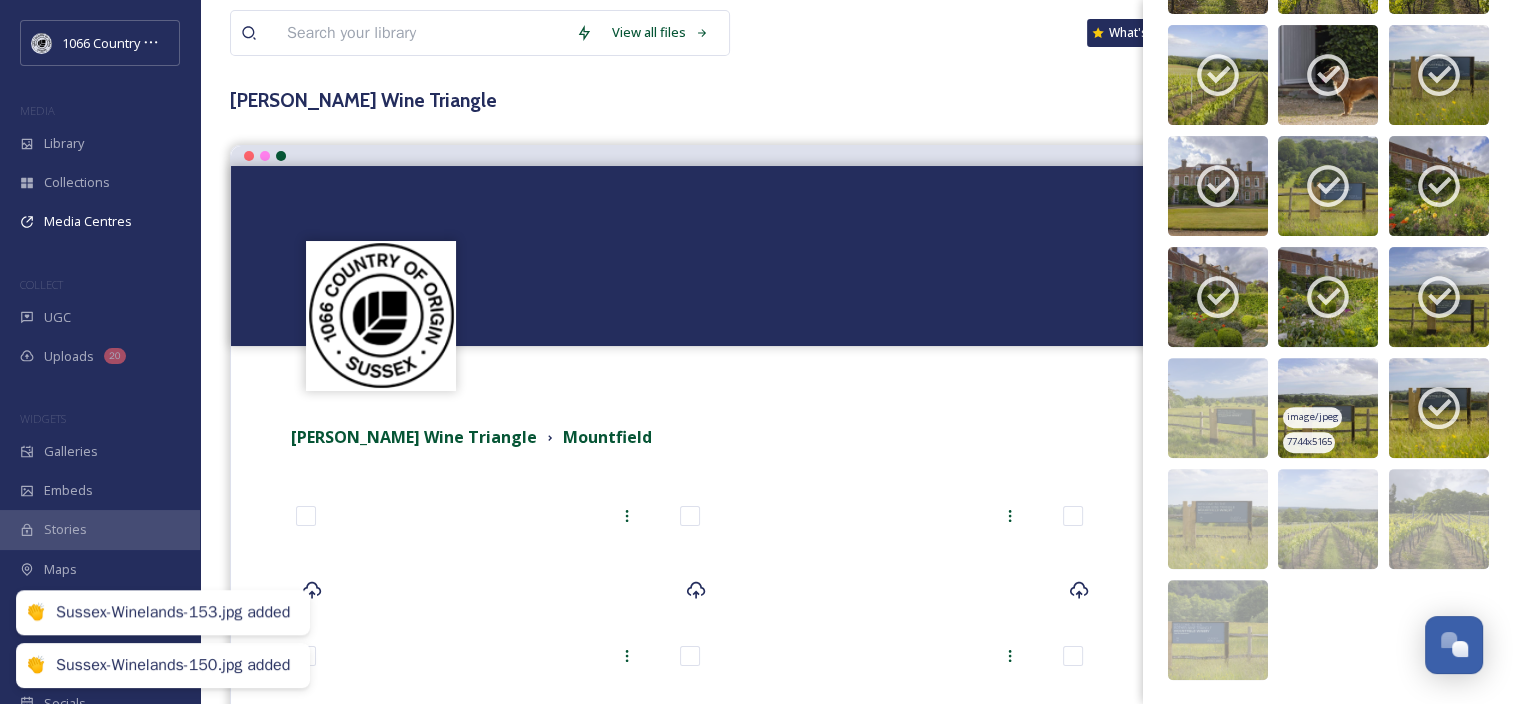click at bounding box center (1328, 408) 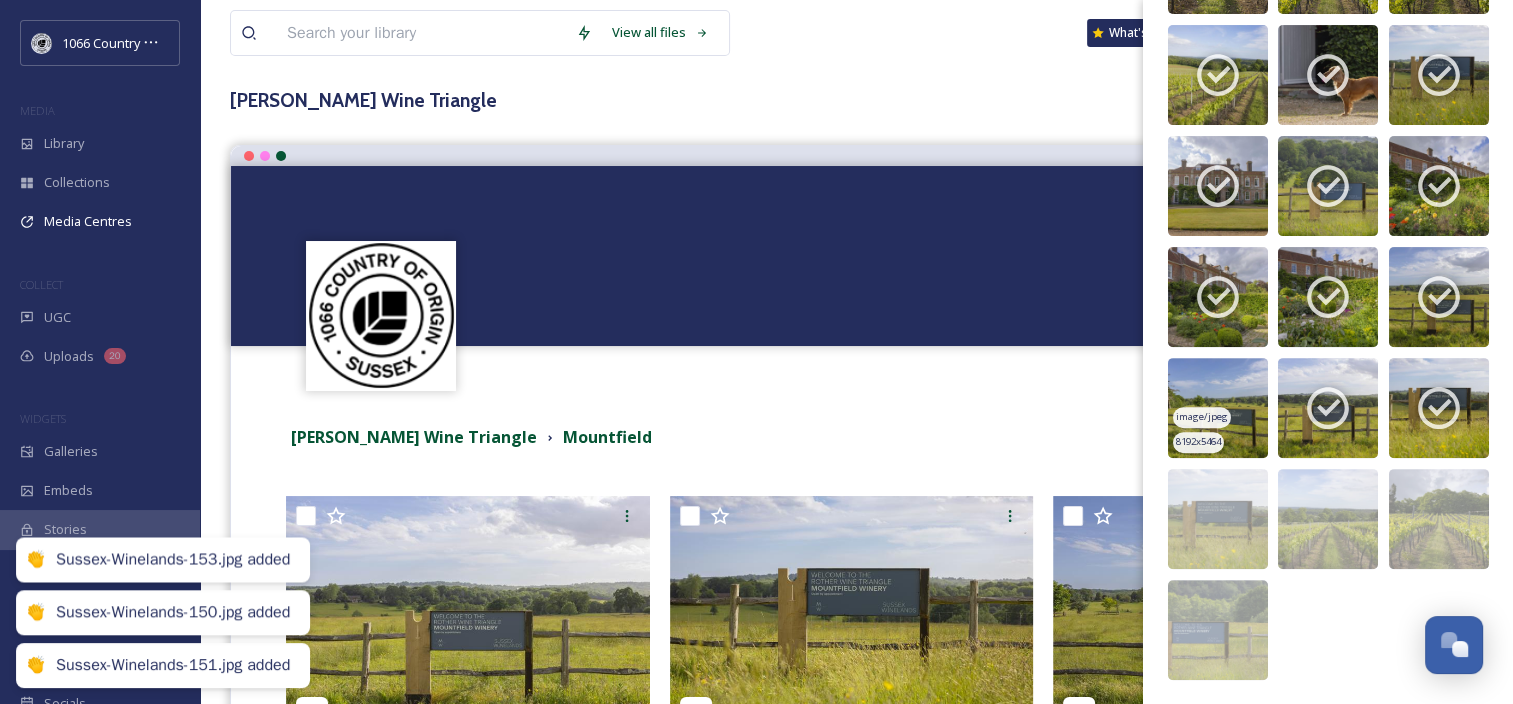 click at bounding box center [1218, 408] 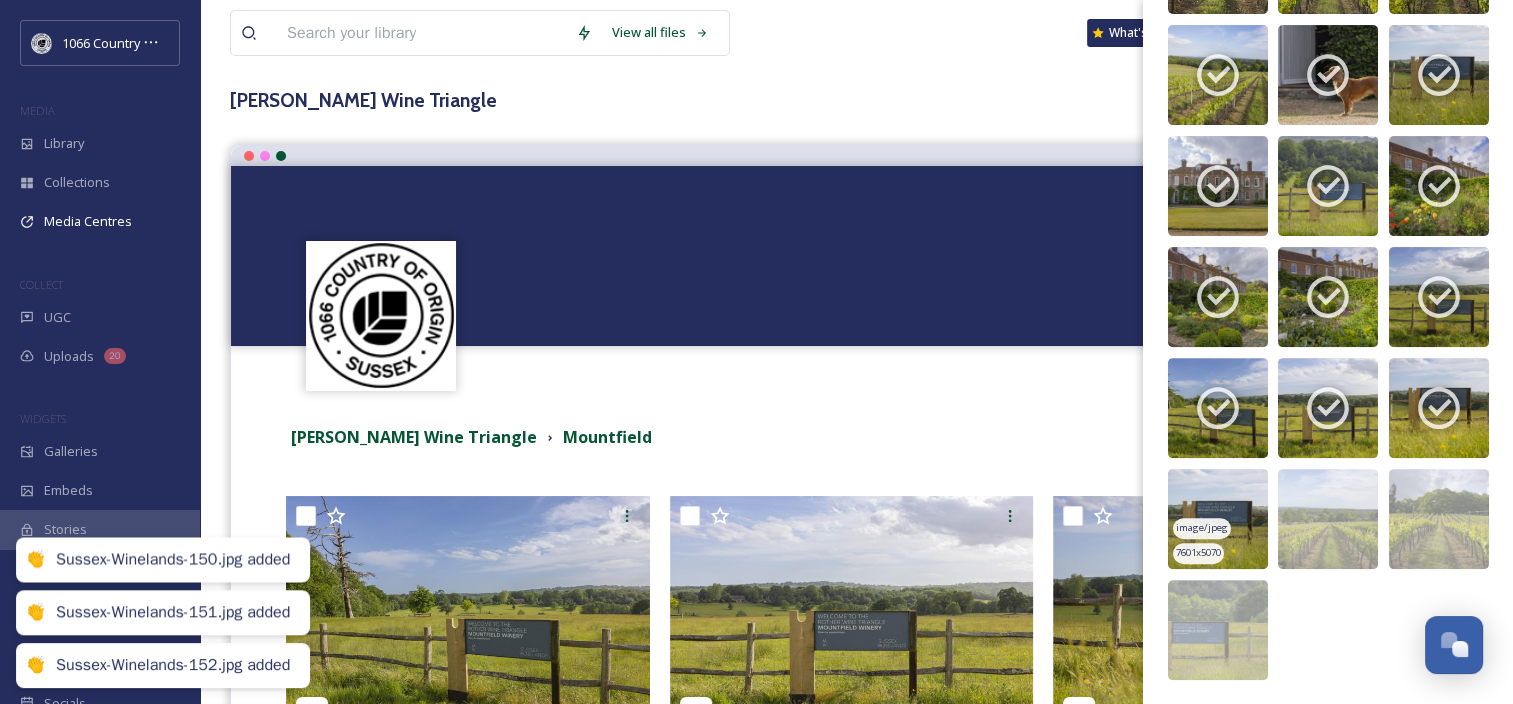 click at bounding box center [1218, 519] 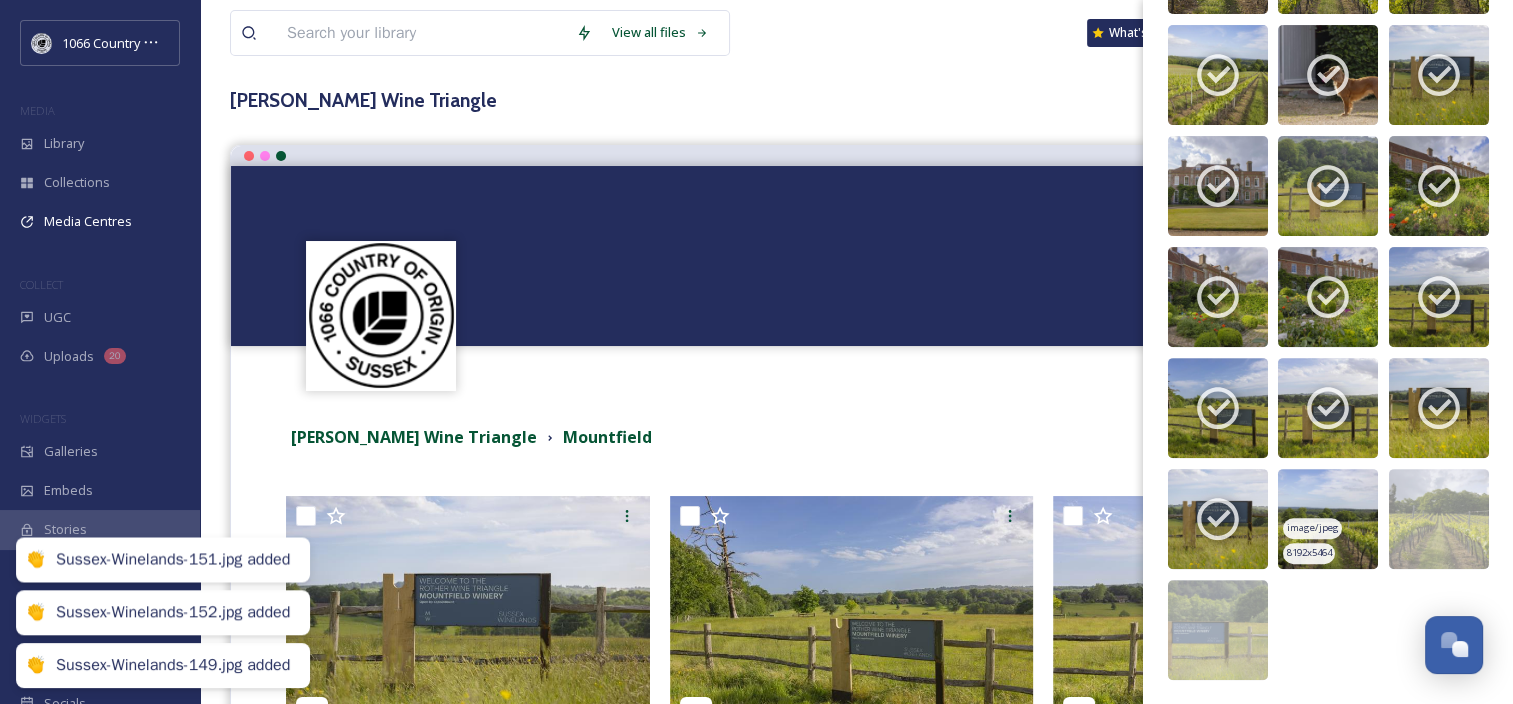 click at bounding box center [1328, 519] 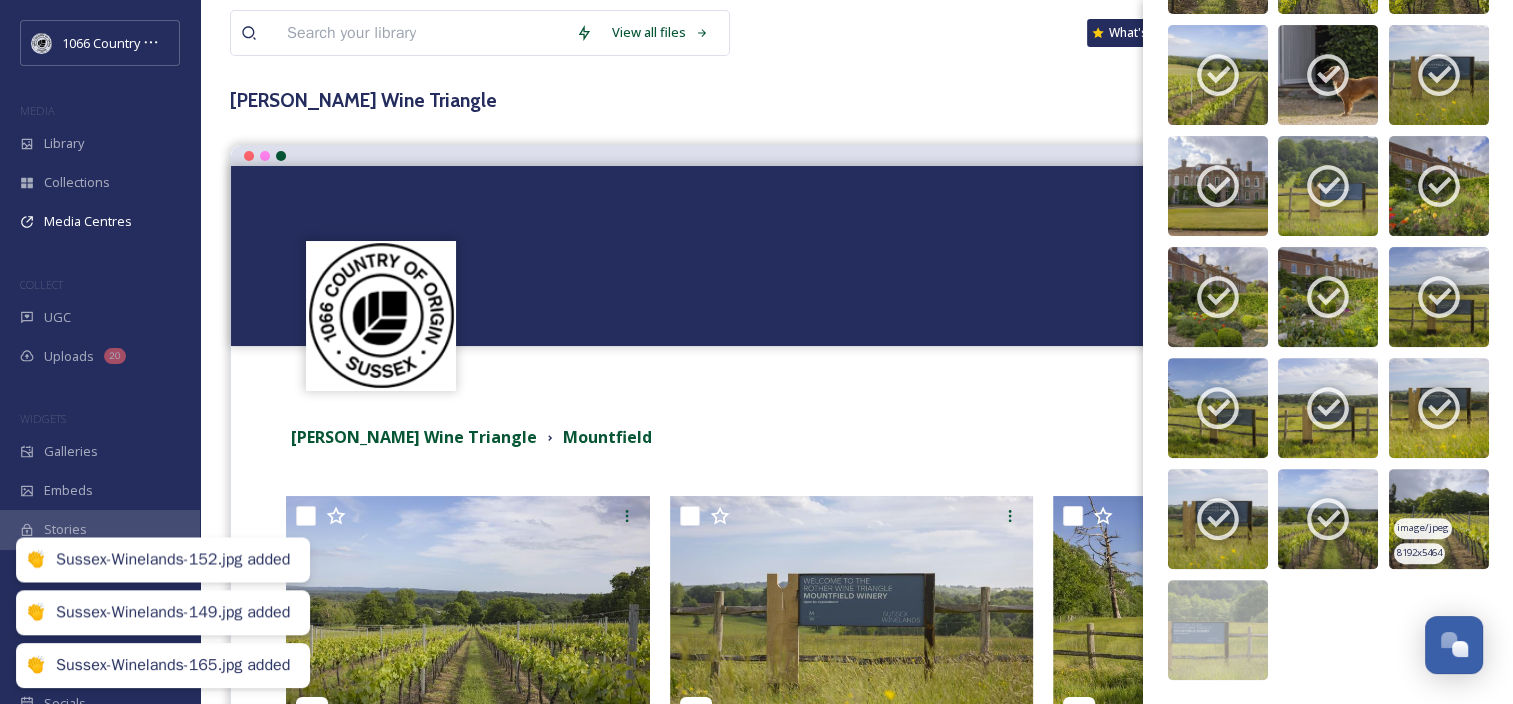 click at bounding box center (1439, 519) 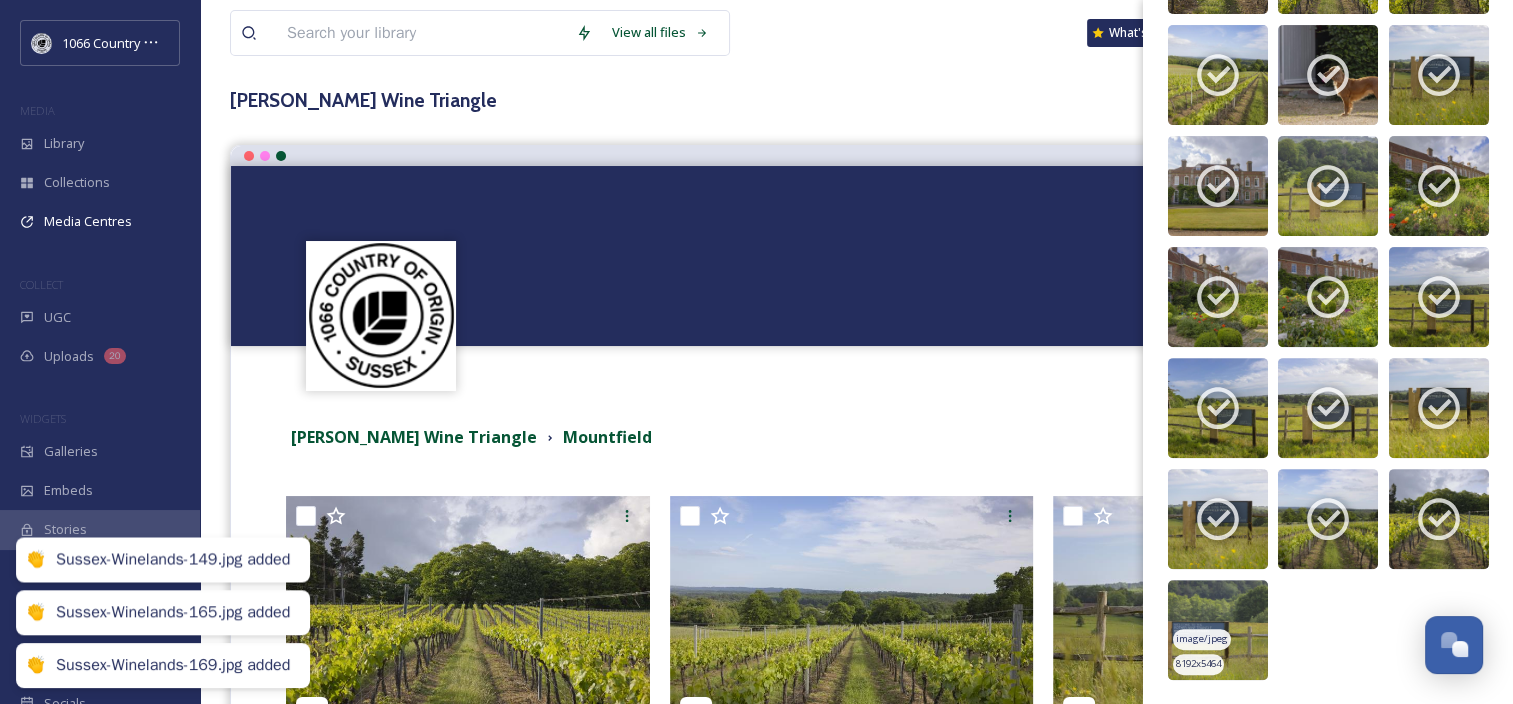 click at bounding box center (1218, 630) 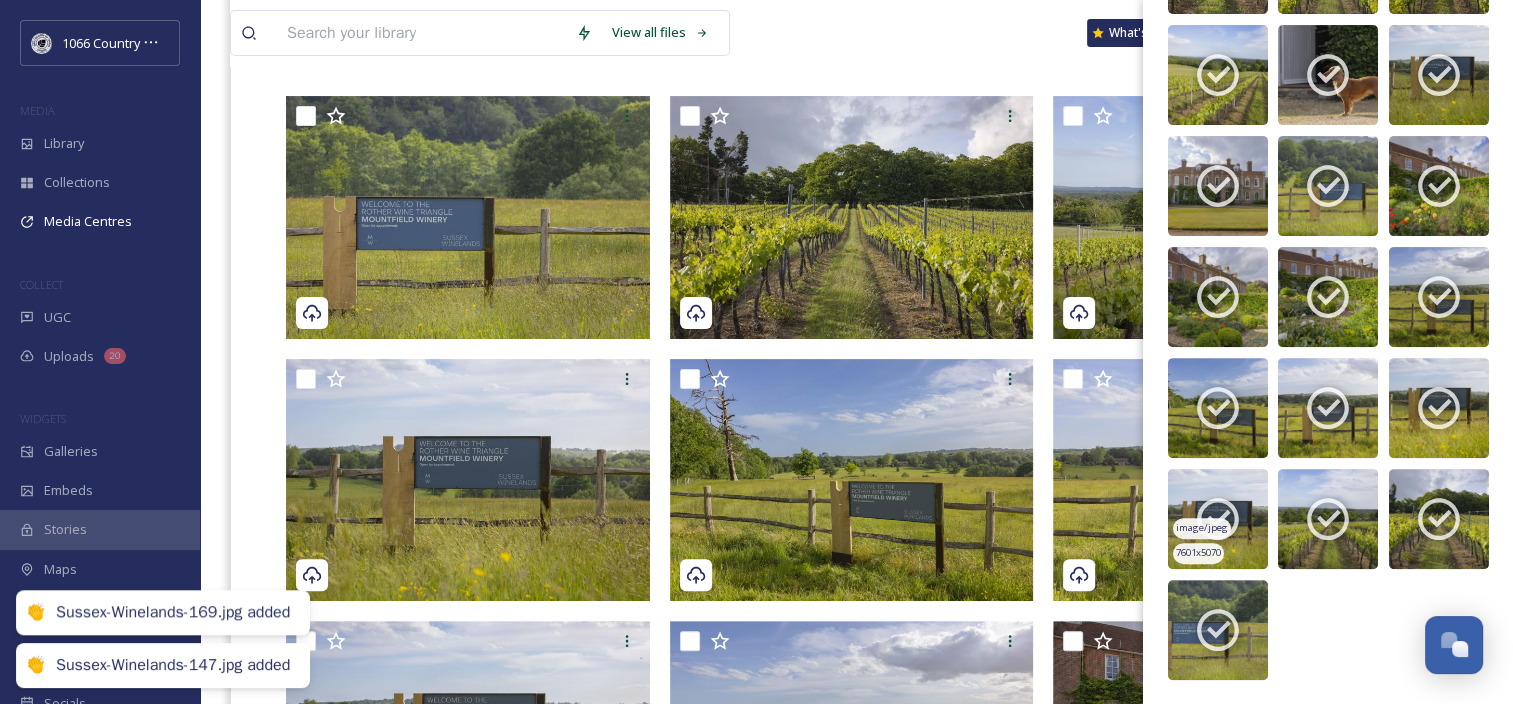 scroll, scrollTop: 600, scrollLeft: 0, axis: vertical 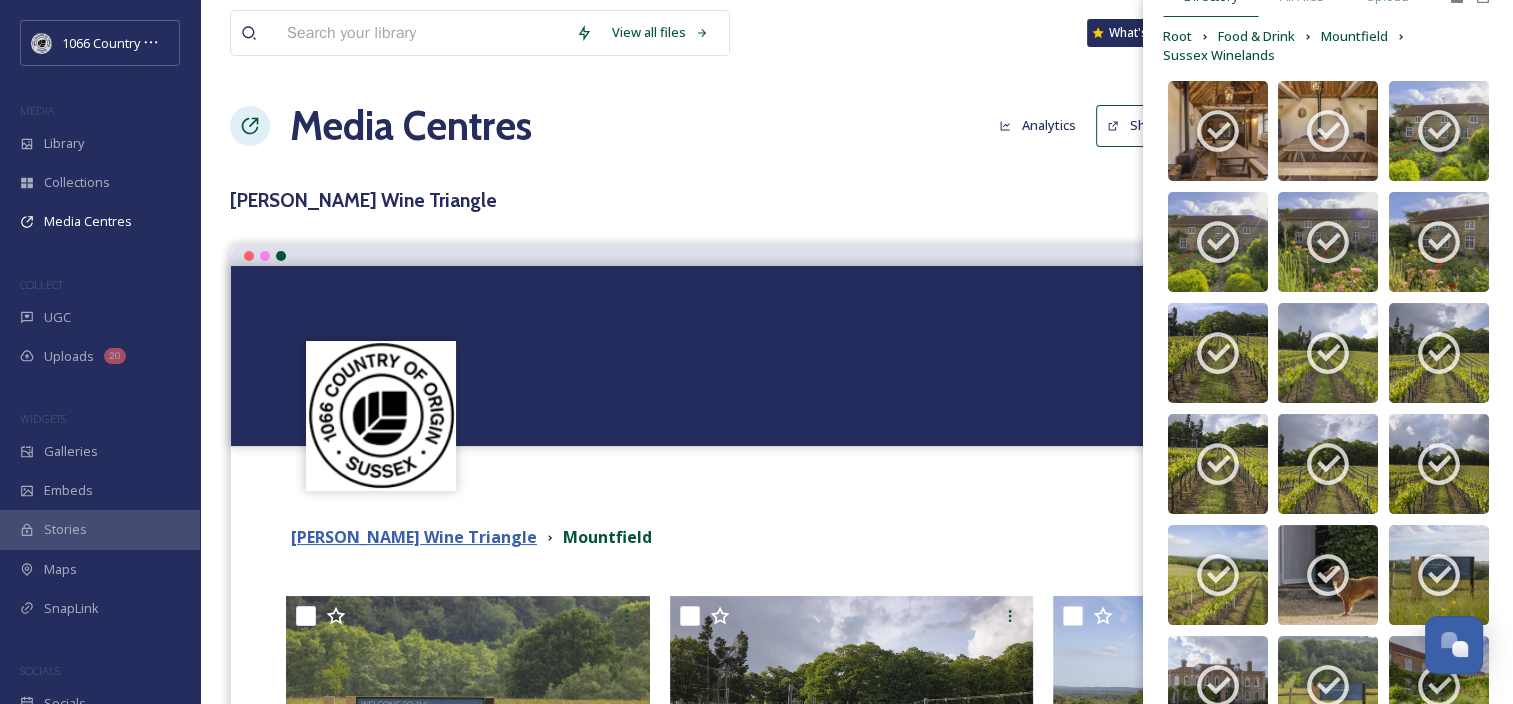 click on "[PERSON_NAME] Wine Triangle" at bounding box center (414, 537) 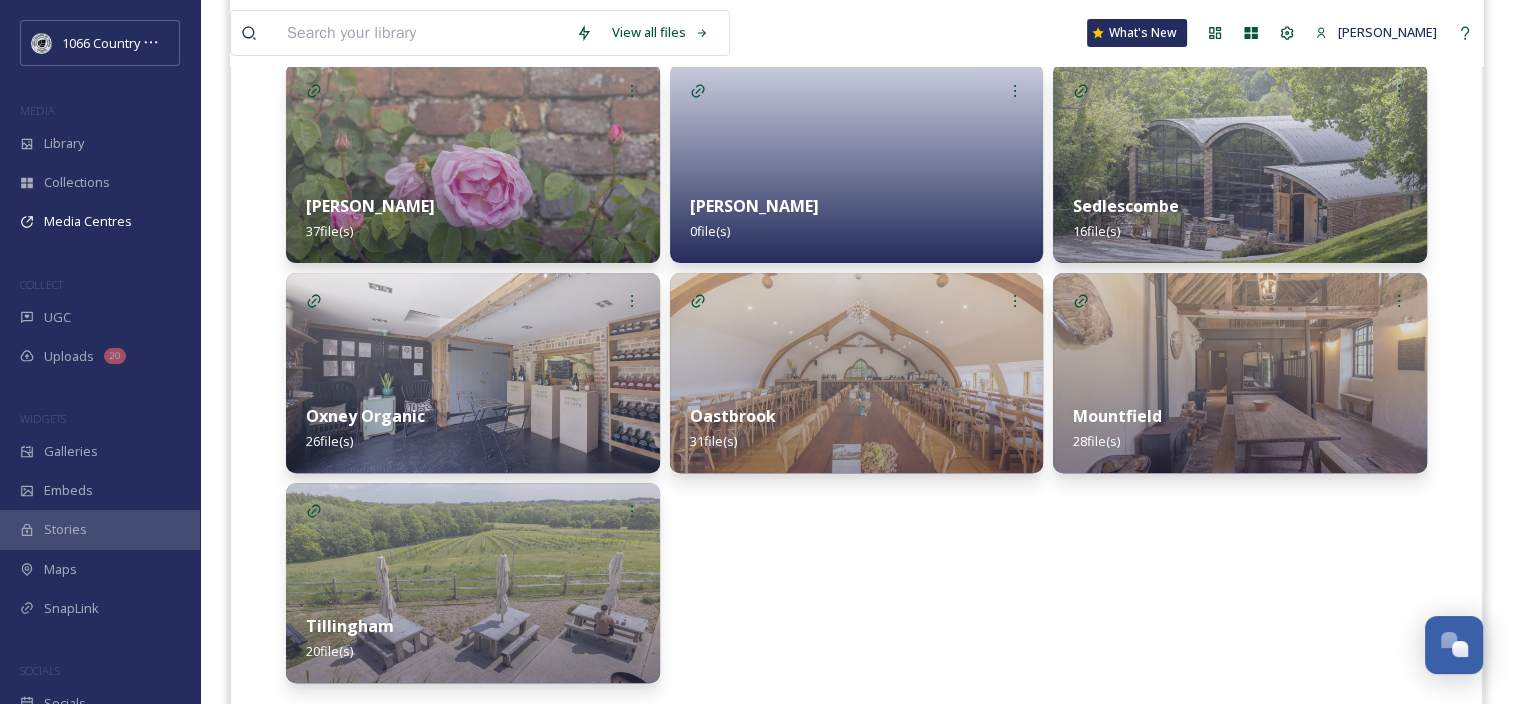 scroll, scrollTop: 582, scrollLeft: 0, axis: vertical 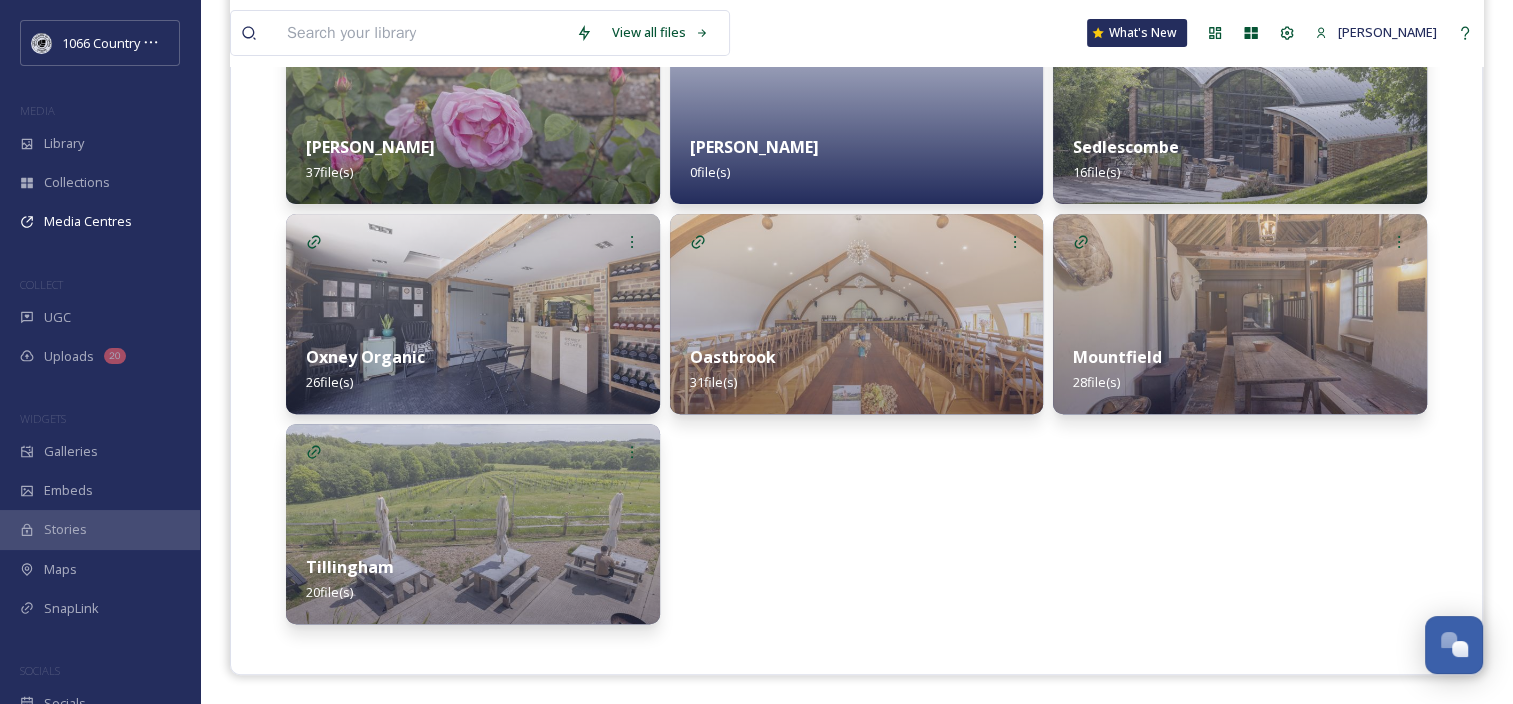 click at bounding box center (473, 524) 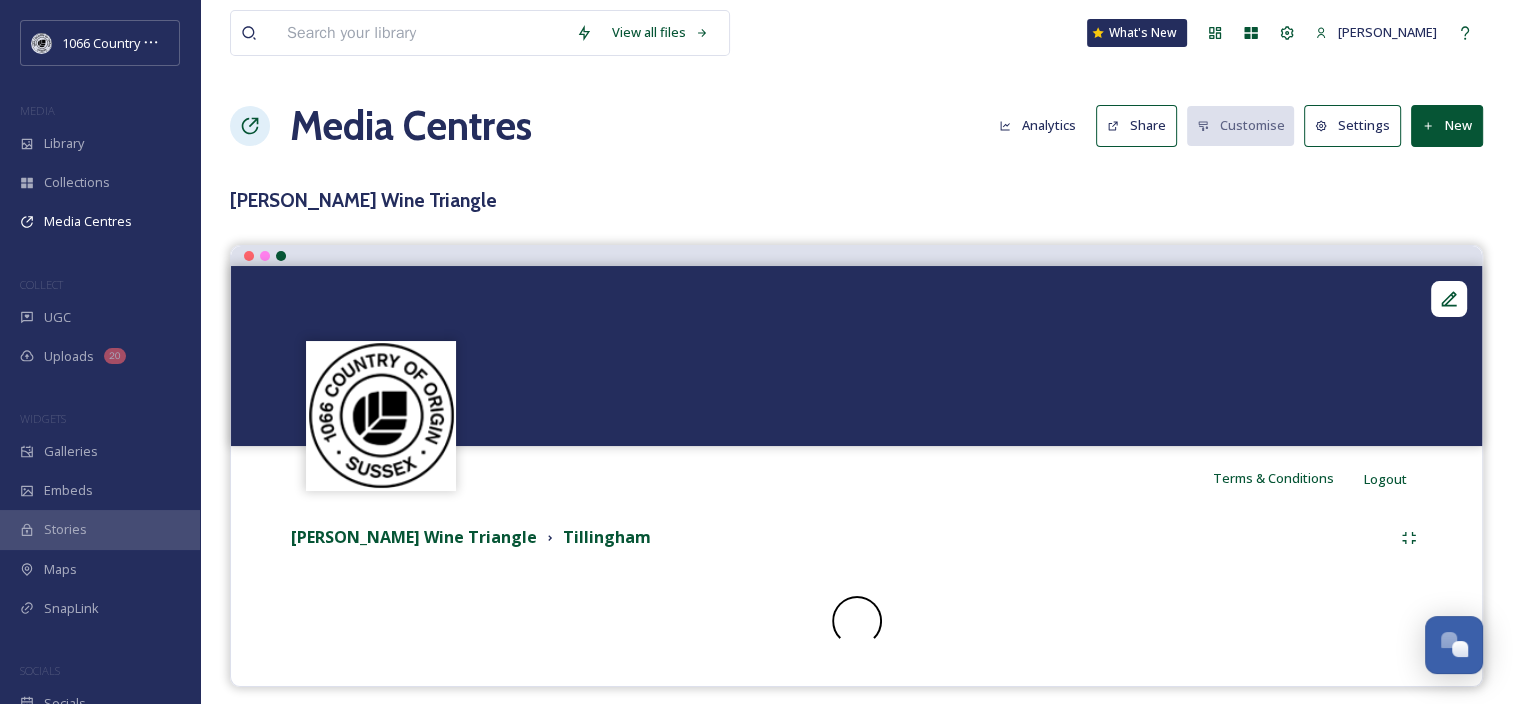 click on "New" at bounding box center [1447, 125] 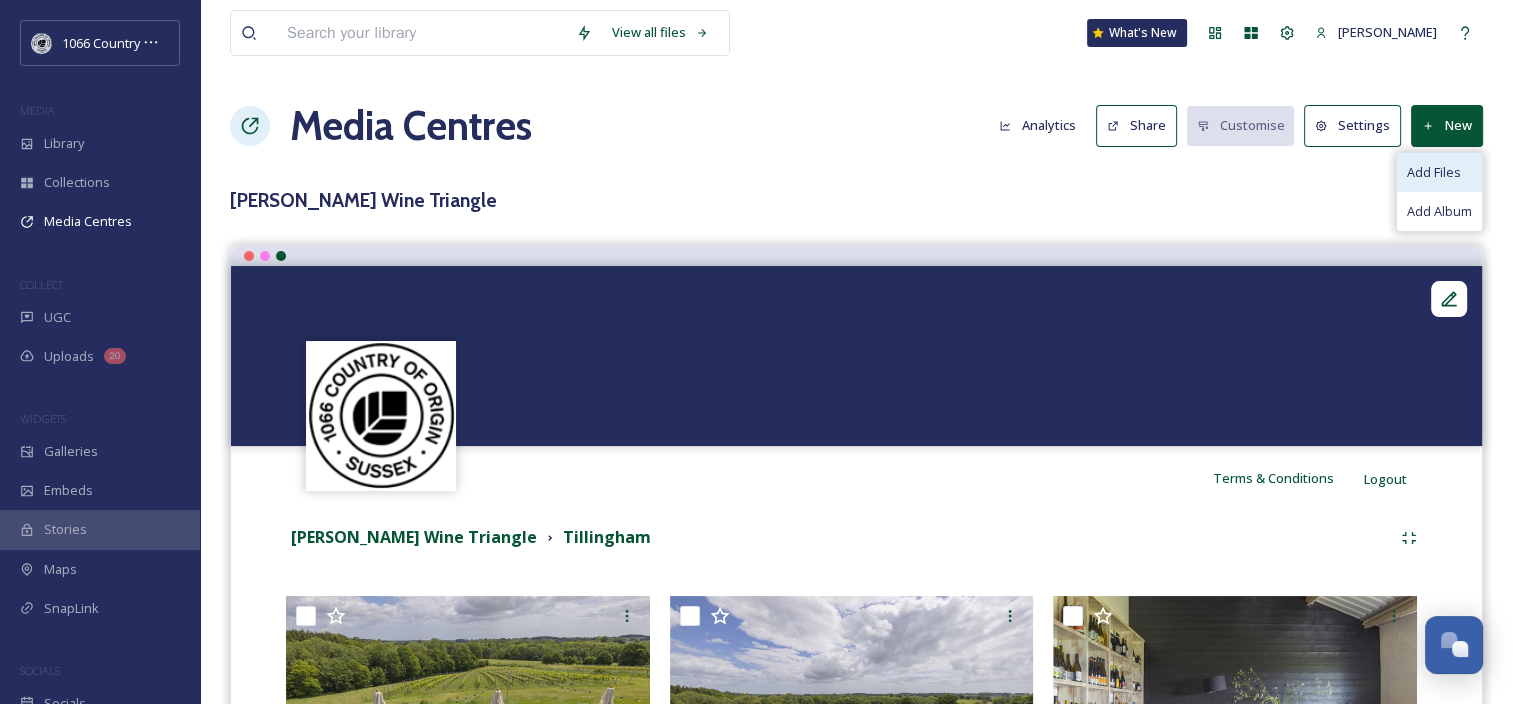 click on "Add Files" at bounding box center (1439, 172) 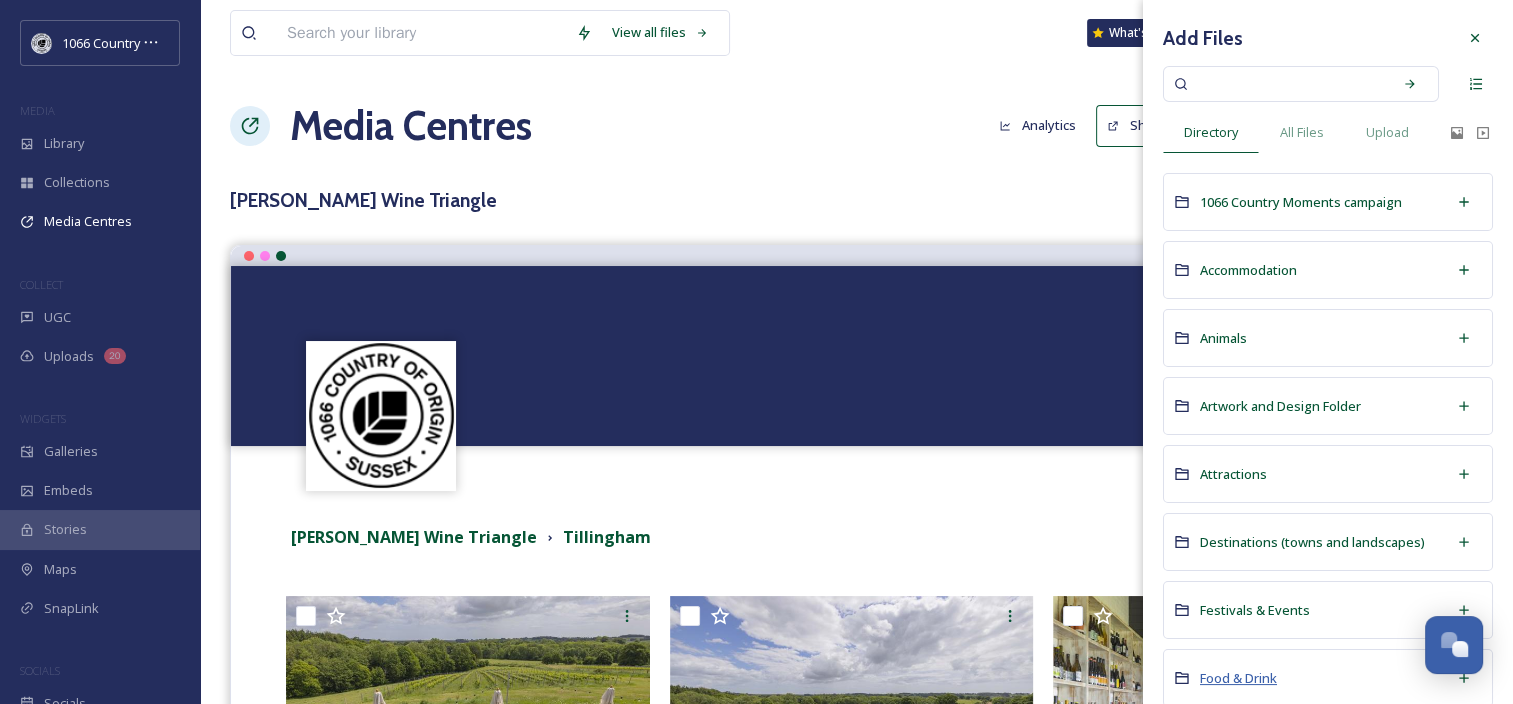 click on "Food & Drink" at bounding box center (1238, 678) 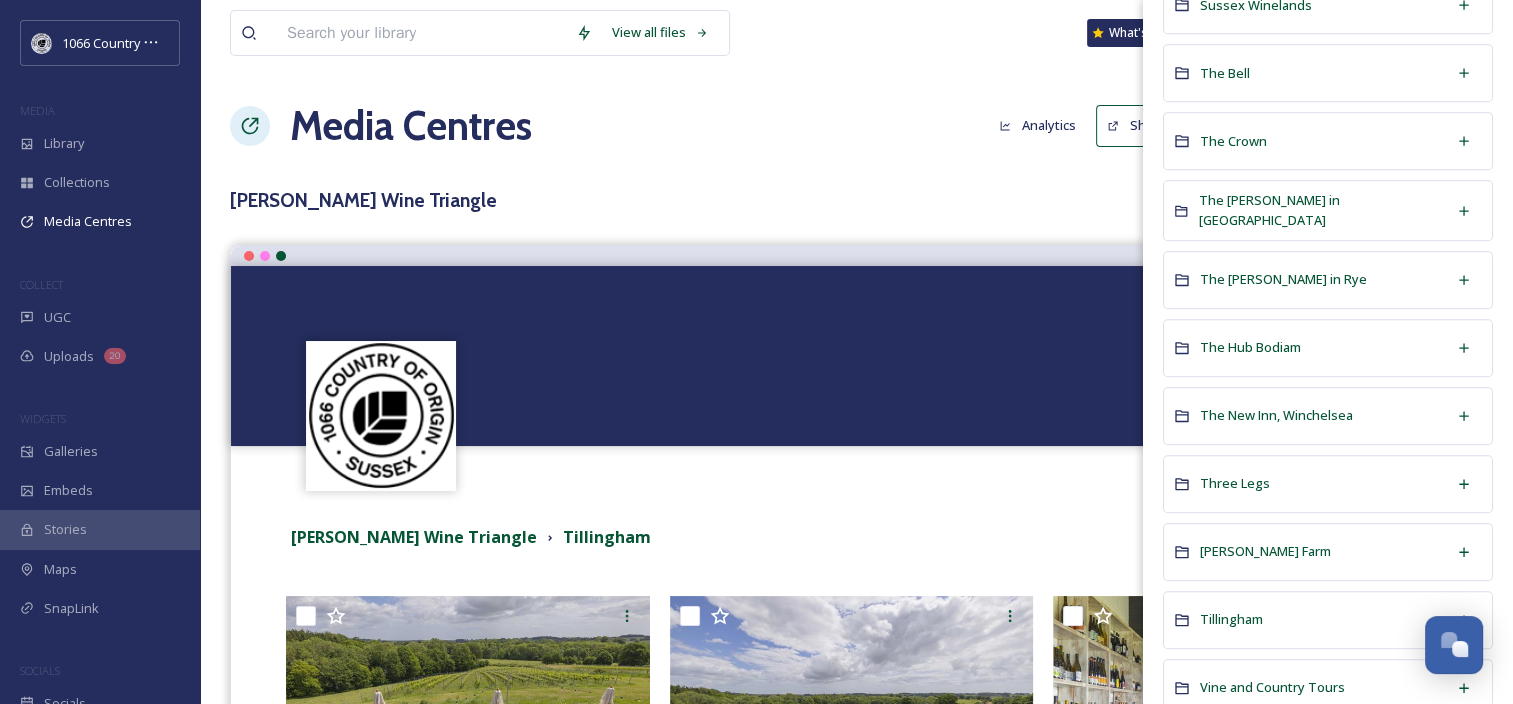 scroll, scrollTop: 1200, scrollLeft: 0, axis: vertical 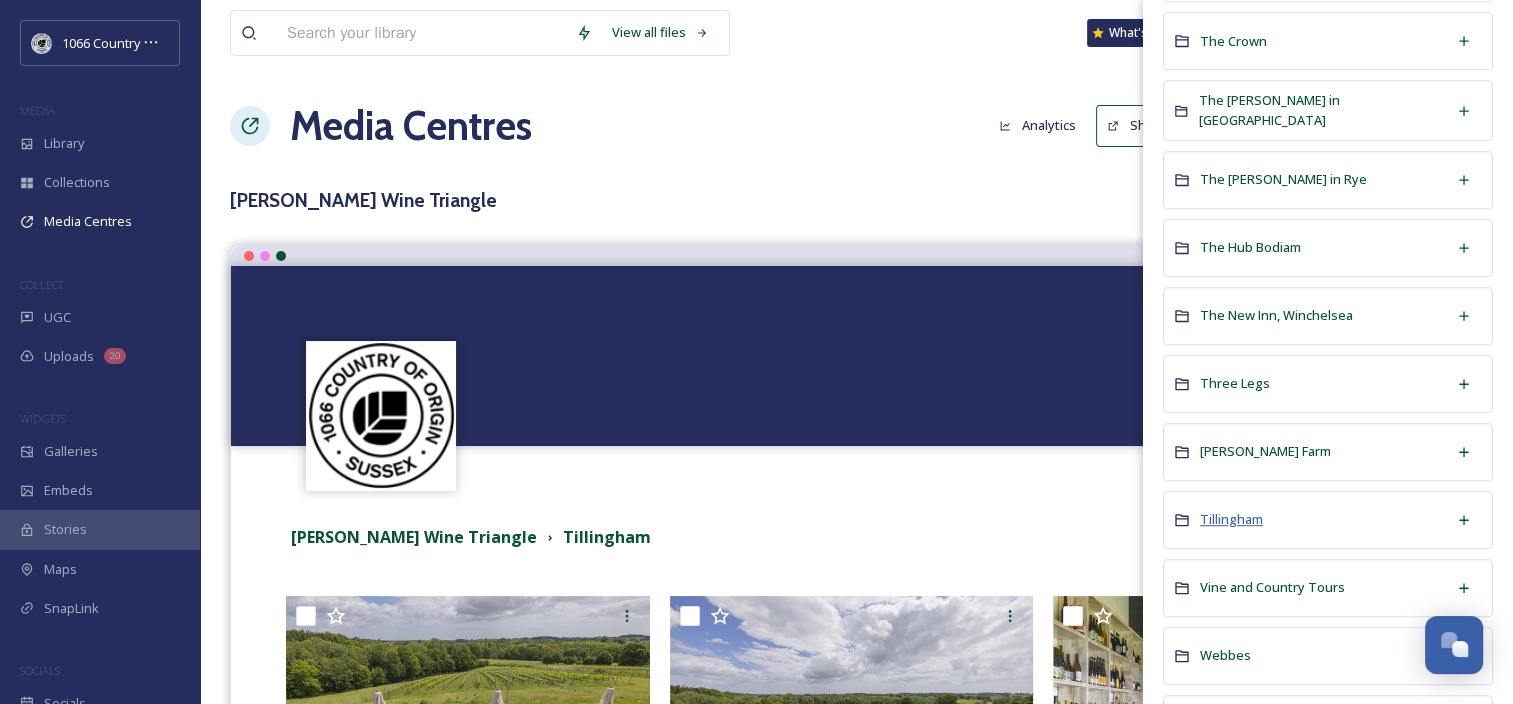 click on "Tillingham" at bounding box center [1231, 519] 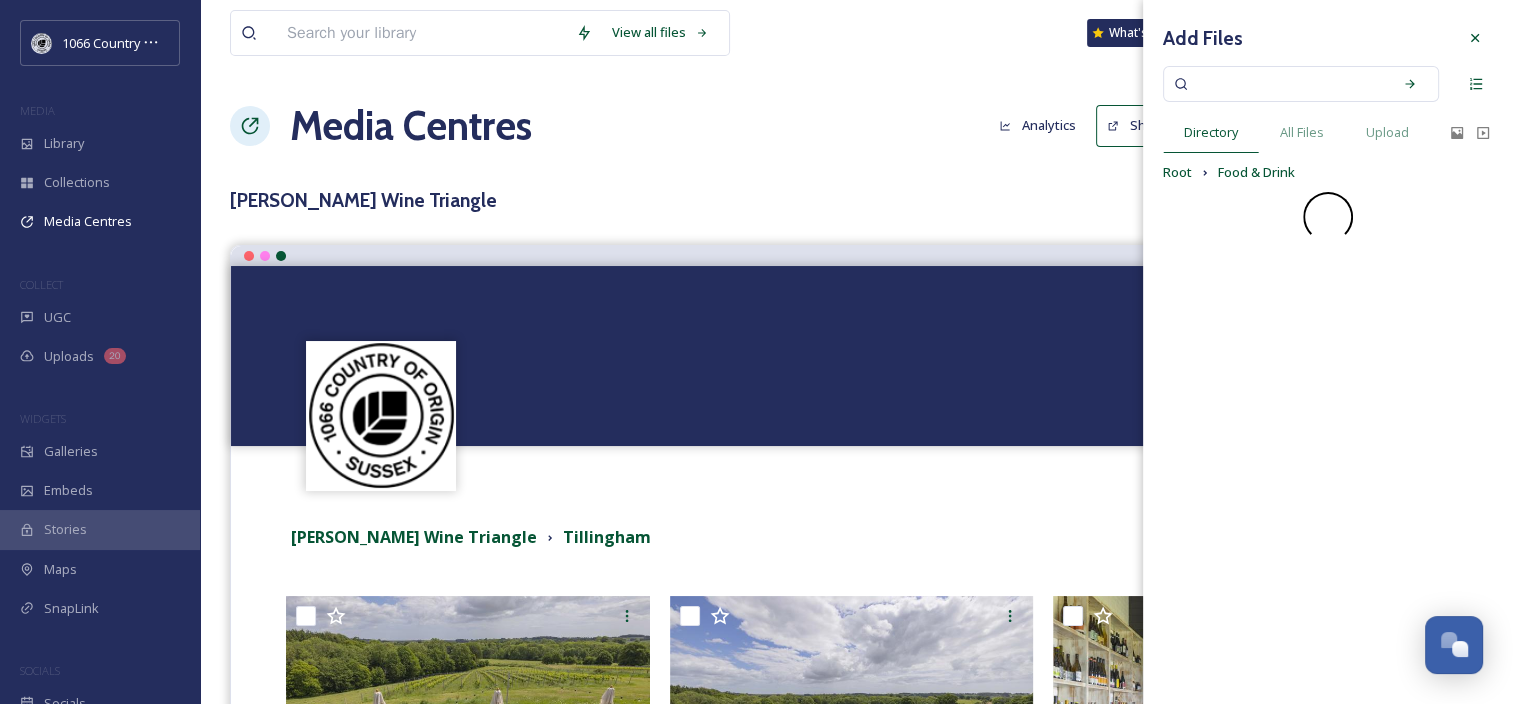 scroll, scrollTop: 0, scrollLeft: 0, axis: both 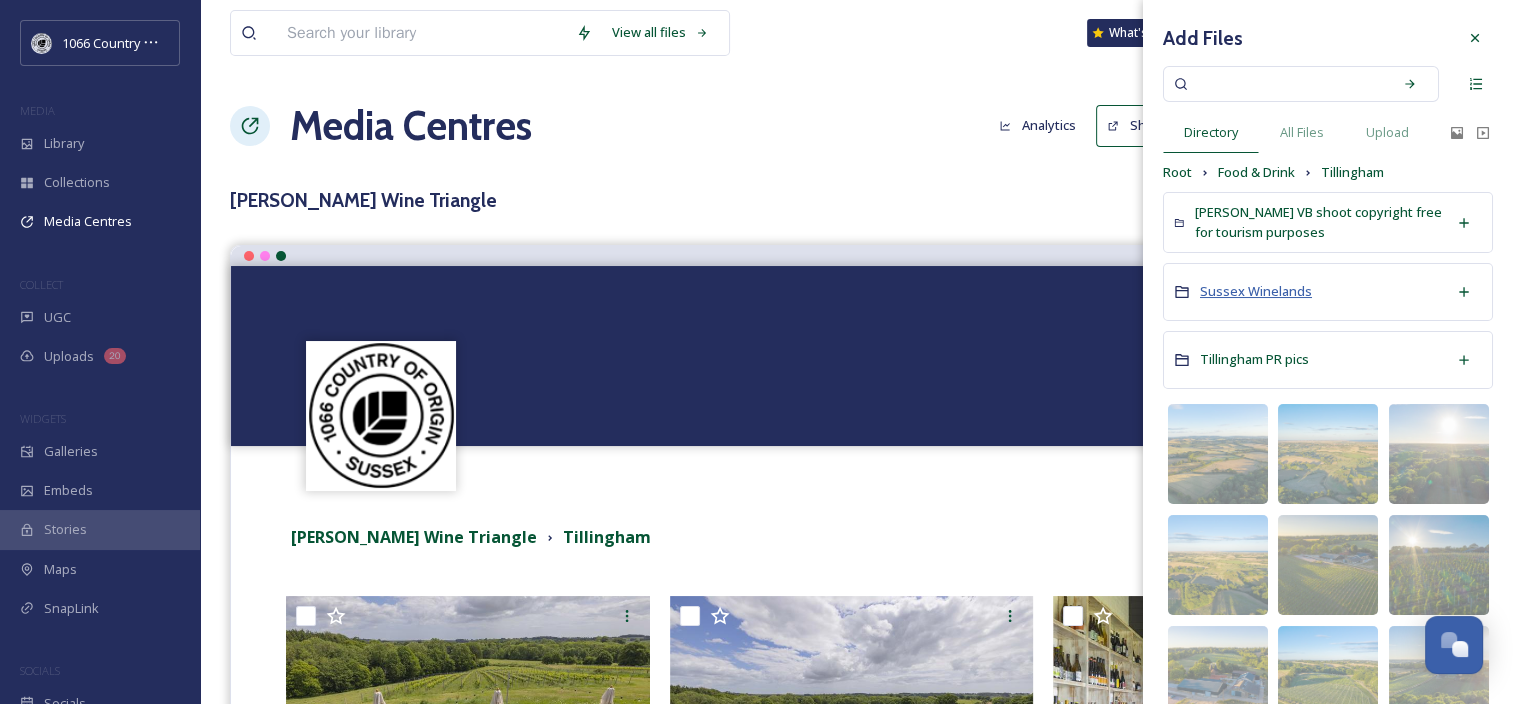 click on "Sussex Winelands" at bounding box center [1256, 291] 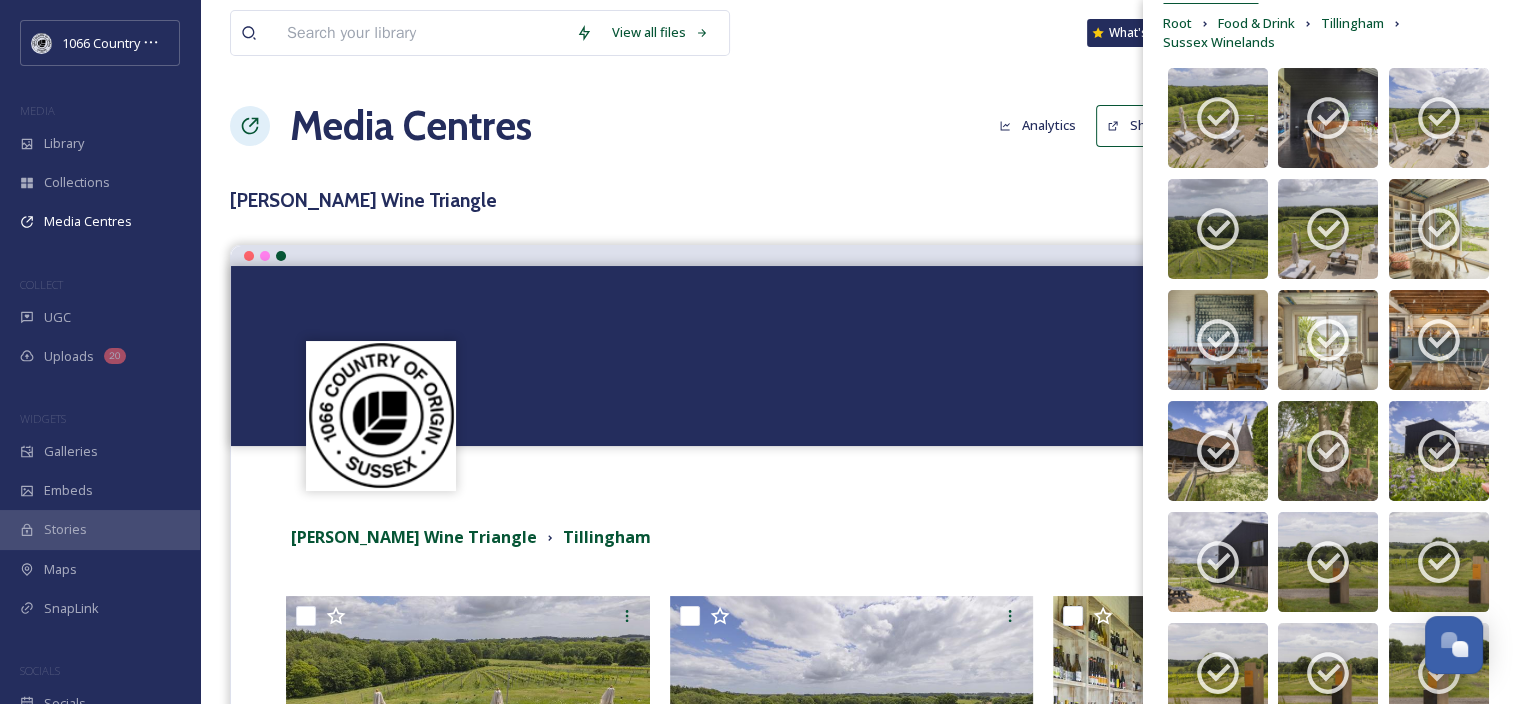 scroll, scrollTop: 342, scrollLeft: 0, axis: vertical 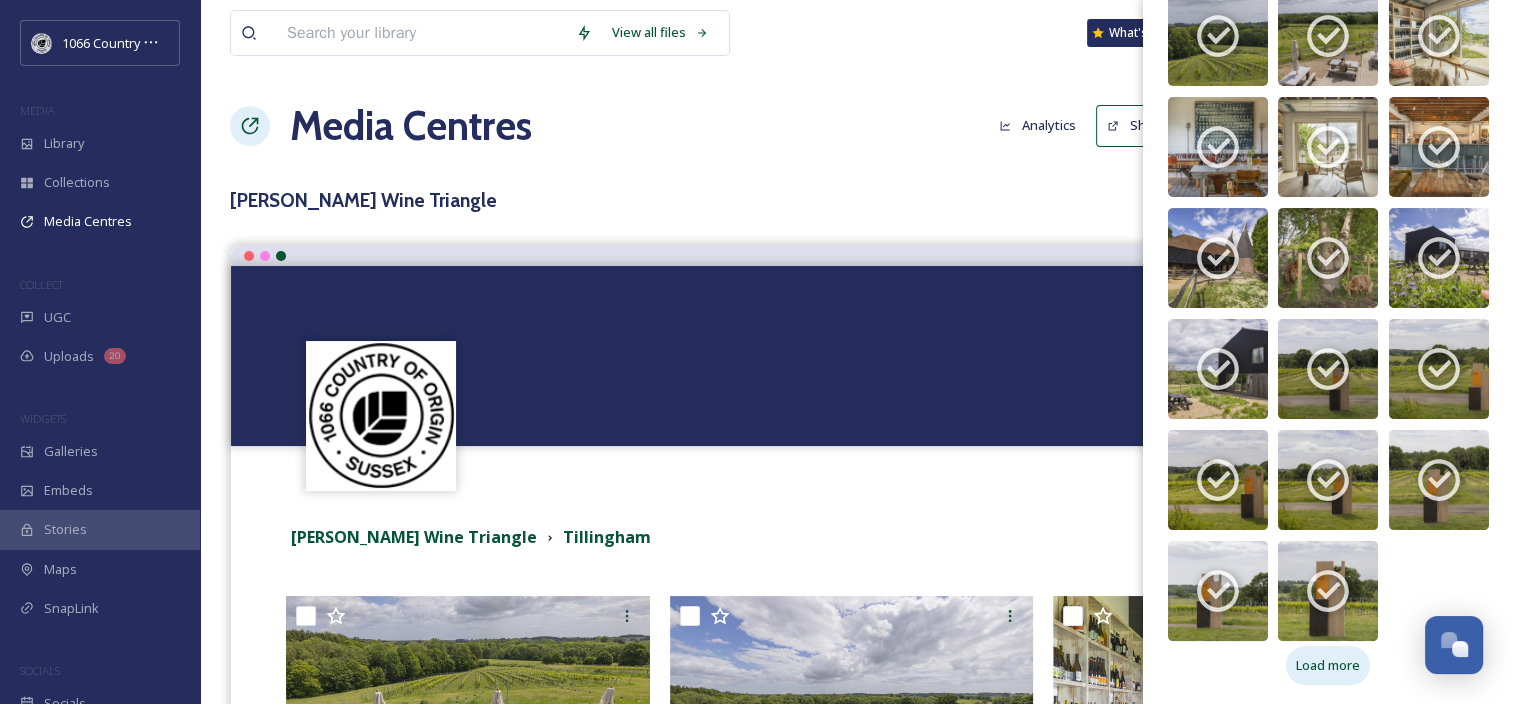 click on "Load more" at bounding box center (1328, 665) 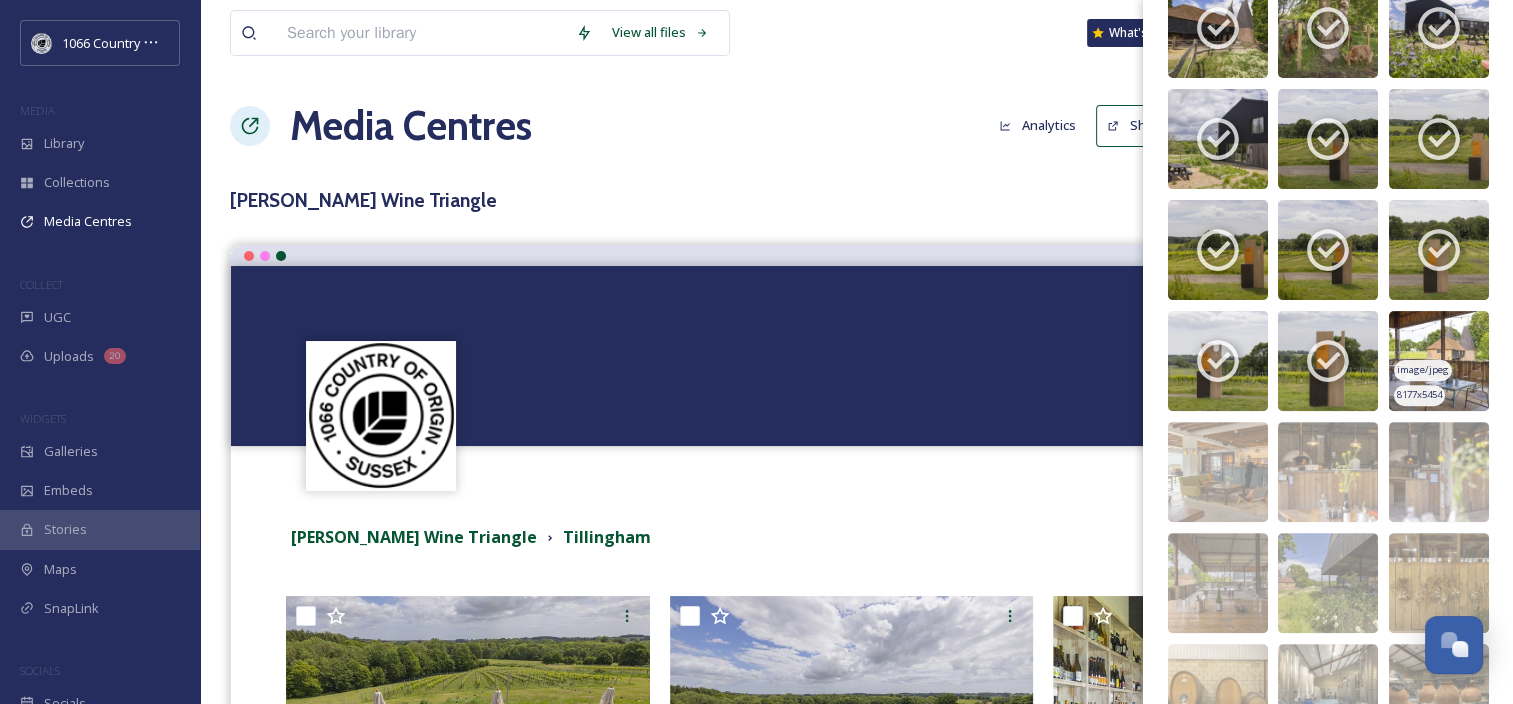 scroll, scrollTop: 642, scrollLeft: 0, axis: vertical 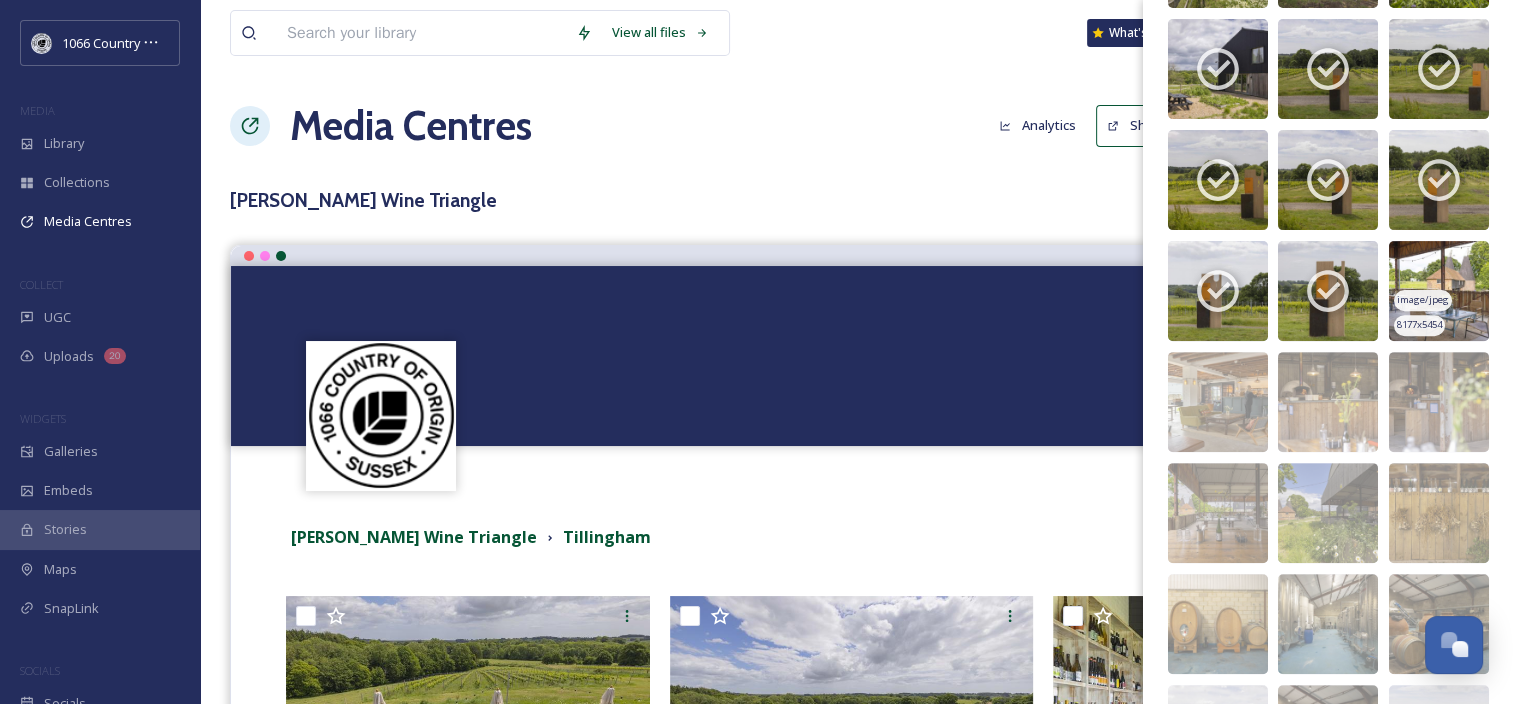 click at bounding box center [1439, 291] 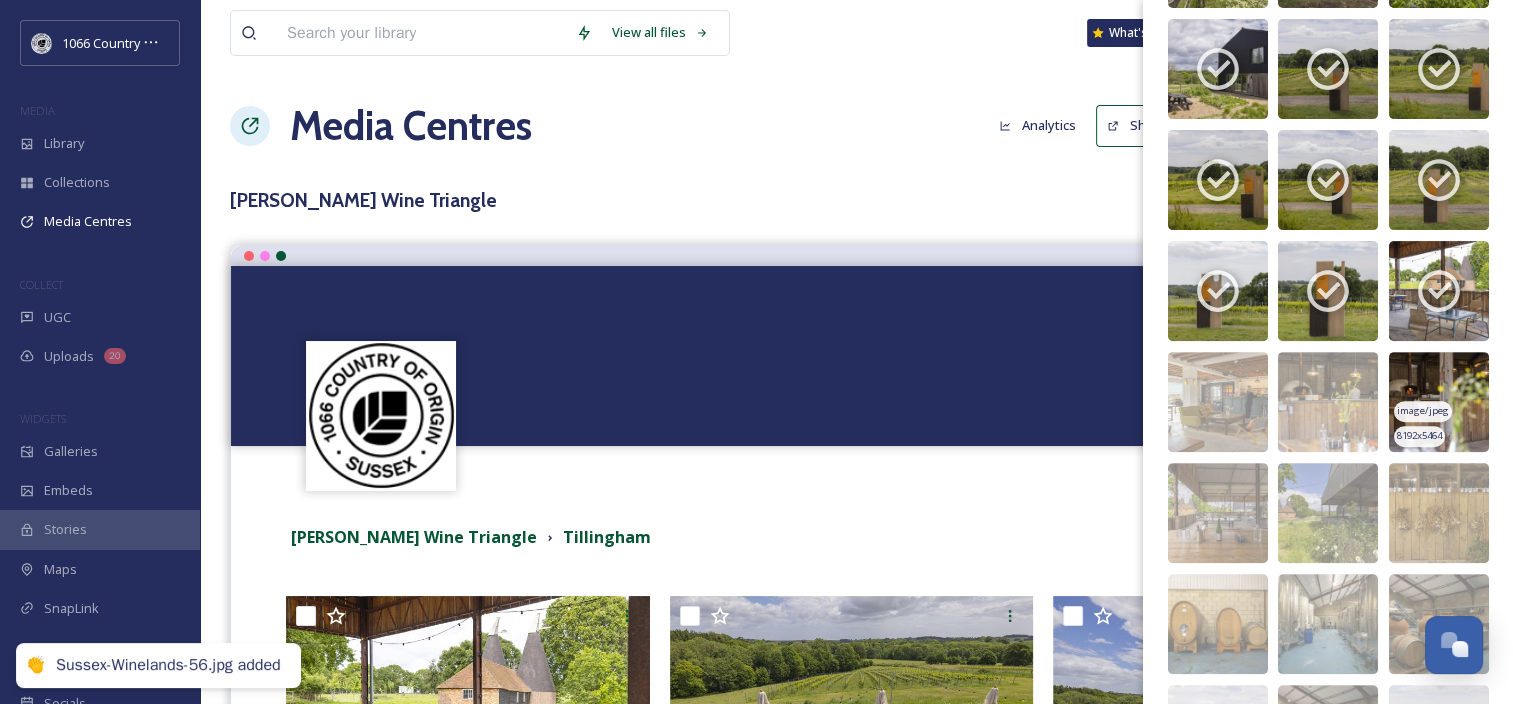 click at bounding box center [1439, 402] 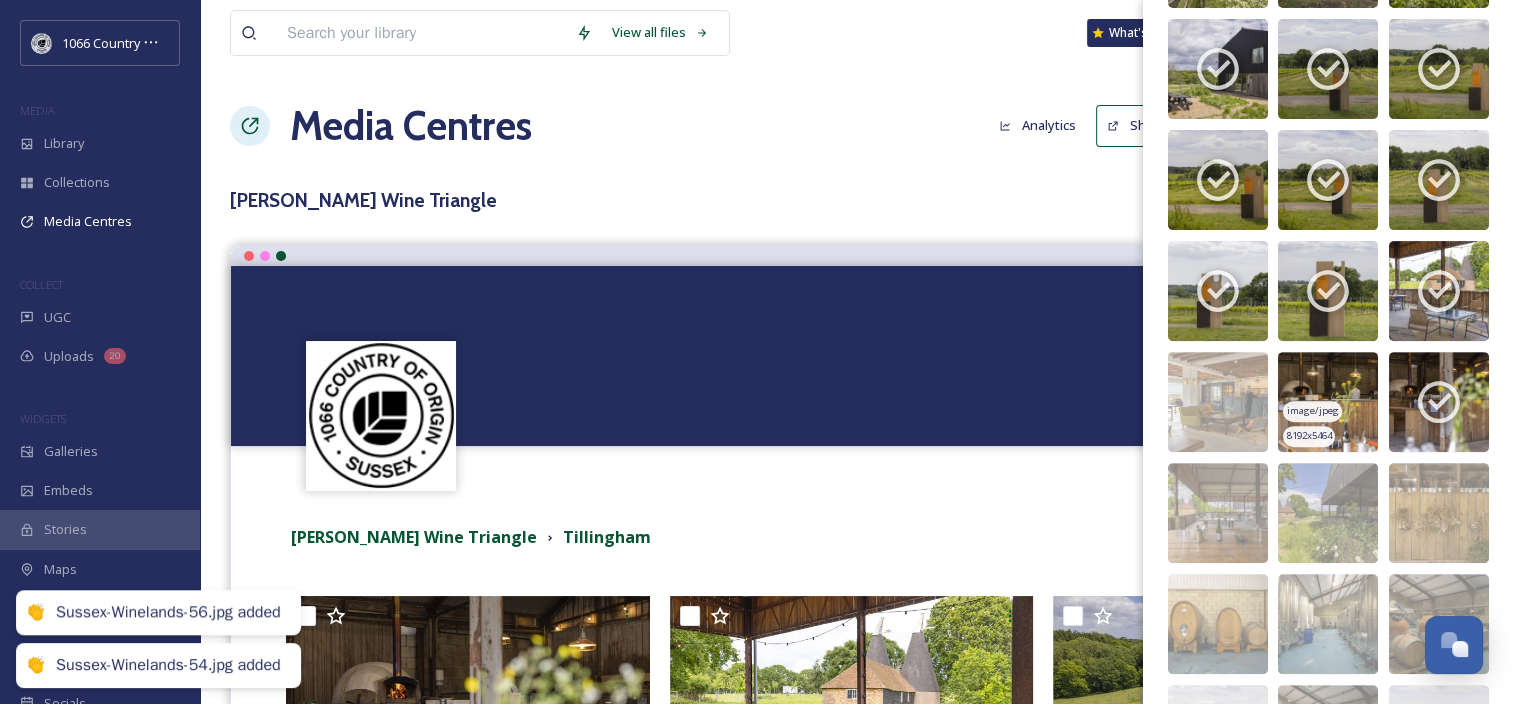 click at bounding box center (1328, 402) 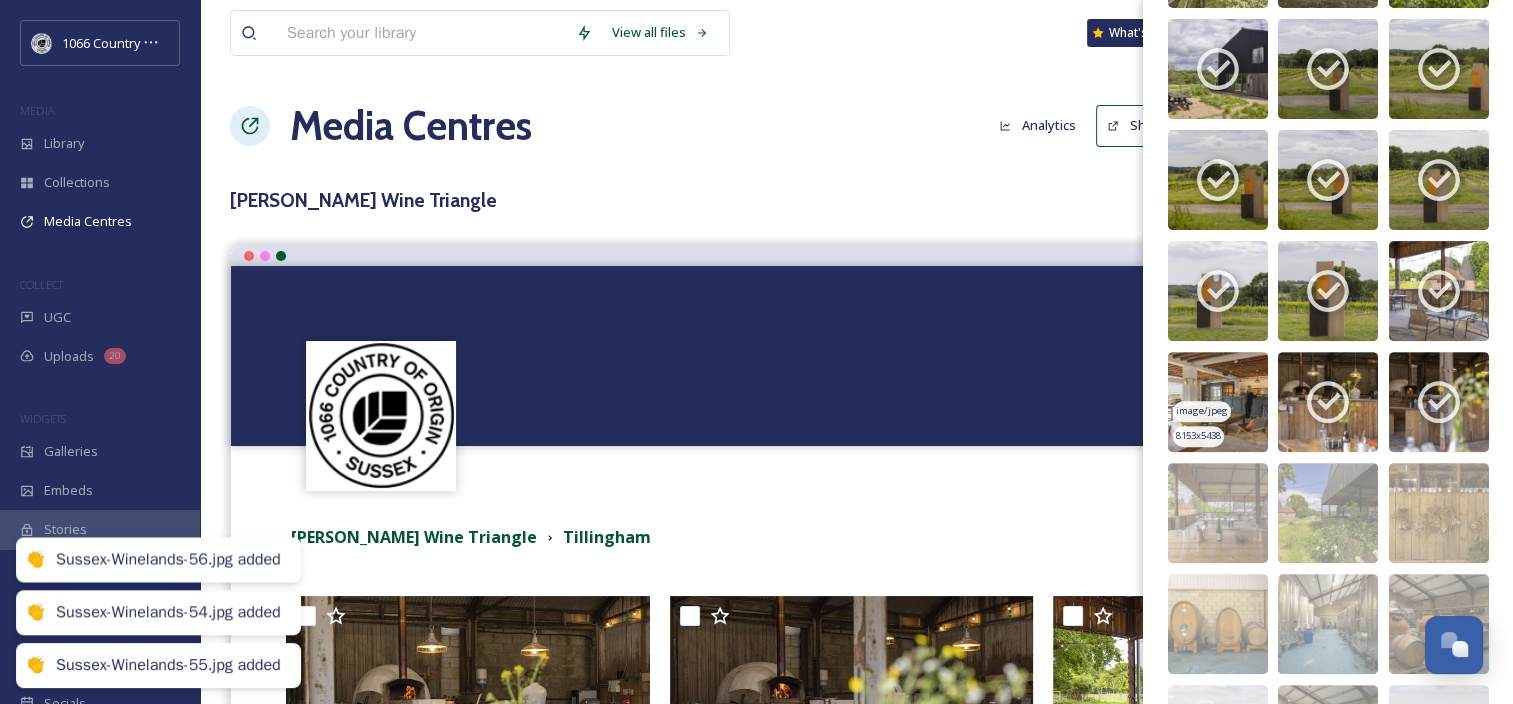 click at bounding box center (1218, 402) 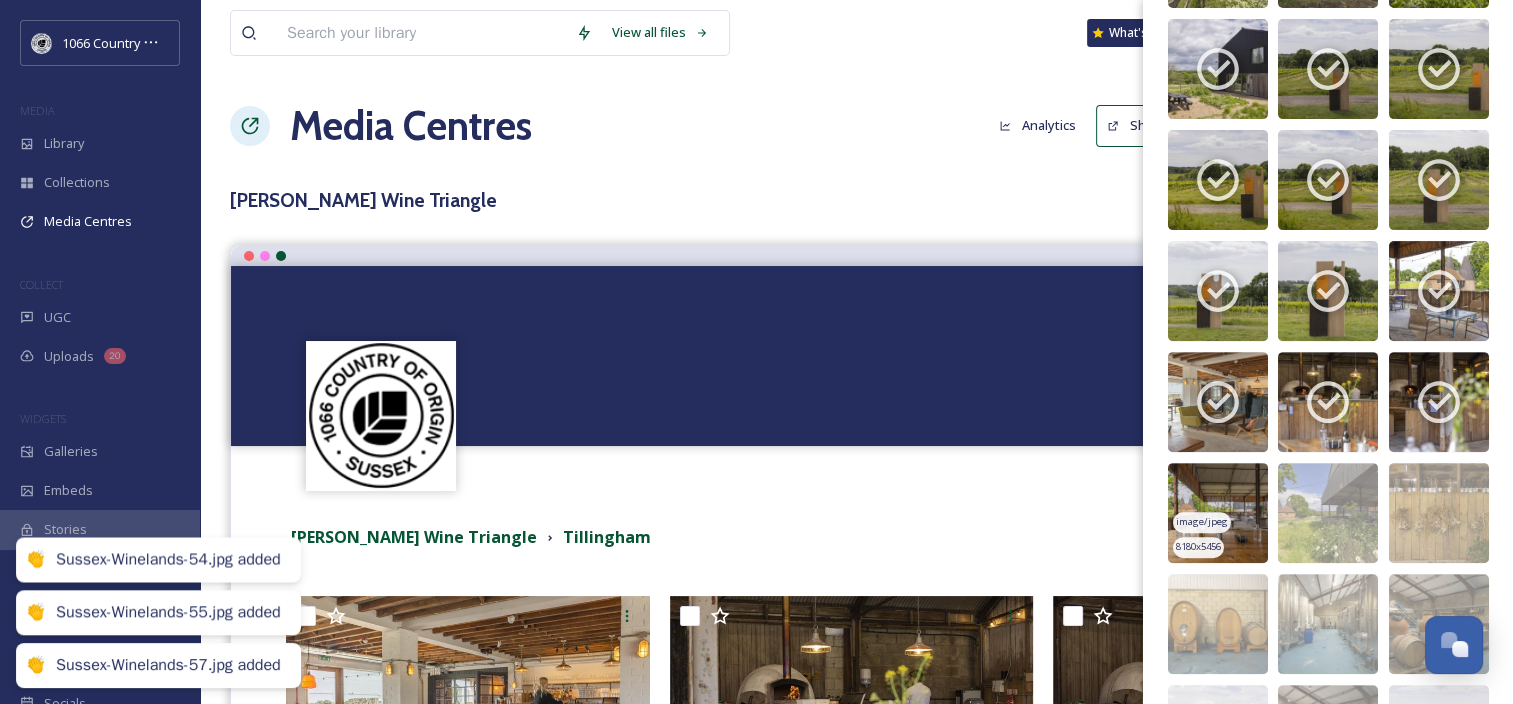 click at bounding box center [1218, 513] 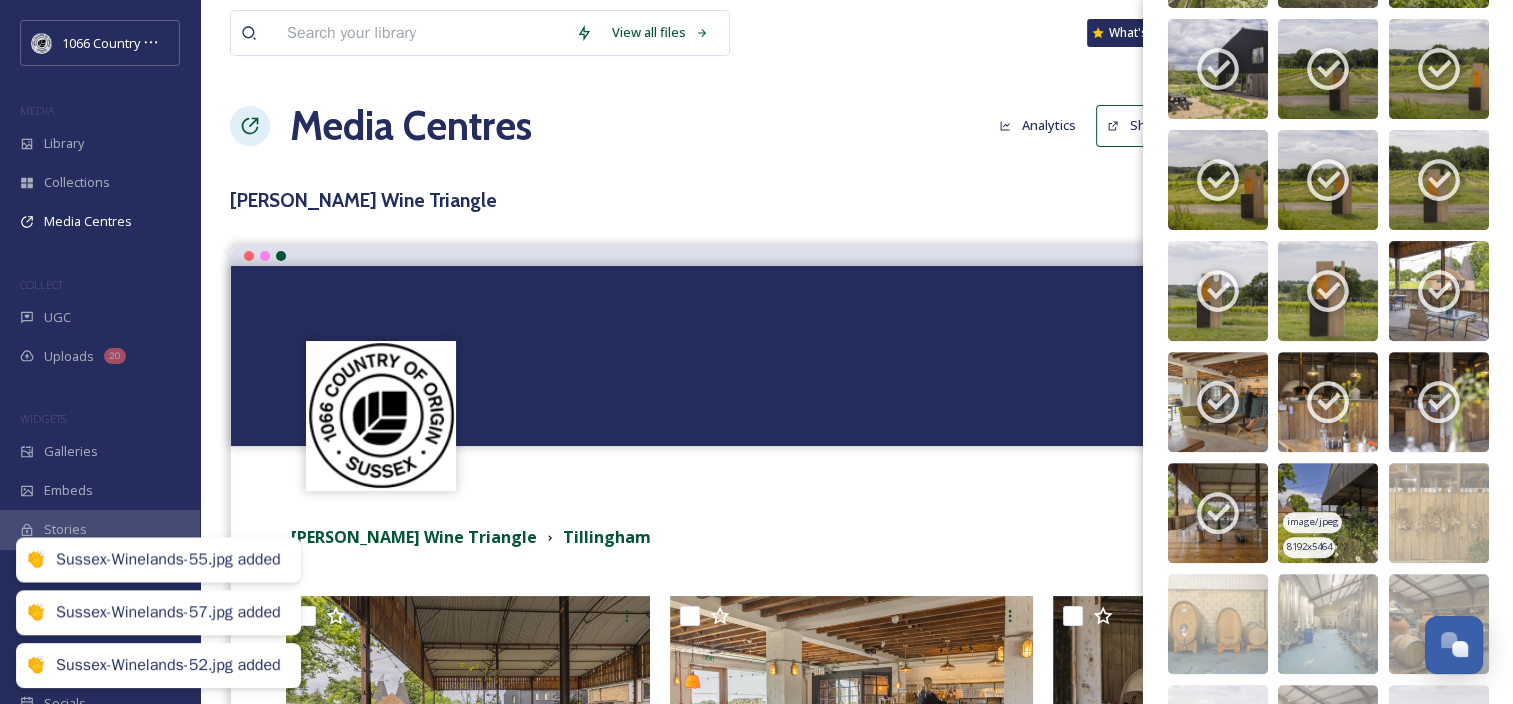 click at bounding box center [1328, 513] 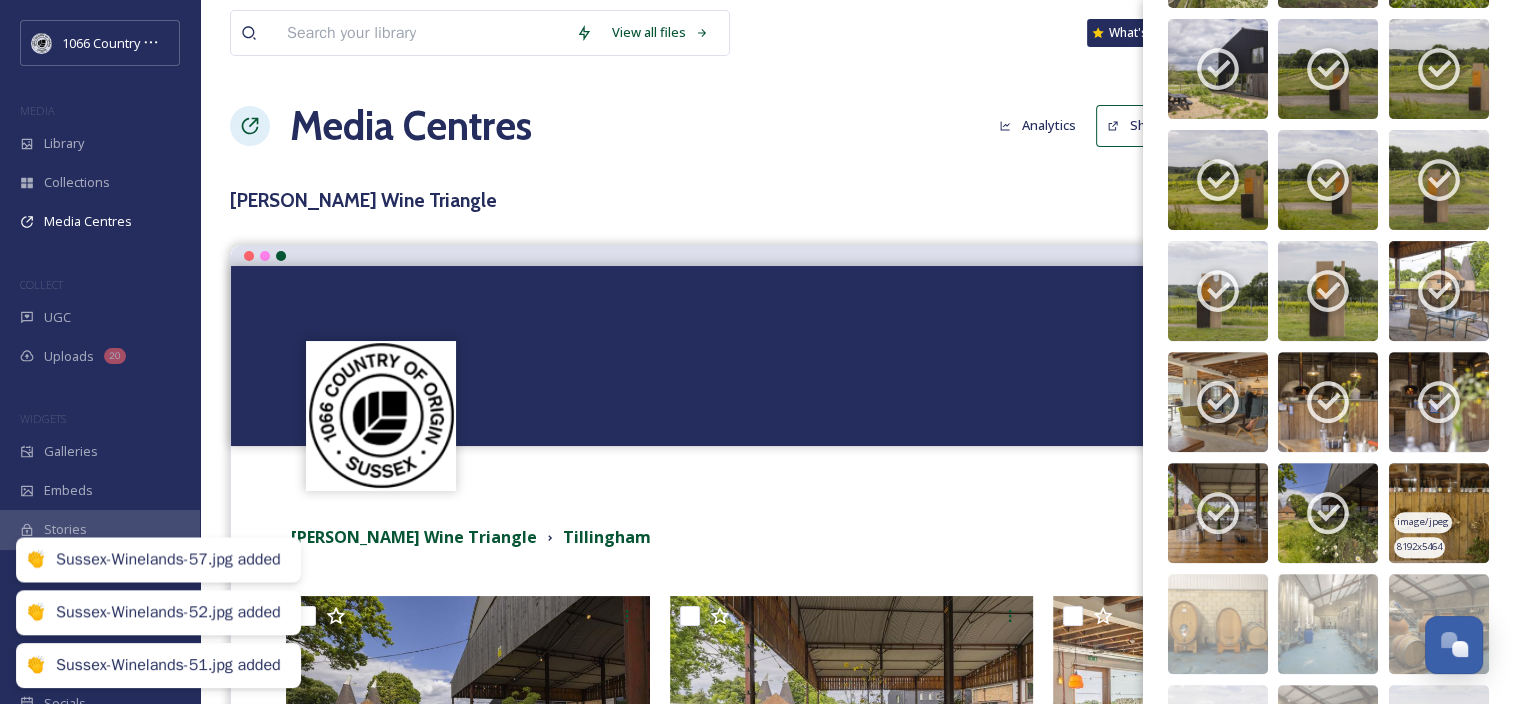click at bounding box center [1439, 513] 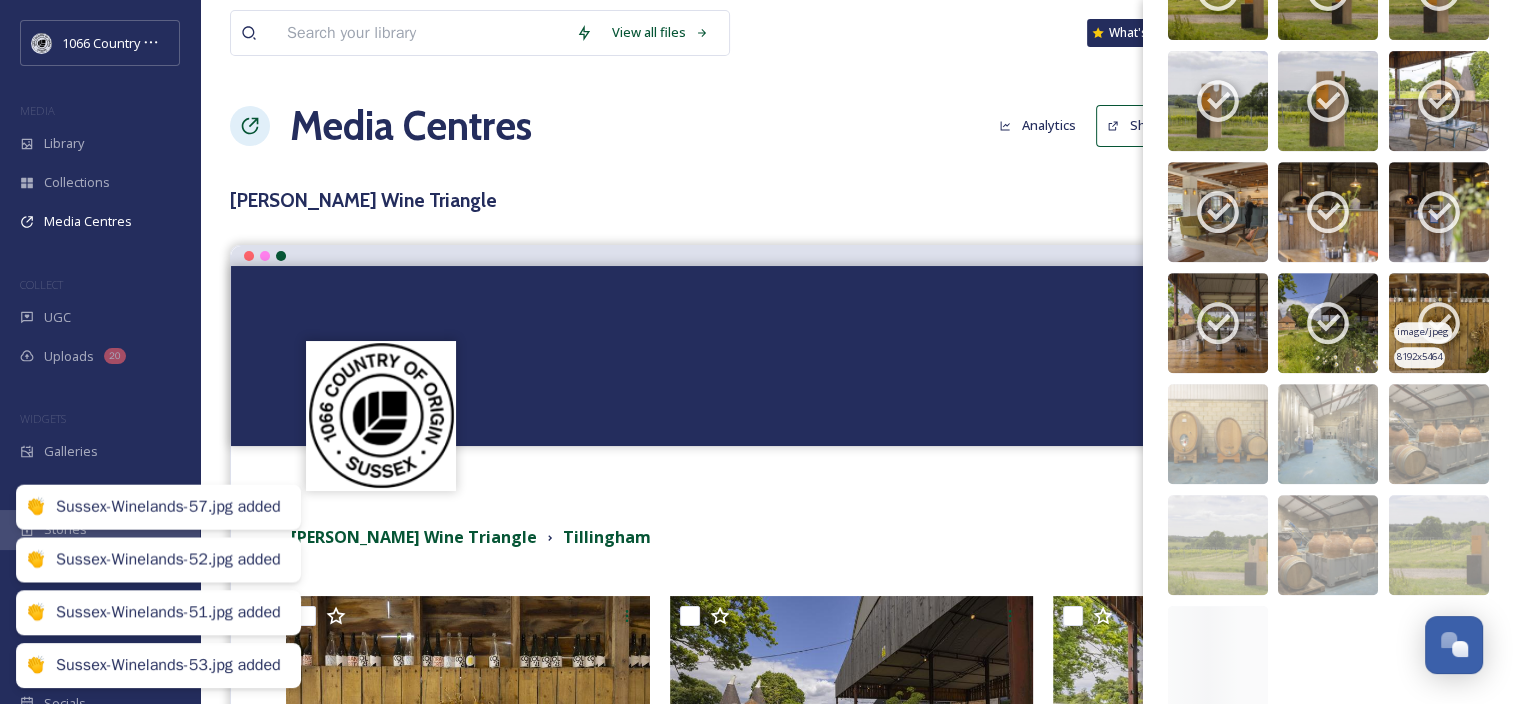 scroll, scrollTop: 842, scrollLeft: 0, axis: vertical 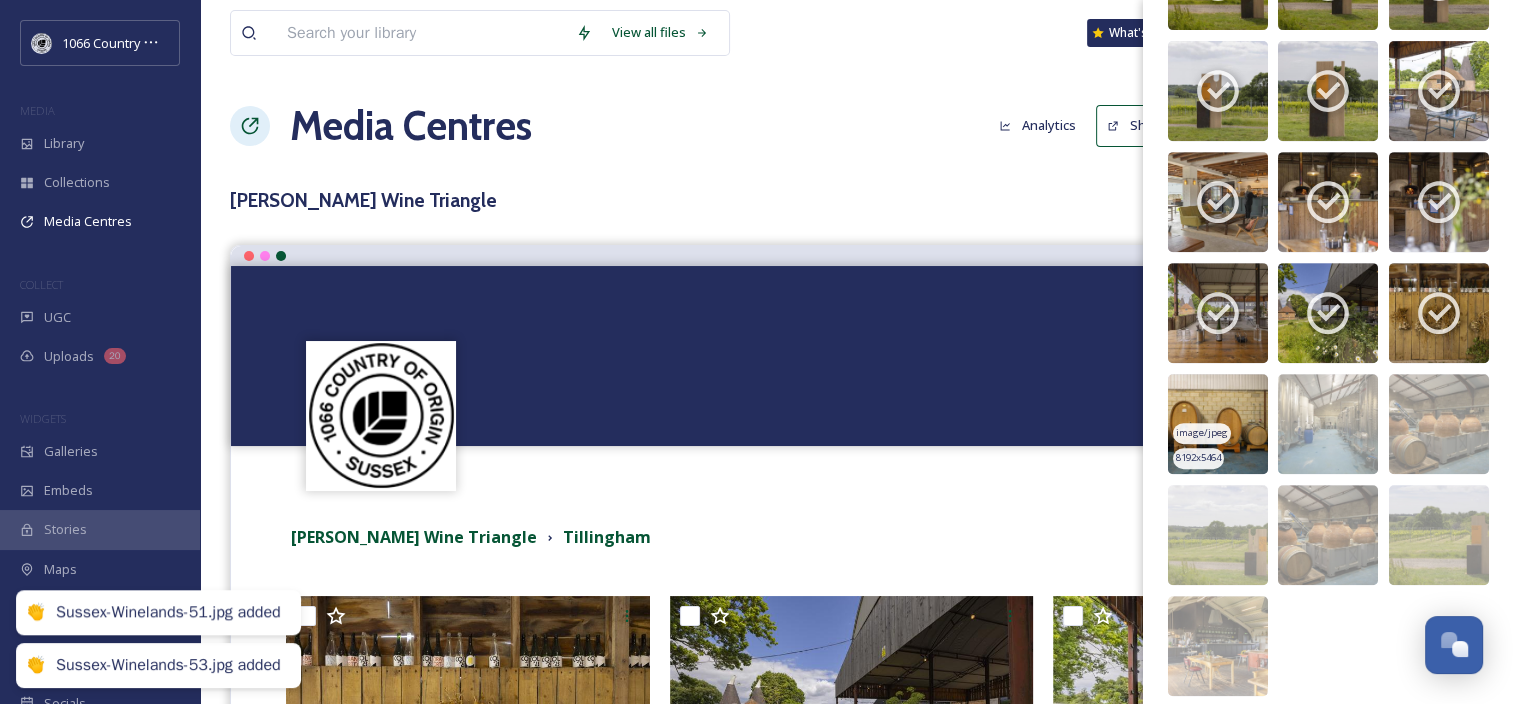 click at bounding box center (1218, 424) 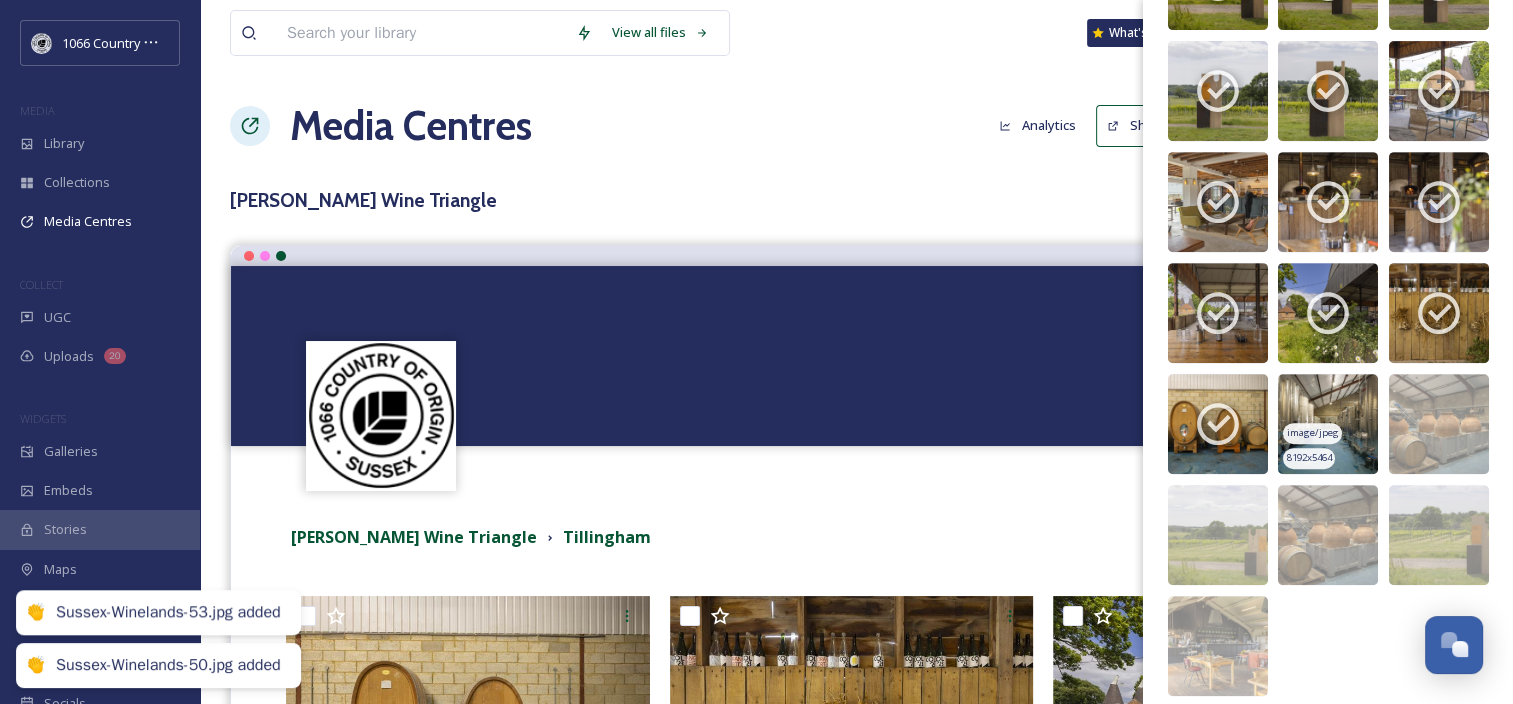 click at bounding box center [1328, 424] 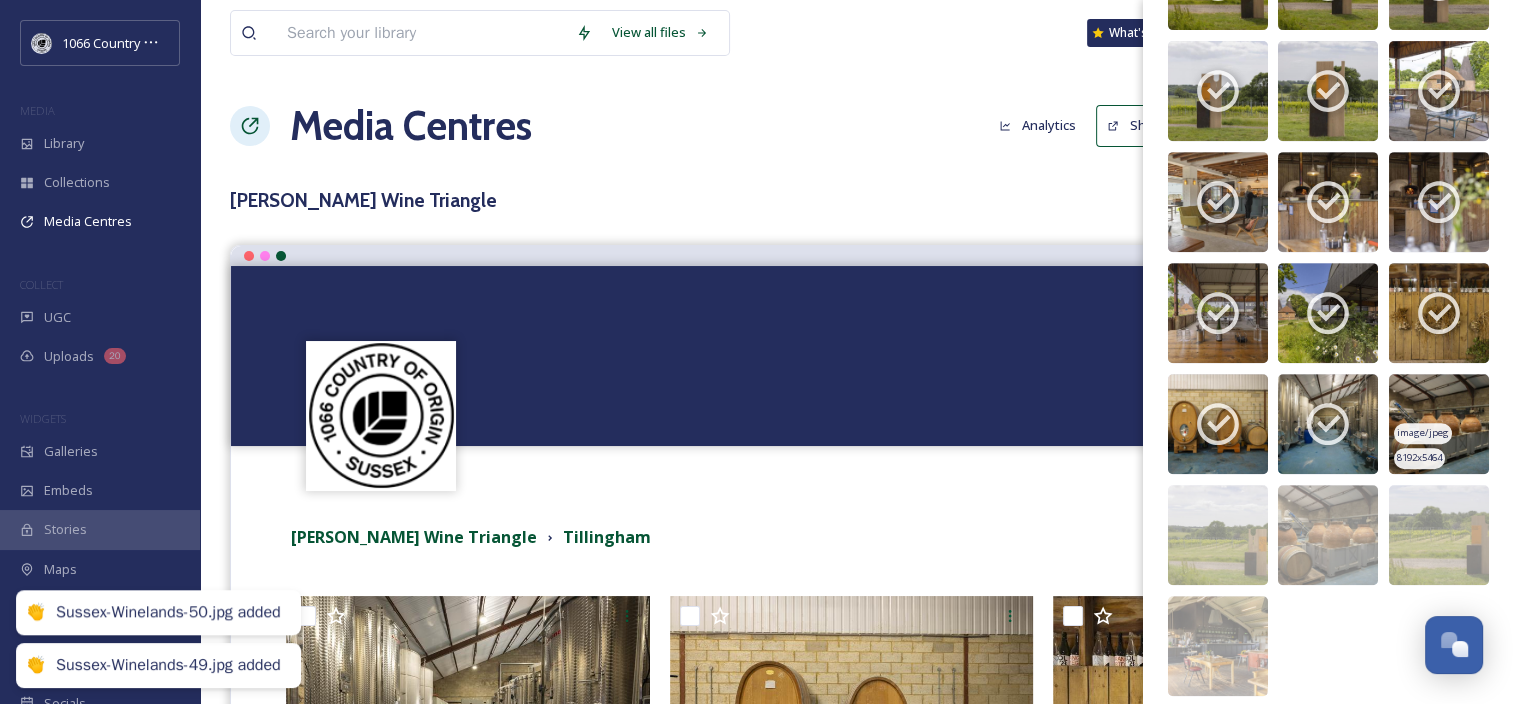click at bounding box center [1439, 424] 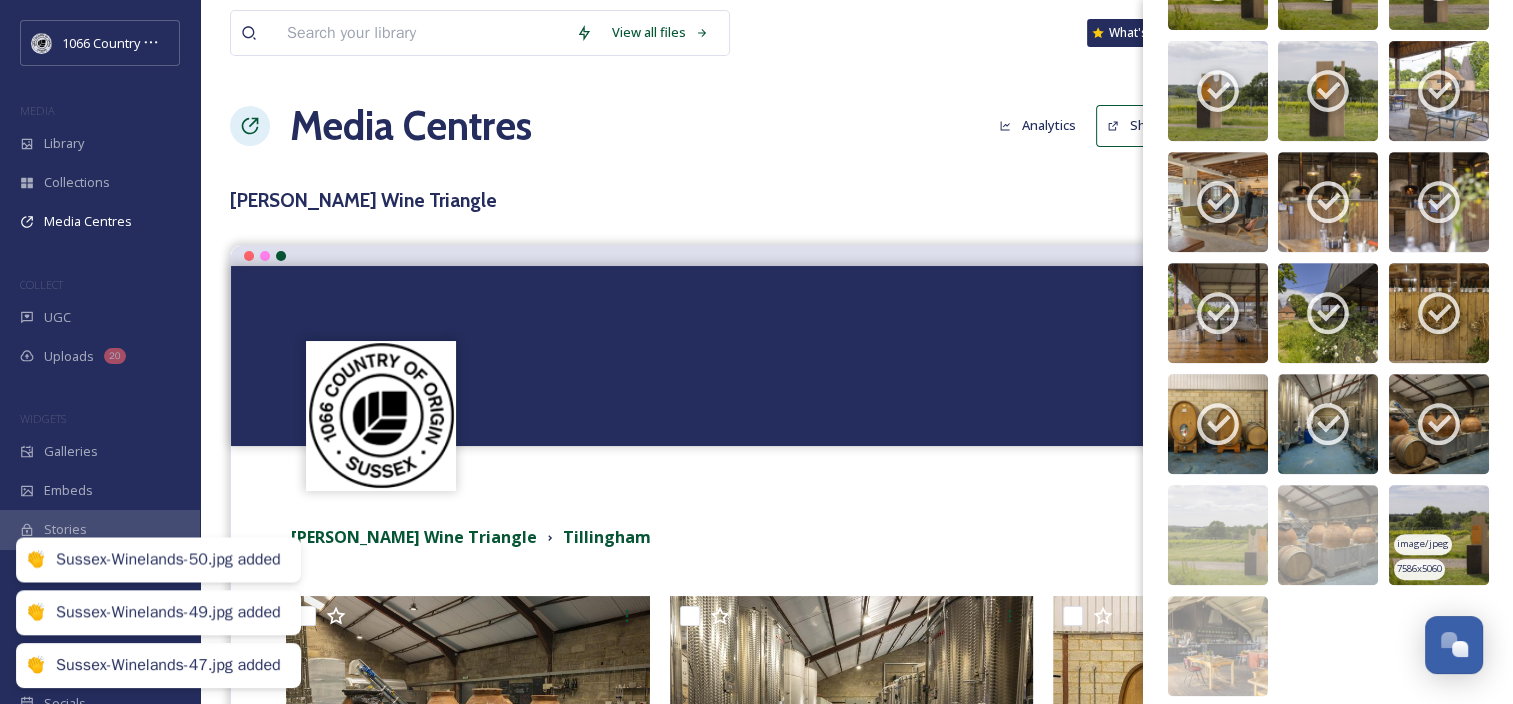 click at bounding box center (1439, 535) 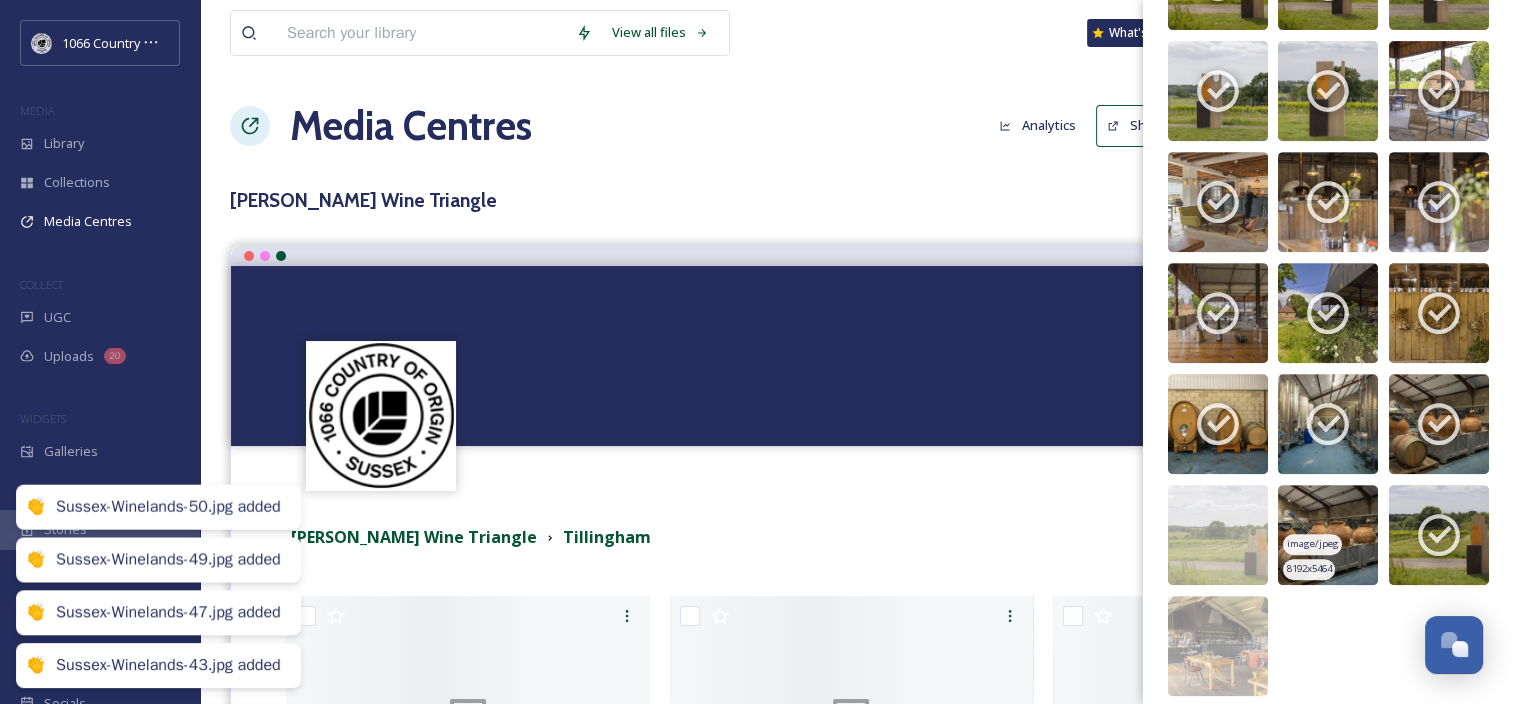 click at bounding box center (1328, 535) 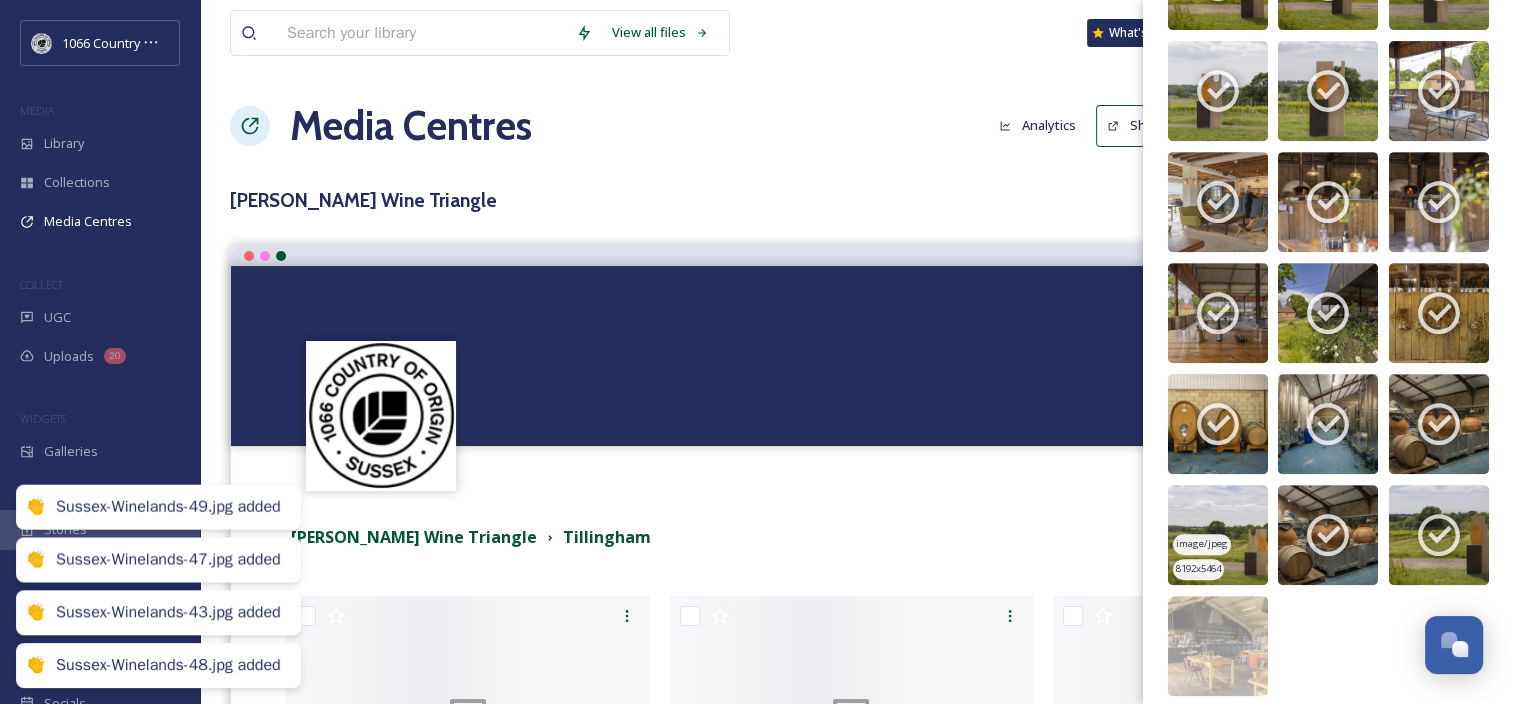 click at bounding box center [1218, 535] 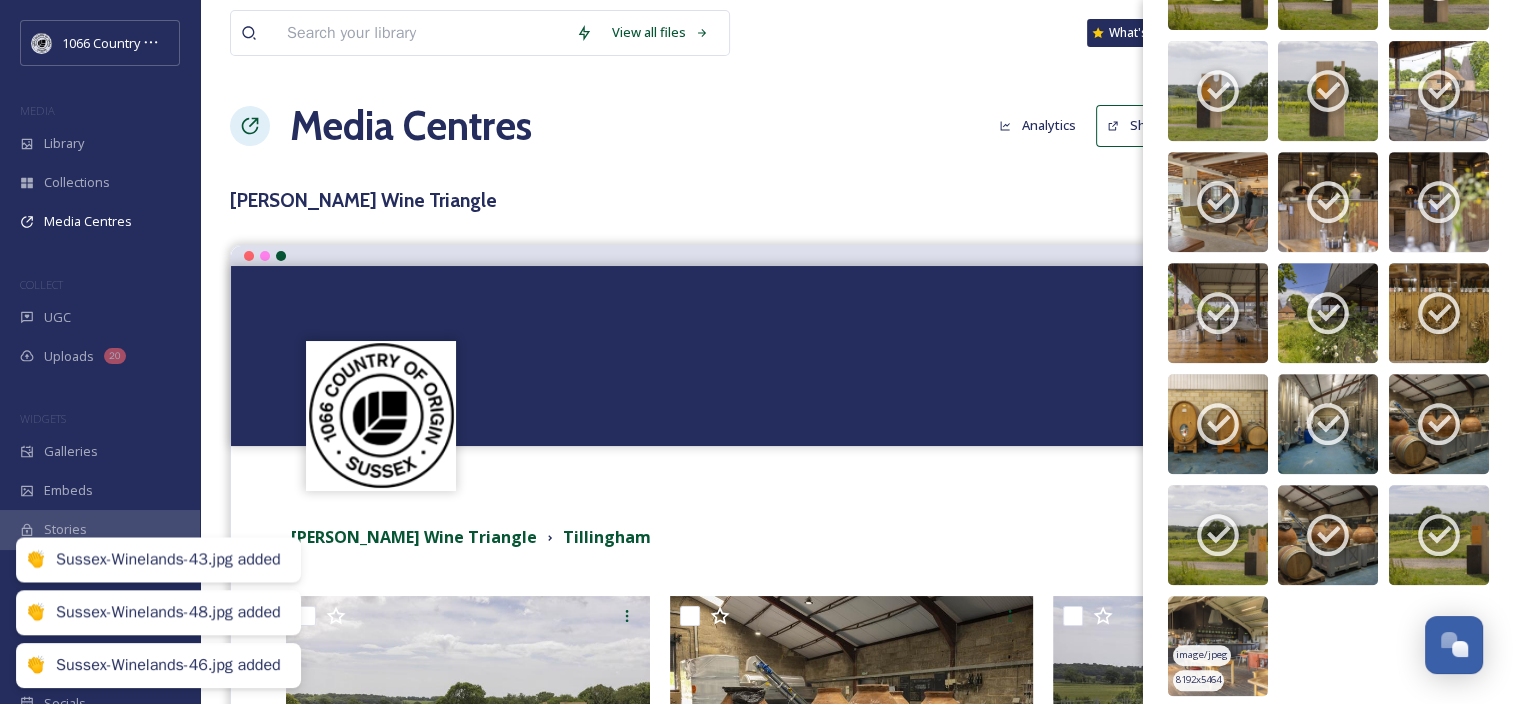 click at bounding box center (1218, 646) 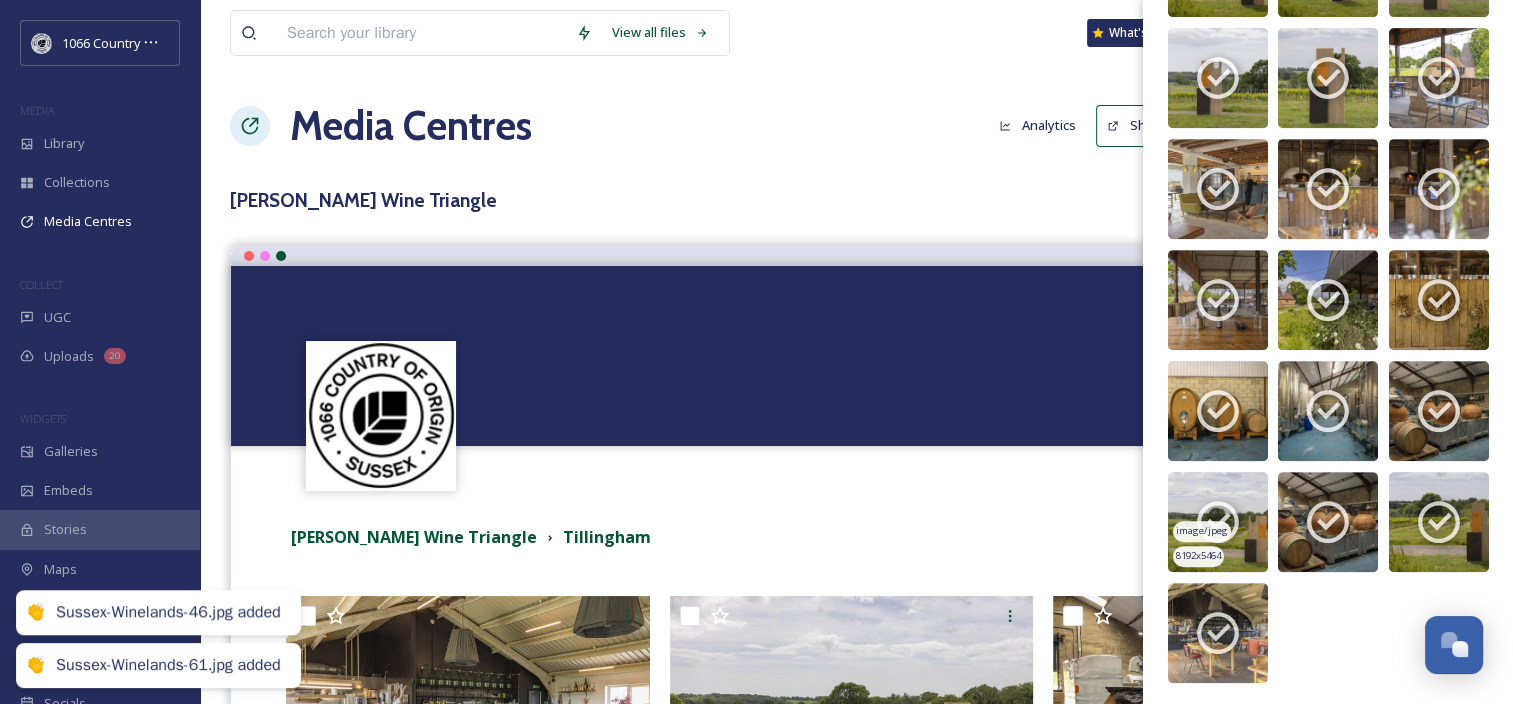 scroll, scrollTop: 858, scrollLeft: 0, axis: vertical 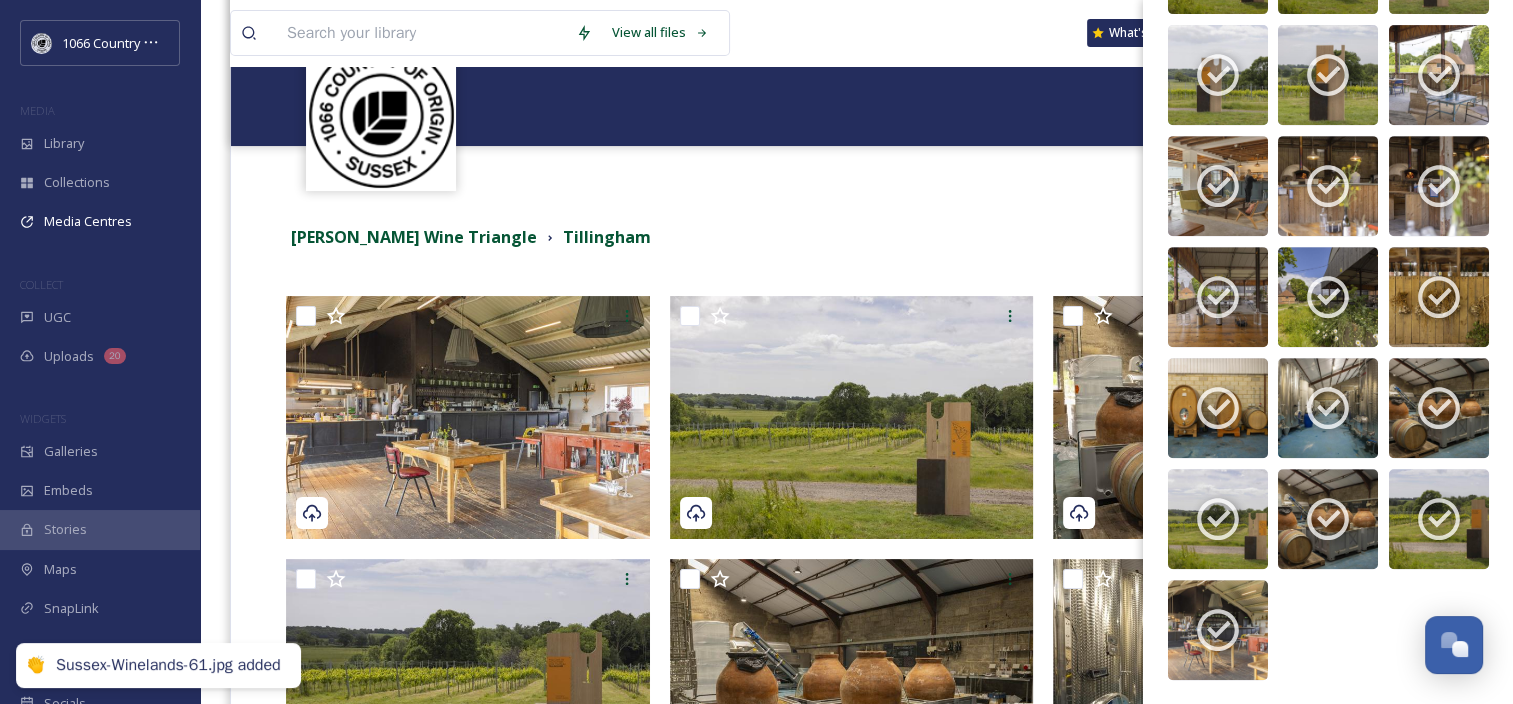click on "[PERSON_NAME] Wine Triangle Tillingham You've reached the end Add Files Directory All Files Upload Root Food & Drink Tillingham Sussex Winelands image/jpeg 8192  x  5464 image/jpeg 8192  x  5464 image/jpeg 8156  x  5440 image/jpeg 8192  x  5464 image/jpeg 8192  x  5464 image/jpeg 8192  x  5464 image/jpeg 8192  x  5464 image/jpeg 8153  x  5438 image/jpeg 8180  x  5456 image/jpeg 8192  x  5464 image/jpeg 8192  x  5464 image/jpeg 8192  x  5464 image/jpeg 8192  x  5464 image/jpeg 8192  x  5464 image/jpeg 8178  x  5455 image/jpeg 8192  x  5464 image/jpeg 7586  x  5060 image/jpeg 8192  x  5464 image/jpeg 8192  x  5464 image/jpeg 8192  x  5464 image/jpeg 8192  x  5464 image/jpeg 8192  x  5464 image/jpeg 8192  x  5464 image/jpeg 8192  x  5464 image/jpeg 8178  x  5455 image/jpeg 8153  x  5438 image/jpeg 8192  x  5464 image/jpeg 8192  x  5464 image/jpeg 8192  x  5464 image/jpeg 8177  x  5454 image/jpeg 8192  x  5464 image/jpeg 8192  x  5464 image/jpeg 8192  x  5464 image/jpeg 7586  x  5060" at bounding box center [856, 1841] 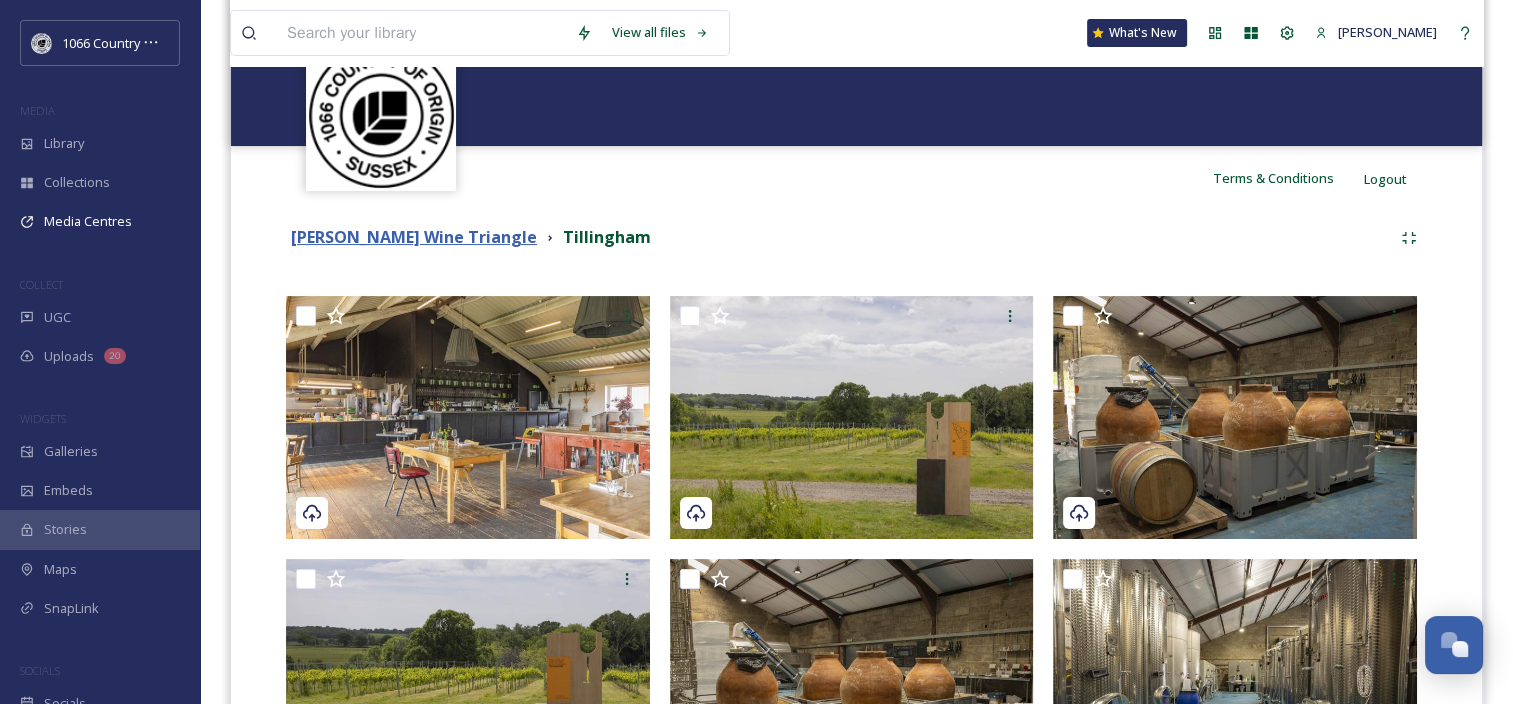 click on "[PERSON_NAME] Wine Triangle" at bounding box center [414, 237] 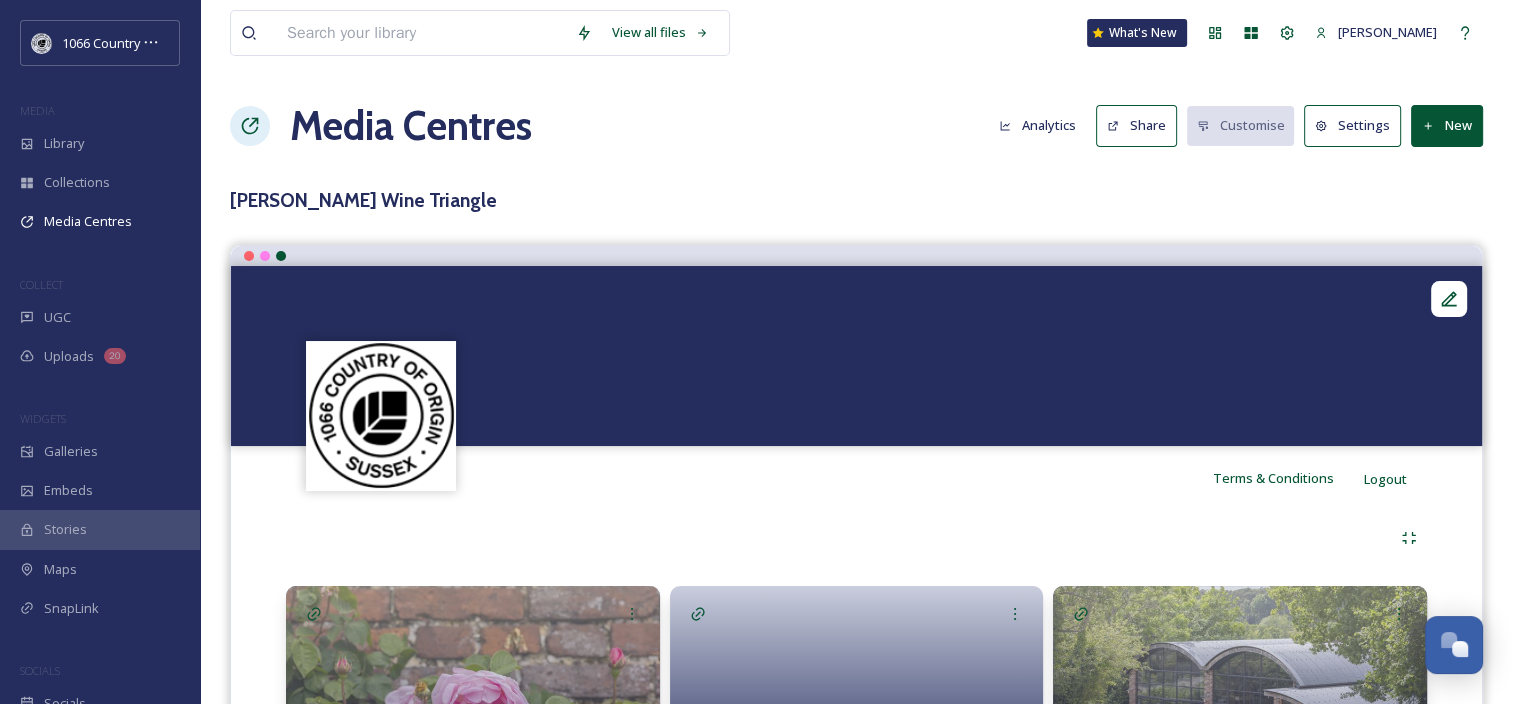 click on "Media Centres Analytics Share Customise Settings New" at bounding box center (856, 126) 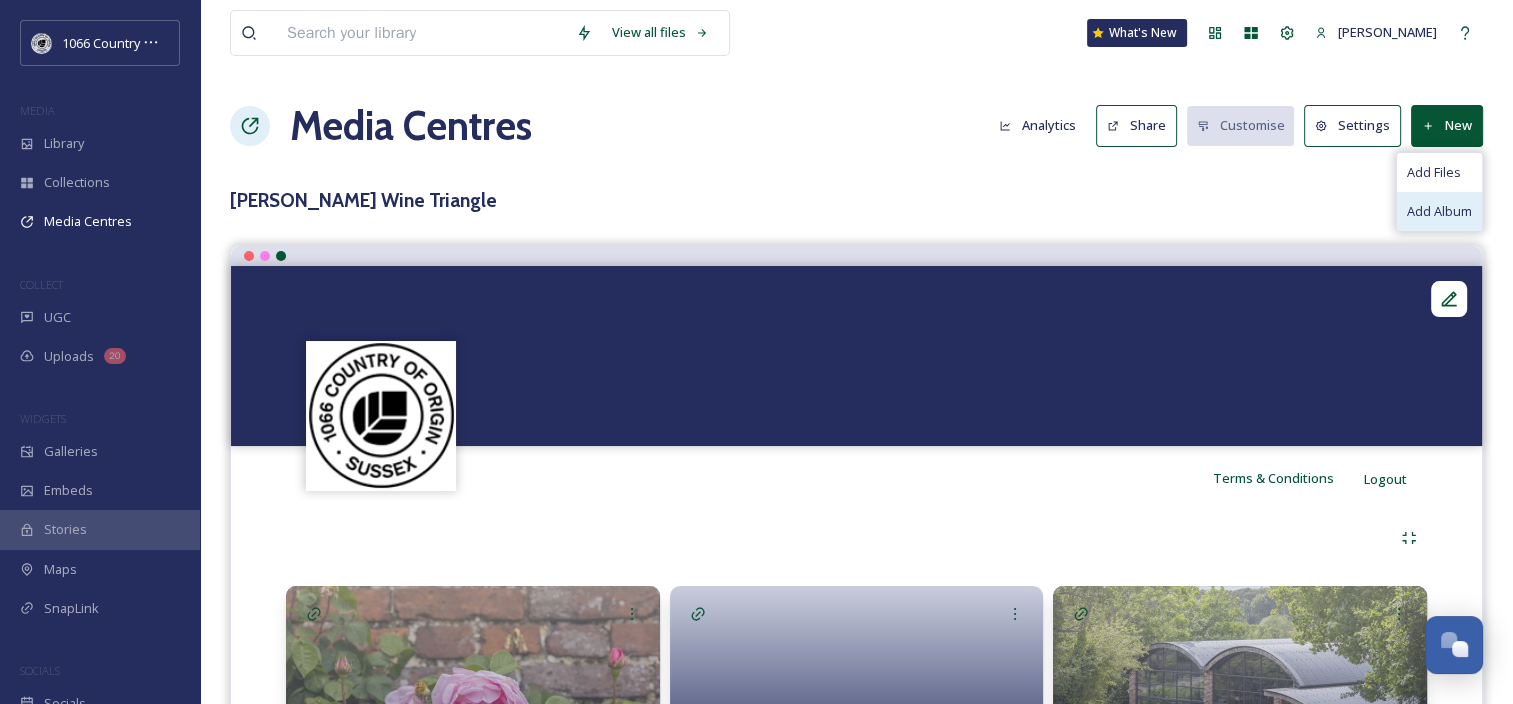click on "Add Album" at bounding box center (1439, 211) 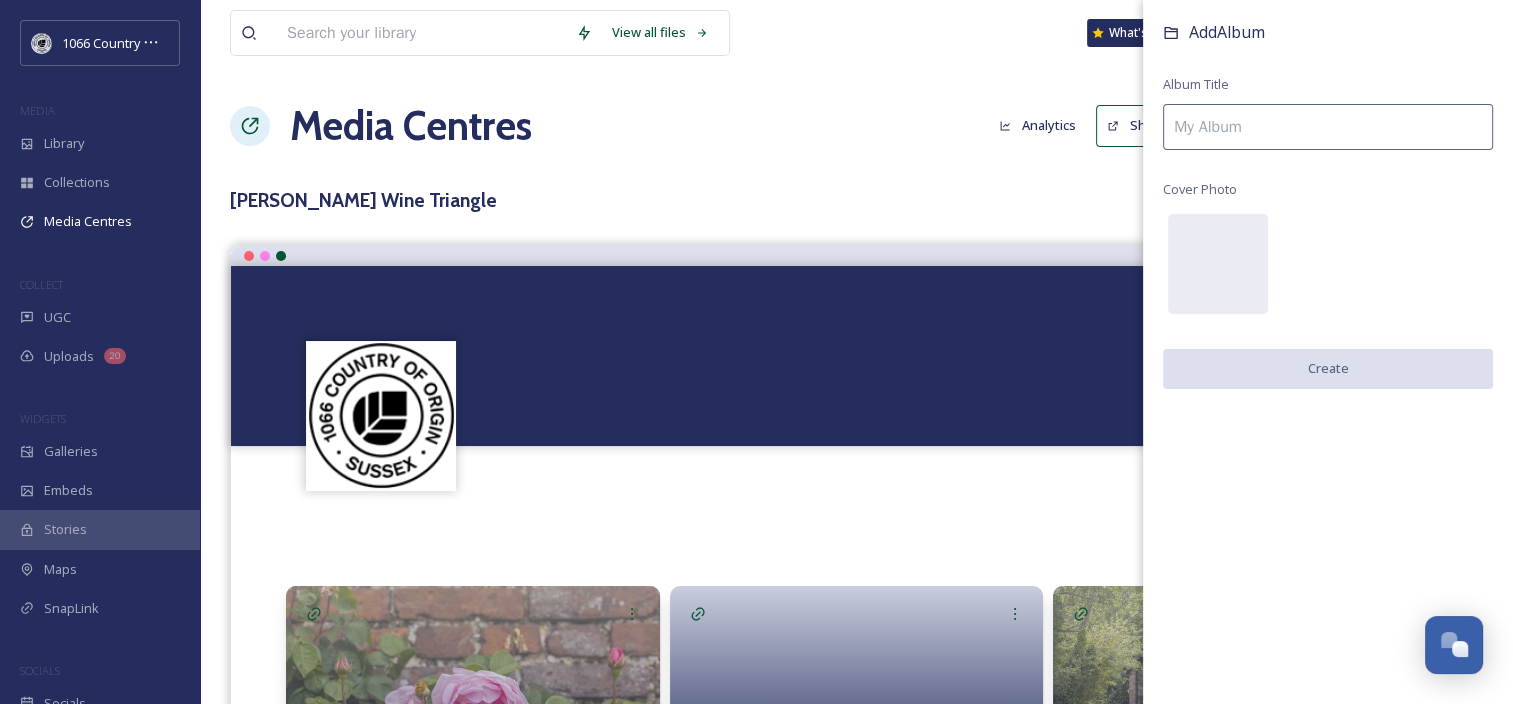 click at bounding box center (1328, 127) 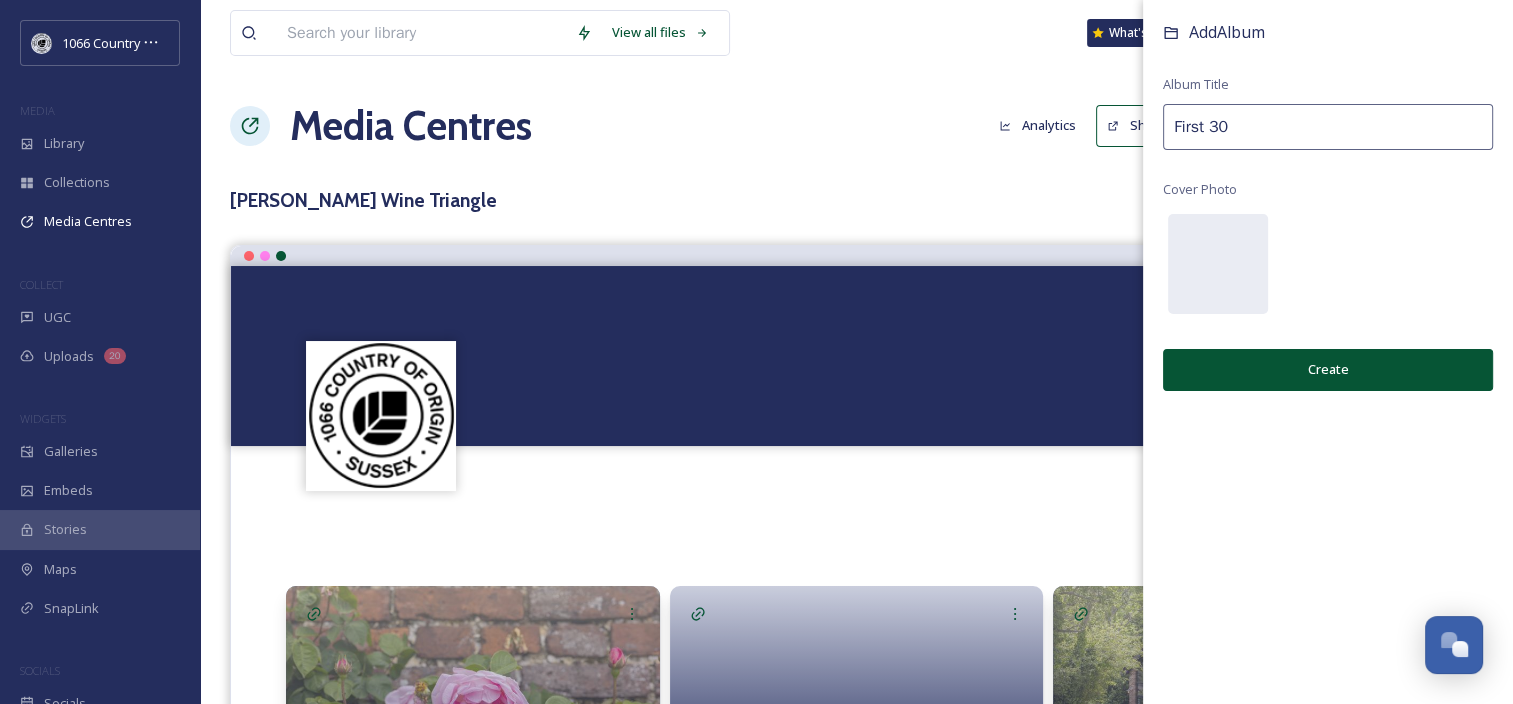 type on "First 30" 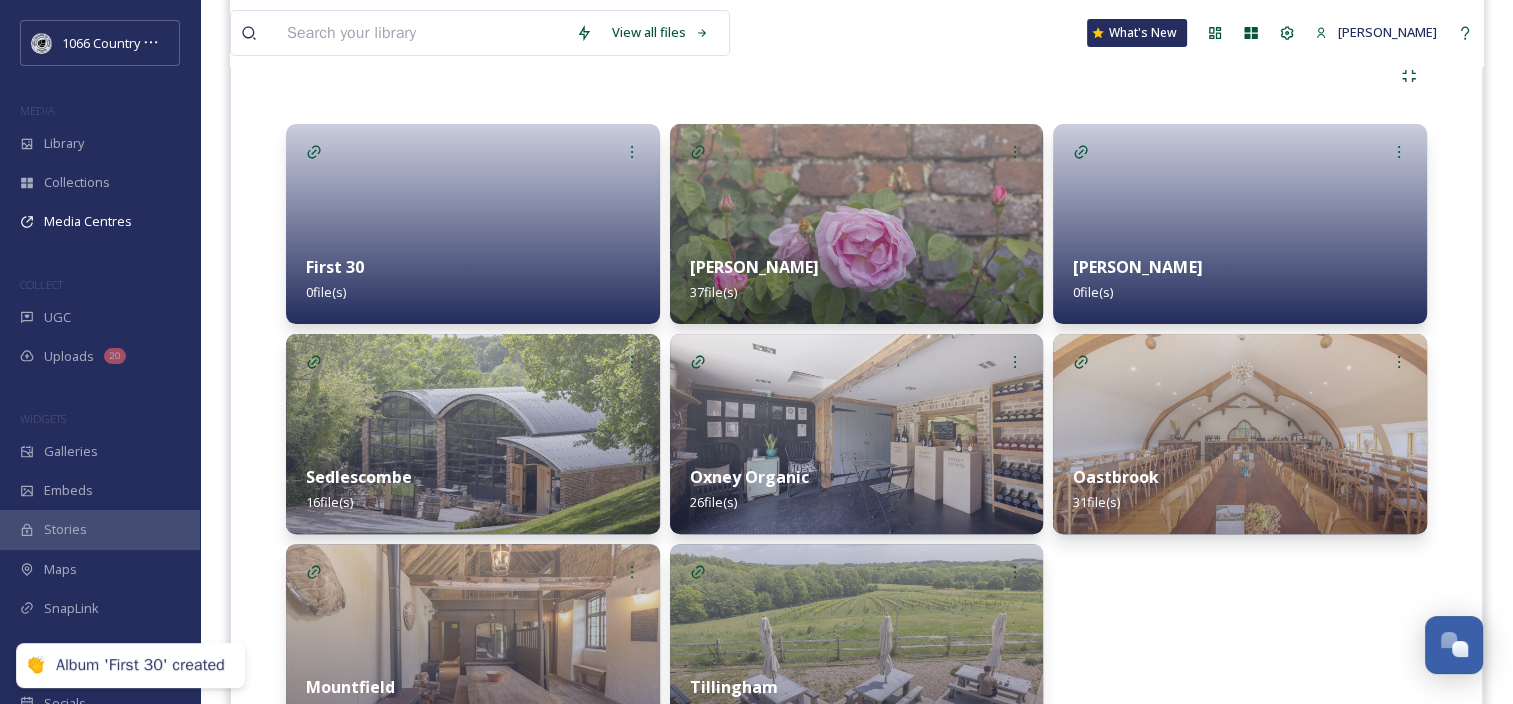 scroll, scrollTop: 500, scrollLeft: 0, axis: vertical 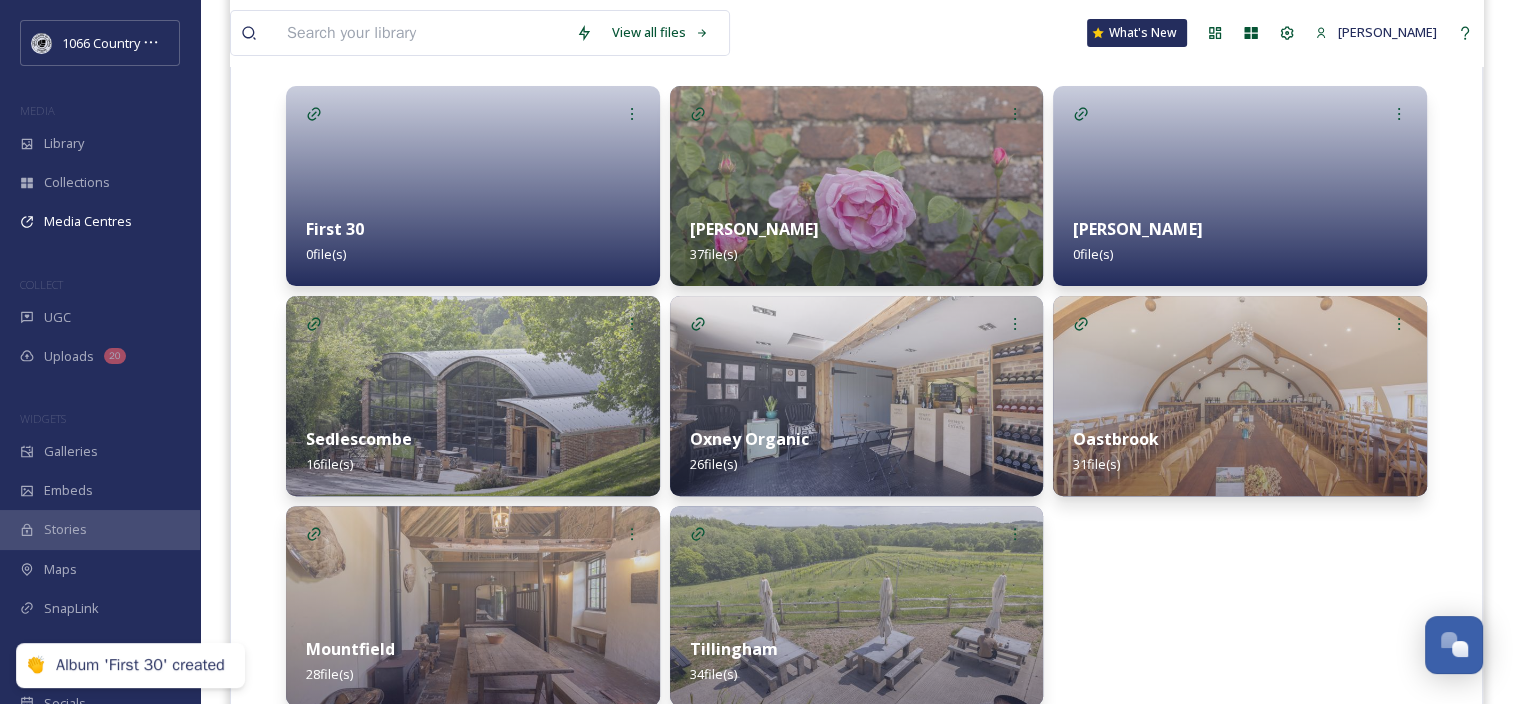 click at bounding box center (473, 186) 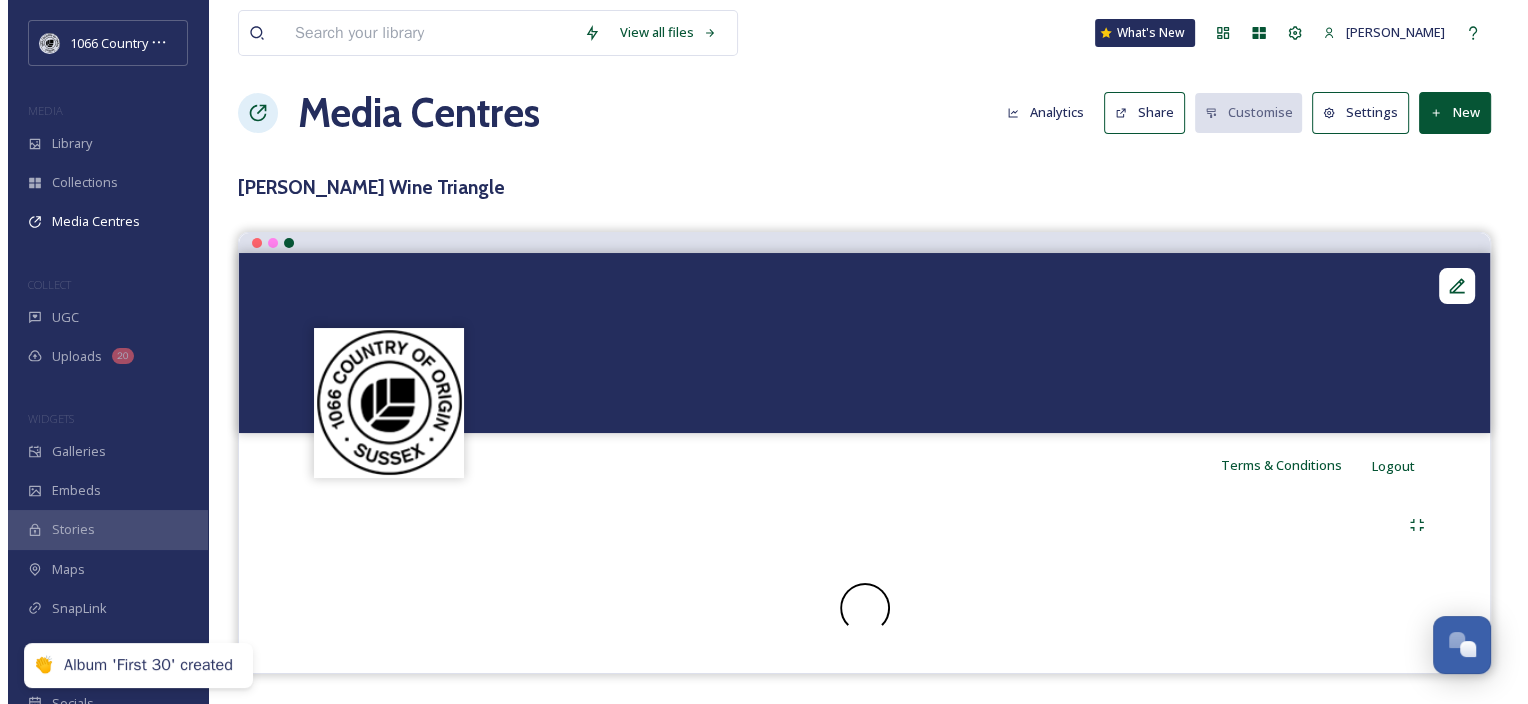 scroll, scrollTop: 0, scrollLeft: 0, axis: both 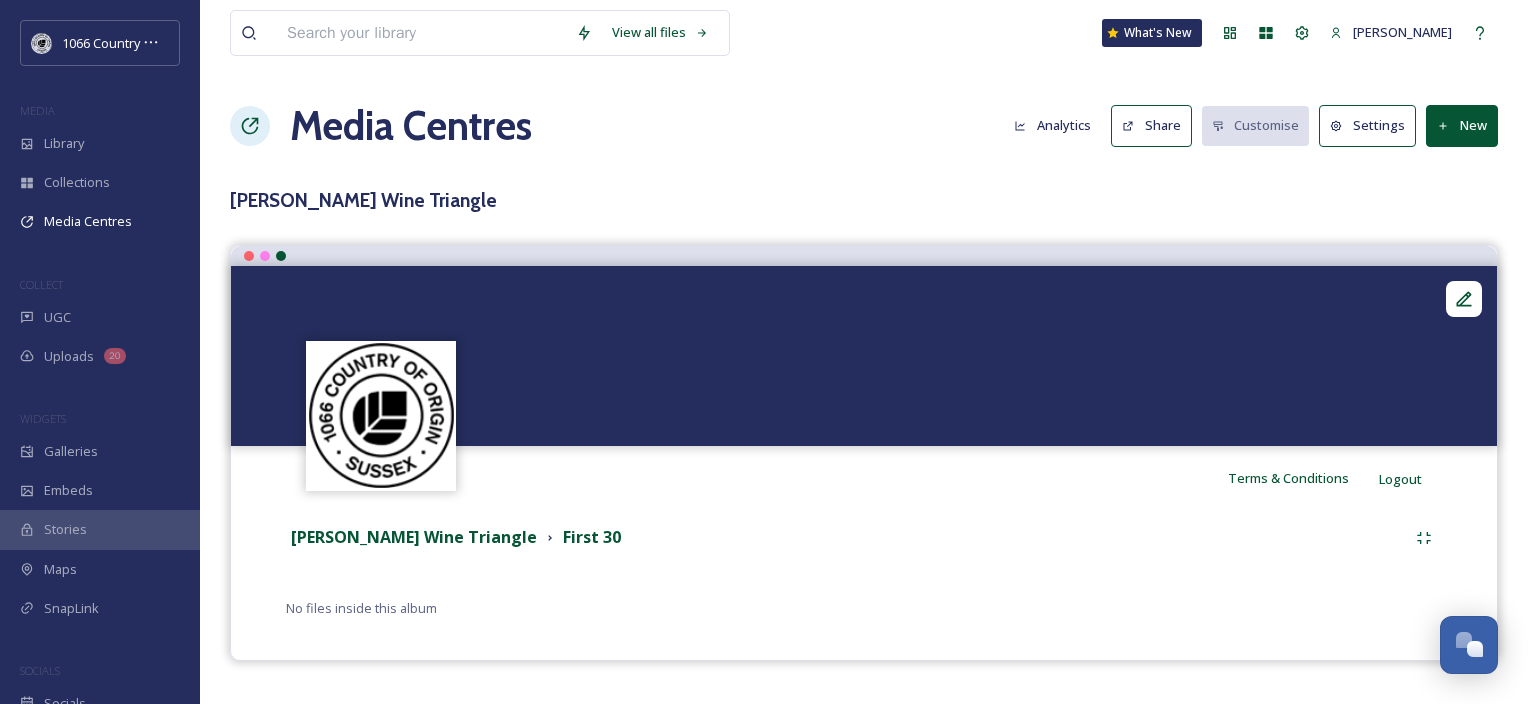 click on "New" at bounding box center (1462, 125) 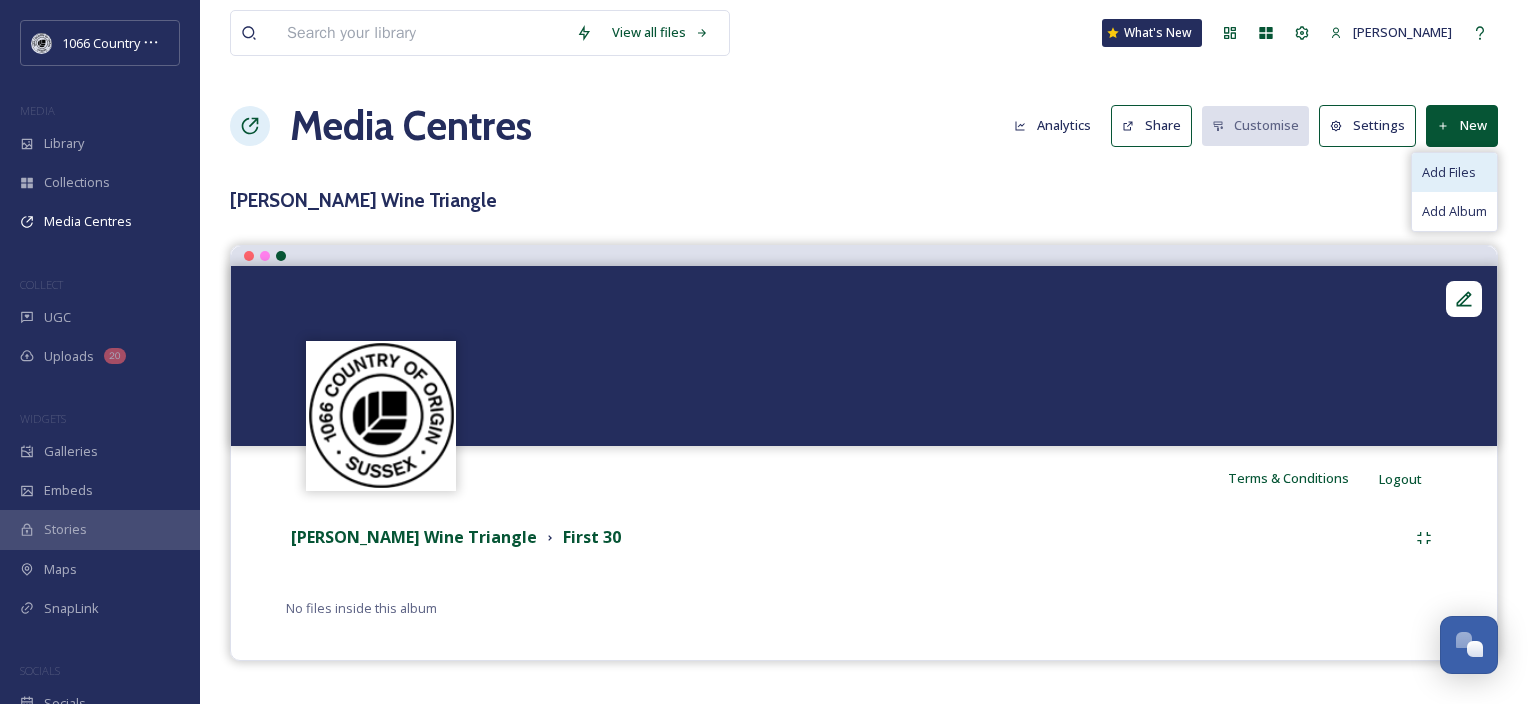 click on "Add Files" at bounding box center (1449, 172) 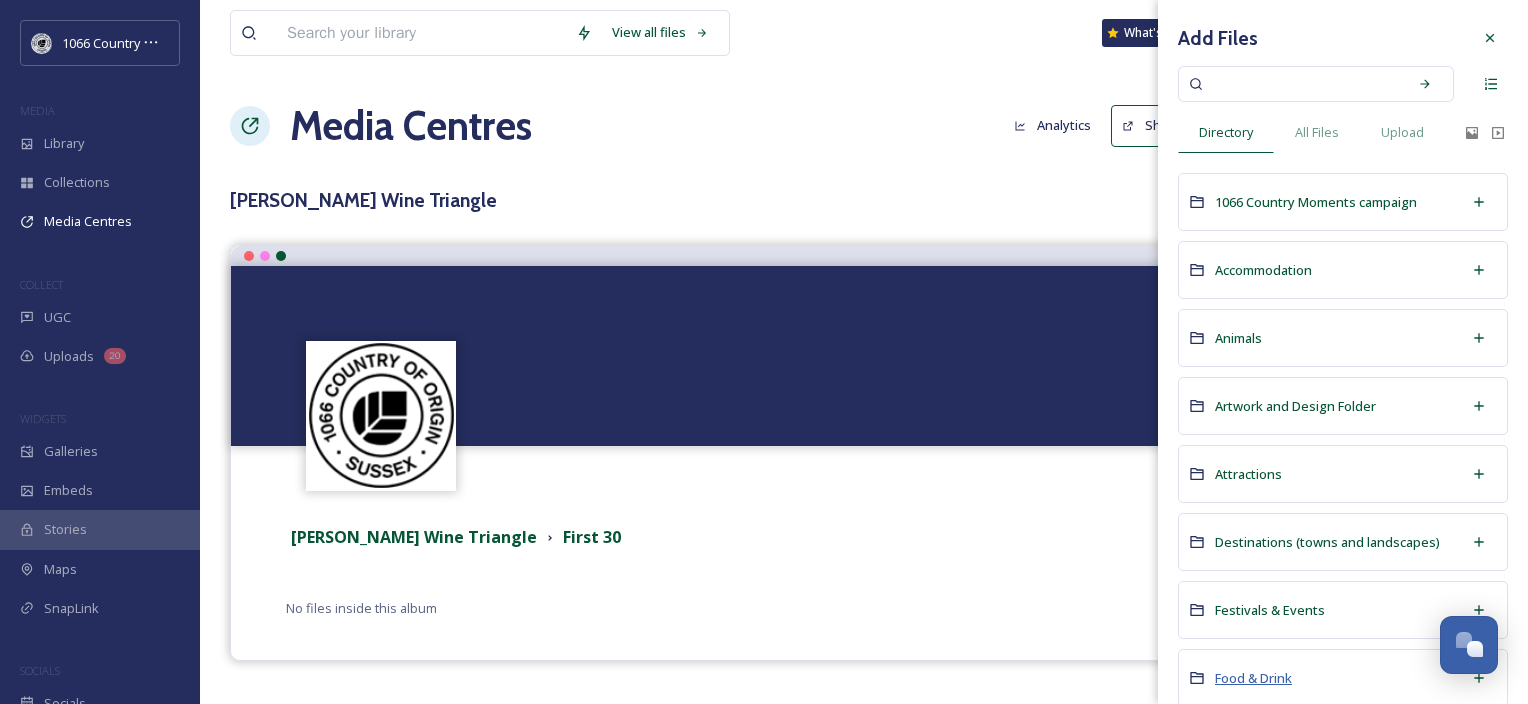 click on "Food & Drink" at bounding box center (1253, 678) 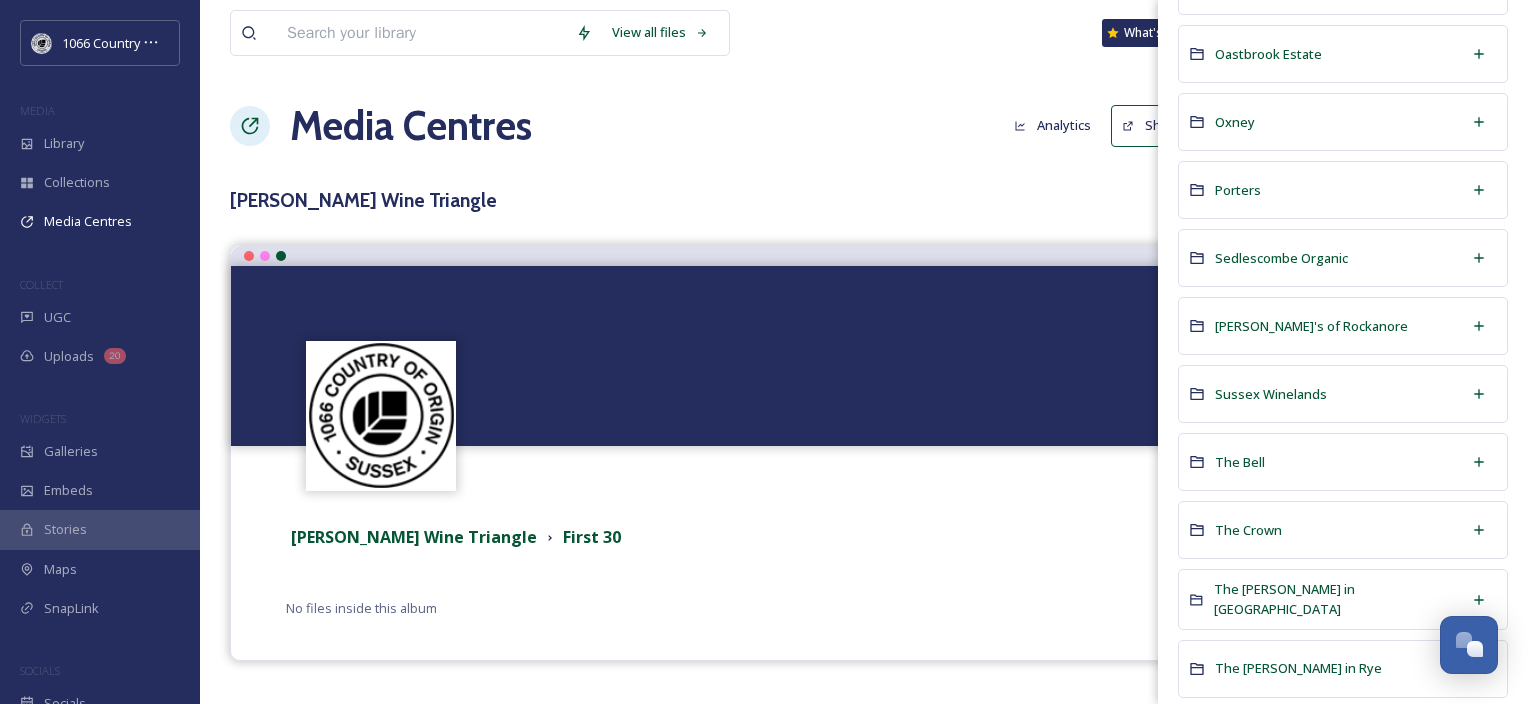 scroll, scrollTop: 676, scrollLeft: 0, axis: vertical 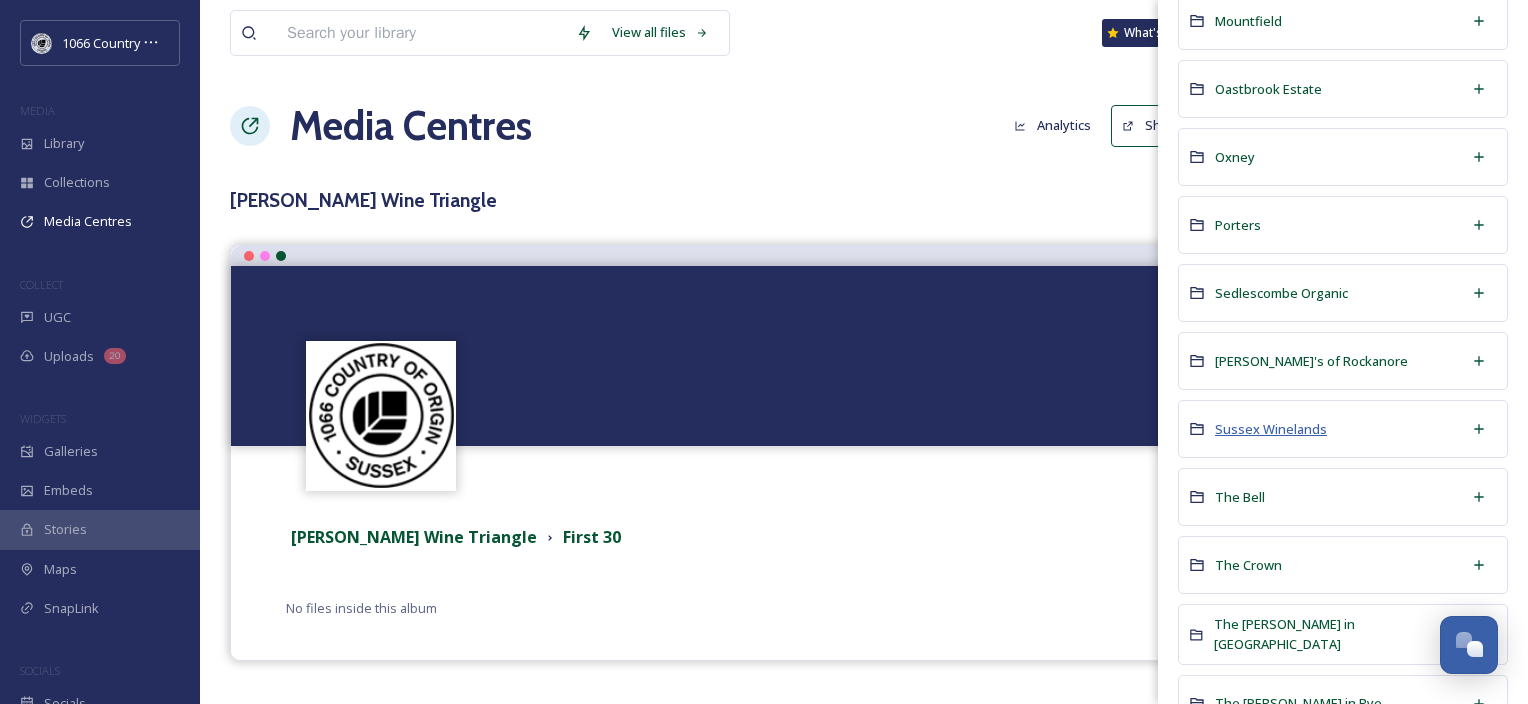 click on "Sussex Winelands" at bounding box center (1271, 429) 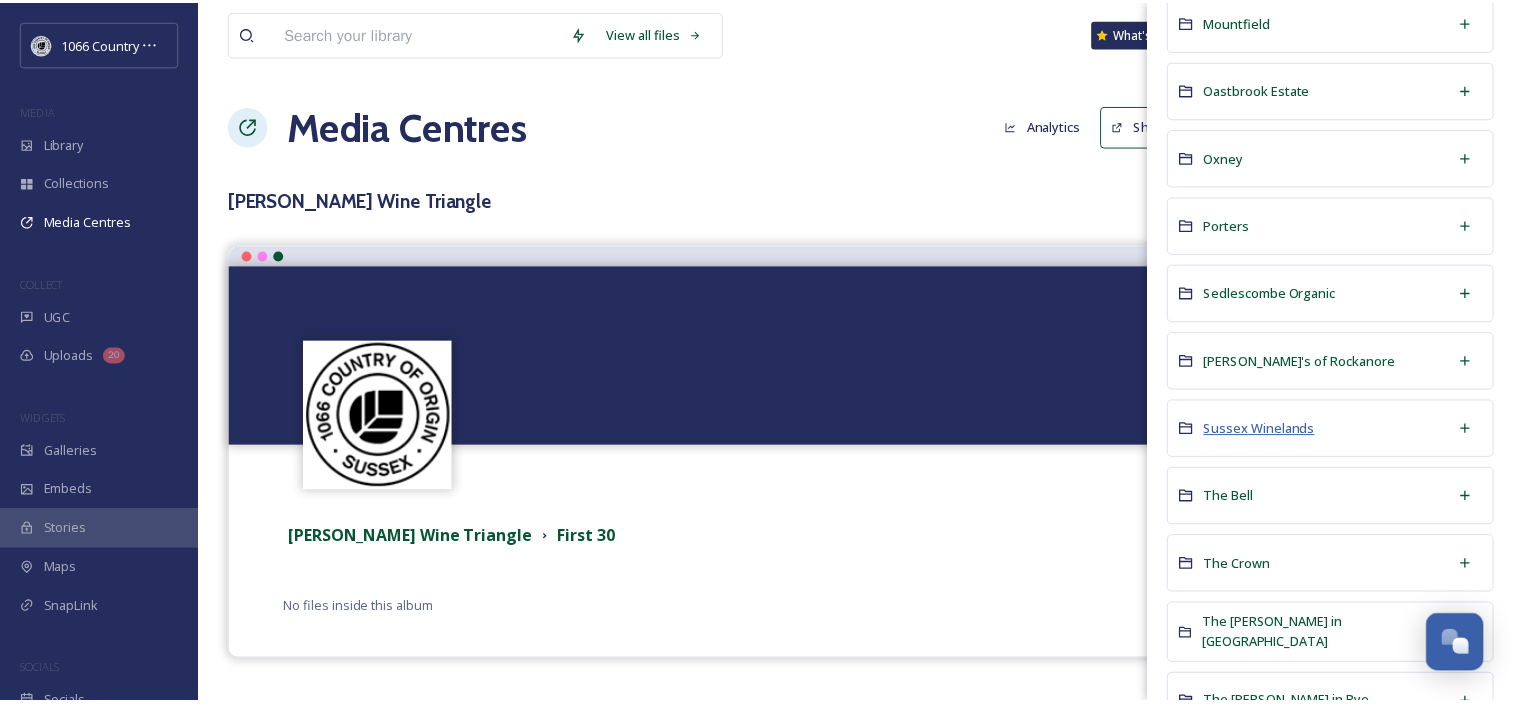 scroll, scrollTop: 0, scrollLeft: 0, axis: both 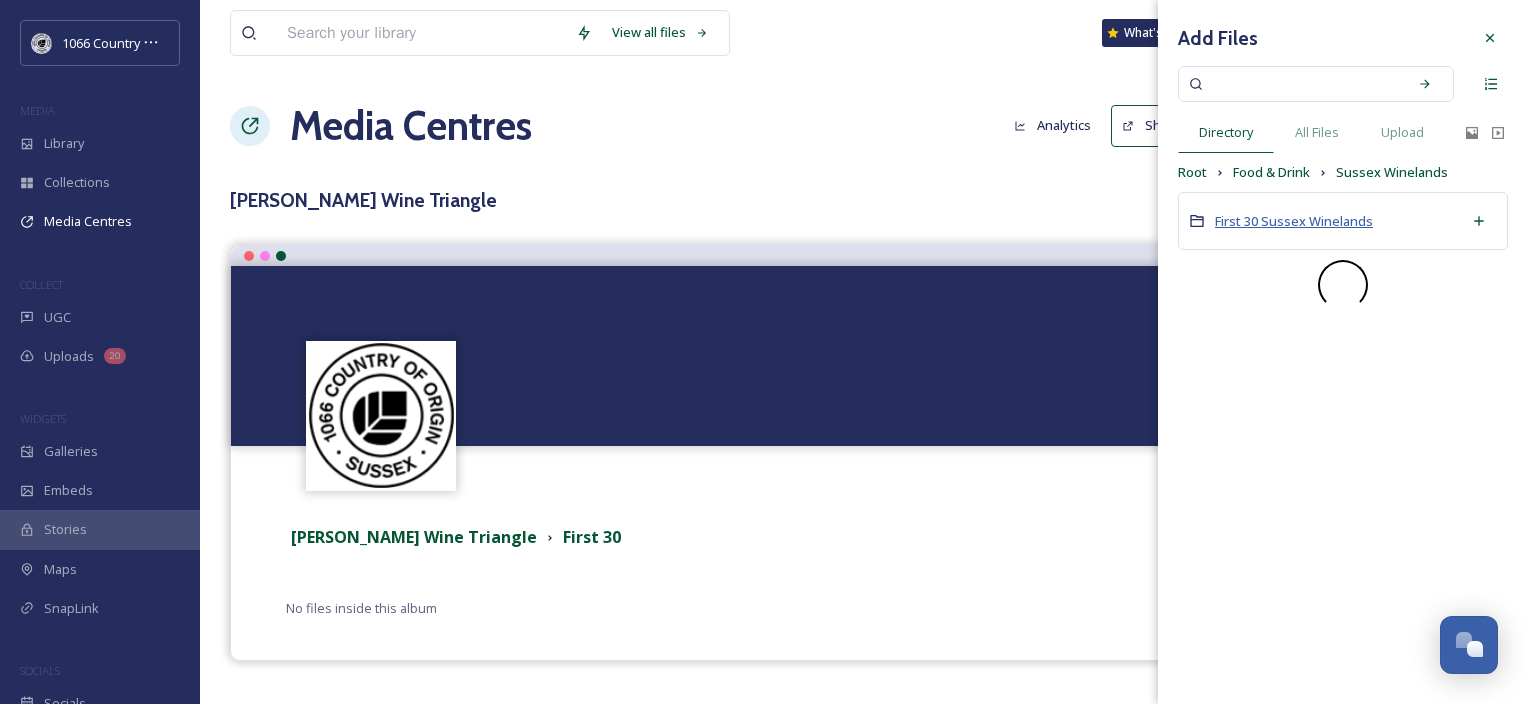 click on "First 30 Sussex Winelands" at bounding box center [1294, 221] 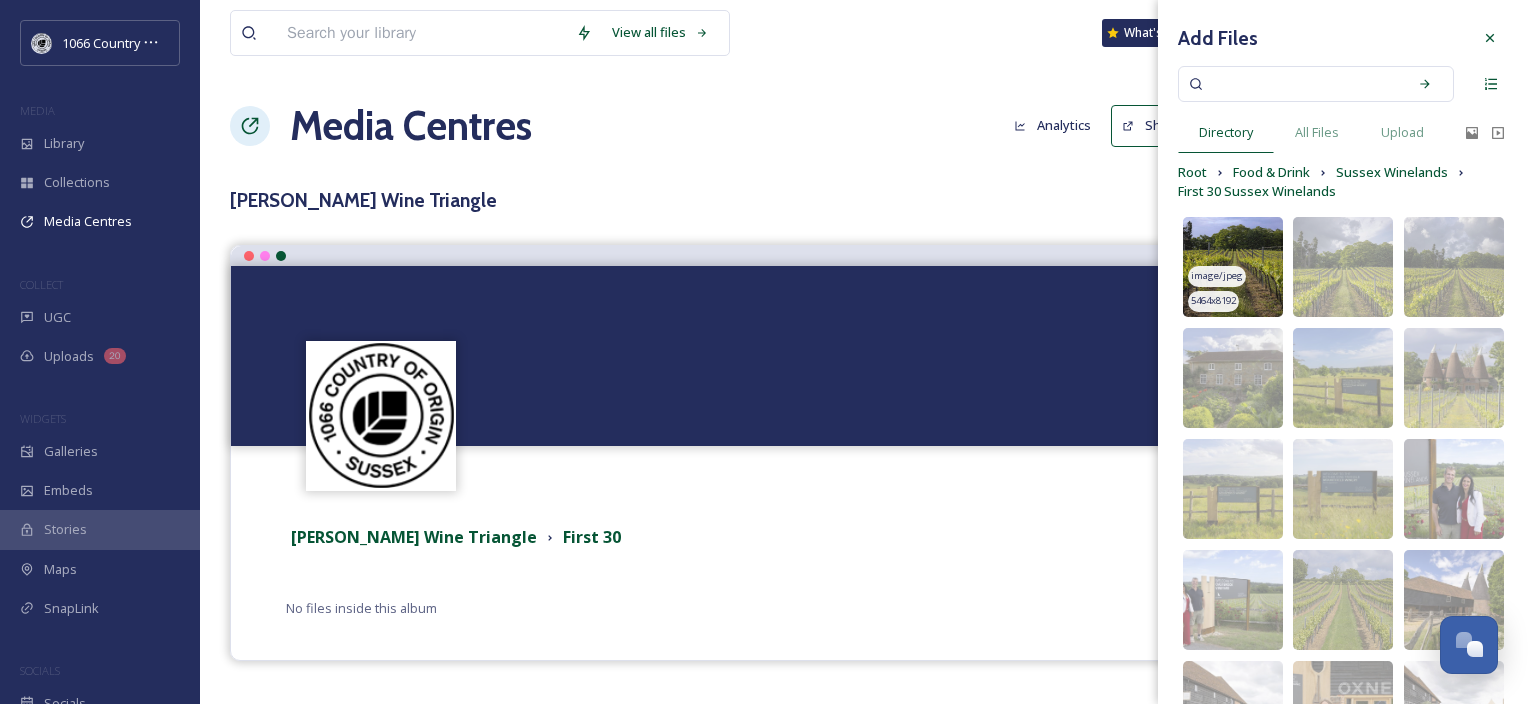 click at bounding box center [1233, 267] 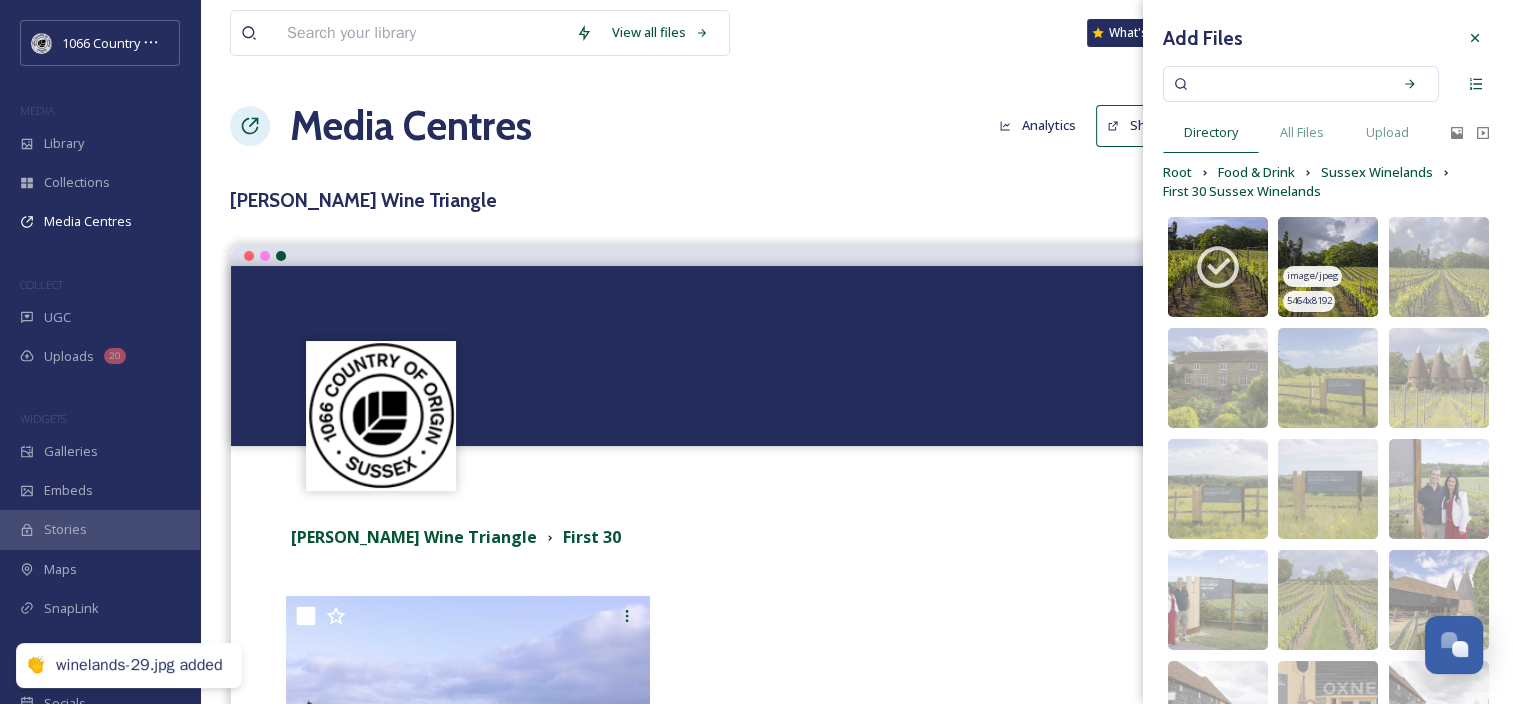 click at bounding box center (1328, 267) 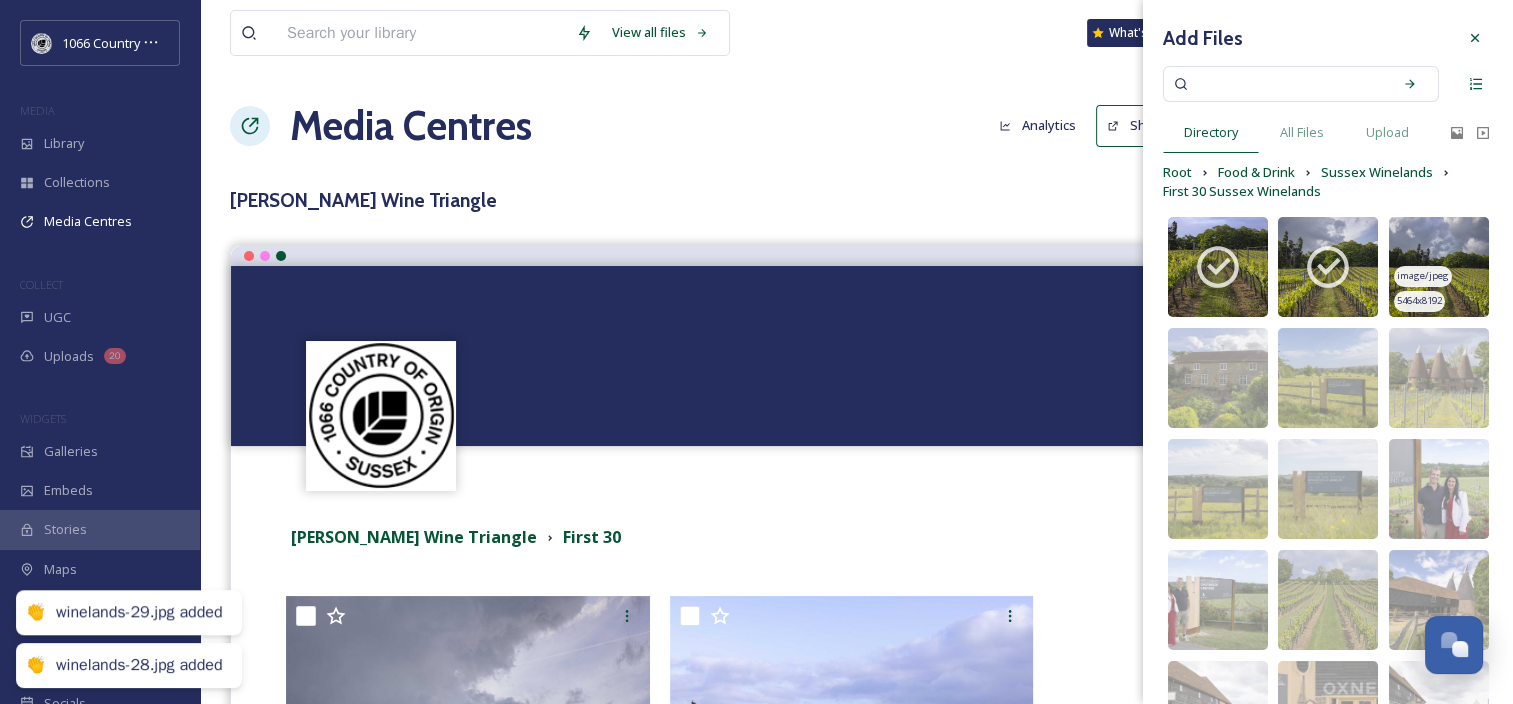 click at bounding box center (1439, 267) 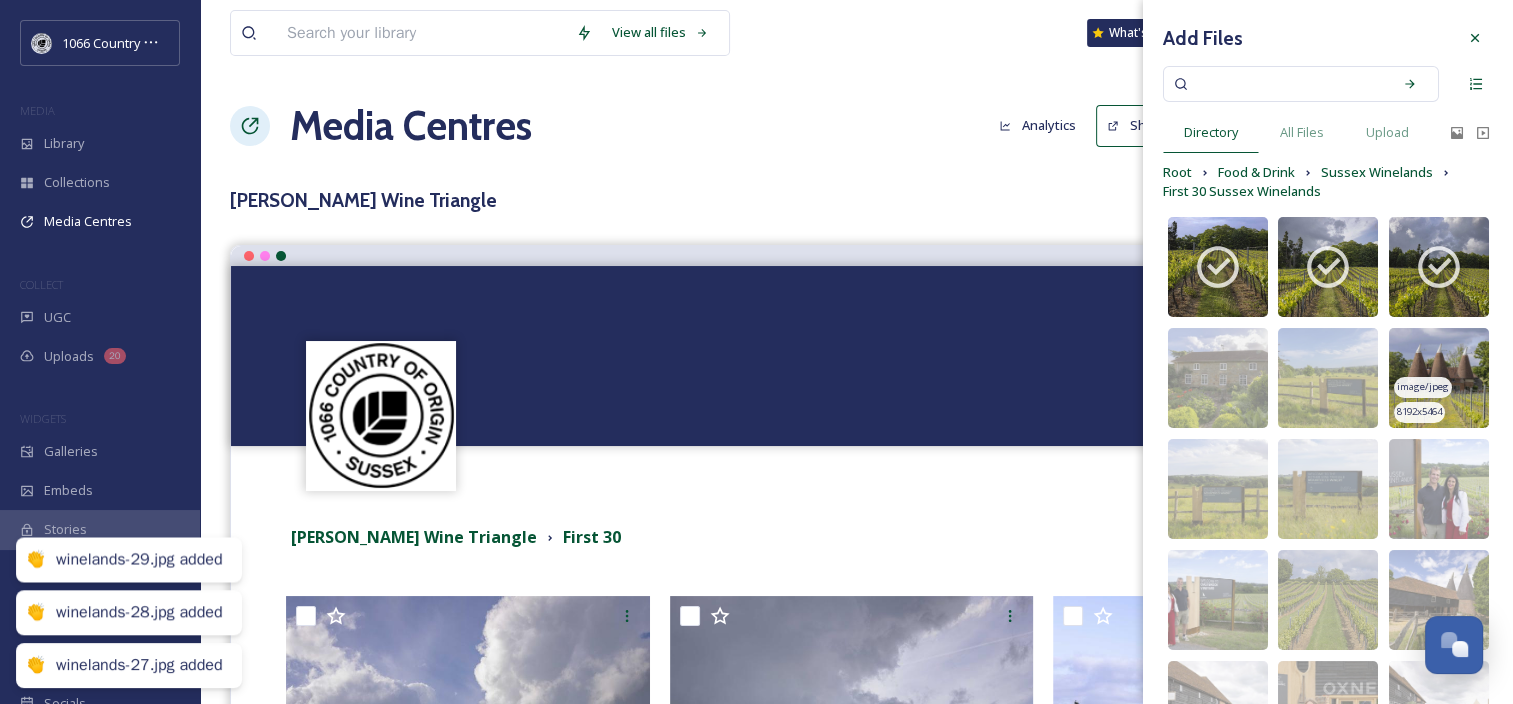 click at bounding box center [1439, 378] 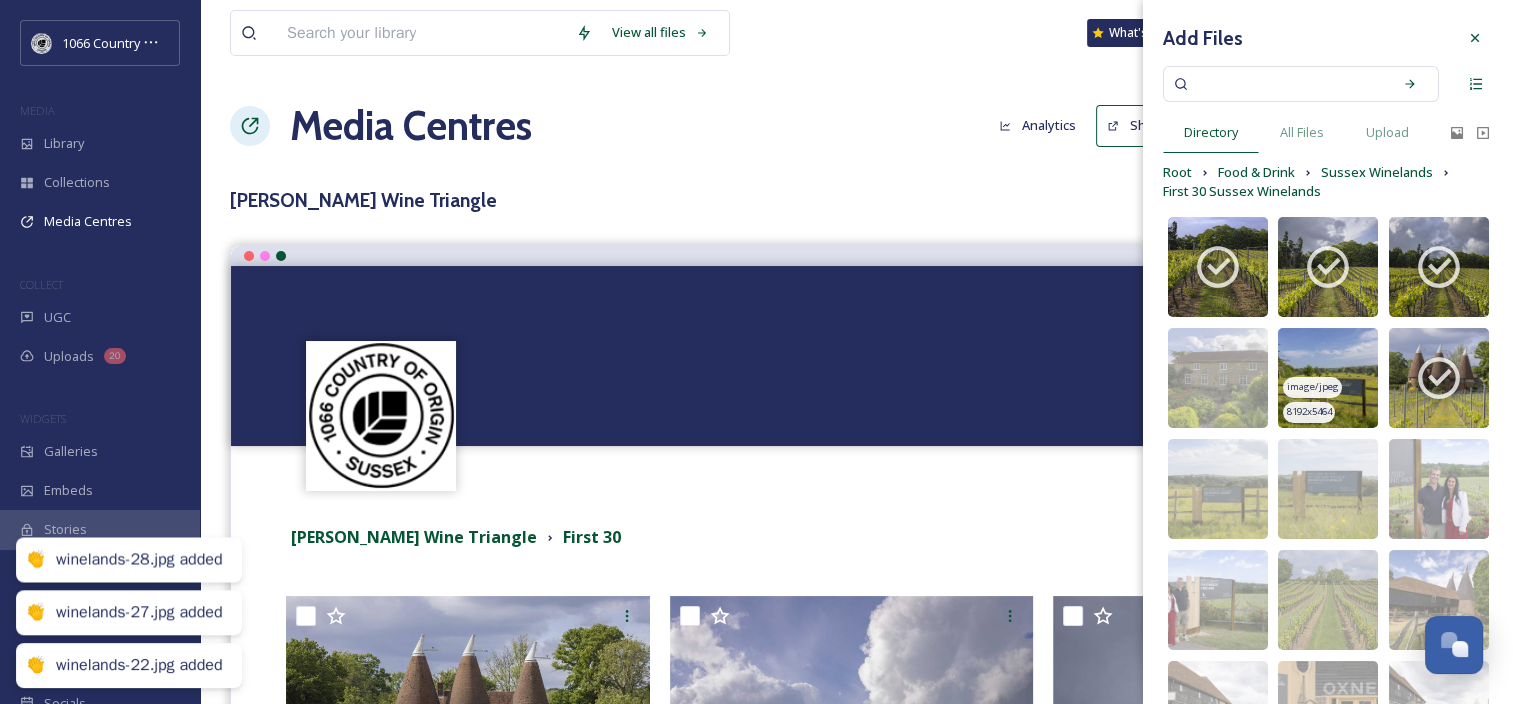 click at bounding box center [1328, 378] 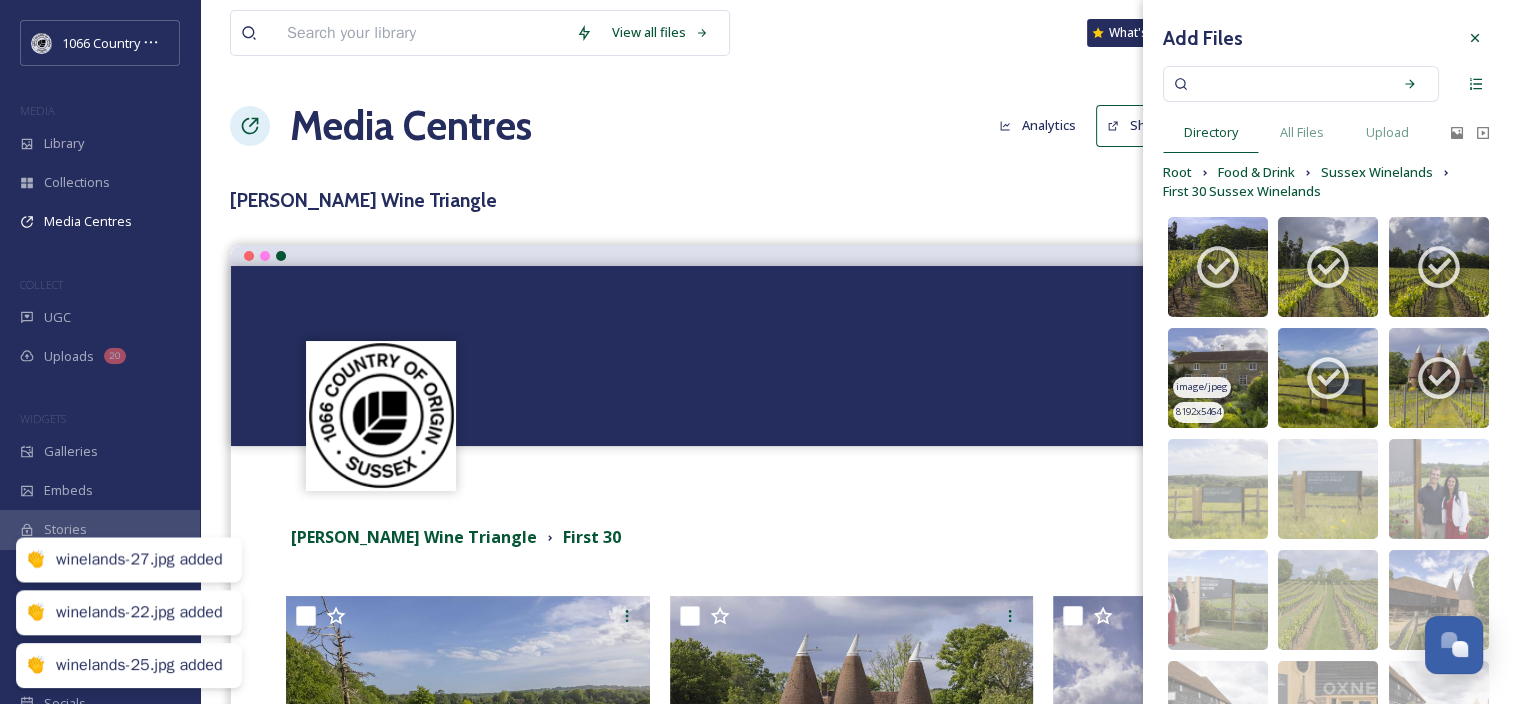 click at bounding box center (1218, 378) 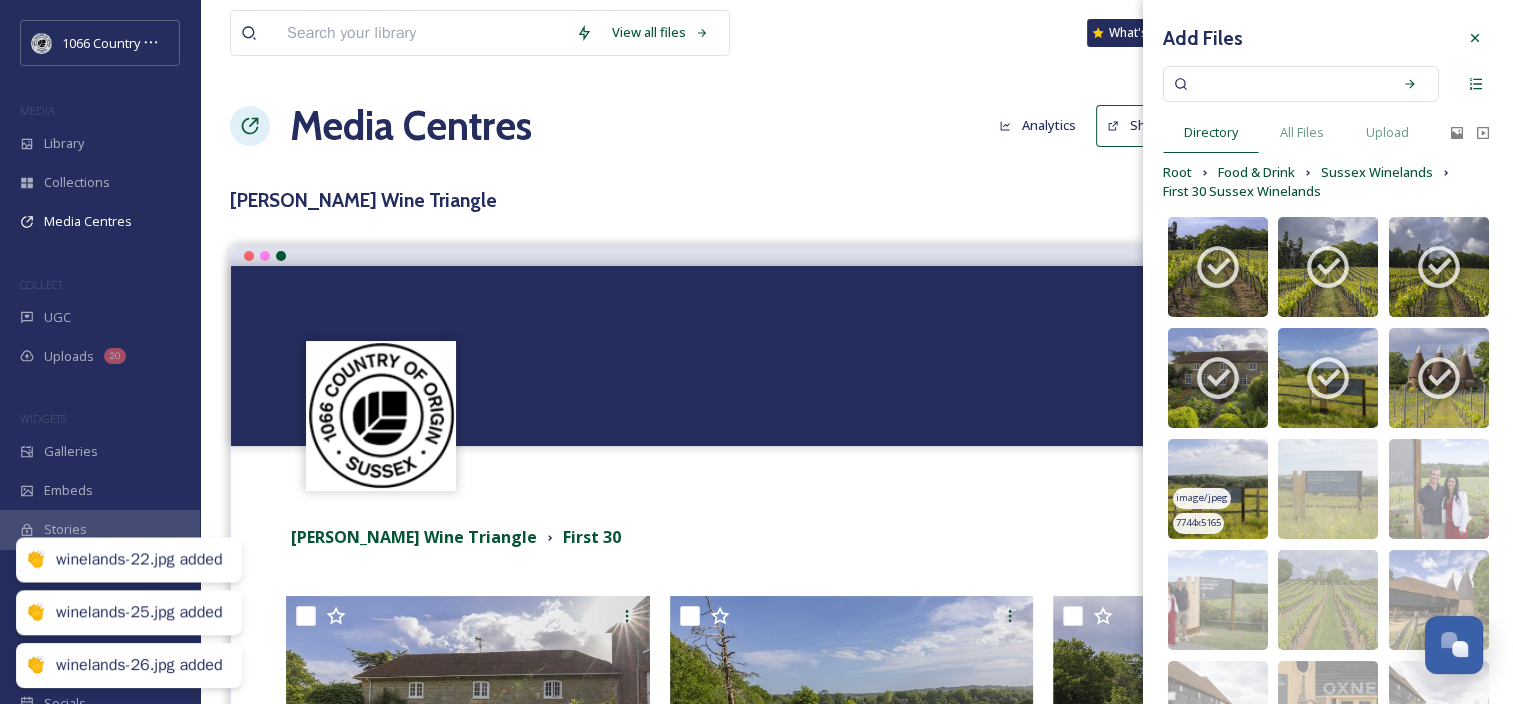 click at bounding box center [1218, 489] 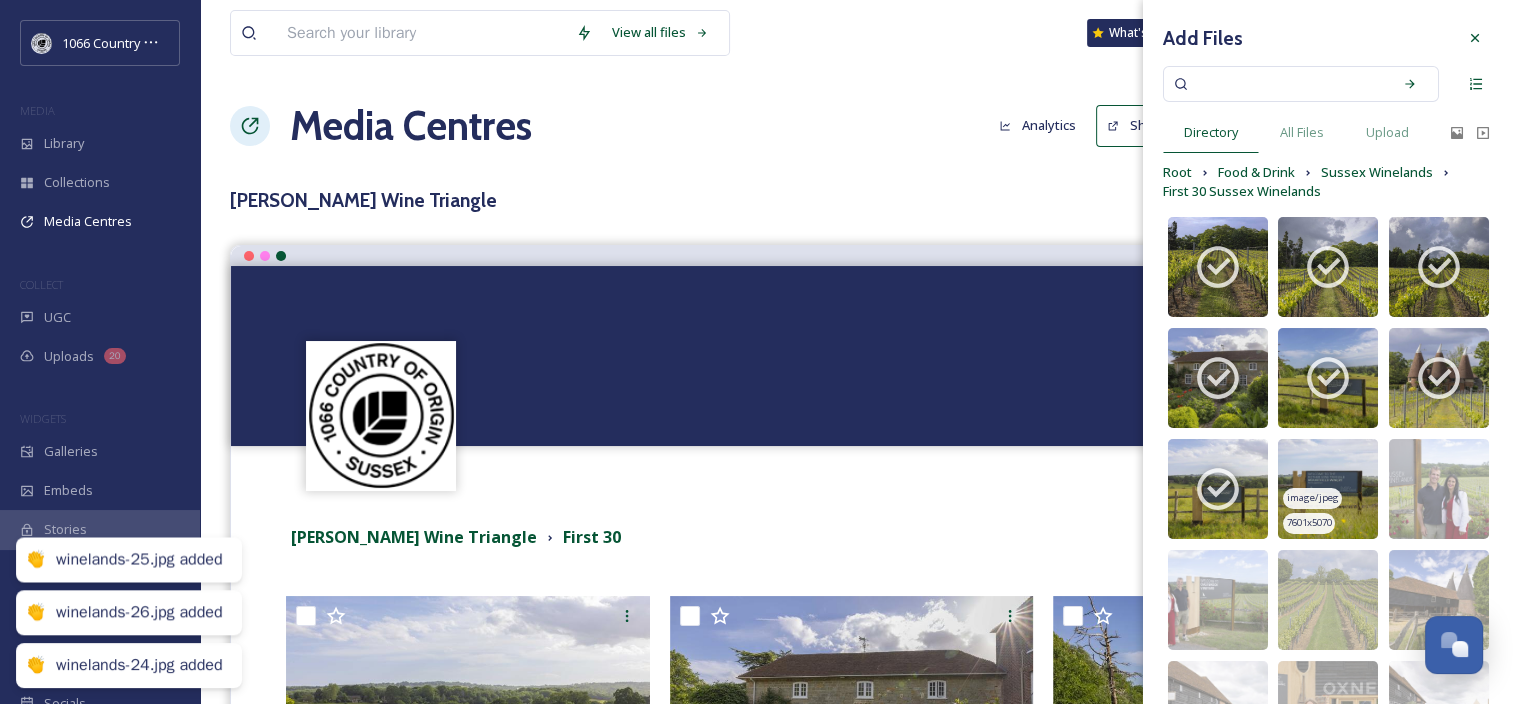 click at bounding box center [1328, 489] 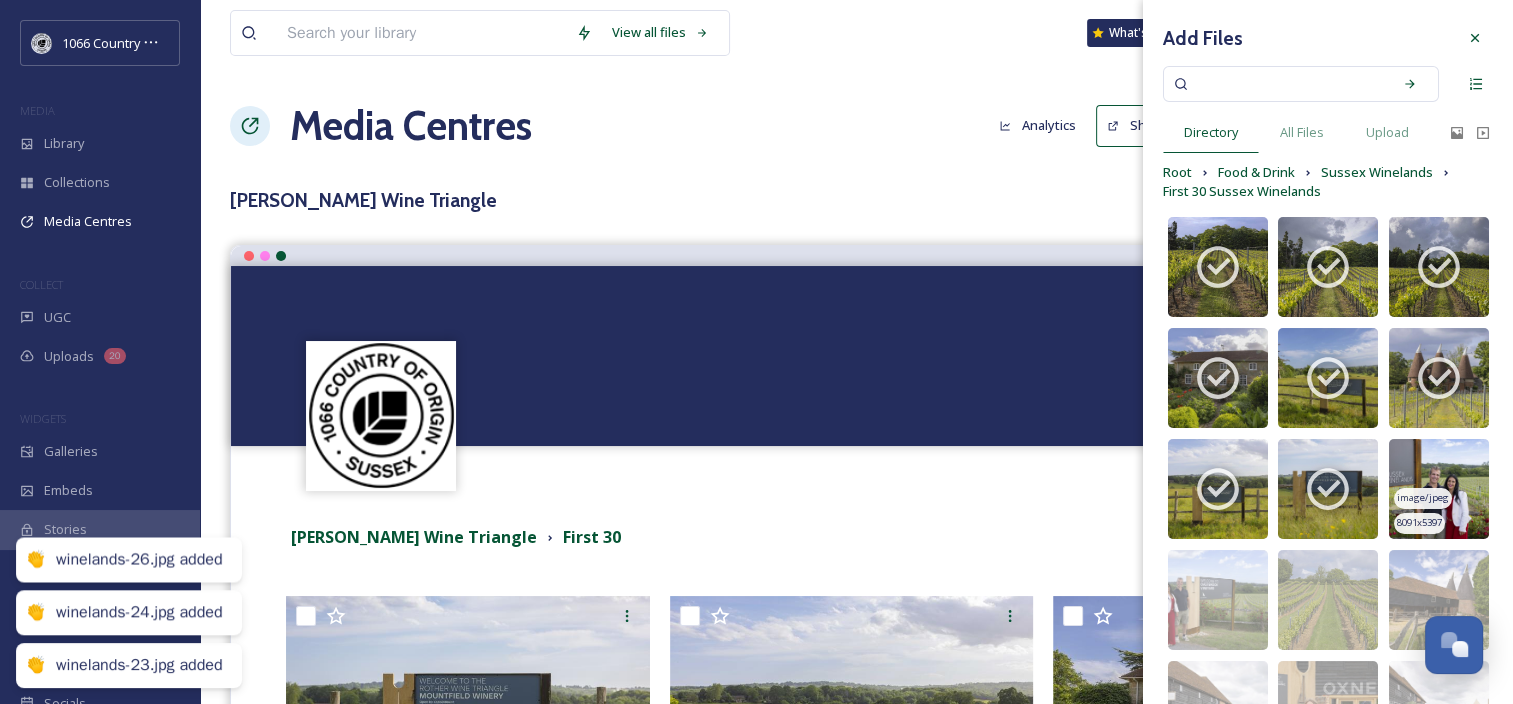 click at bounding box center [1439, 489] 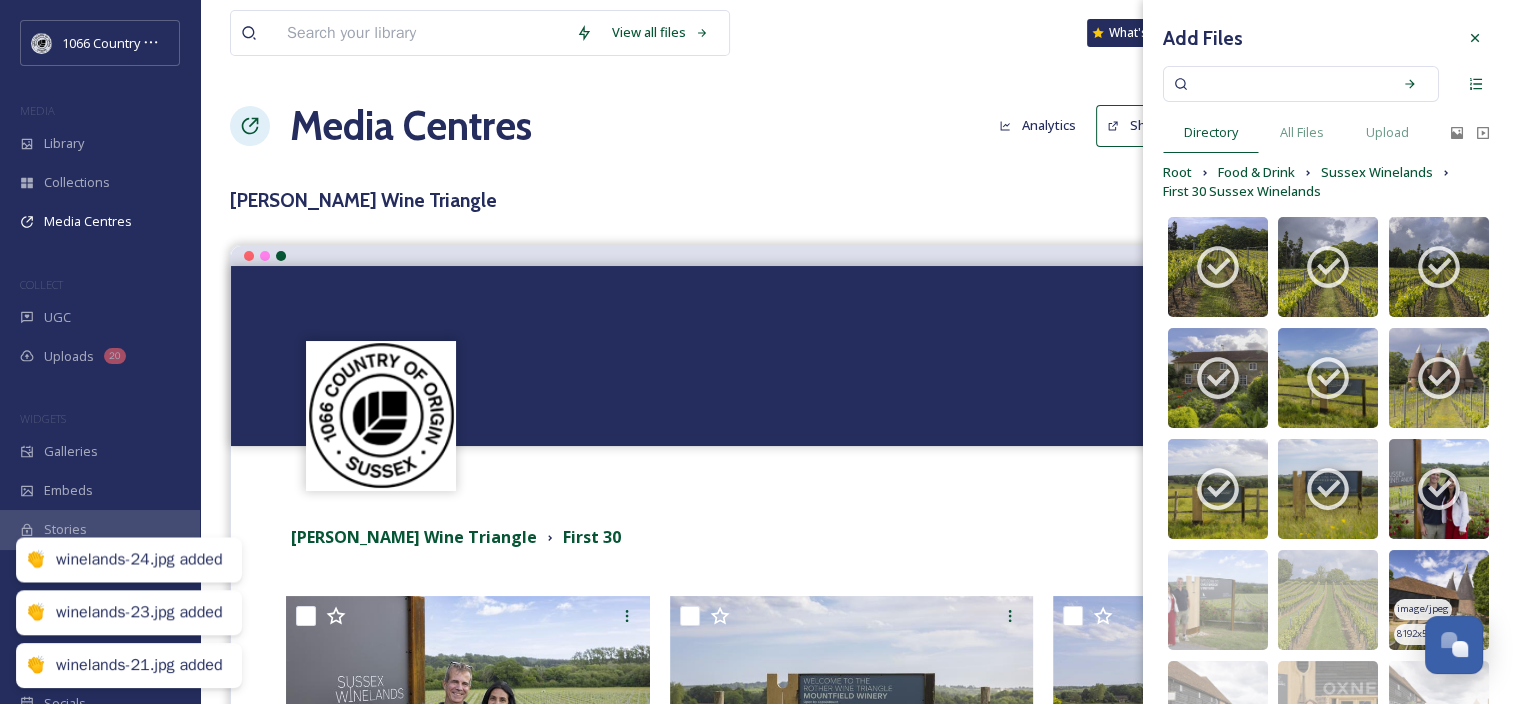 click at bounding box center [1439, 600] 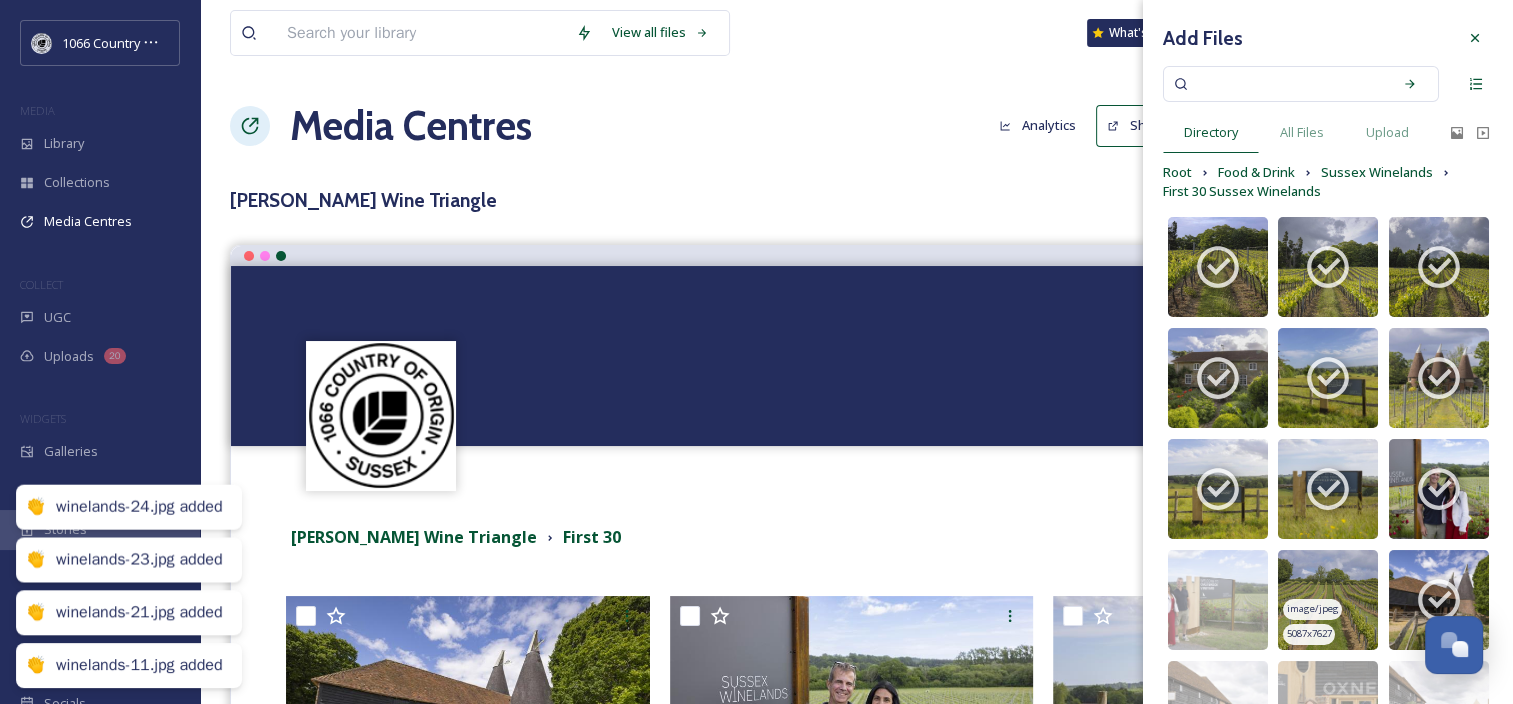 click at bounding box center [1328, 600] 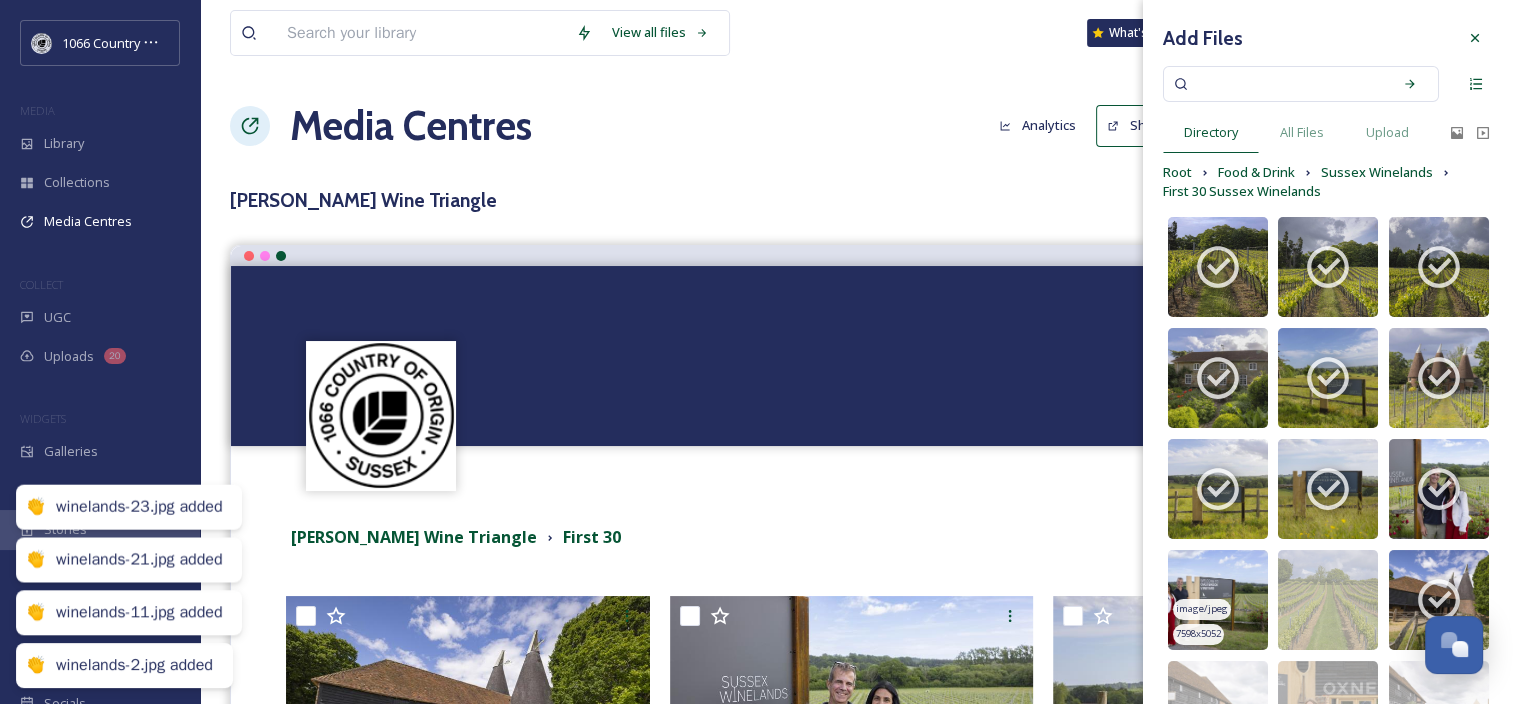 click at bounding box center [1218, 600] 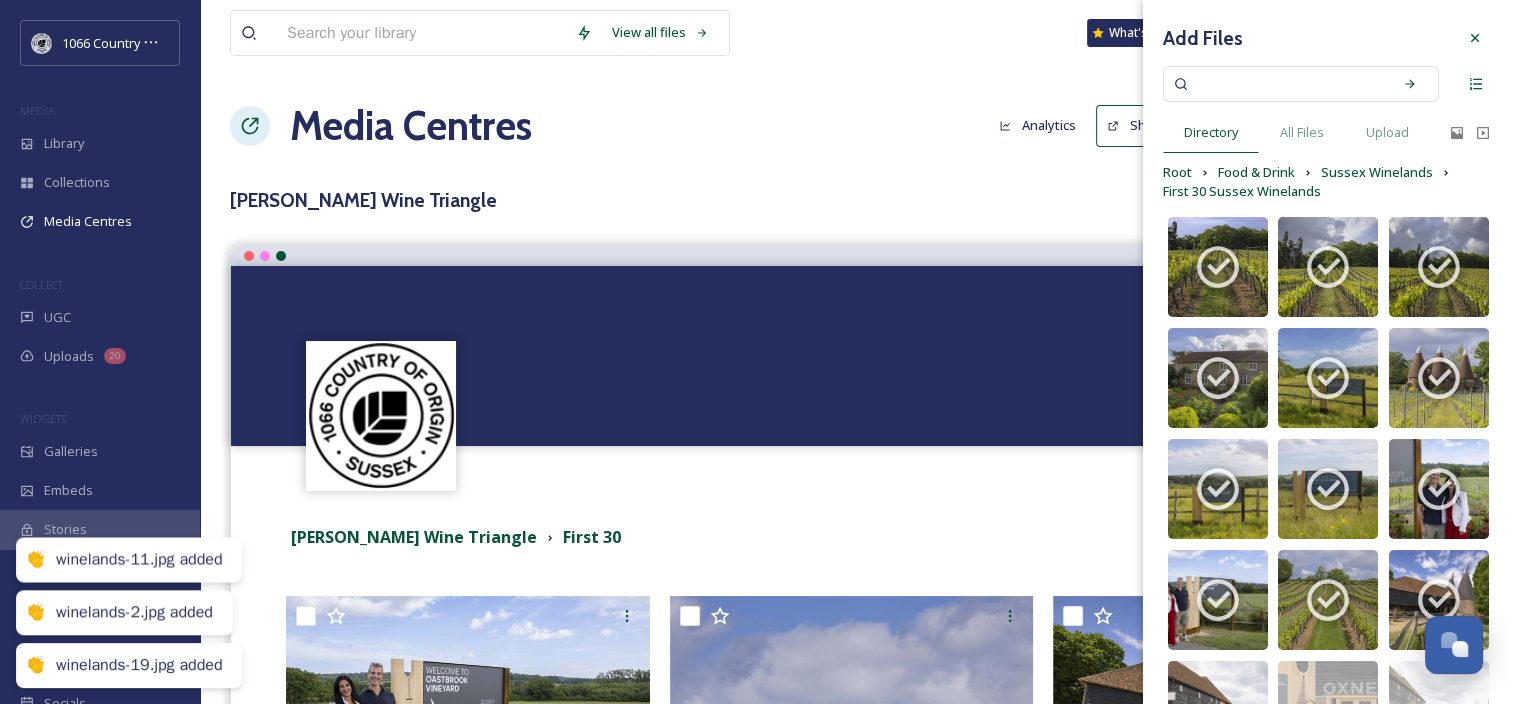 click at bounding box center (1218, 711) 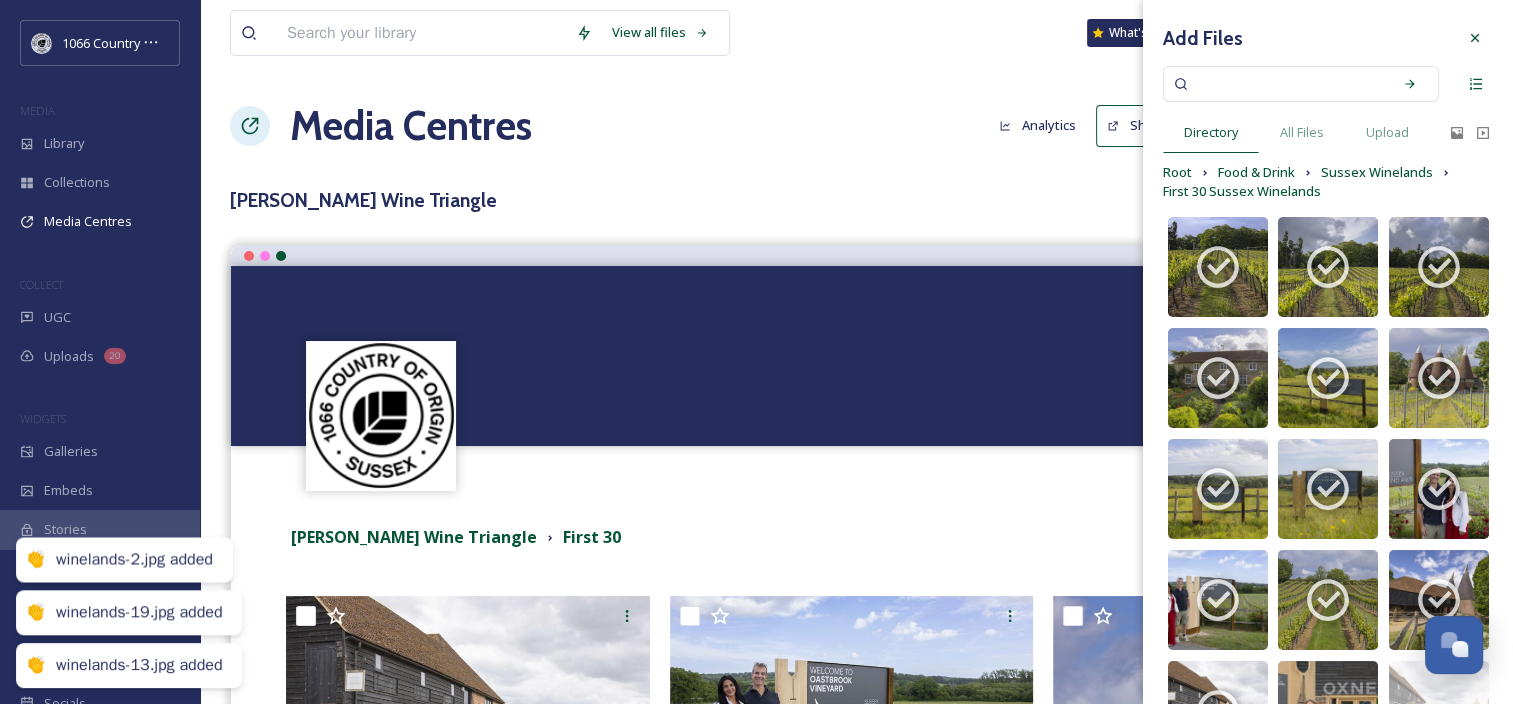 click at bounding box center [1328, 711] 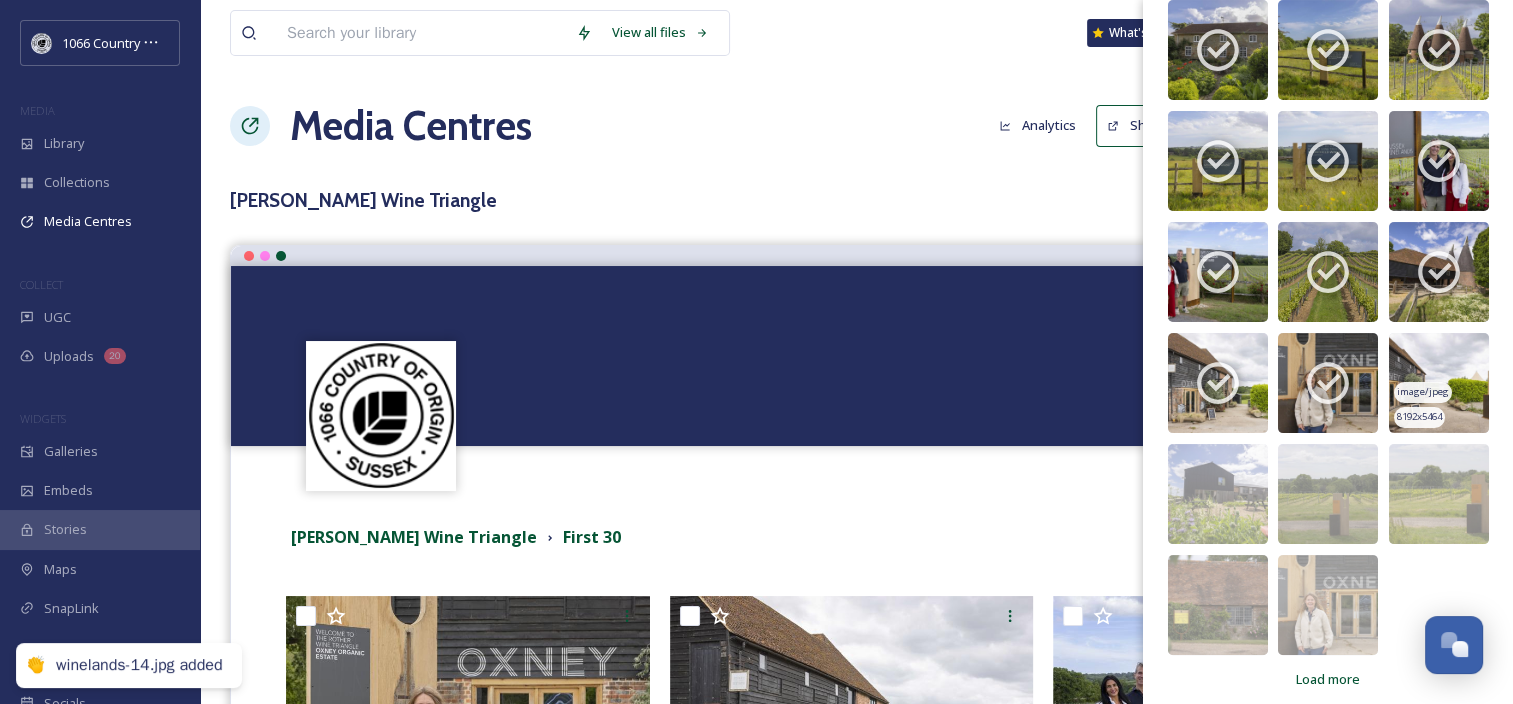 scroll, scrollTop: 342, scrollLeft: 0, axis: vertical 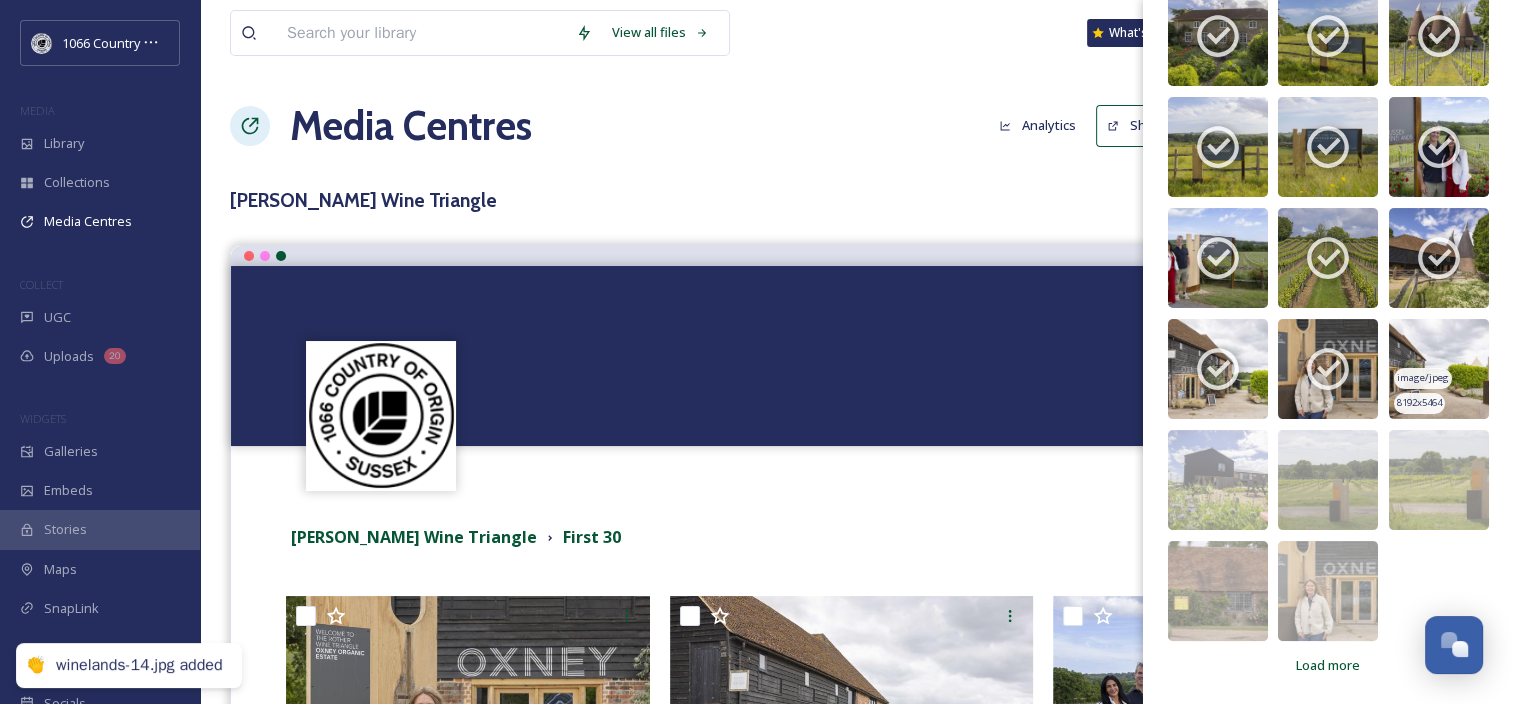click at bounding box center [1439, 369] 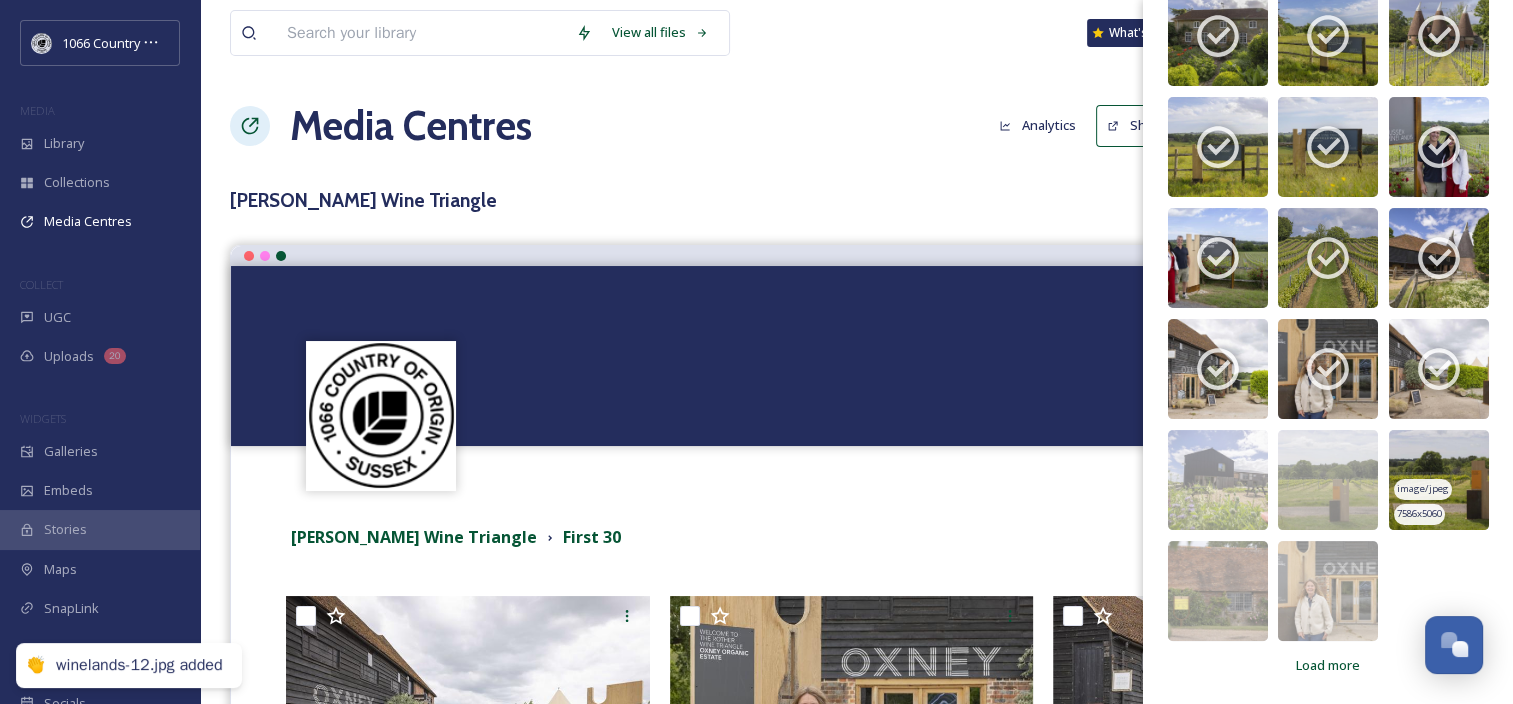 click at bounding box center [1439, 480] 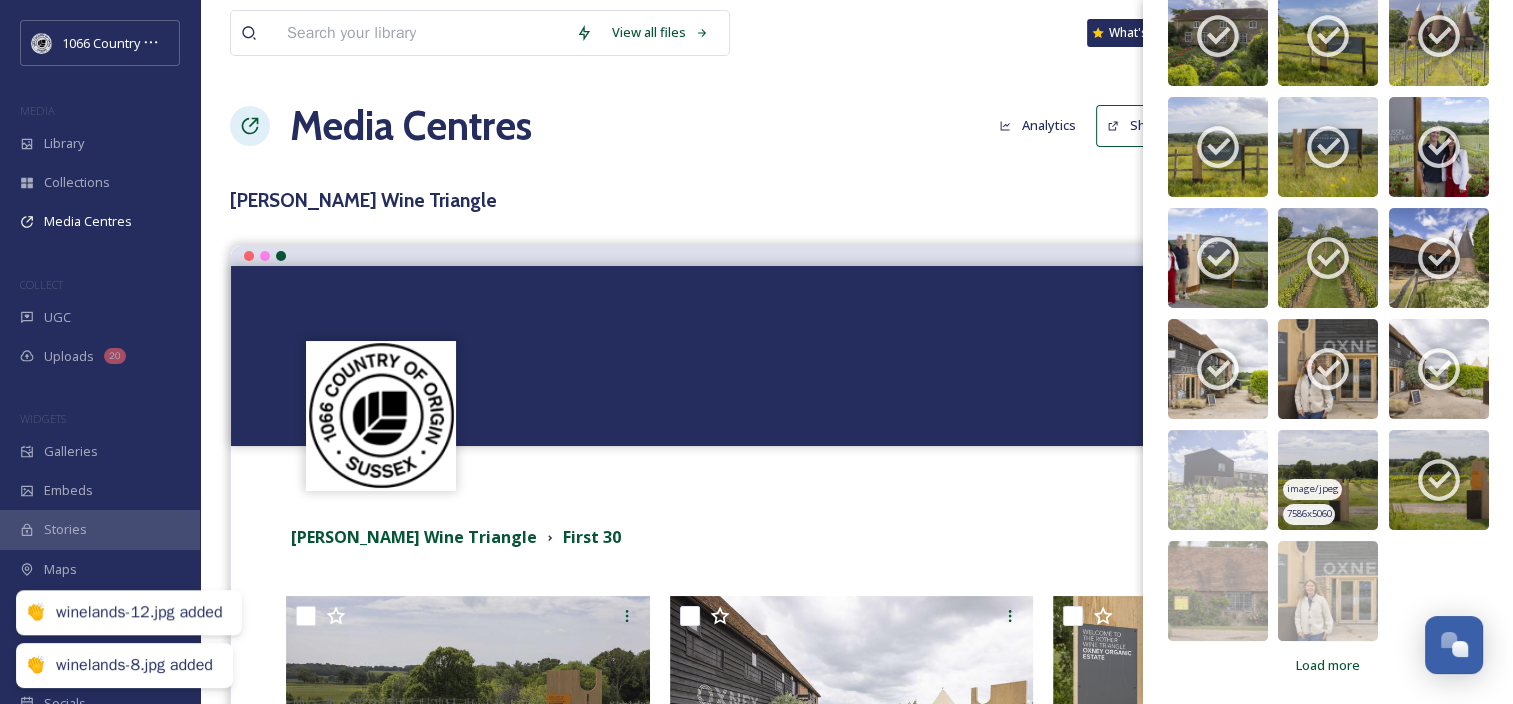 click at bounding box center [1328, 480] 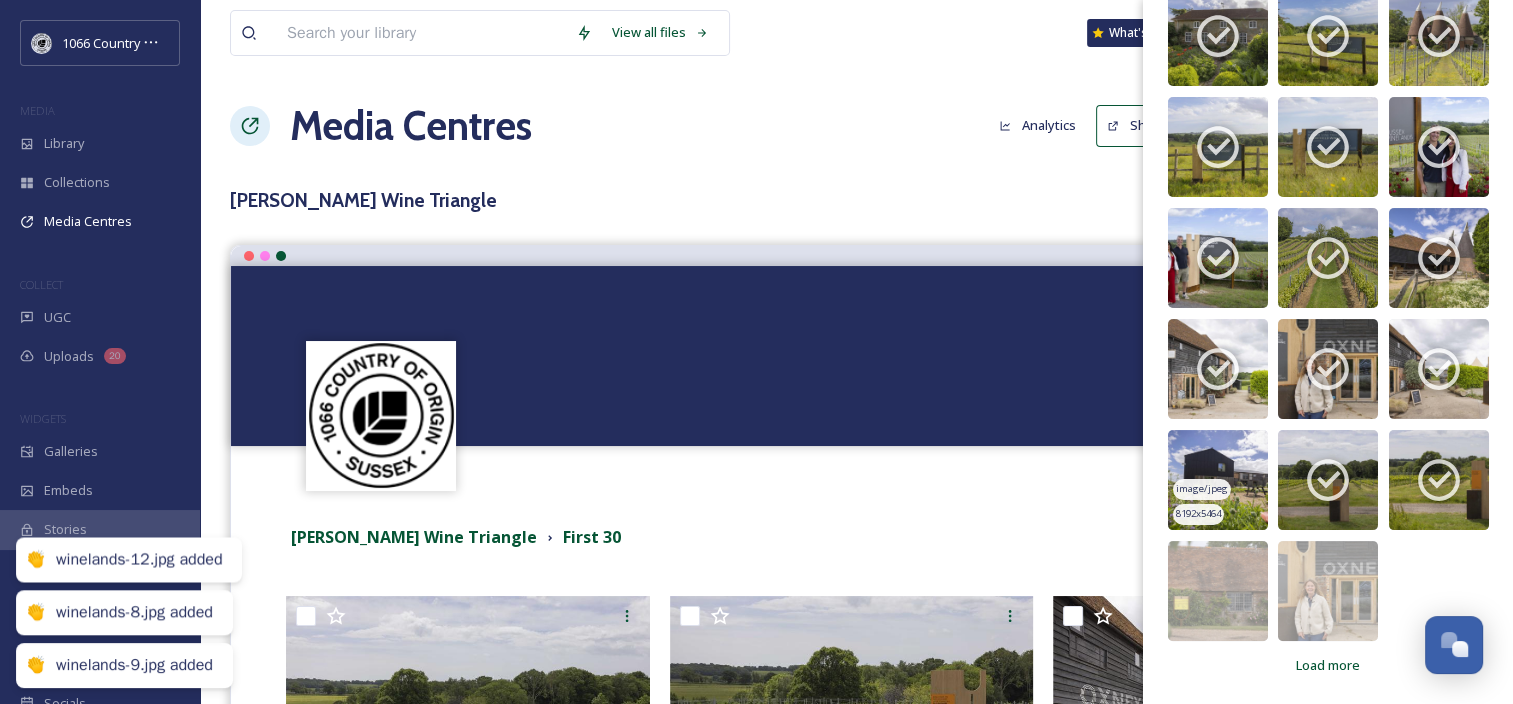 click at bounding box center [1218, 480] 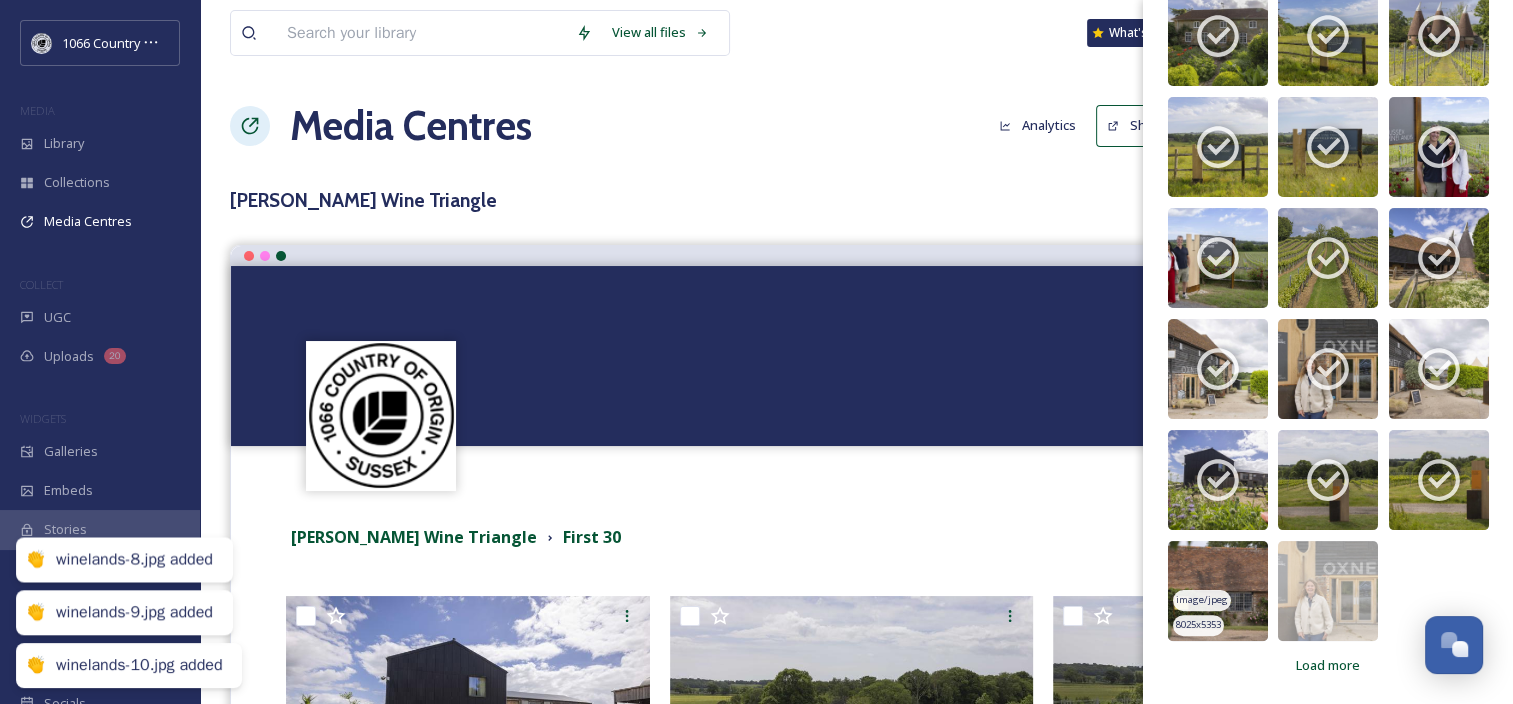 click at bounding box center (1218, 591) 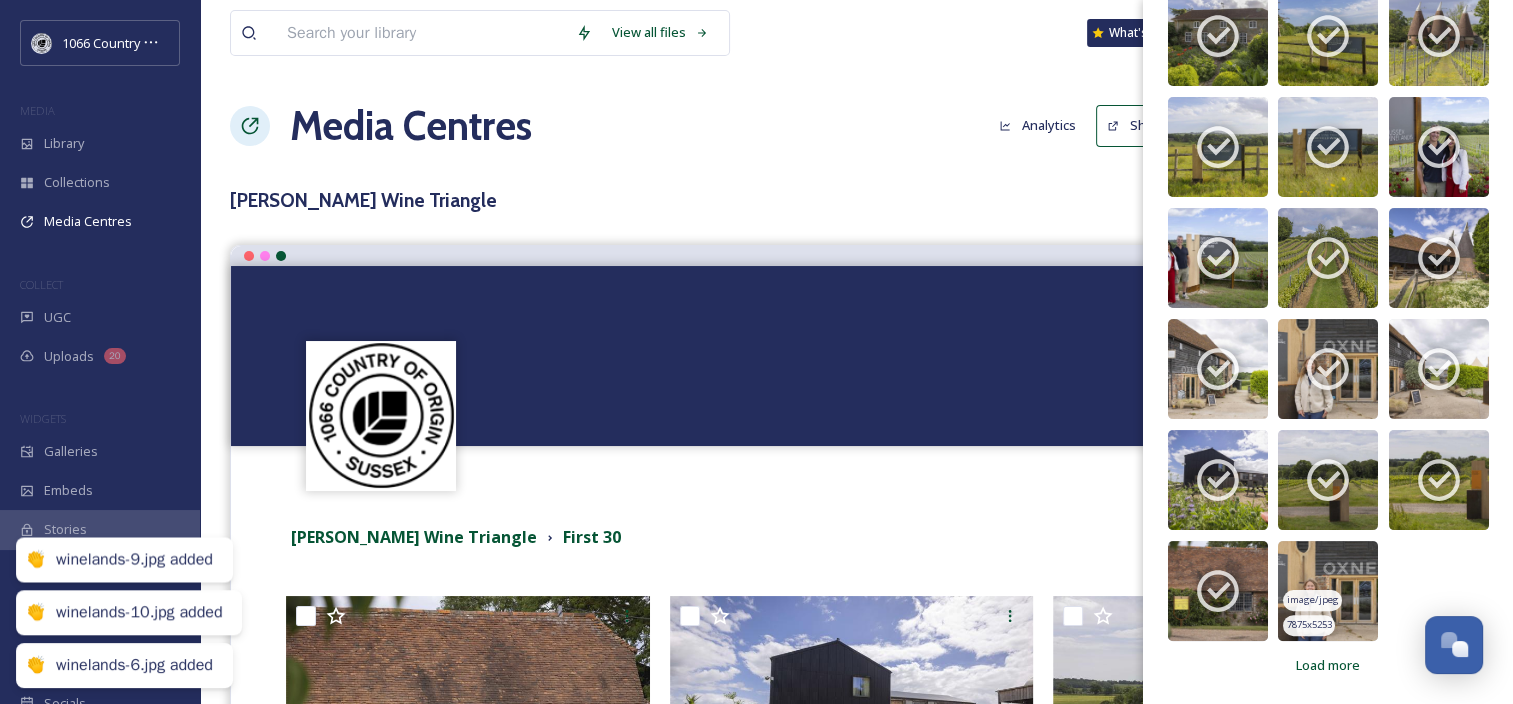 click at bounding box center [1328, 591] 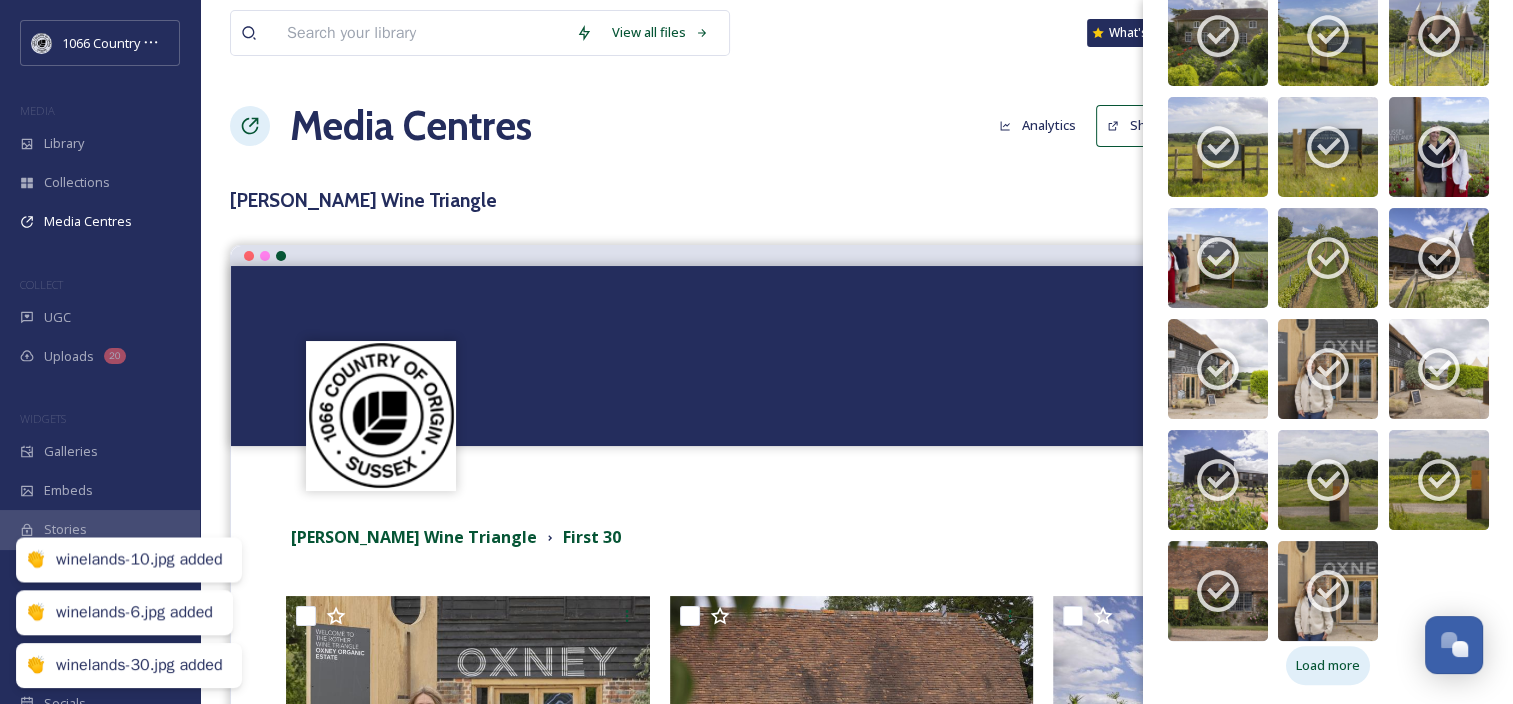 click on "Load more" at bounding box center (1328, 665) 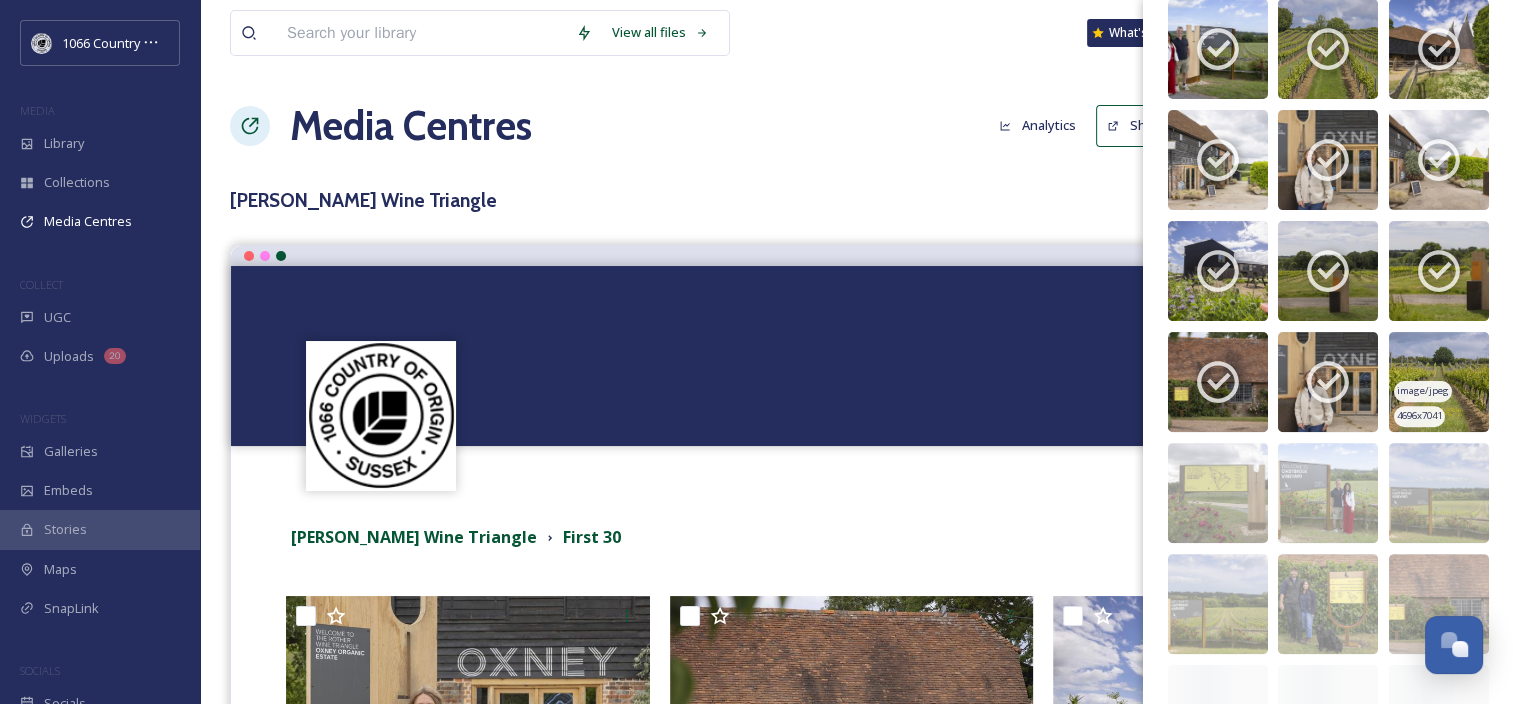 scroll, scrollTop: 636, scrollLeft: 0, axis: vertical 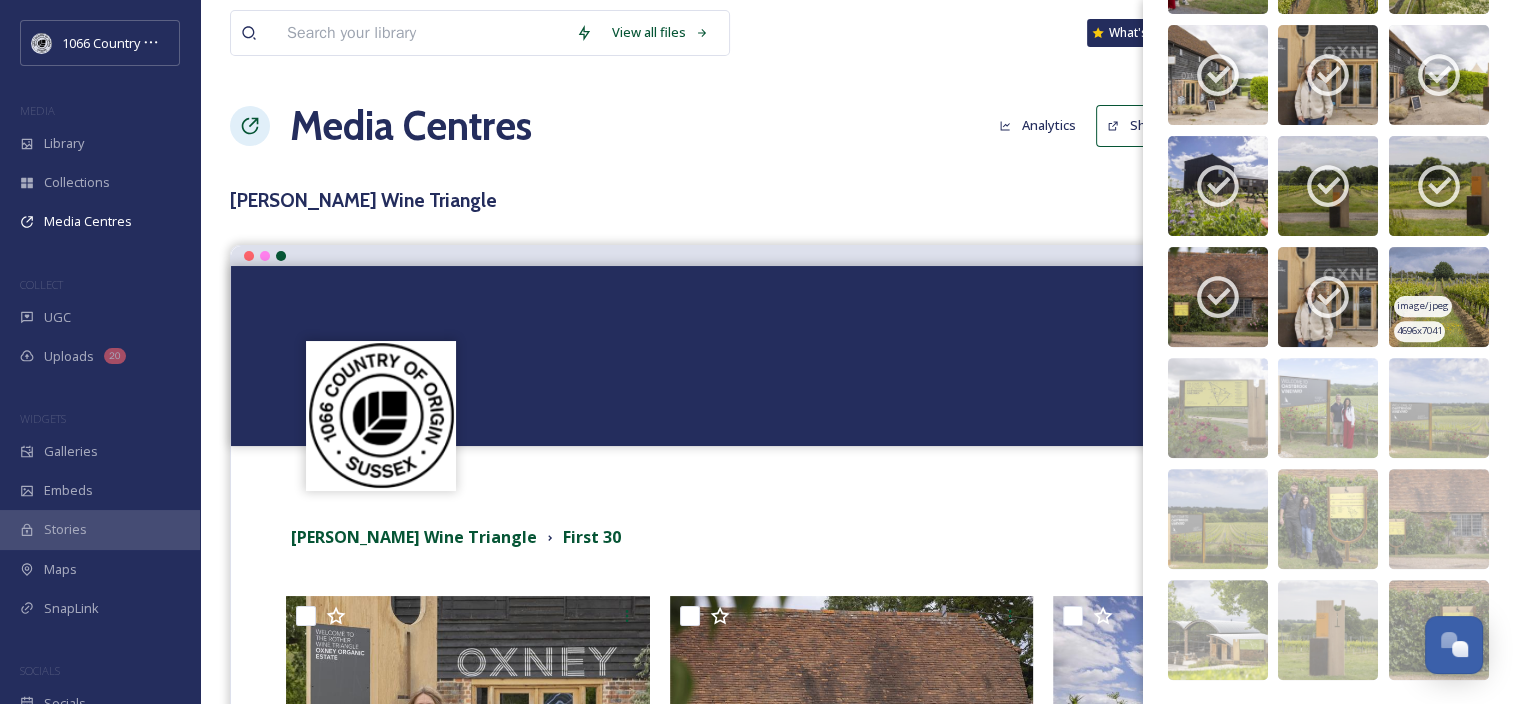 click at bounding box center (1439, 297) 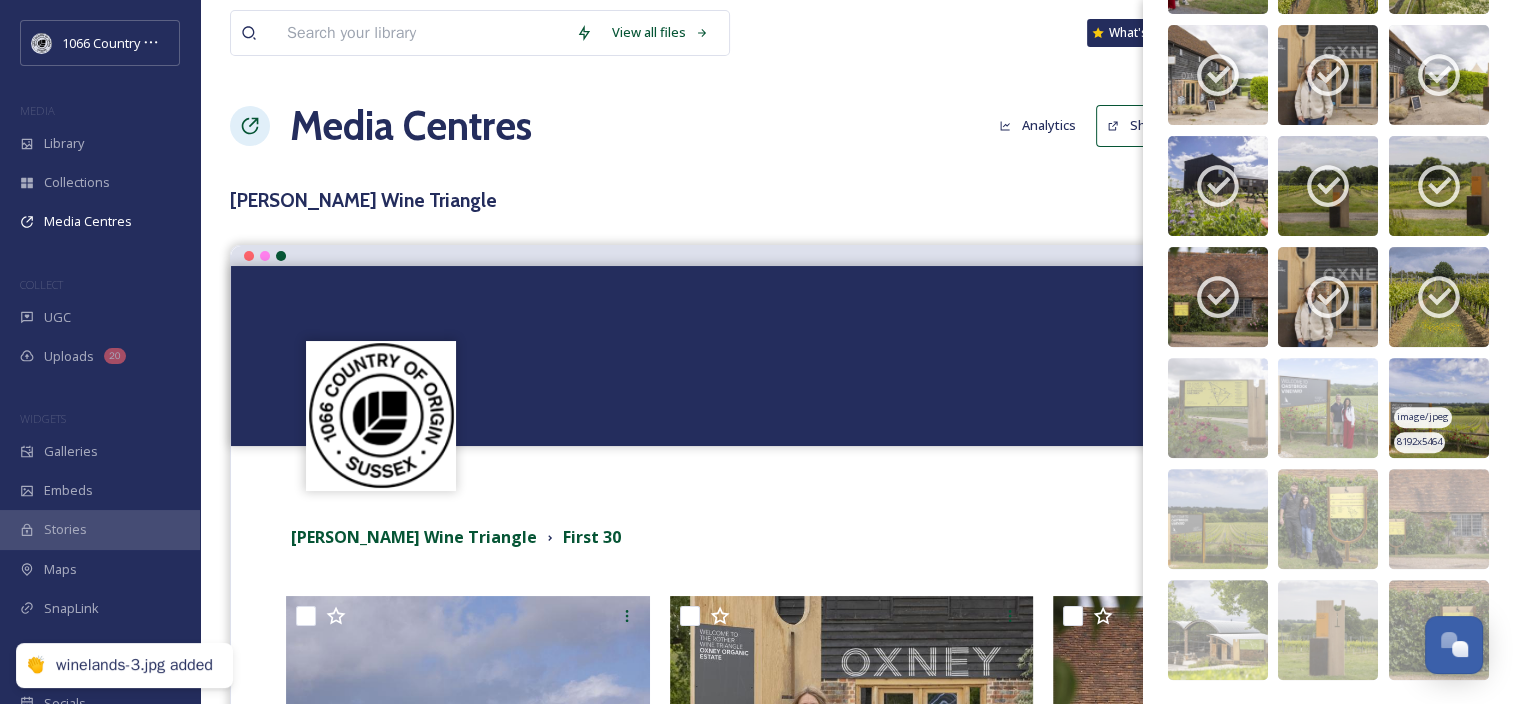 click at bounding box center [1439, 408] 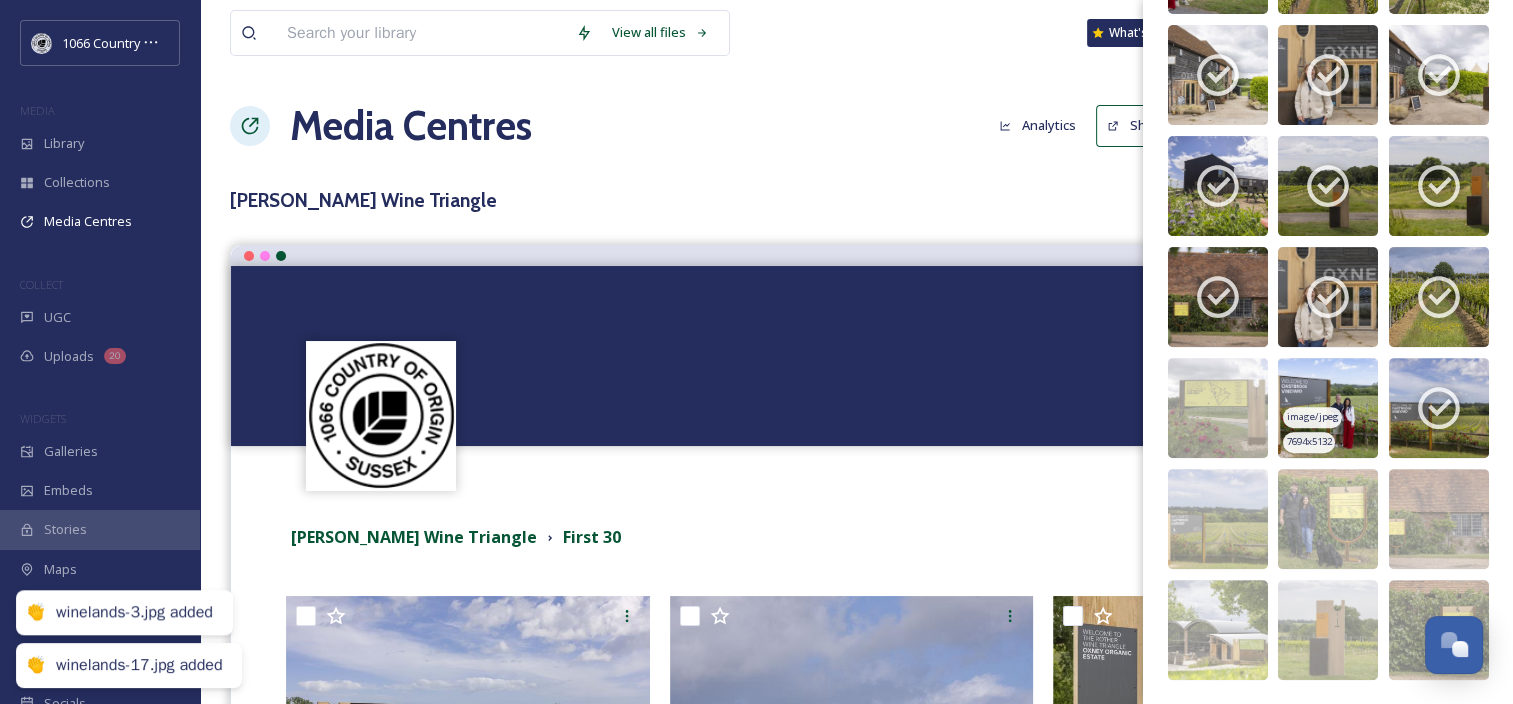 click at bounding box center (1328, 408) 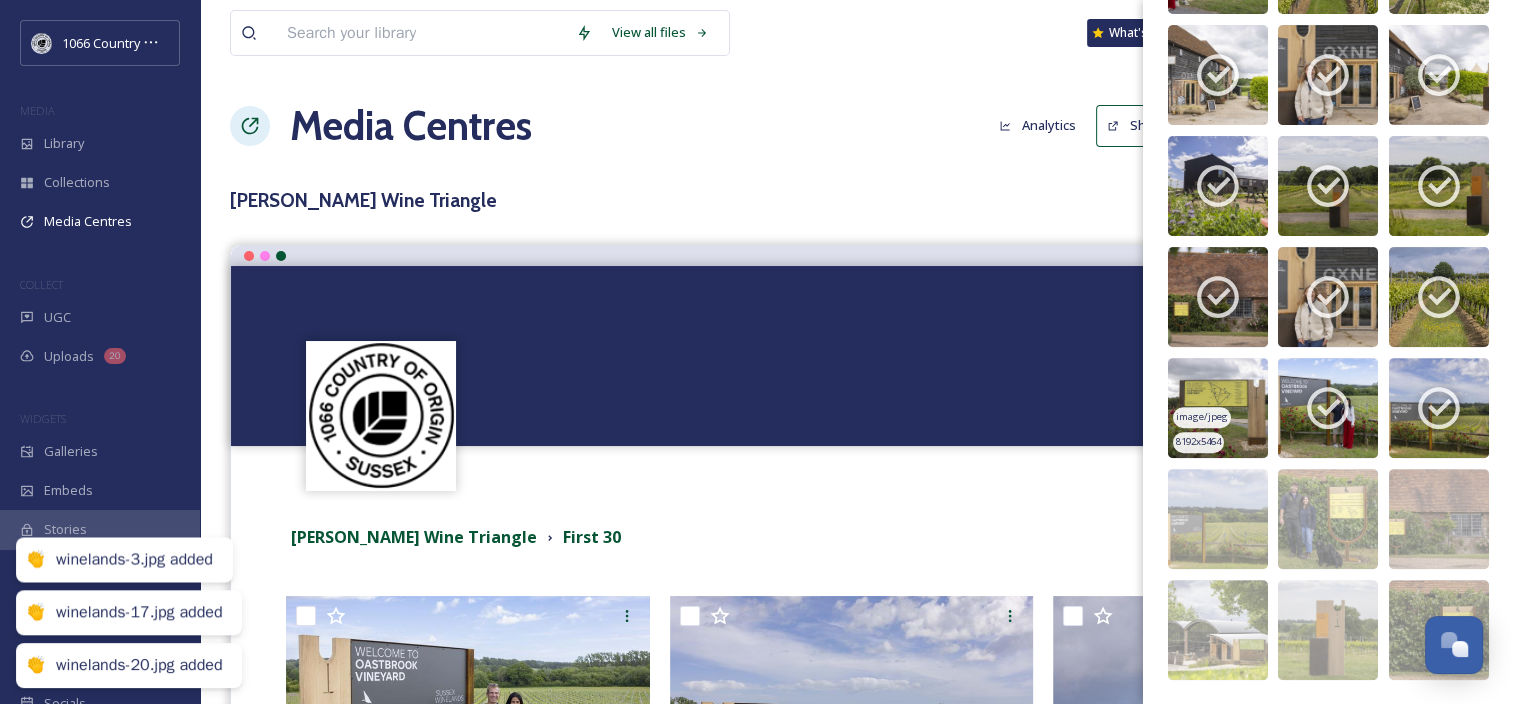 drag, startPoint x: 1204, startPoint y: 386, endPoint x: 1214, endPoint y: 399, distance: 16.40122 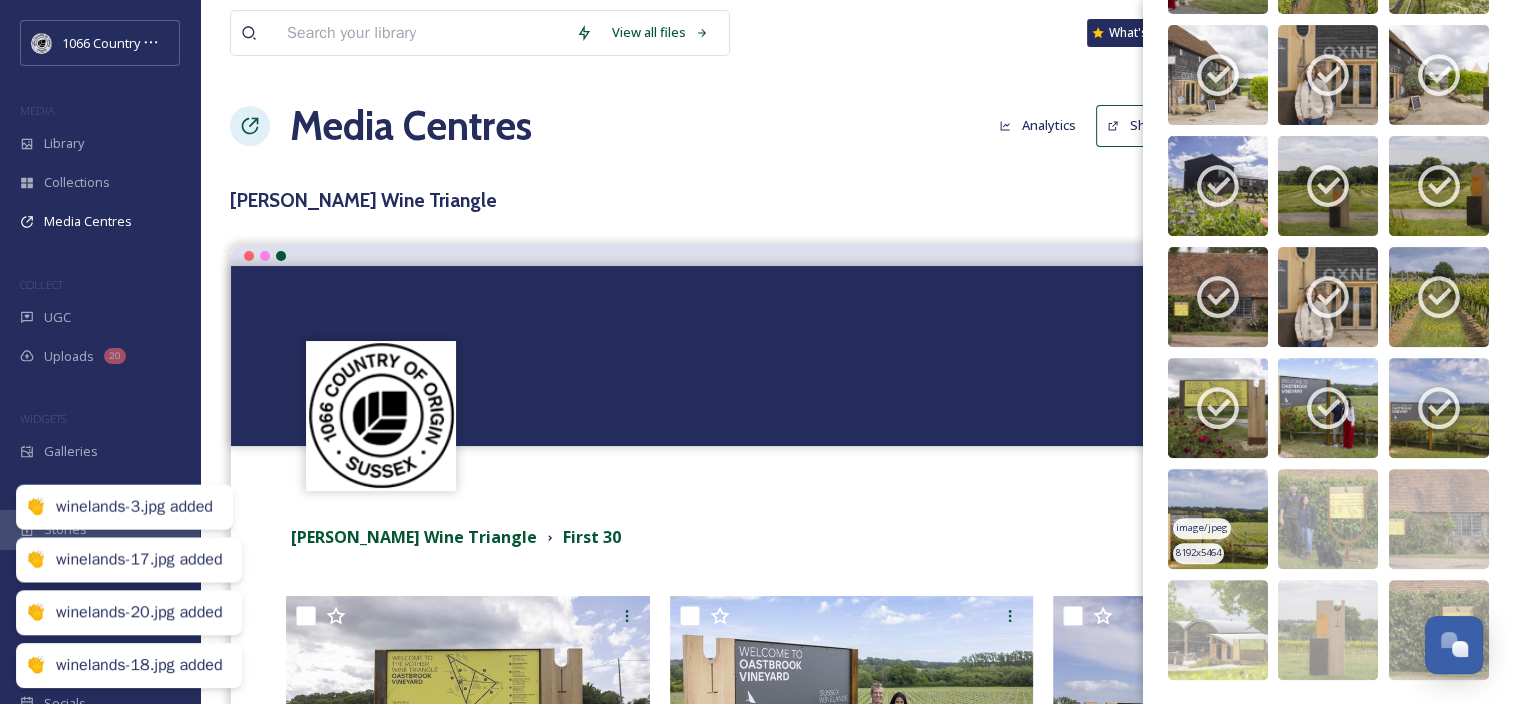 click at bounding box center [1218, 519] 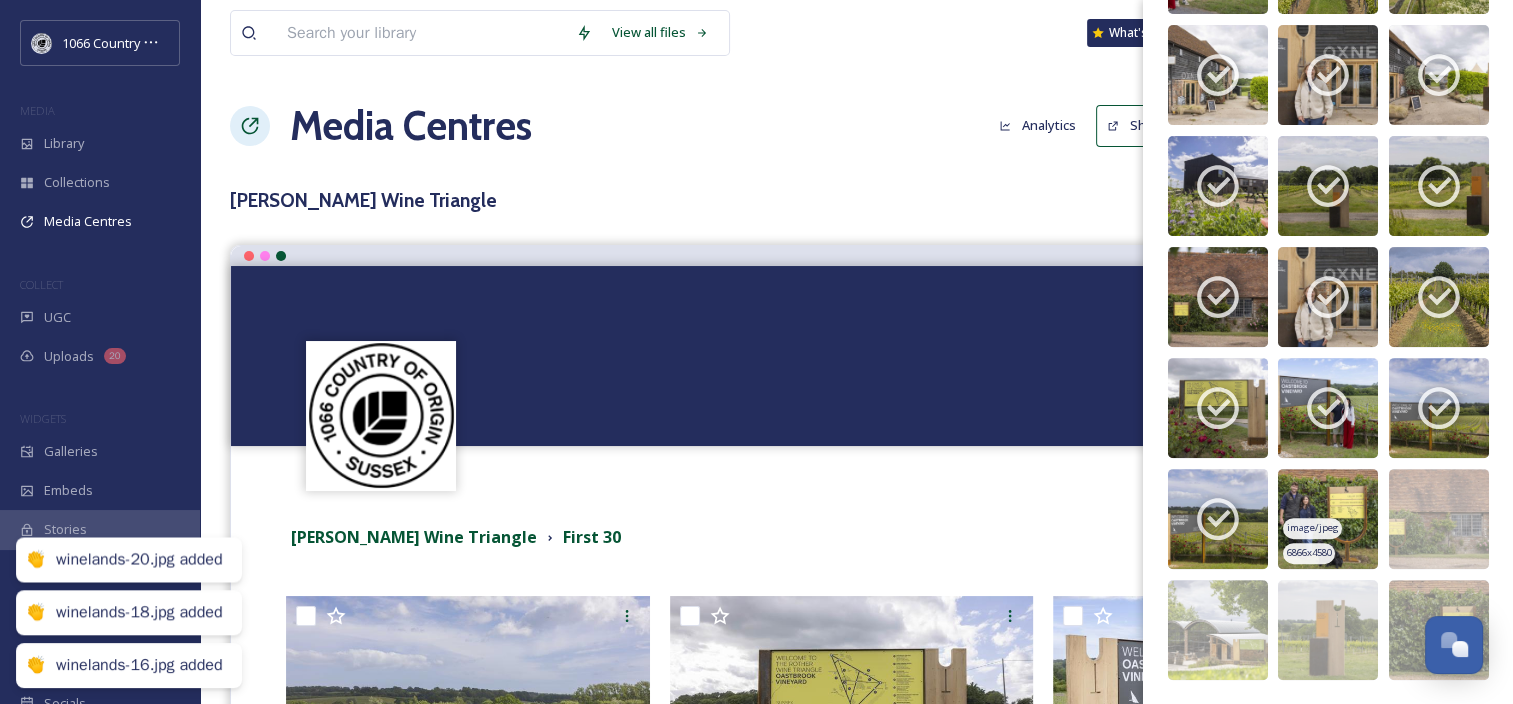 click at bounding box center (1328, 519) 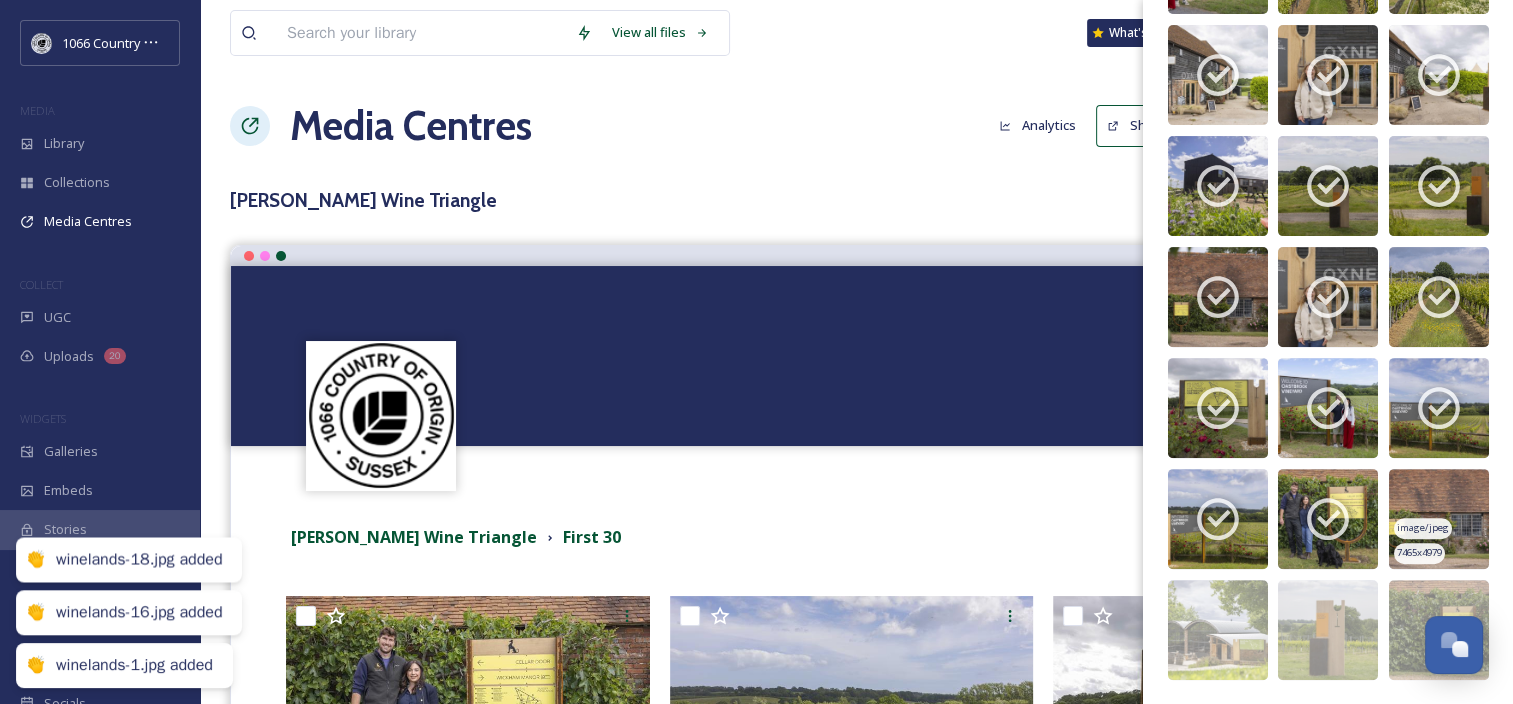 click at bounding box center [1439, 519] 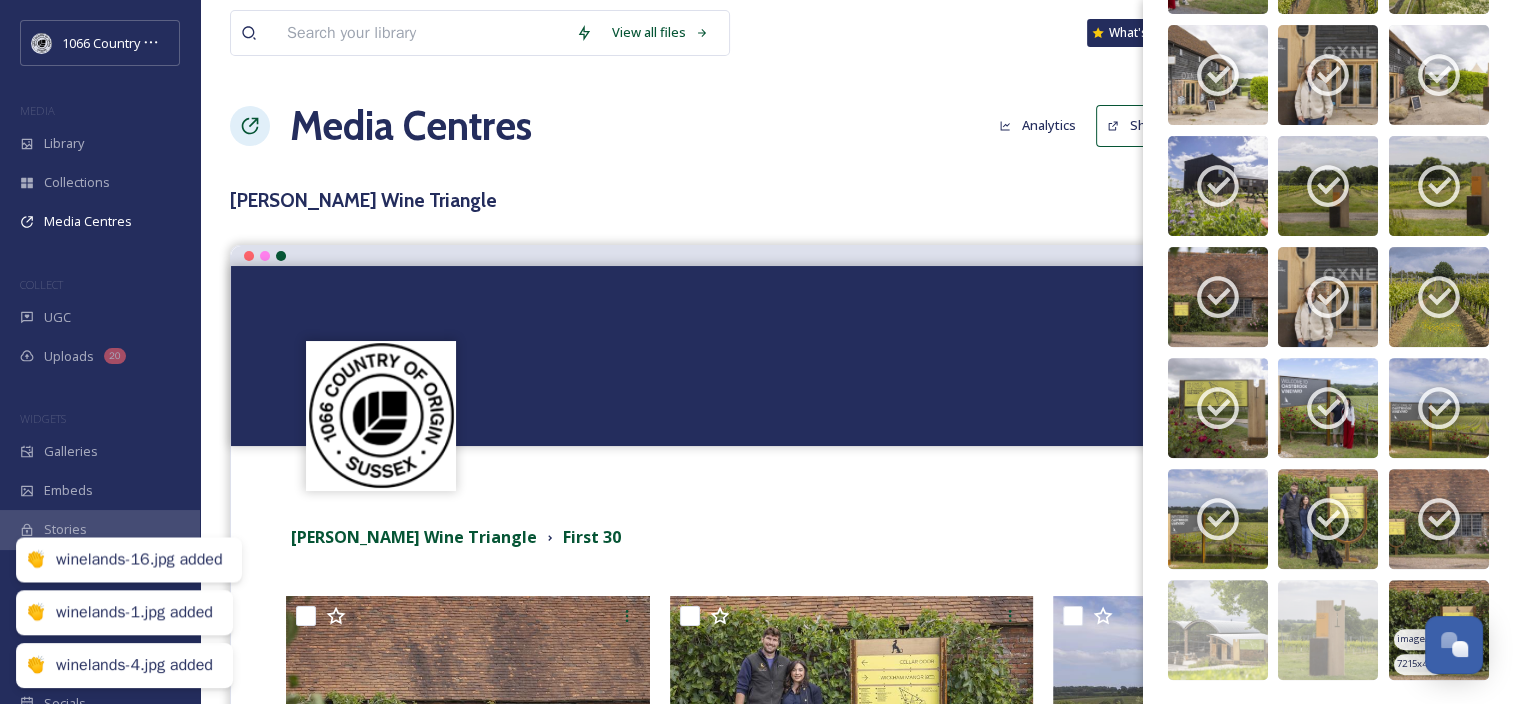 click at bounding box center [1439, 630] 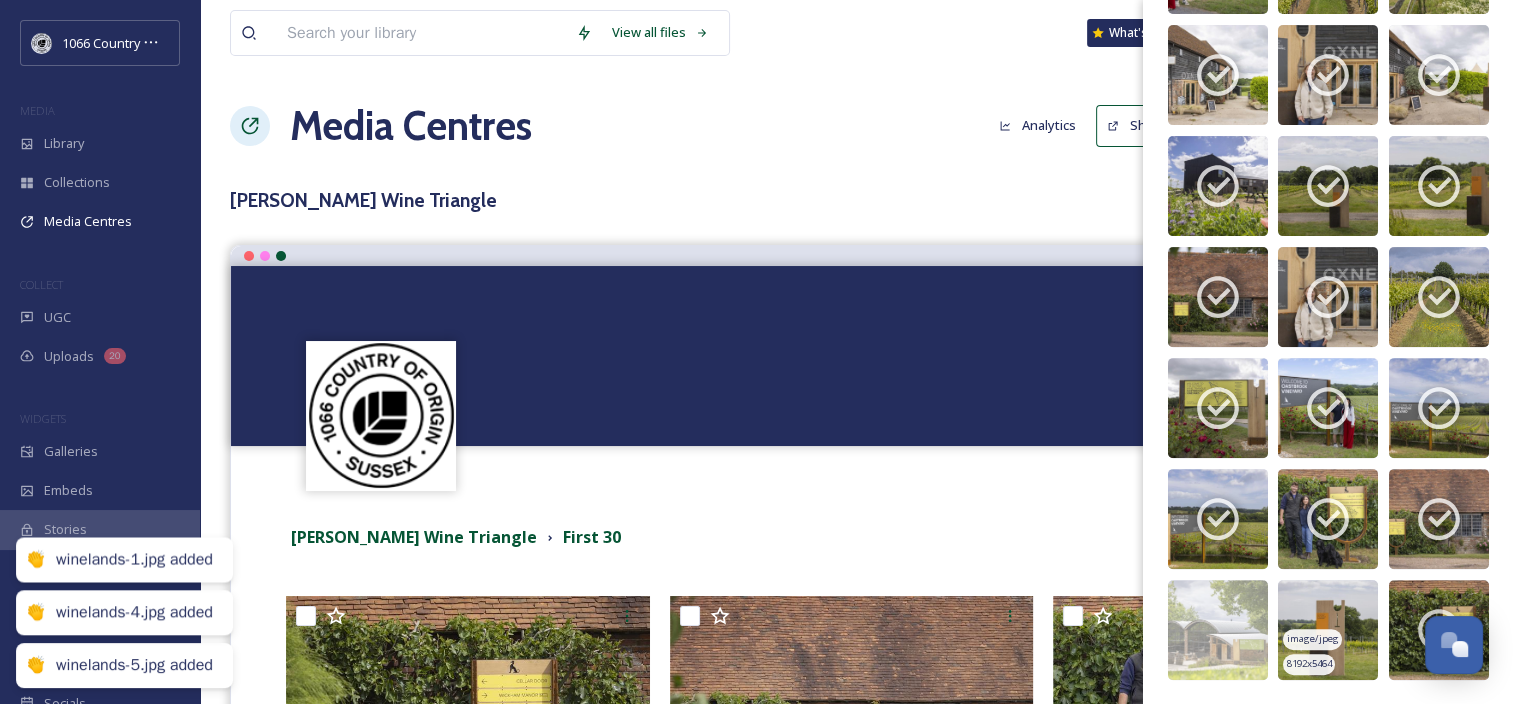 click at bounding box center [1328, 630] 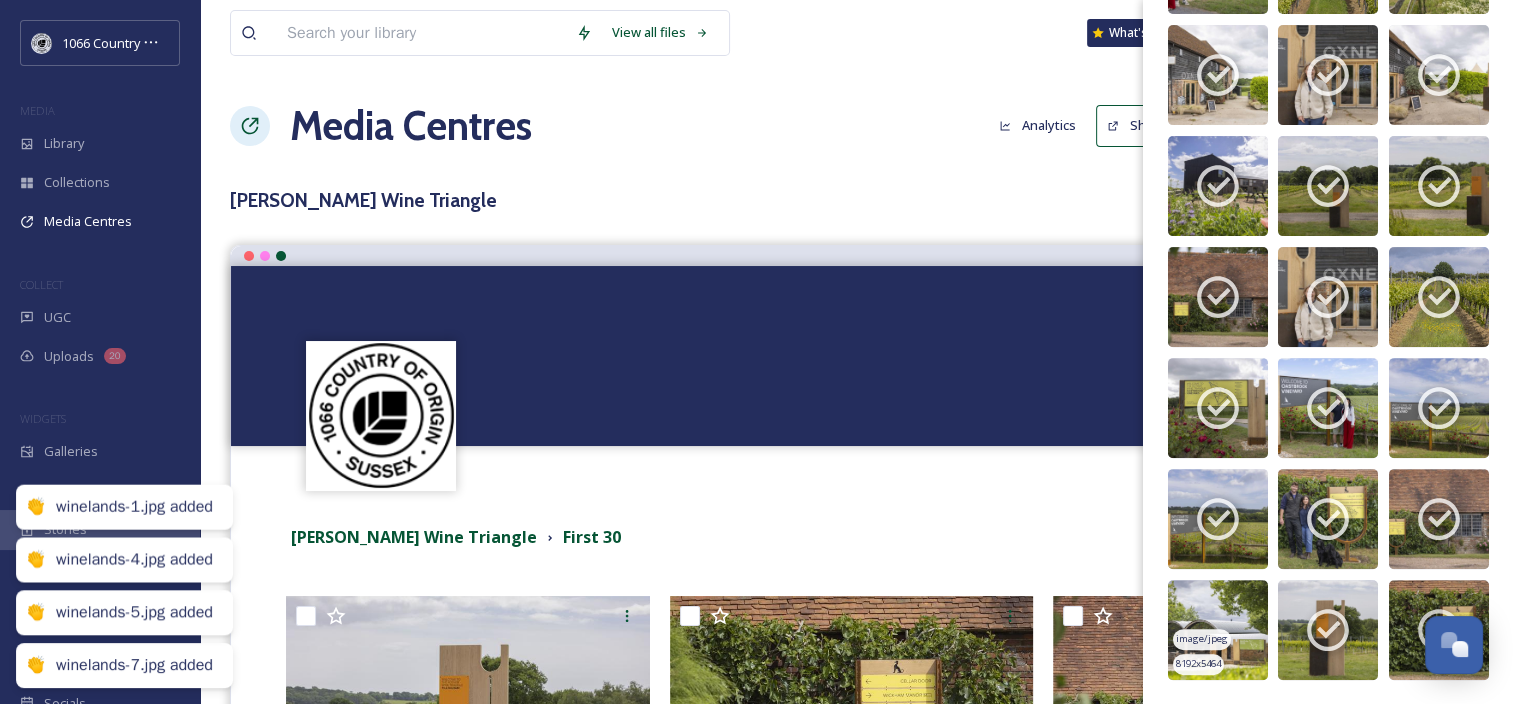 click at bounding box center [1218, 630] 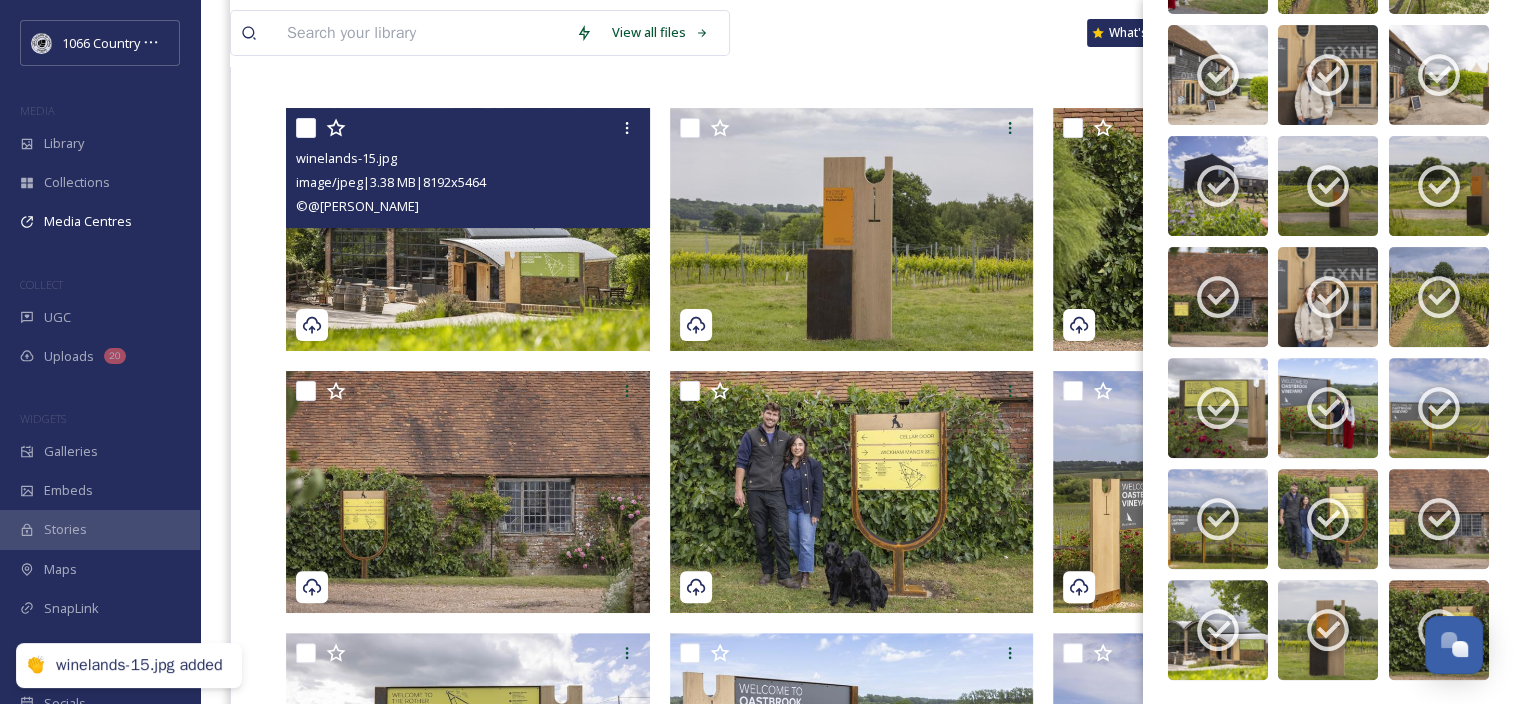 scroll, scrollTop: 0, scrollLeft: 0, axis: both 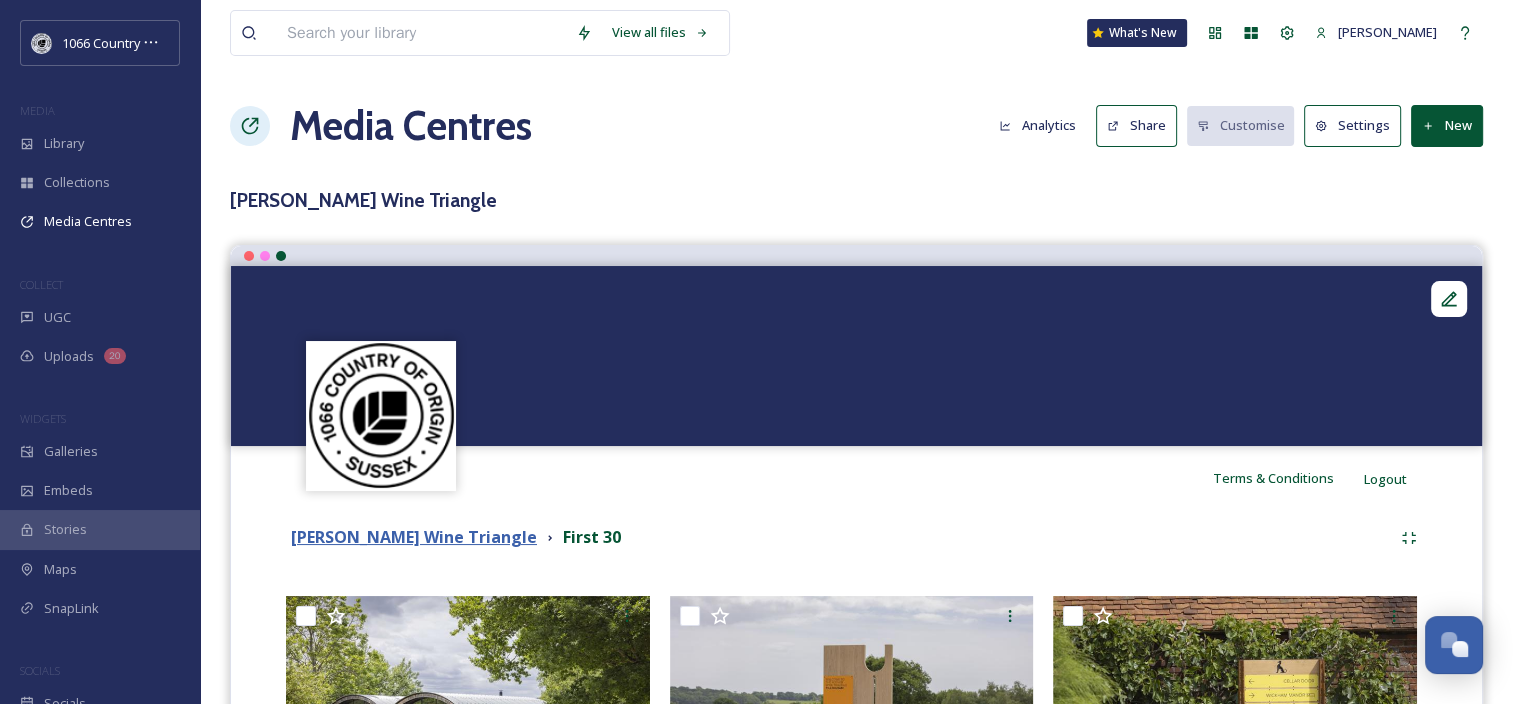 click on "[PERSON_NAME] Wine Triangle" at bounding box center (414, 537) 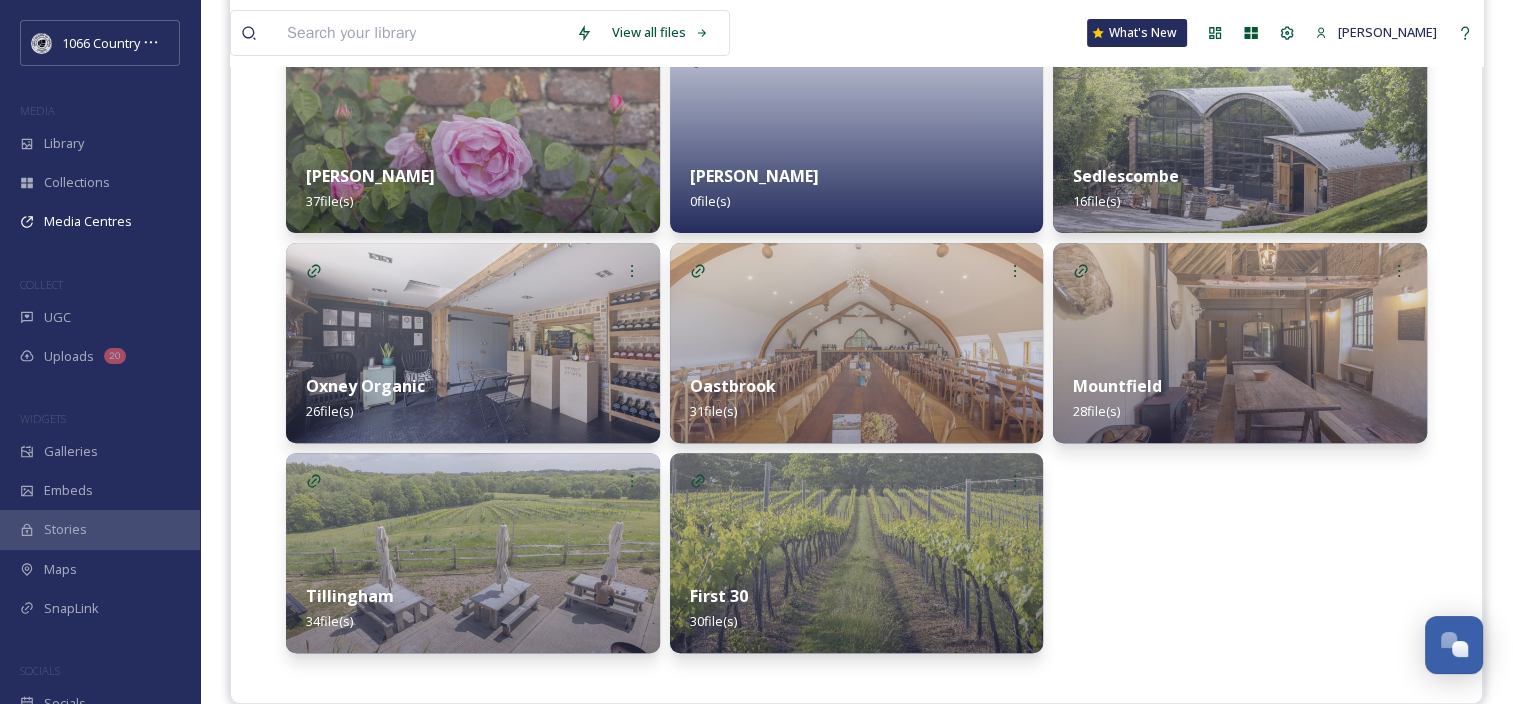 scroll, scrollTop: 582, scrollLeft: 0, axis: vertical 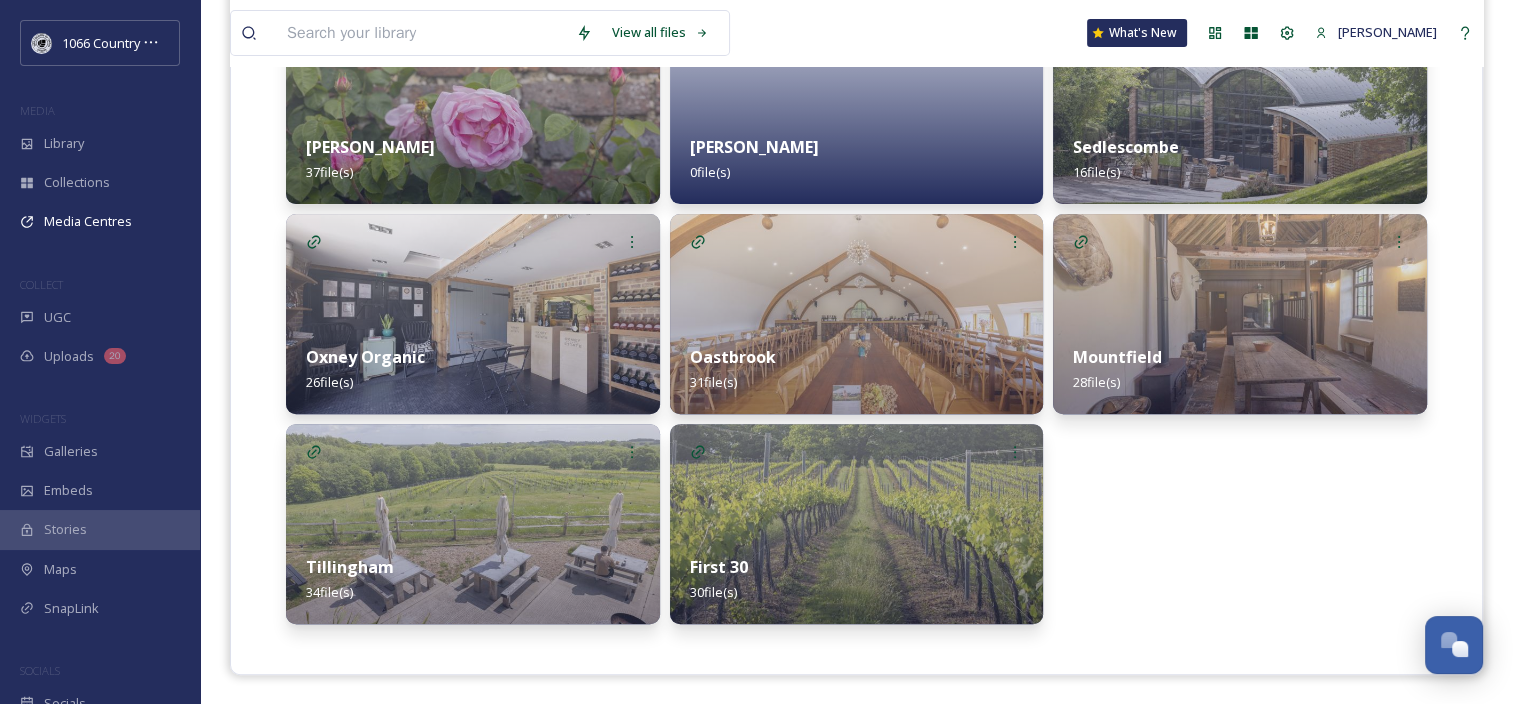 click on "Sedlescombe 16  file(s) Mountfield 28  file(s)" at bounding box center (1240, 314) 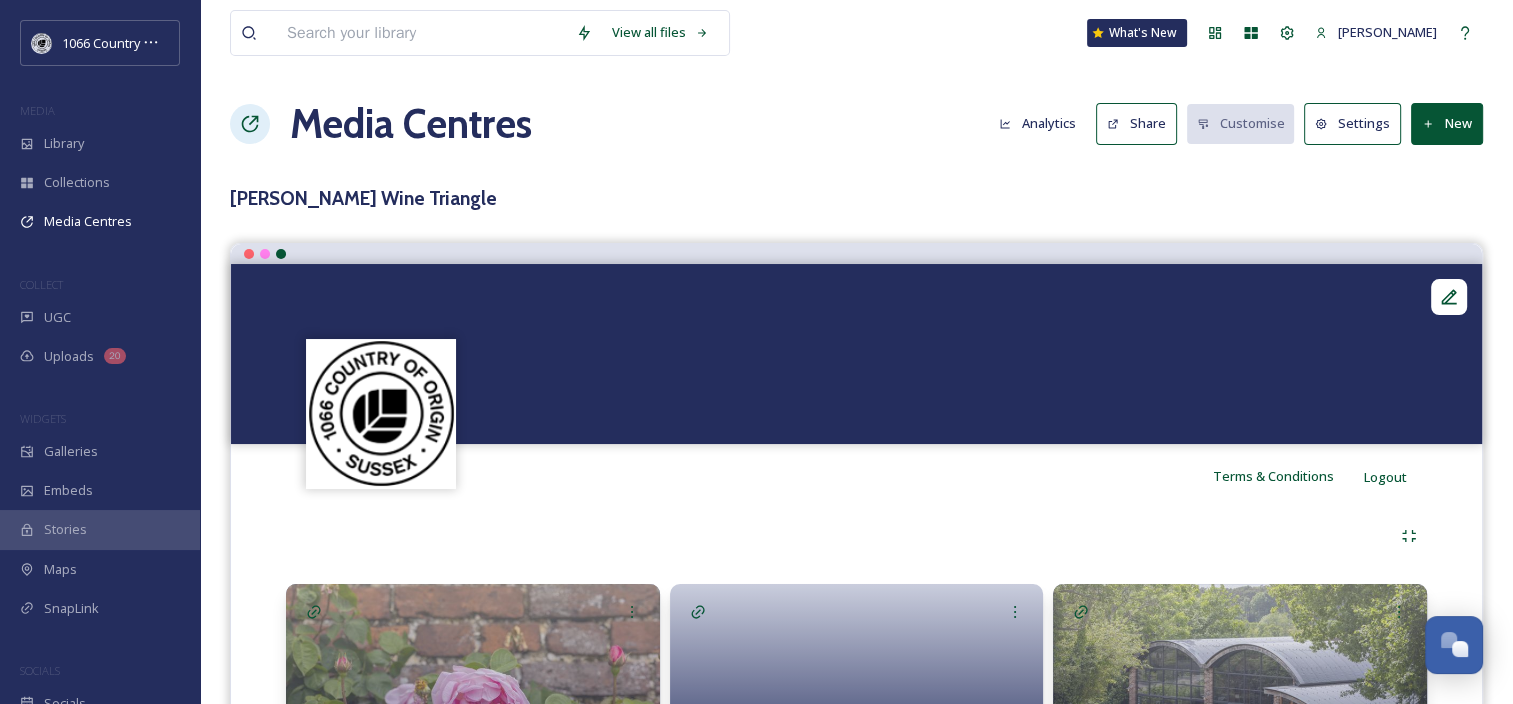 scroll, scrollTop: 0, scrollLeft: 0, axis: both 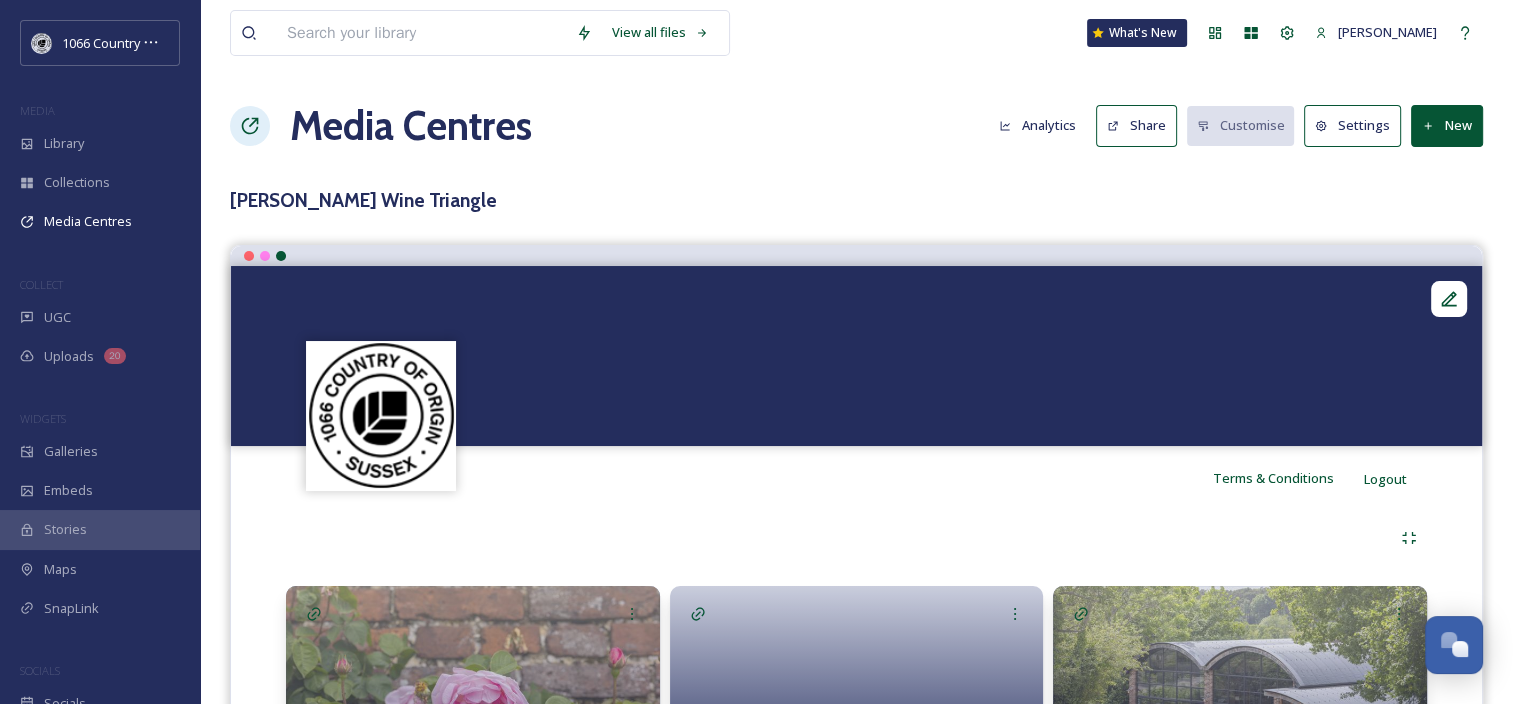 click on "Settings" at bounding box center (1352, 125) 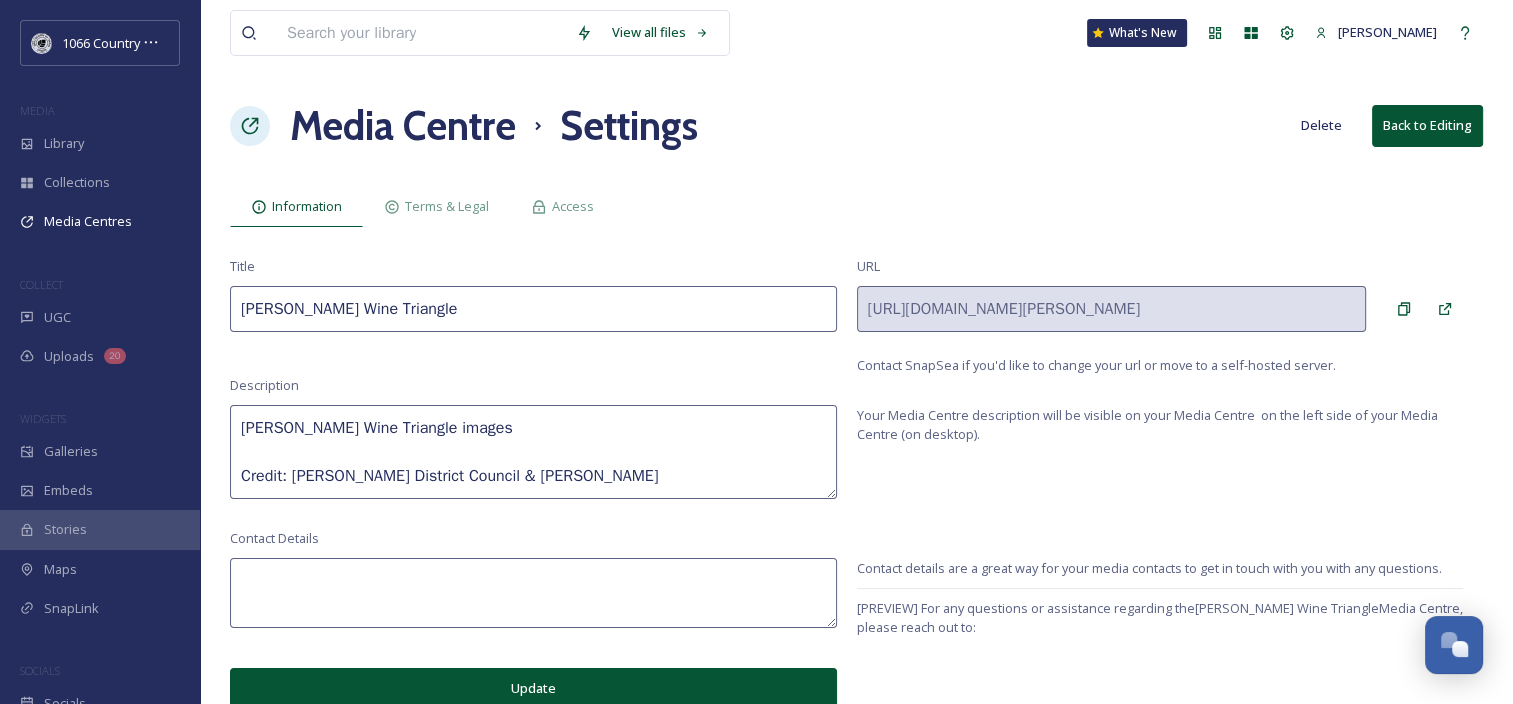 scroll, scrollTop: 3, scrollLeft: 0, axis: vertical 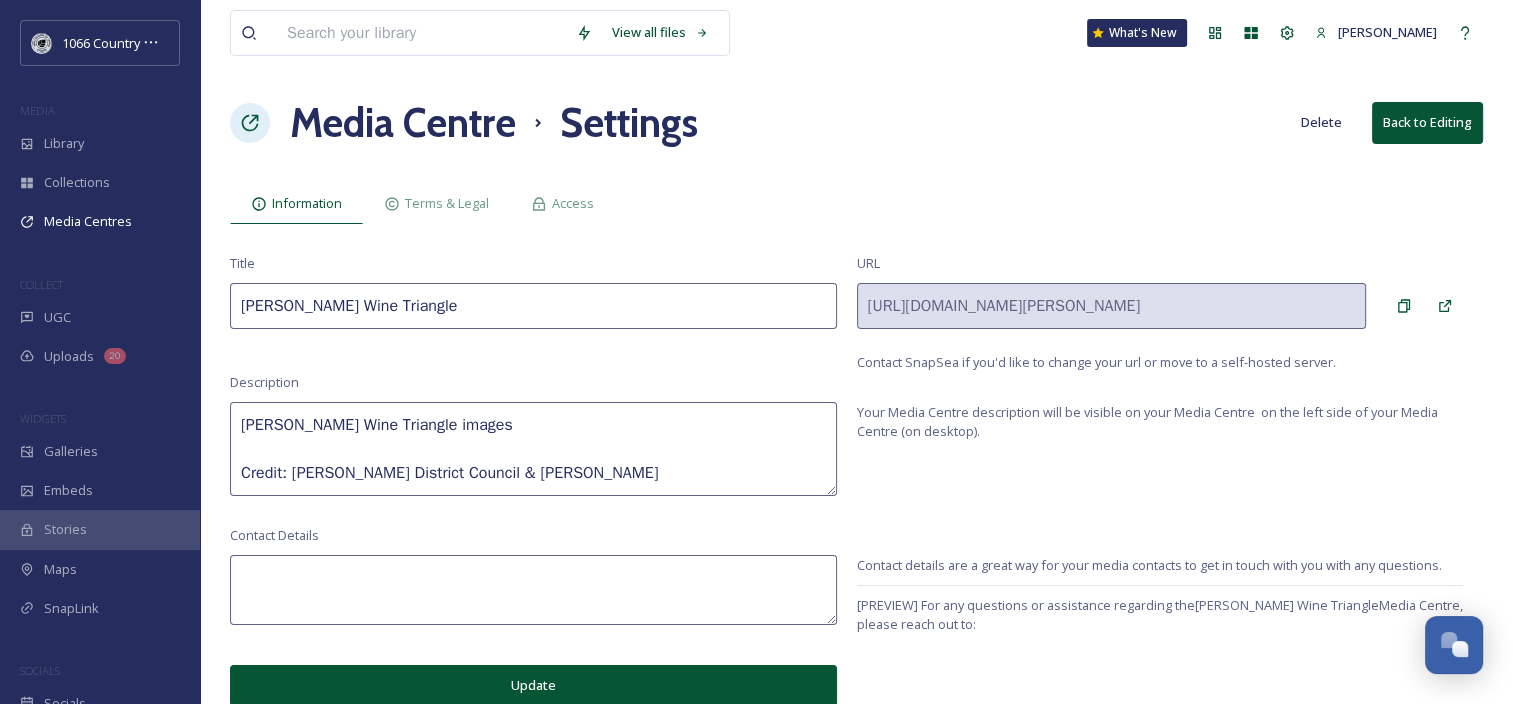 click at bounding box center (533, 590) 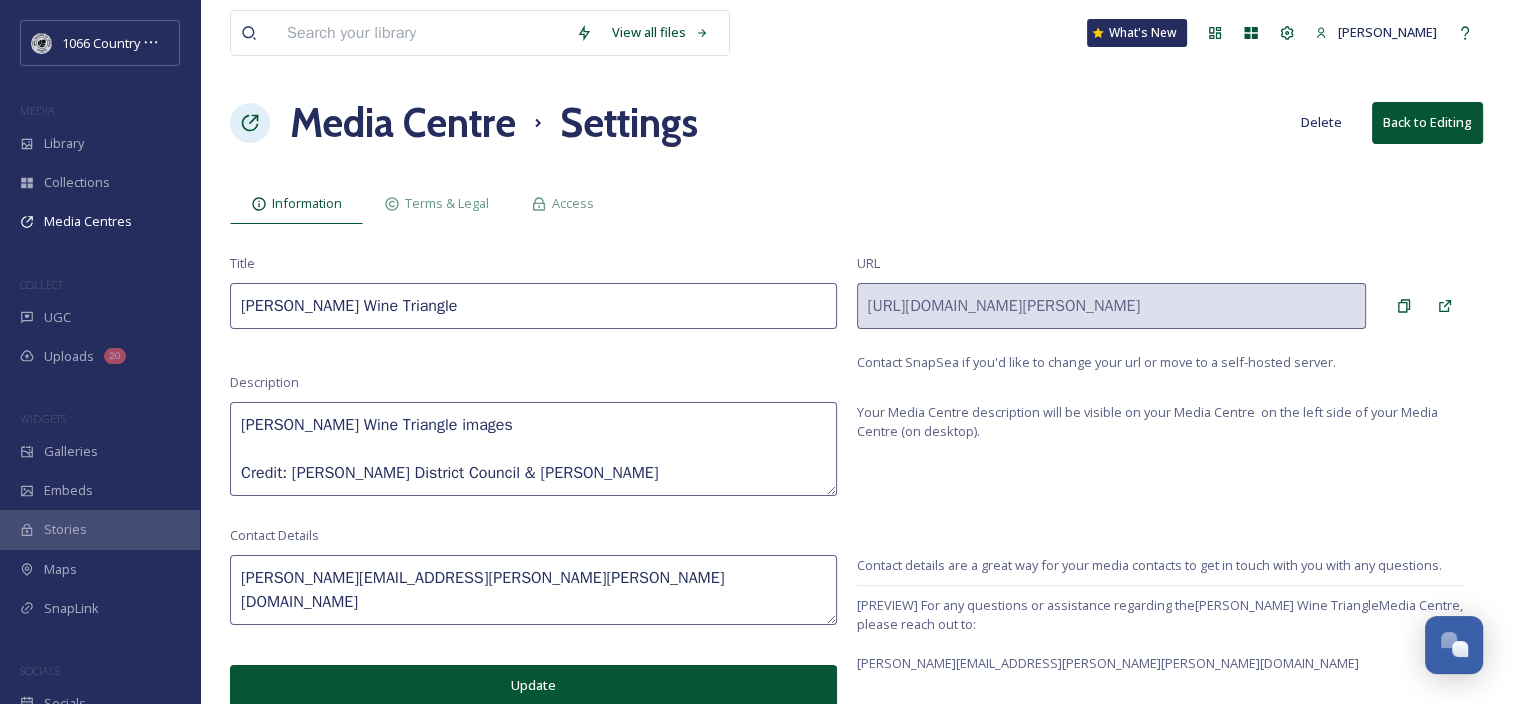 type on "[PERSON_NAME][EMAIL_ADDRESS][PERSON_NAME][PERSON_NAME][DOMAIN_NAME]" 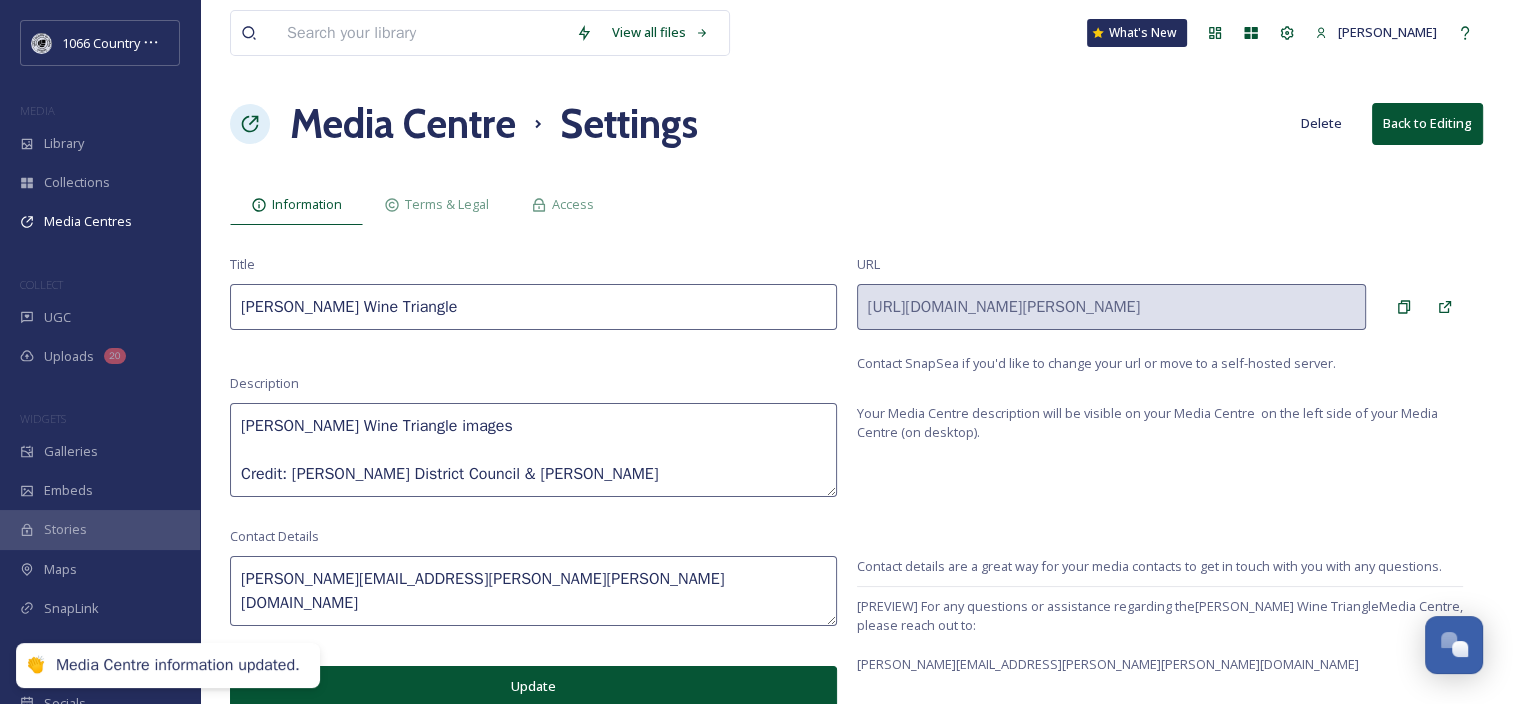scroll, scrollTop: 3, scrollLeft: 0, axis: vertical 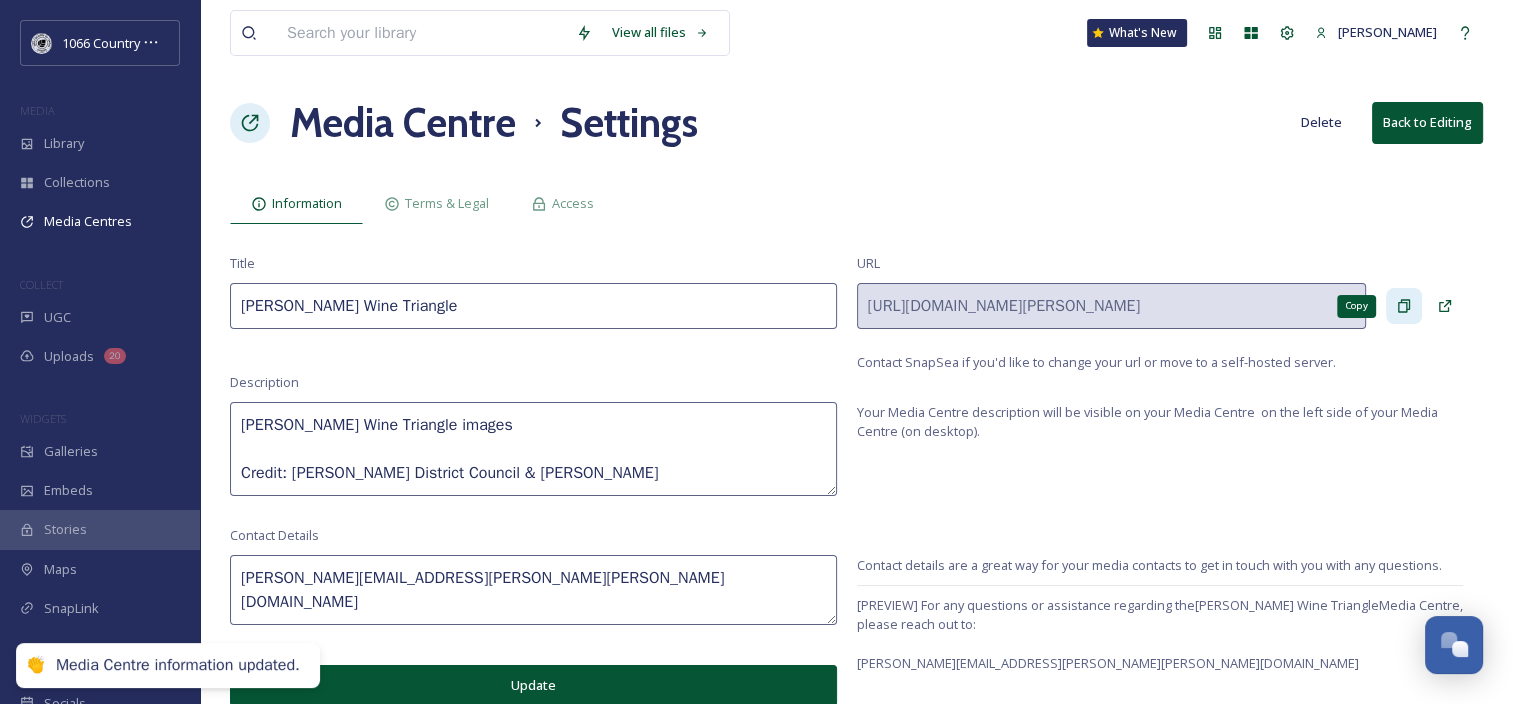 click on "Copy" at bounding box center [1404, 306] 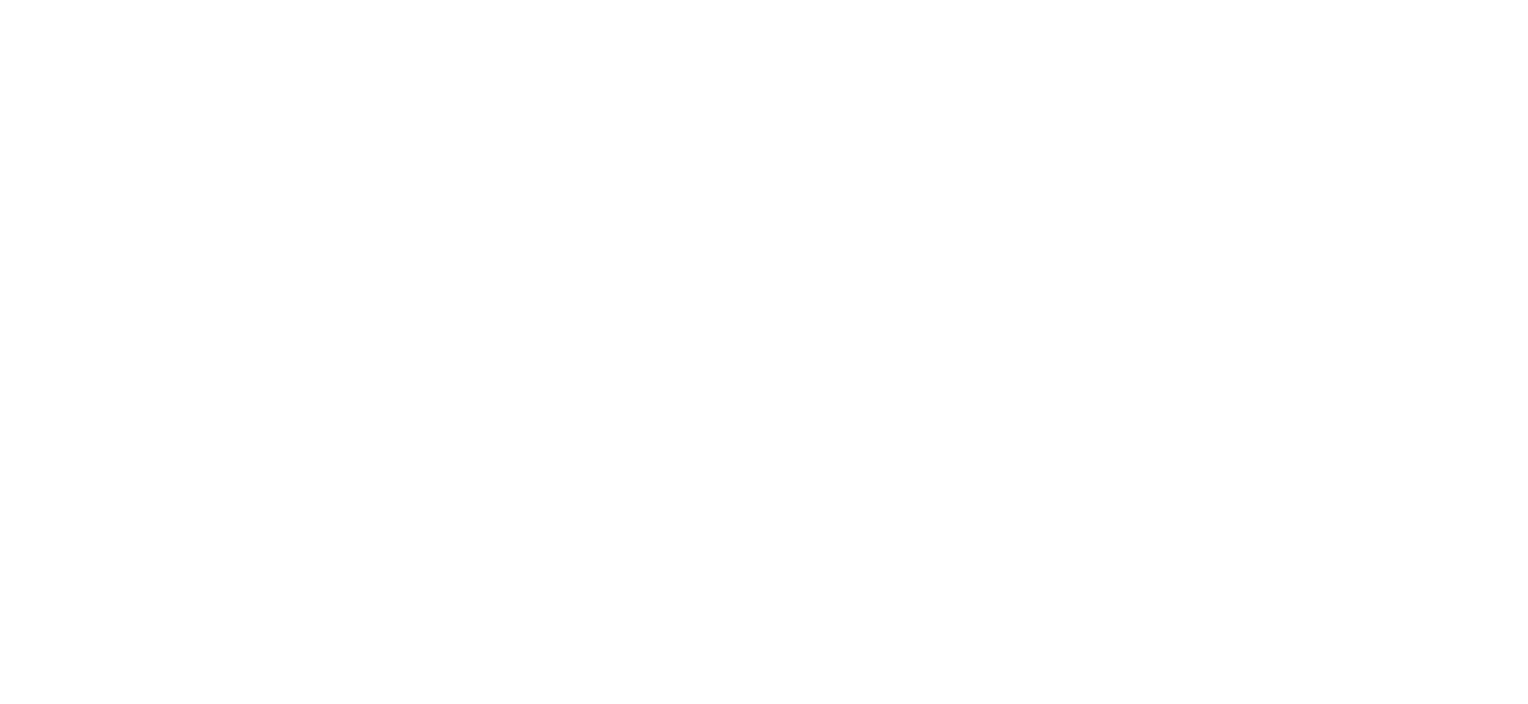 scroll, scrollTop: 0, scrollLeft: 0, axis: both 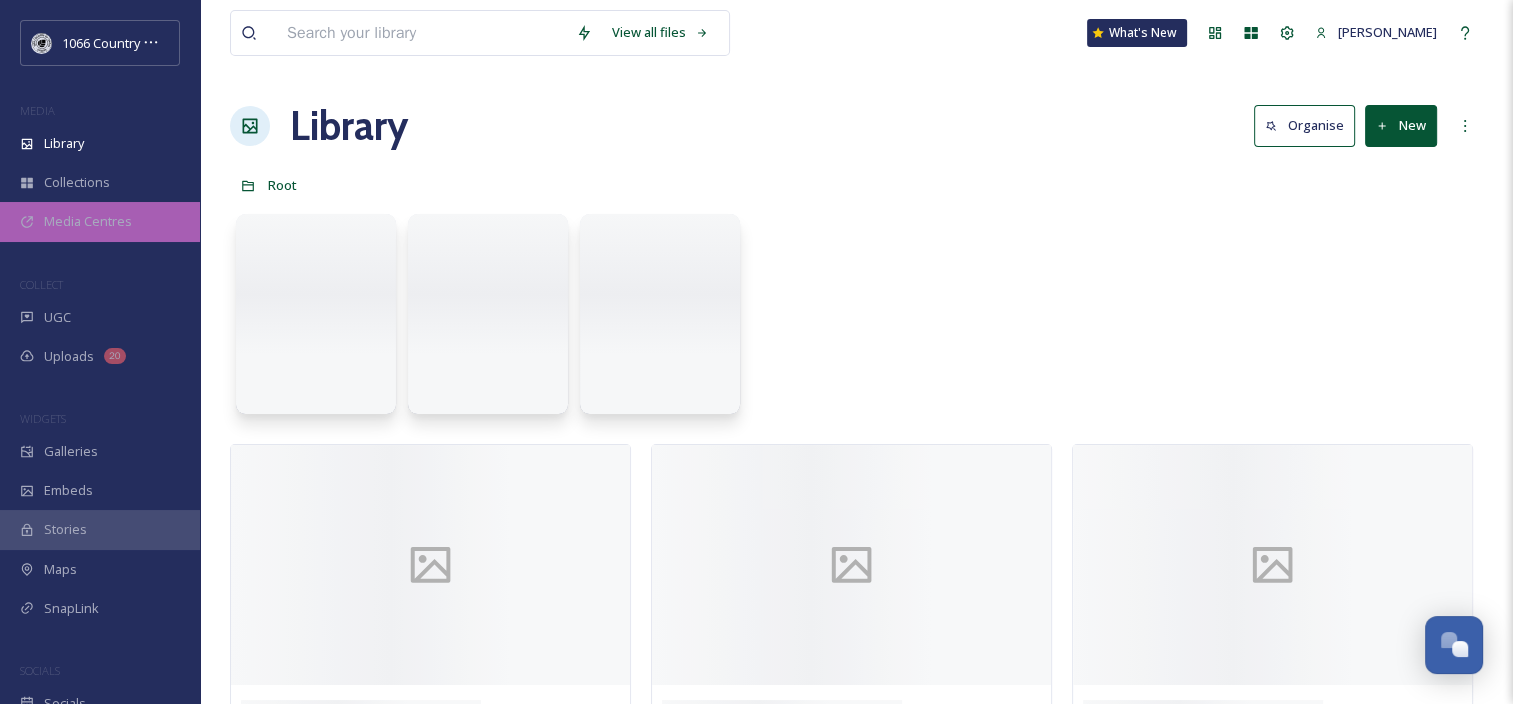 click on "Media Centres" at bounding box center [88, 221] 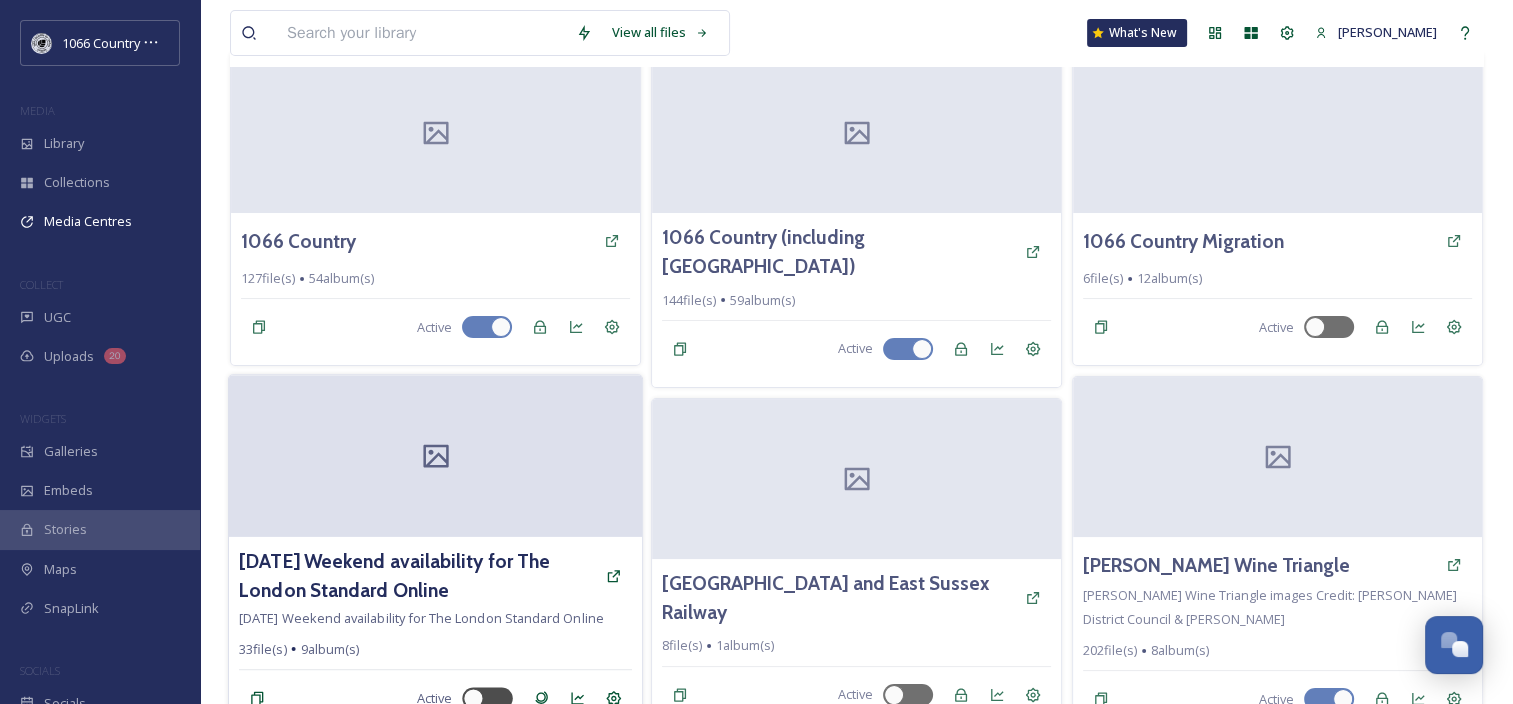 scroll, scrollTop: 167, scrollLeft: 0, axis: vertical 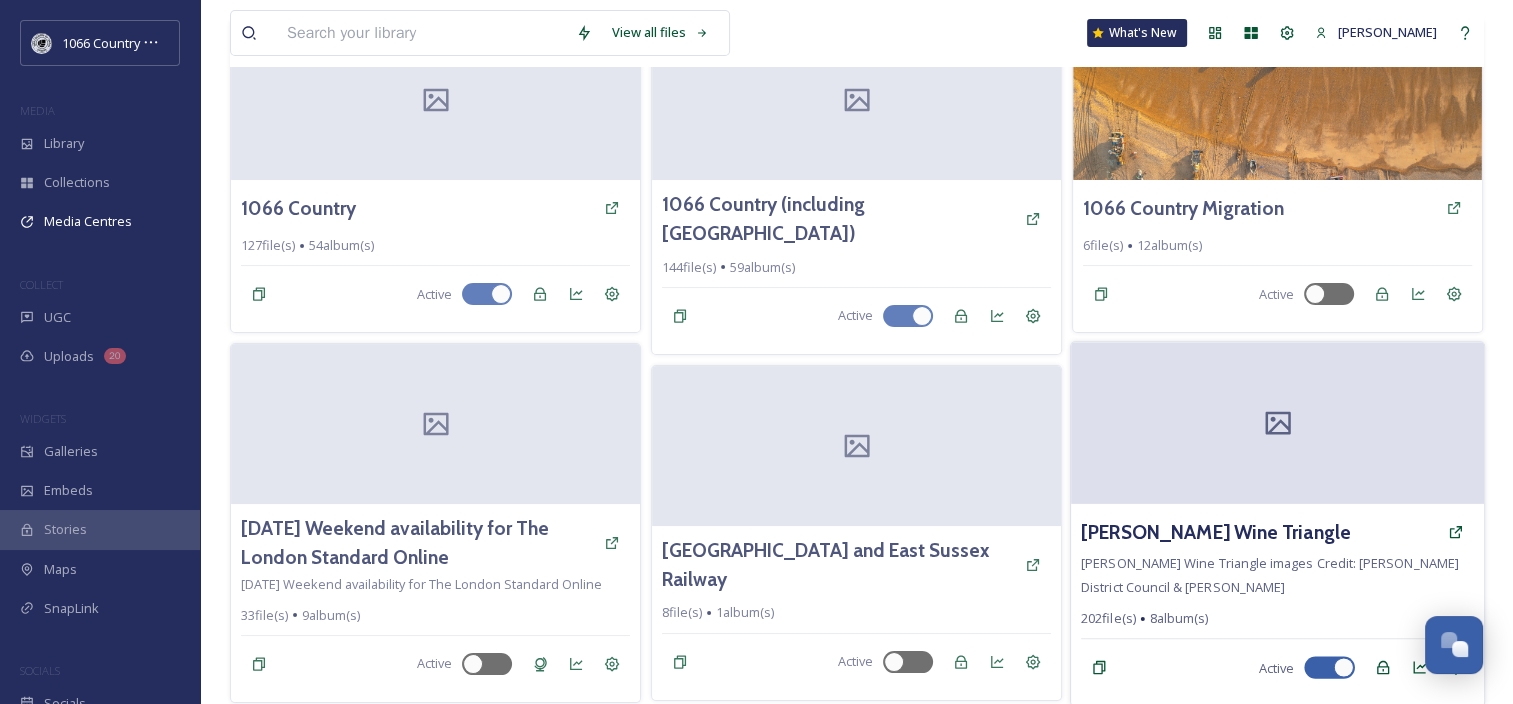click at bounding box center [1277, 423] 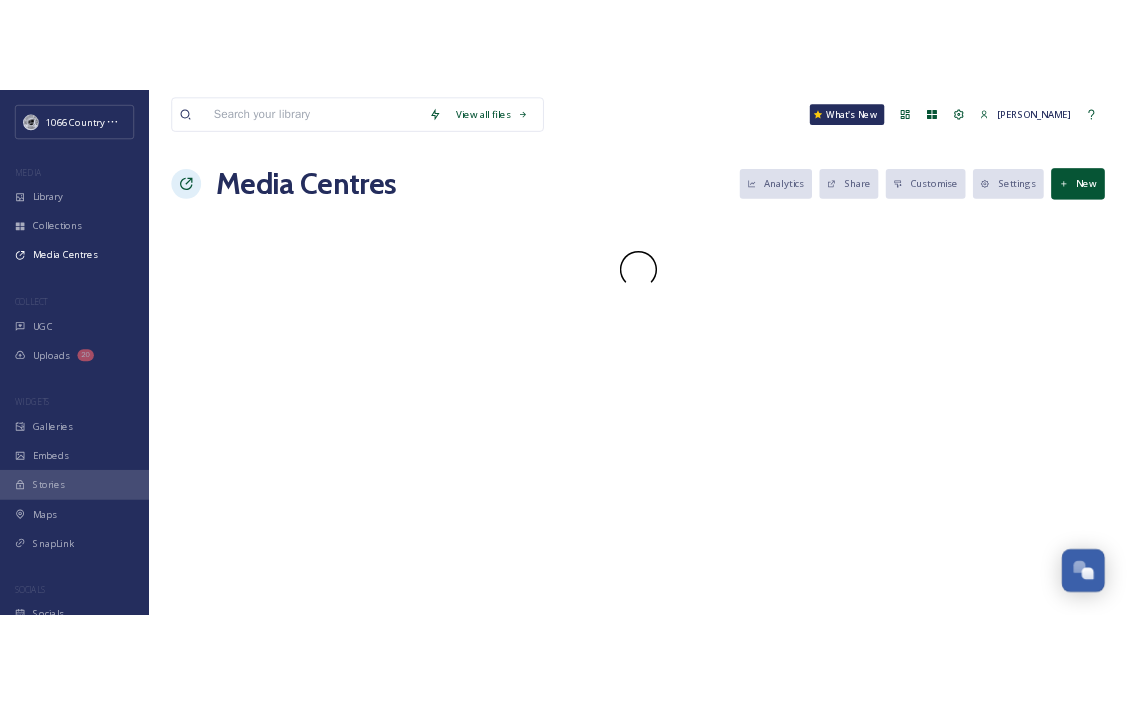 scroll, scrollTop: 0, scrollLeft: 0, axis: both 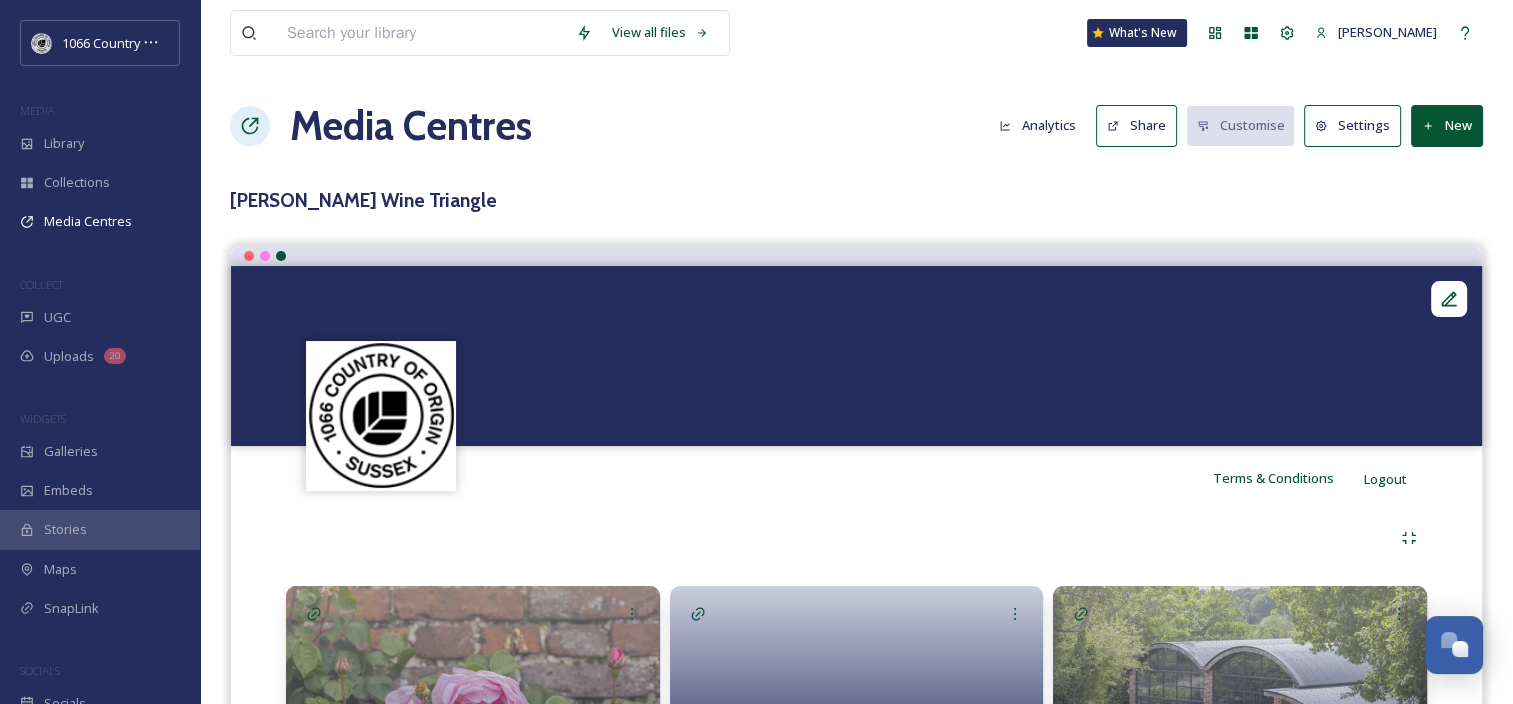 click on "Share" at bounding box center (1136, 125) 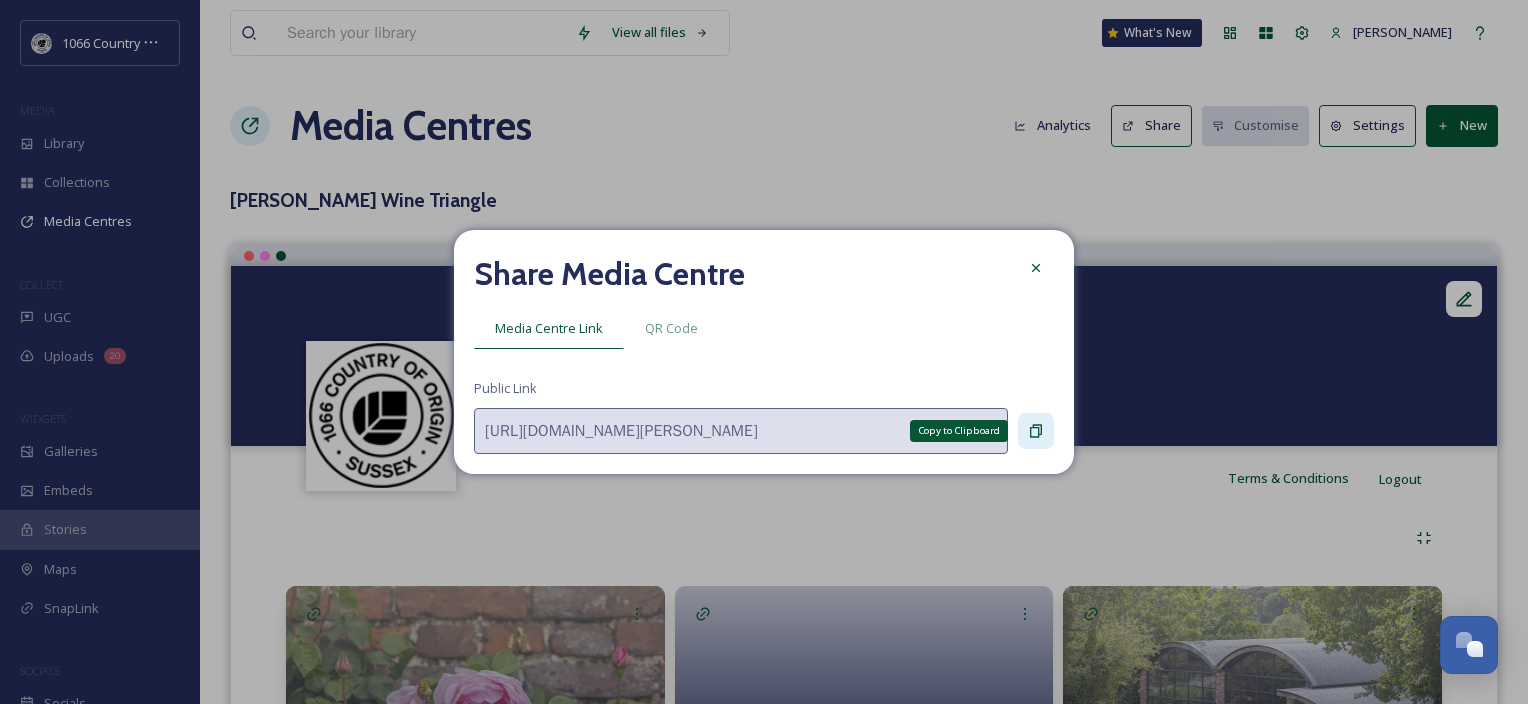 click 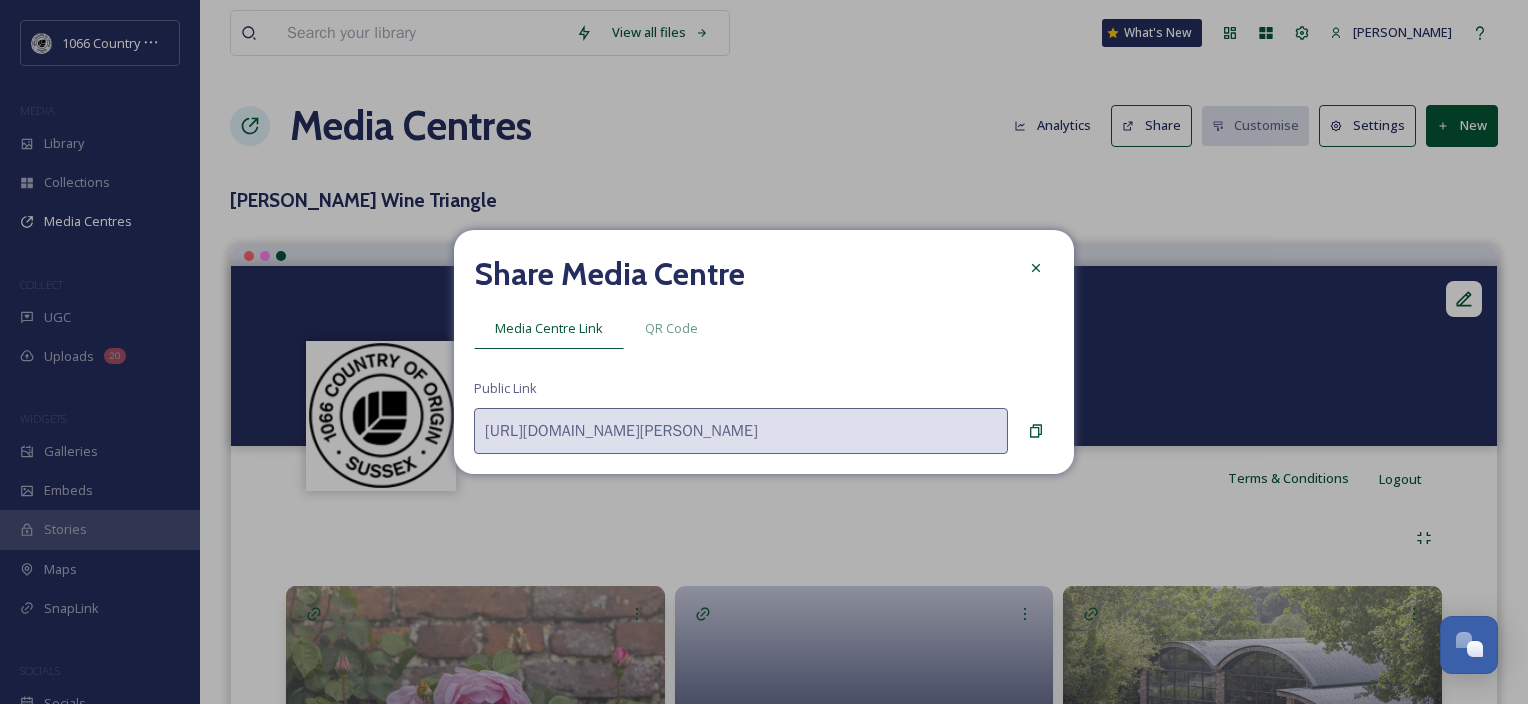 click 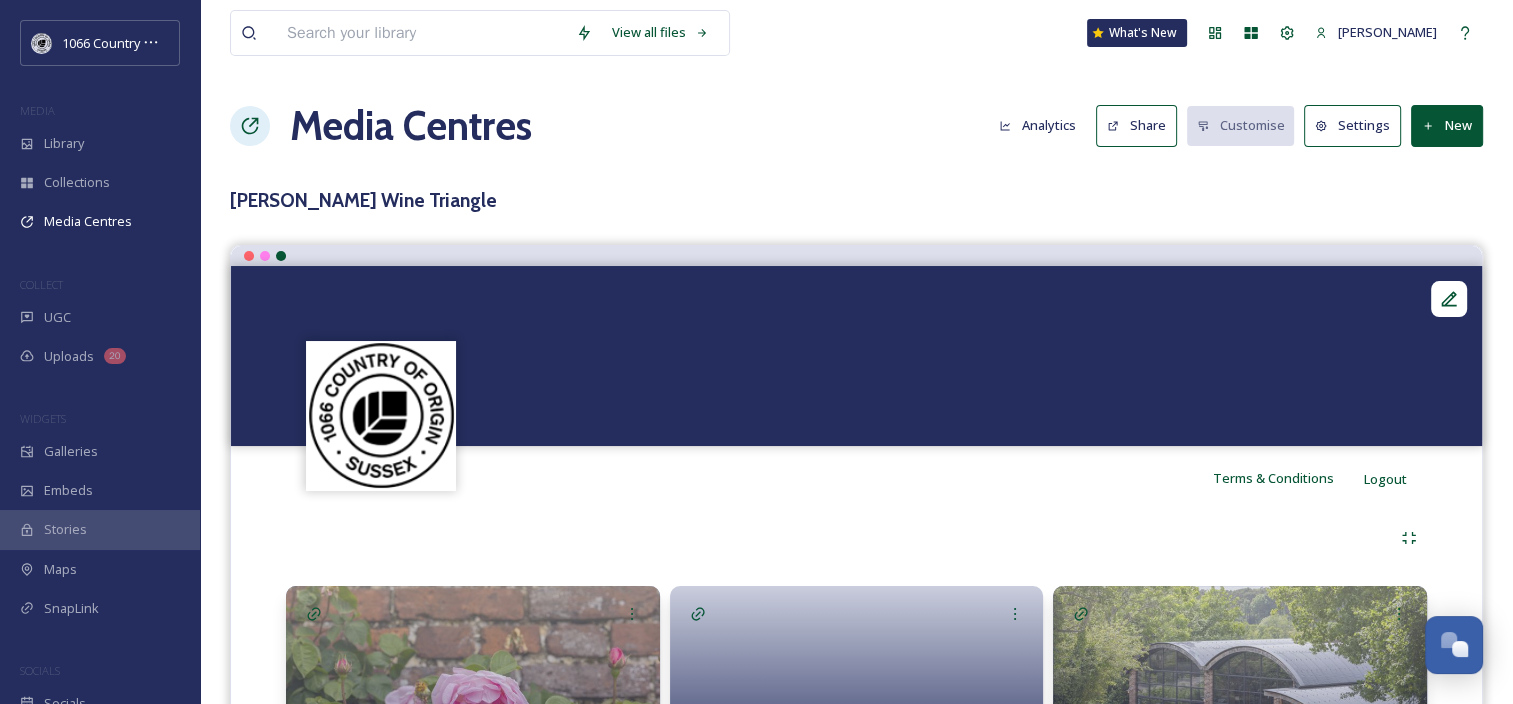 click on "[PERSON_NAME] Wine Triangle" at bounding box center (856, 200) 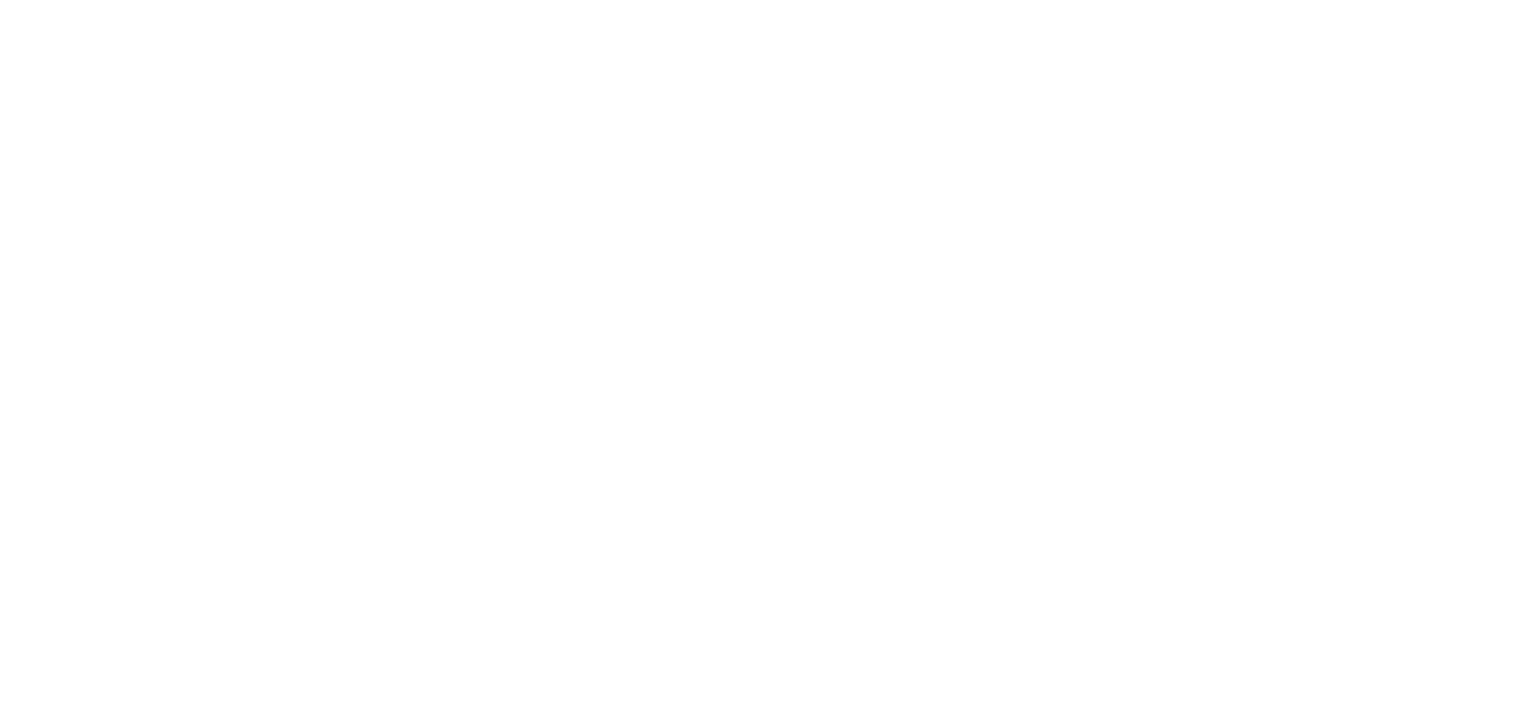 scroll, scrollTop: 0, scrollLeft: 0, axis: both 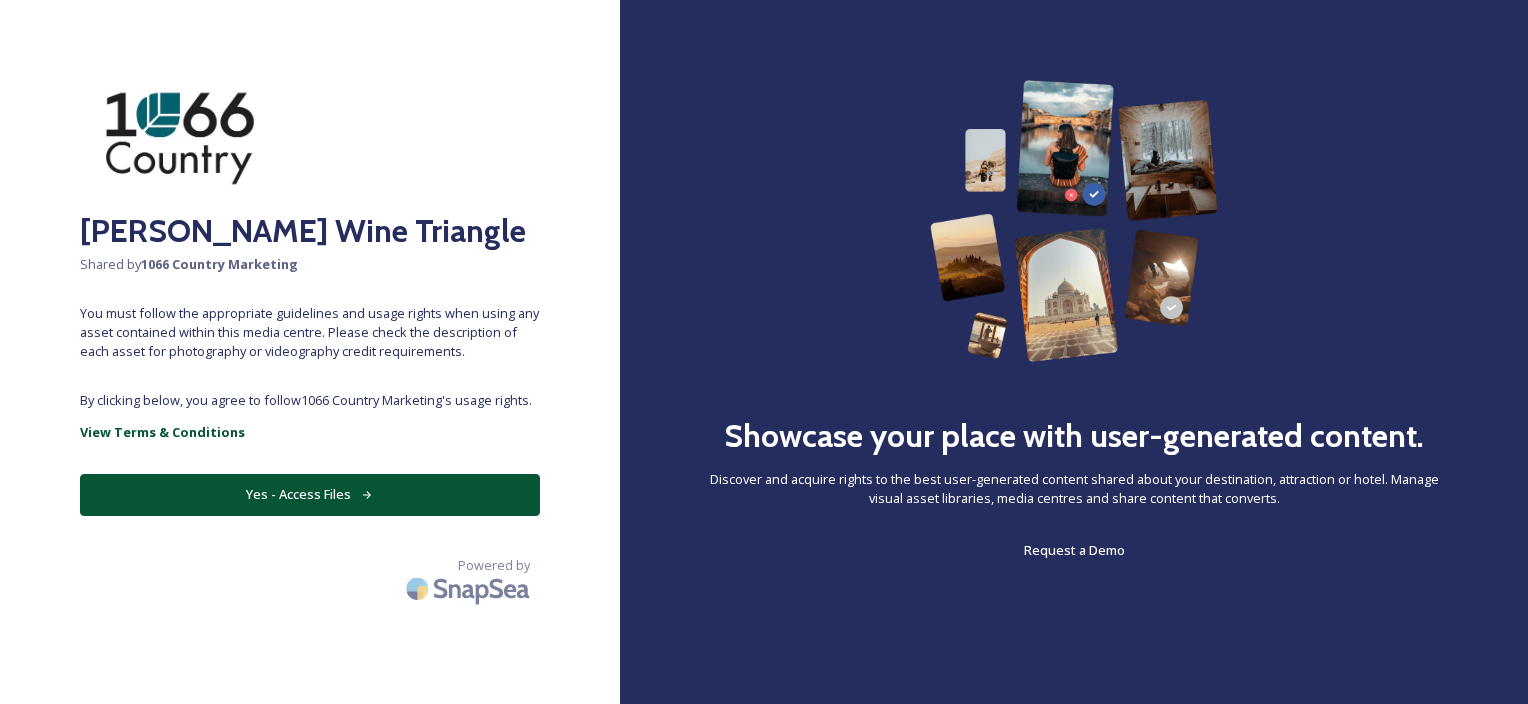 click on "Yes - Access Files" at bounding box center (310, 494) 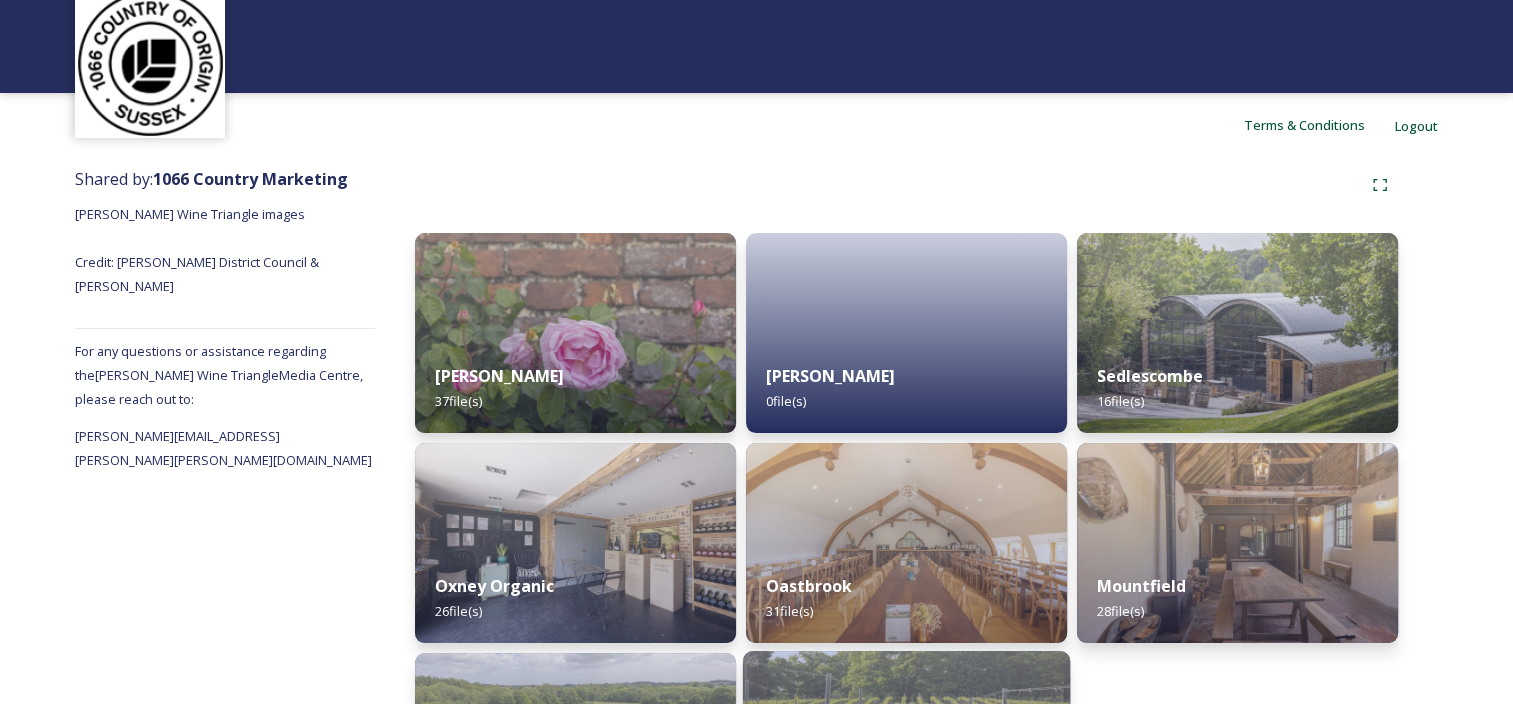 scroll, scrollTop: 0, scrollLeft: 0, axis: both 